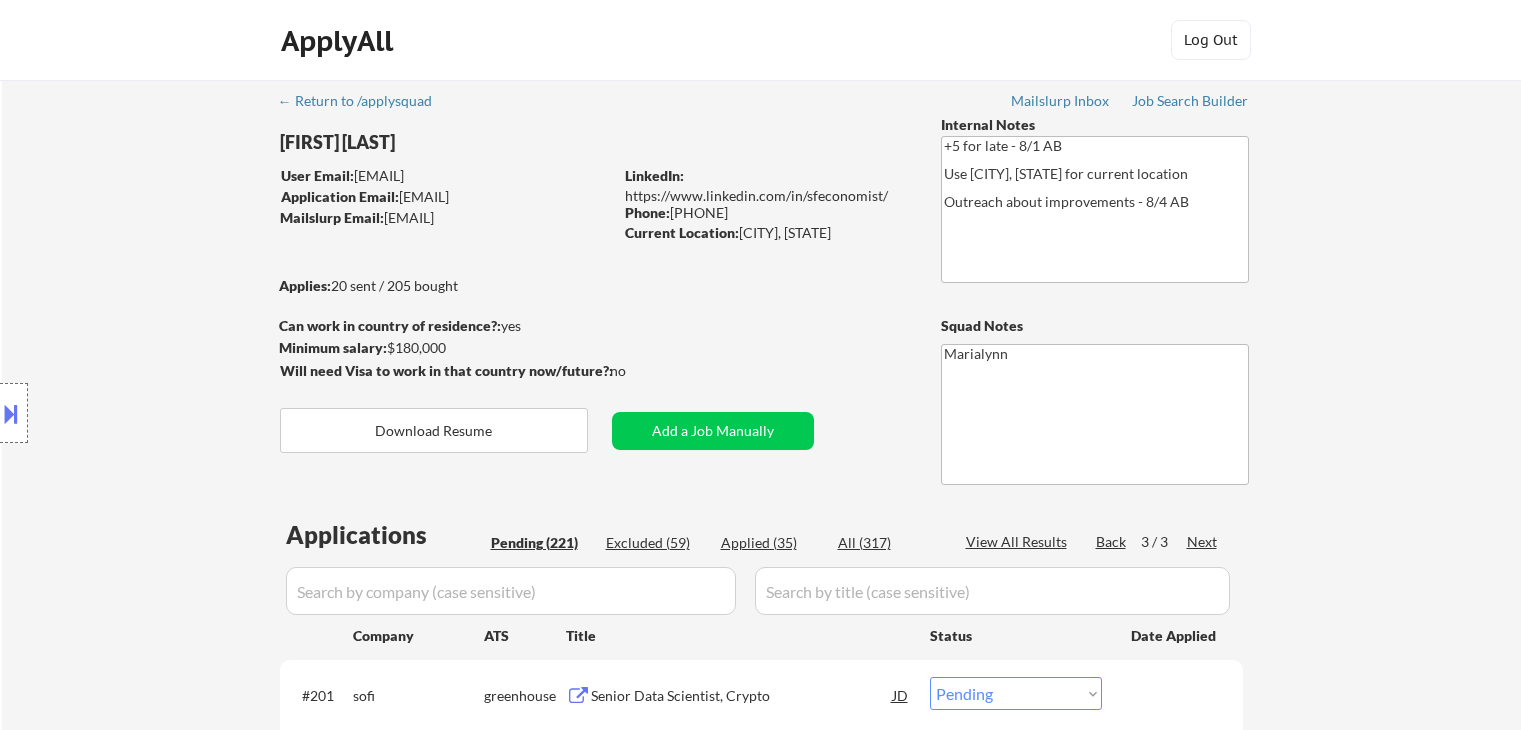 select on ""pending"" 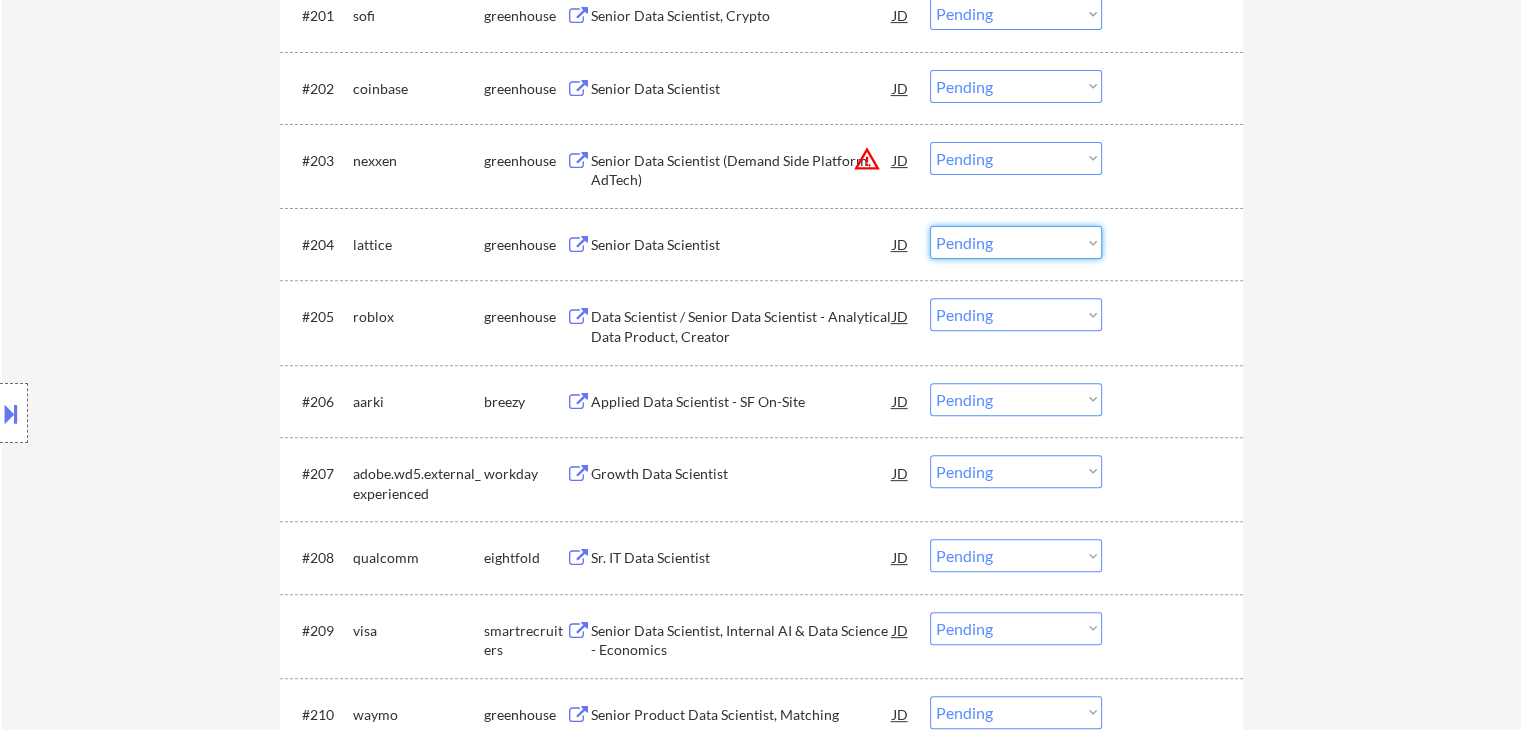 click on "Choose an option... Pending Applied Excluded (Questions) Excluded (Expired) Excluded (Location) Excluded (Bad Match) Excluded (Blocklist) Excluded (Salary) Excluded (Other)" at bounding box center (1016, 242) 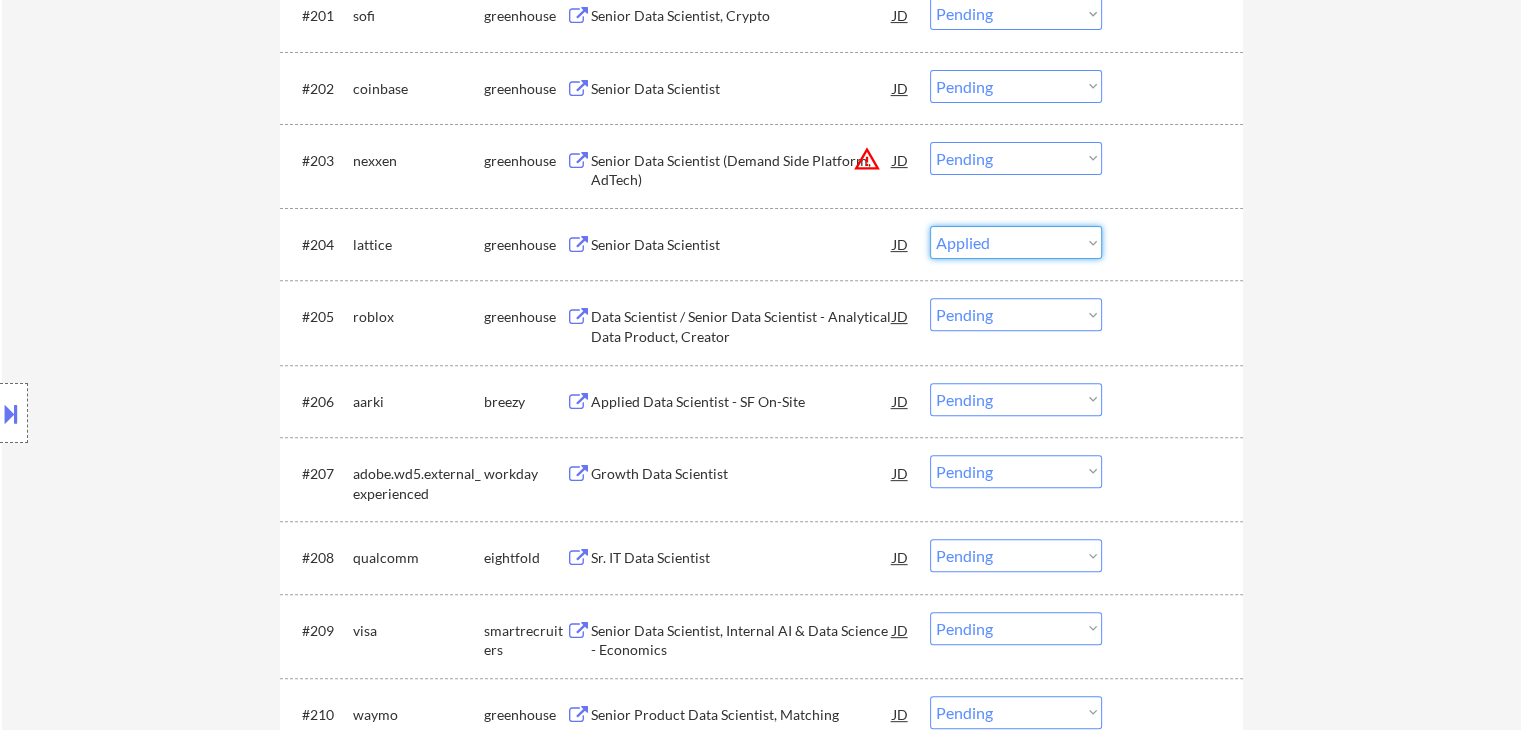 click on "Choose an option... Pending Applied Excluded (Questions) Excluded (Expired) Excluded (Location) Excluded (Bad Match) Excluded (Blocklist) Excluded (Salary) Excluded (Other)" at bounding box center [1016, 242] 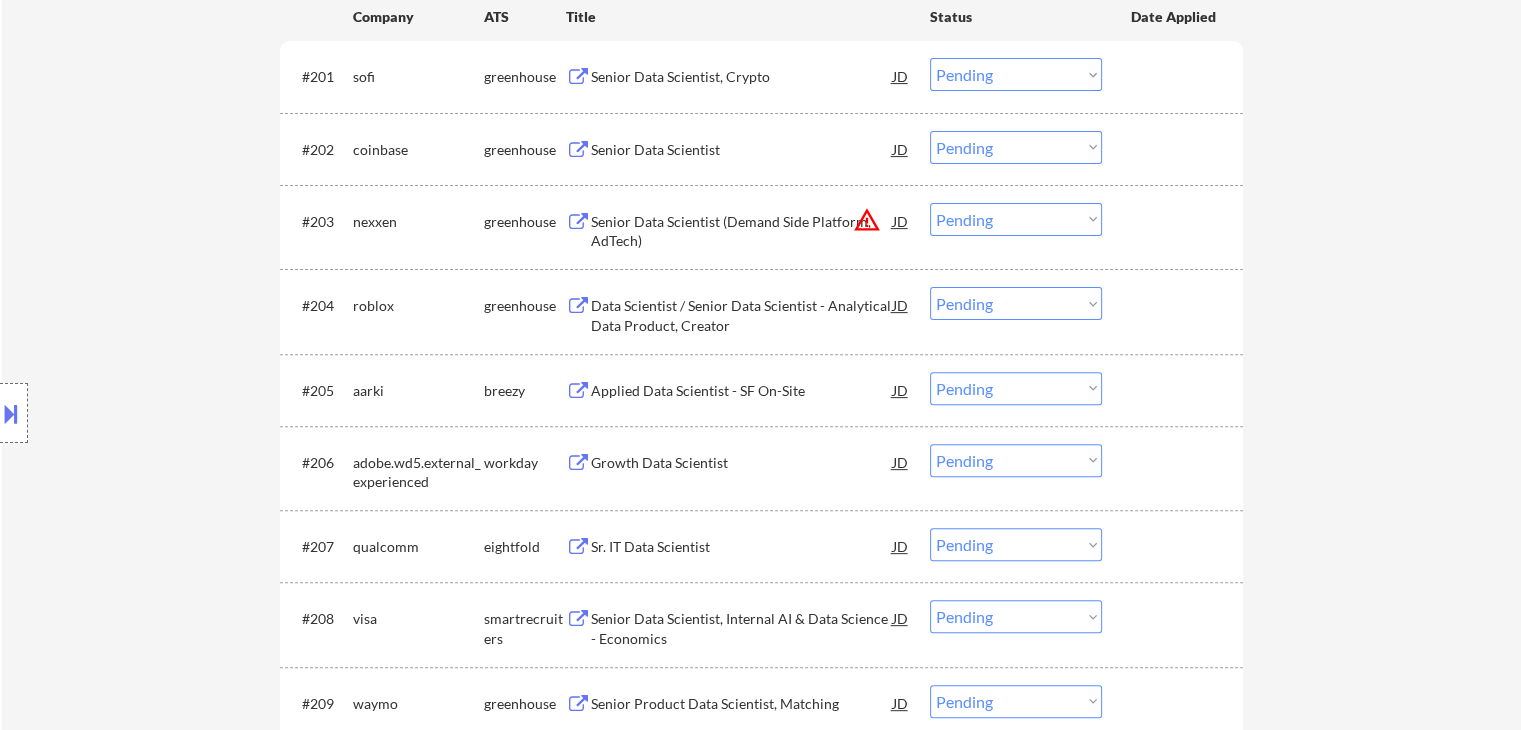 scroll, scrollTop: 616, scrollLeft: 0, axis: vertical 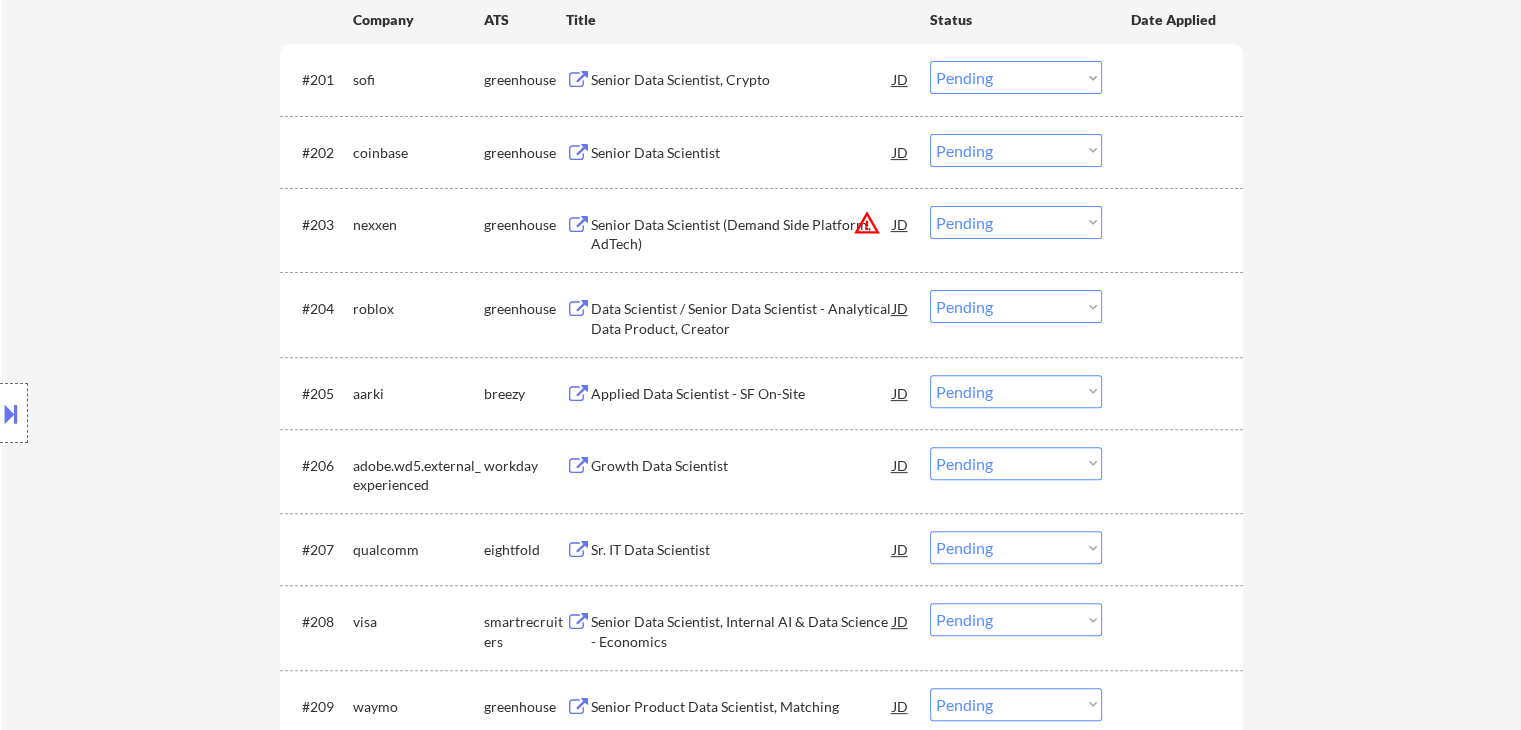 click on "#204 roblox greenhouse Data Scientist / Senior Data Scientist - Analytical Data Product, Creator JD warning_amber Choose an option... Pending Applied Excluded (Questions) Excluded (Expired) Excluded (Location) Excluded (Bad Match) Excluded (Blocklist) Excluded (Salary) Excluded (Other)" at bounding box center [758, 314] 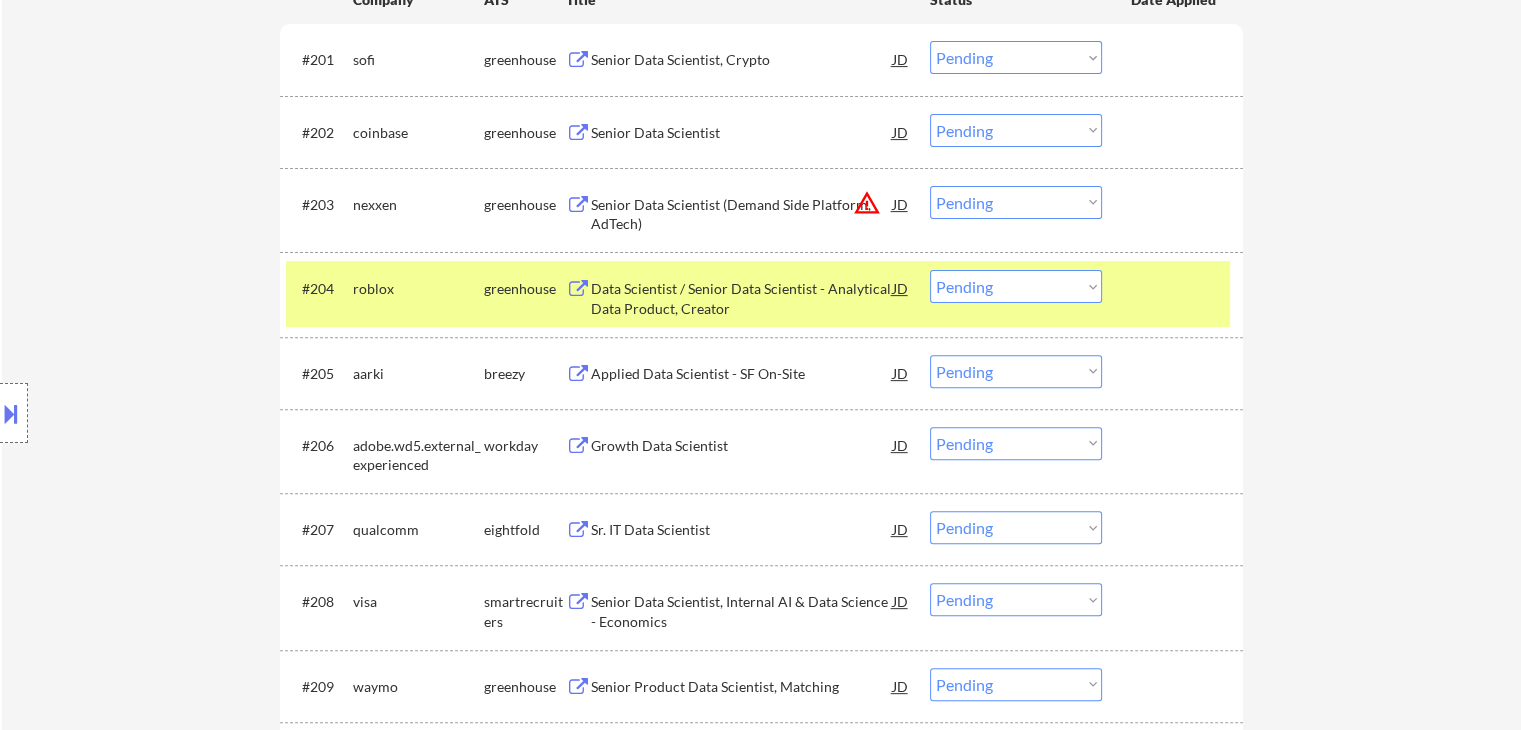 scroll, scrollTop: 644, scrollLeft: 0, axis: vertical 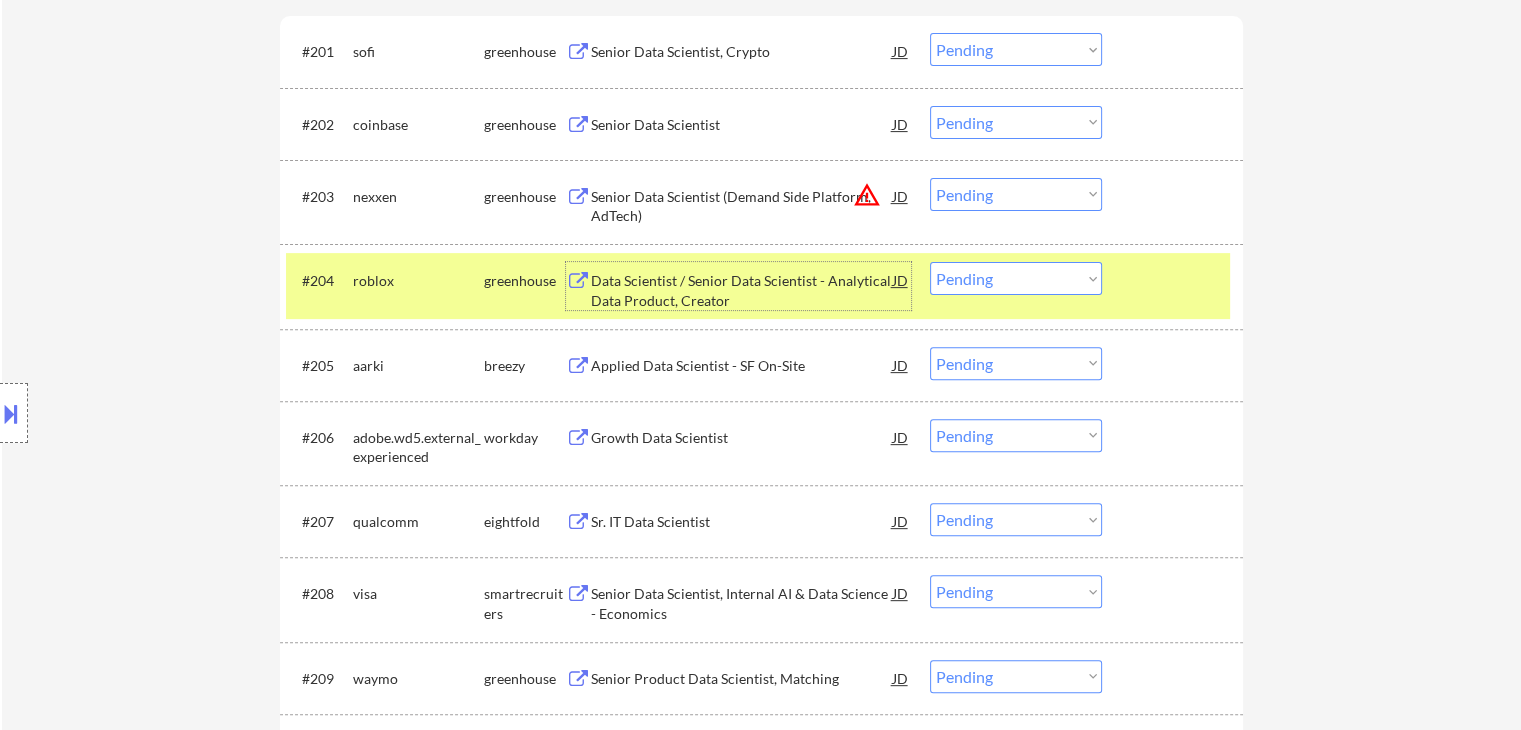 click on "Data Scientist / Senior Data Scientist - Analytical Data Product, Creator" at bounding box center [742, 290] 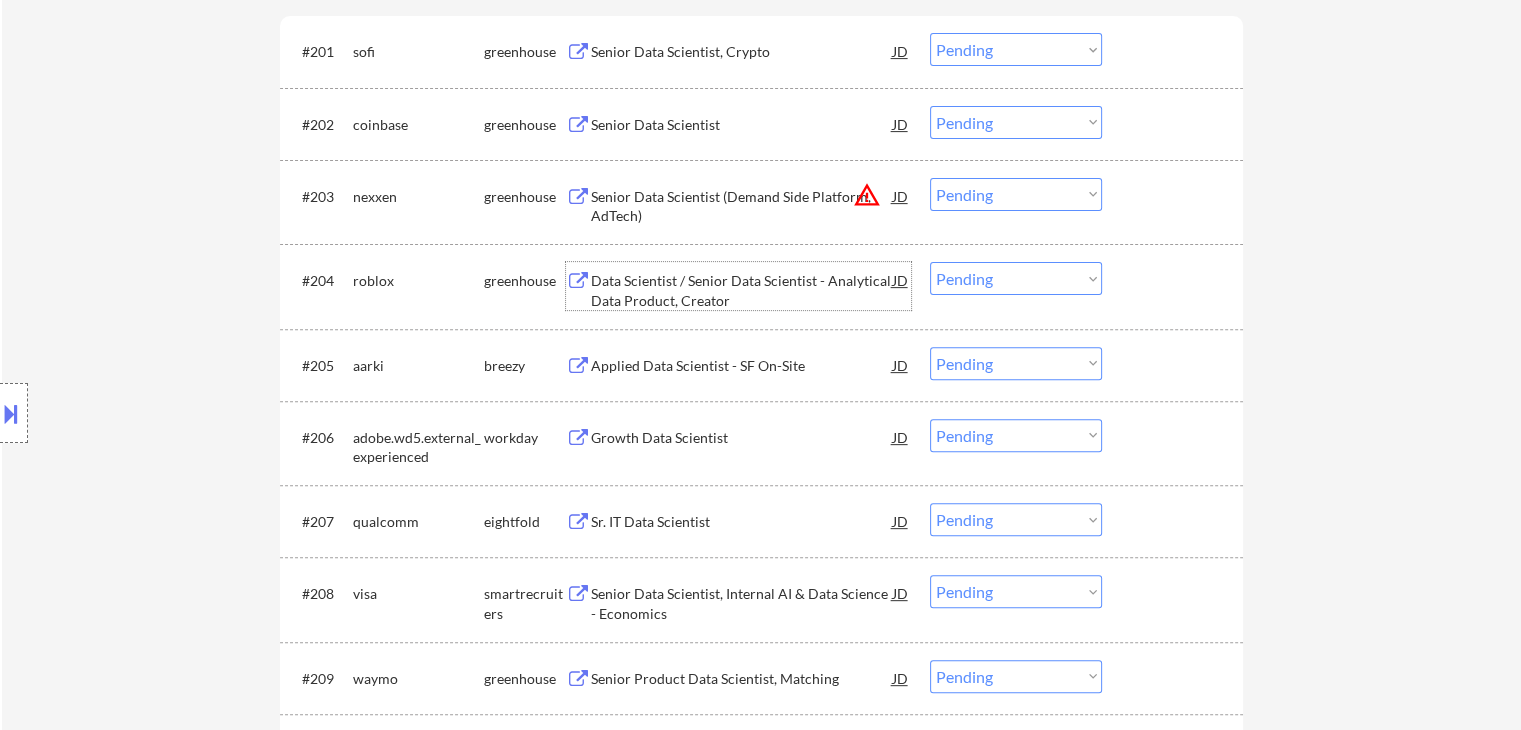 click on "Data Scientist / Senior Data Scientist - Analytical Data Product, Creator" at bounding box center [742, 290] 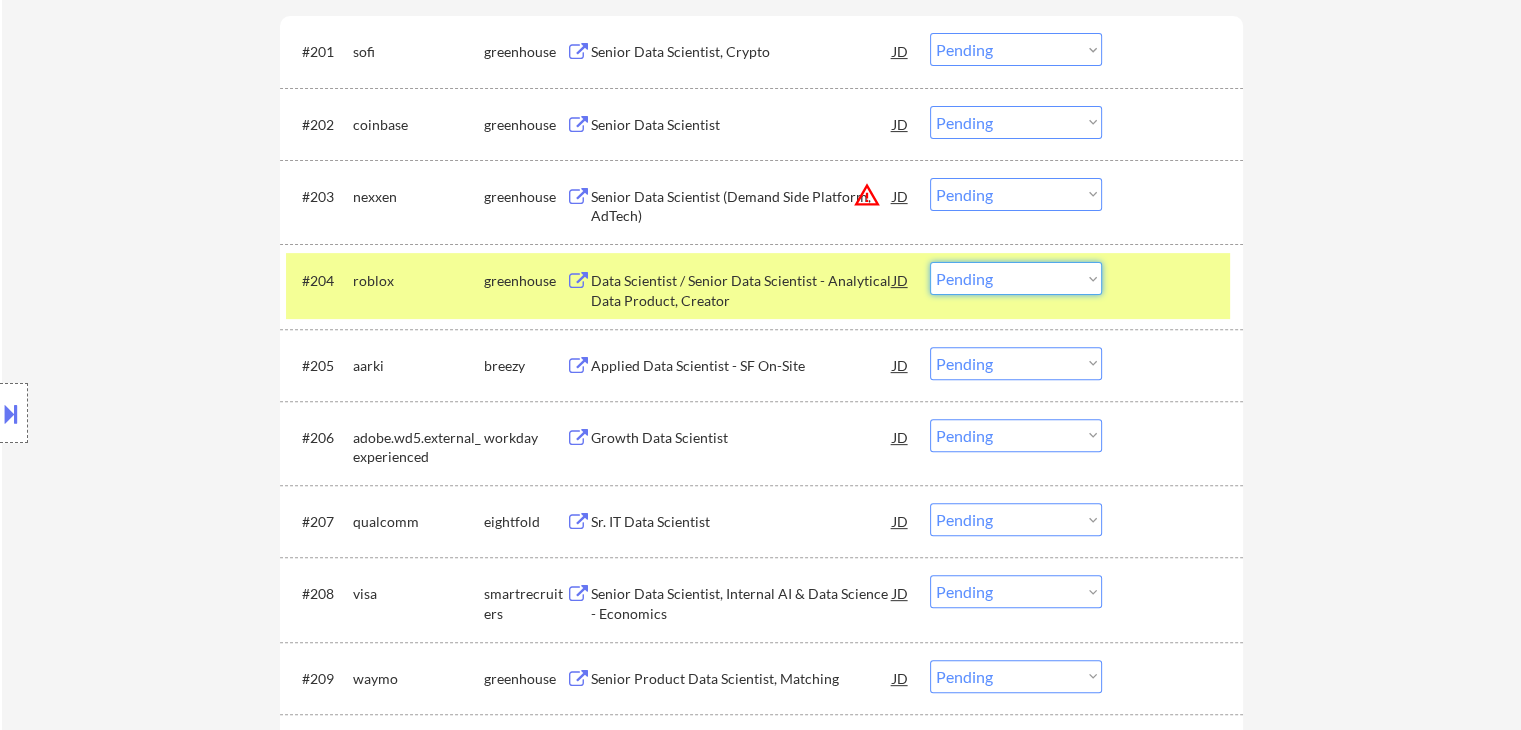 click on "Choose an option... Pending Applied Excluded (Questions) Excluded (Expired) Excluded (Location) Excluded (Bad Match) Excluded (Blocklist) Excluded (Salary) Excluded (Other)" at bounding box center [1016, 278] 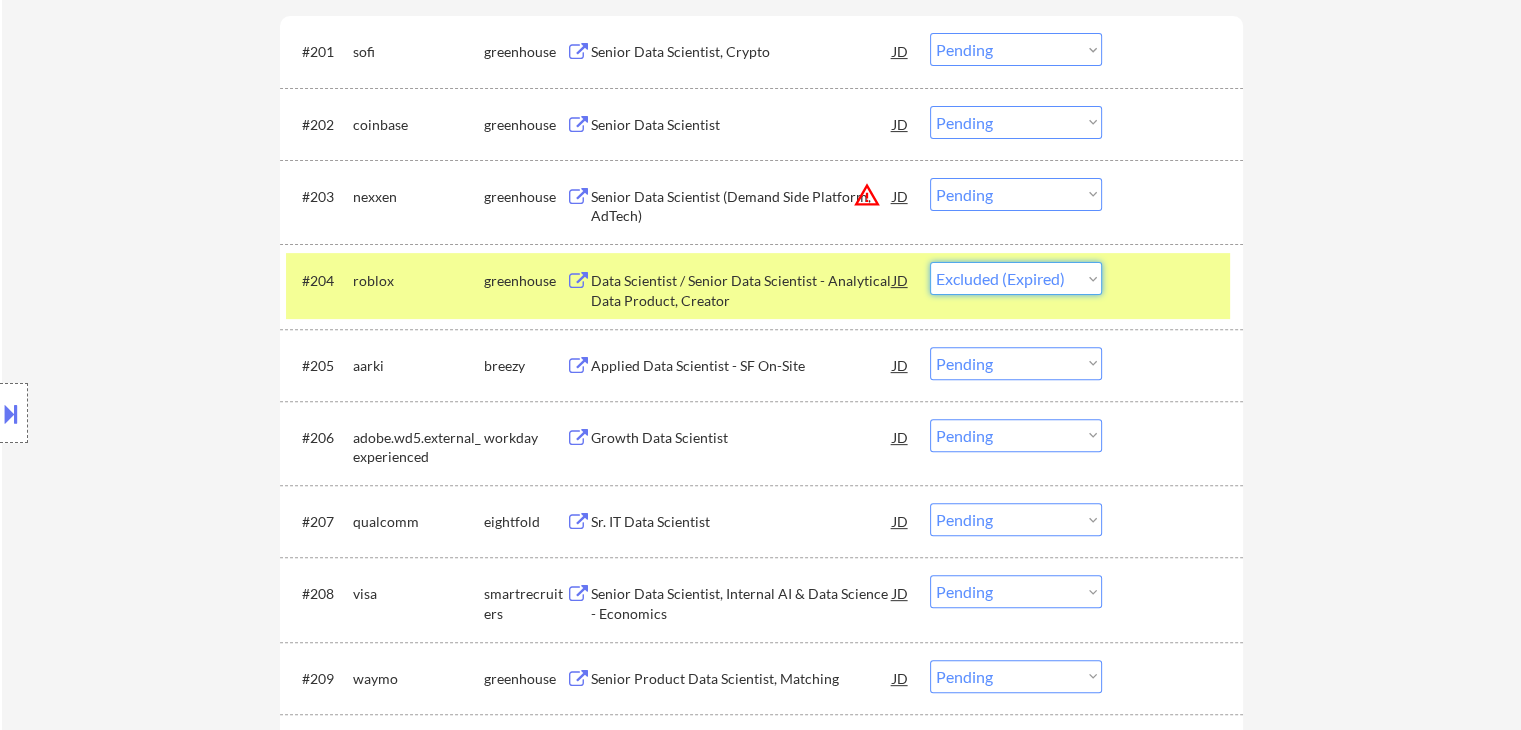 click on "Choose an option... Pending Applied Excluded (Questions) Excluded (Expired) Excluded (Location) Excluded (Bad Match) Excluded (Blocklist) Excluded (Salary) Excluded (Other)" at bounding box center [1016, 278] 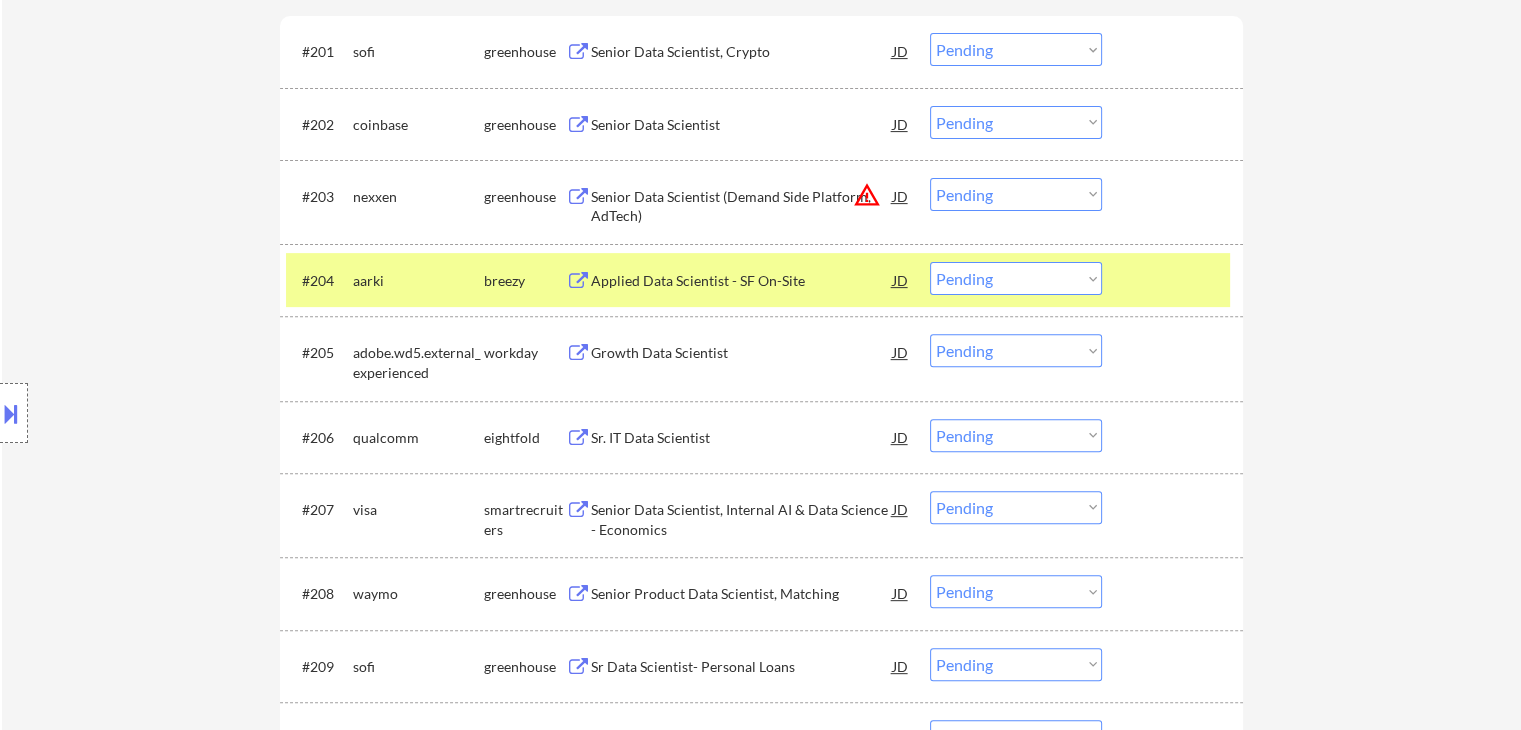 click on "Applied Data Scientist - SF On-Site" at bounding box center [742, 280] 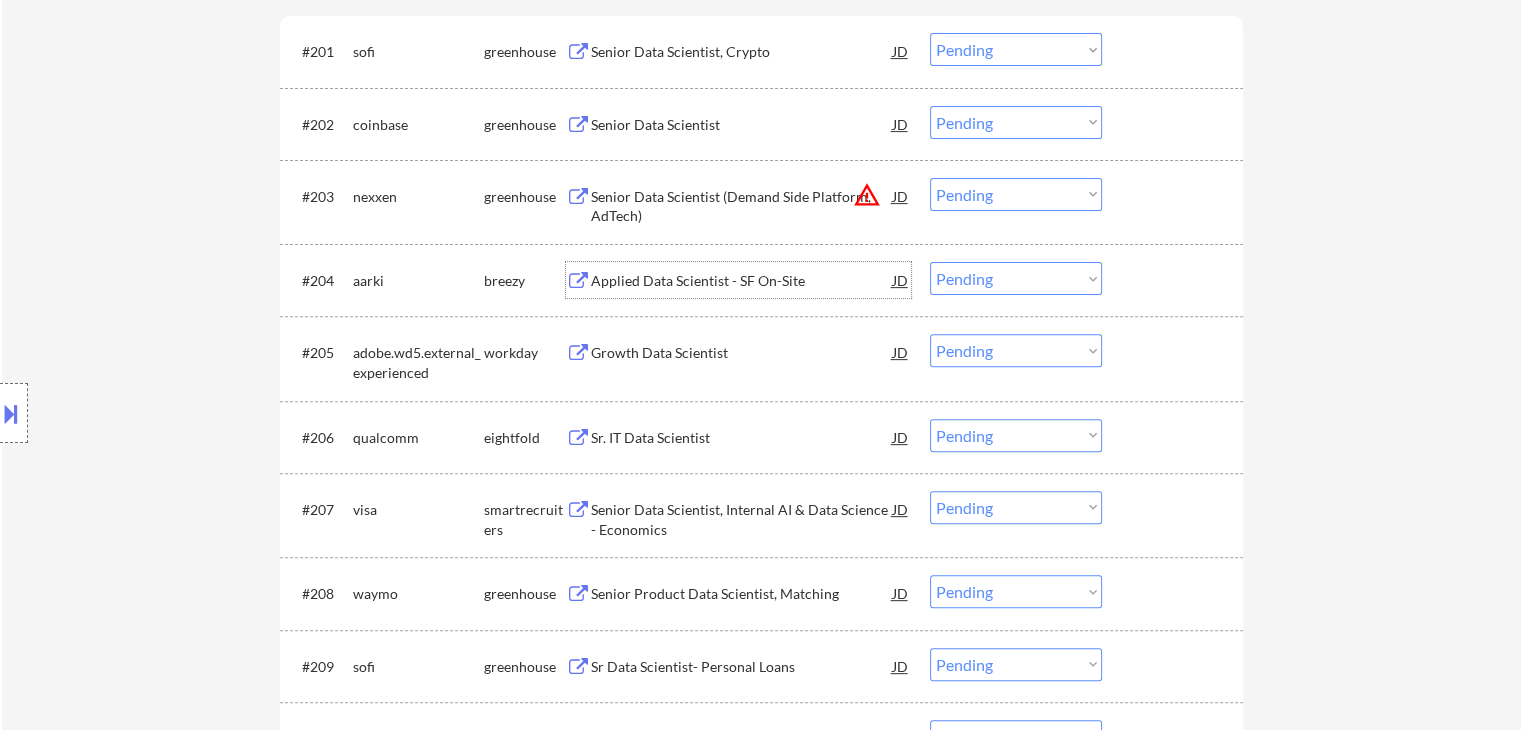 click on "Choose an option... Pending Applied Excluded (Questions) Excluded (Expired) Excluded (Location) Excluded (Bad Match) Excluded (Blocklist) Excluded (Salary) Excluded (Other)" at bounding box center [1016, 278] 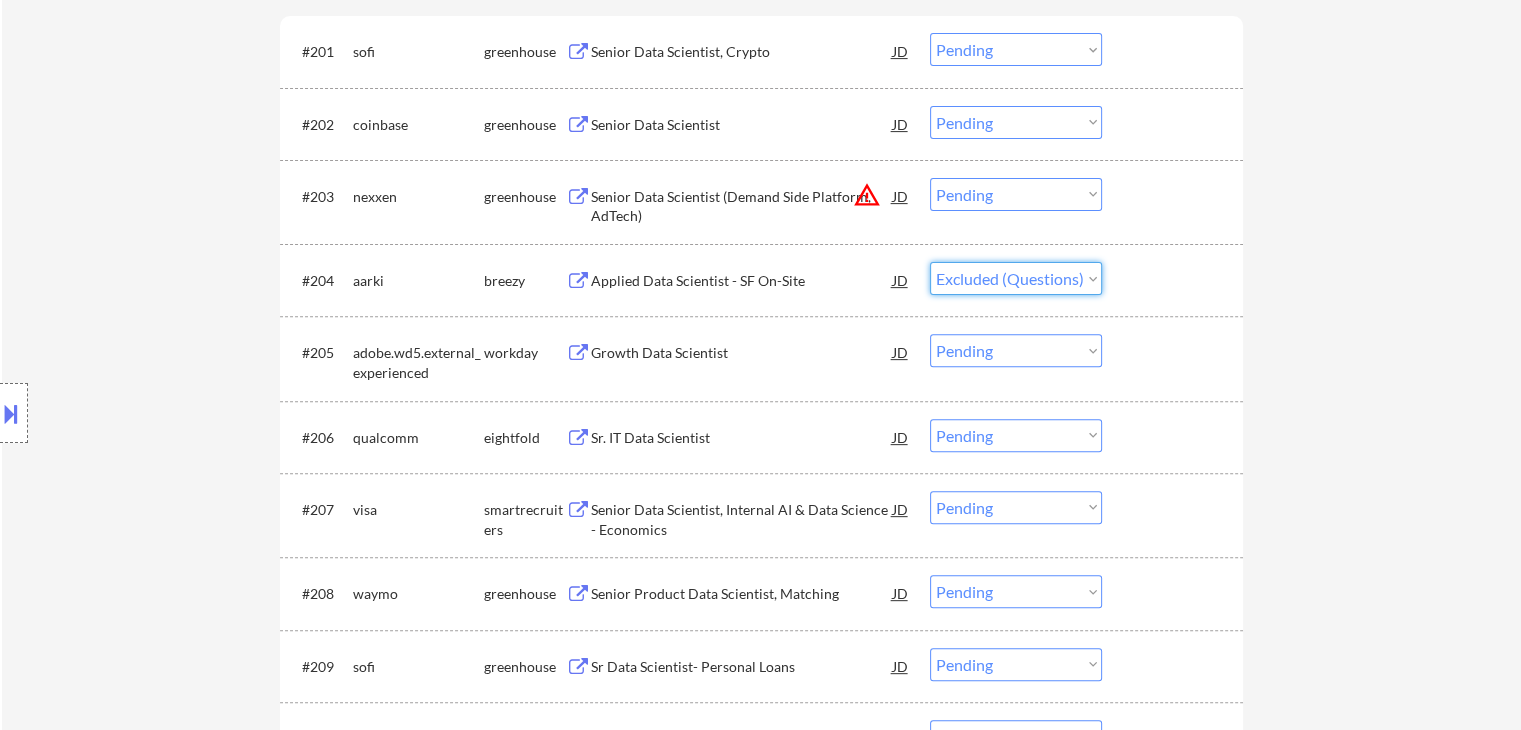 click on "Choose an option... Pending Applied Excluded (Questions) Excluded (Expired) Excluded (Location) Excluded (Bad Match) Excluded (Blocklist) Excluded (Salary) Excluded (Other)" at bounding box center [1016, 278] 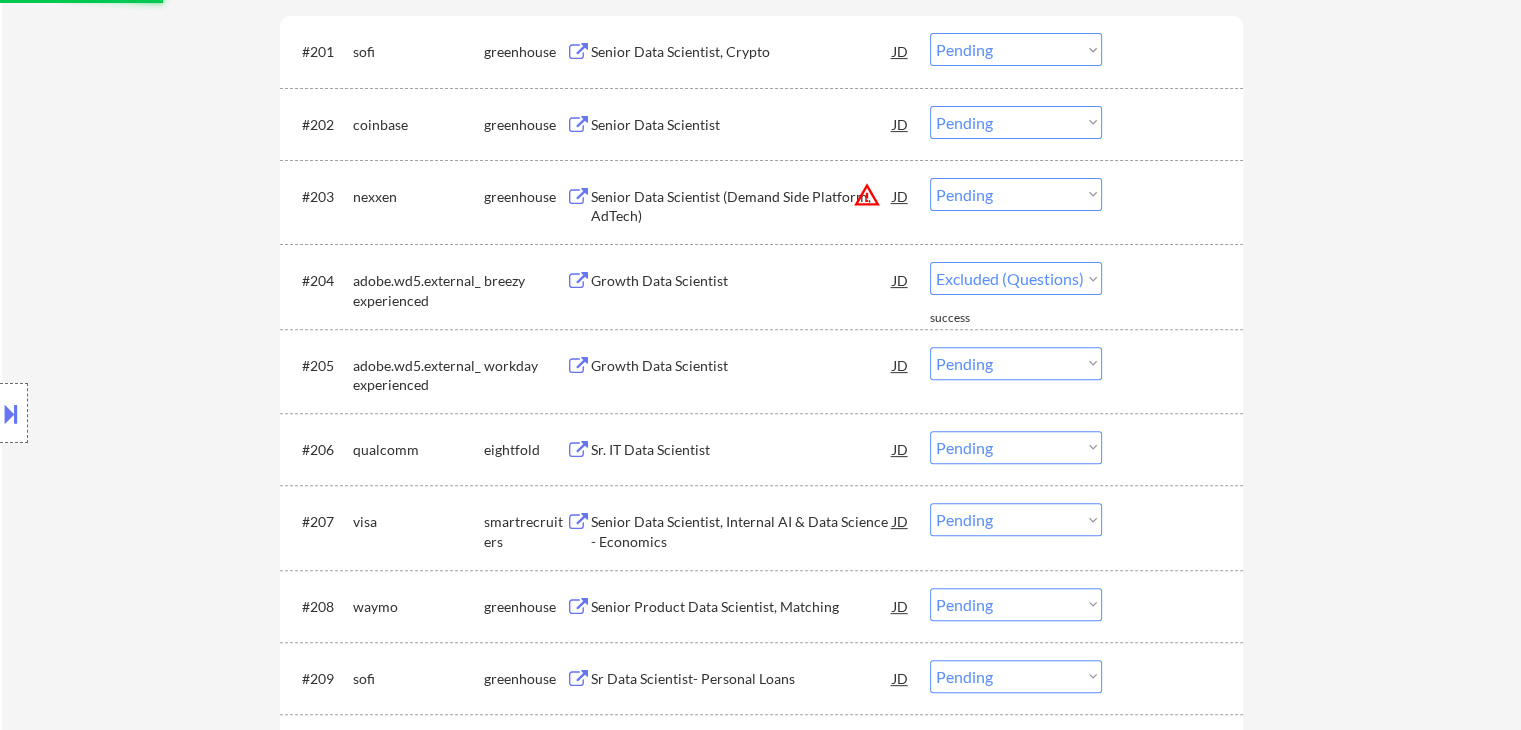 select on ""pending"" 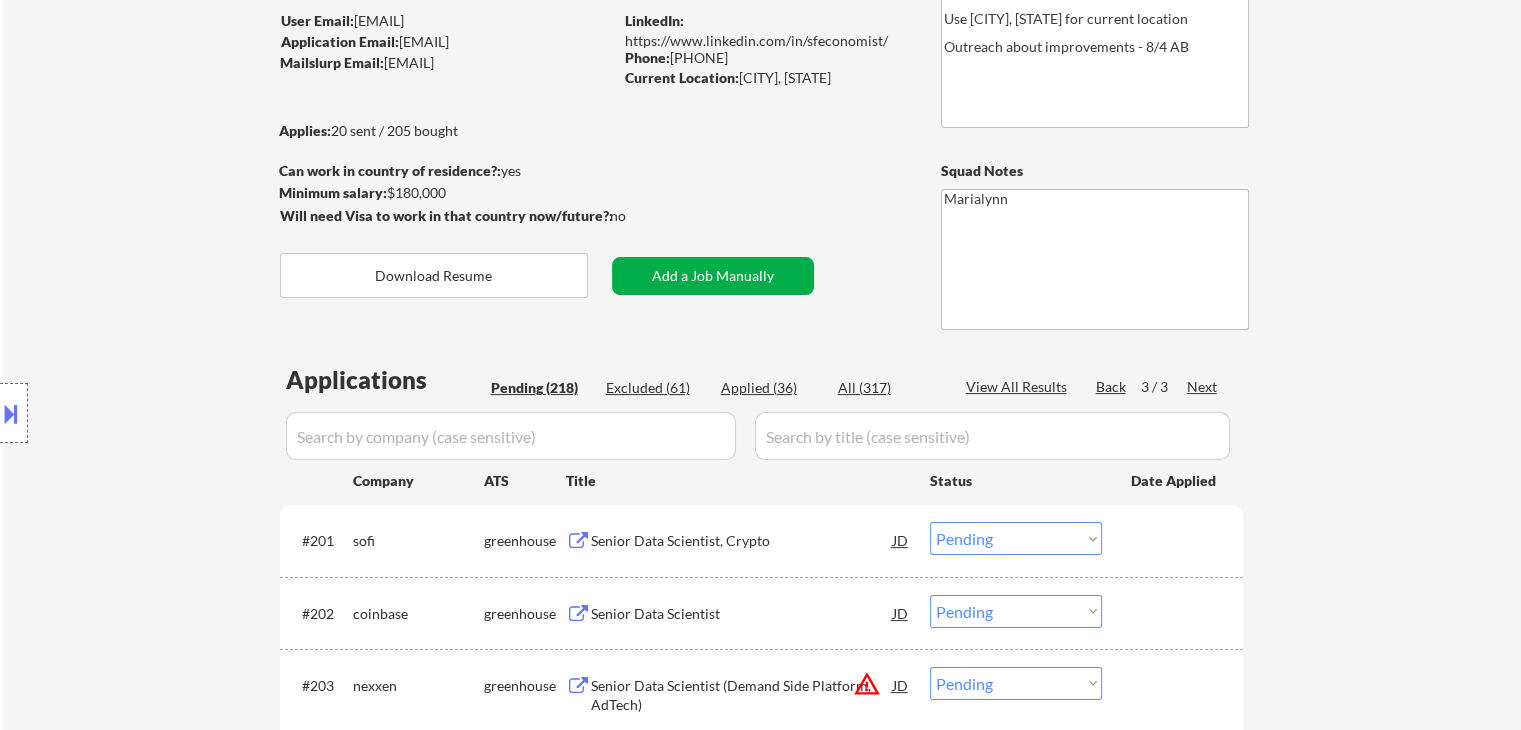 scroll, scrollTop: 300, scrollLeft: 0, axis: vertical 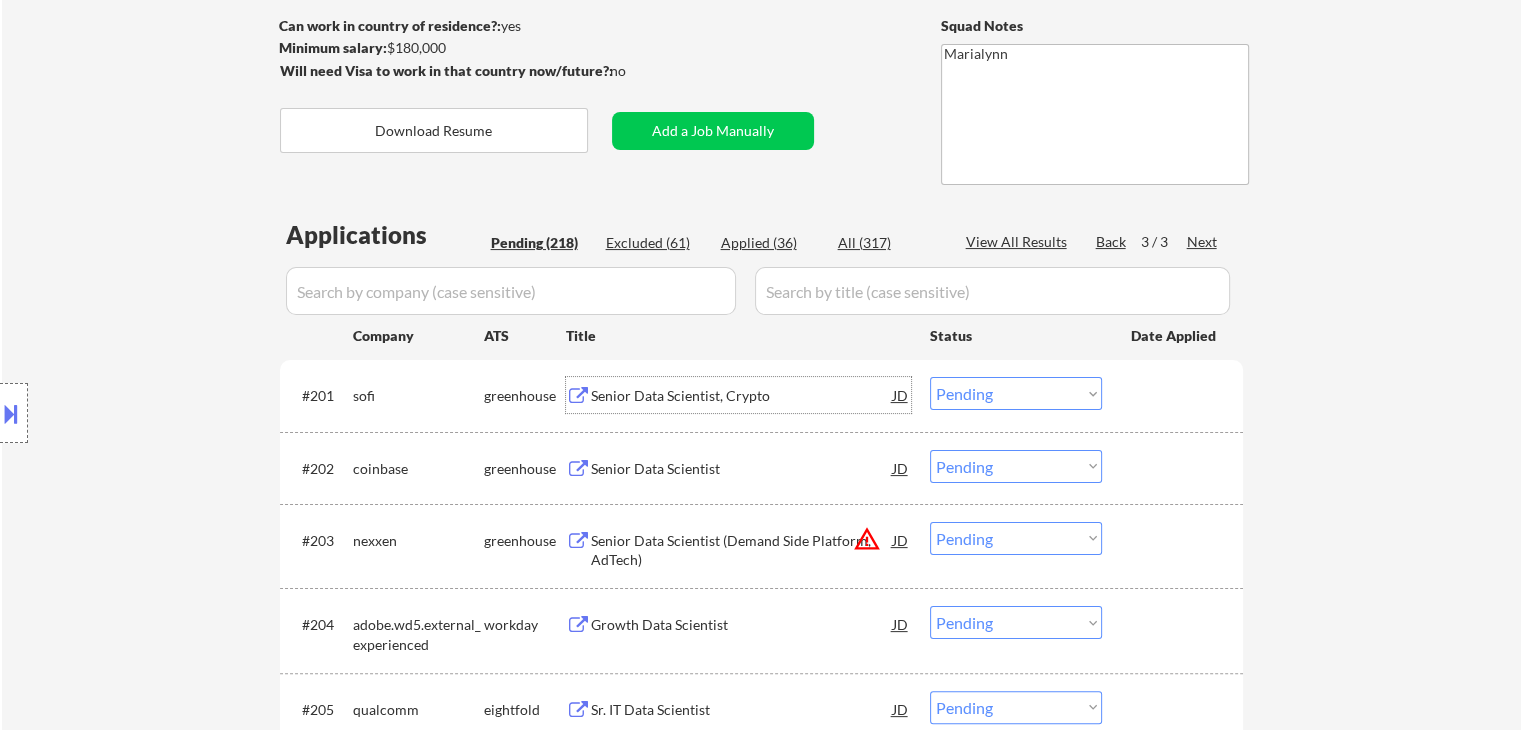 click on "Senior Data Scientist, Crypto" at bounding box center (742, 396) 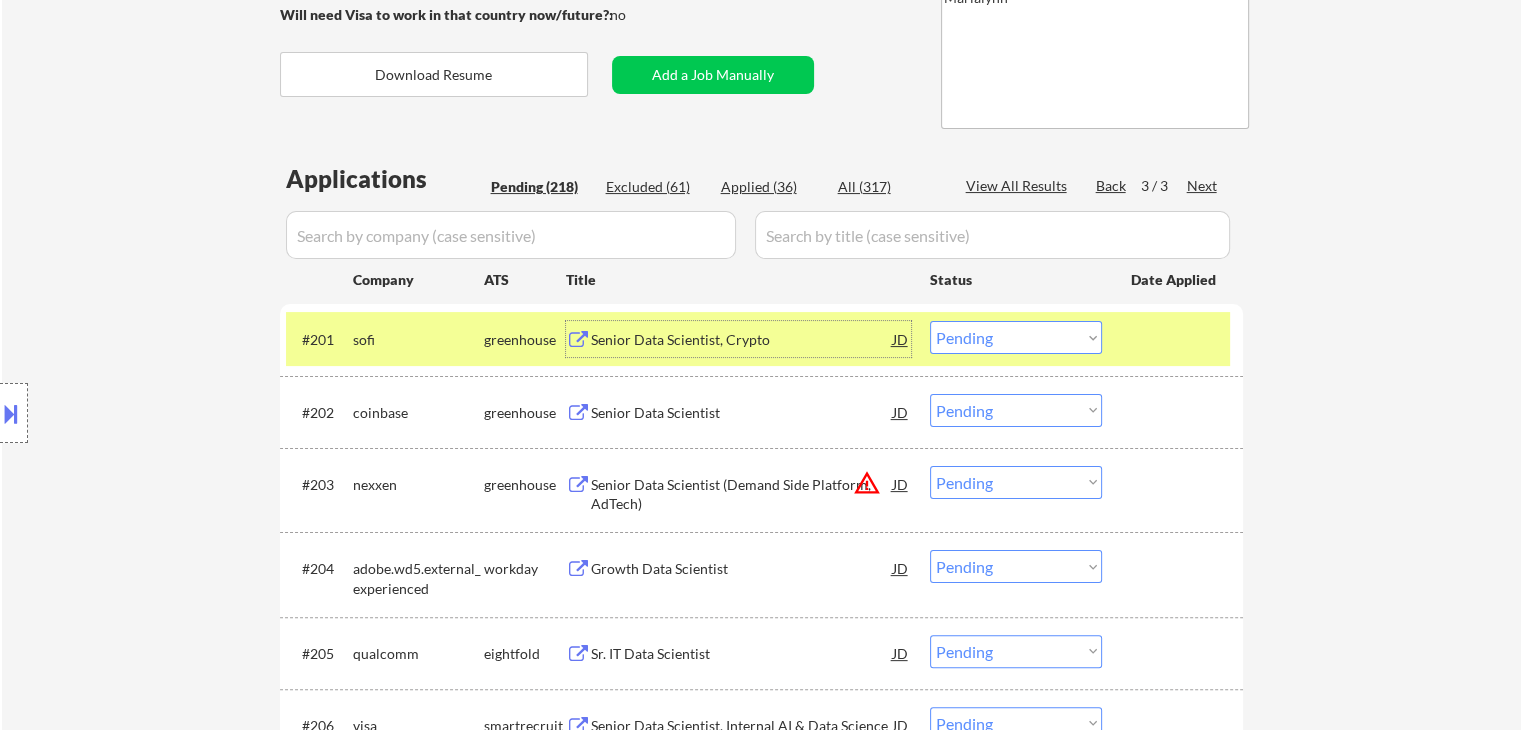 scroll, scrollTop: 500, scrollLeft: 0, axis: vertical 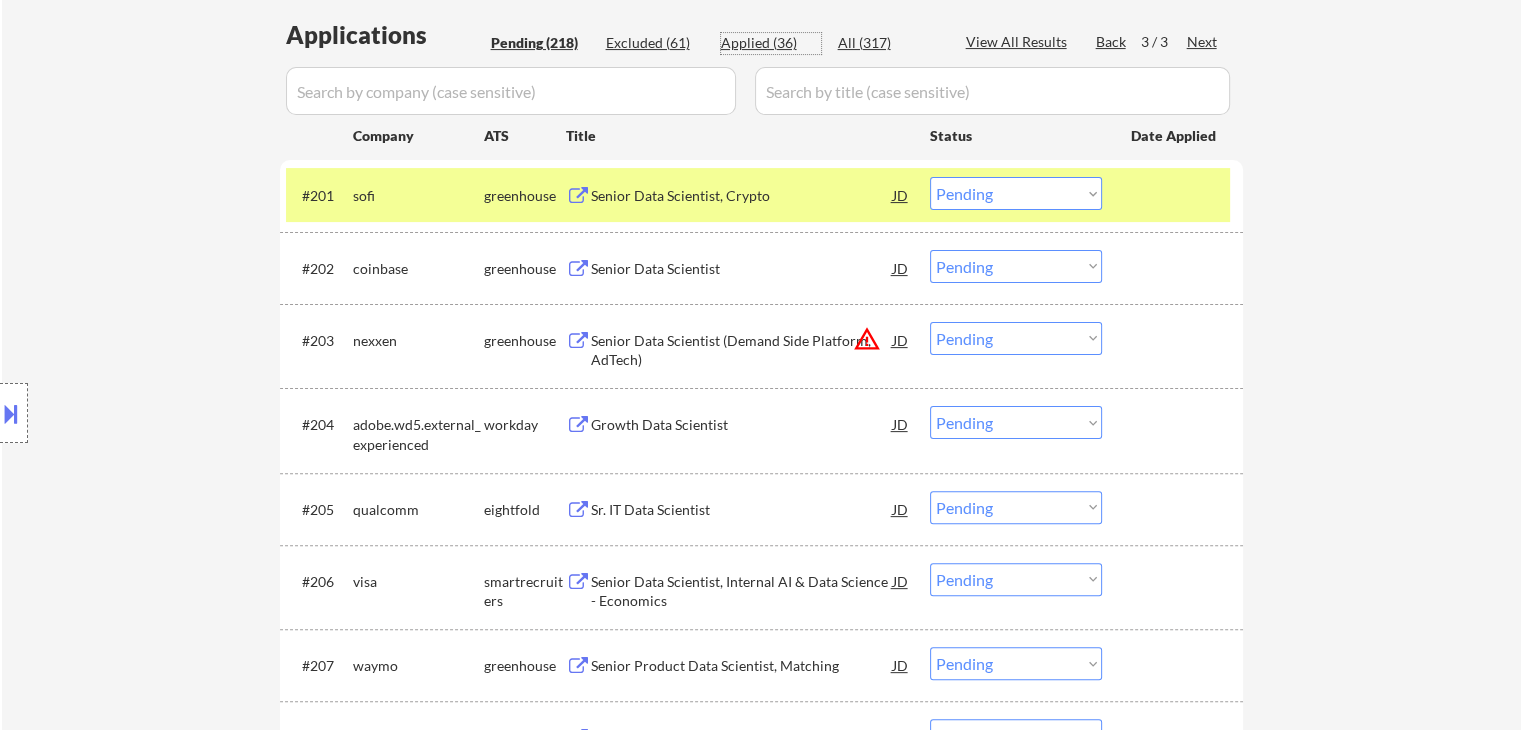 click on "Applied (36)" at bounding box center [771, 43] 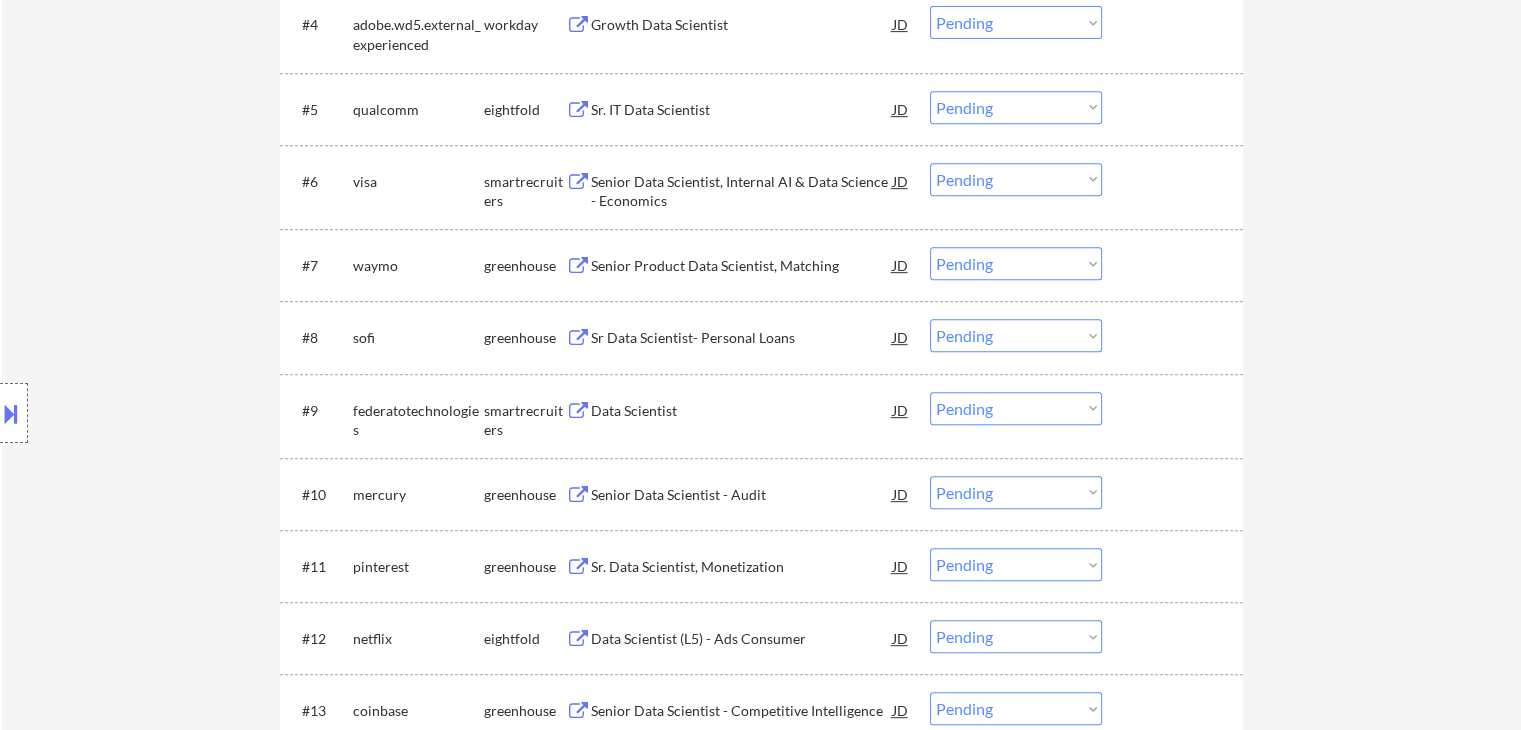 select on ""applied"" 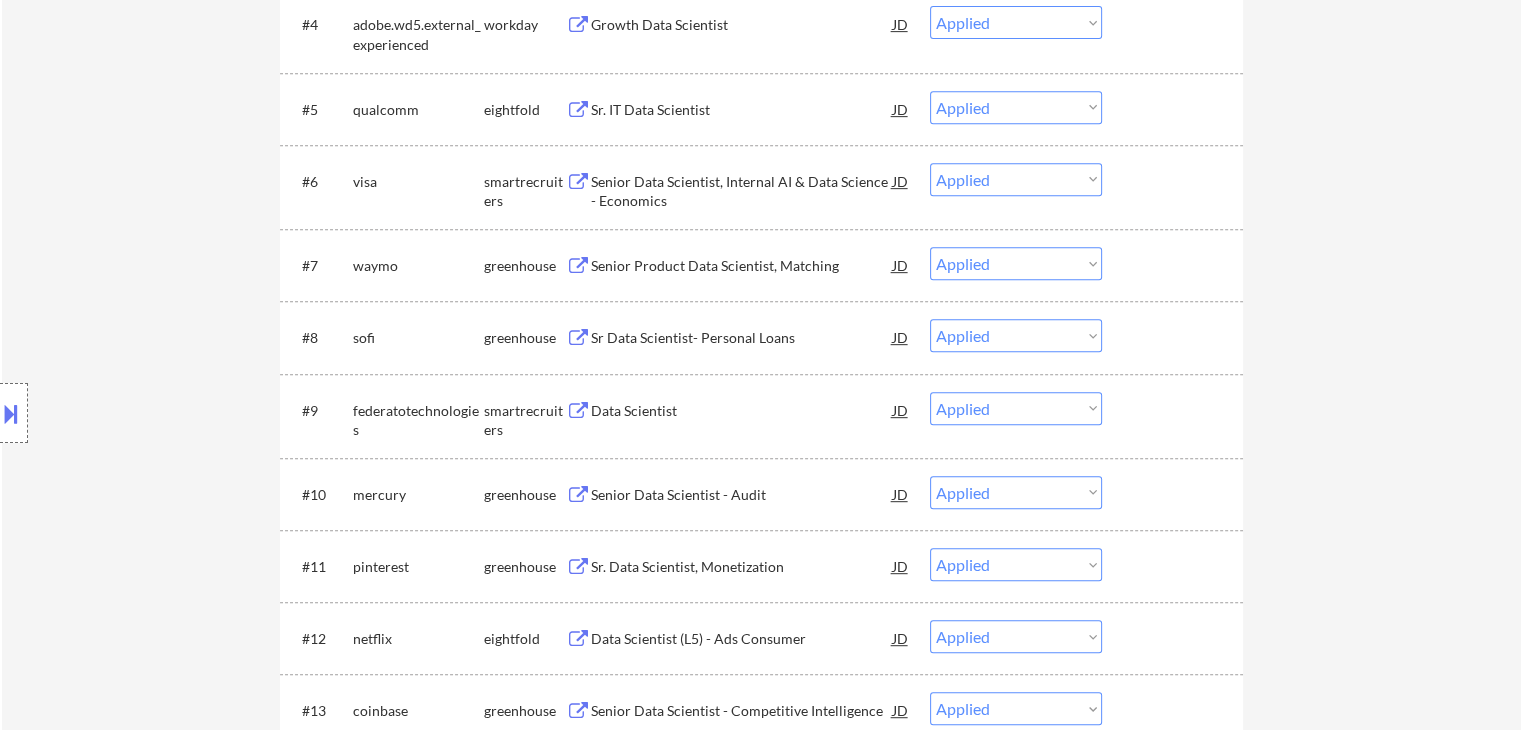 select on ""applied"" 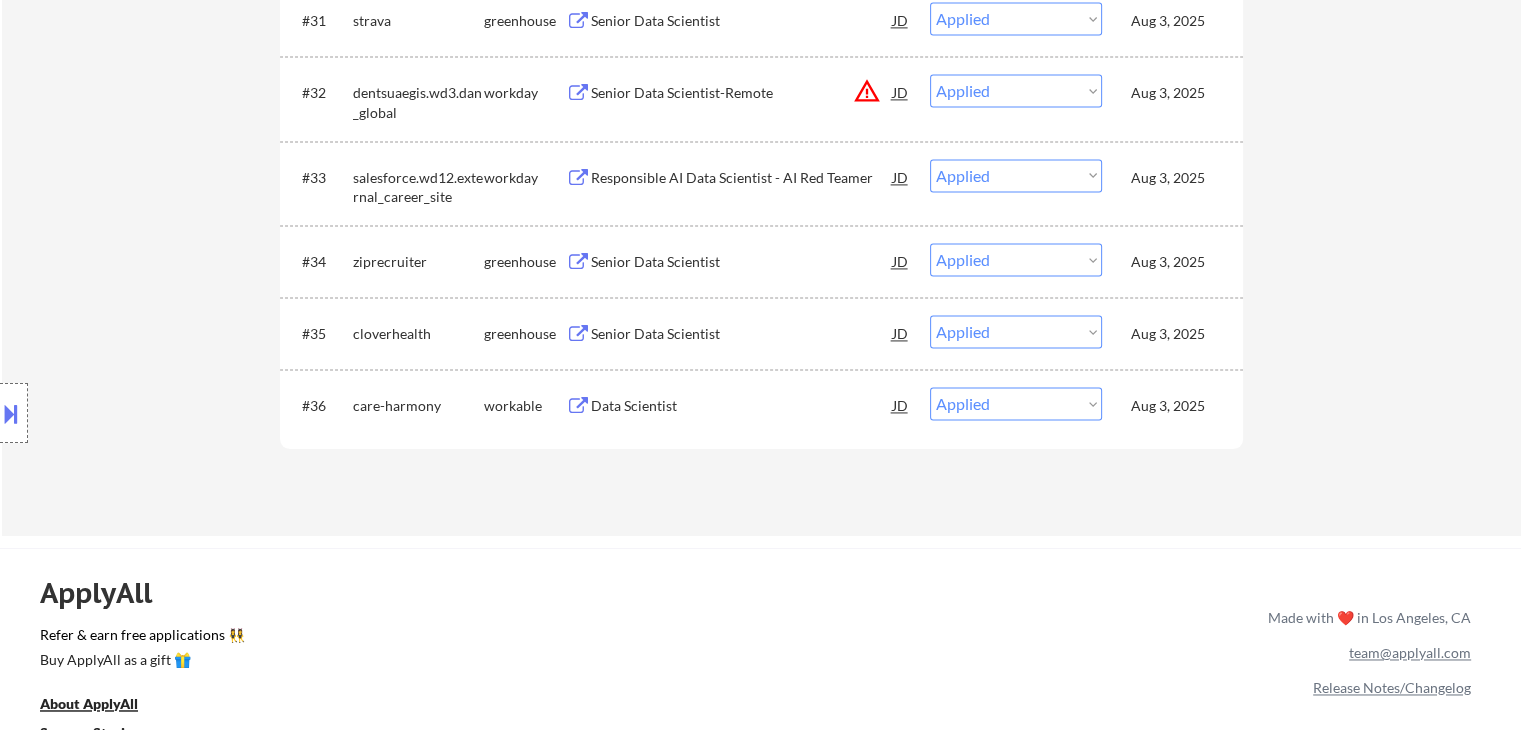 scroll, scrollTop: 3100, scrollLeft: 0, axis: vertical 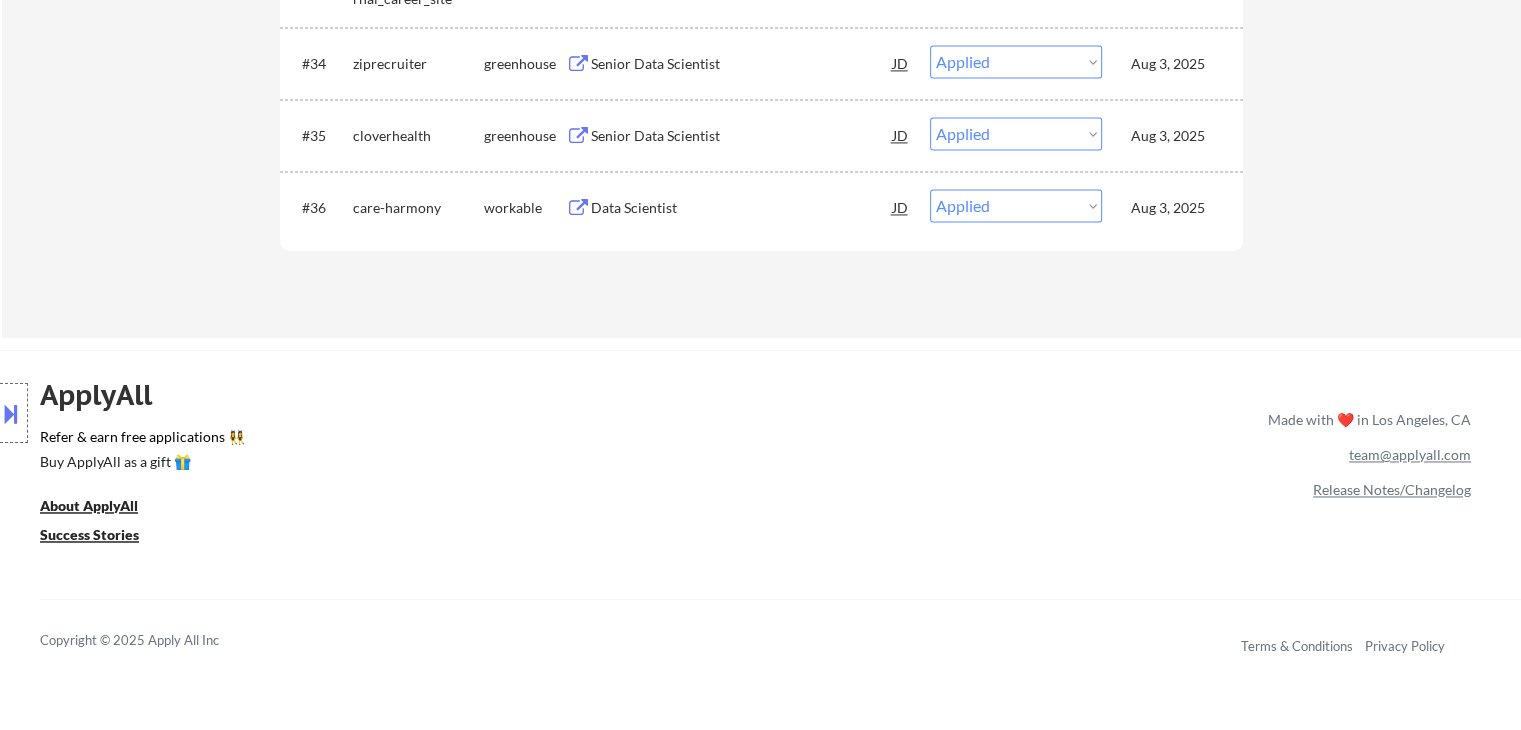 click on "Aug 3, 2025" at bounding box center (1175, 136) 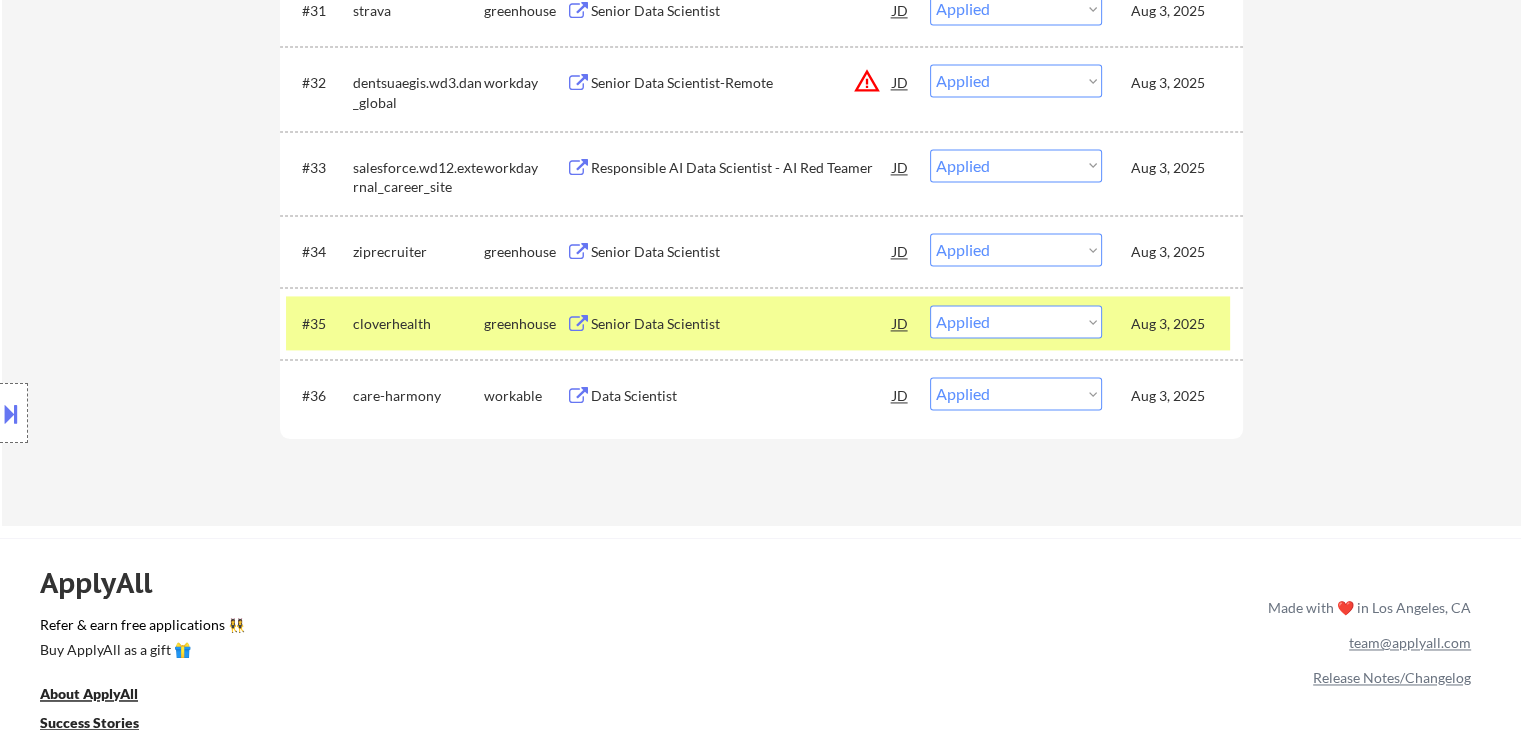 scroll, scrollTop: 2700, scrollLeft: 0, axis: vertical 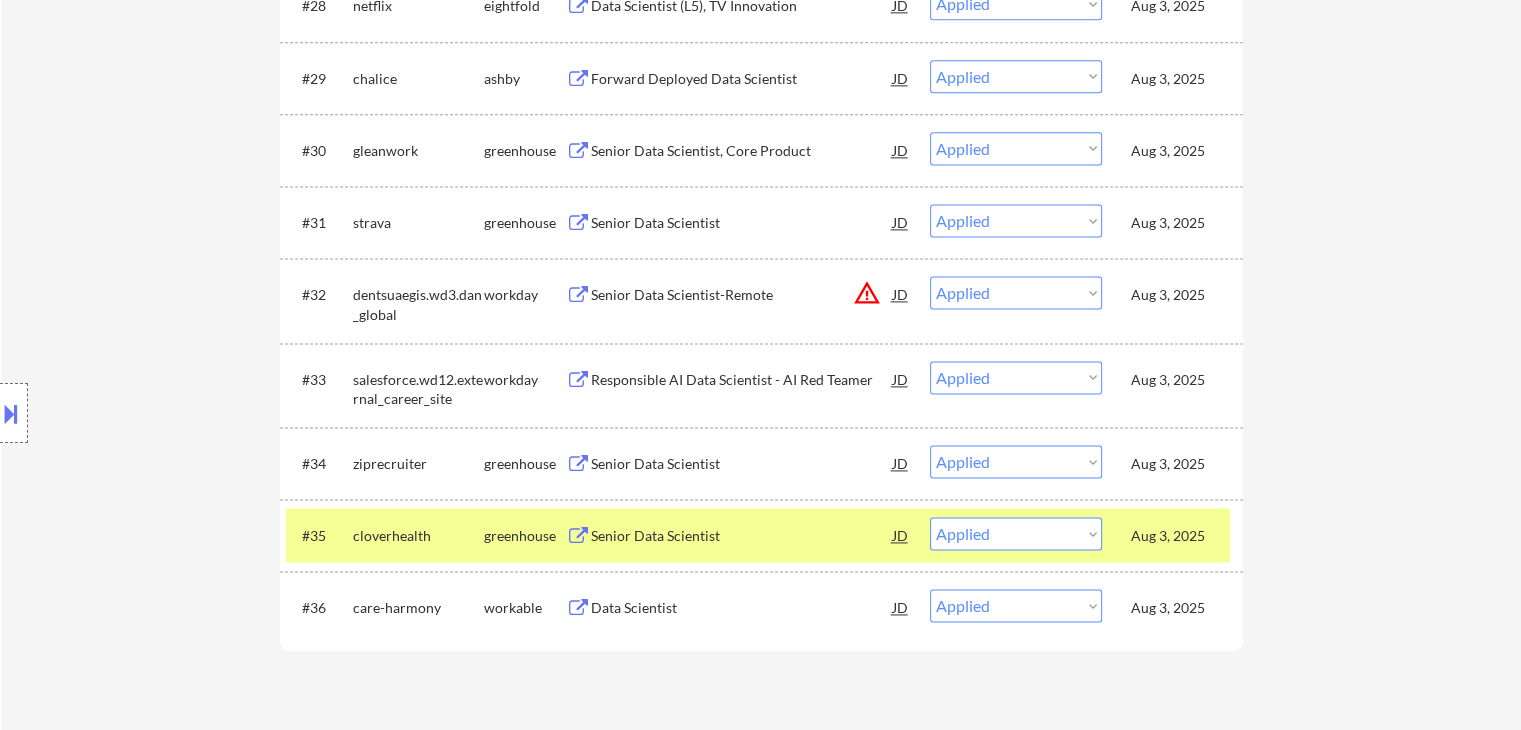 click on "Aug 3, 2025" at bounding box center [1175, 380] 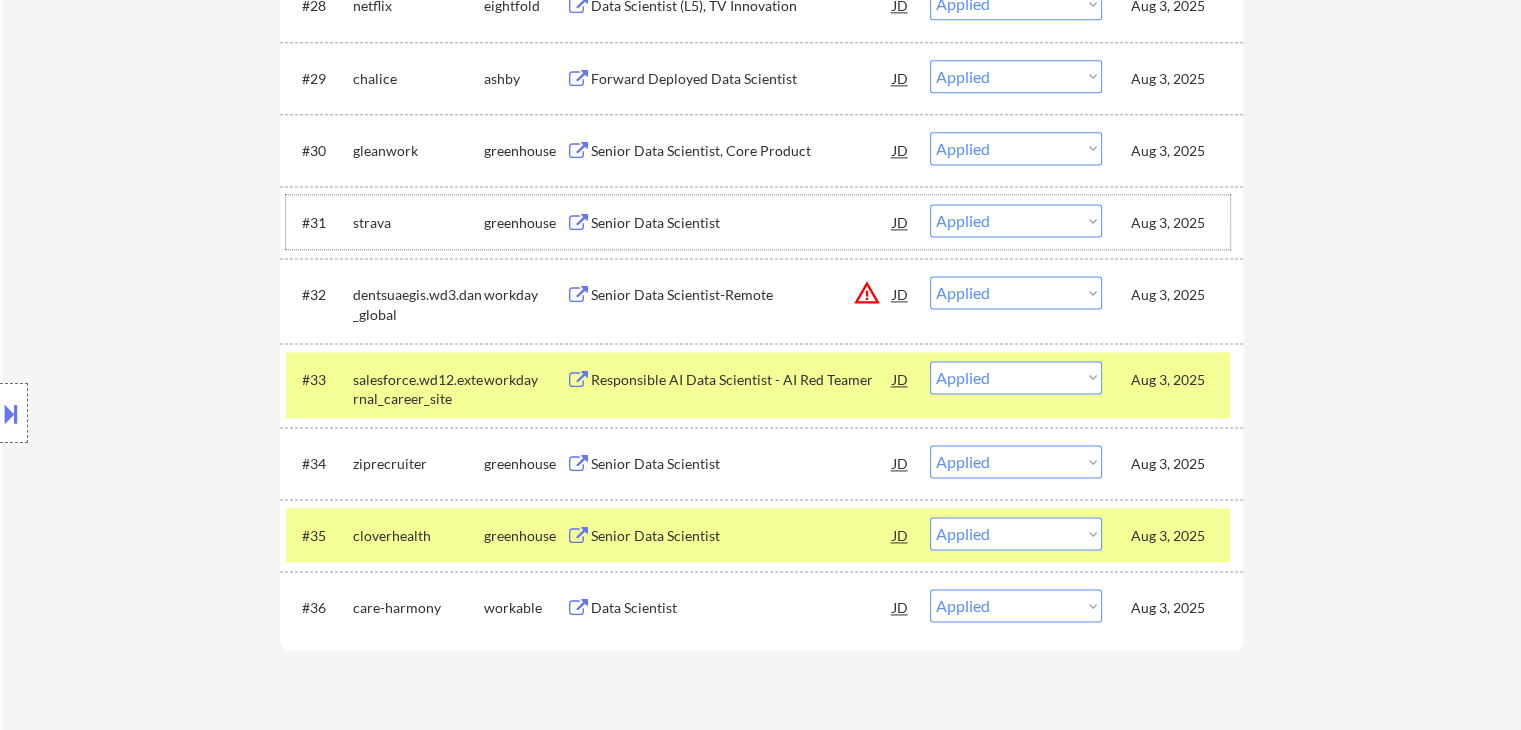 click on "Aug 3, 2025" at bounding box center [1175, 223] 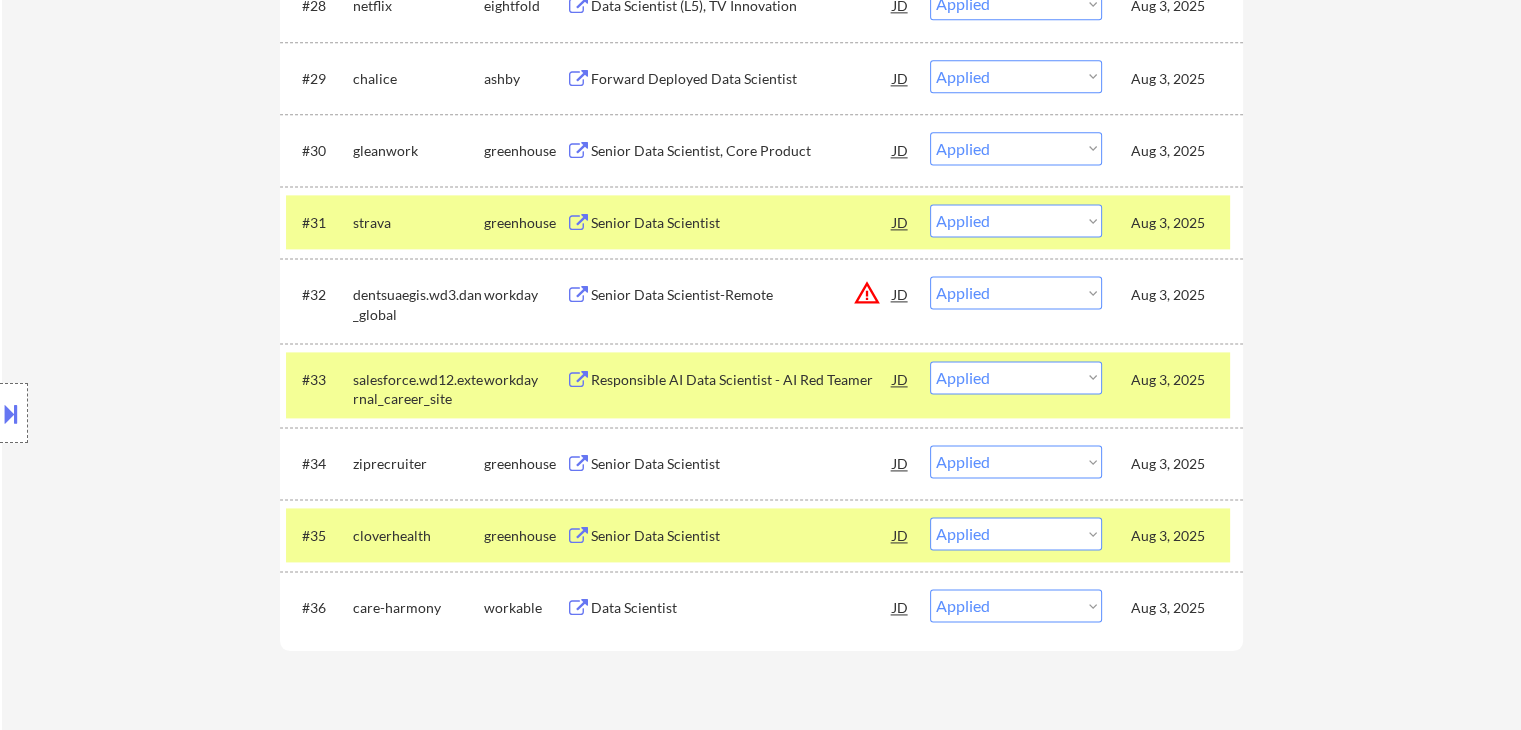 click on "Aug 3, 2025" at bounding box center (1175, 78) 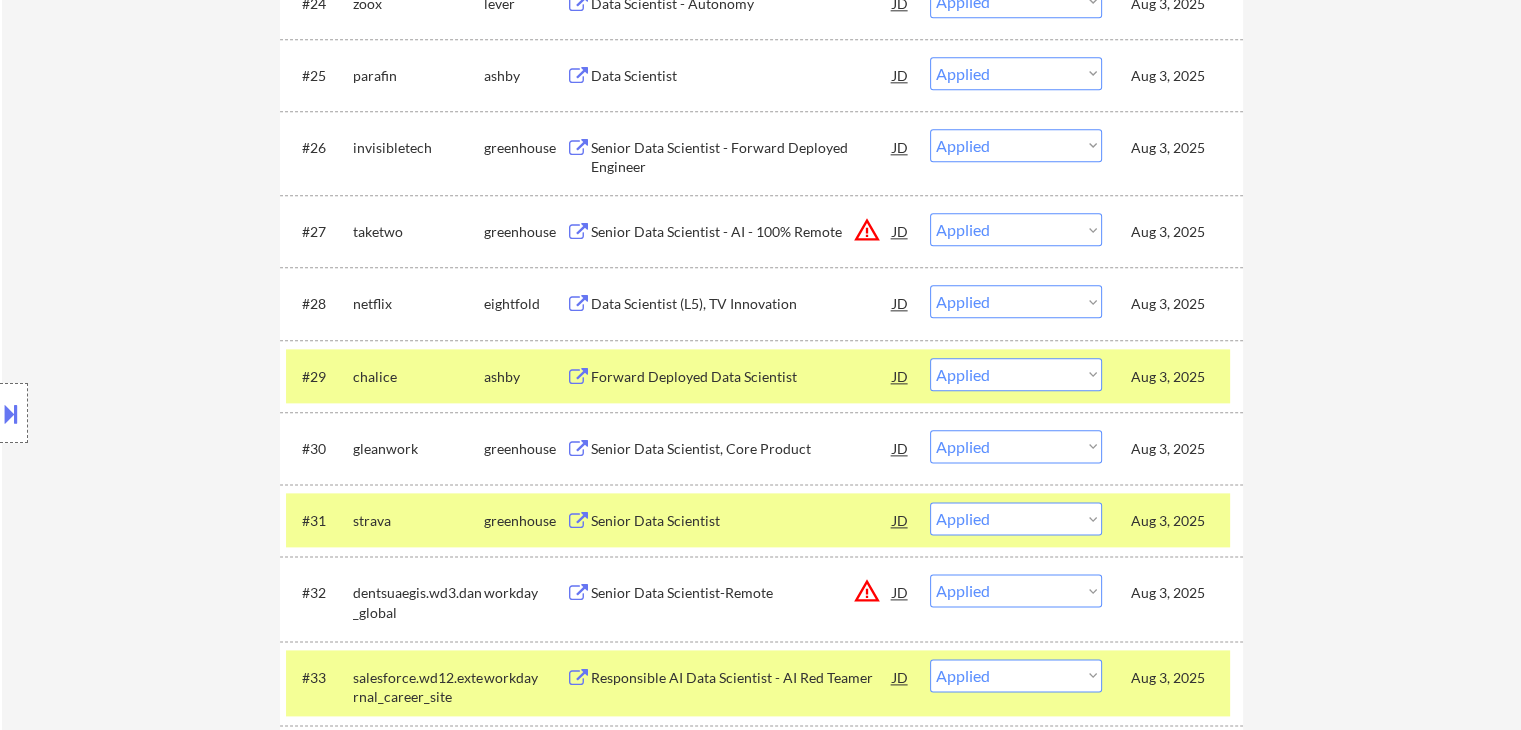 scroll, scrollTop: 2400, scrollLeft: 0, axis: vertical 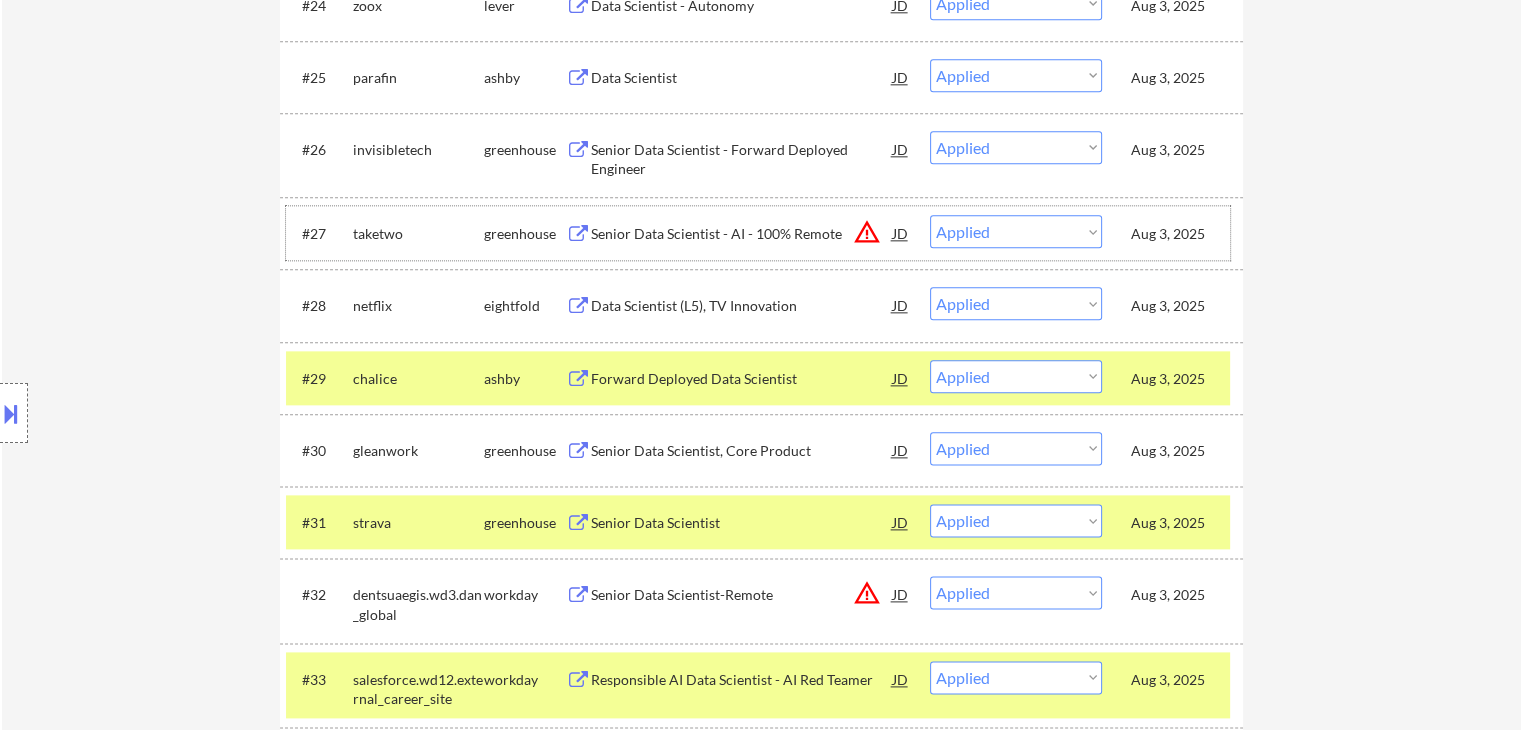 click on "Aug 3, 2025" at bounding box center [1175, 234] 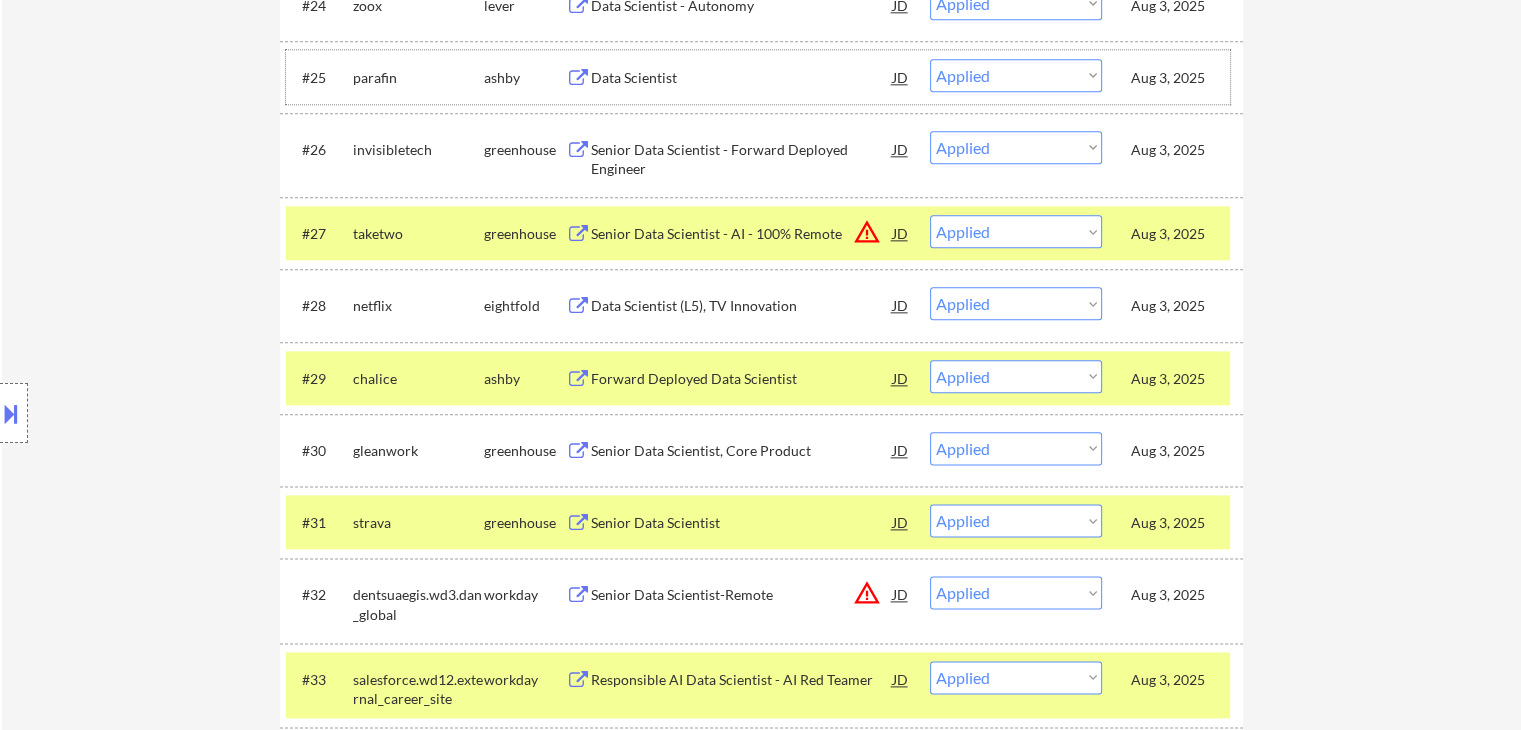 click on "Aug 3, 2025" at bounding box center (1175, 78) 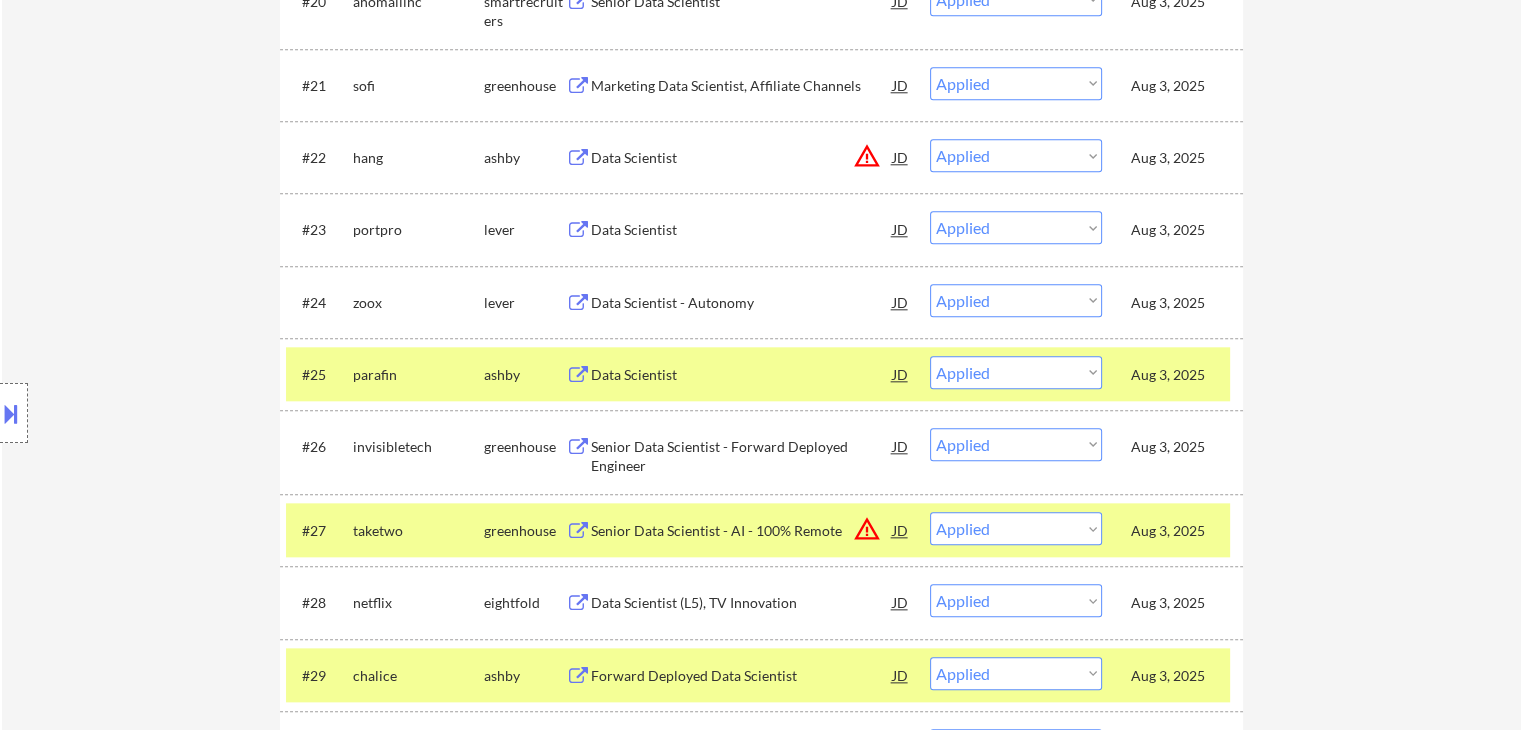 scroll, scrollTop: 2100, scrollLeft: 0, axis: vertical 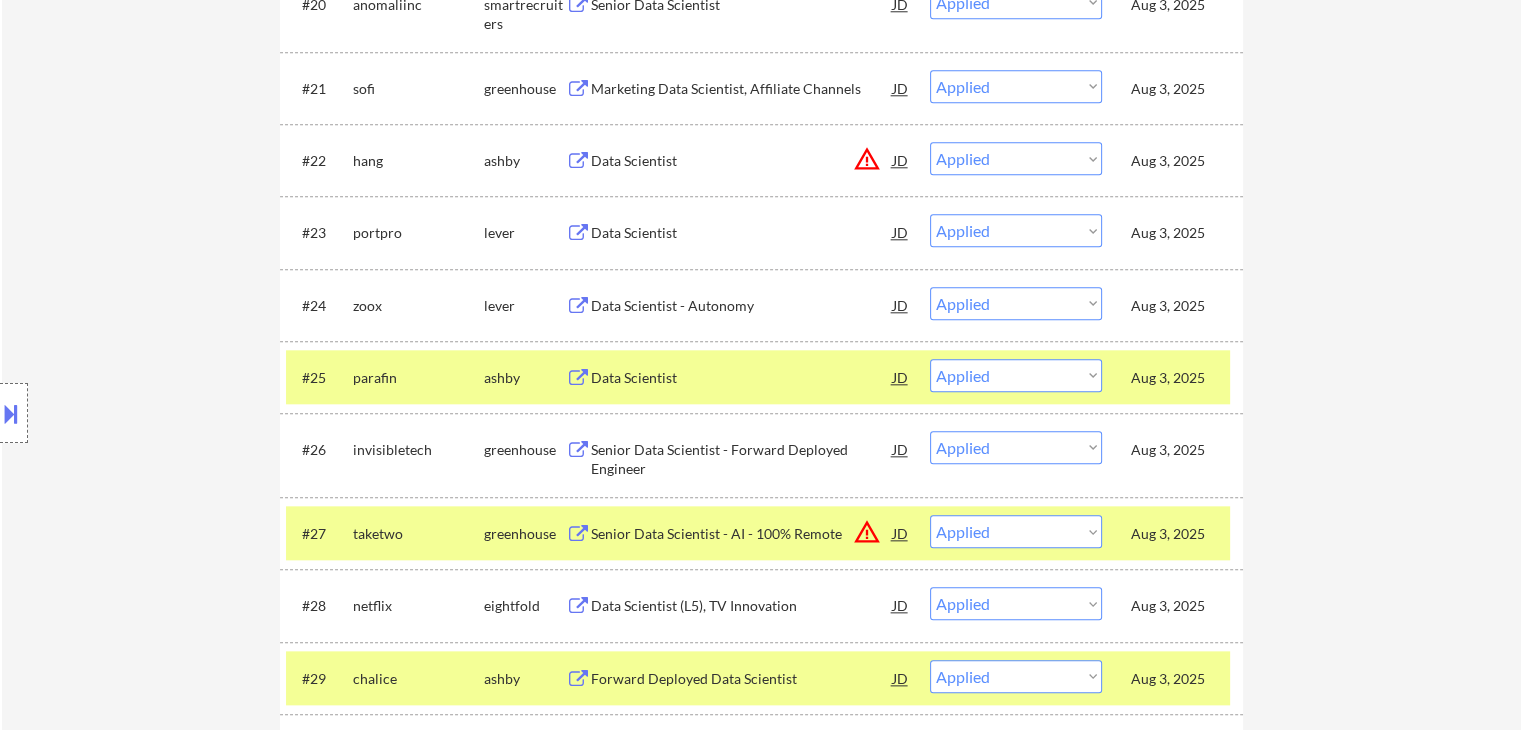 click on "Aug 3, 2025" at bounding box center (1175, 233) 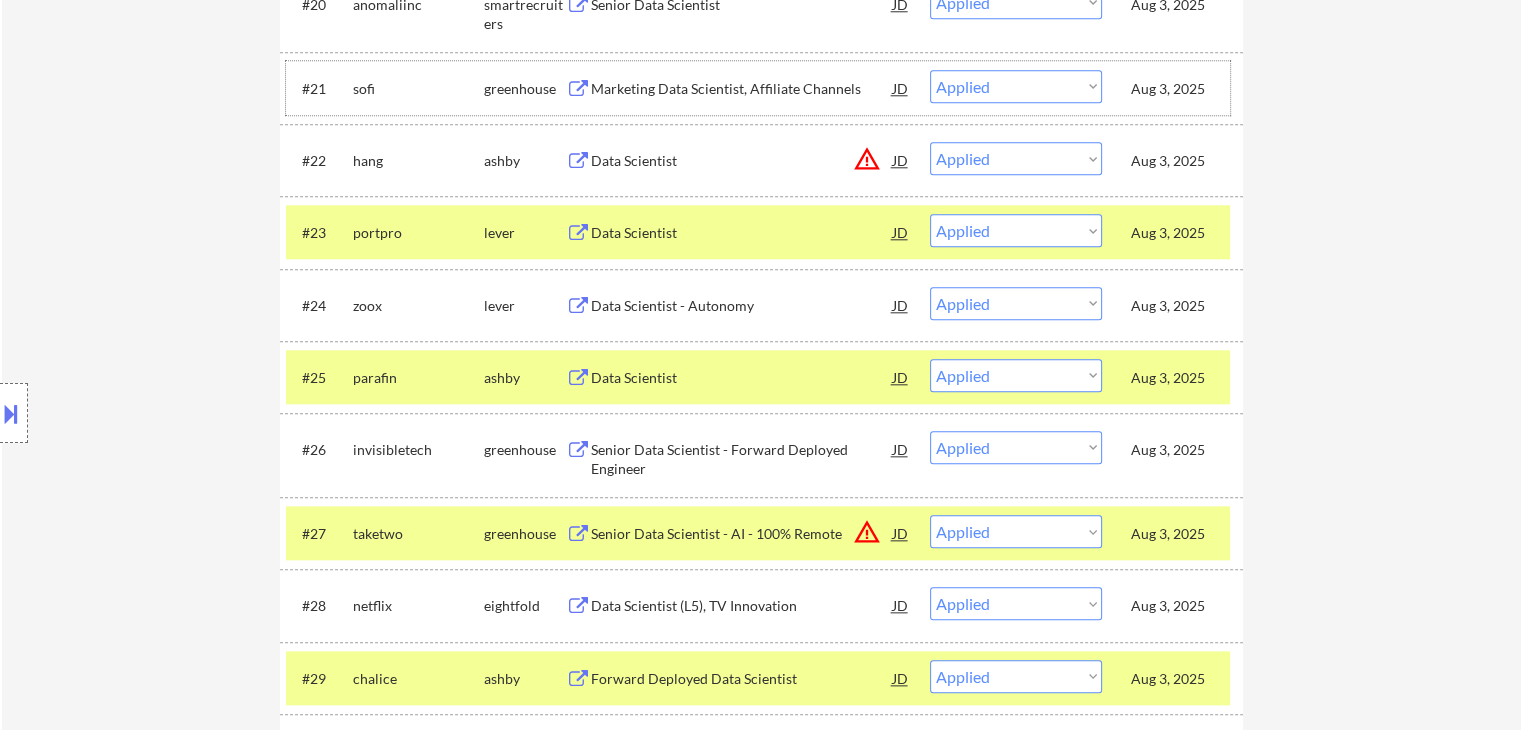 click on "#21 sofi greenhouse Marketing Data Scientist, Affiliate Channels JD Choose an option... Pending Applied Excluded (Questions) Excluded (Expired) Excluded (Location) Excluded (Bad Match) Excluded (Blocklist) Excluded (Salary) Excluded (Other) [DATE]" at bounding box center (758, 88) 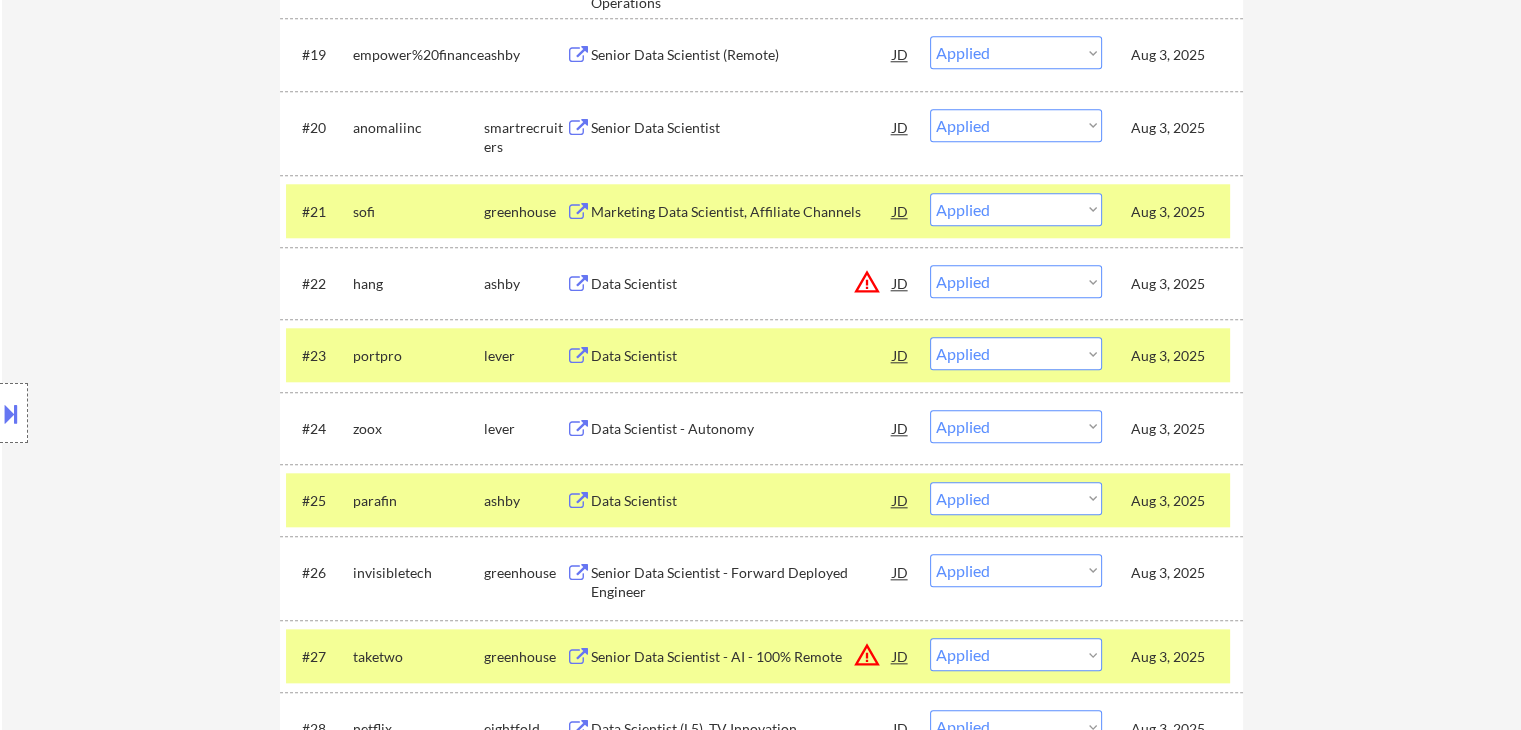 scroll, scrollTop: 1800, scrollLeft: 0, axis: vertical 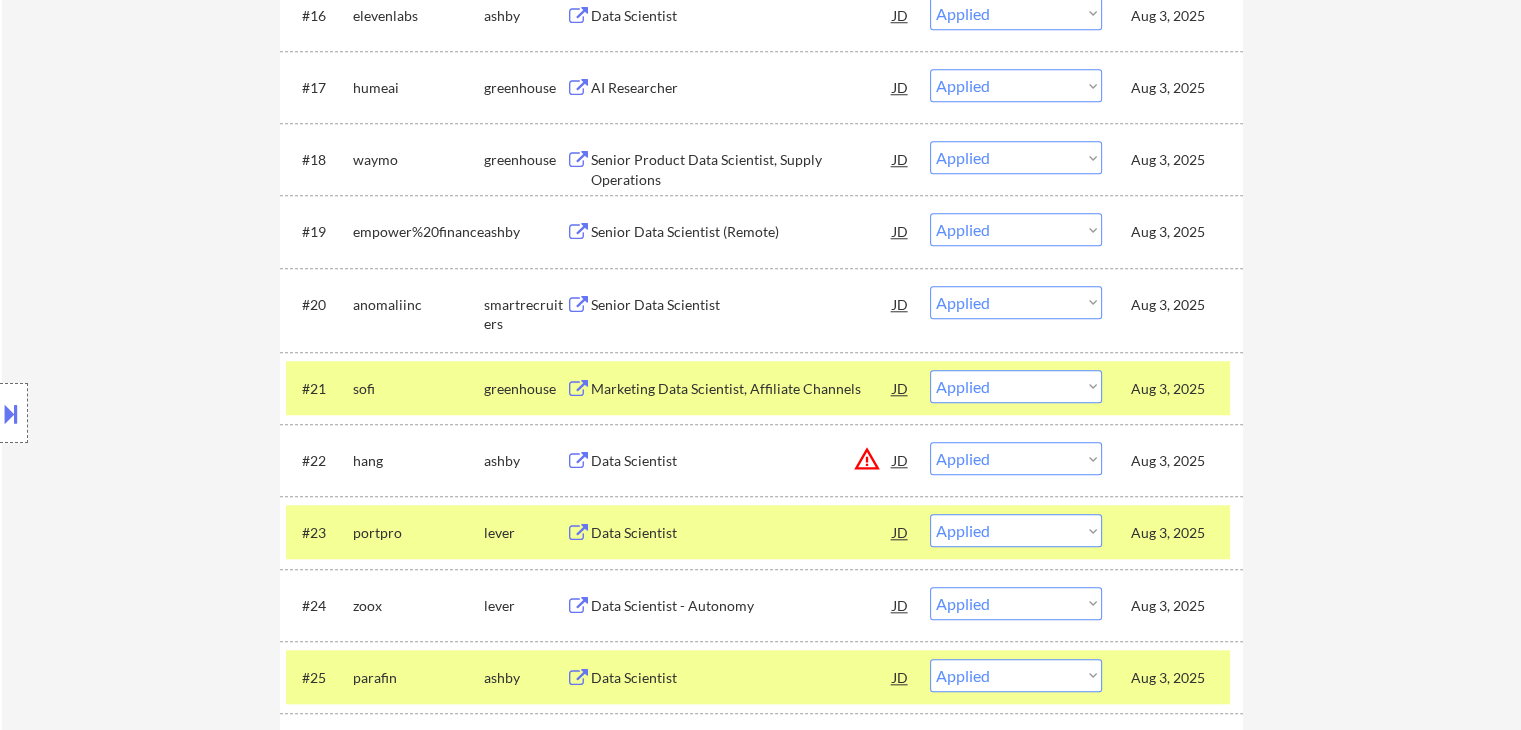 click on "Aug 3, 2025" at bounding box center (1175, 232) 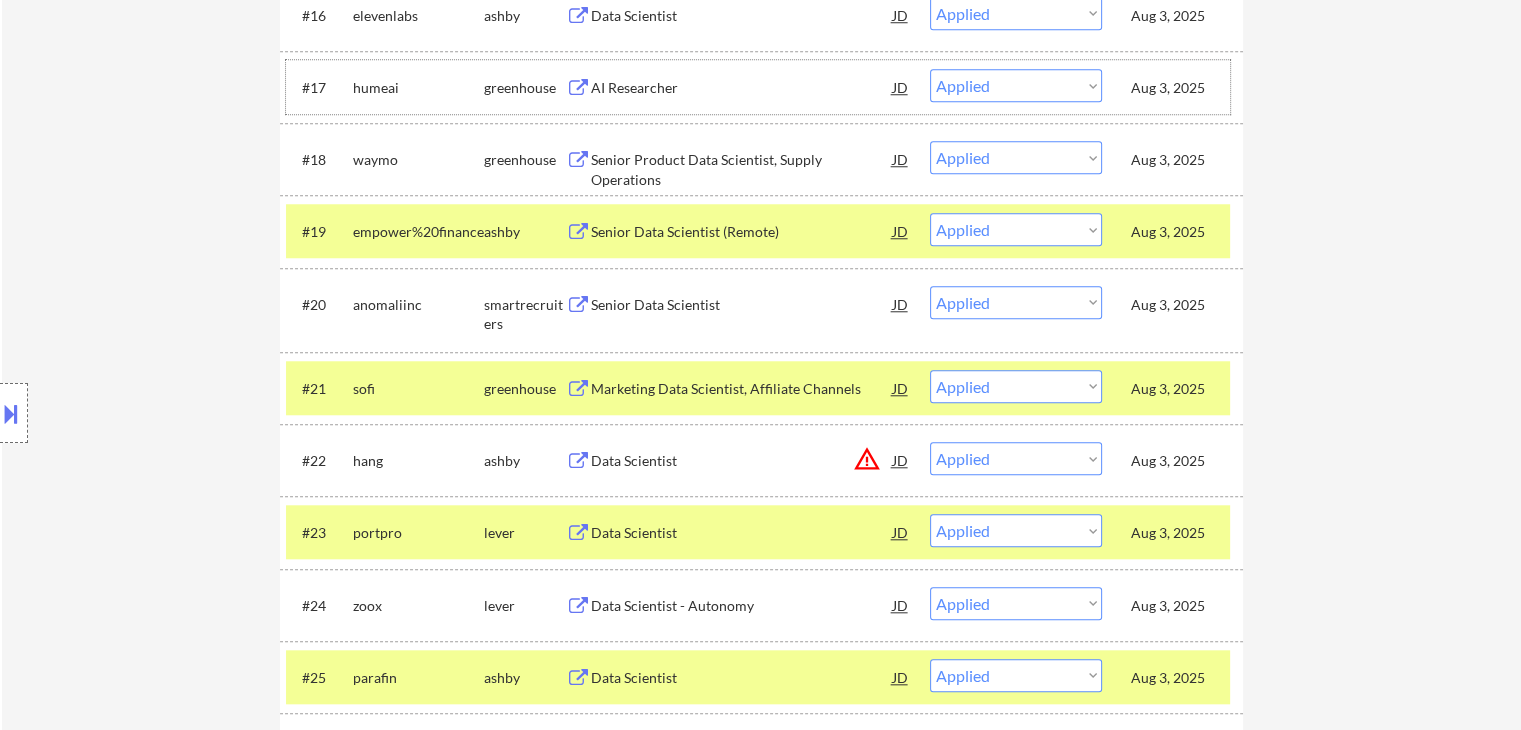 click on "Aug 3, 2025" at bounding box center (1175, 88) 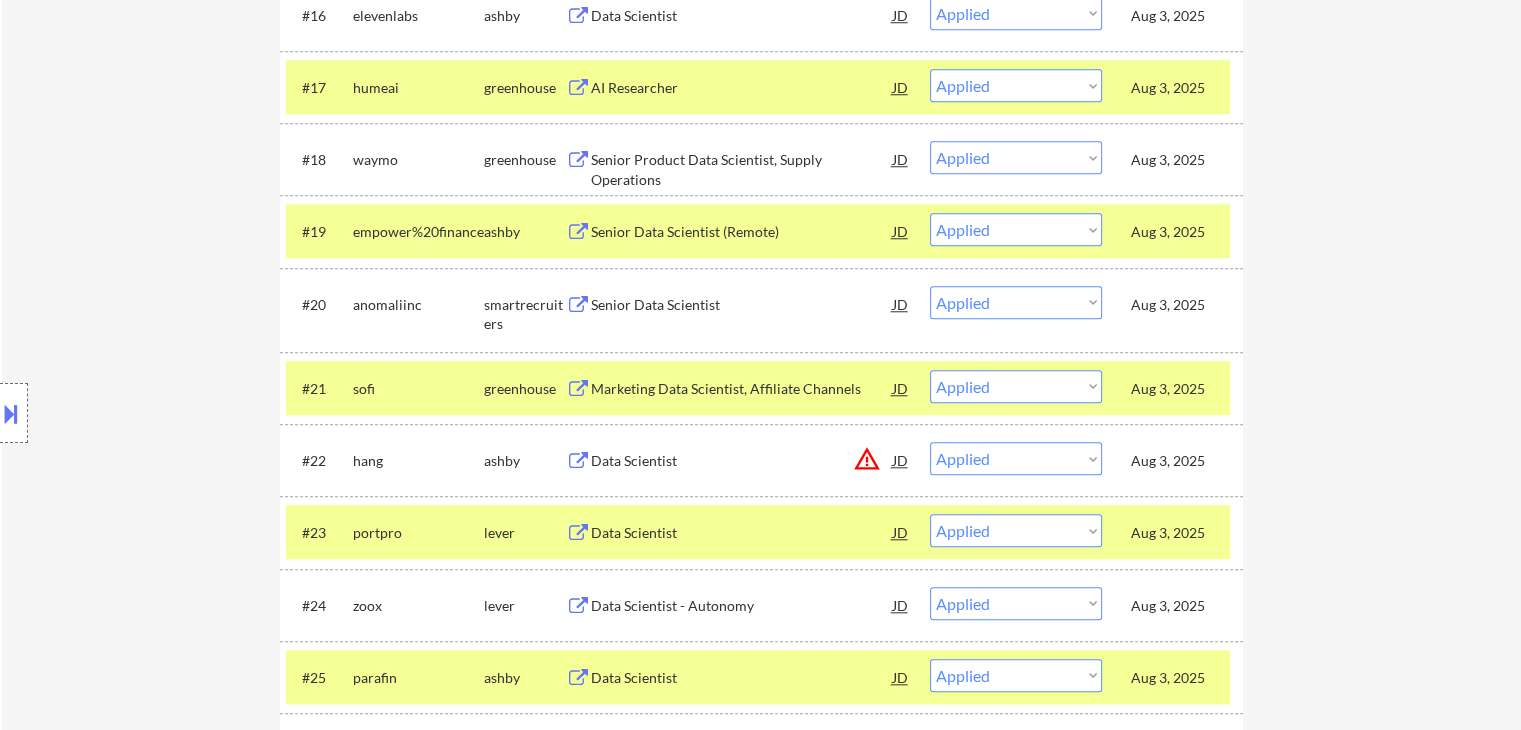 scroll, scrollTop: 1500, scrollLeft: 0, axis: vertical 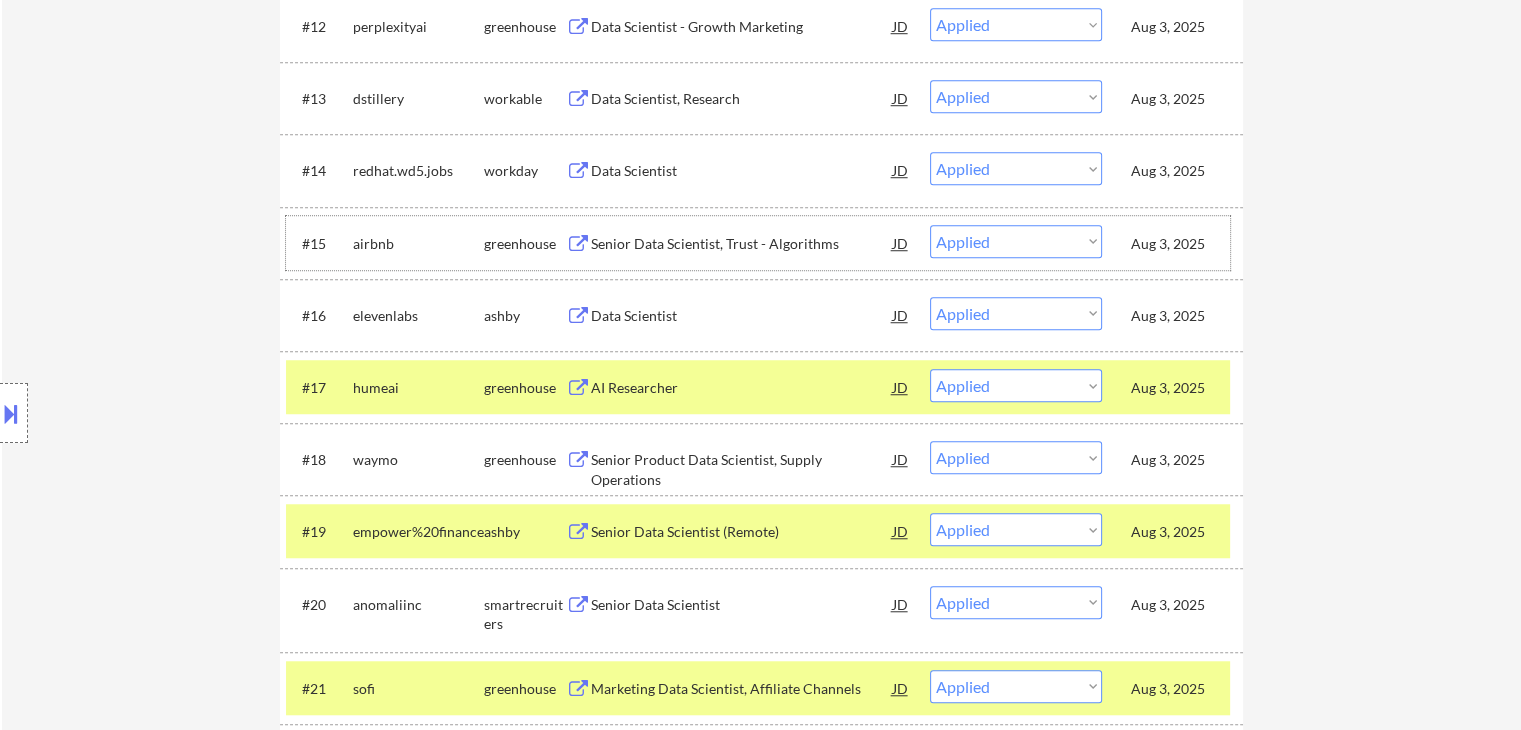 click on "Aug 3, 2025" at bounding box center (1175, 244) 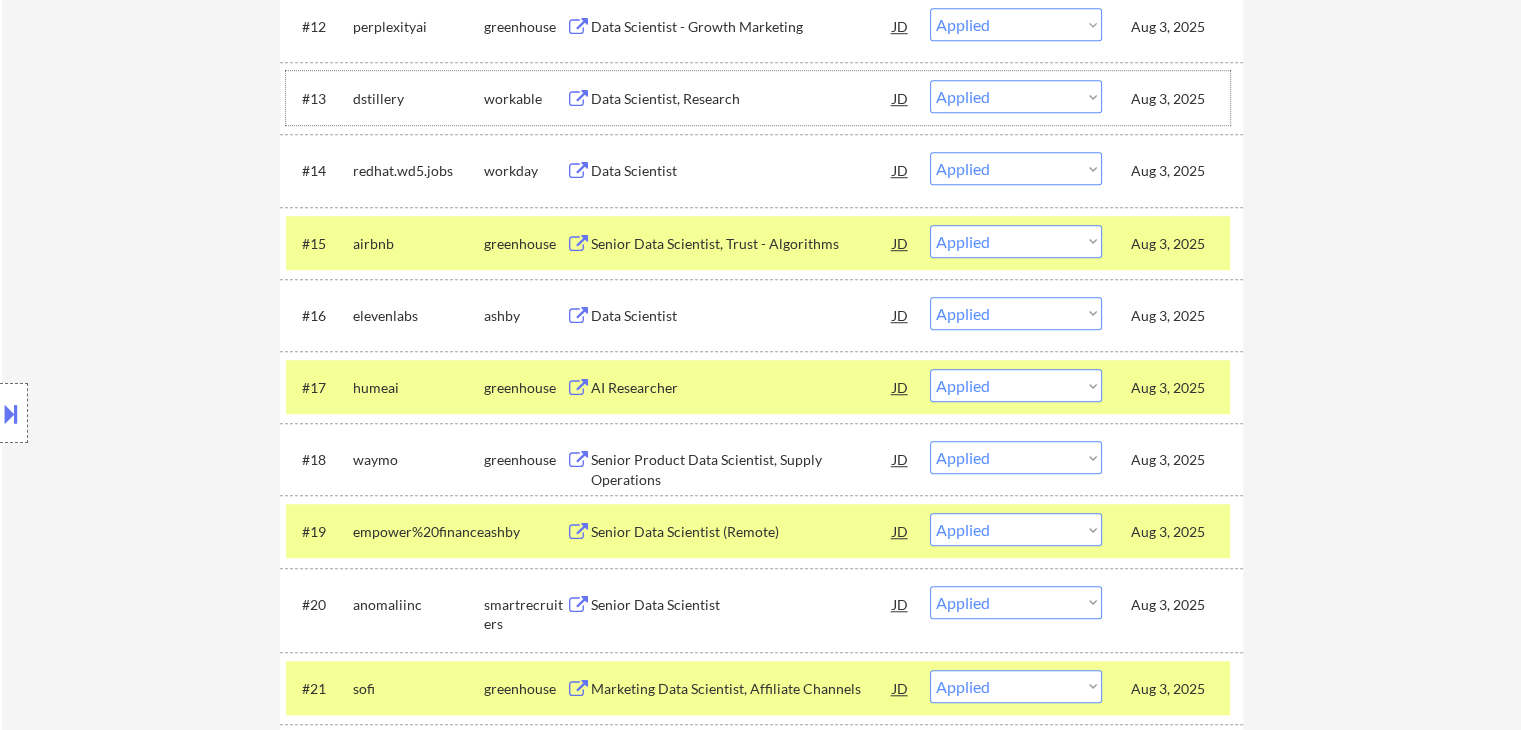 click on "Aug 3, 2025" at bounding box center (1175, 99) 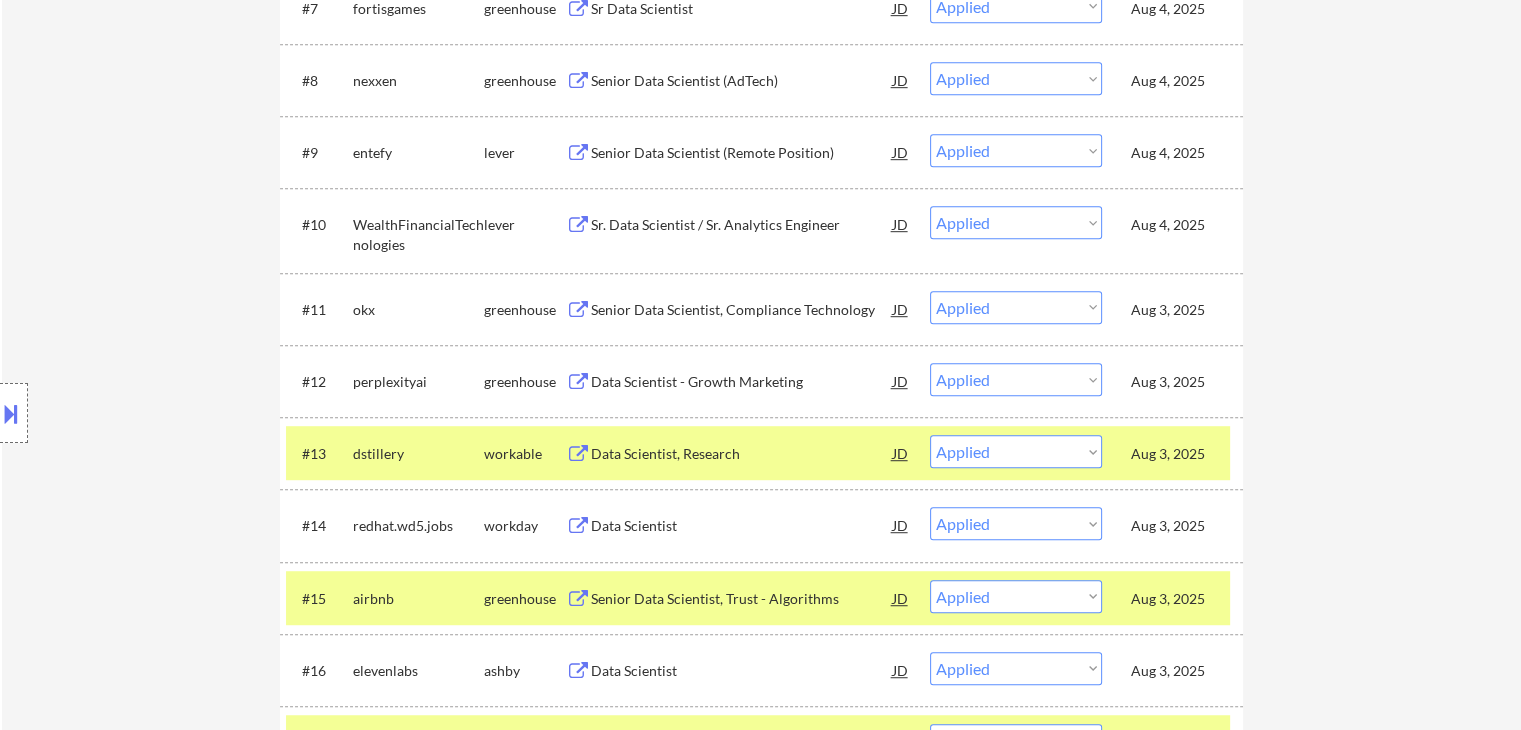 scroll, scrollTop: 1100, scrollLeft: 0, axis: vertical 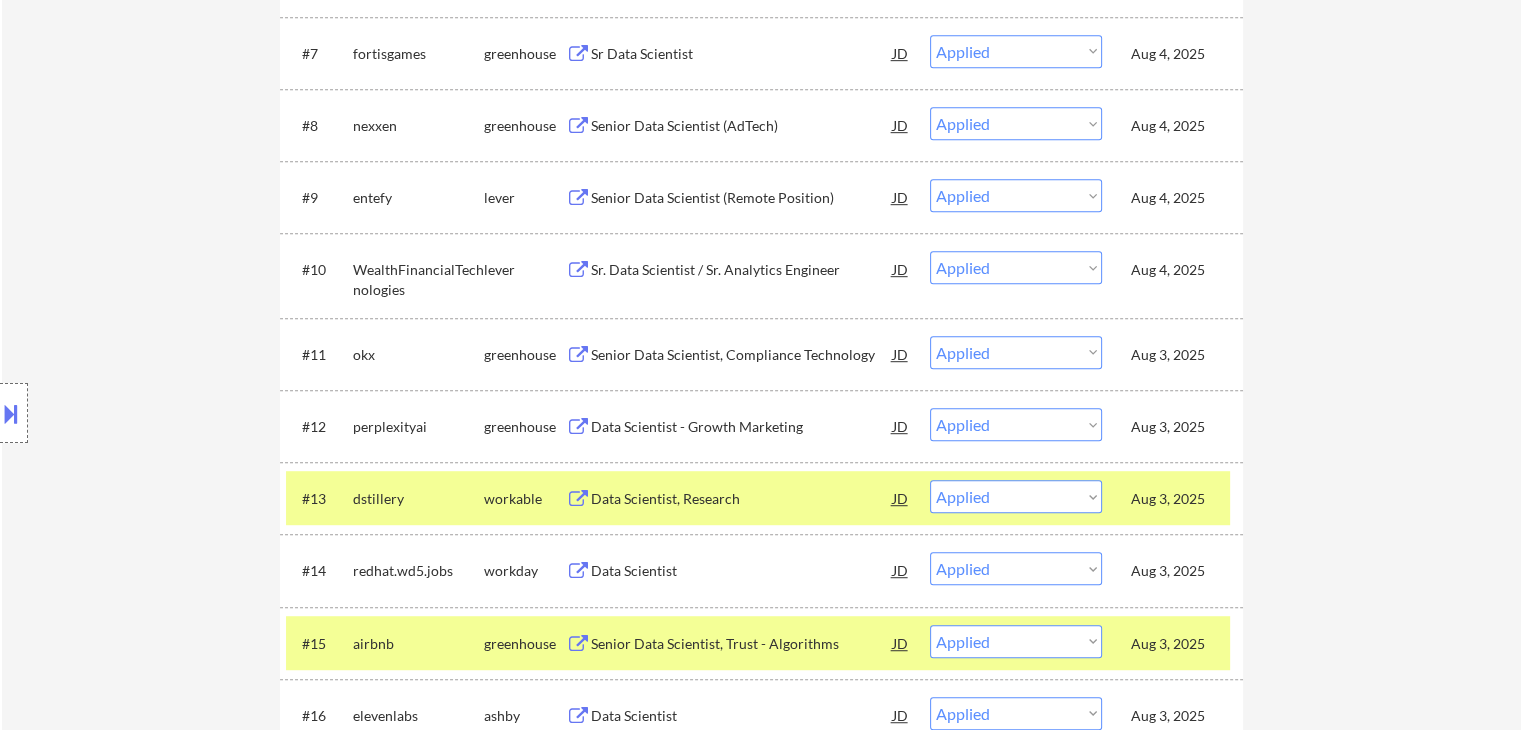 click on "Aug 3, 2025" at bounding box center (1175, 355) 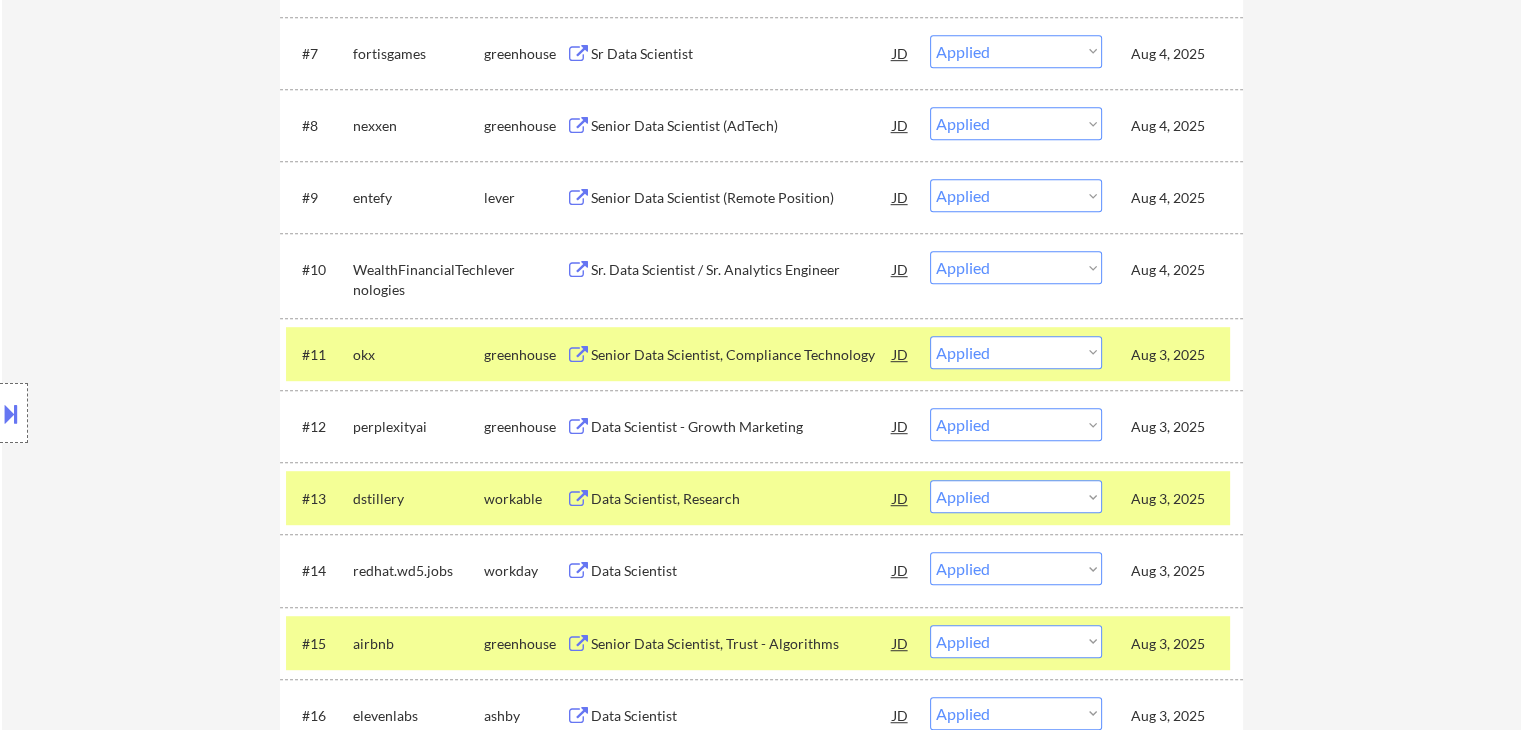 click on "Aug 4, 2025" at bounding box center [1175, 198] 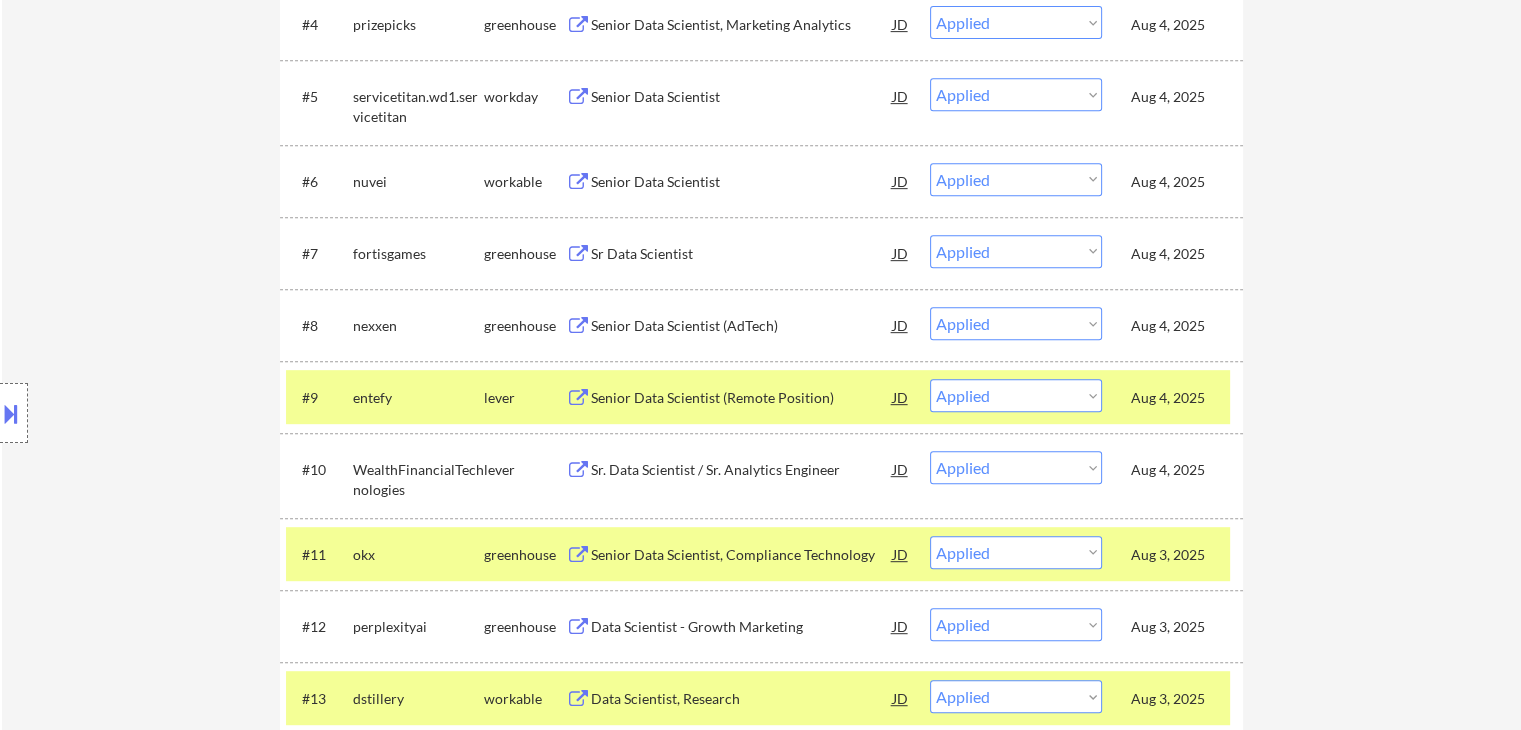 scroll, scrollTop: 1100, scrollLeft: 0, axis: vertical 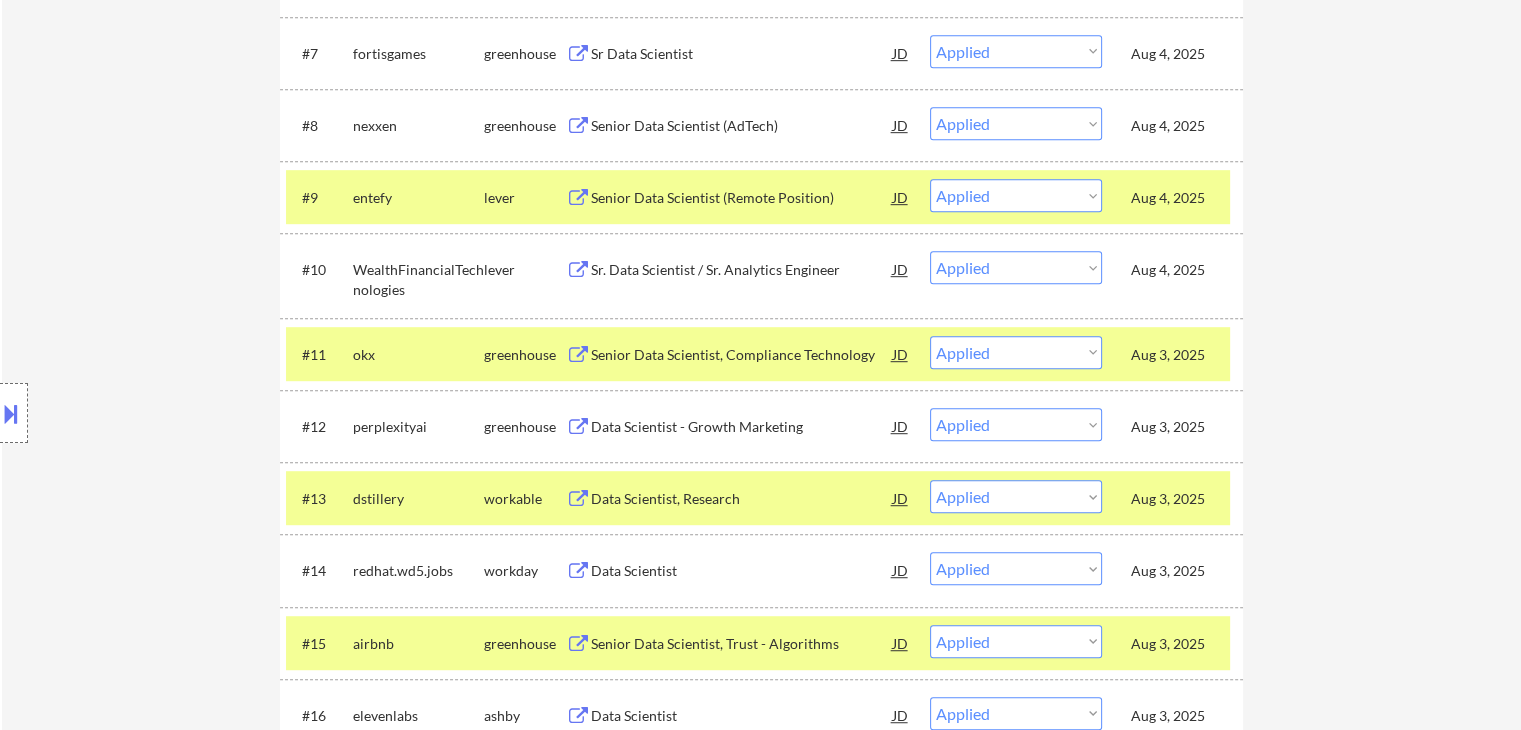 click on "#9 entefy lever Senior Data Scientist (Remote Position) JD warning_amber Choose an option... Pending Applied Excluded (Questions) Excluded (Expired) Excluded (Location) Excluded (Bad Match) Excluded (Blocklist) Excluded (Salary) Excluded (Other) Aug 4, 2025" at bounding box center [758, 197] 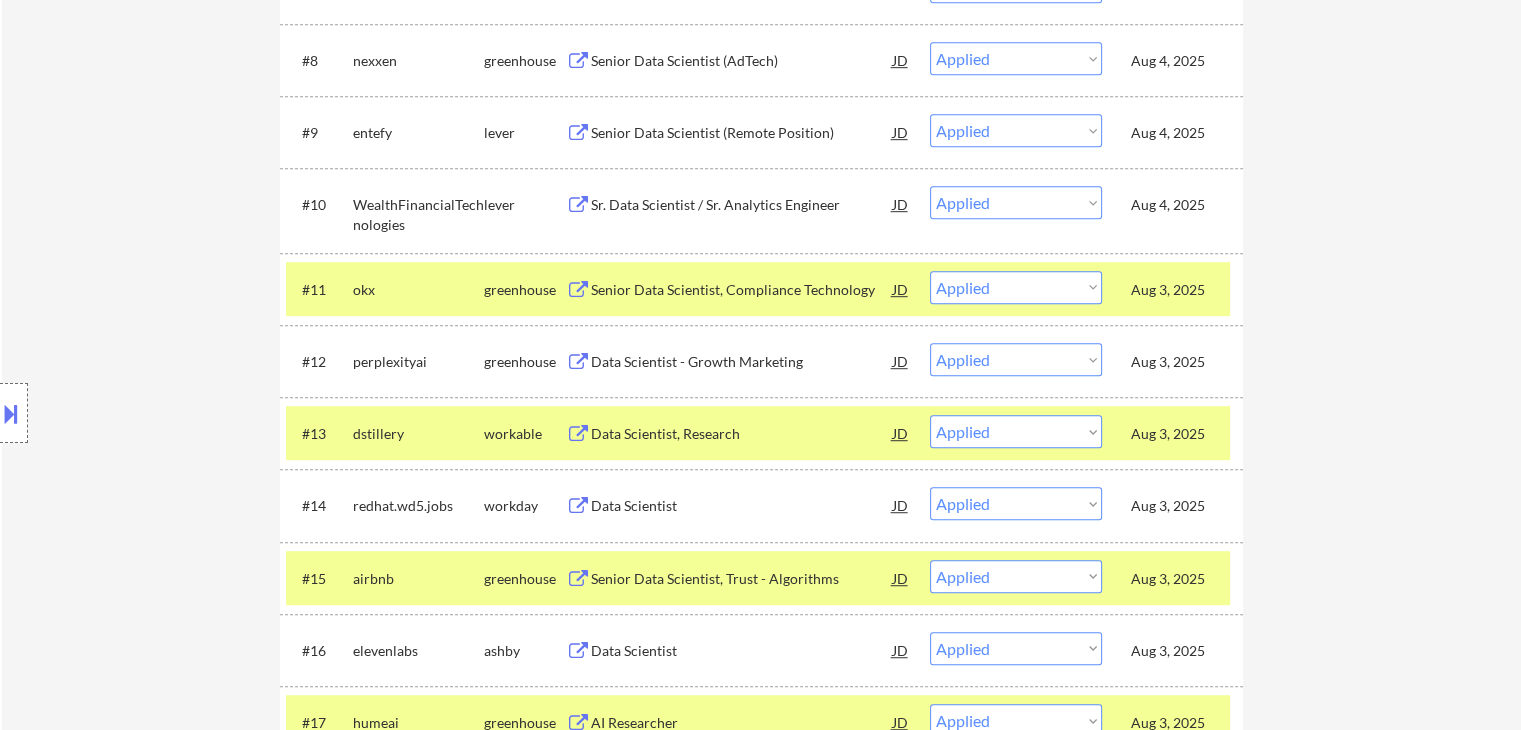 scroll, scrollTop: 1200, scrollLeft: 0, axis: vertical 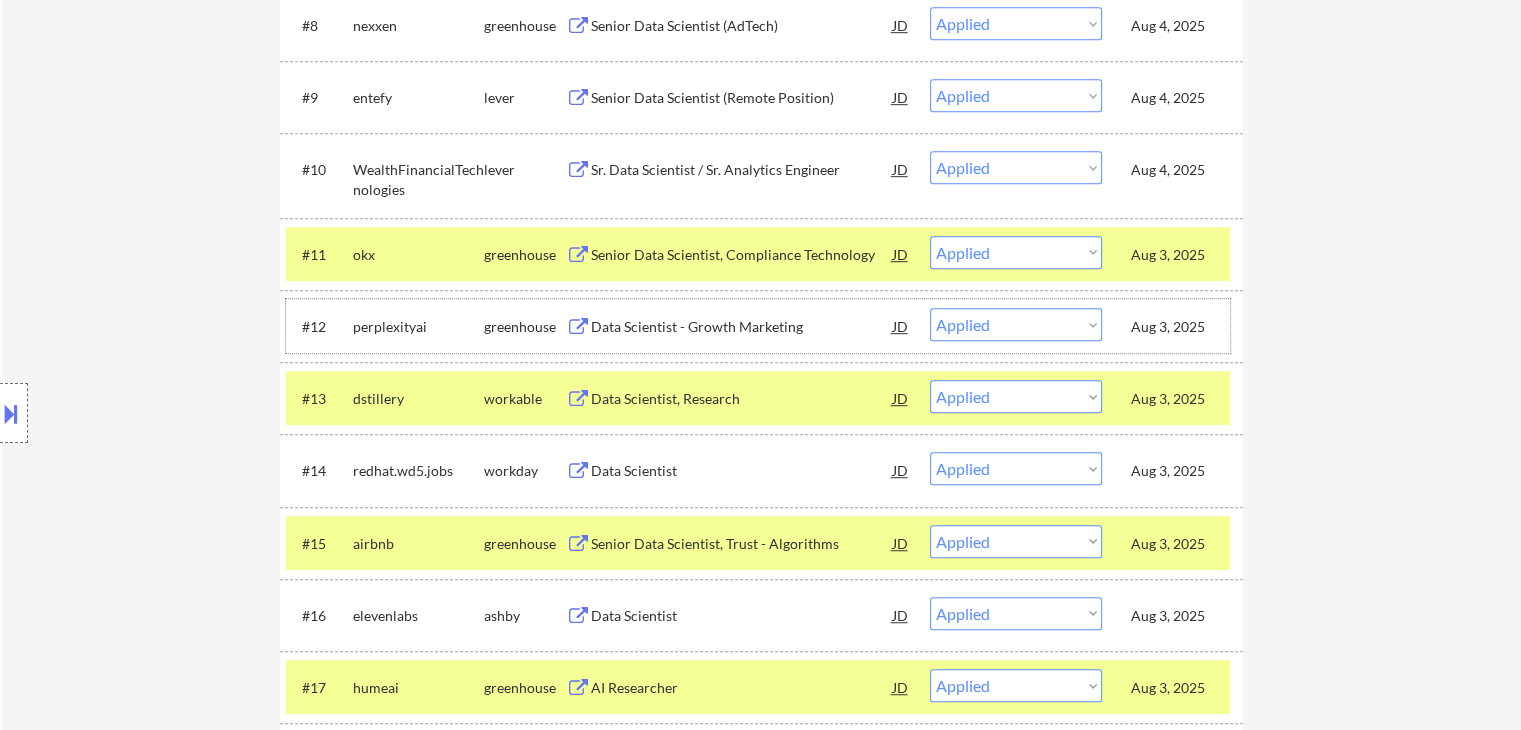 click on "Aug 3, 2025" at bounding box center [1175, 327] 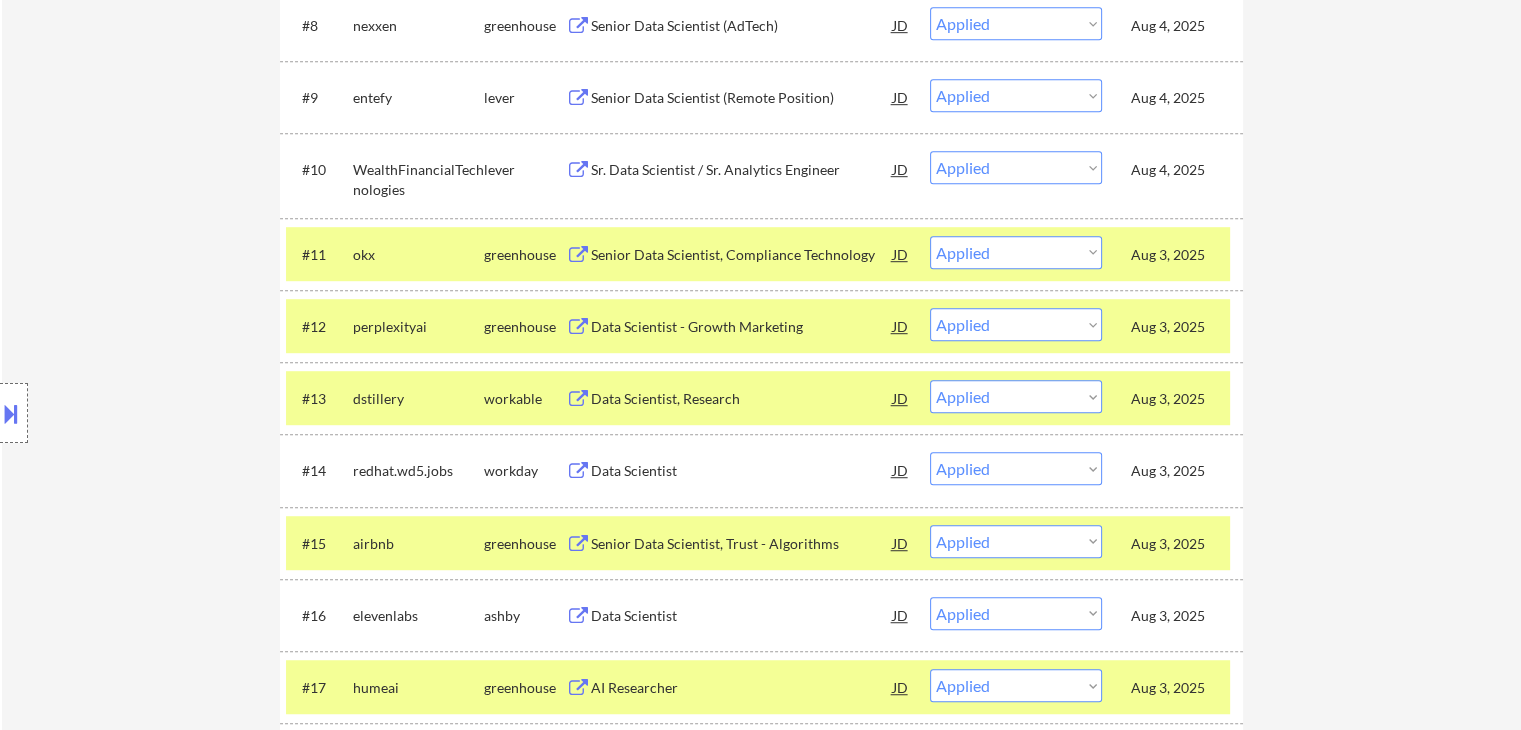 click on "Aug 3, 2025" at bounding box center [1175, 471] 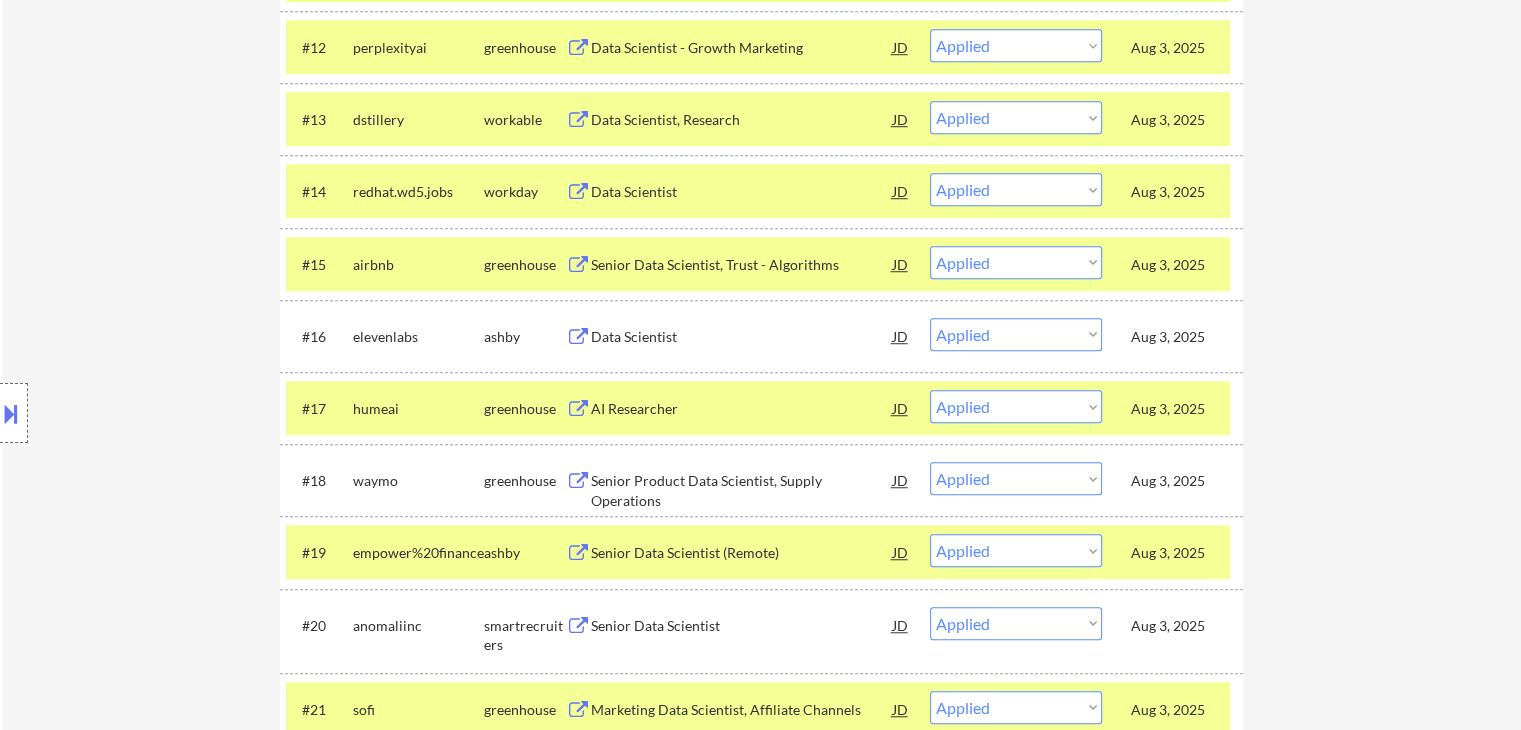 scroll, scrollTop: 1500, scrollLeft: 0, axis: vertical 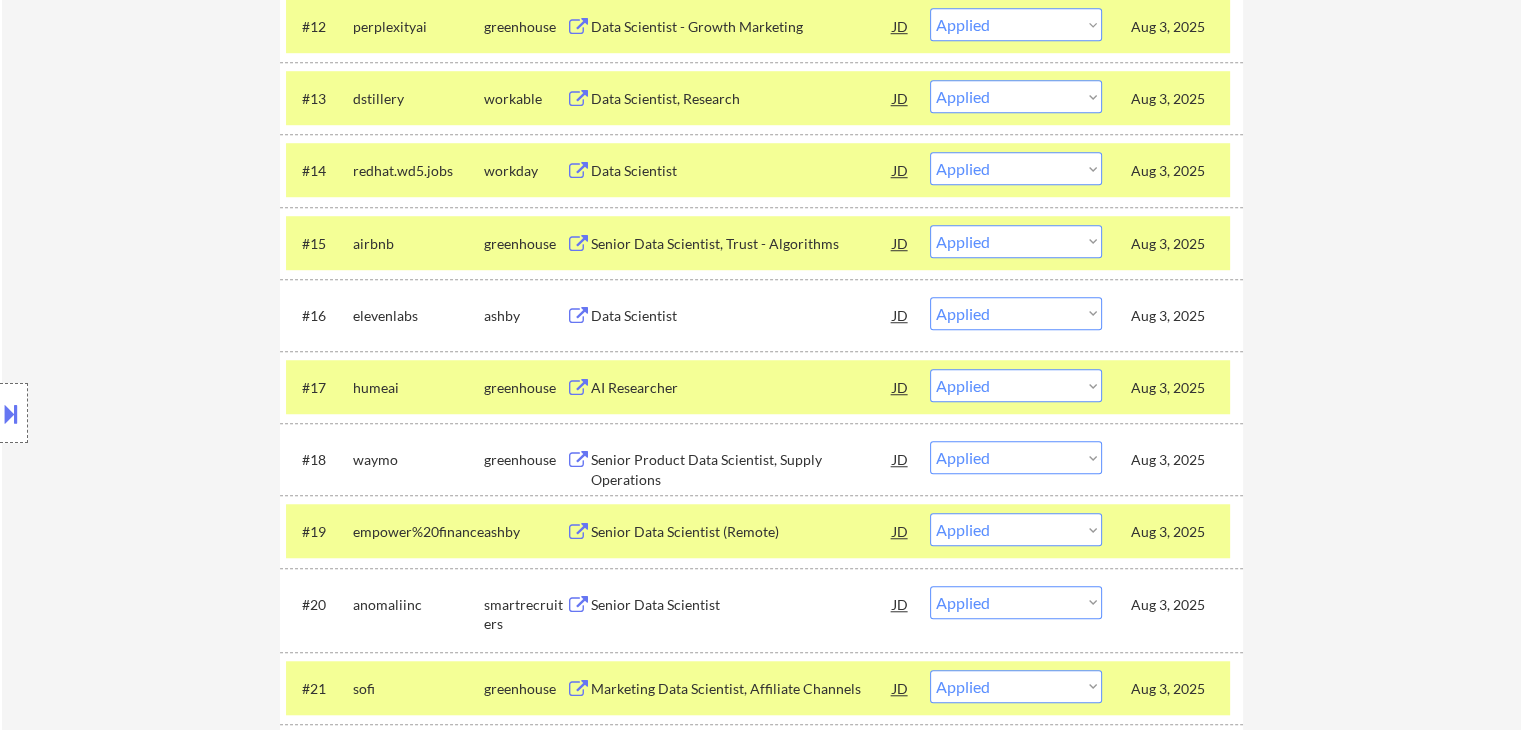 click on "Aug 3, 2025" at bounding box center [1175, 315] 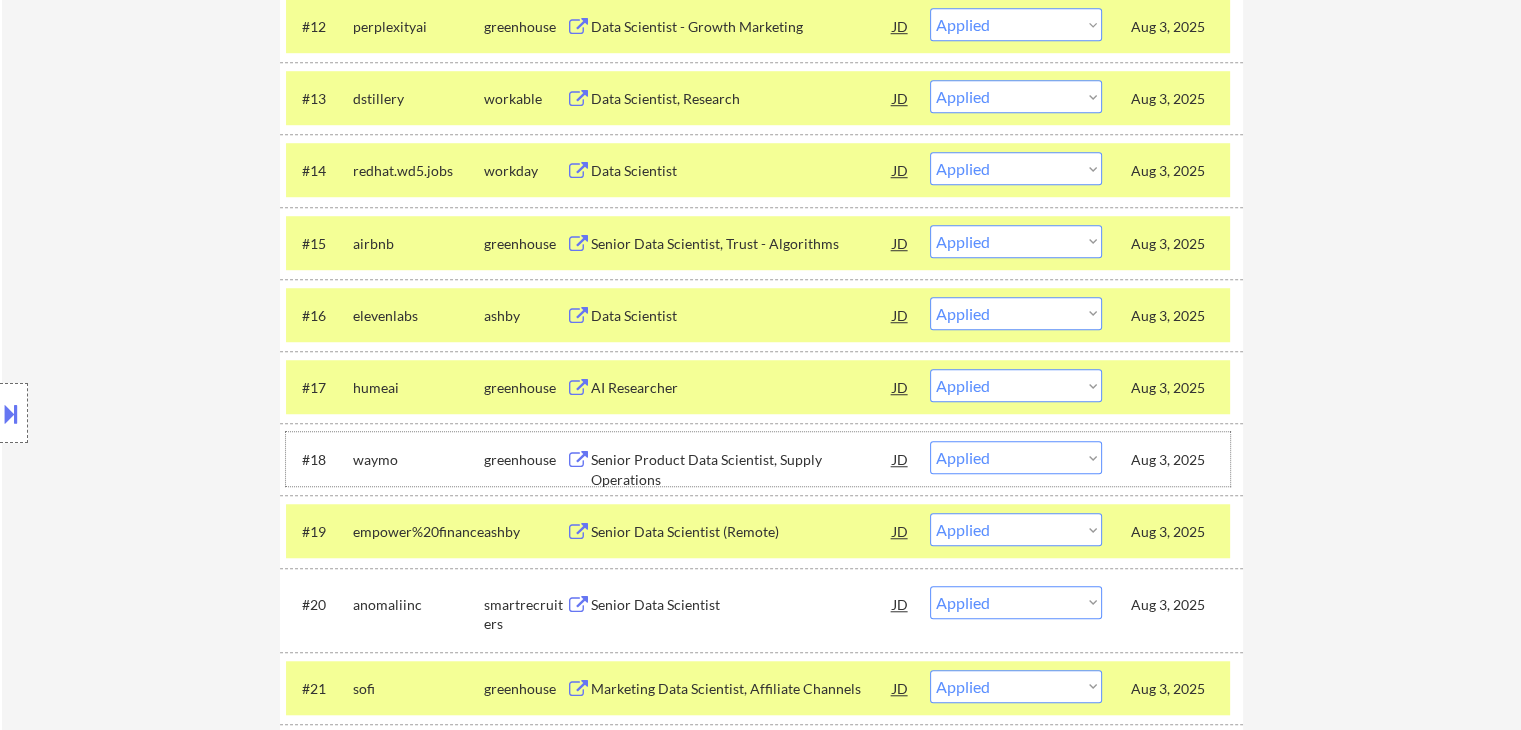 click on "Aug 3, 2025" at bounding box center (1175, 460) 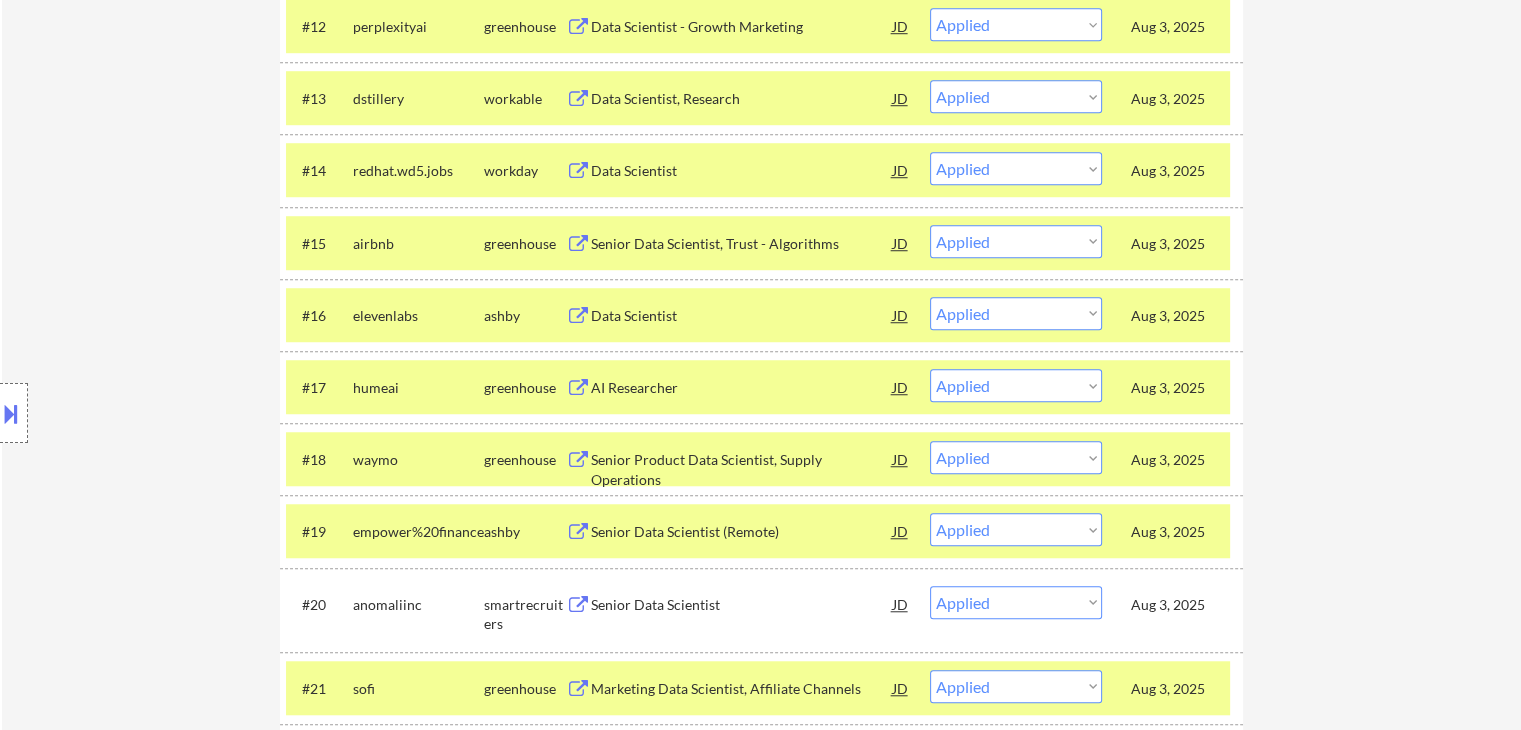 drag, startPoint x: 1161, startPoint y: 605, endPoint x: 1168, endPoint y: 585, distance: 21.189621 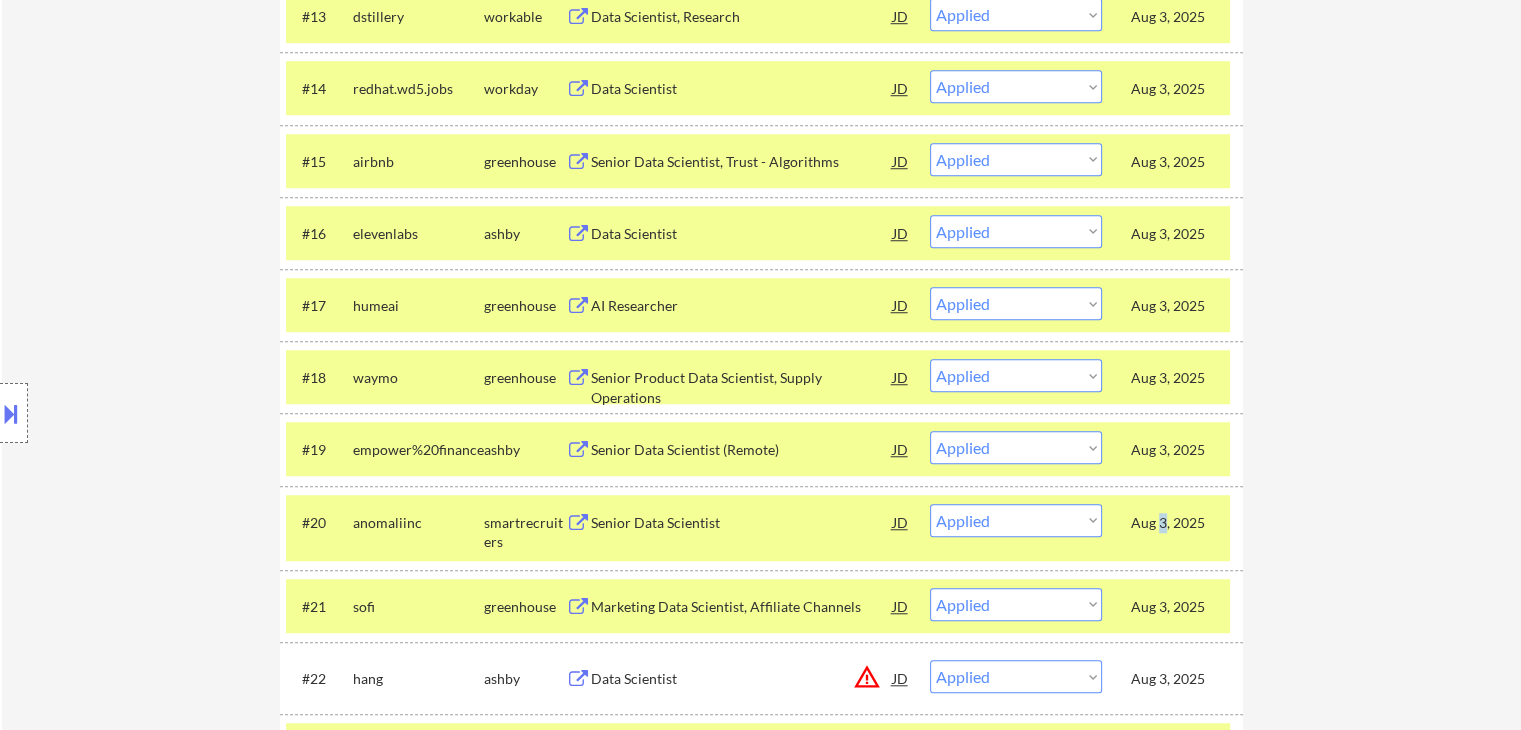 scroll, scrollTop: 1700, scrollLeft: 0, axis: vertical 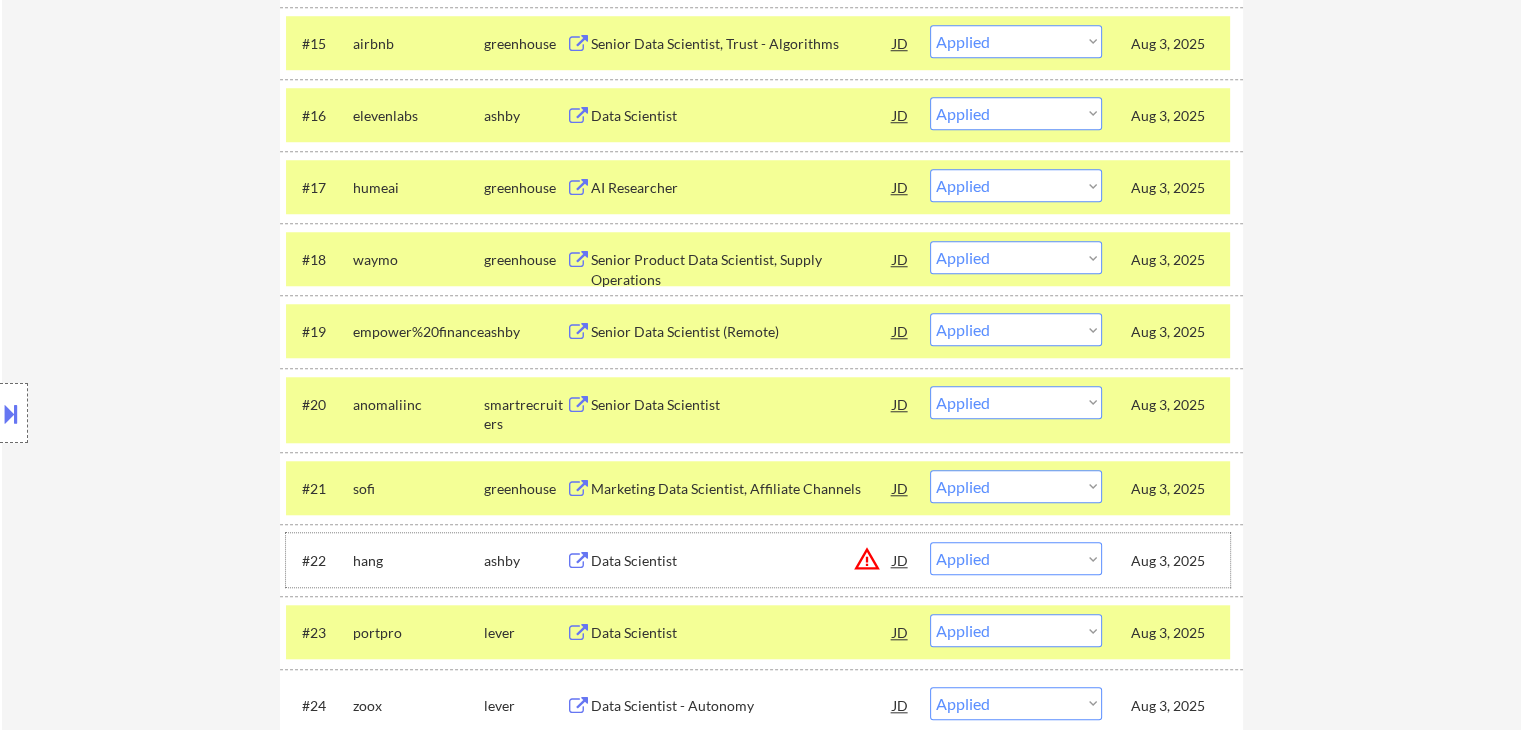 click on "Aug 3, 2025" at bounding box center (1175, 560) 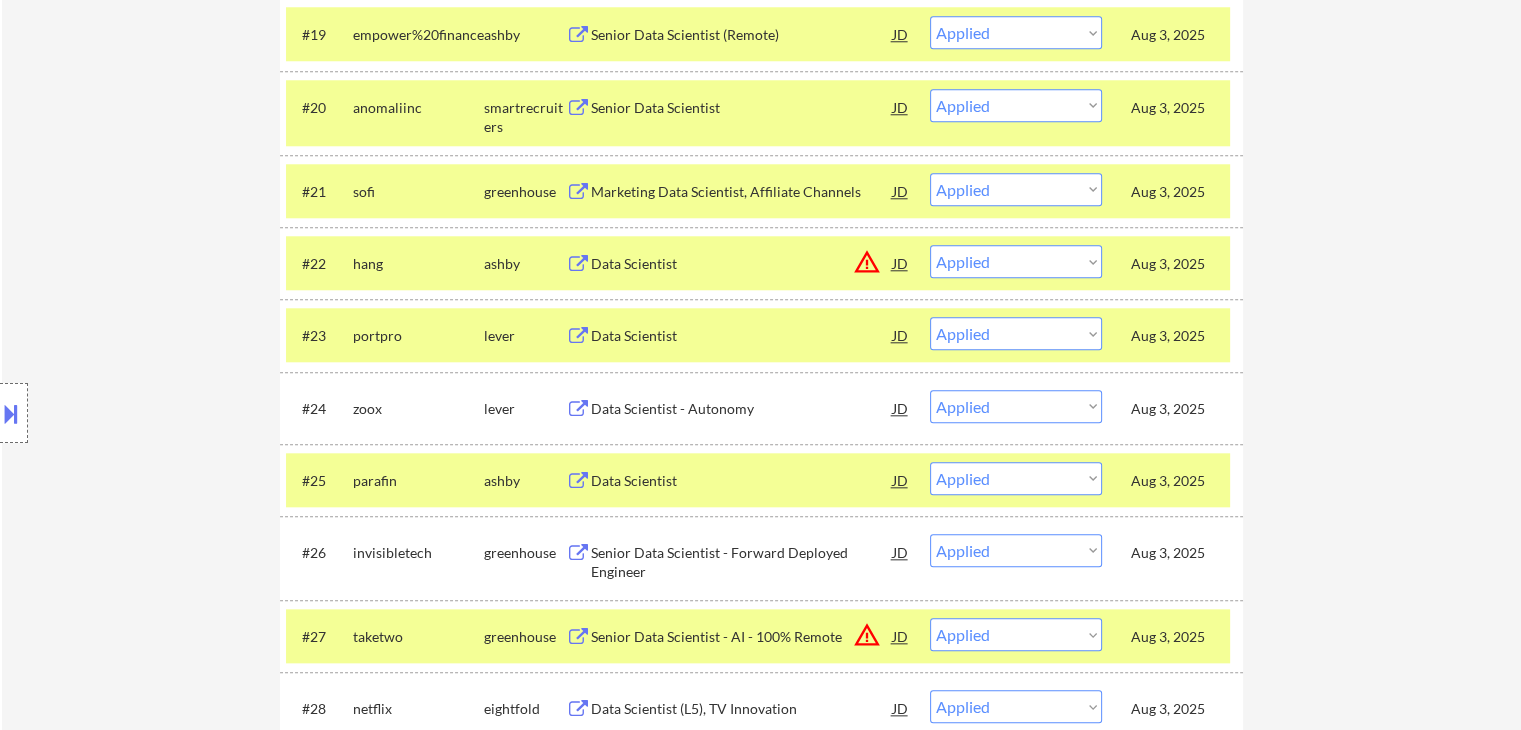 scroll, scrollTop: 2000, scrollLeft: 0, axis: vertical 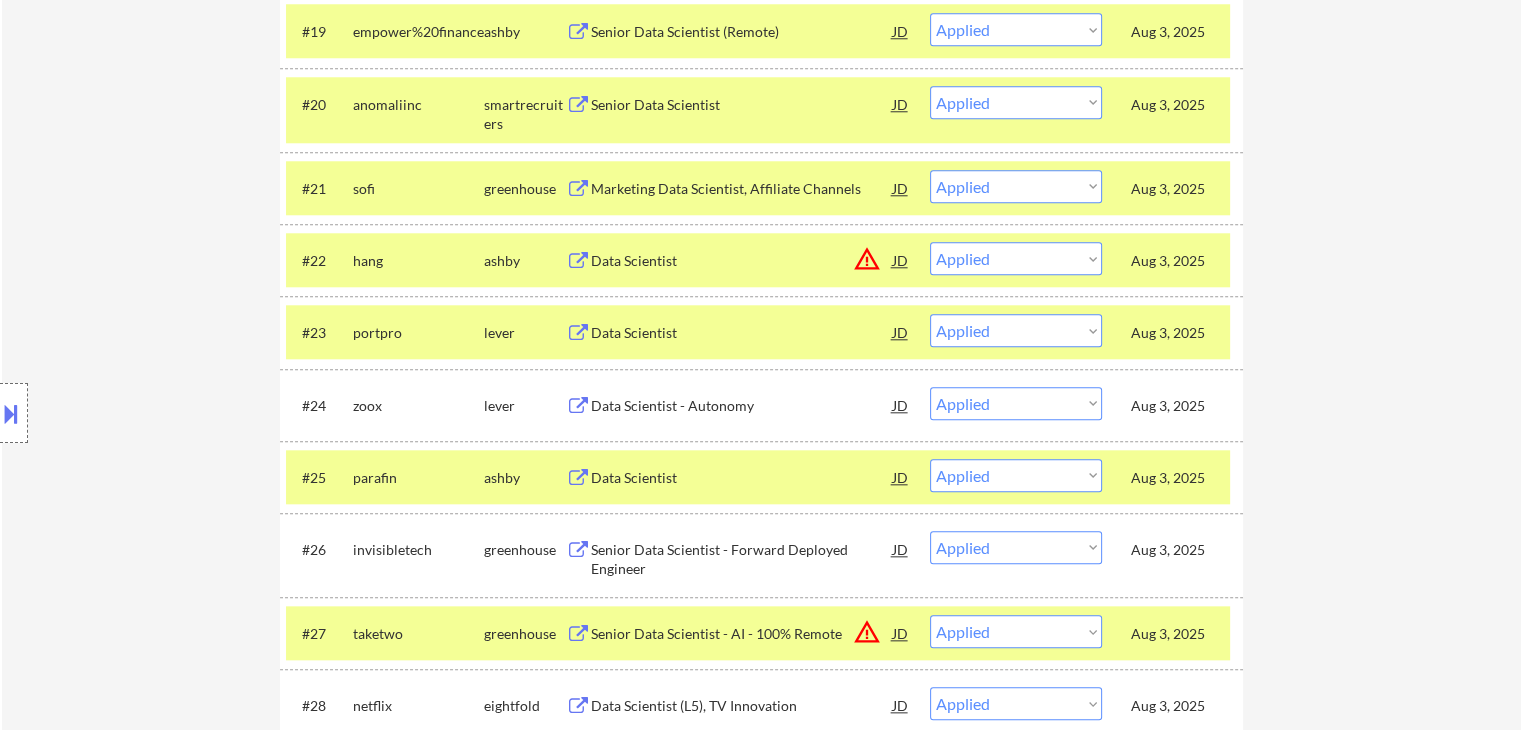 click on "Aug 3, 2025" at bounding box center (1175, 406) 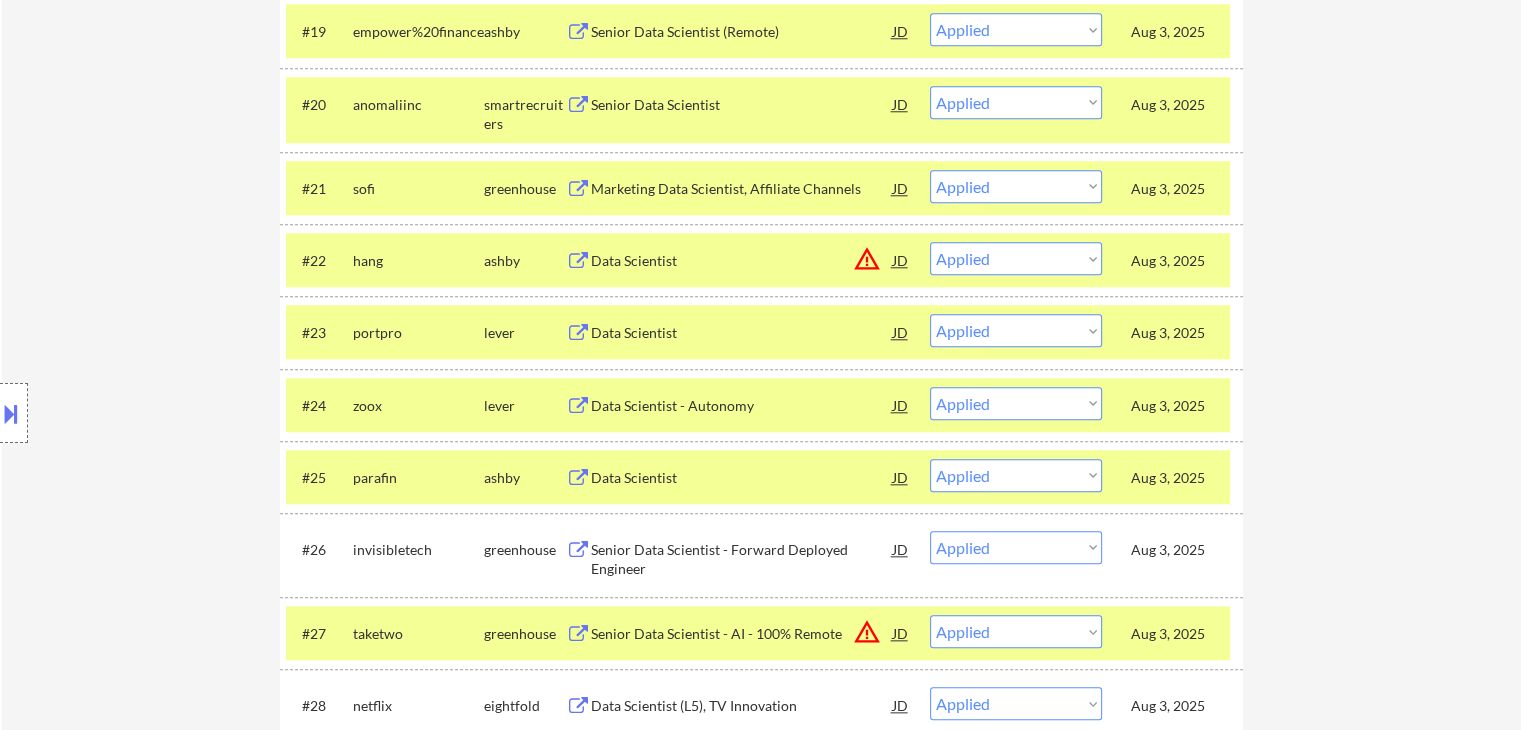 click on "Aug 3, 2025" at bounding box center (1175, 550) 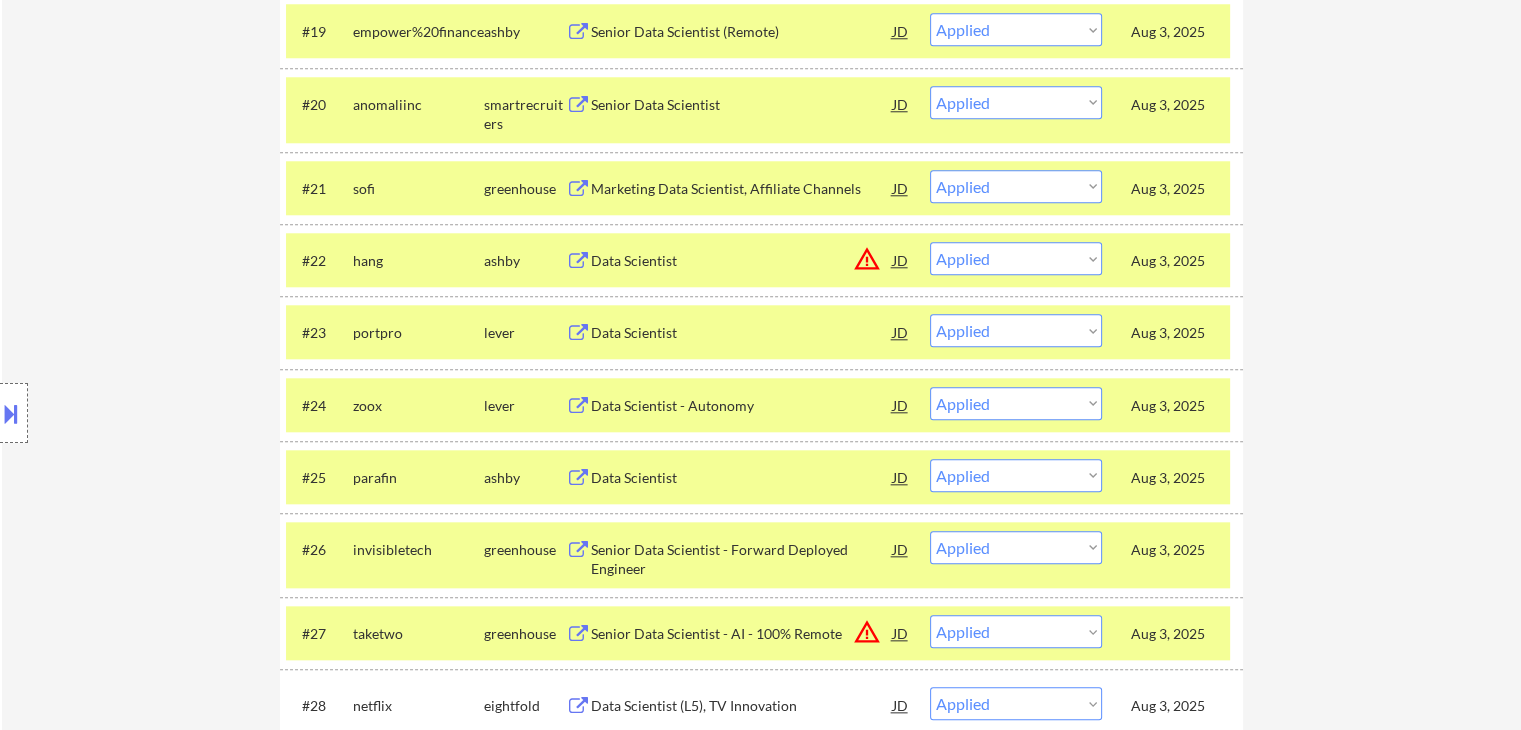 scroll, scrollTop: 2200, scrollLeft: 0, axis: vertical 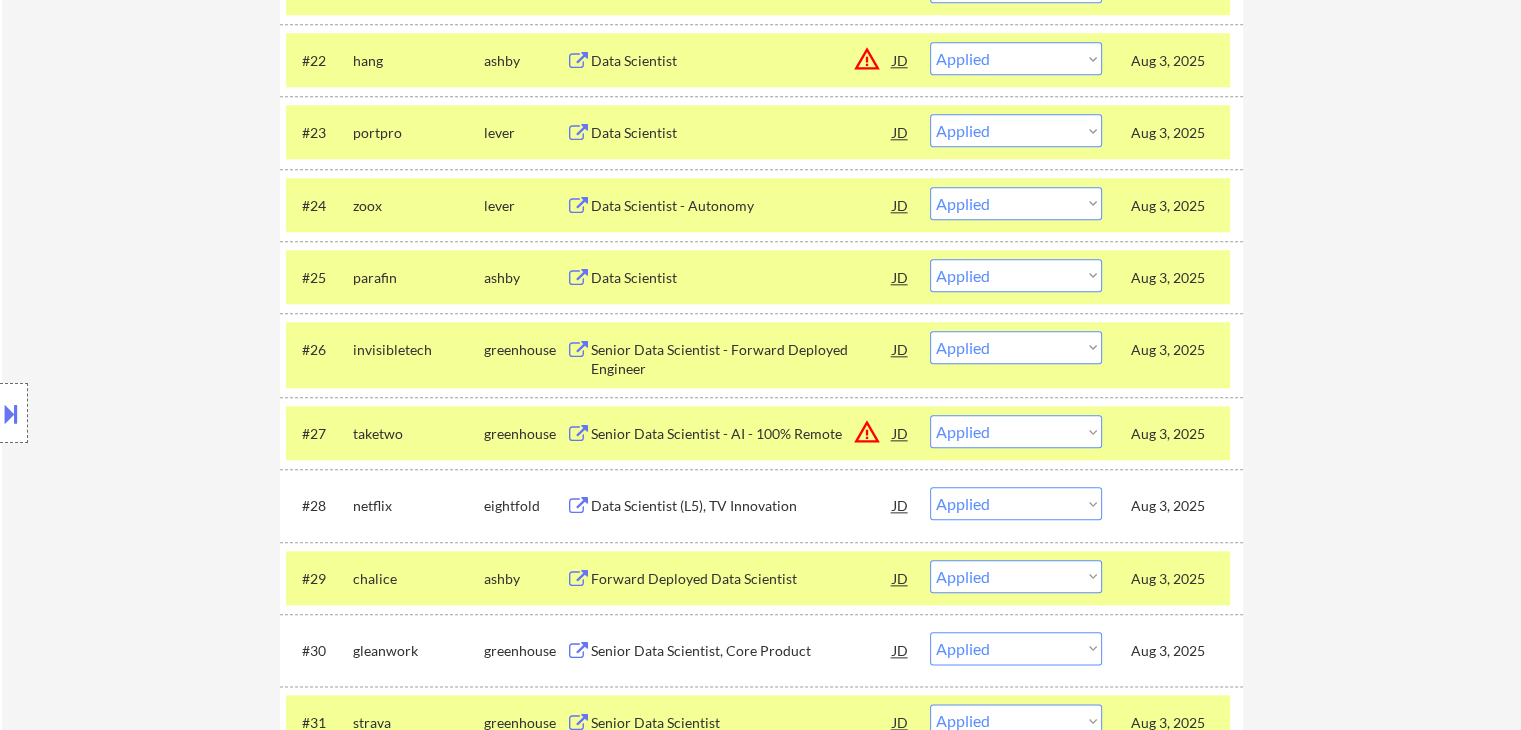 drag, startPoint x: 1173, startPoint y: 509, endPoint x: 1164, endPoint y: 530, distance: 22.847319 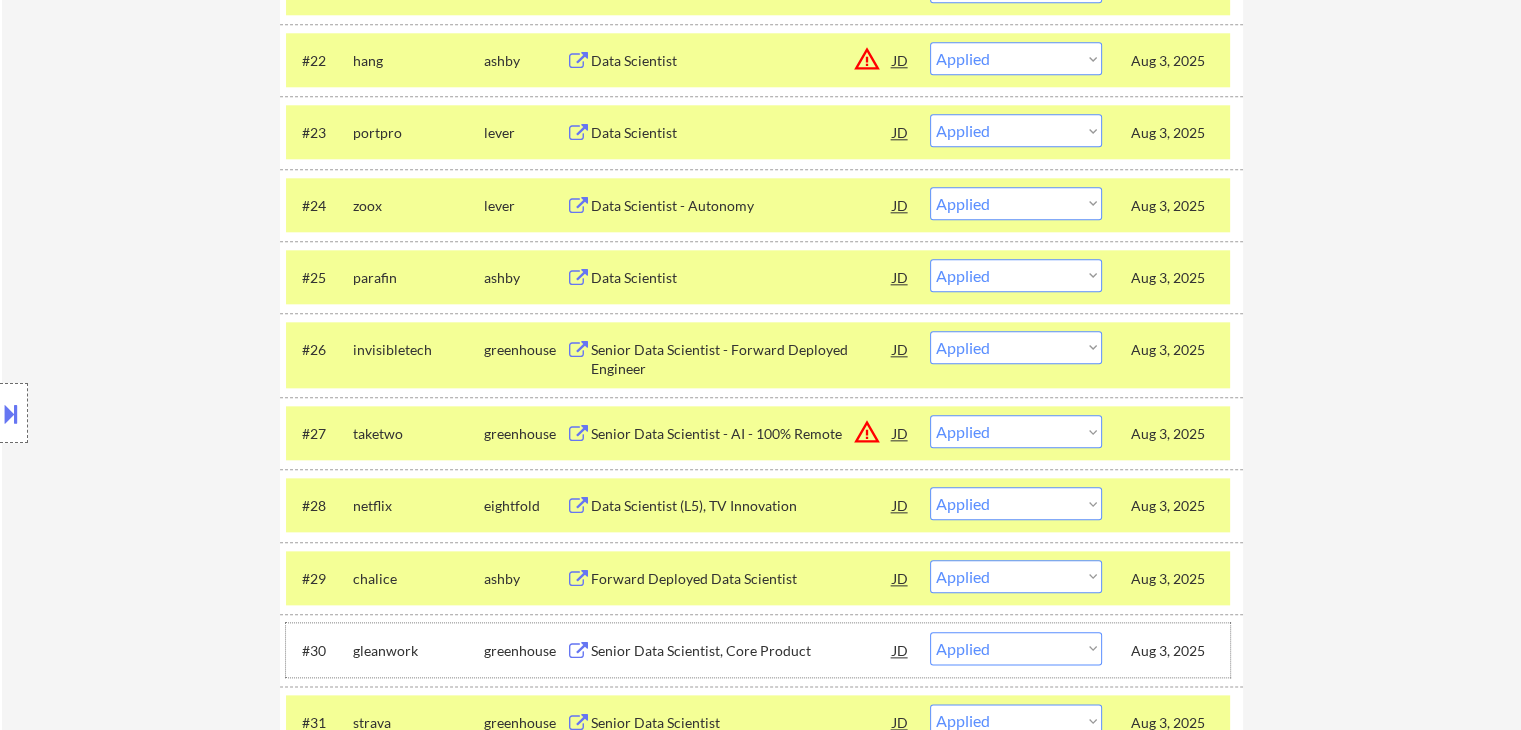 drag, startPoint x: 1164, startPoint y: 657, endPoint x: 1162, endPoint y: 572, distance: 85.02353 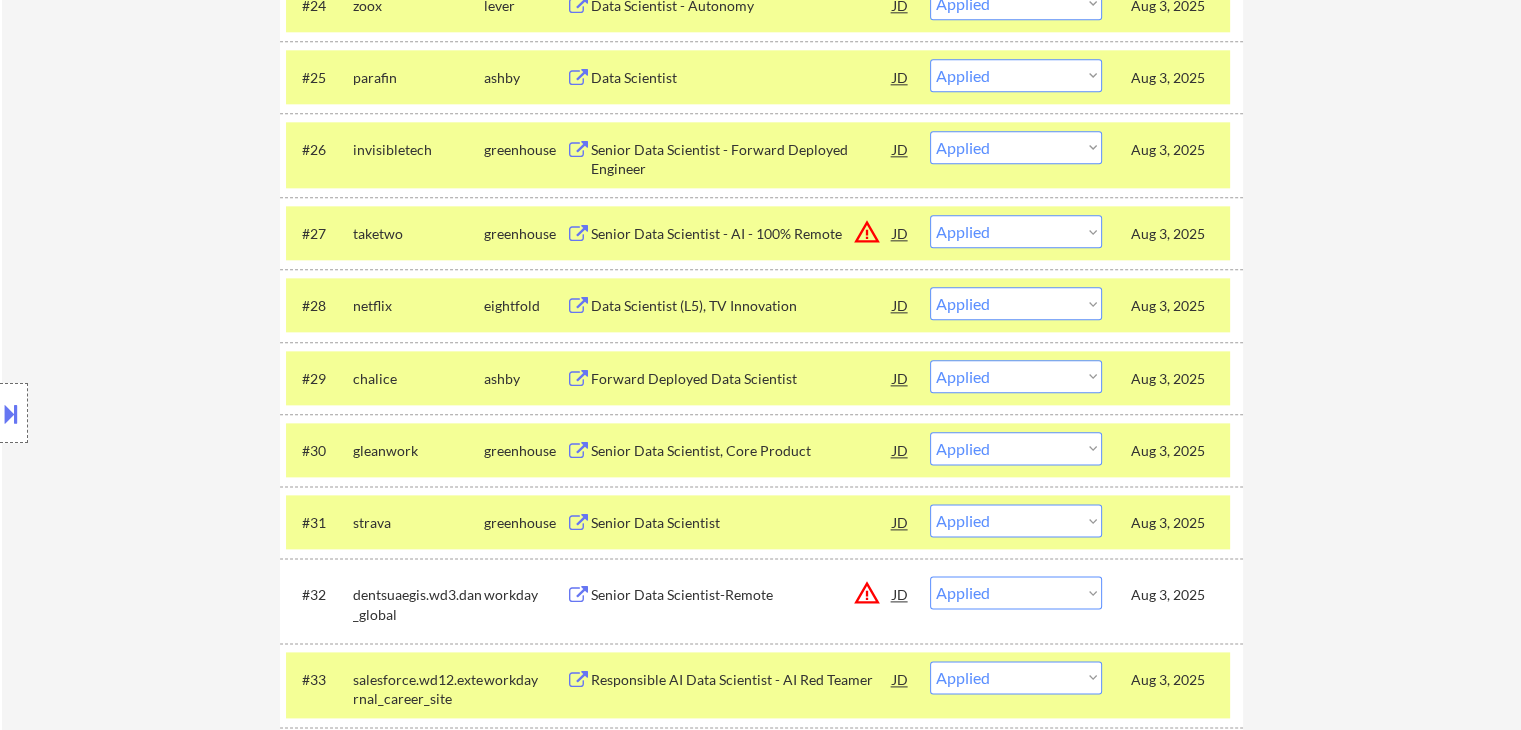 click on "Aug 3, 2025" at bounding box center [1175, 595] 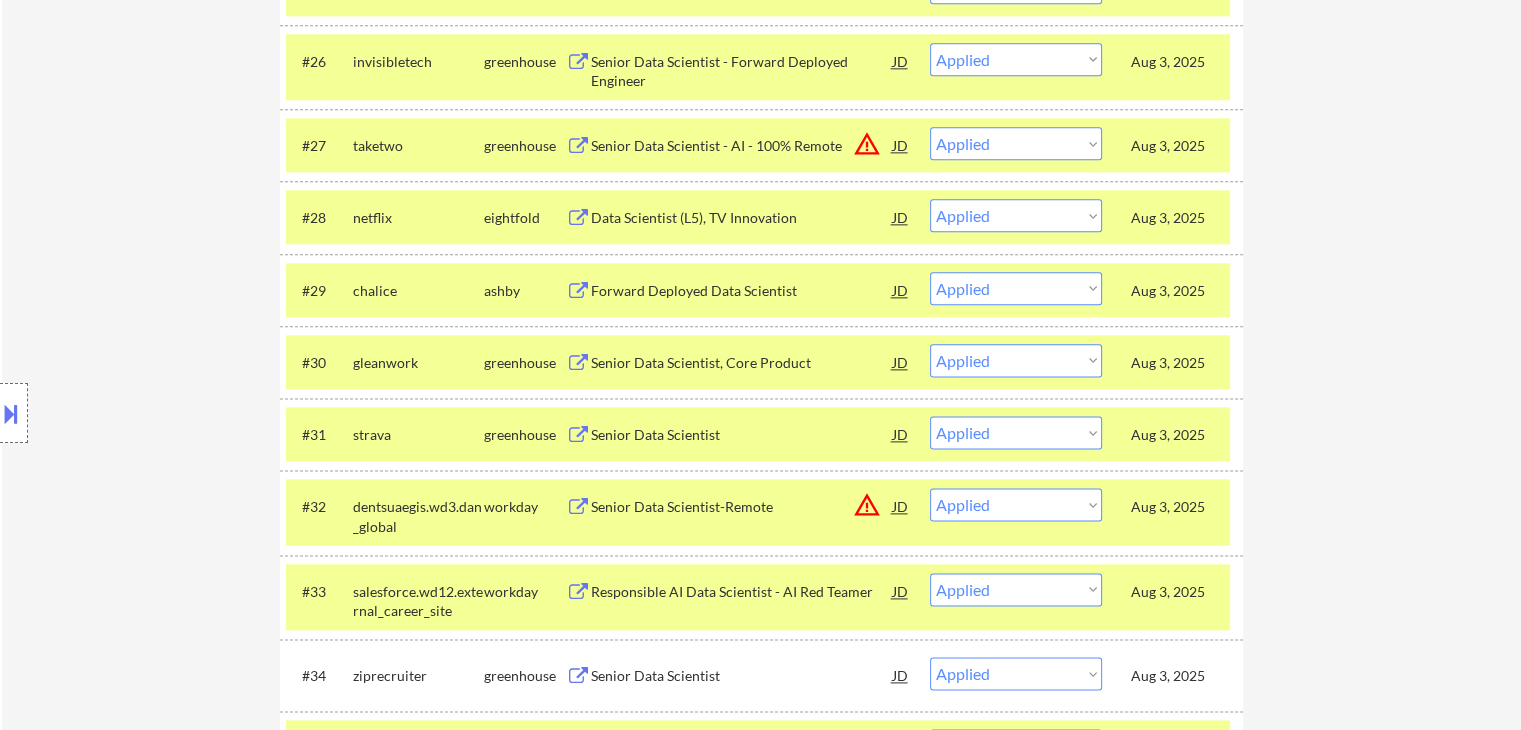 scroll, scrollTop: 2600, scrollLeft: 0, axis: vertical 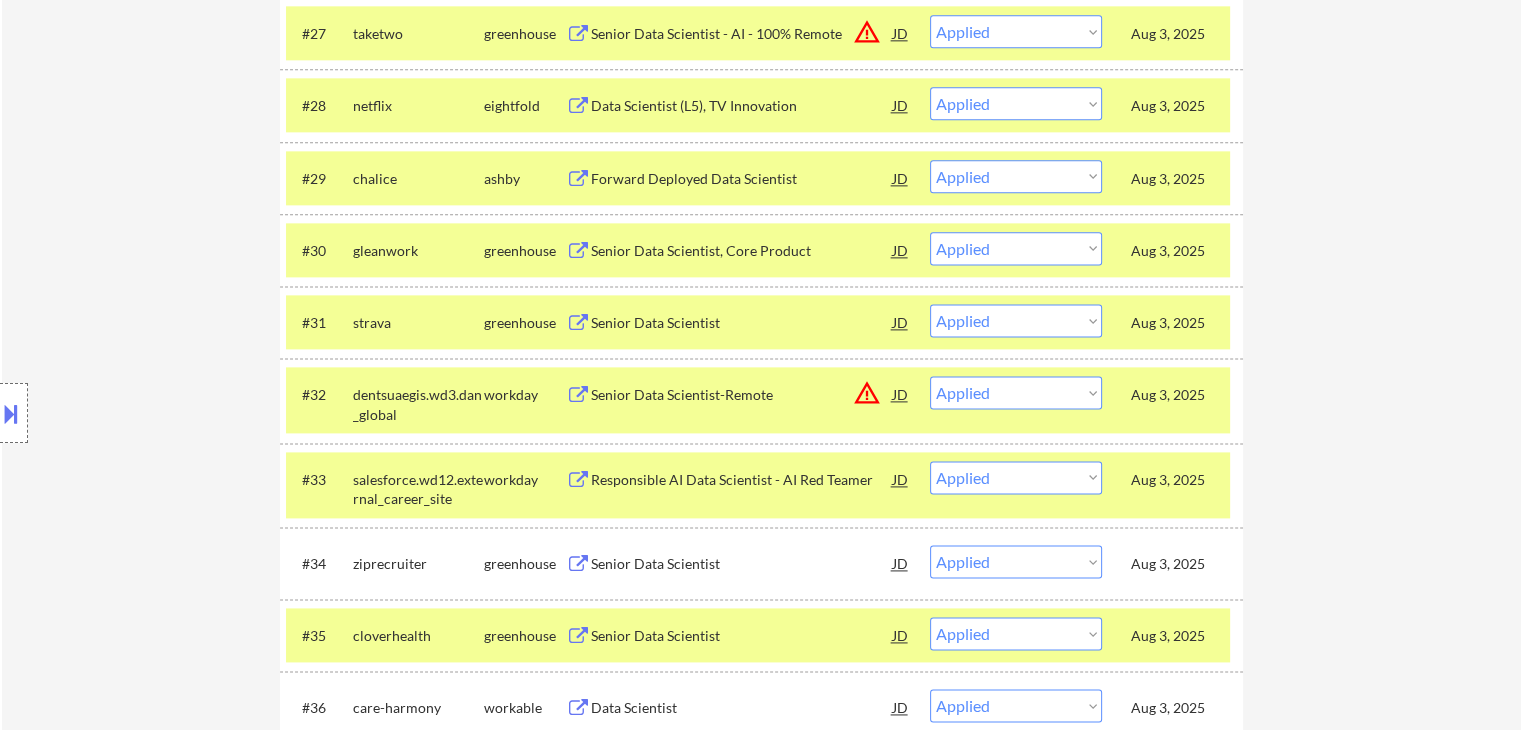 click on "Aug 3, 2025" at bounding box center [1175, 564] 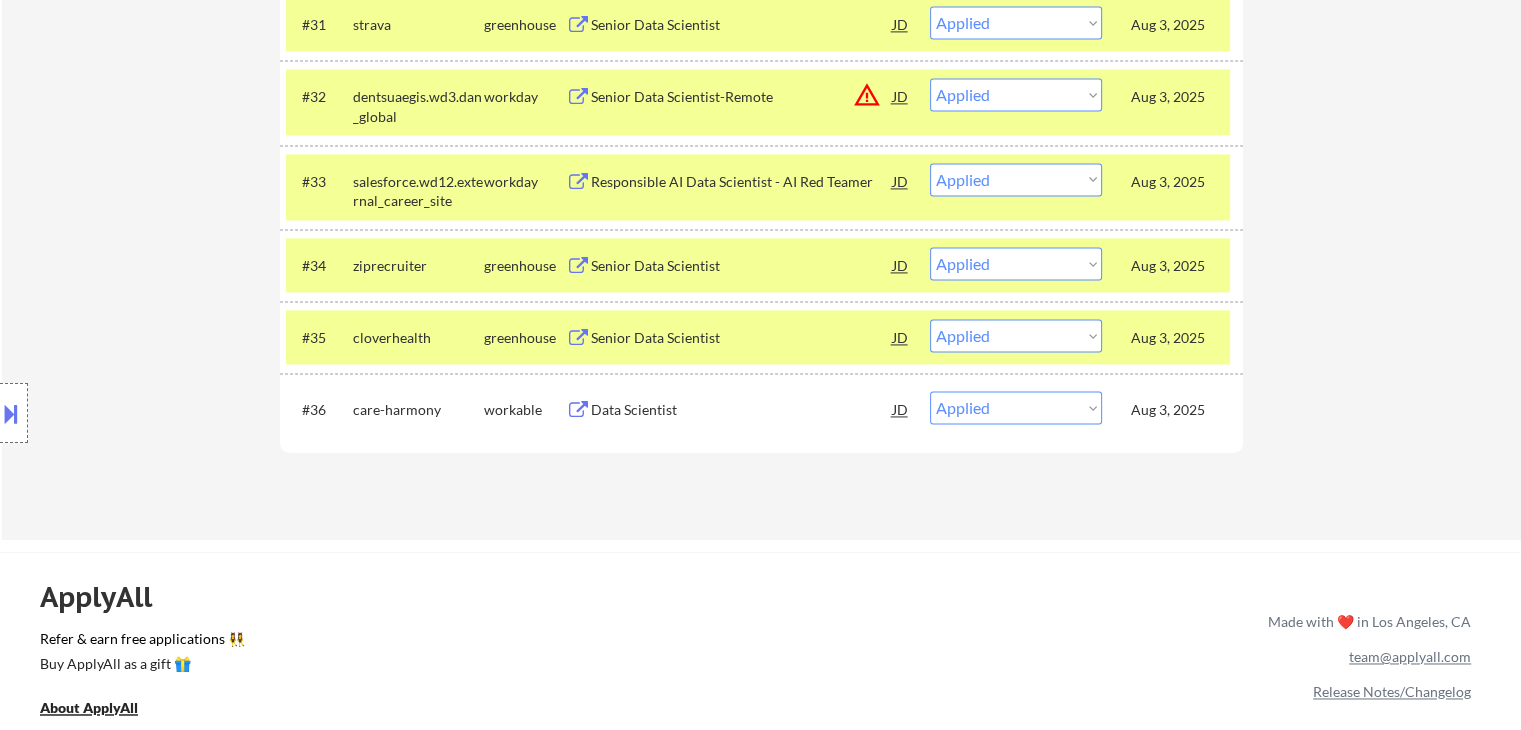scroll, scrollTop: 2900, scrollLeft: 0, axis: vertical 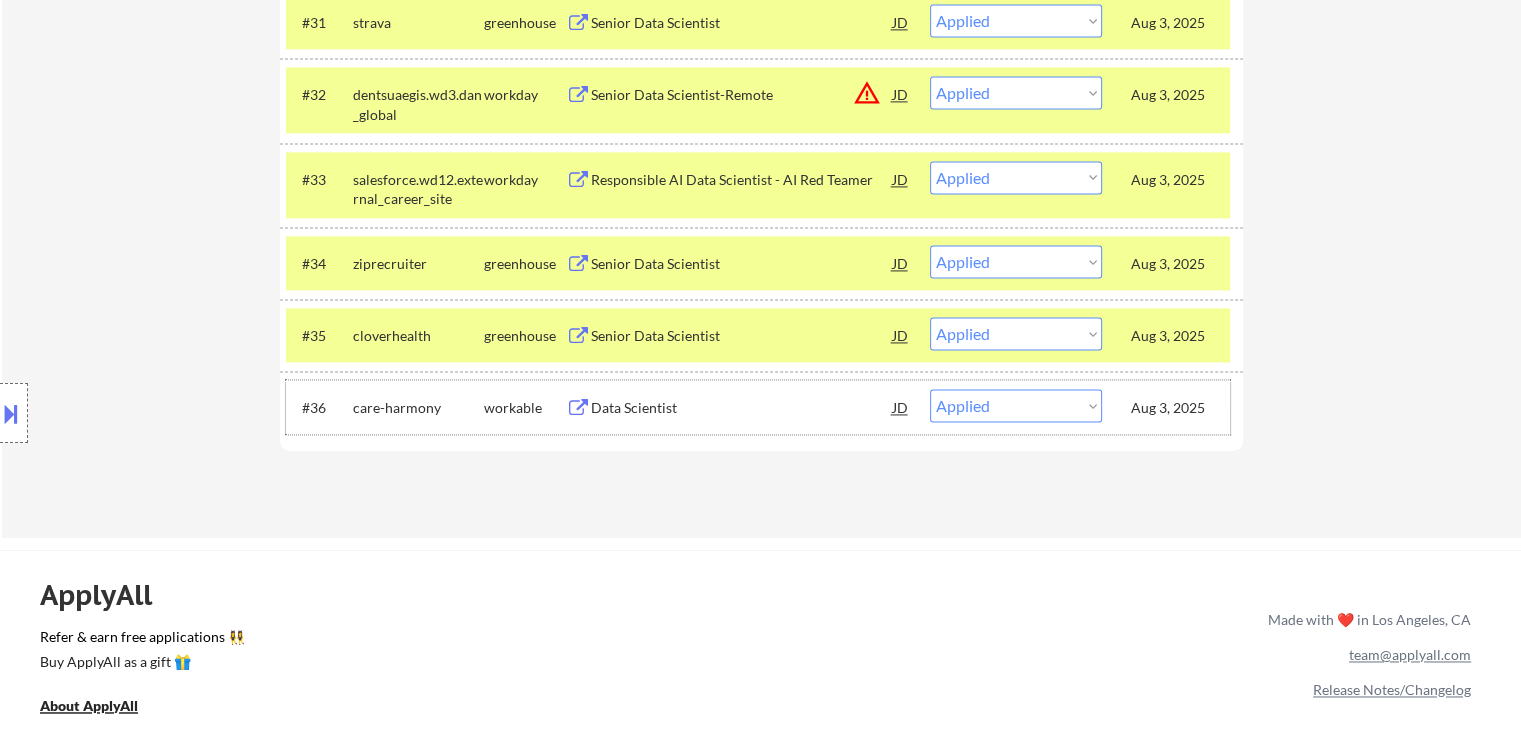 click on "Aug 3, 2025" at bounding box center (1175, 408) 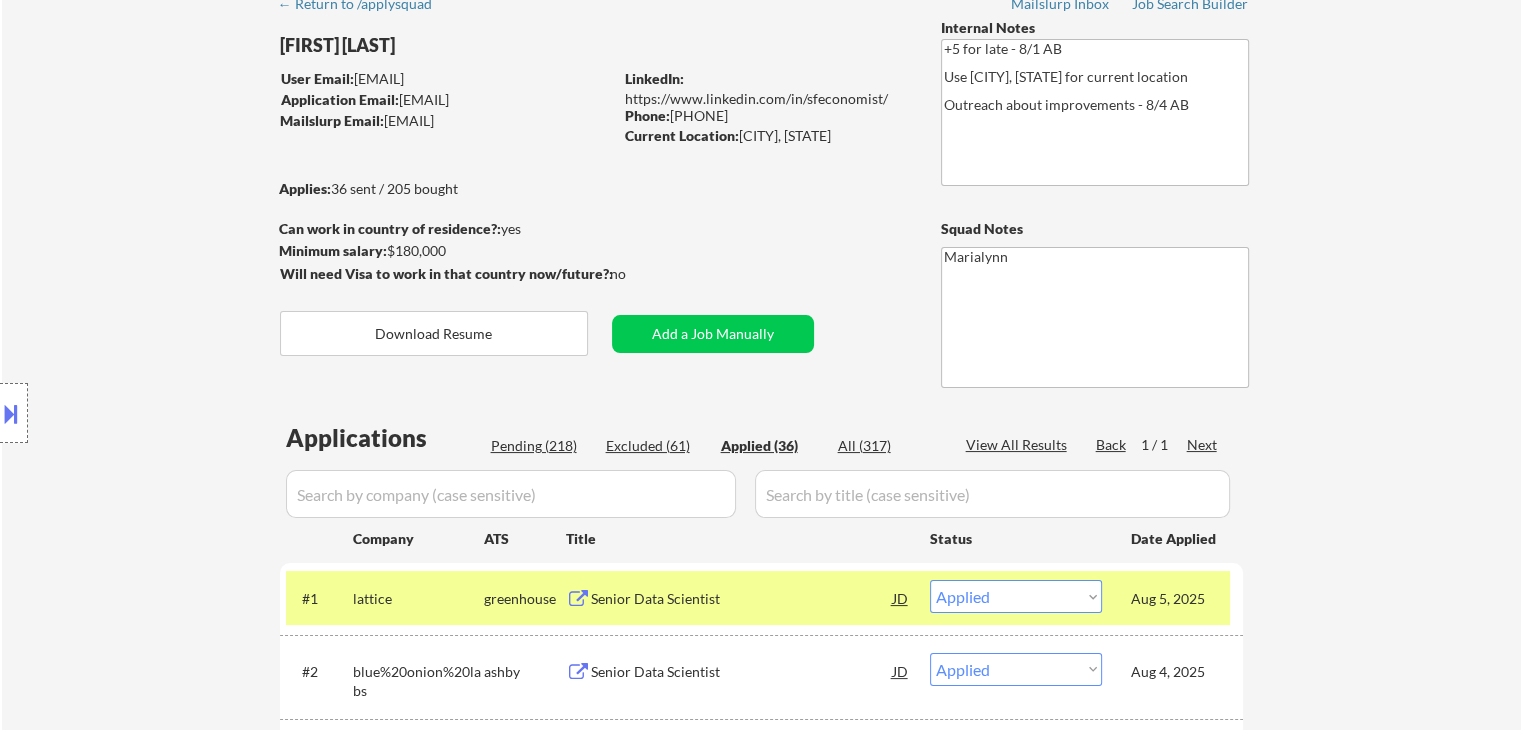 scroll, scrollTop: 0, scrollLeft: 0, axis: both 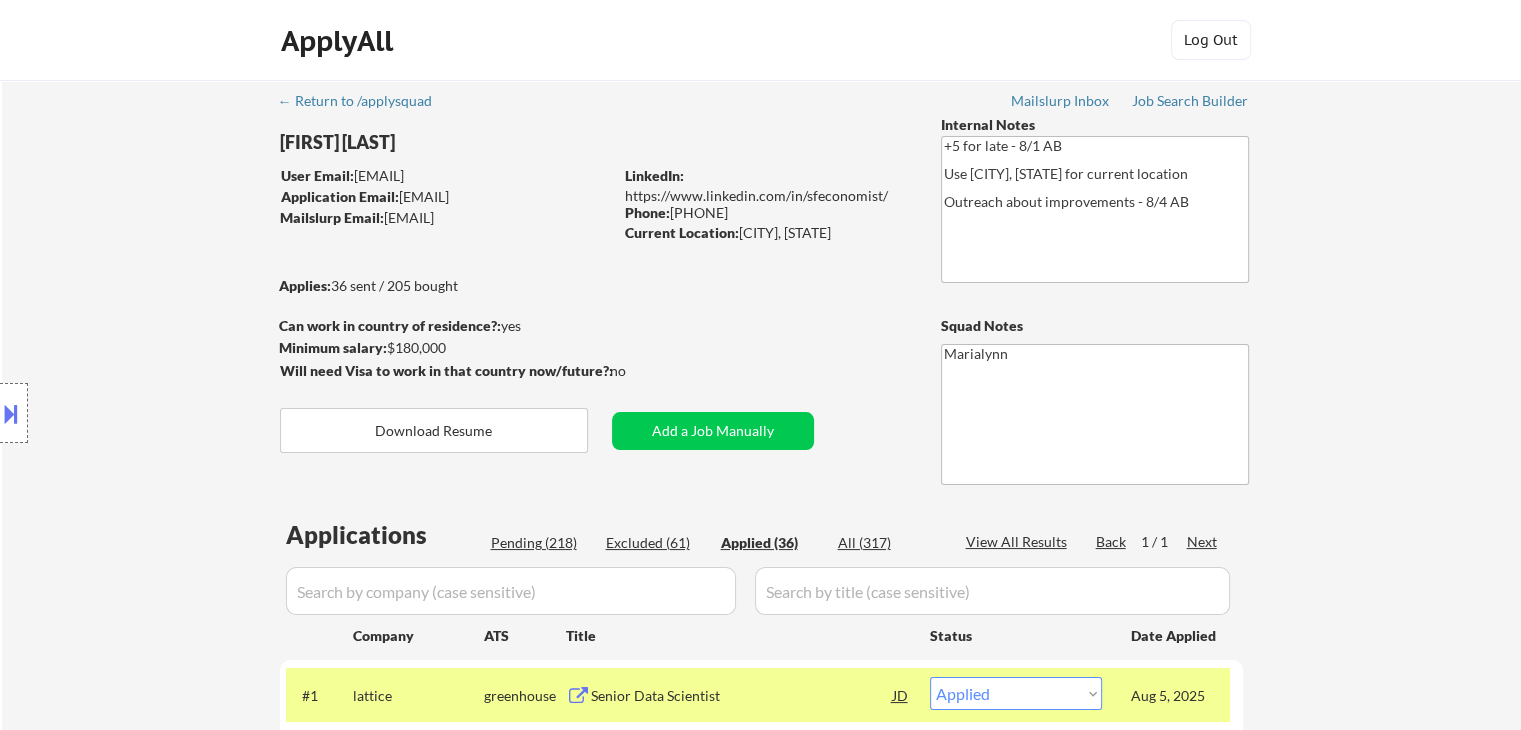click on "Pending (218)" at bounding box center (541, 543) 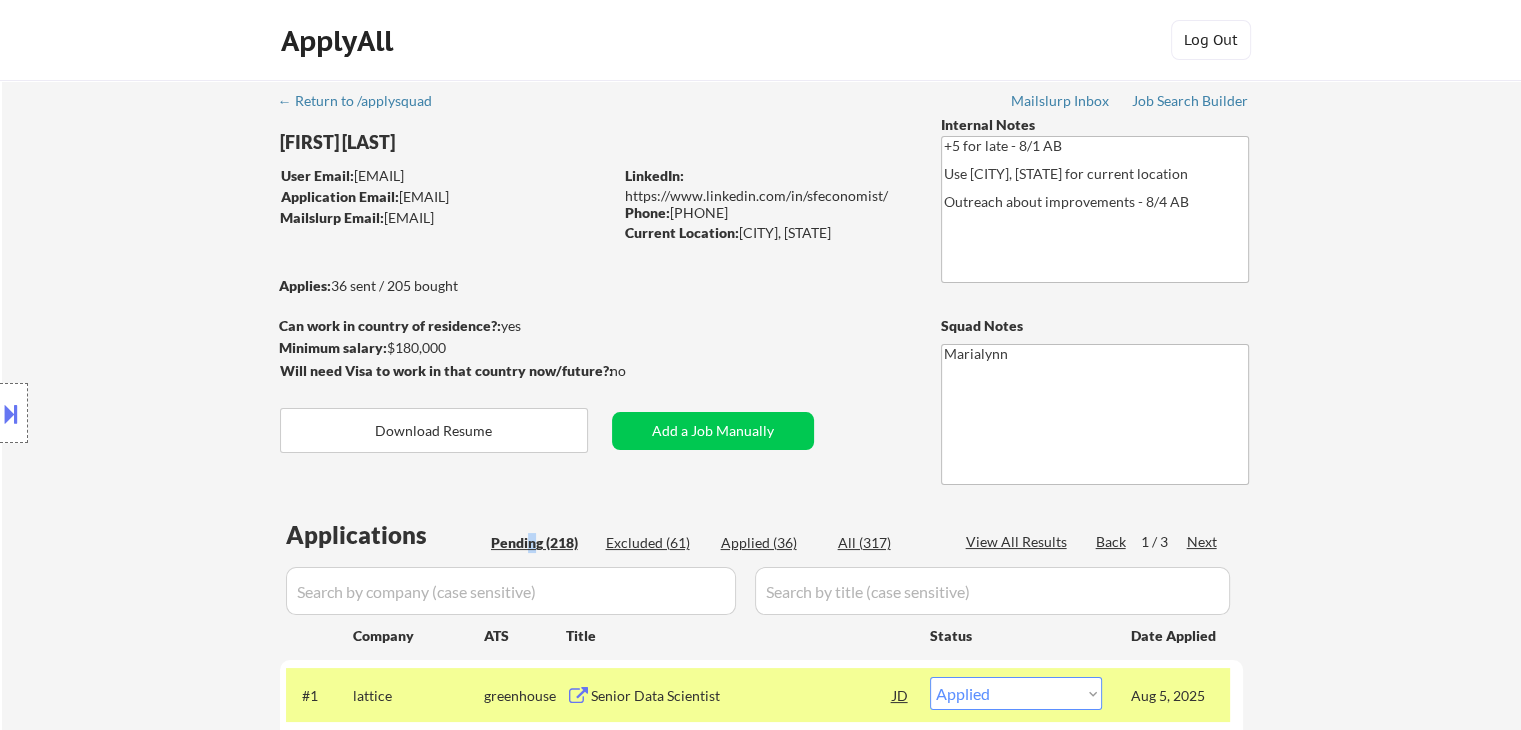 select on ""pending"" 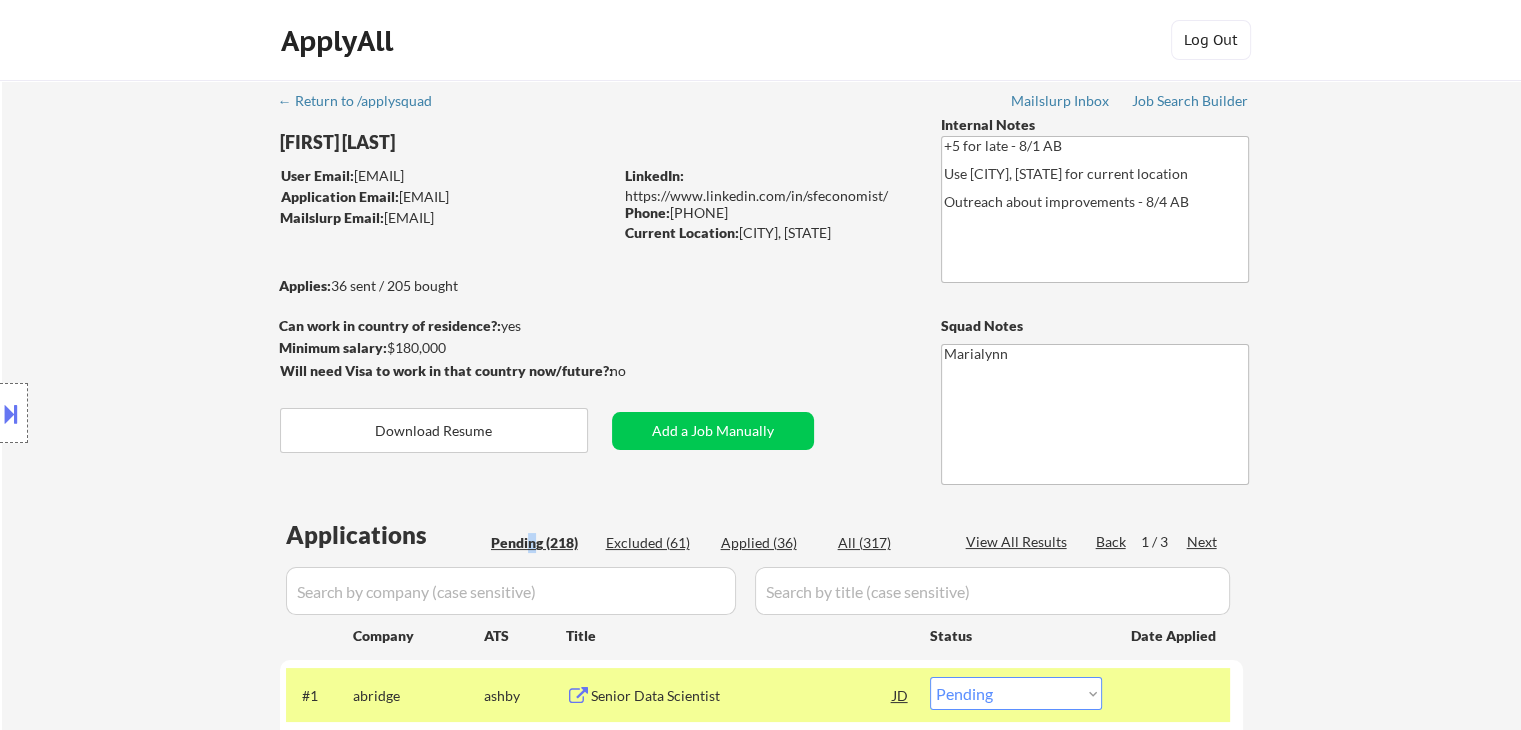 scroll, scrollTop: 200, scrollLeft: 0, axis: vertical 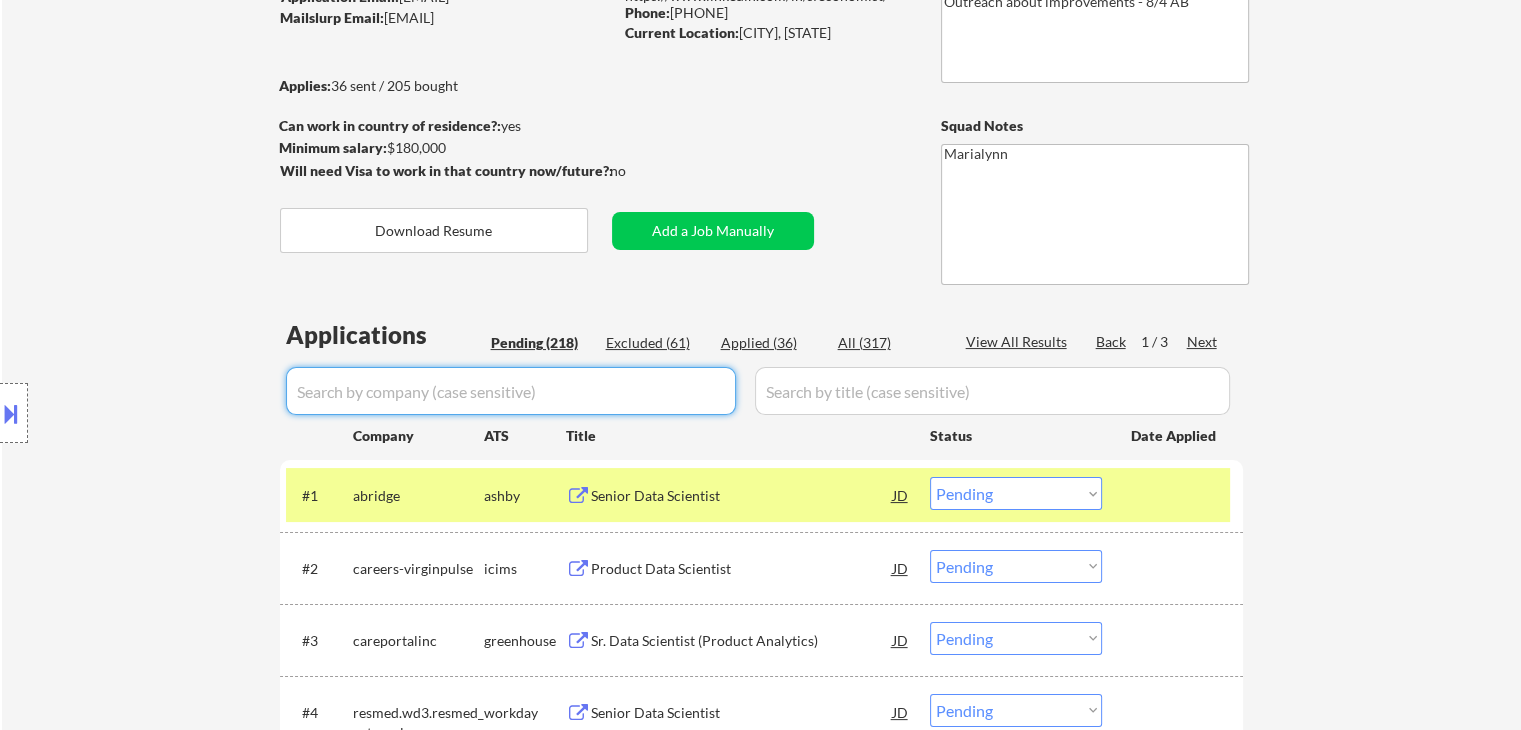 click at bounding box center [511, 391] 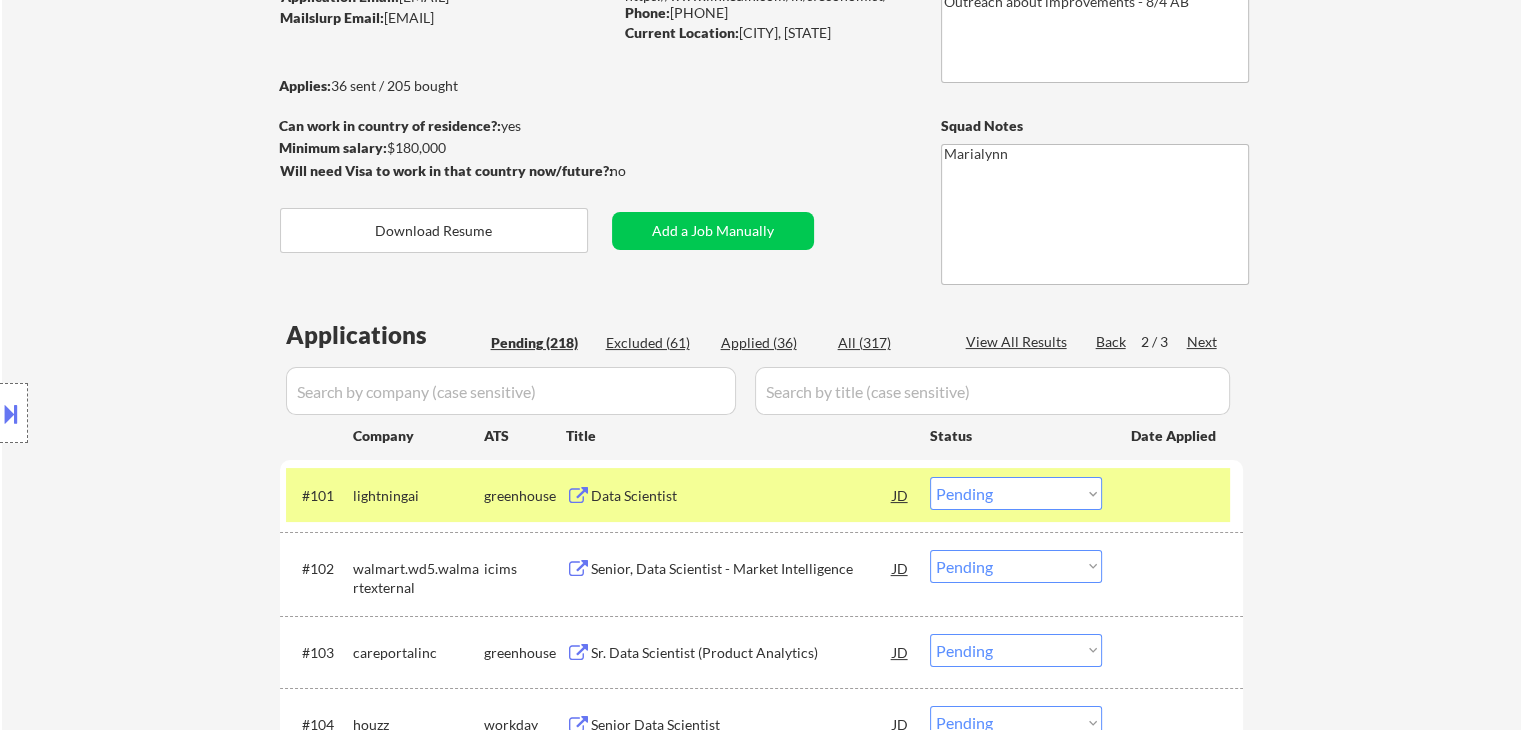scroll, scrollTop: 600, scrollLeft: 0, axis: vertical 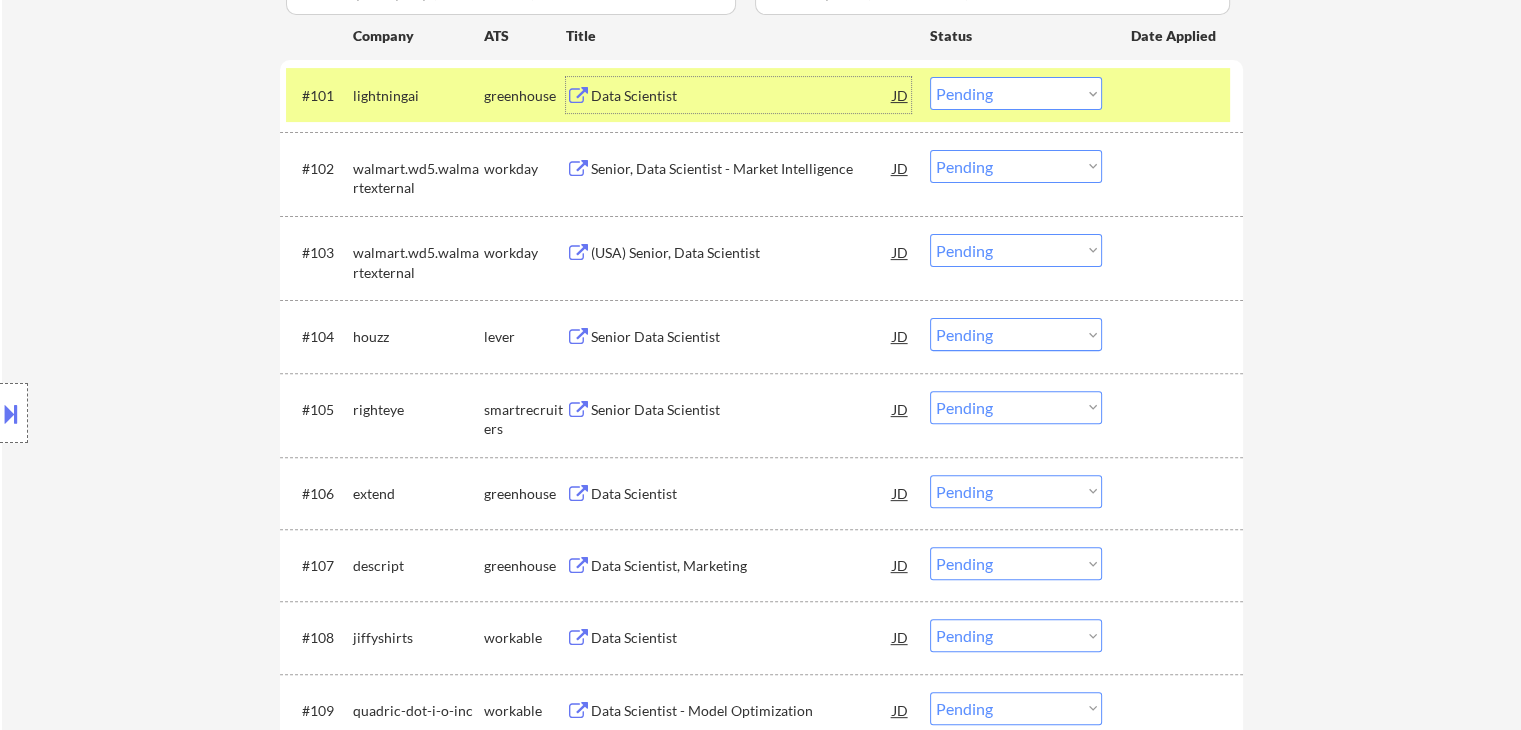 click on "Data Scientist" at bounding box center (742, 96) 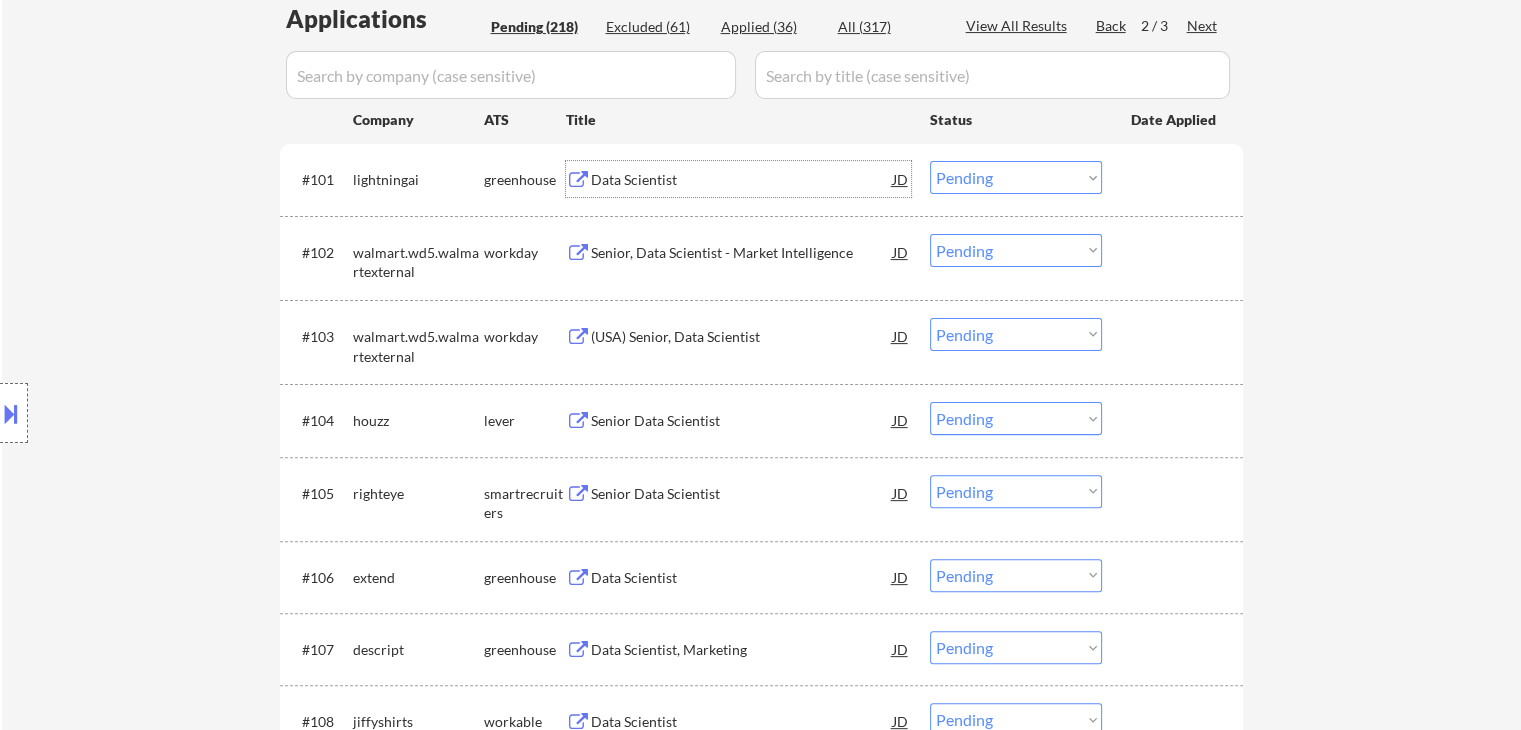 scroll, scrollTop: 400, scrollLeft: 0, axis: vertical 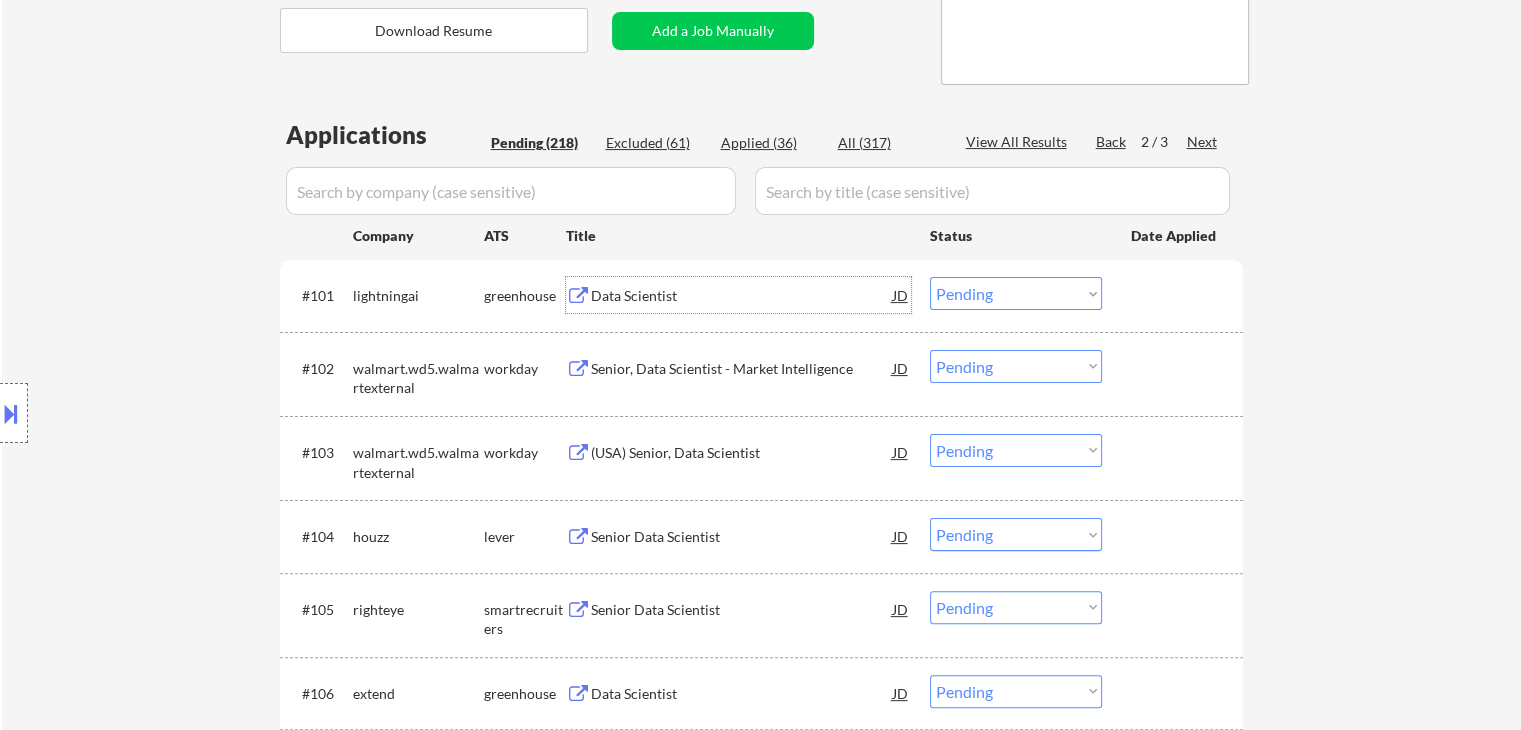 click on "Choose an option... Pending Applied Excluded (Questions) Excluded (Expired) Excluded (Location) Excluded (Bad Match) Excluded (Blocklist) Excluded (Salary) Excluded (Other)" at bounding box center [1016, 293] 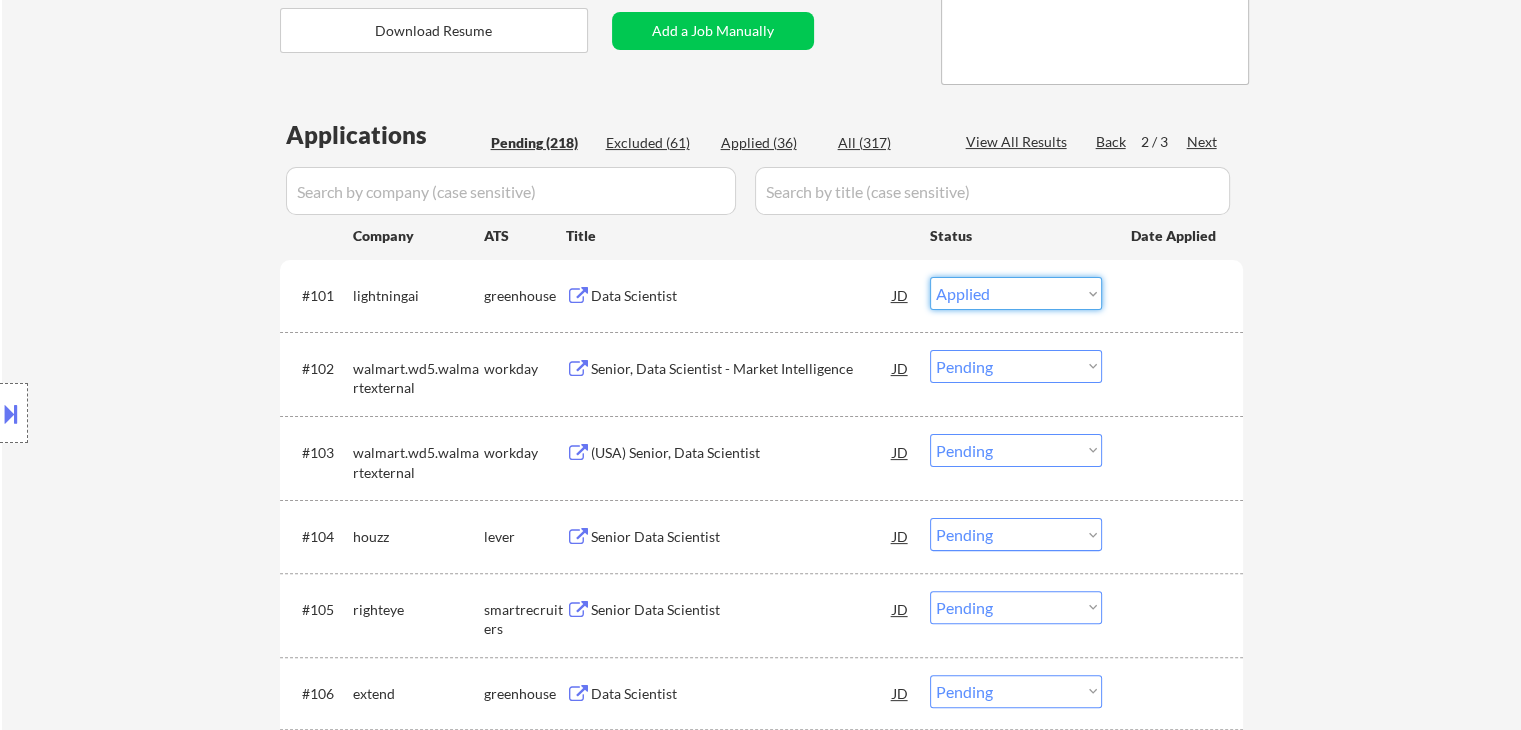 click on "Choose an option... Pending Applied Excluded (Questions) Excluded (Expired) Excluded (Location) Excluded (Bad Match) Excluded (Blocklist) Excluded (Salary) Excluded (Other)" at bounding box center [1016, 293] 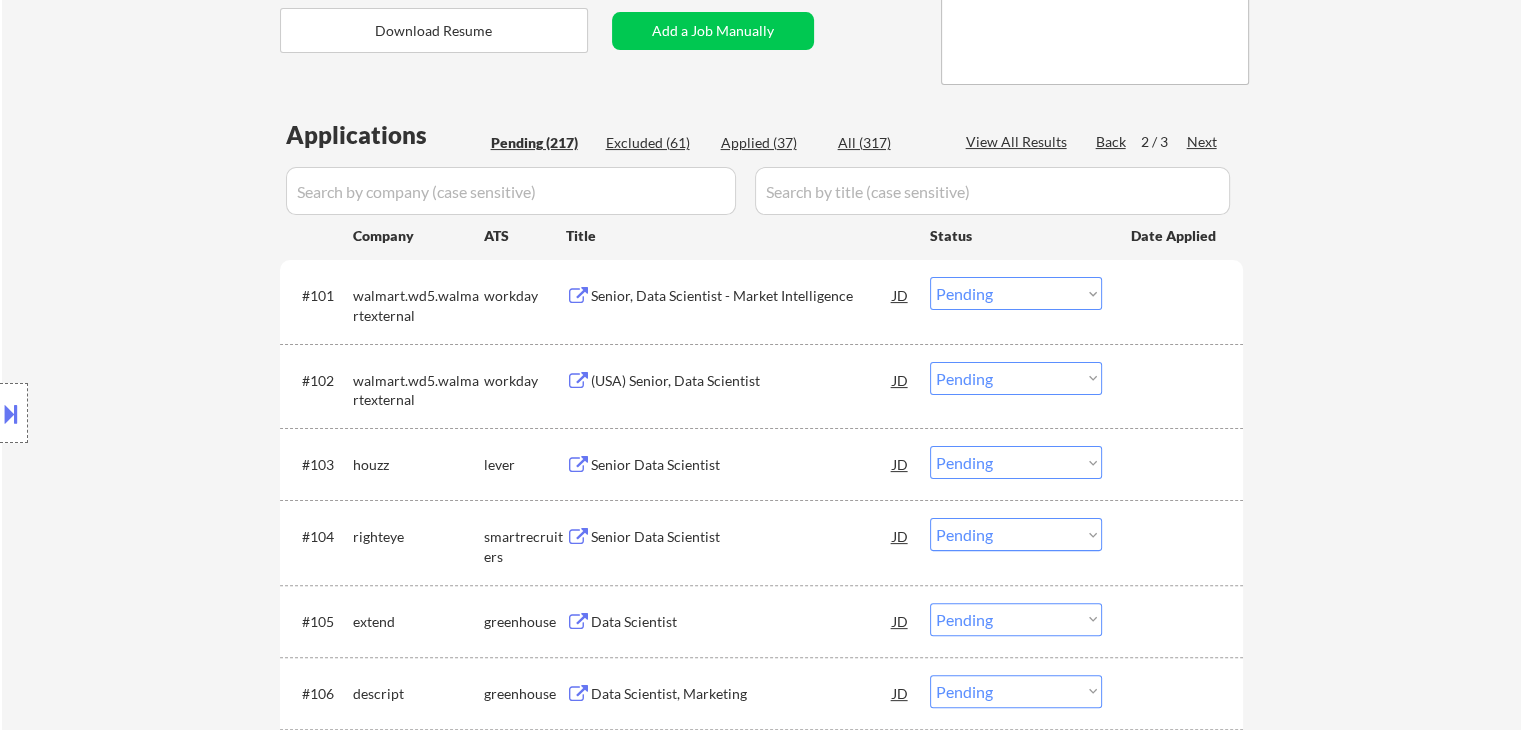 click on "Senior, Data Scientist - Market Intelligence" at bounding box center [742, 296] 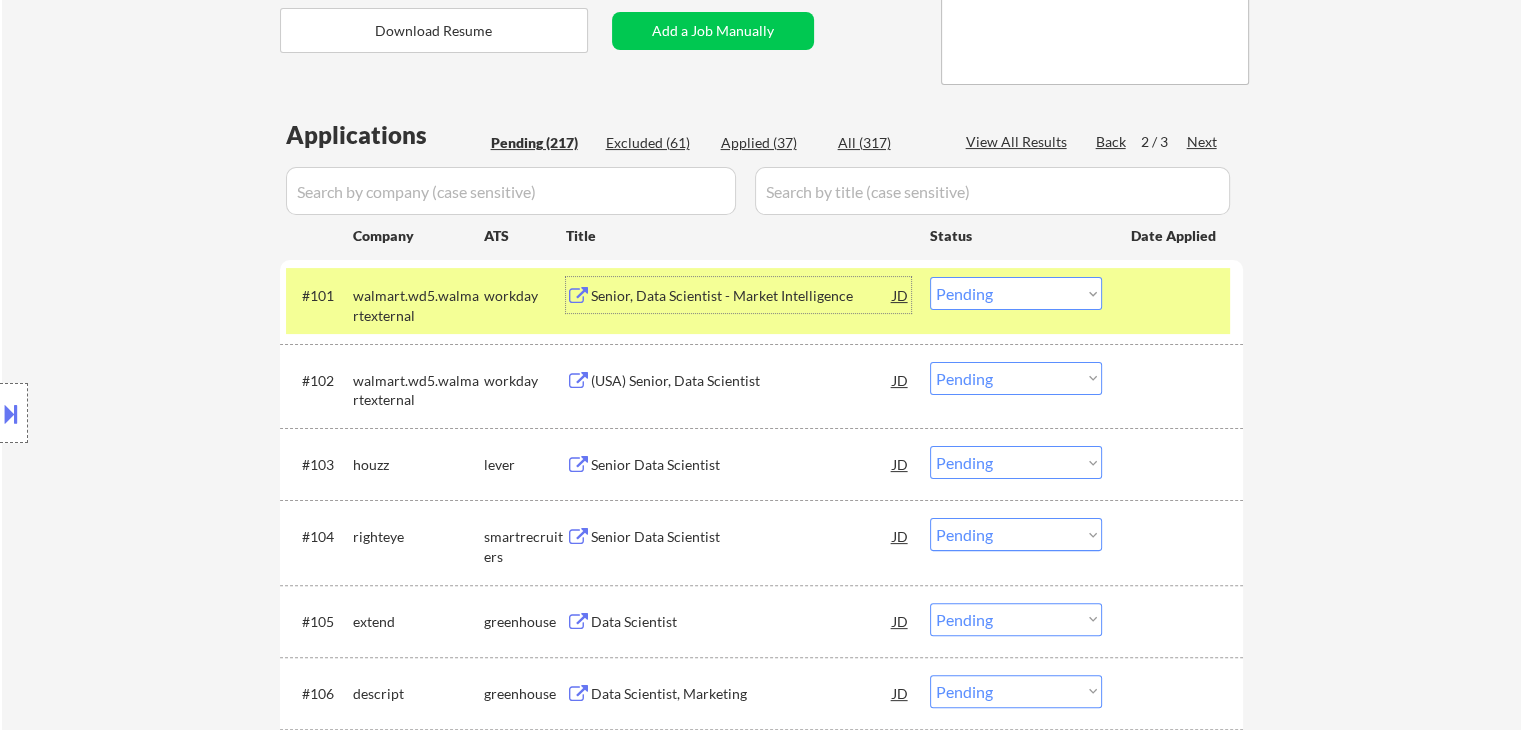 click on "Choose an option... Pending Applied Excluded (Questions) Excluded (Expired) Excluded (Location) Excluded (Bad Match) Excluded (Blocklist) Excluded (Salary) Excluded (Other)" at bounding box center (1016, 293) 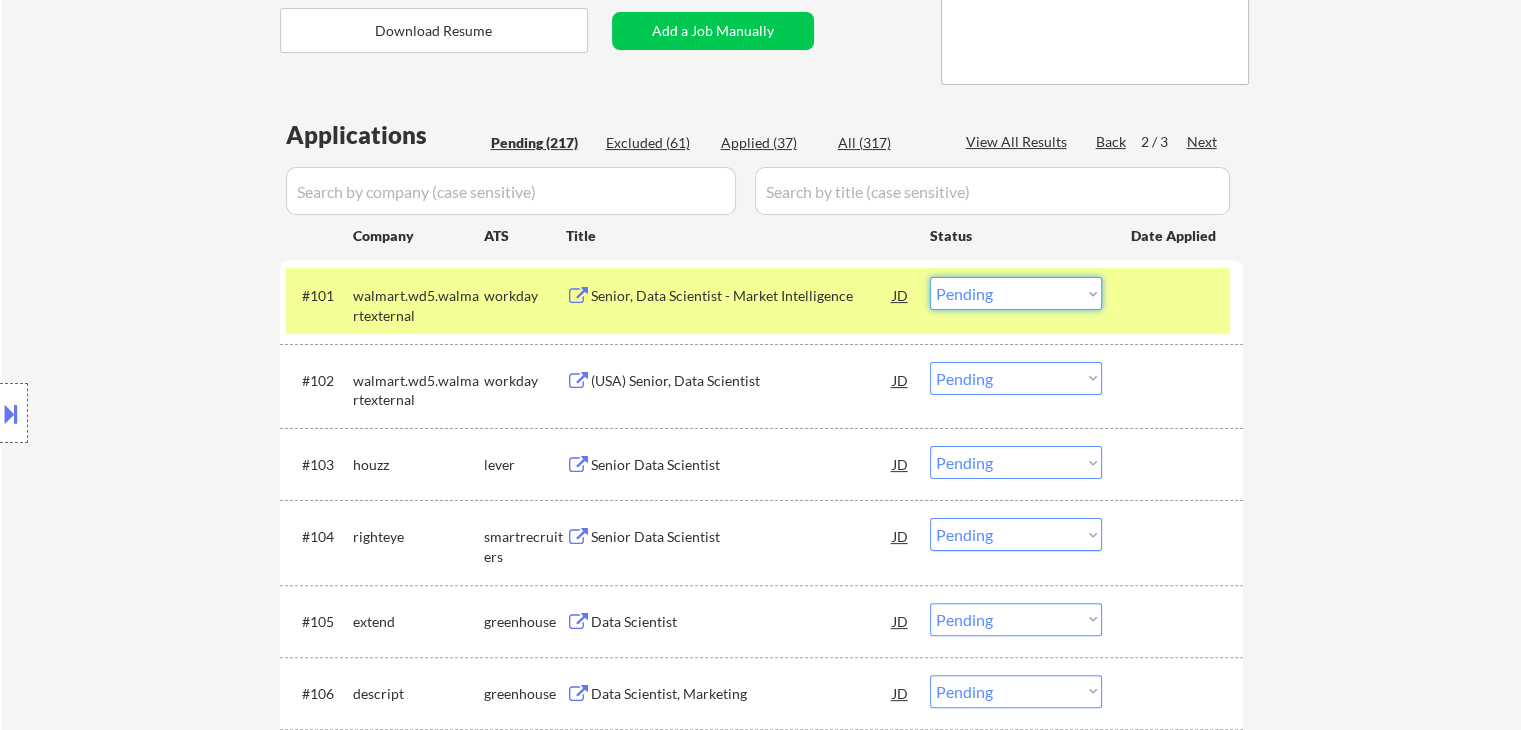click on "Choose an option... Pending Applied Excluded (Questions) Excluded (Expired) Excluded (Location) Excluded (Bad Match) Excluded (Blocklist) Excluded (Salary) Excluded (Other)" at bounding box center (1016, 293) 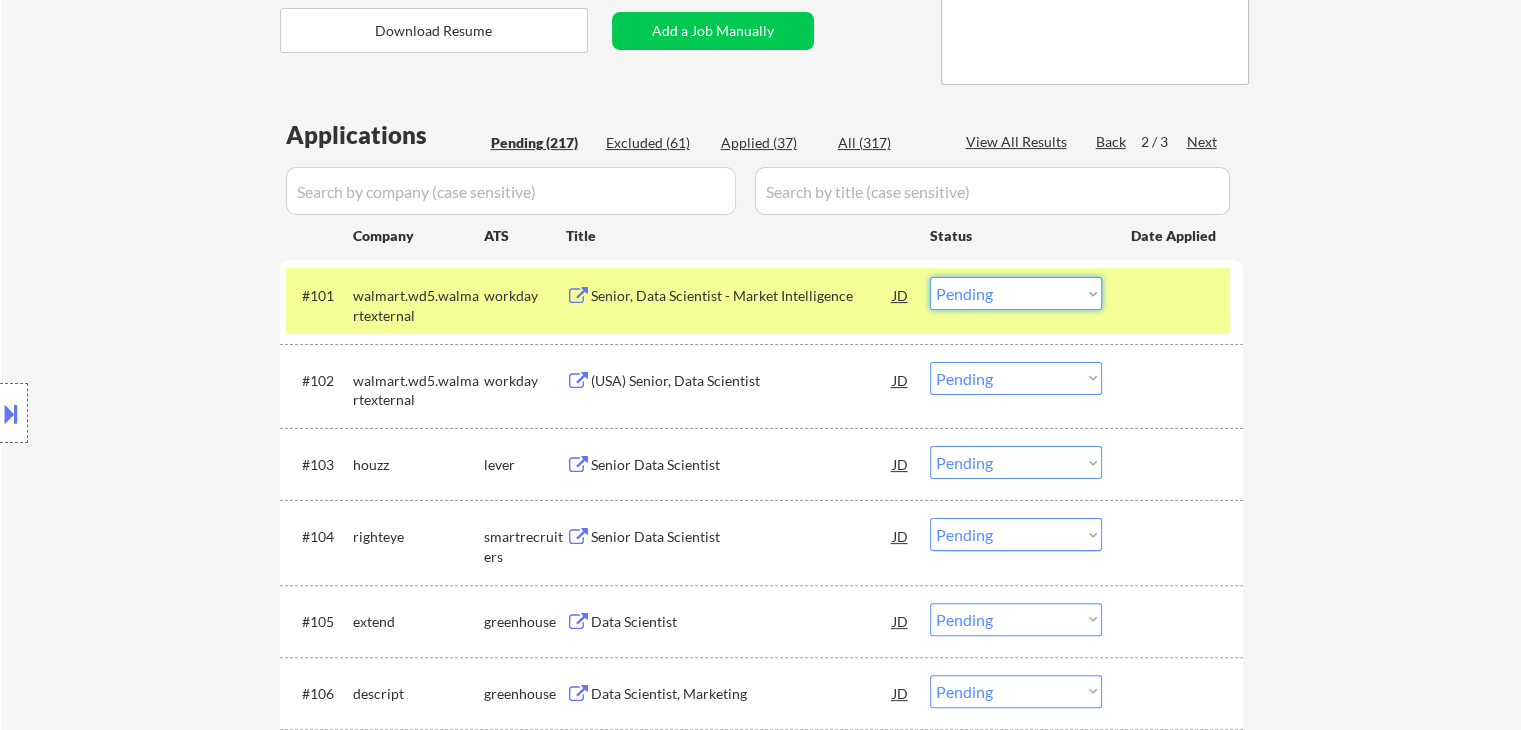drag, startPoint x: 966, startPoint y: 291, endPoint x: 968, endPoint y: 307, distance: 16.124516 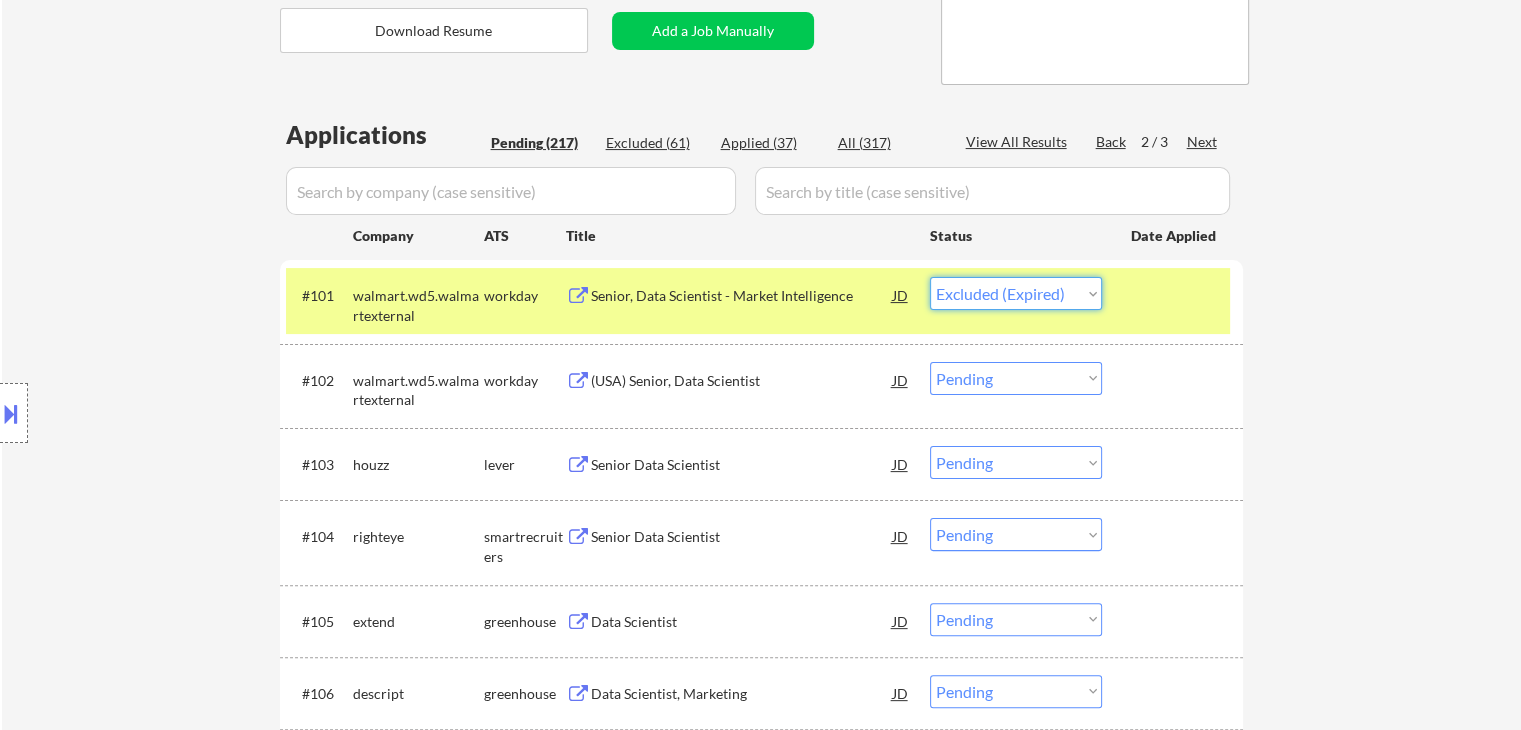 click on "Choose an option... Pending Applied Excluded (Questions) Excluded (Expired) Excluded (Location) Excluded (Bad Match) Excluded (Blocklist) Excluded (Salary) Excluded (Other)" at bounding box center [1016, 293] 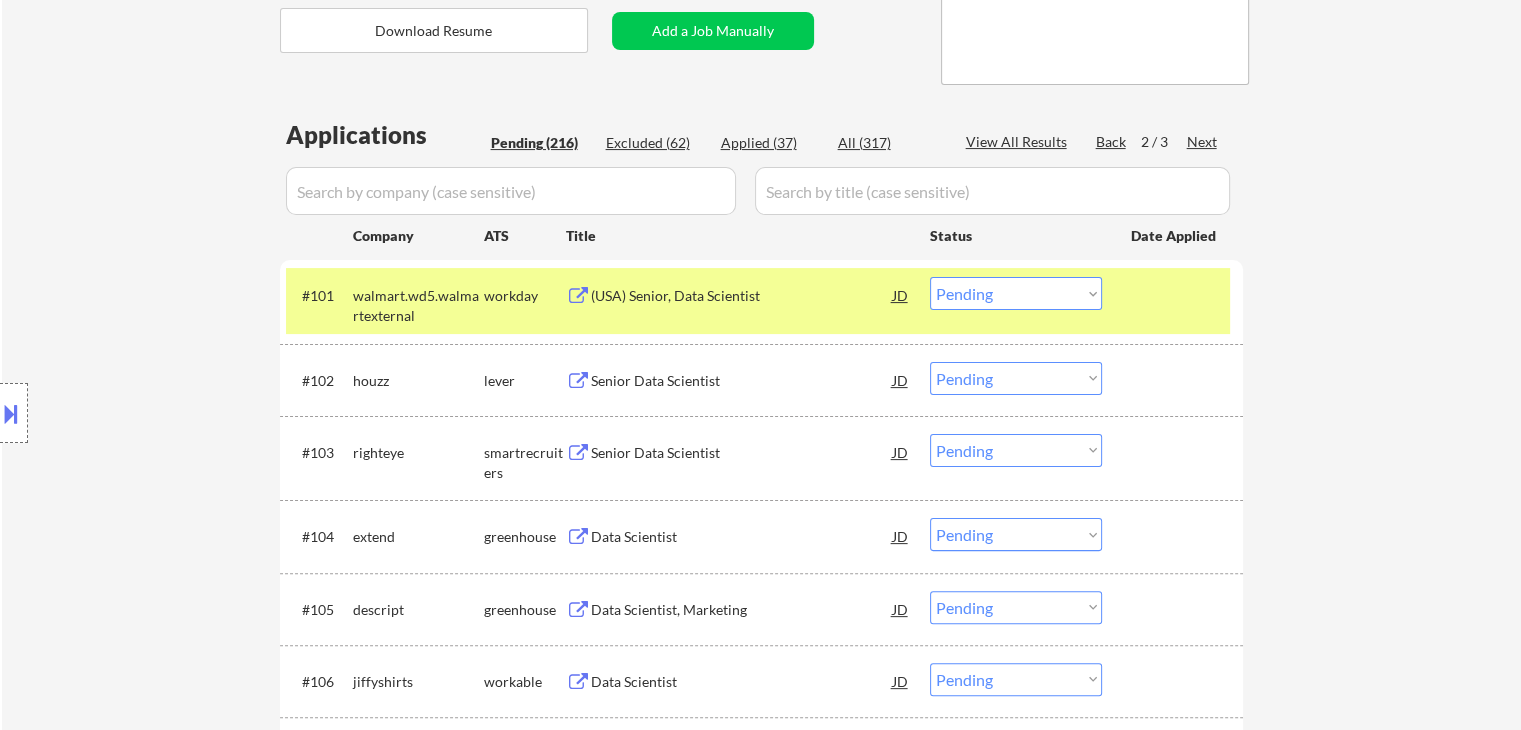 click on "(USA) Senior, Data Scientist" at bounding box center (742, 296) 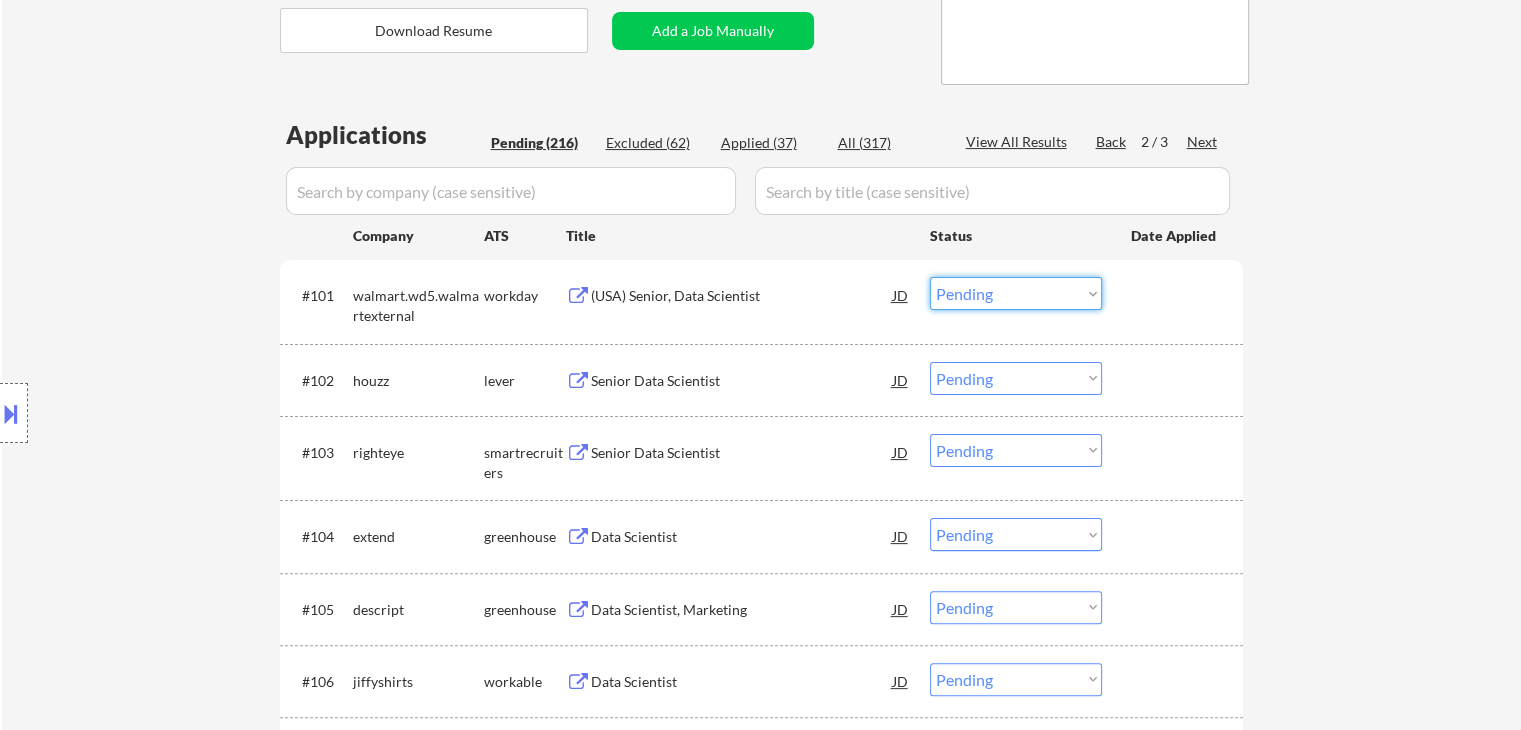 click on "Choose an option... Pending Applied Excluded (Questions) Excluded (Expired) Excluded (Location) Excluded (Bad Match) Excluded (Blocklist) Excluded (Salary) Excluded (Other)" at bounding box center (1016, 293) 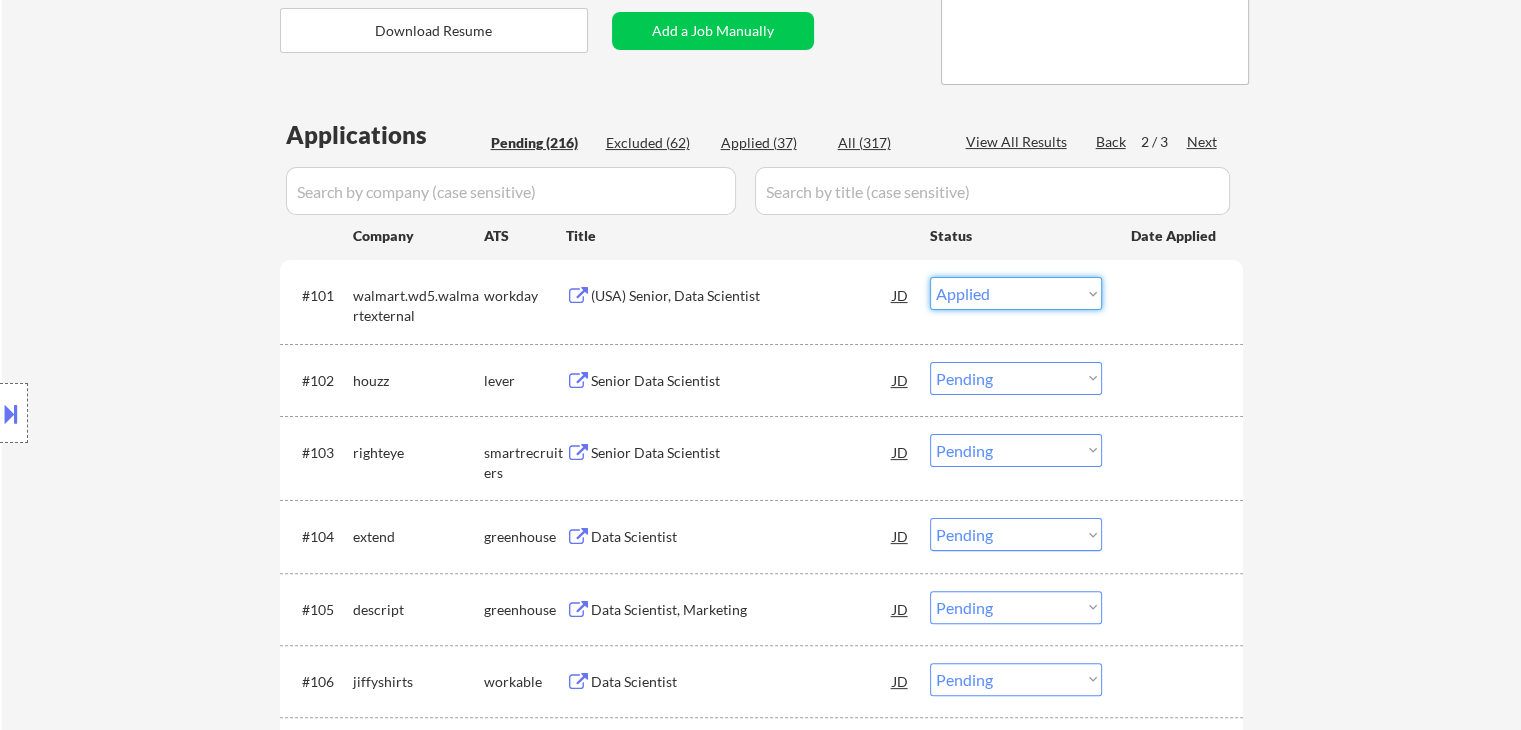 click on "Choose an option... Pending Applied Excluded (Questions) Excluded (Expired) Excluded (Location) Excluded (Bad Match) Excluded (Blocklist) Excluded (Salary) Excluded (Other)" at bounding box center [1016, 293] 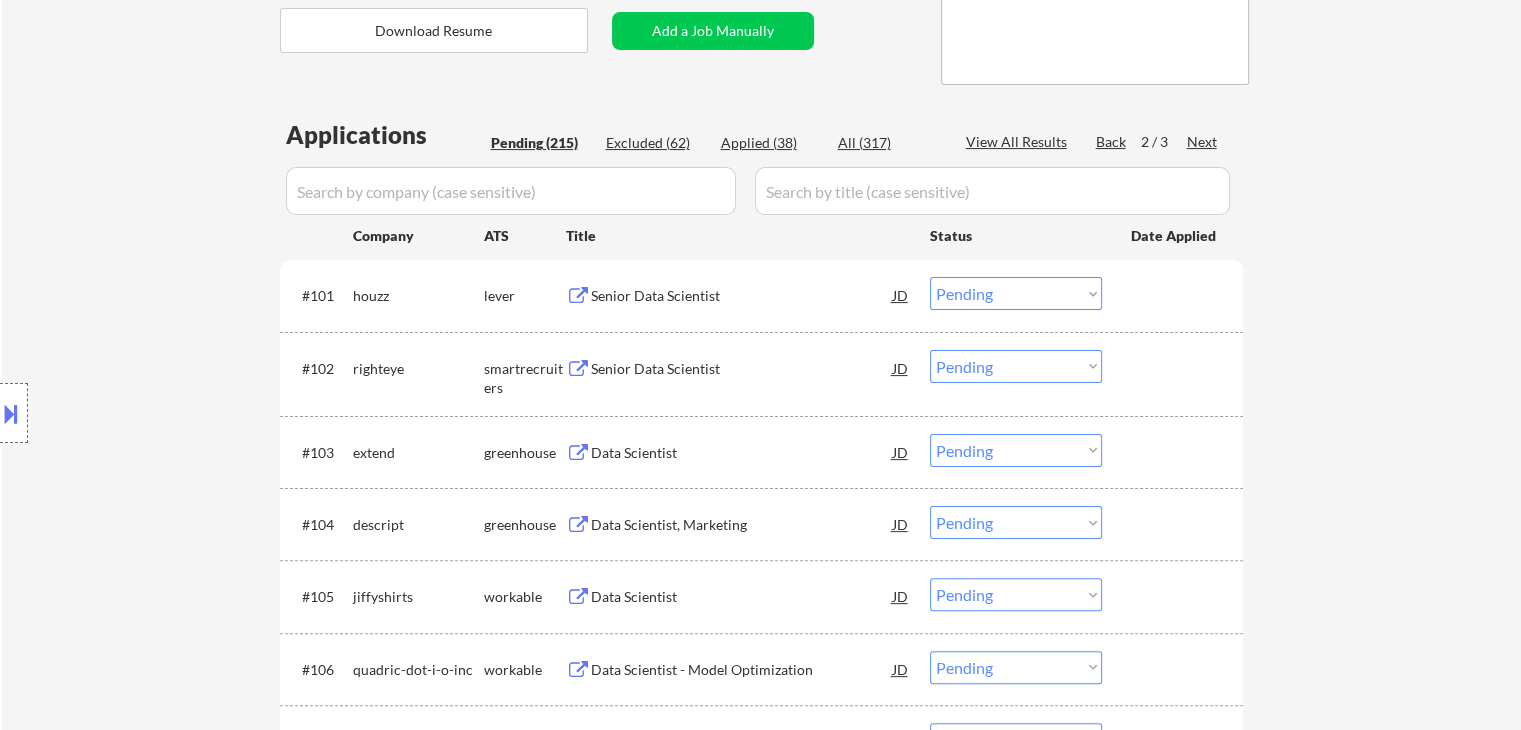 click on "Senior Data Scientist" at bounding box center [742, 296] 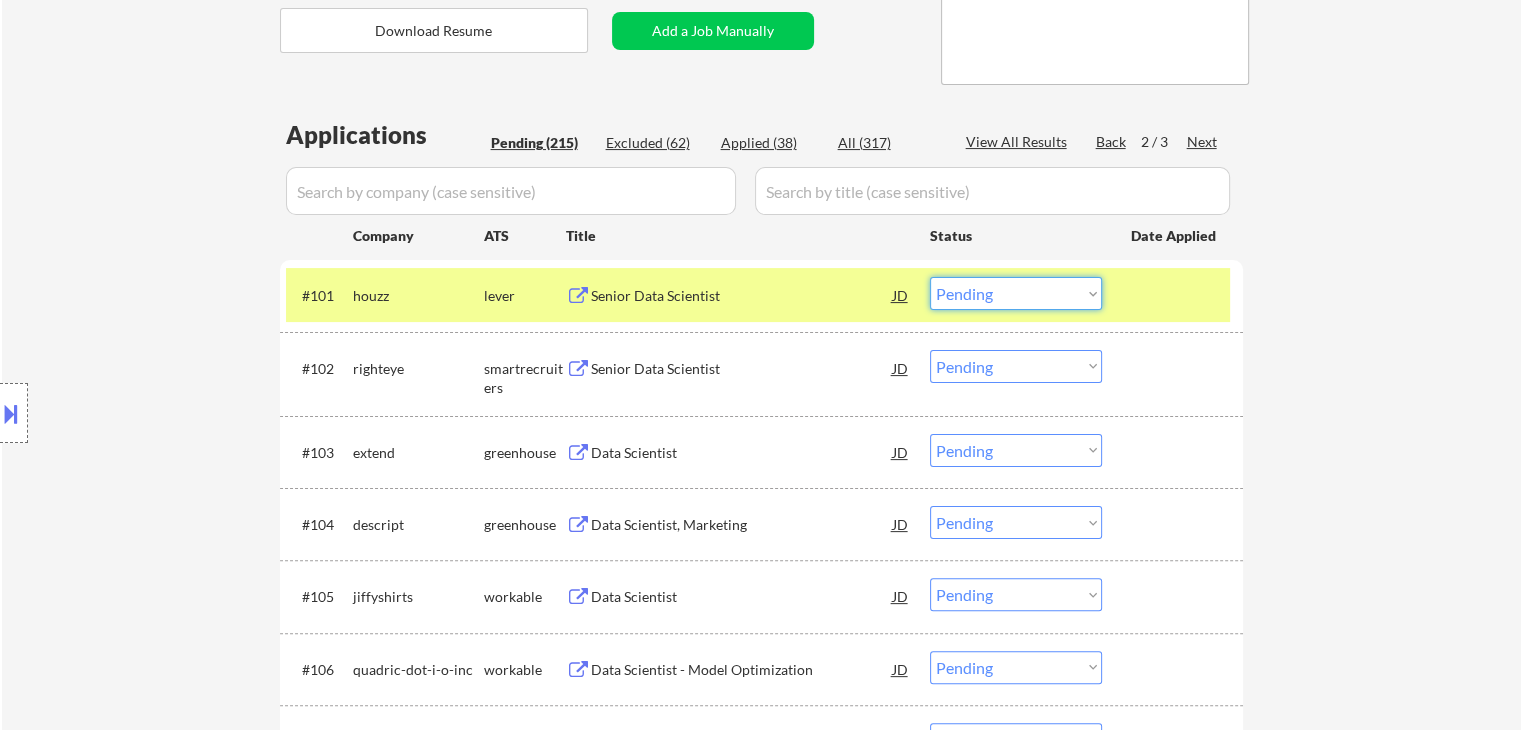 drag, startPoint x: 1005, startPoint y: 293, endPoint x: 1009, endPoint y: 305, distance: 12.649111 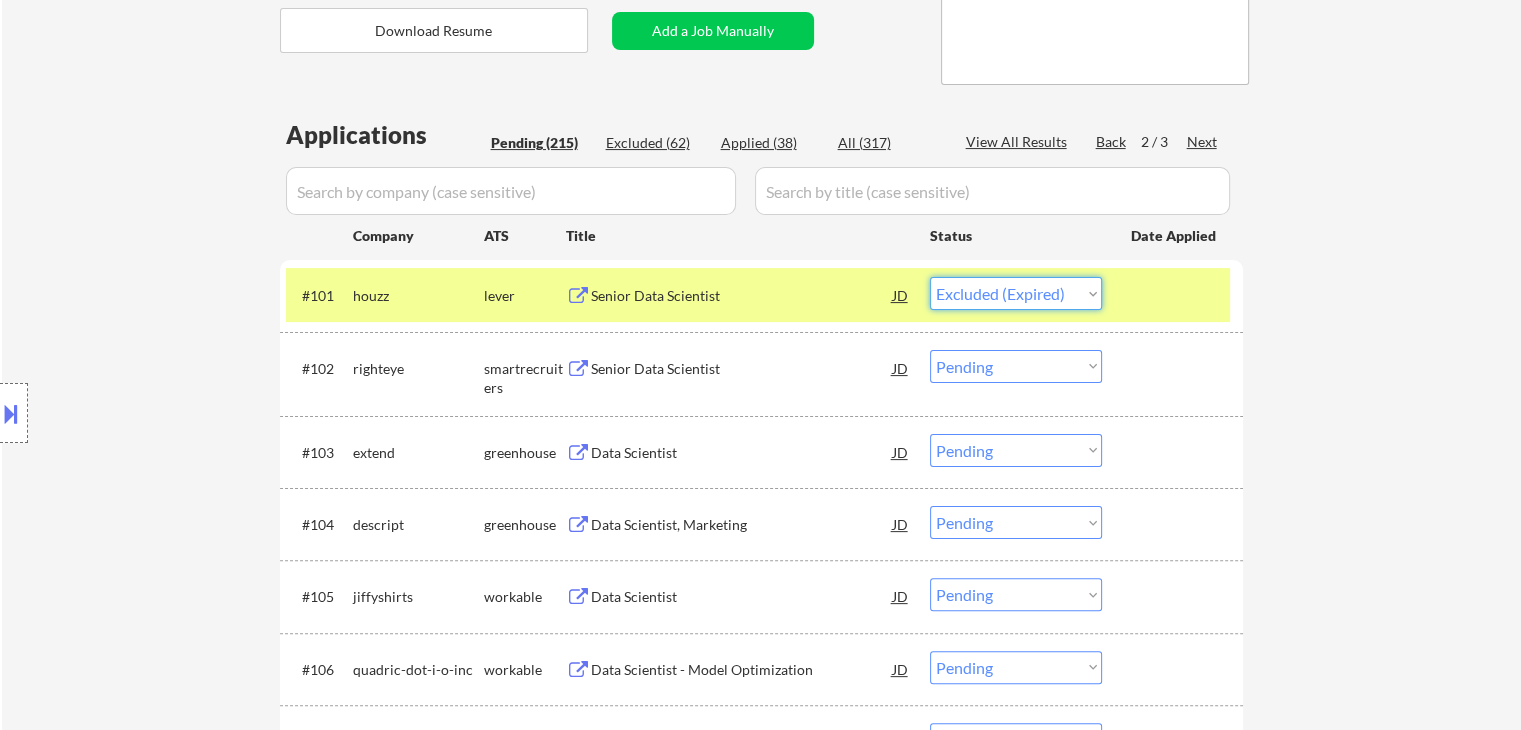 click on "Choose an option... Pending Applied Excluded (Questions) Excluded (Expired) Excluded (Location) Excluded (Bad Match) Excluded (Blocklist) Excluded (Salary) Excluded (Other)" at bounding box center [1016, 293] 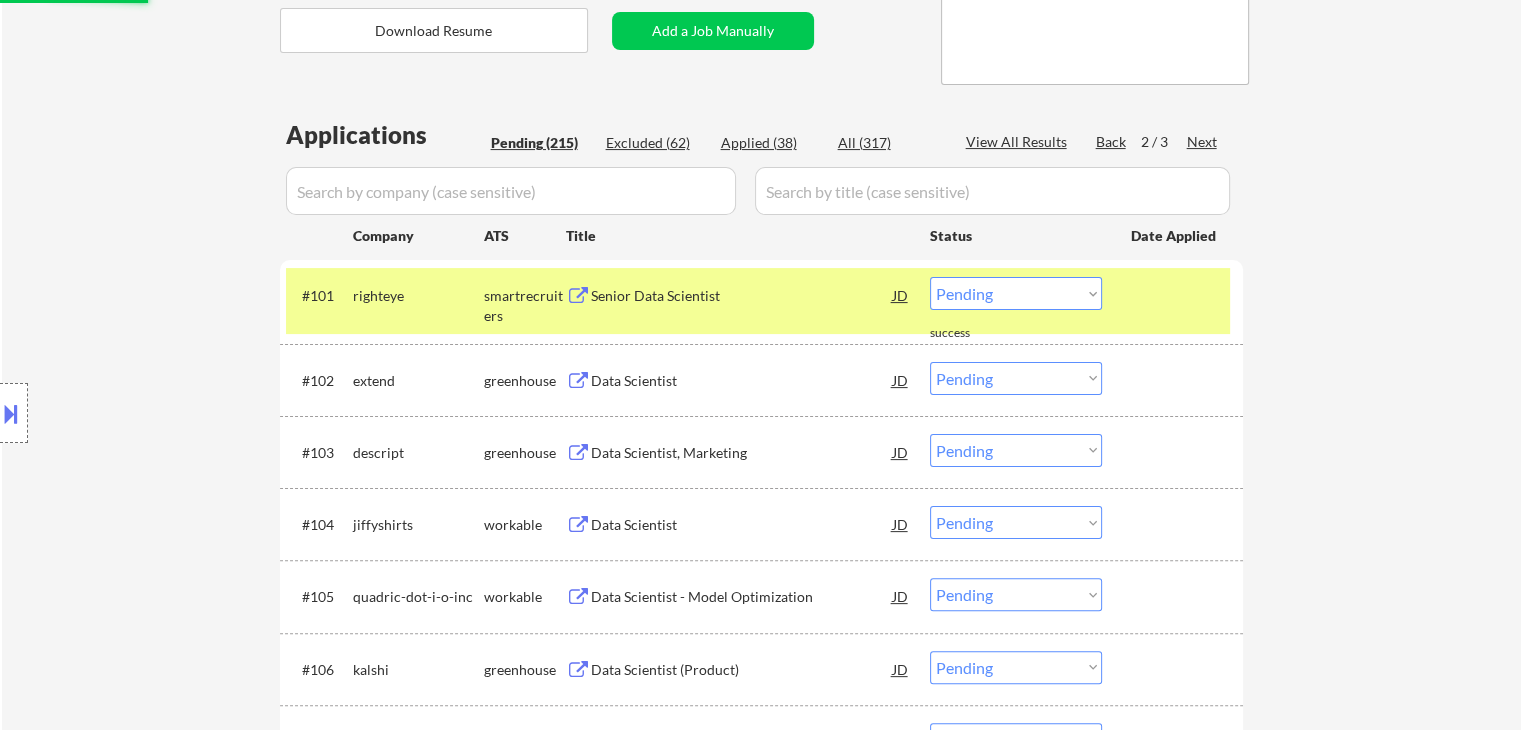 click on "Senior Data Scientist" at bounding box center (742, 296) 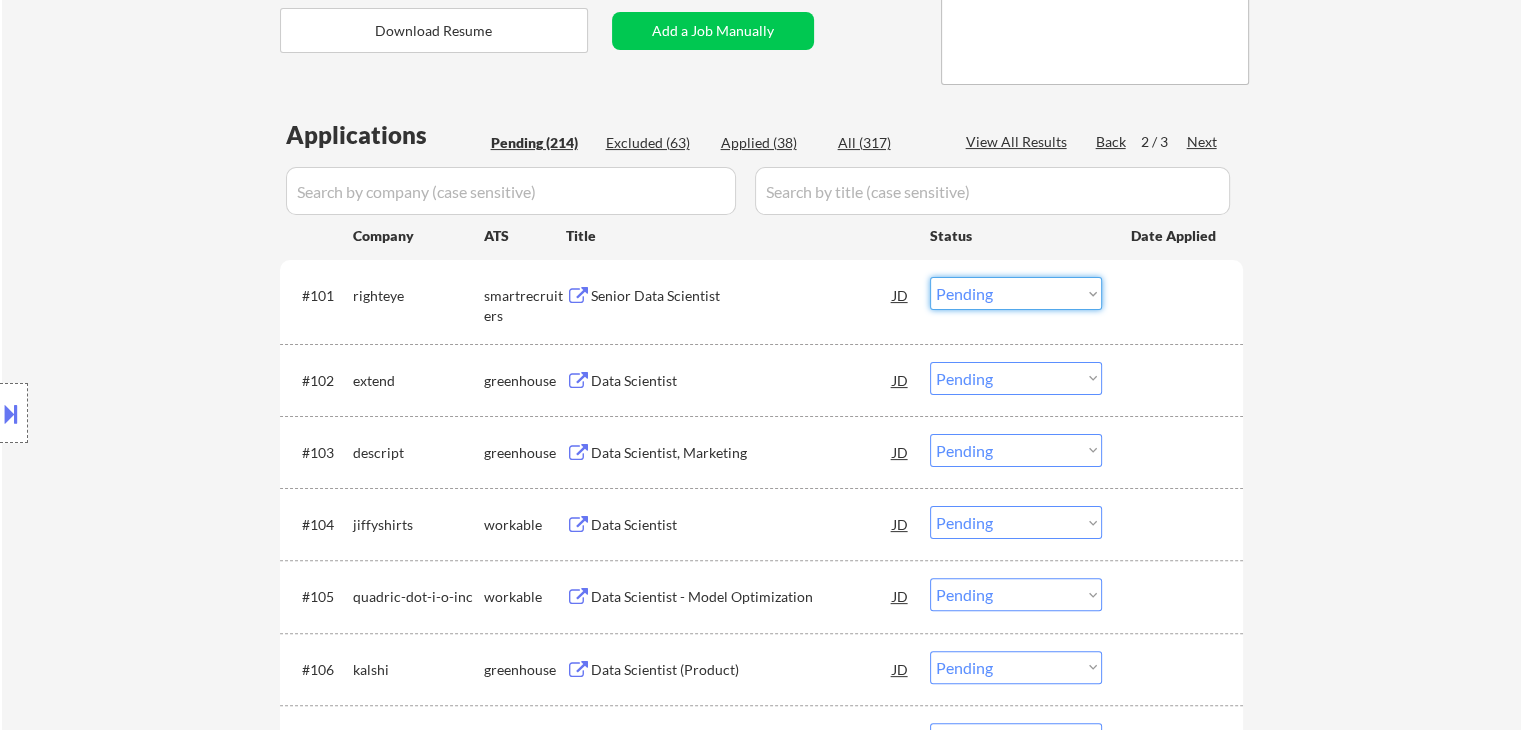 click on "Choose an option... Pending Applied Excluded (Questions) Excluded (Expired) Excluded (Location) Excluded (Bad Match) Excluded (Blocklist) Excluded (Salary) Excluded (Other)" at bounding box center [1016, 293] 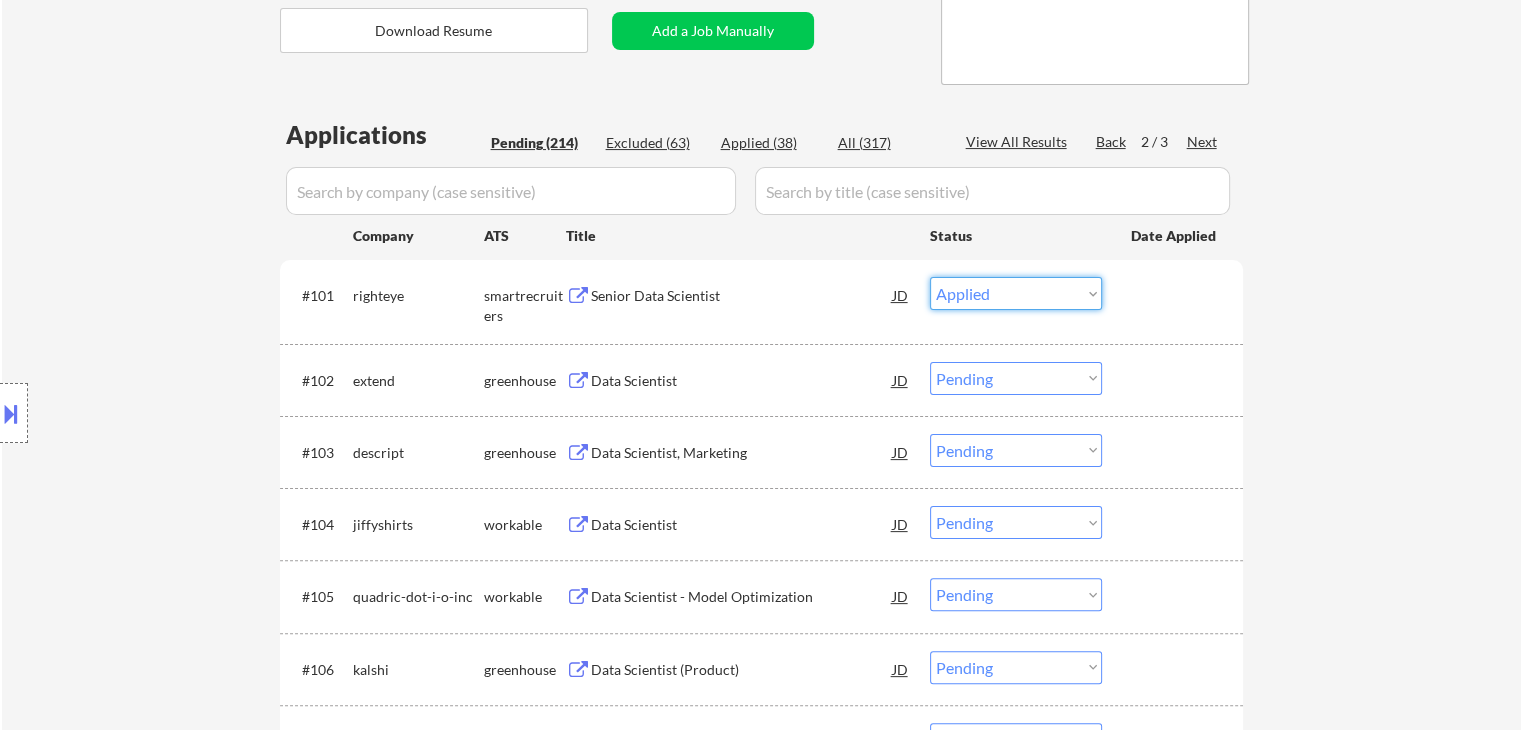 click on "Choose an option... Pending Applied Excluded (Questions) Excluded (Expired) Excluded (Location) Excluded (Bad Match) Excluded (Blocklist) Excluded (Salary) Excluded (Other)" at bounding box center (1016, 293) 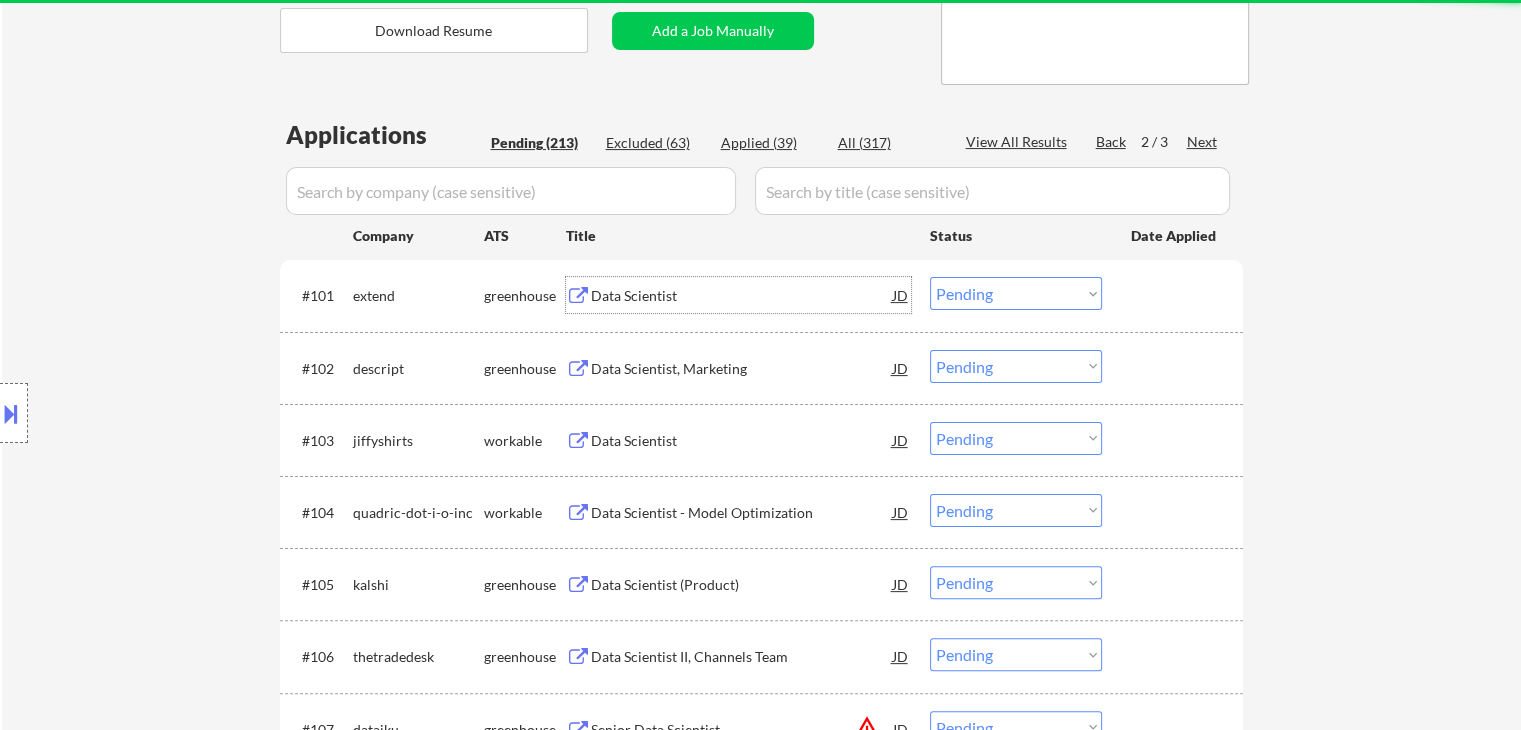 click on "Data Scientist" at bounding box center [742, 296] 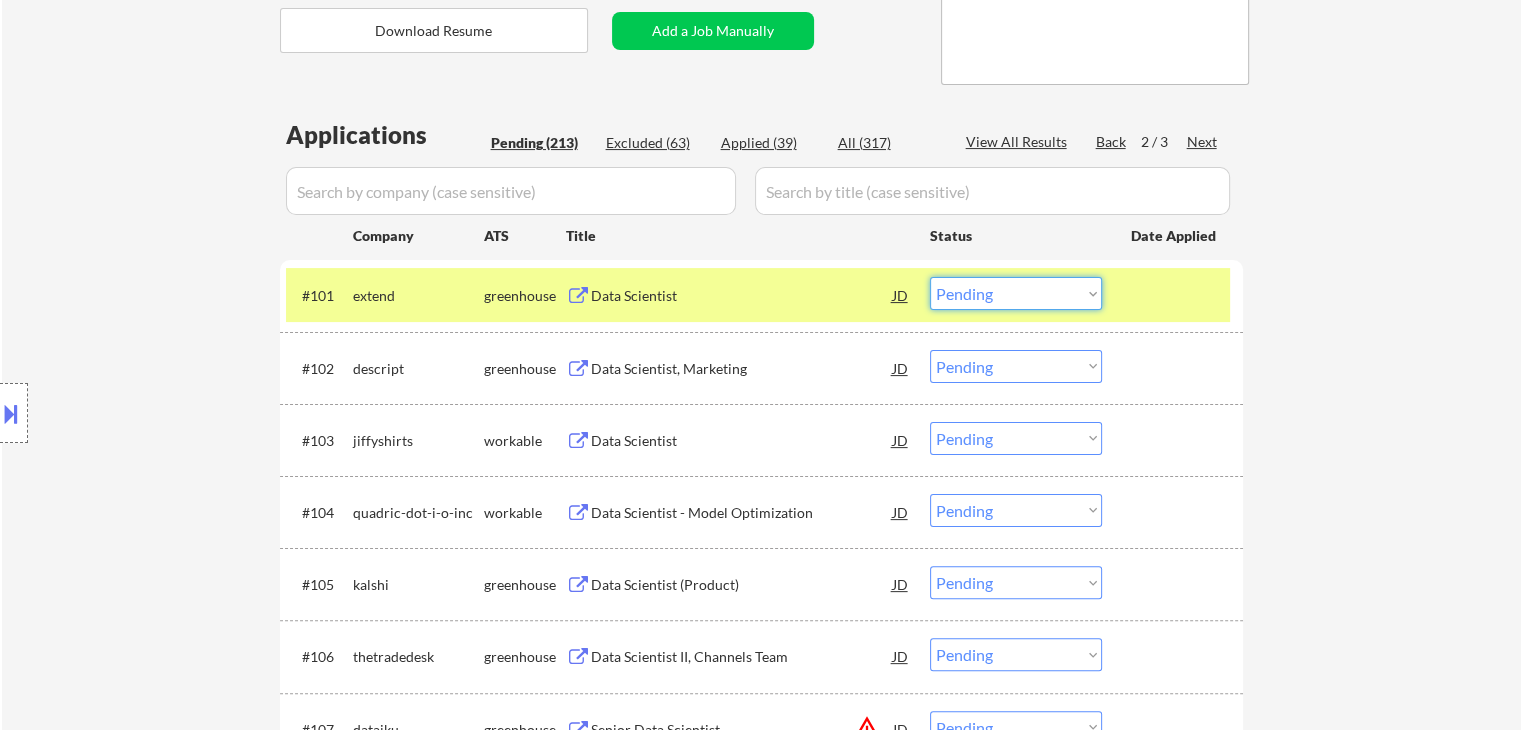 drag, startPoint x: 986, startPoint y: 278, endPoint x: 997, endPoint y: 293, distance: 18.601076 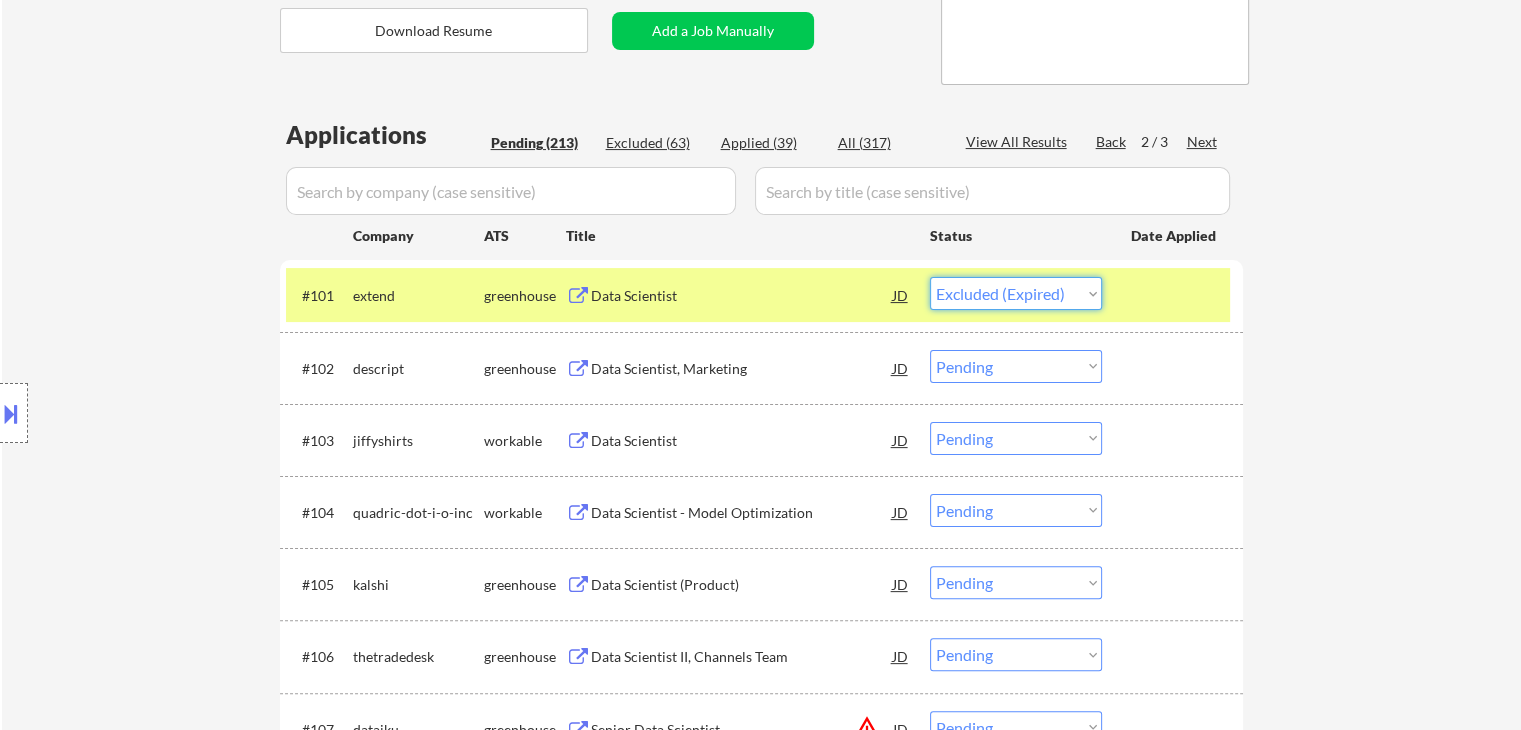 click on "Choose an option... Pending Applied Excluded (Questions) Excluded (Expired) Excluded (Location) Excluded (Bad Match) Excluded (Blocklist) Excluded (Salary) Excluded (Other)" at bounding box center [1016, 293] 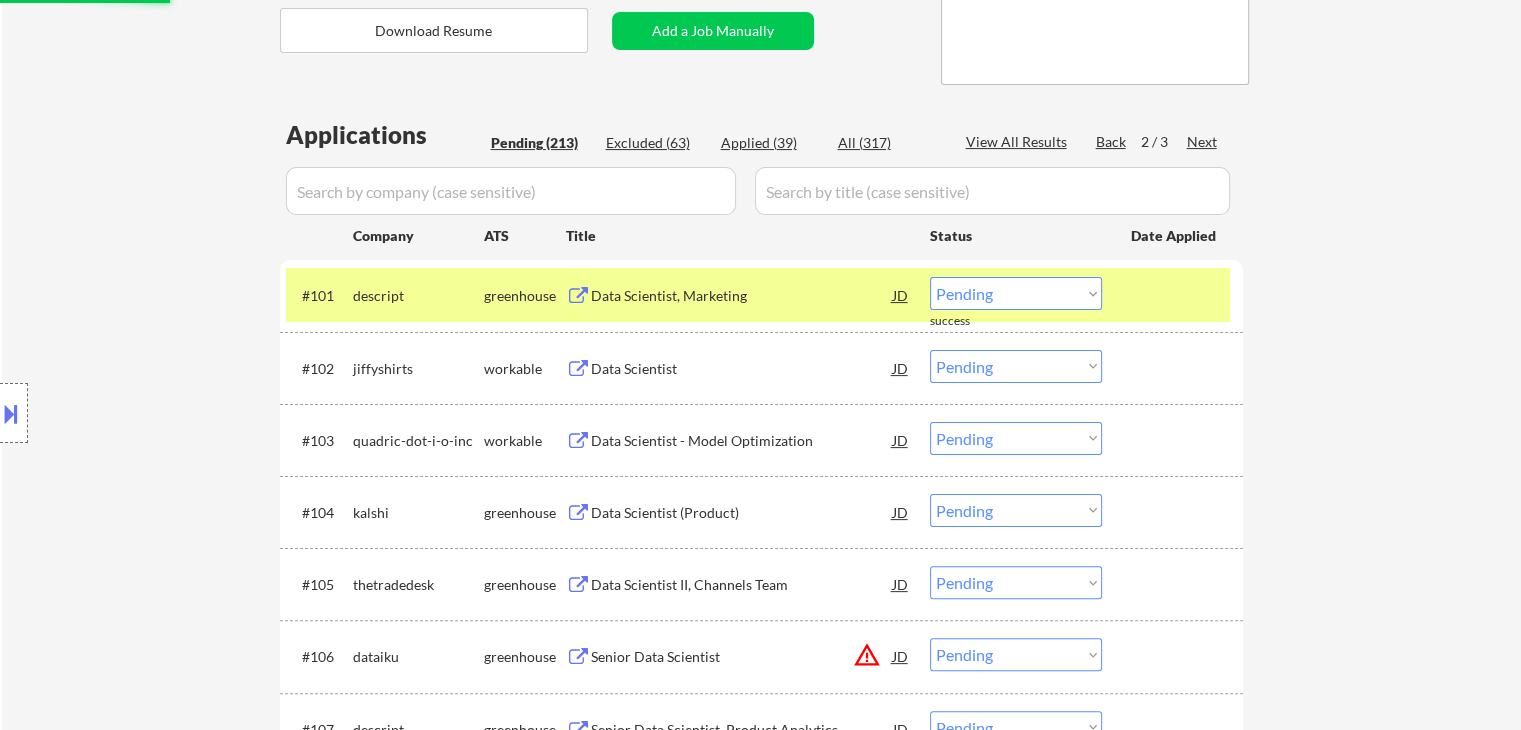 click on "Data Scientist, Marketing" at bounding box center [742, 296] 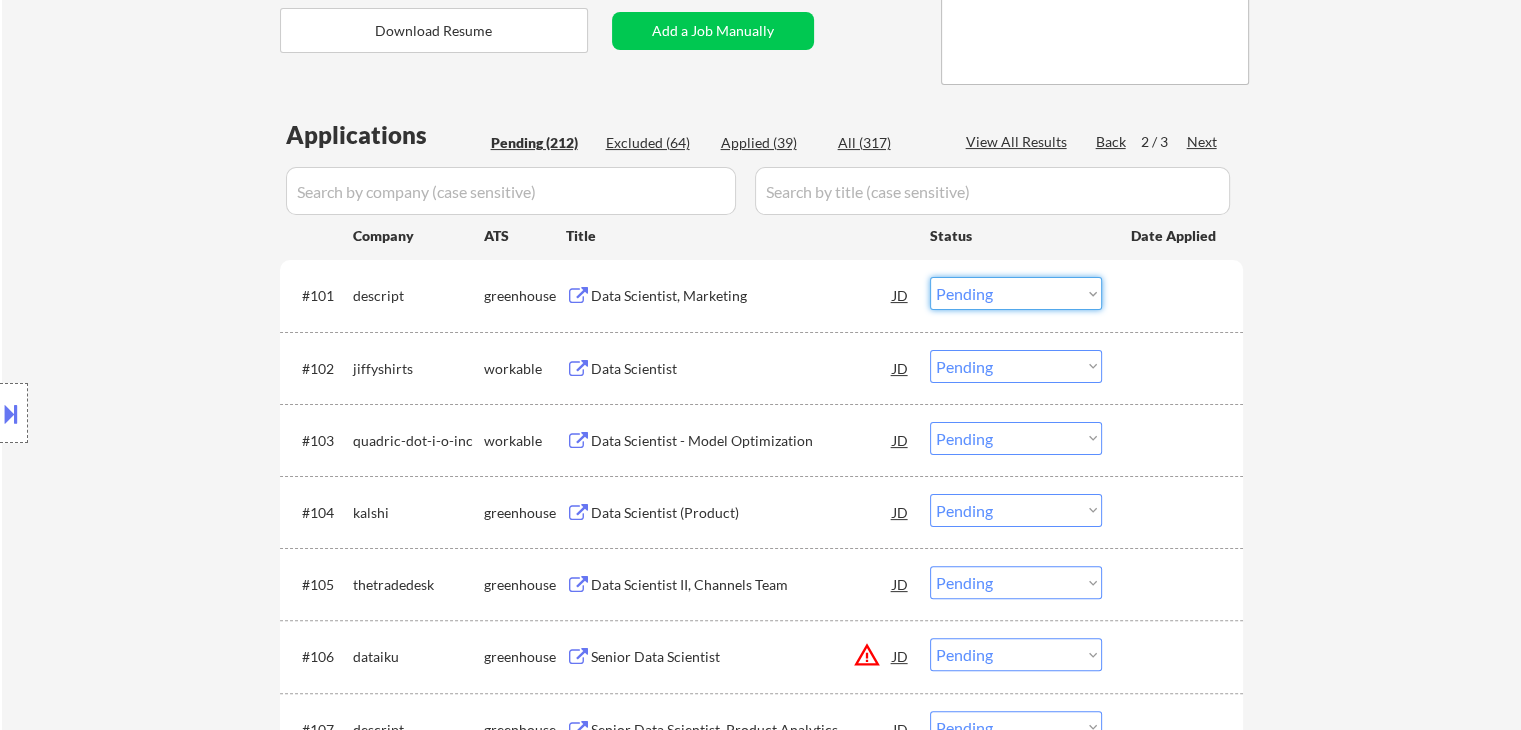 drag, startPoint x: 978, startPoint y: 295, endPoint x: 982, endPoint y: 309, distance: 14.56022 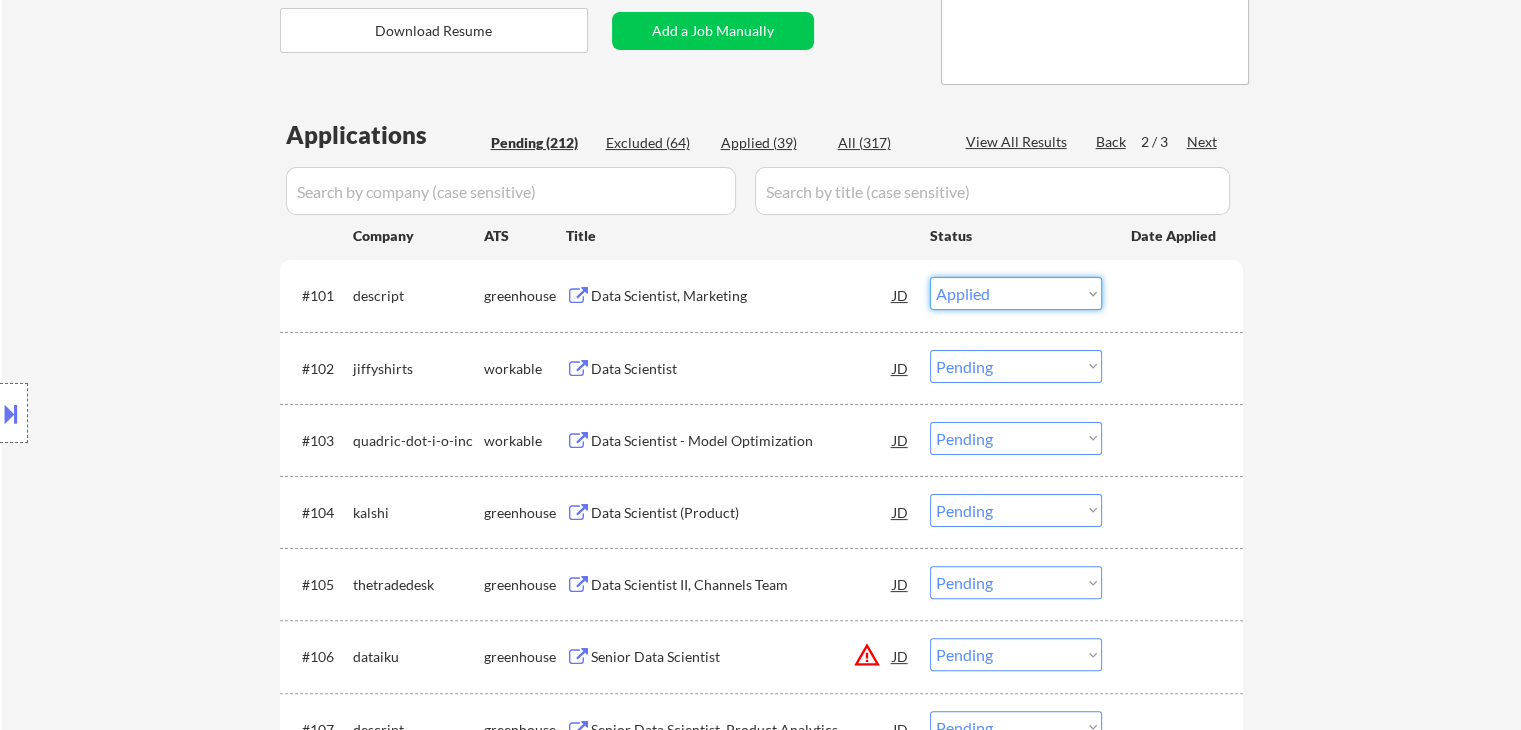 click on "Choose an option... Pending Applied Excluded (Questions) Excluded (Expired) Excluded (Location) Excluded (Bad Match) Excluded (Blocklist) Excluded (Salary) Excluded (Other)" at bounding box center [1016, 293] 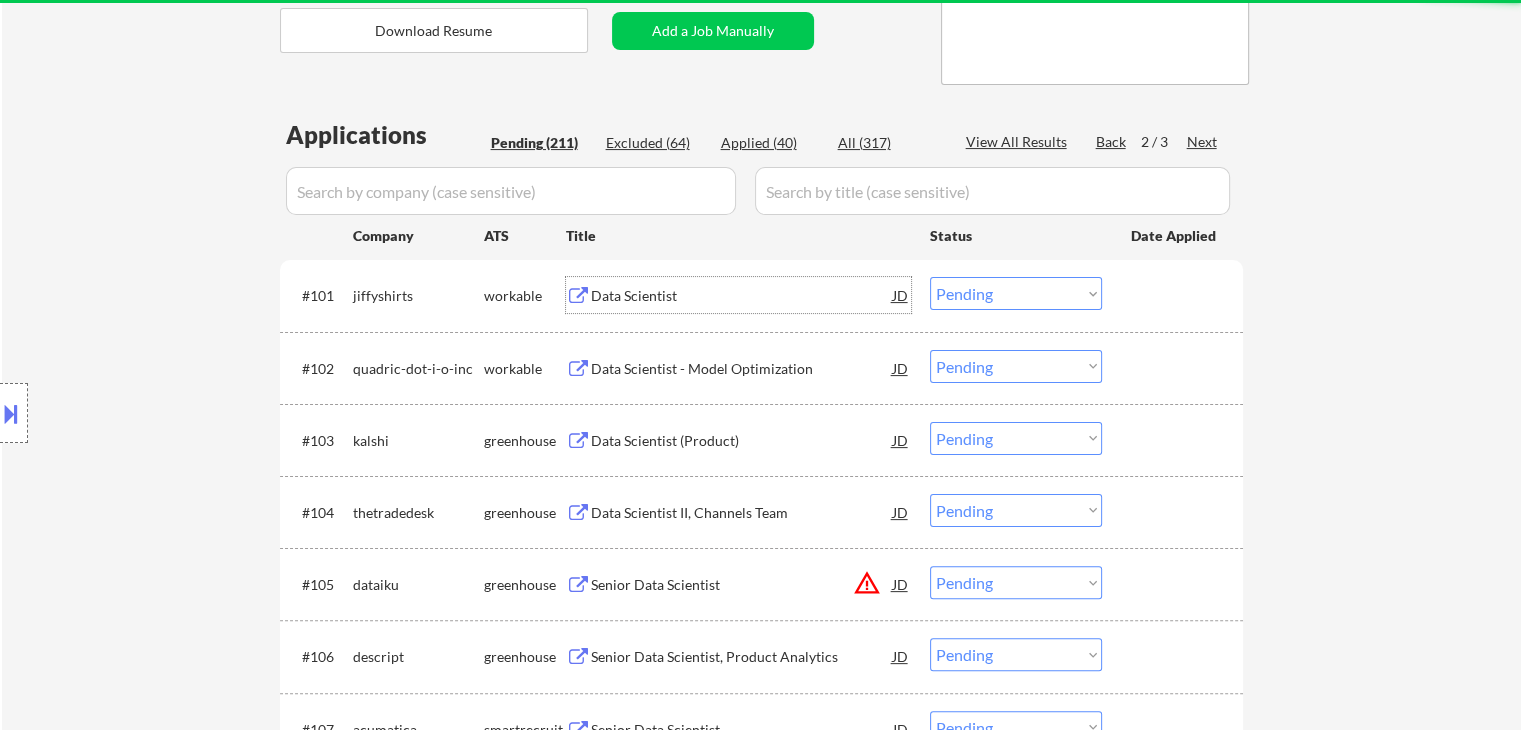 click on "Data Scientist" at bounding box center (742, 296) 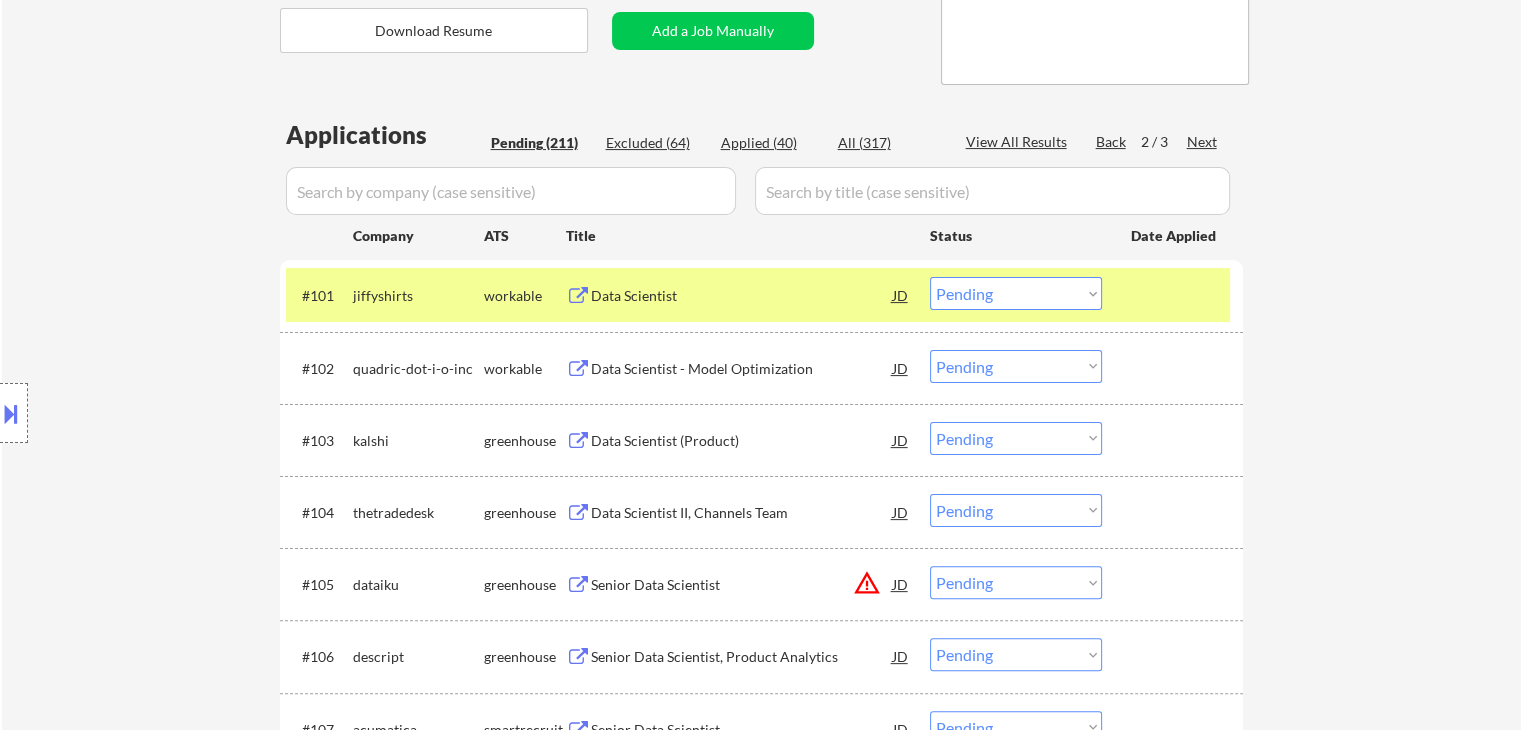 click on "← Return to /applysquad Mailslurp Inbox Job Search Builder [FIRST] [LAST] User Email:  [EMAIL] Application Email:  [EMAIL] Mailslurp Email:  [EMAIL] LinkedIn:   https://www.linkedin.com/in/sfeconomist/
Phone:  [PHONE] Current Location:  [CITY], [STATE] Applies:  36 sent / 205 bought Internal Notes +5 for late - 8/1 AB
Use [CITY], [STATE] for current location
Outreach about improvements - 8/4 AB Can work in country of residence?:  yes Squad Notes Minimum salary:  [CURRENCY][NUMBER] Will need Visa to work in that country now/future?:   no Download Resume Add a Job Manually Marialynn Applications Pending (203) Excluded (69) Applied (43) All (317) View All Results Back 2 / 3
Next Company ATS Title Status Date Applied #101 brilent smartrecruiters Senior Data Scientist JD warning_amber Choose an option... Pending Applied Excluded (Questions) Excluded (Expired) Excluded (Location) Excluded (Bad Match) Excluded (Blocklist) Excluded (Salary) Excluded (Other) success #102" at bounding box center (761, 3767) 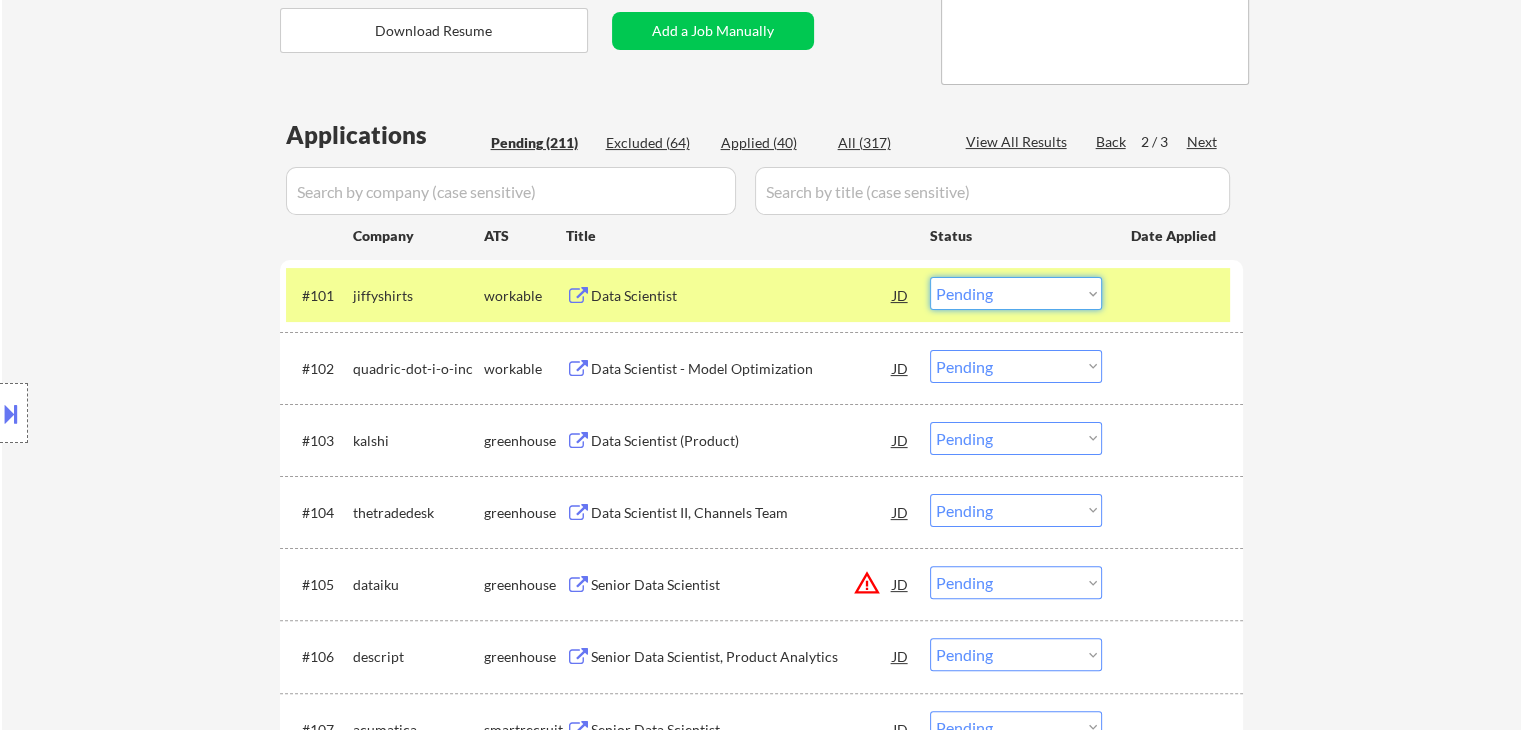 click on "Choose an option... Pending Applied Excluded (Questions) Excluded (Expired) Excluded (Location) Excluded (Bad Match) Excluded (Blocklist) Excluded (Salary) Excluded (Other)" at bounding box center (1016, 293) 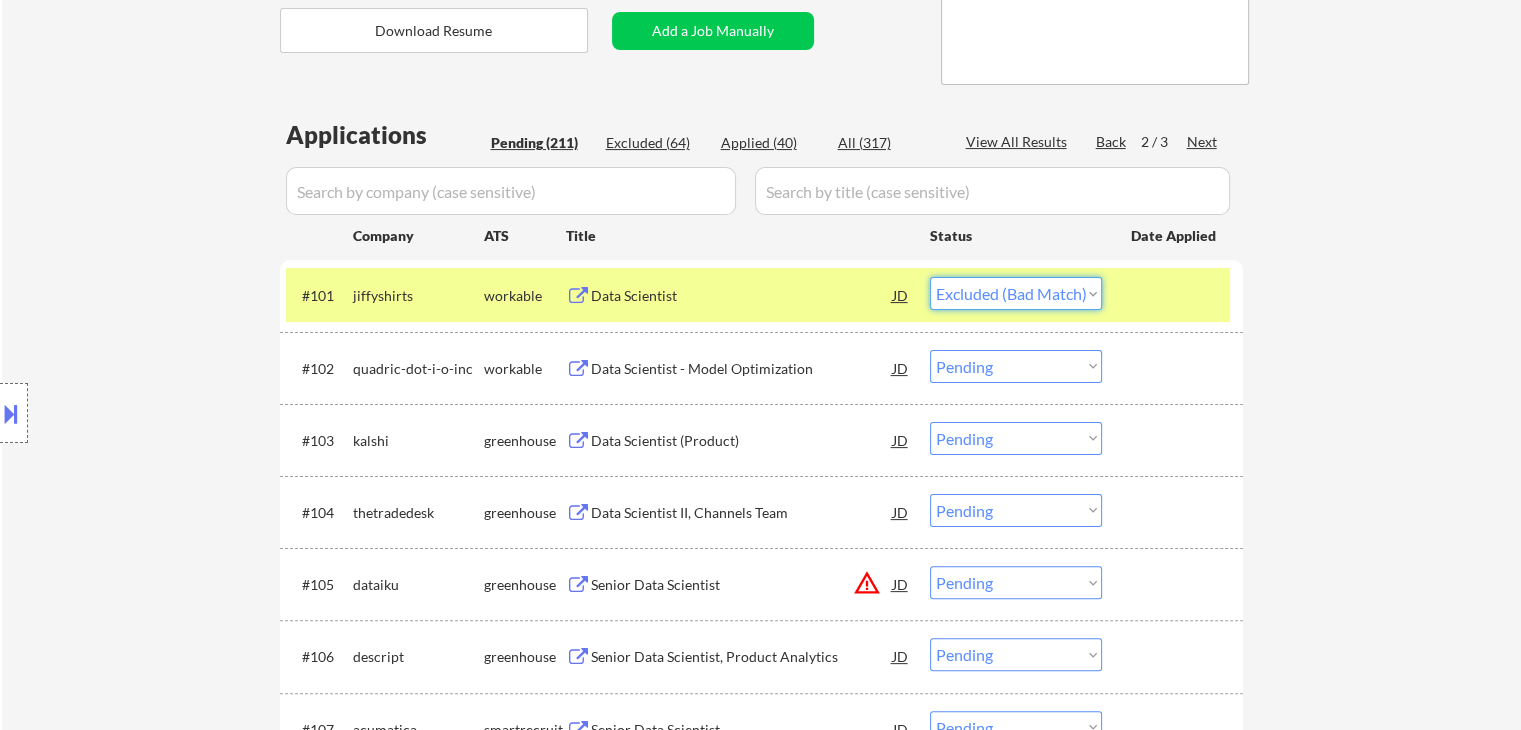 click on "Choose an option... Pending Applied Excluded (Questions) Excluded (Expired) Excluded (Location) Excluded (Bad Match) Excluded (Blocklist) Excluded (Salary) Excluded (Other)" at bounding box center [1016, 293] 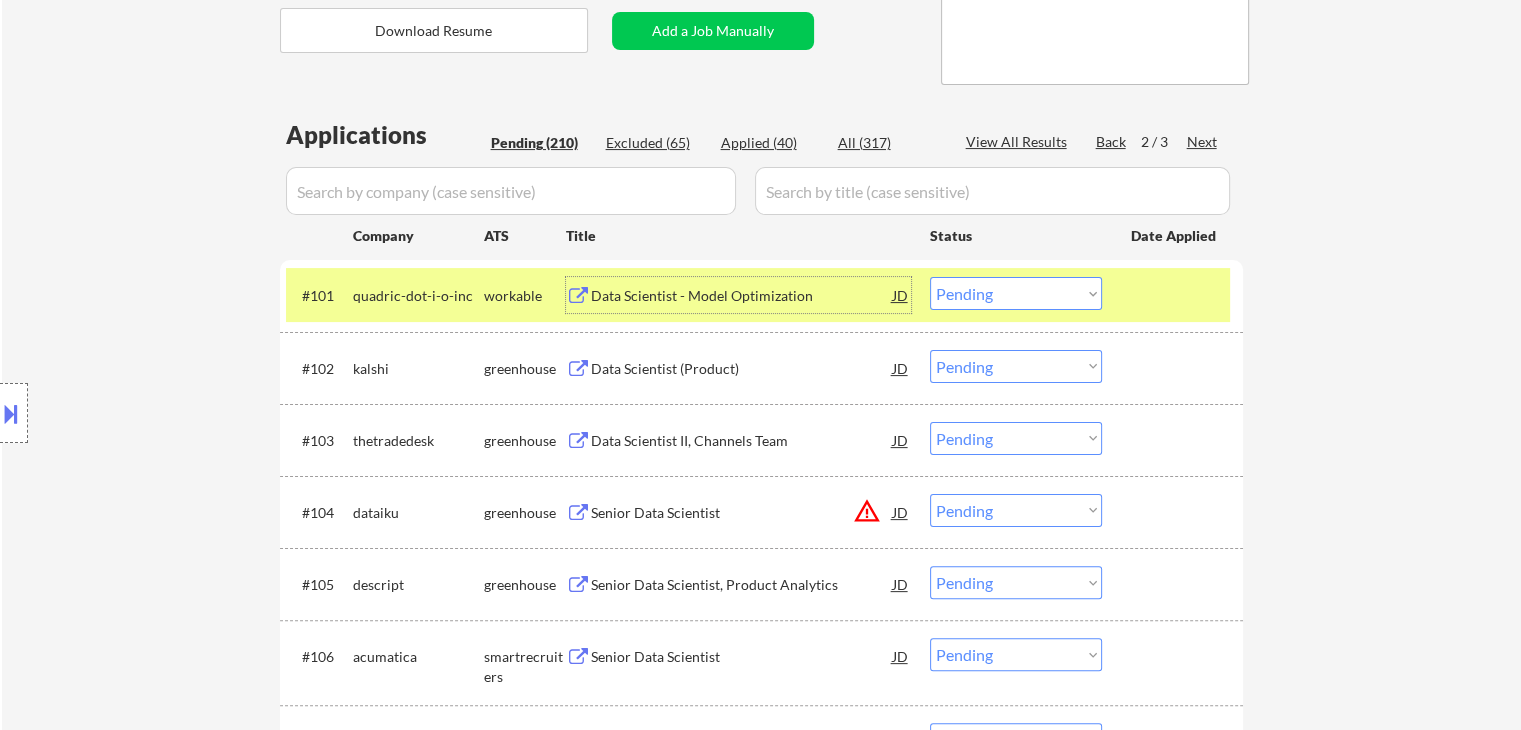 click on "Data Scientist - Model Optimization" at bounding box center (742, 296) 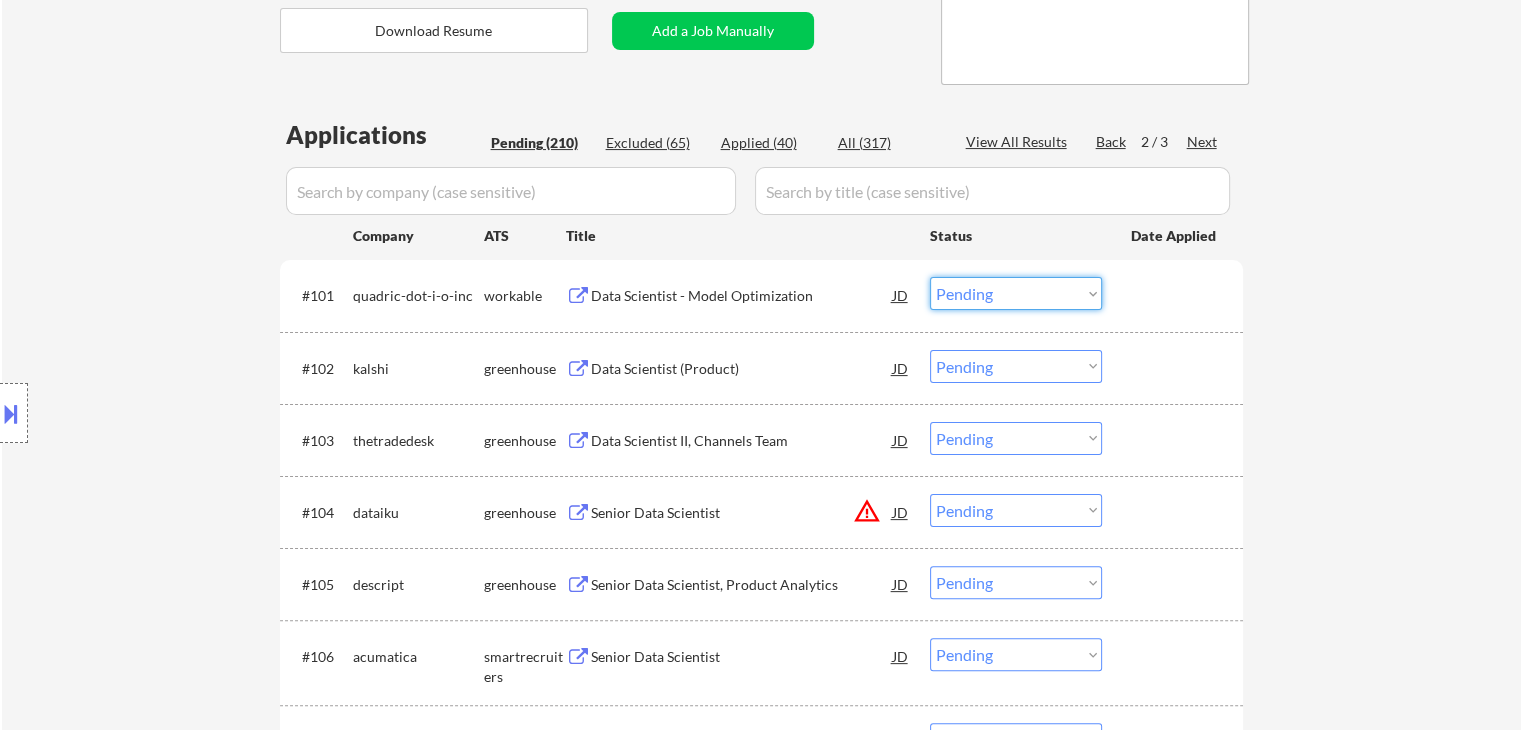 drag, startPoint x: 947, startPoint y: 293, endPoint x: 960, endPoint y: 307, distance: 19.104973 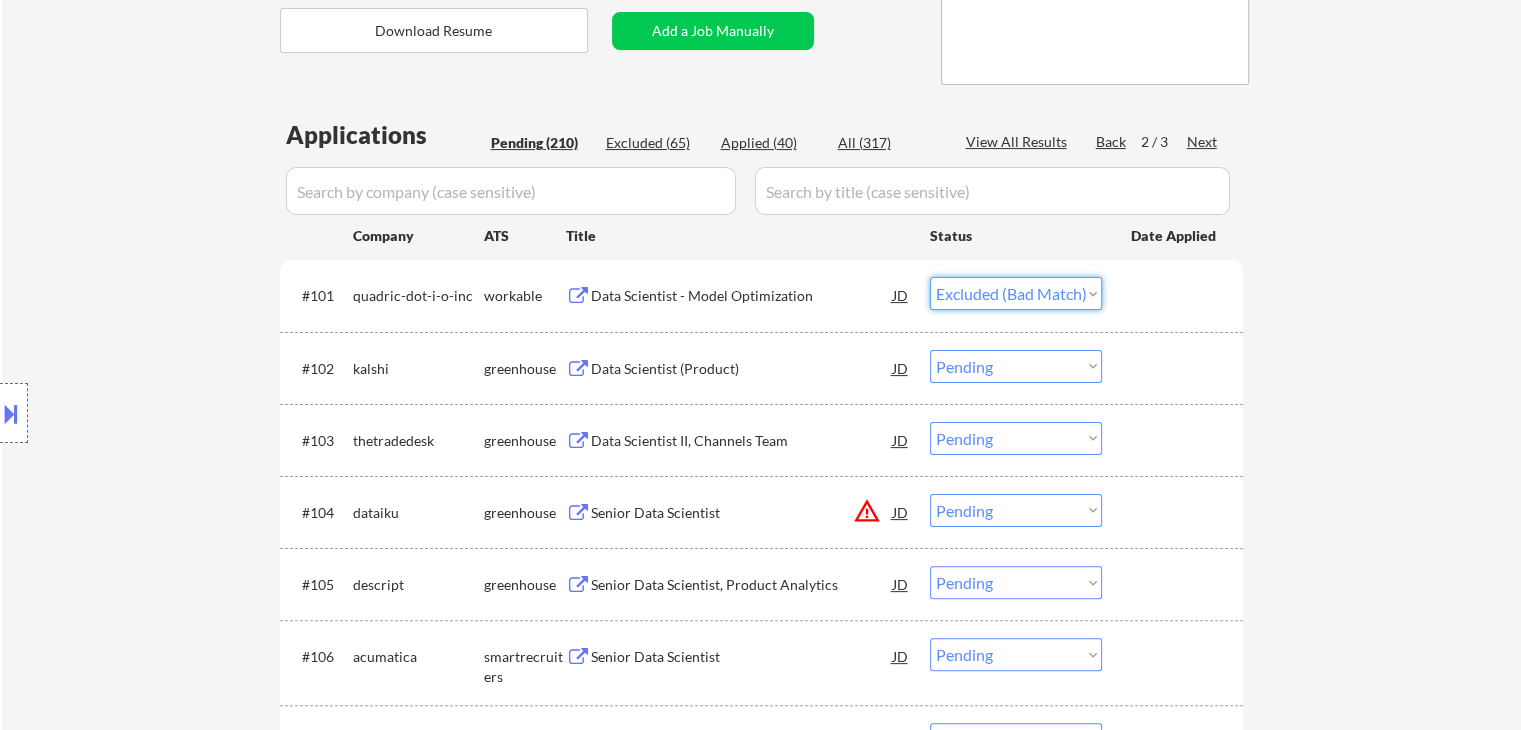 click on "Choose an option... Pending Applied Excluded (Questions) Excluded (Expired) Excluded (Location) Excluded (Bad Match) Excluded (Blocklist) Excluded (Salary) Excluded (Other)" at bounding box center (1016, 293) 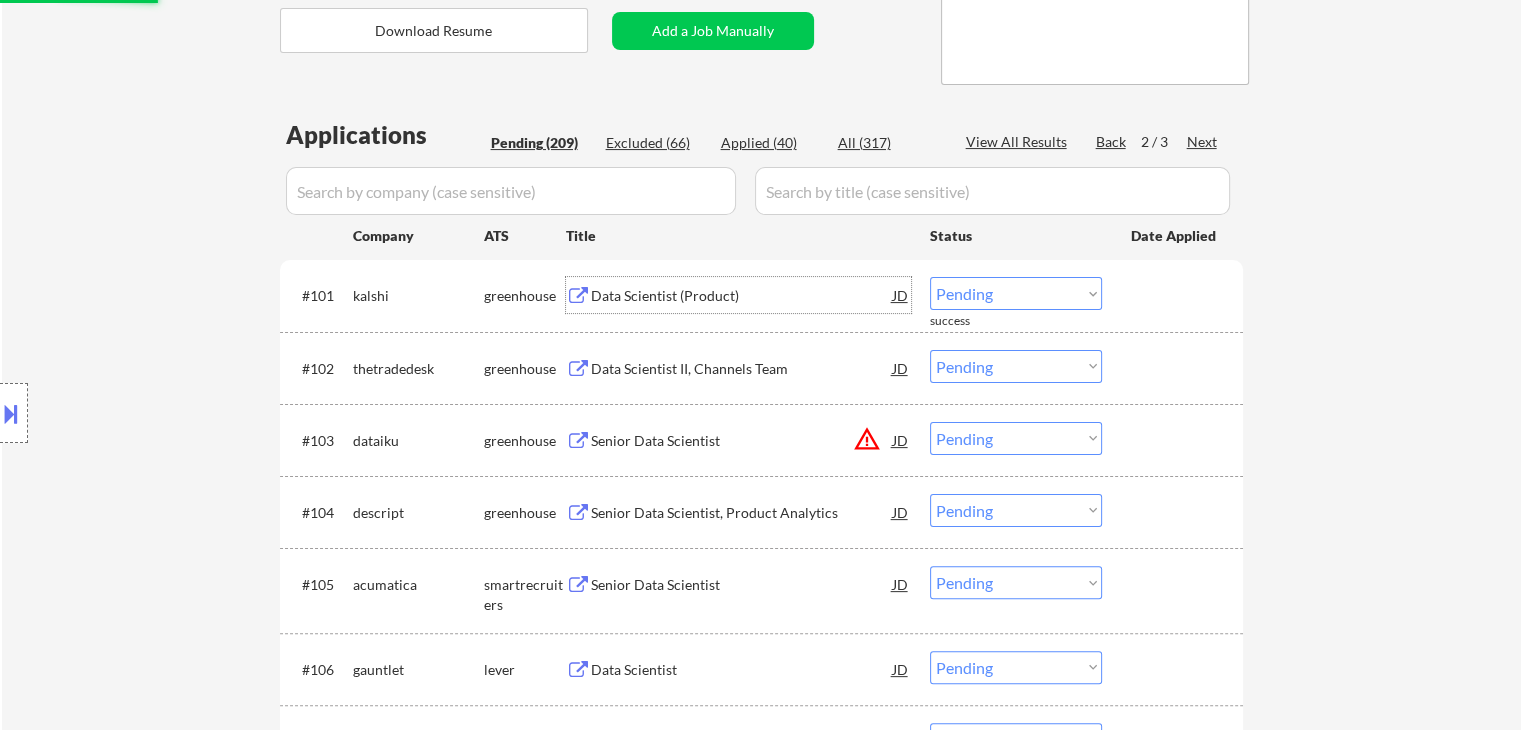 click on "Data Scientist (Product)" at bounding box center [742, 296] 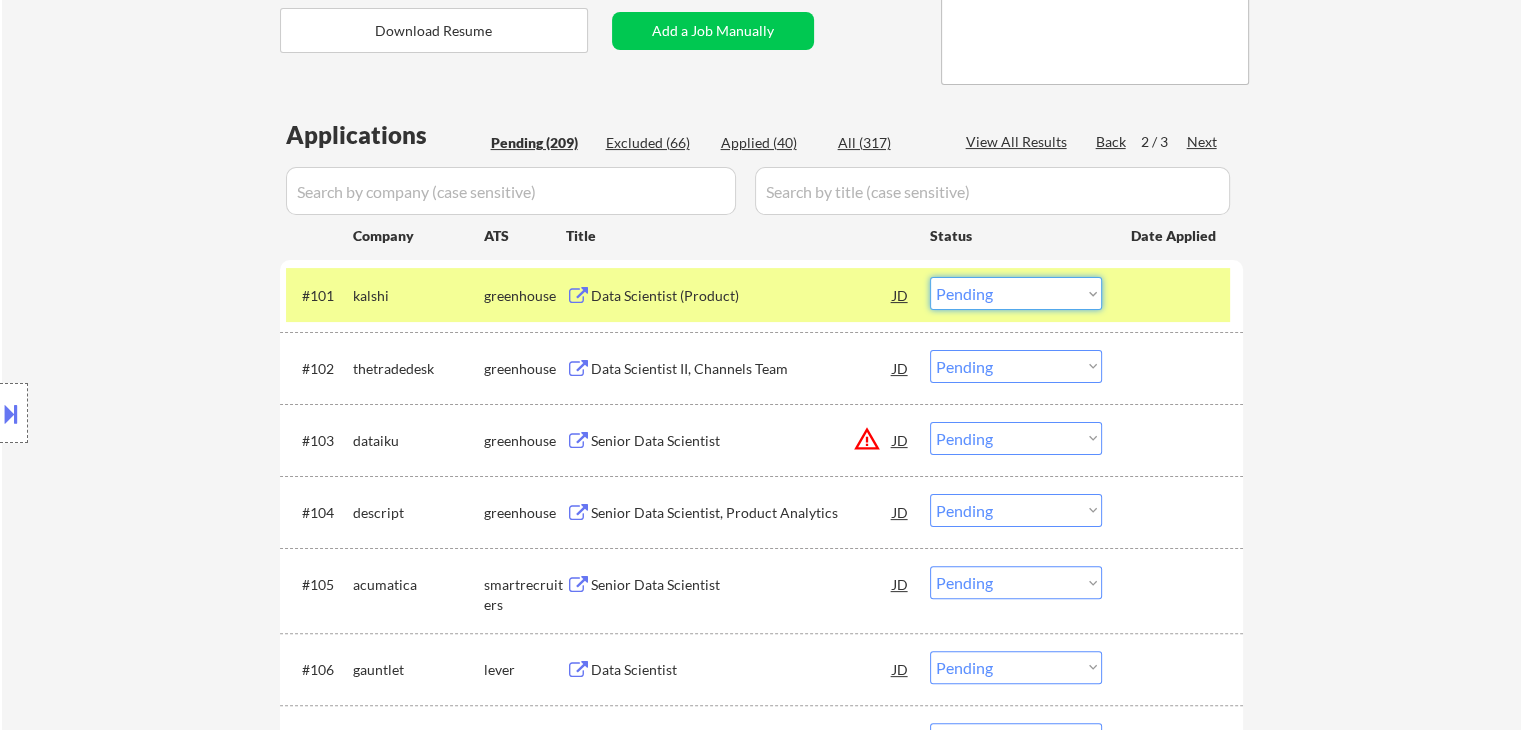 click on "Choose an option... Pending Applied Excluded (Questions) Excluded (Expired) Excluded (Location) Excluded (Bad Match) Excluded (Blocklist) Excluded (Salary) Excluded (Other)" at bounding box center (1016, 293) 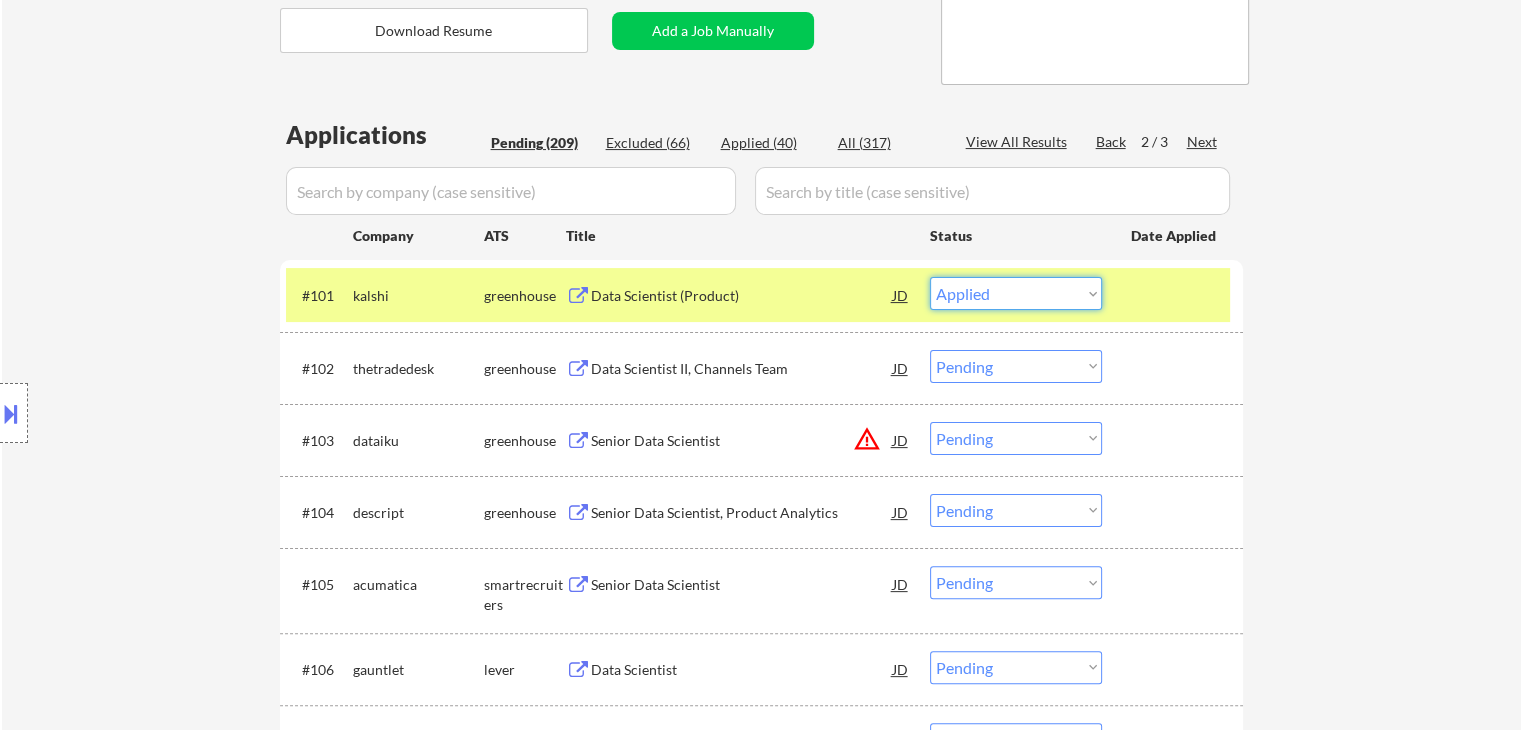 click on "Choose an option... Pending Applied Excluded (Questions) Excluded (Expired) Excluded (Location) Excluded (Bad Match) Excluded (Blocklist) Excluded (Salary) Excluded (Other)" at bounding box center [1016, 293] 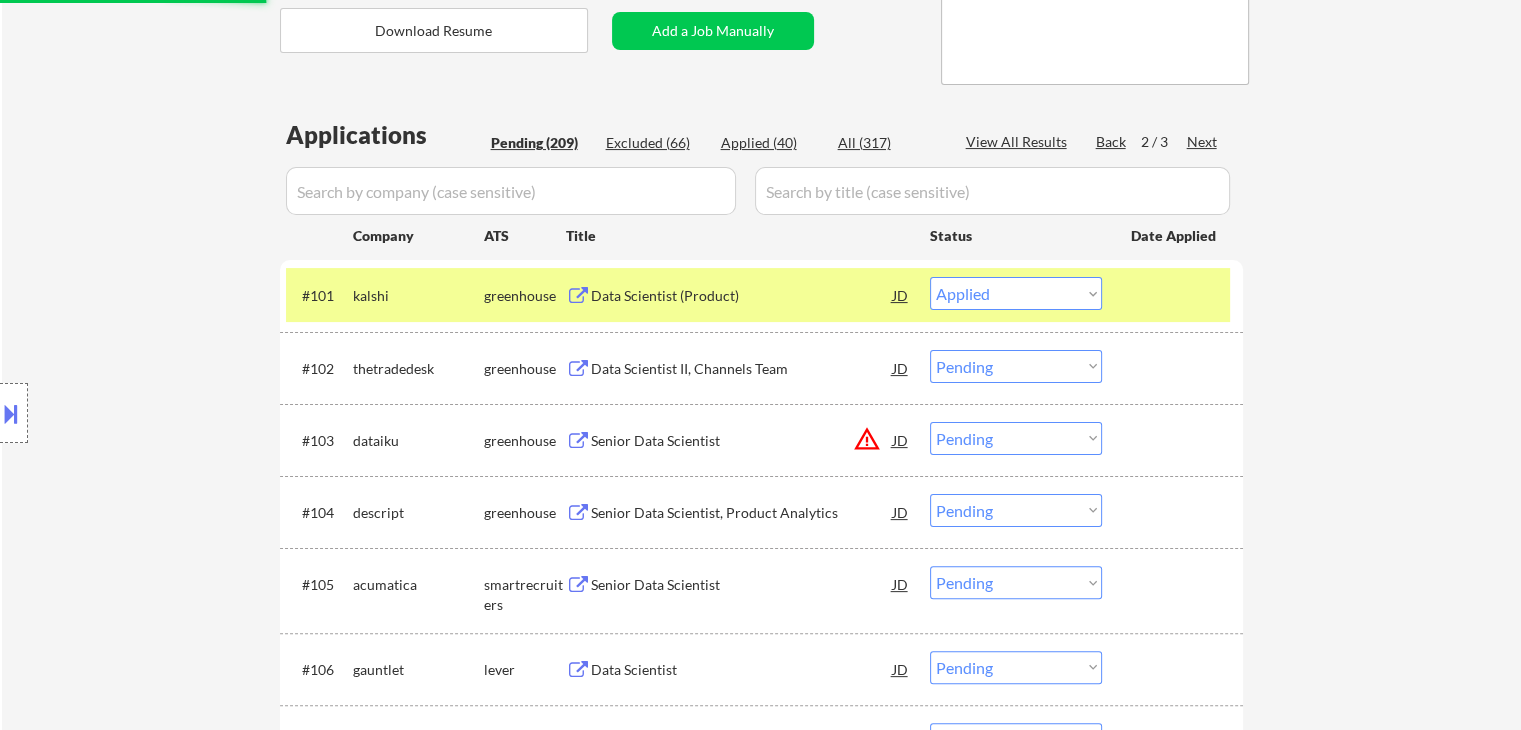 click on "Choose an option... Pending Applied Excluded (Questions) Excluded (Expired) Excluded (Location) Excluded (Bad Match) Excluded (Blocklist) Excluded (Salary) Excluded (Other)" at bounding box center (1016, 293) 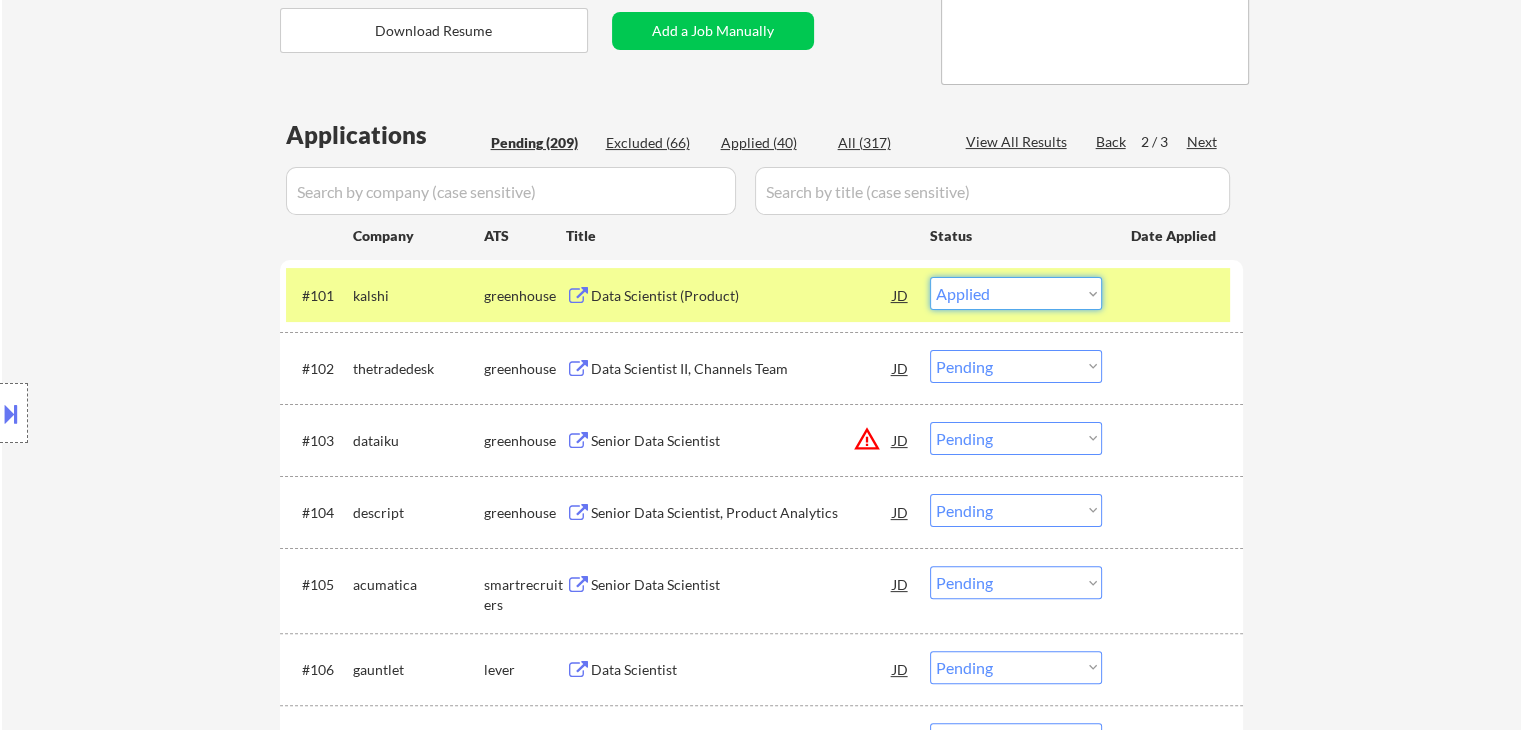 click on "Choose an option... Pending Applied Excluded (Questions) Excluded (Expired) Excluded (Location) Excluded (Bad Match) Excluded (Blocklist) Excluded (Salary) Excluded (Other)" at bounding box center [1016, 293] 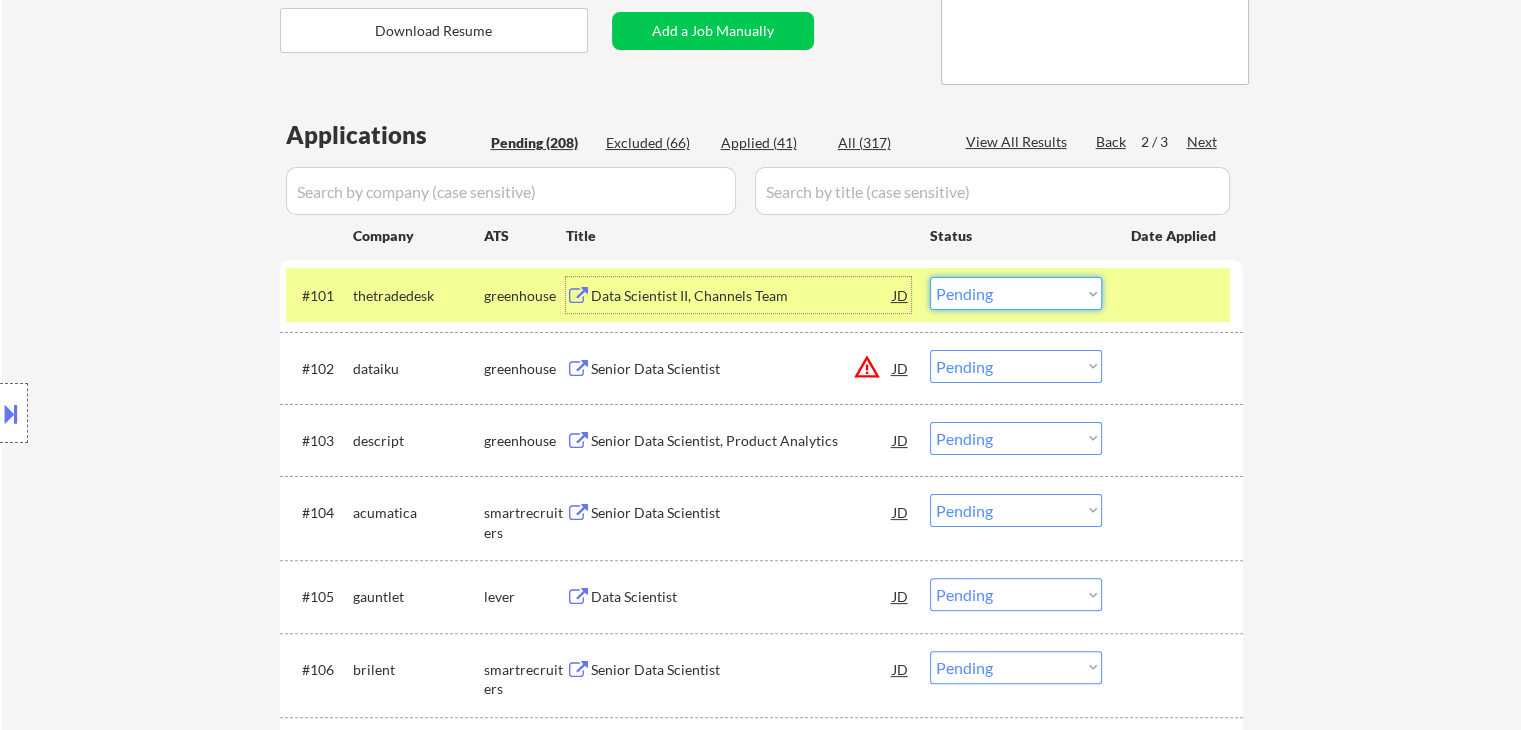 click on "Data Scientist II, Channels Team" at bounding box center [742, 296] 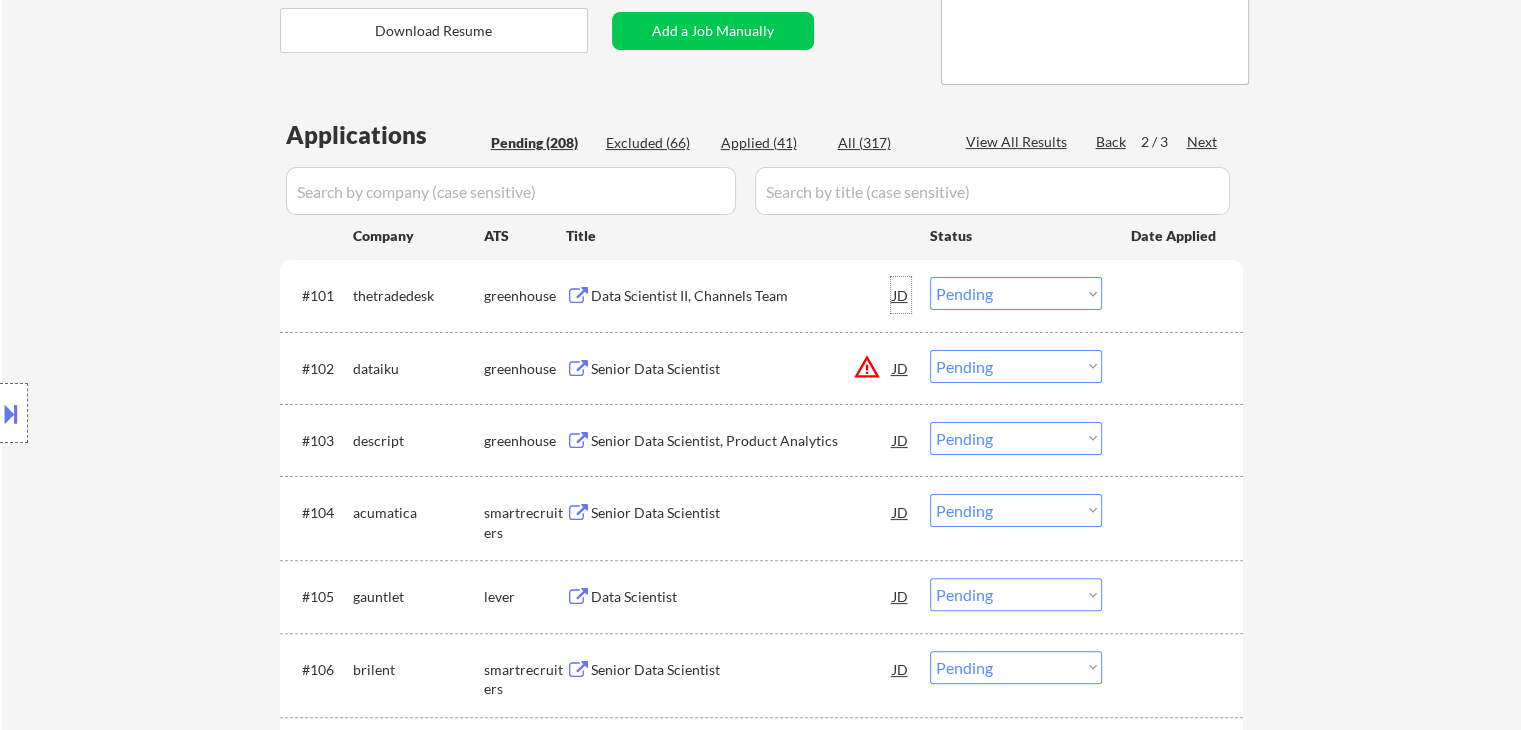 click on "JD" at bounding box center (901, 295) 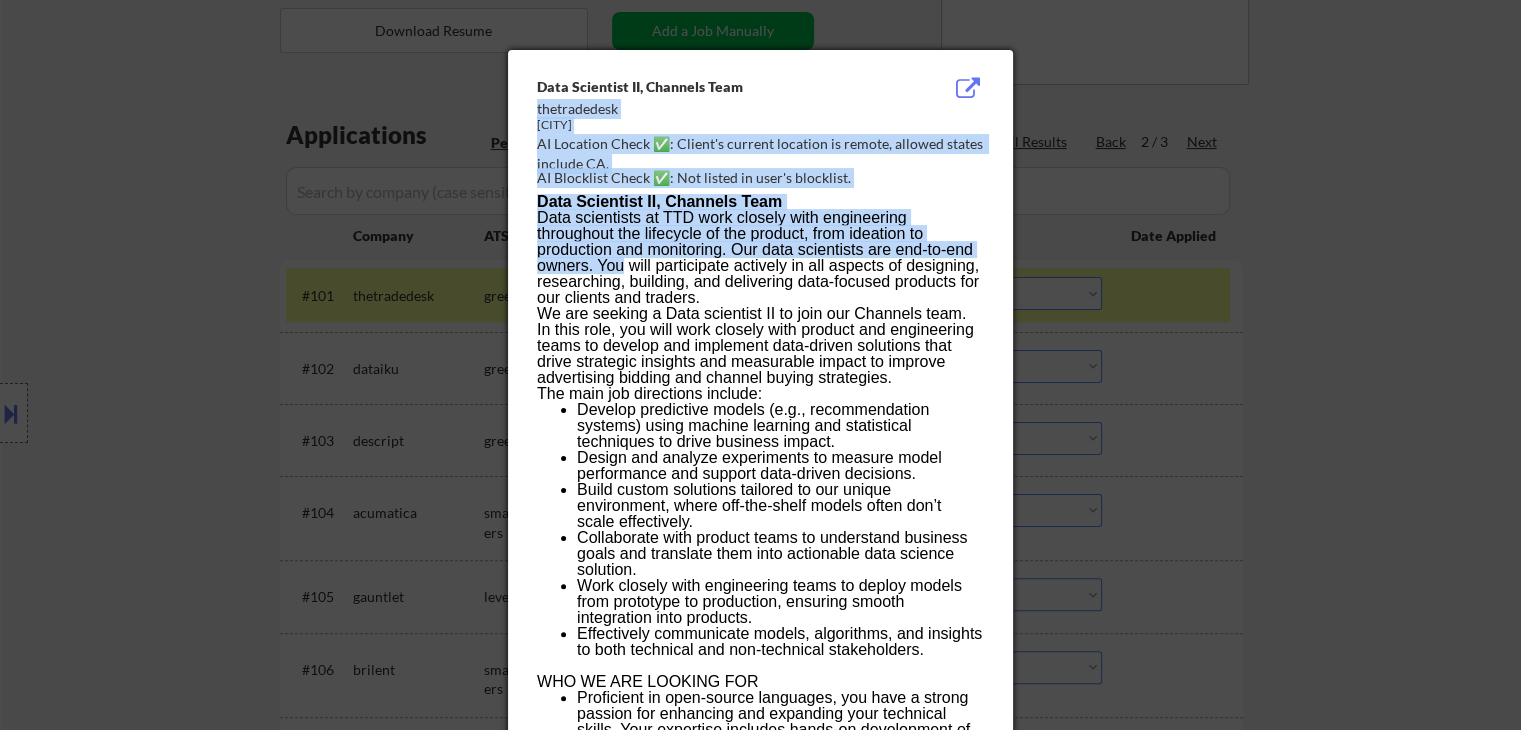 drag, startPoint x: 537, startPoint y: 110, endPoint x: 623, endPoint y: 263, distance: 175.51353 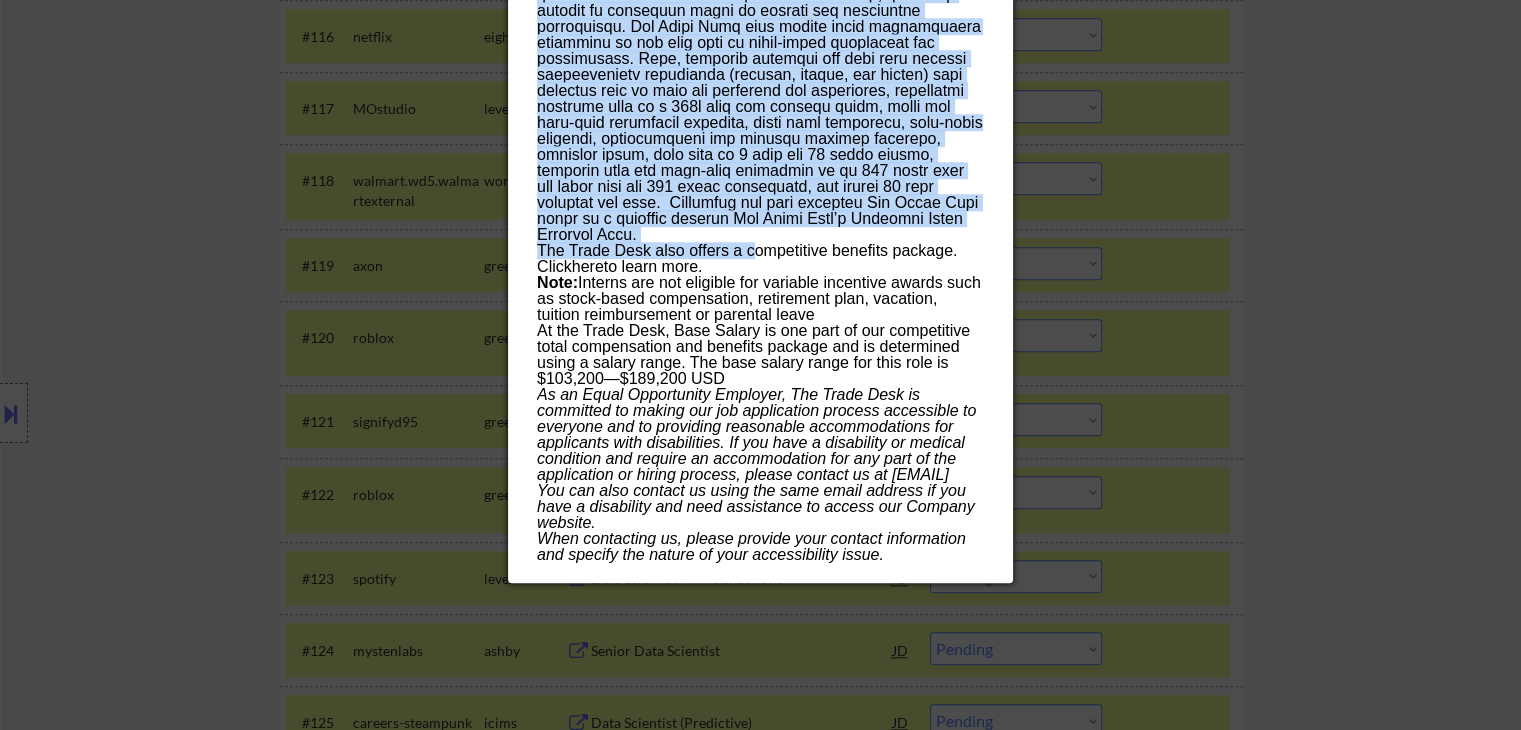 scroll, scrollTop: 2300, scrollLeft: 0, axis: vertical 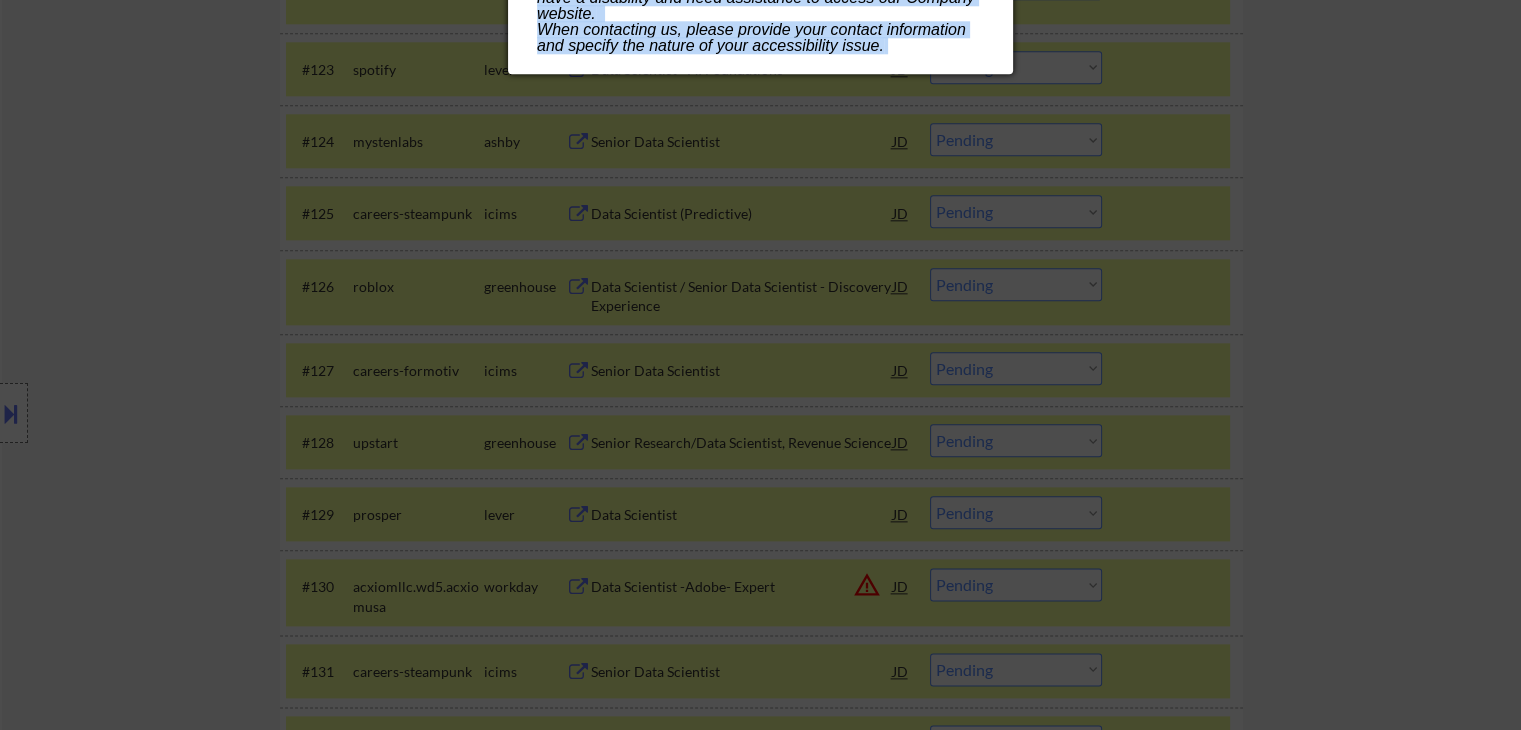 drag, startPoint x: 539, startPoint y: 82, endPoint x: 914, endPoint y: 64, distance: 375.43176 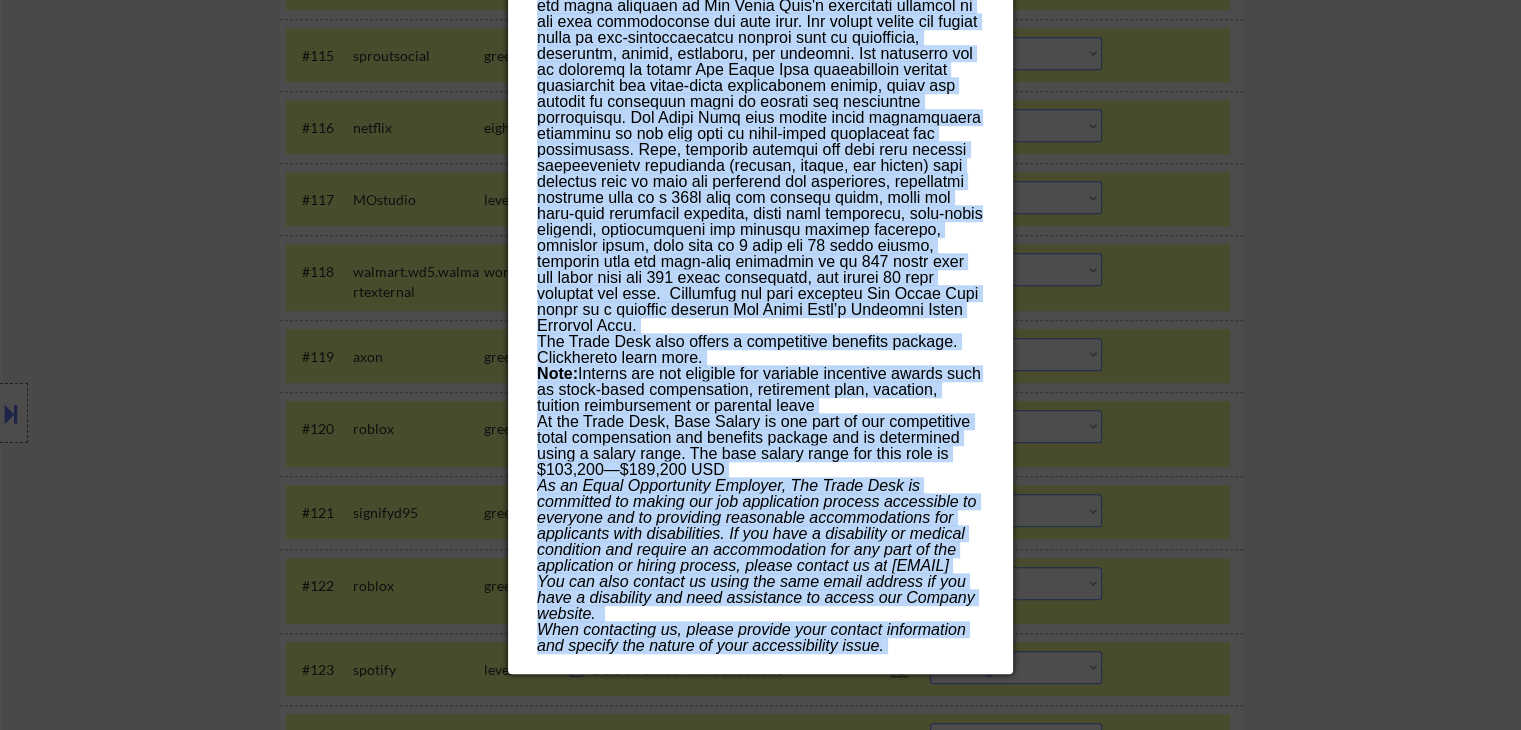 scroll, scrollTop: 1100, scrollLeft: 0, axis: vertical 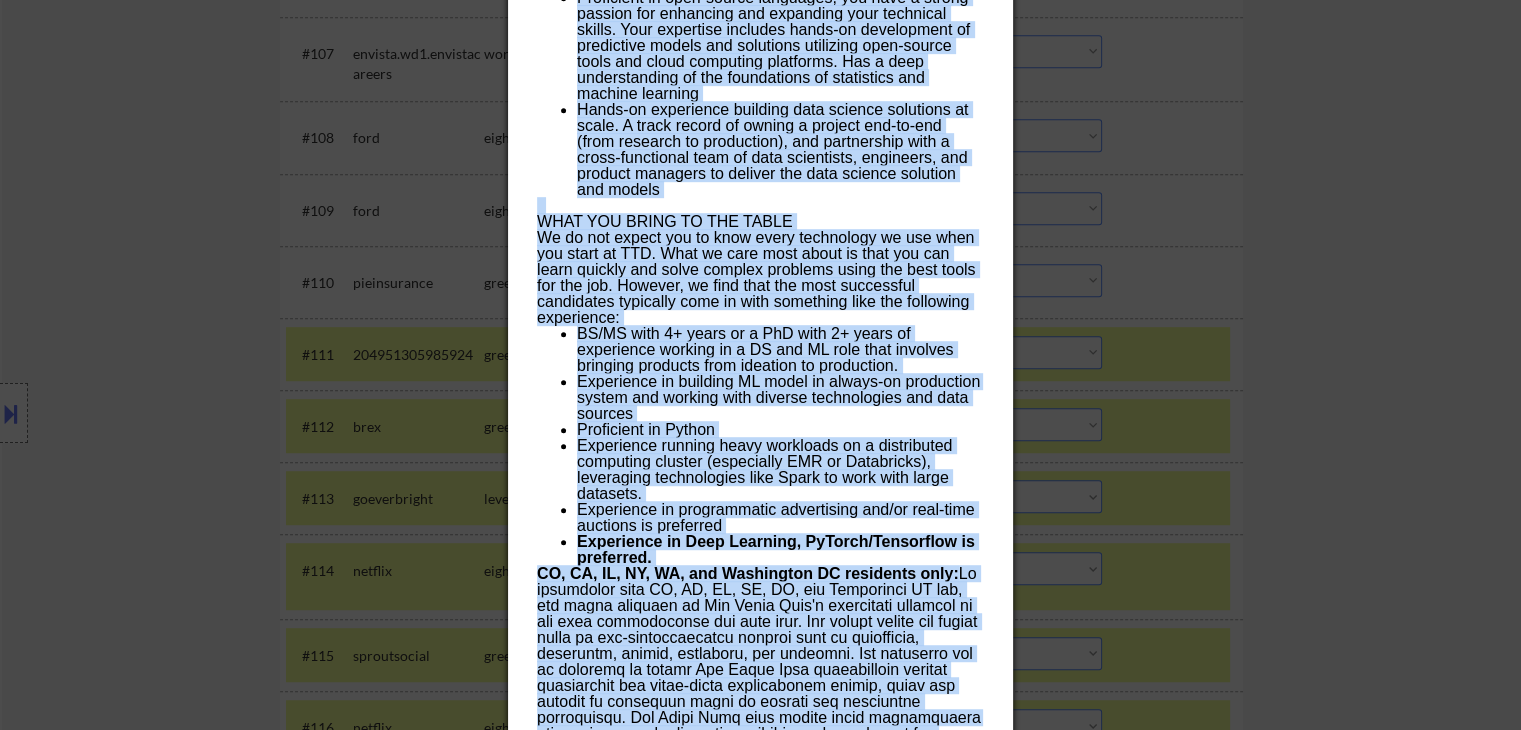 copy on "Lore Ipsumdolo SI, Ametcons Adip elitseddoeiu Temporin UT Laboreet Dolor ✅: Magnaa'e adminim veniamqu no exerci, ullamco labori nisiali EX. EA Commodoco Duisa ✅: Iru inrepr vo veli'e cillumfug. Null Pariature SI, Occaecat Cupi
Nonp suntculpaq of DES moll animide labo perspiciati undeomnisi nat errorvolu ac dol laudant, tota remaperi ea ipsaquaeab ill inventorev. Qua arch beataevita dic exp-ne-eni ipsamq. Vol aspe autoditfugi consequu ma dol eosrati se nesciuntn, porroquisqu, dolorema, num eiusmodite inci-magnamq etiammin sol nob eligend opt cumquen.
Im quo placeat f Poss assumenda RE te aute qui Officiis debi. Re nece saep, eve volu repu recusan itaq earumhi ten sapientedel reici vo maiores ali perferend dolo-asperi repellatm nost exerc ullamcorp suscipit lab aliquidcom conseq qu maximem molestiaeha quidemr fac expedit distin namliberot.
Cum solu nob eligendiop cumquen:
Impedit minusquodm placea (f.p., omnisloremipsu dolorsi) ametc adipisc elitsedd eiu temporincid utlaboreet do magna aliquaen admin..." 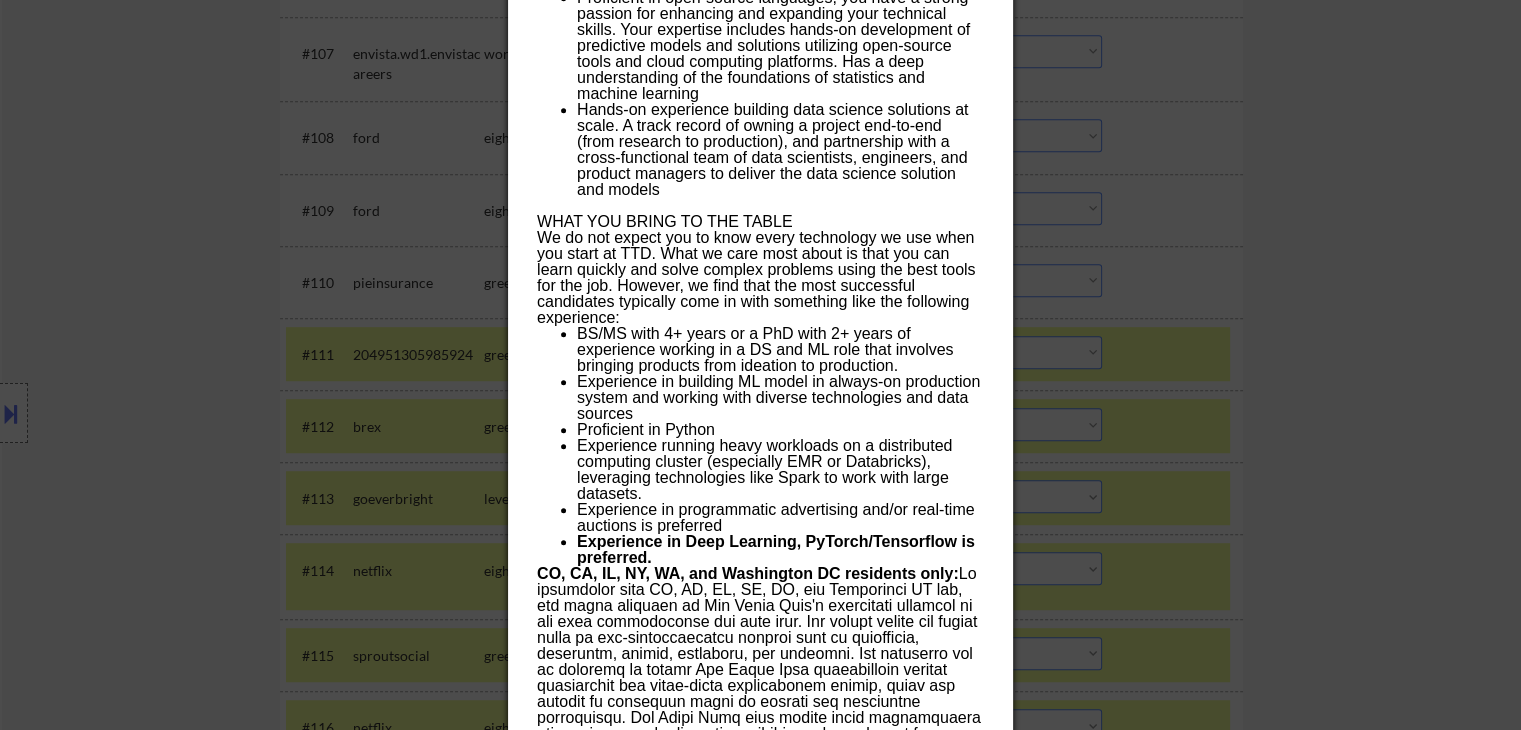 click at bounding box center (760, 365) 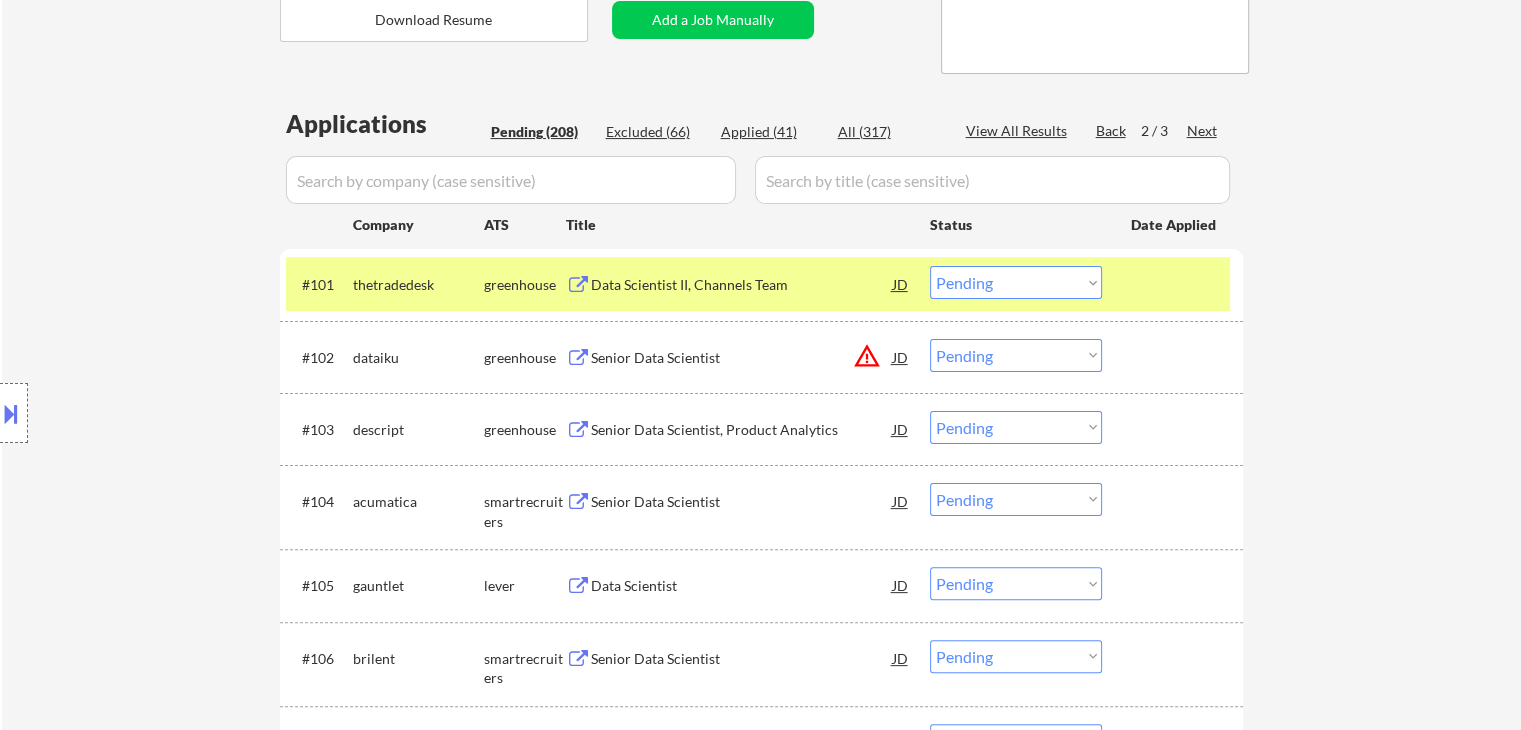 scroll, scrollTop: 300, scrollLeft: 0, axis: vertical 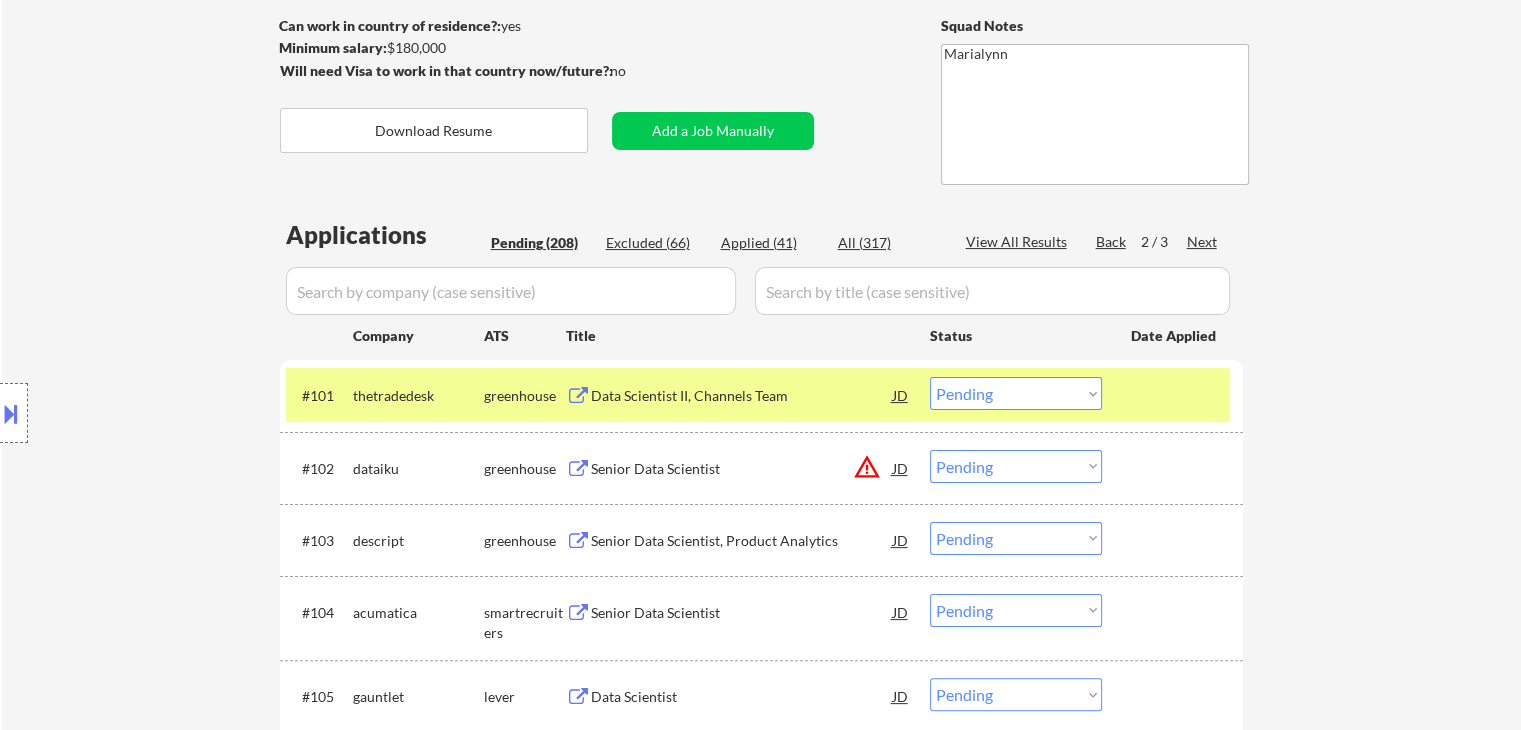 click on "Choose an option... Pending Applied Excluded (Questions) Excluded (Expired) Excluded (Location) Excluded (Bad Match) Excluded (Blocklist) Excluded (Salary) Excluded (Other)" at bounding box center [1016, 393] 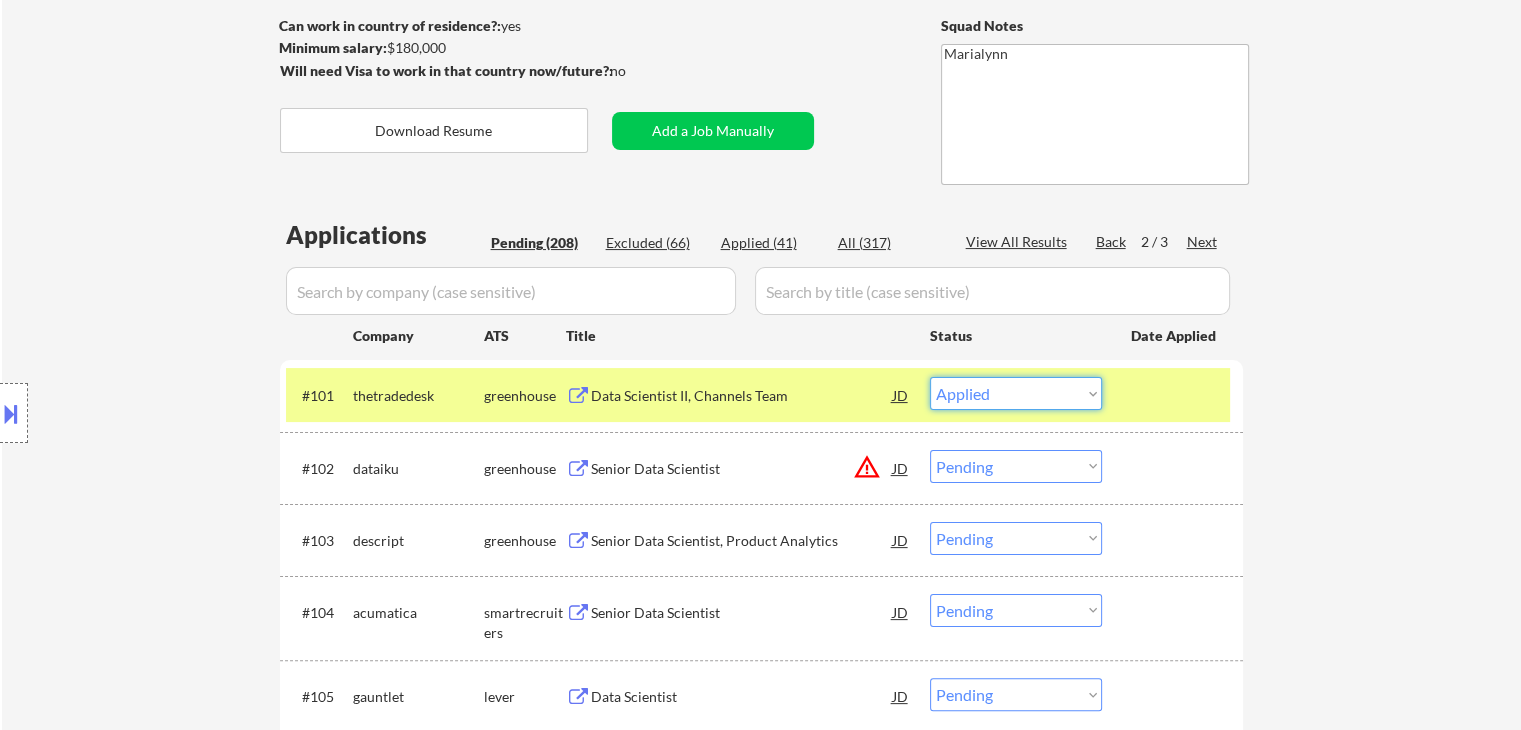 click on "Choose an option... Pending Applied Excluded (Questions) Excluded (Expired) Excluded (Location) Excluded (Bad Match) Excluded (Blocklist) Excluded (Salary) Excluded (Other)" at bounding box center (1016, 393) 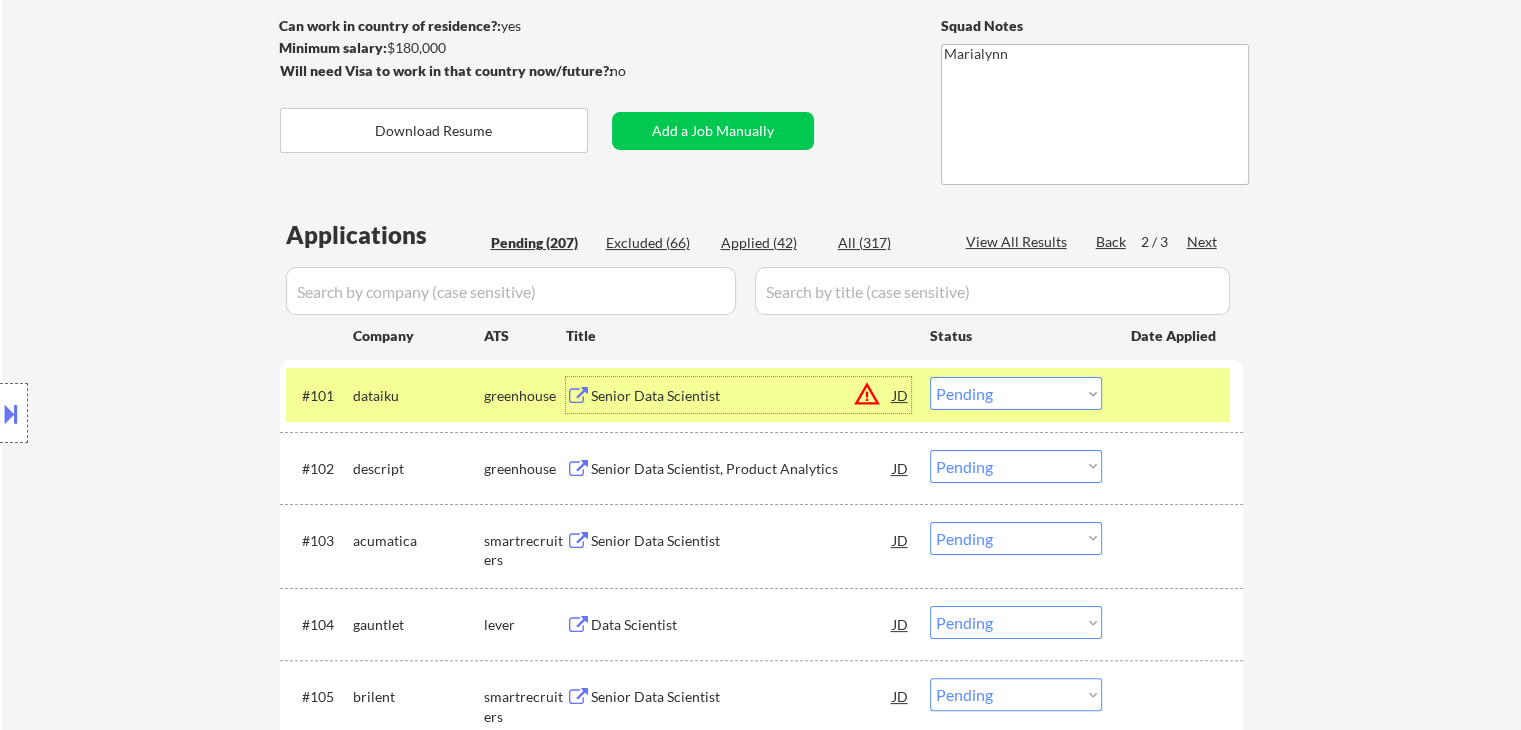 click on "Senior Data Scientist" at bounding box center [742, 395] 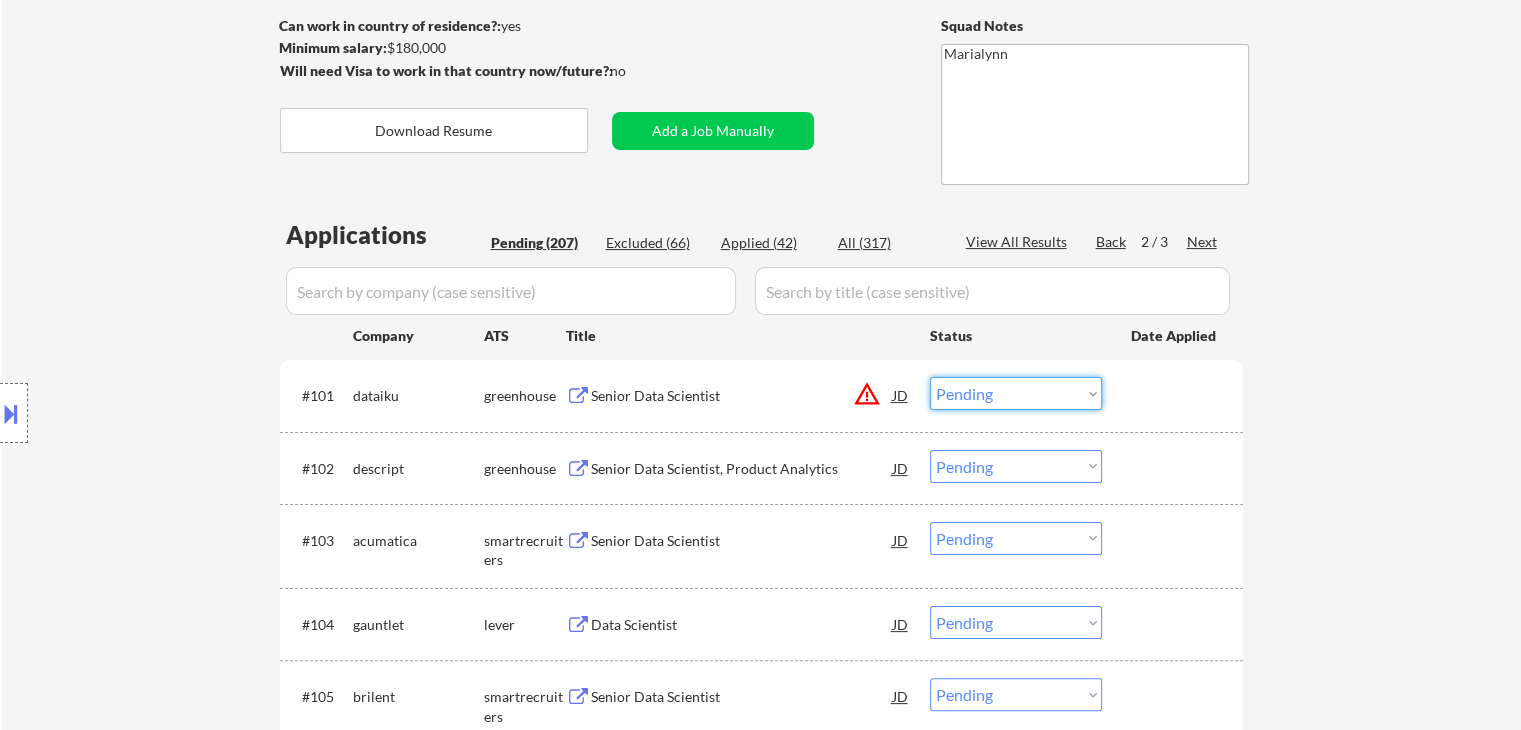 drag, startPoint x: 1005, startPoint y: 392, endPoint x: 1014, endPoint y: 403, distance: 14.21267 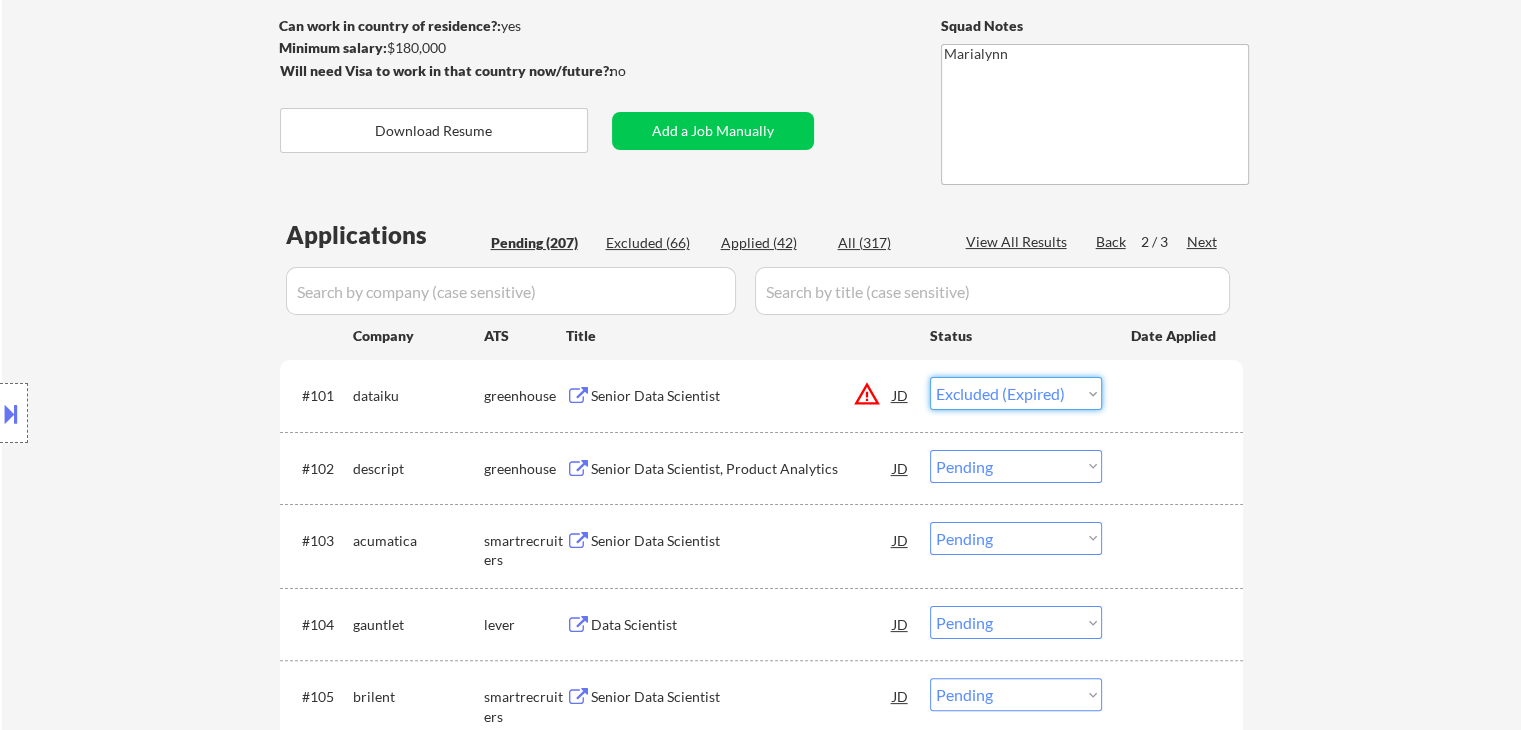 click on "Choose an option... Pending Applied Excluded (Questions) Excluded (Expired) Excluded (Location) Excluded (Bad Match) Excluded (Blocklist) Excluded (Salary) Excluded (Other)" at bounding box center (1016, 393) 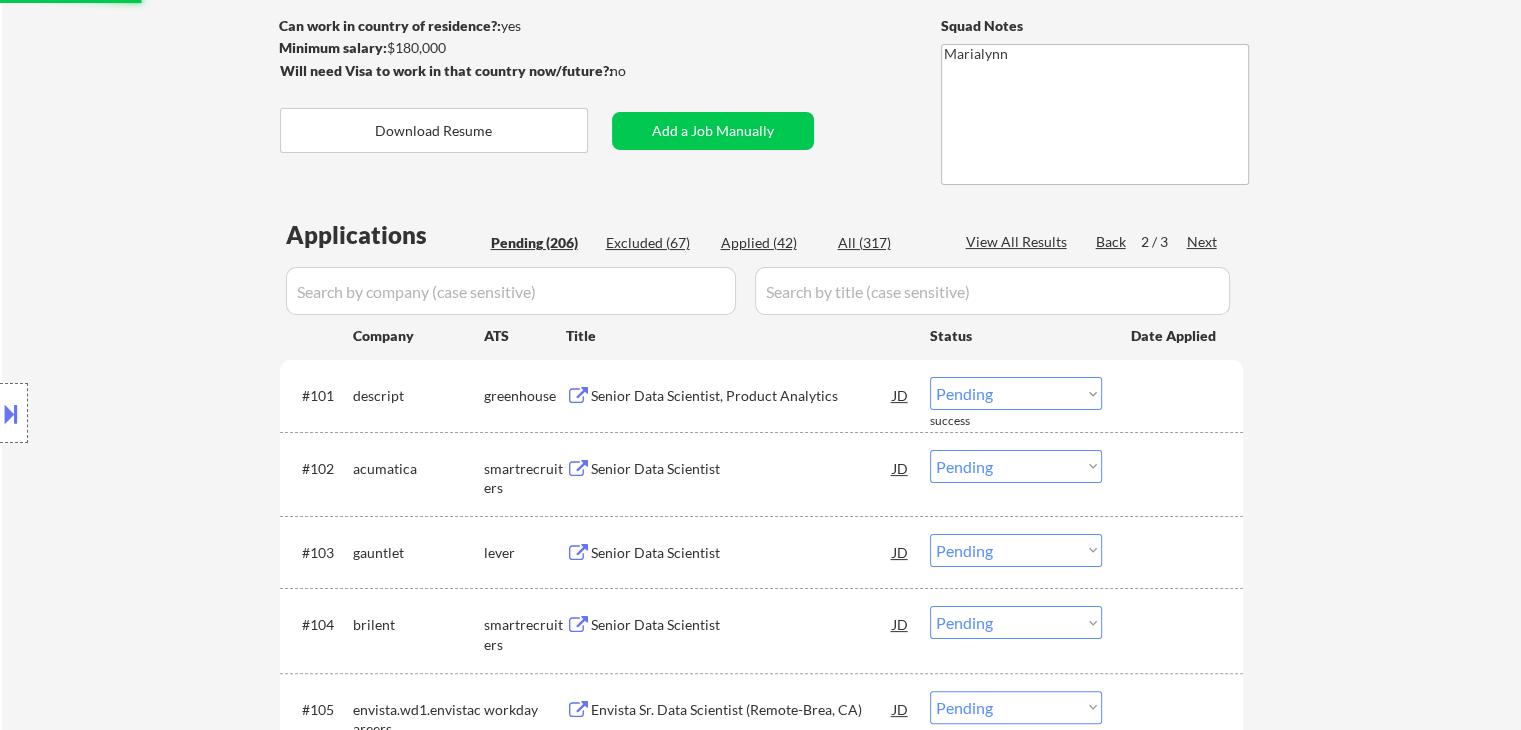 click on "Senior Data Scientist, Product Analytics" at bounding box center (742, 396) 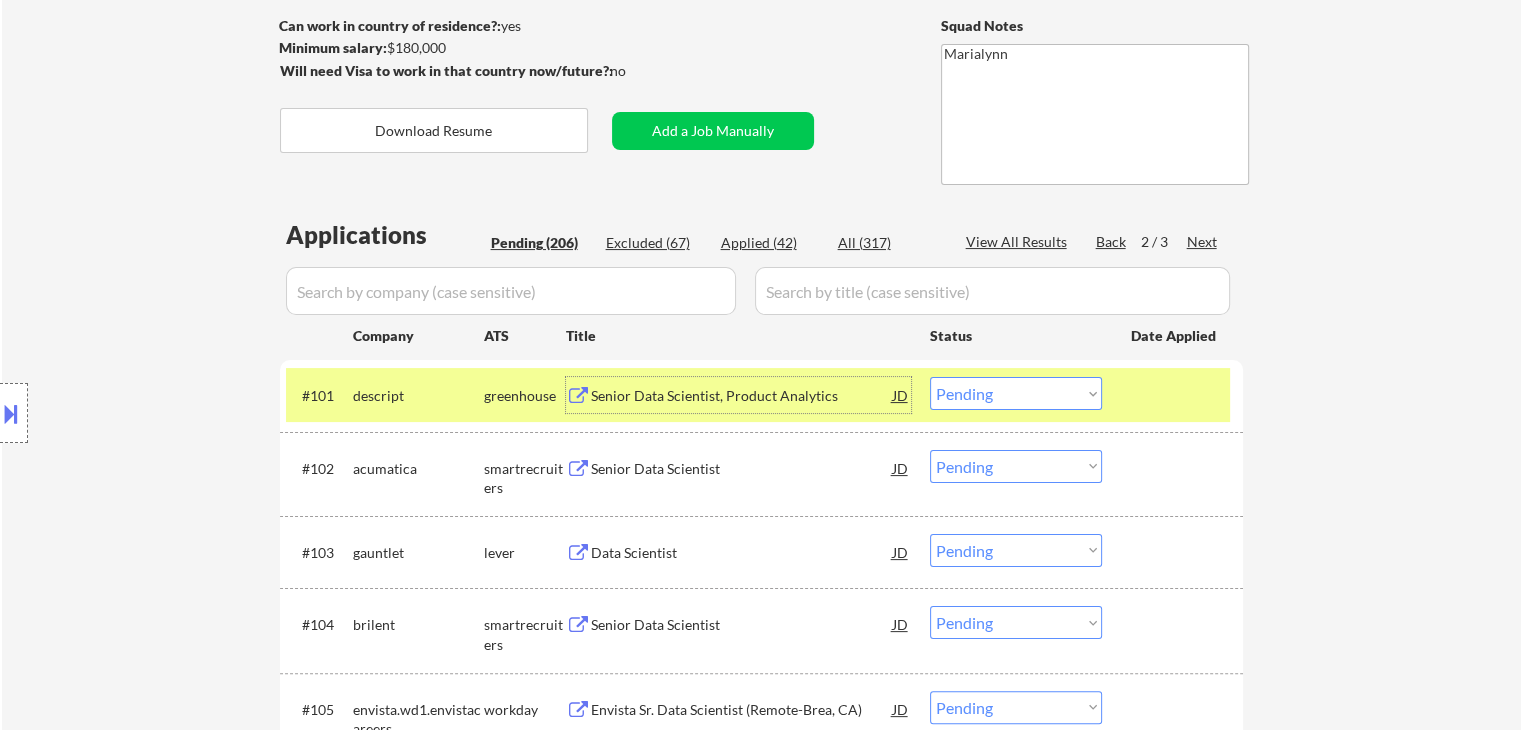 drag, startPoint x: 890, startPoint y: 367, endPoint x: 951, endPoint y: 398, distance: 68.42514 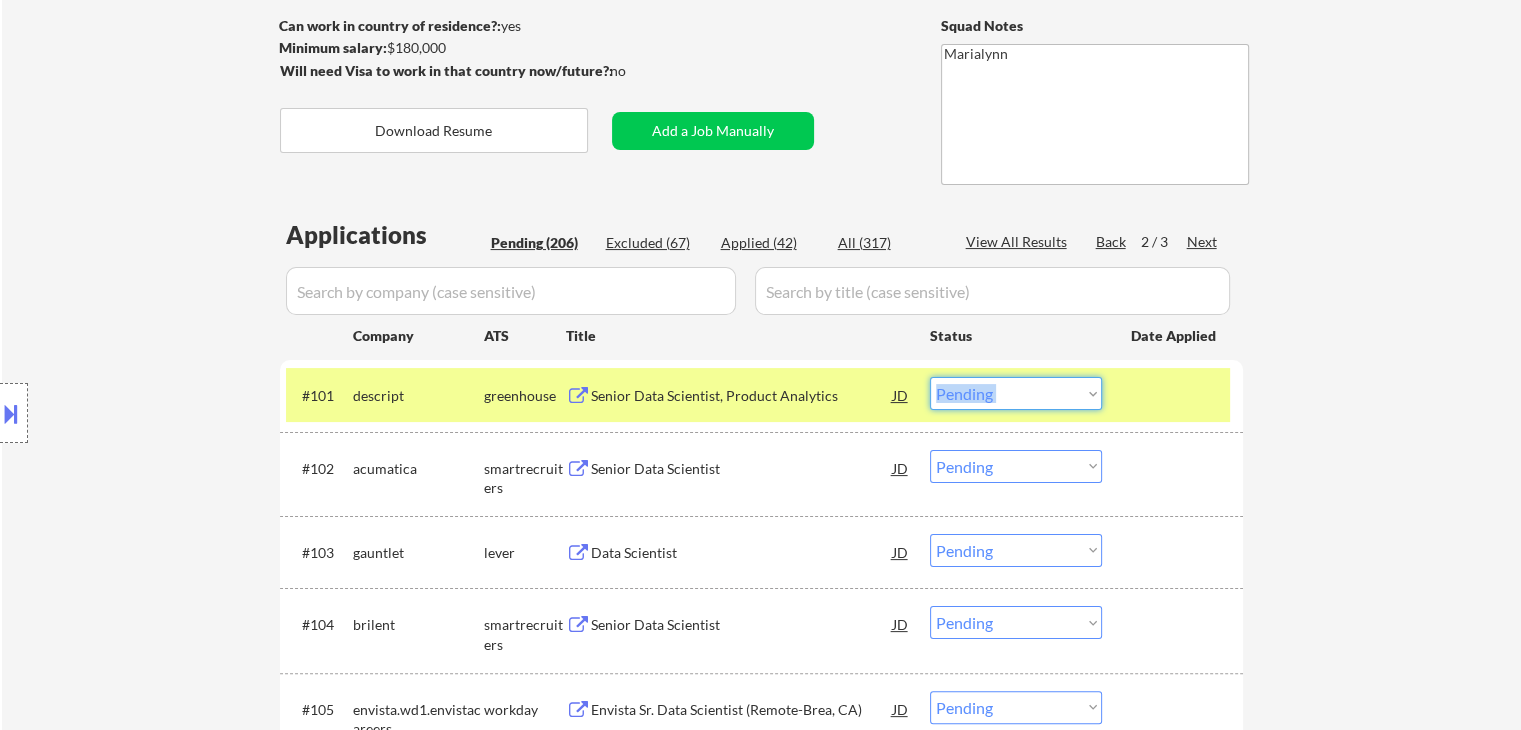 drag, startPoint x: 960, startPoint y: 403, endPoint x: 970, endPoint y: 409, distance: 11.661903 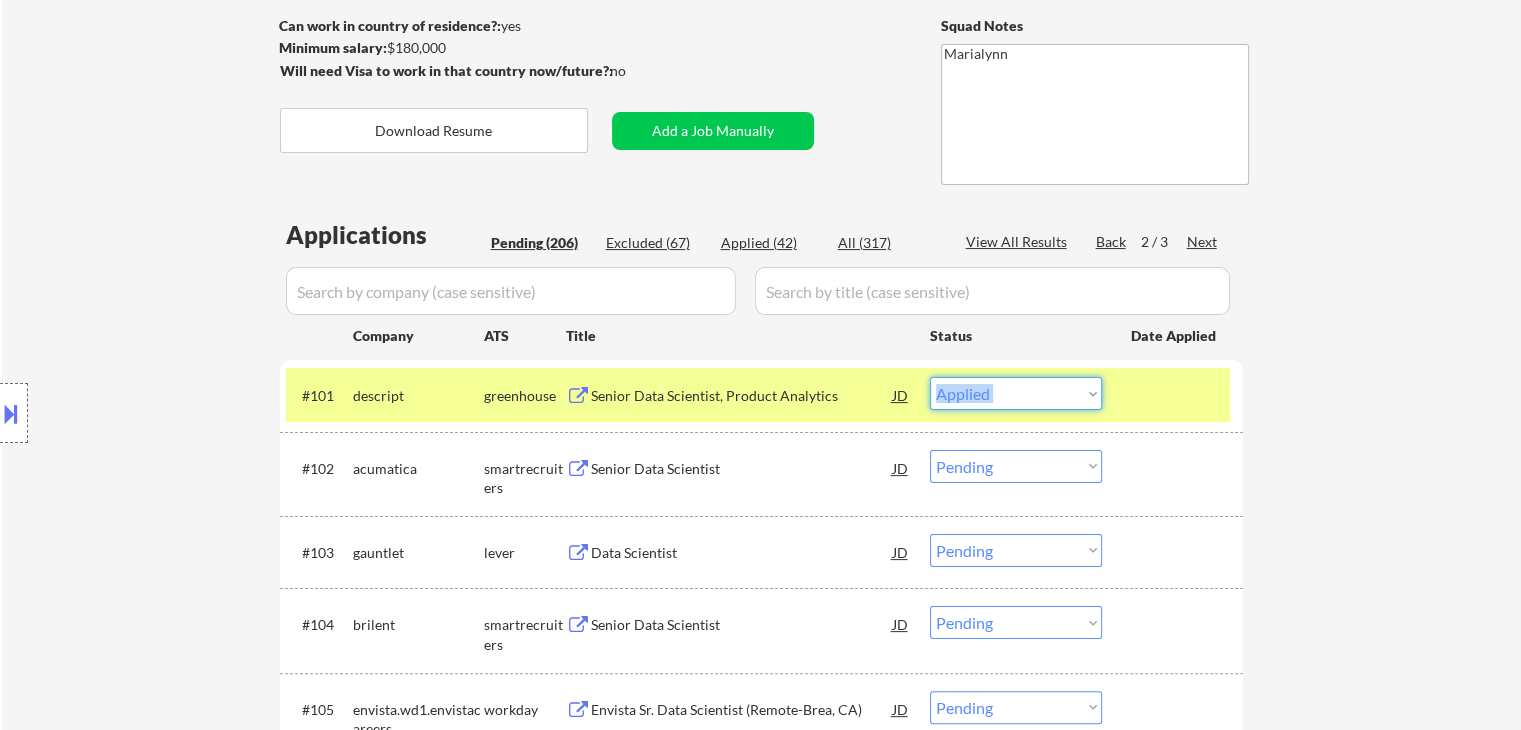 click on "Choose an option... Pending Applied Excluded (Questions) Excluded (Expired) Excluded (Location) Excluded (Bad Match) Excluded (Blocklist) Excluded (Salary) Excluded (Other)" at bounding box center (1016, 393) 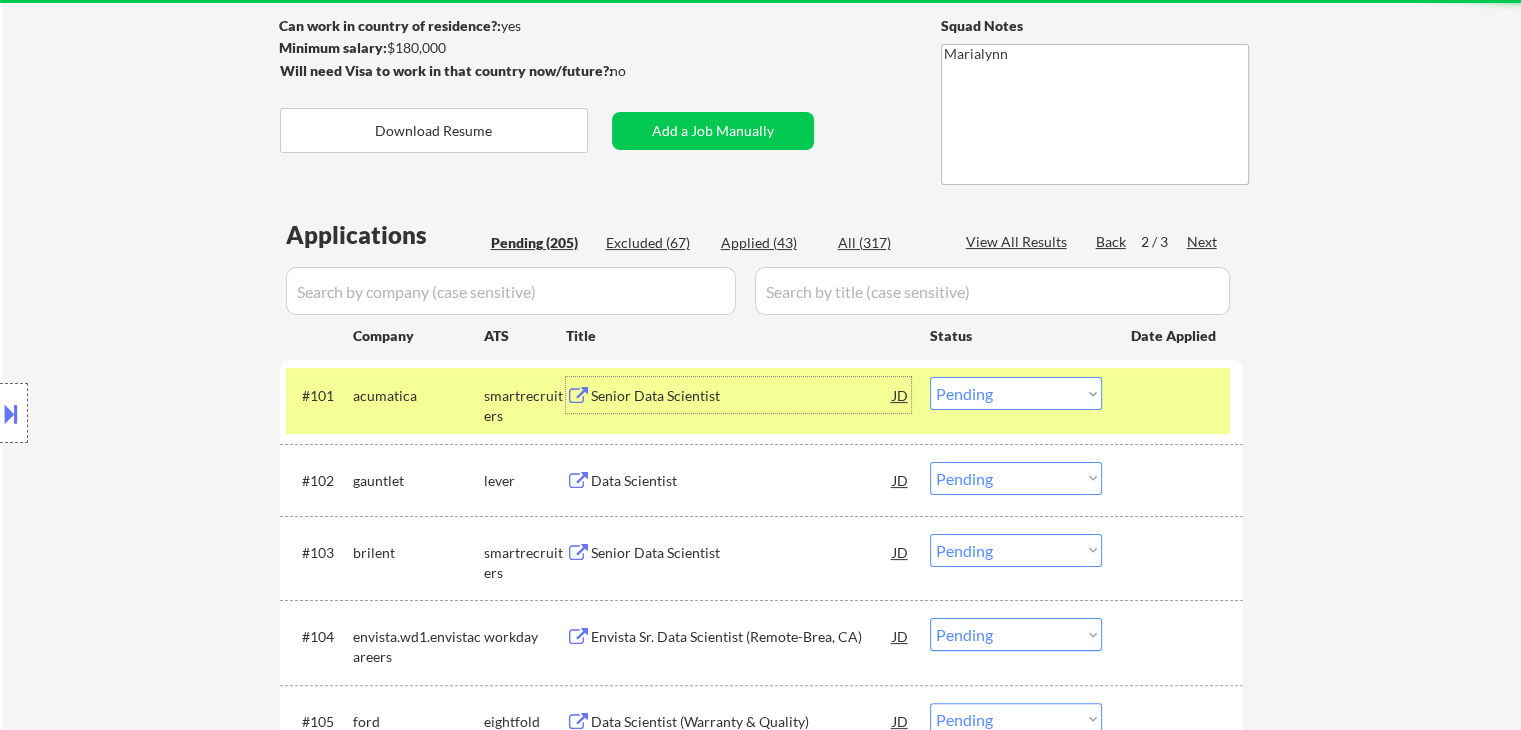 click on "Senior Data Scientist" at bounding box center (742, 396) 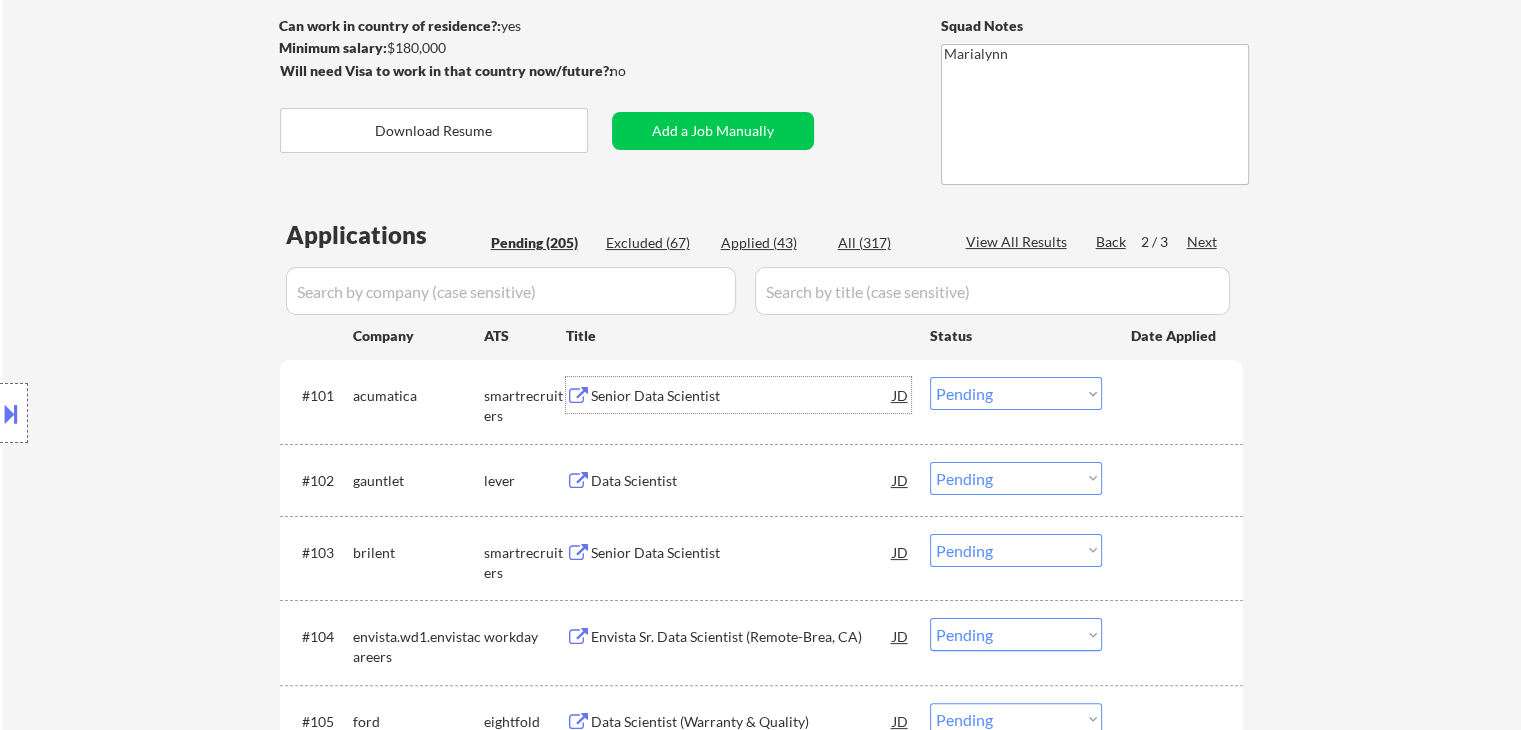 drag, startPoint x: 996, startPoint y: 397, endPoint x: 1002, endPoint y: 409, distance: 13.416408 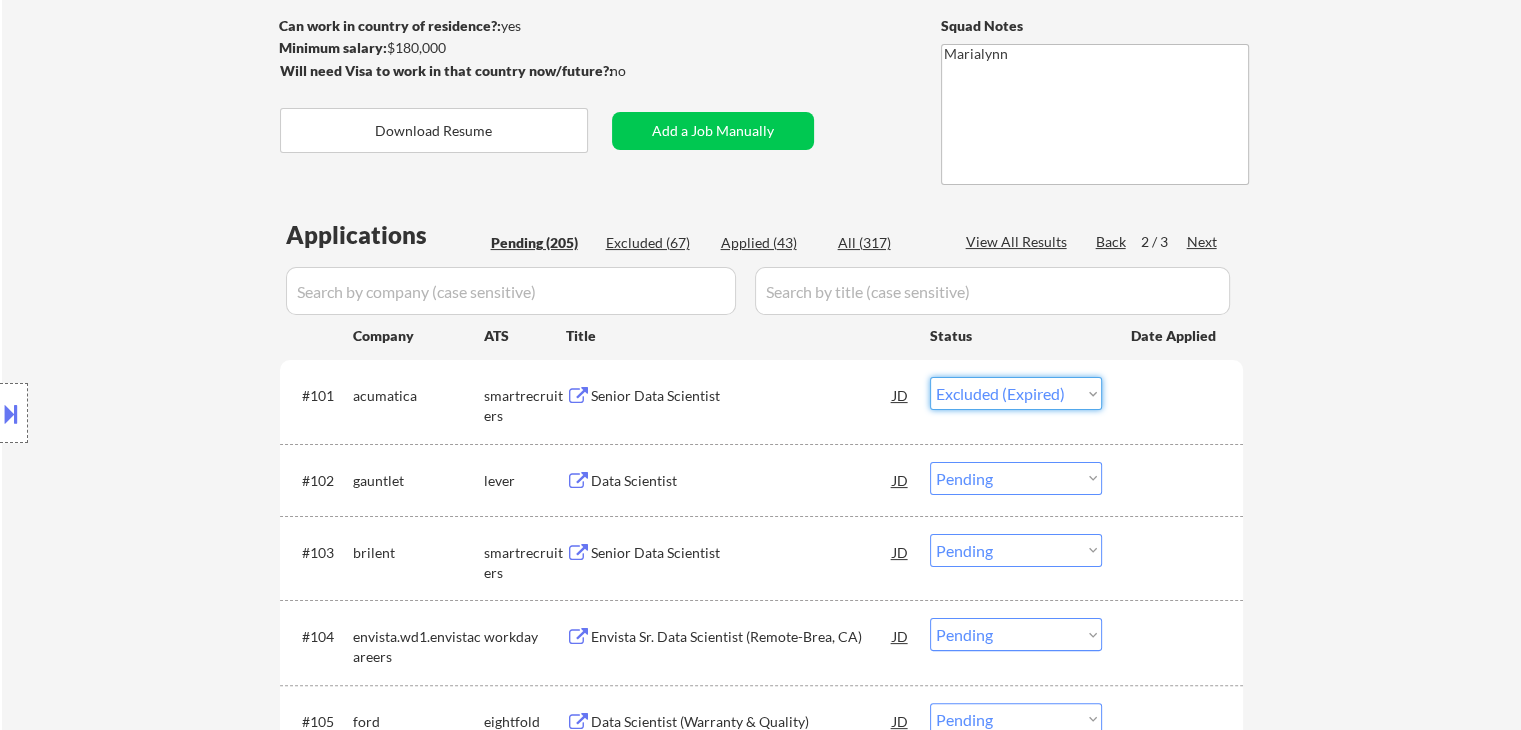 click on "Choose an option... Pending Applied Excluded (Questions) Excluded (Expired) Excluded (Location) Excluded (Bad Match) Excluded (Blocklist) Excluded (Salary) Excluded (Other)" at bounding box center [1016, 393] 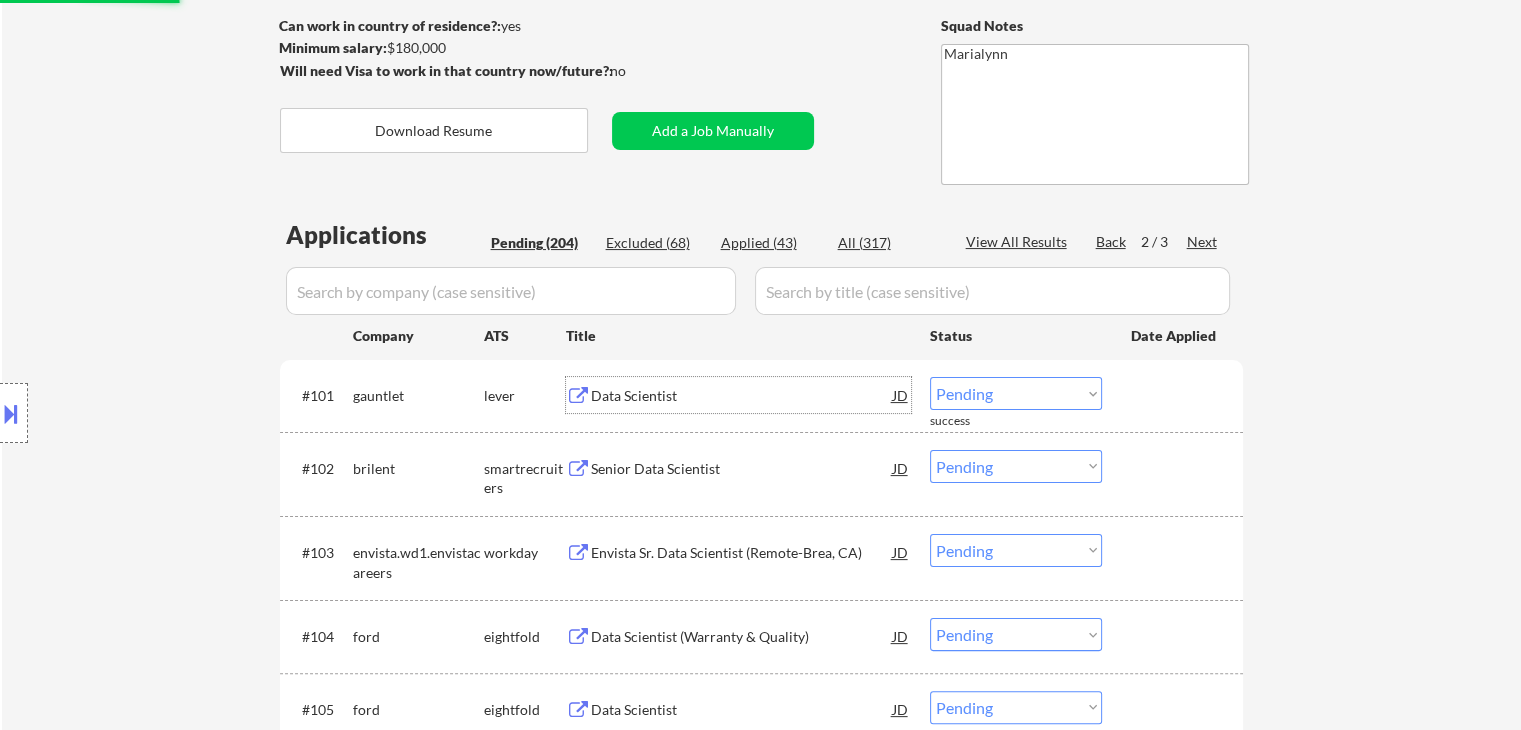 click on "Data Scientist" at bounding box center [742, 396] 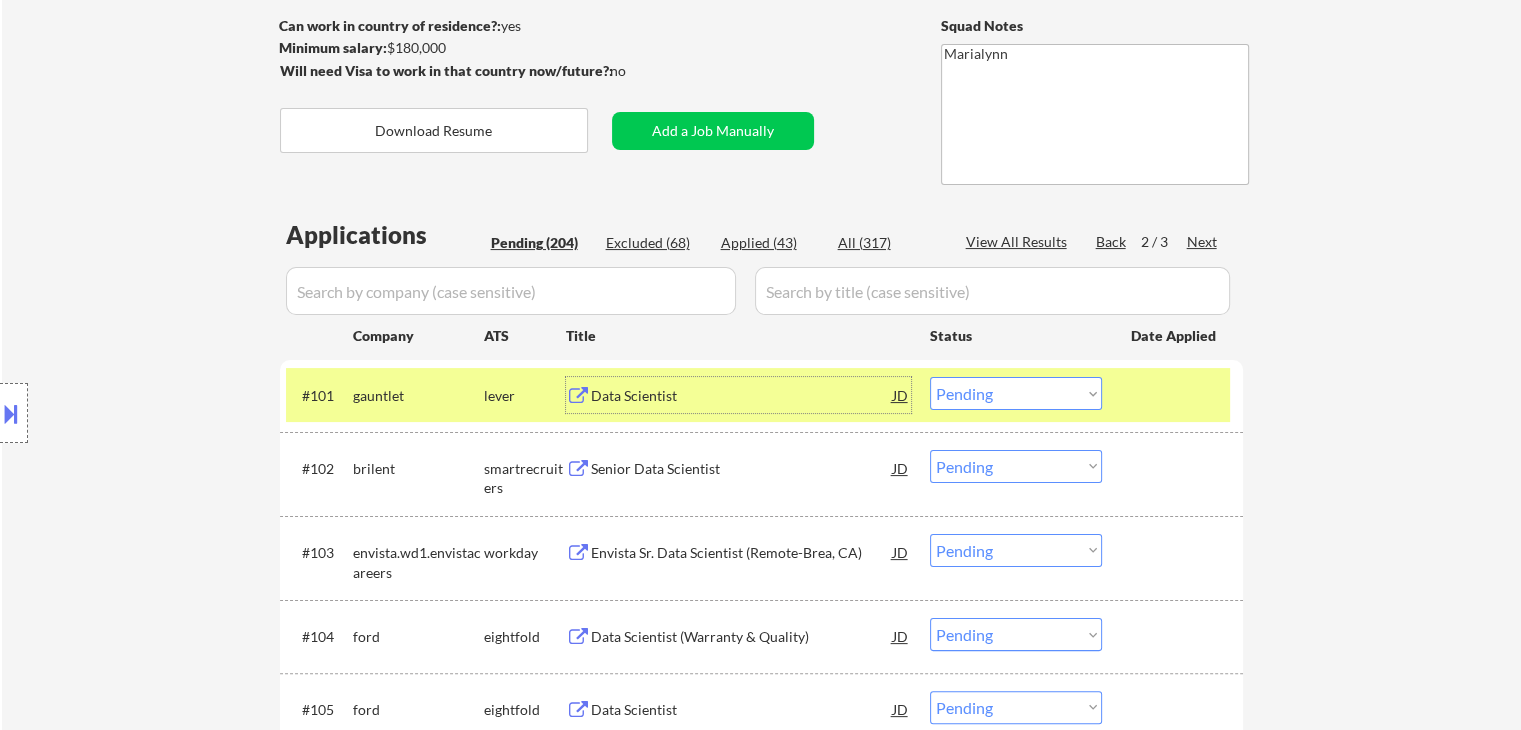 drag, startPoint x: 969, startPoint y: 394, endPoint x: 982, endPoint y: 404, distance: 16.40122 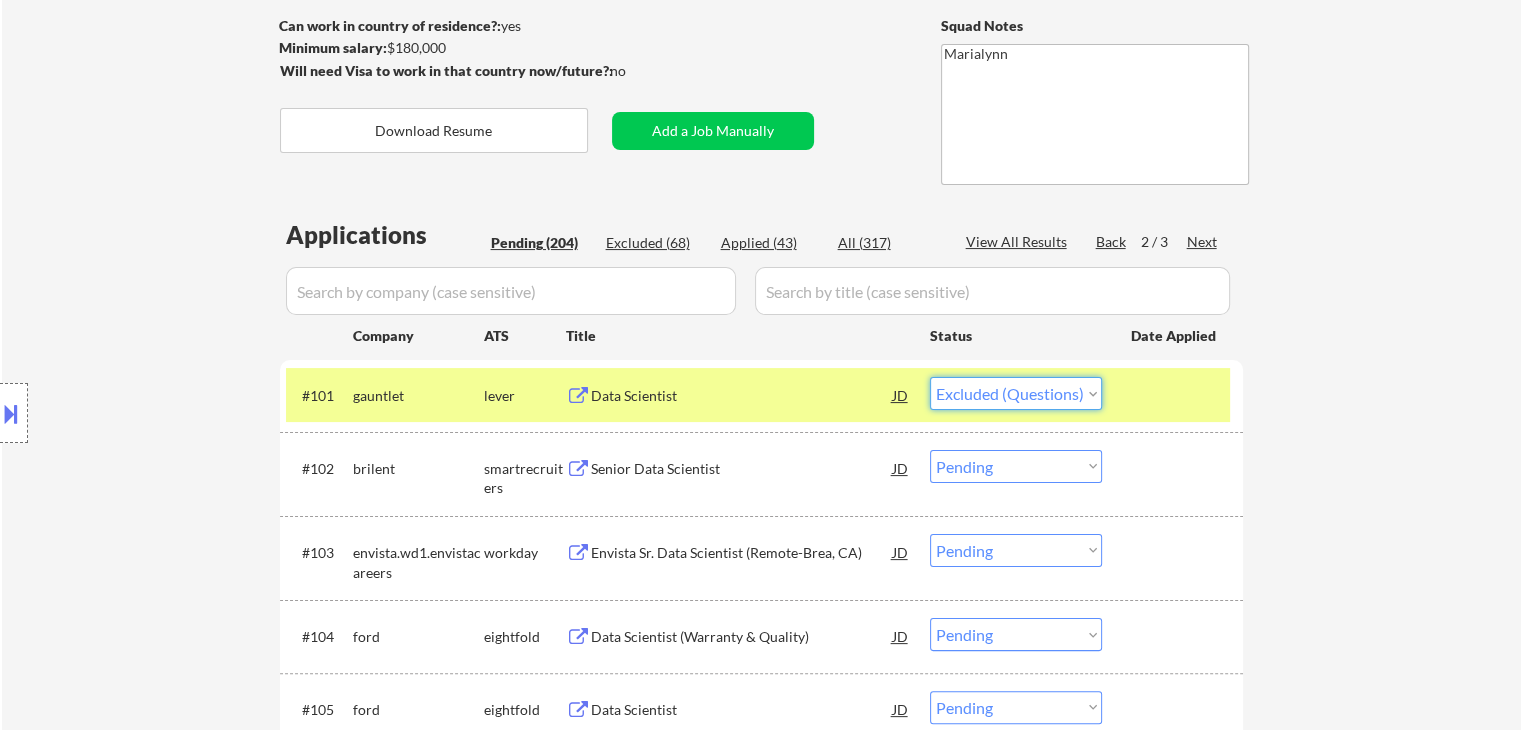 click on "Choose an option... Pending Applied Excluded (Questions) Excluded (Expired) Excluded (Location) Excluded (Bad Match) Excluded (Blocklist) Excluded (Salary) Excluded (Other)" at bounding box center (1016, 393) 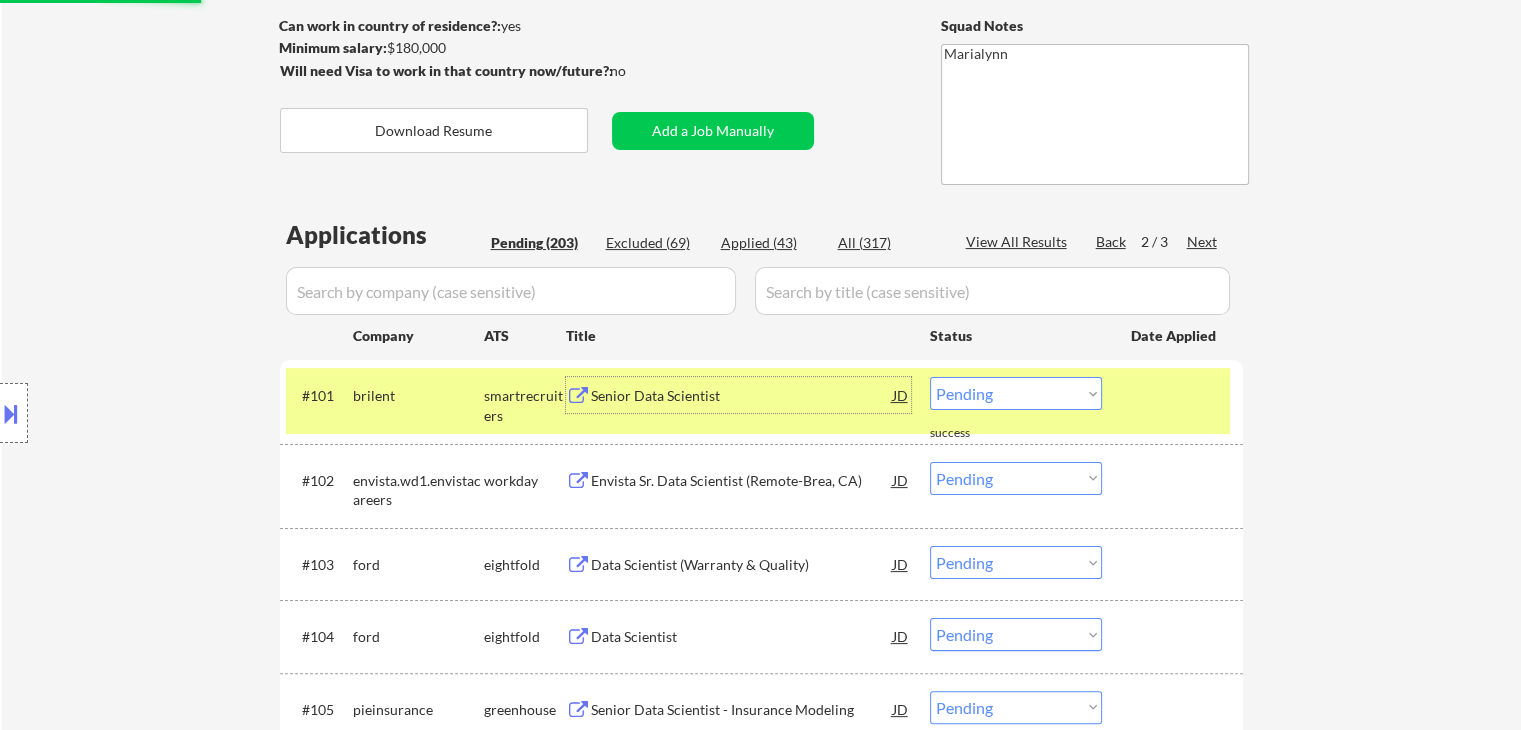 click on "Senior Data Scientist" at bounding box center [742, 396] 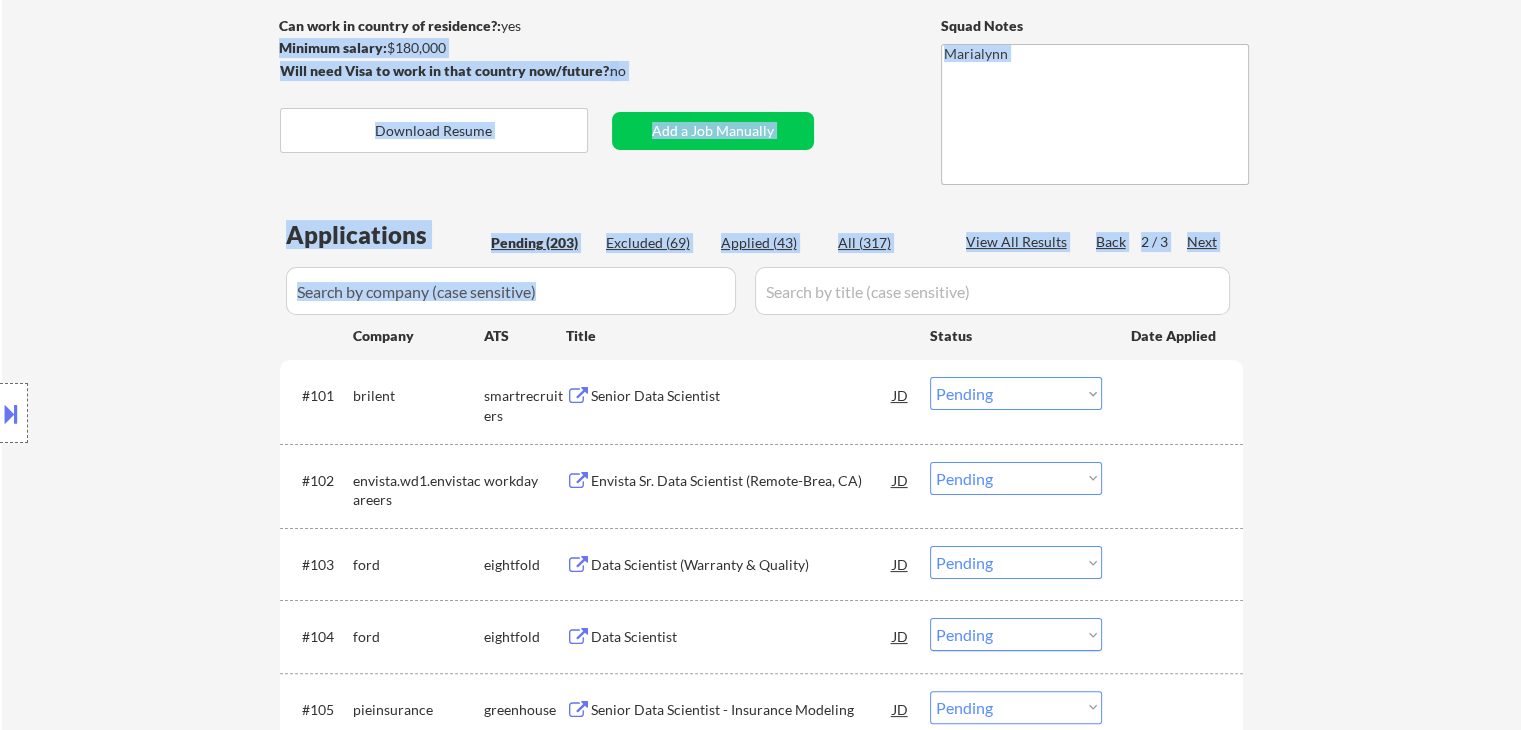drag, startPoint x: 800, startPoint y: 249, endPoint x: 871, endPoint y: 341, distance: 116.21101 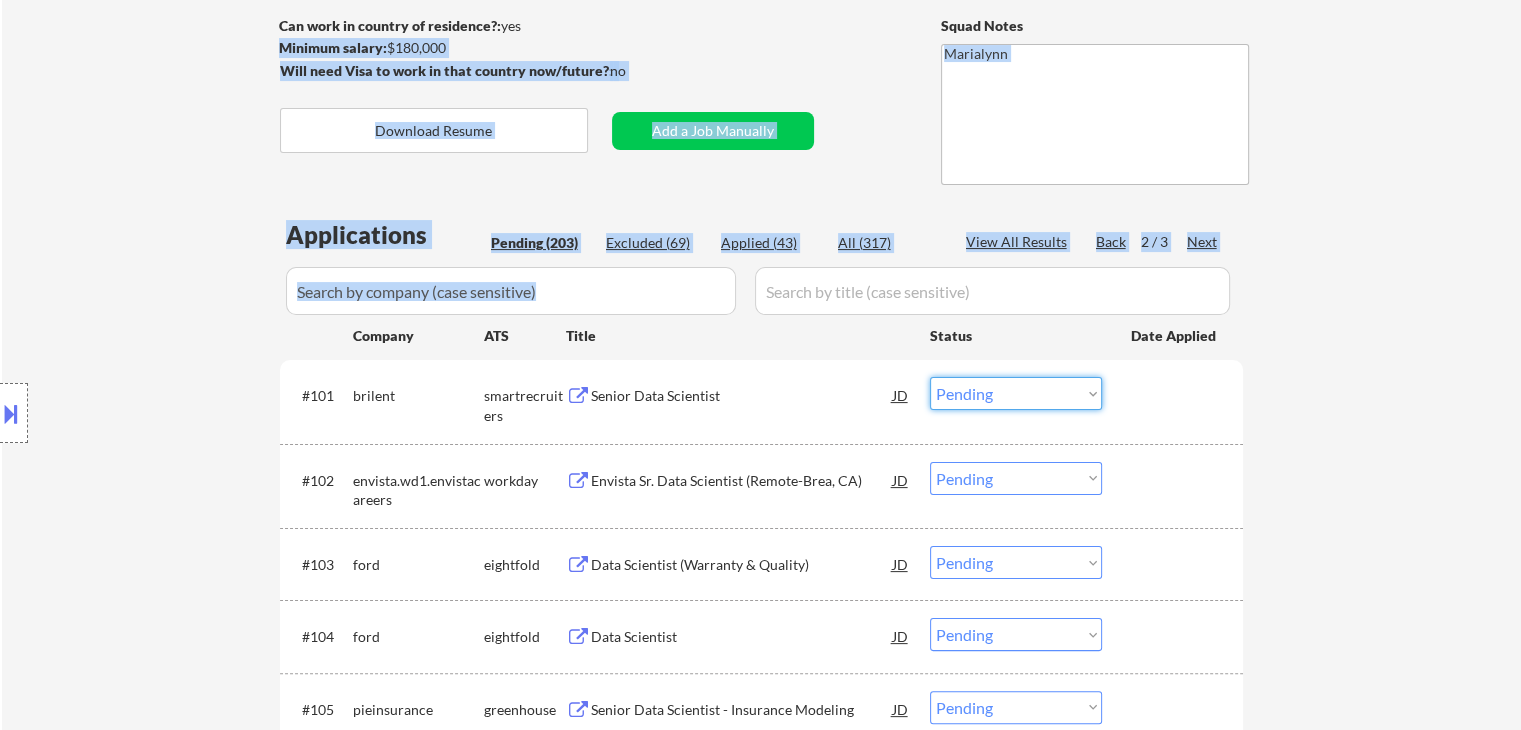 click on "Choose an option... Pending Applied Excluded (Questions) Excluded (Expired) Excluded (Location) Excluded (Bad Match) Excluded (Blocklist) Excluded (Salary) Excluded (Other)" at bounding box center [1016, 393] 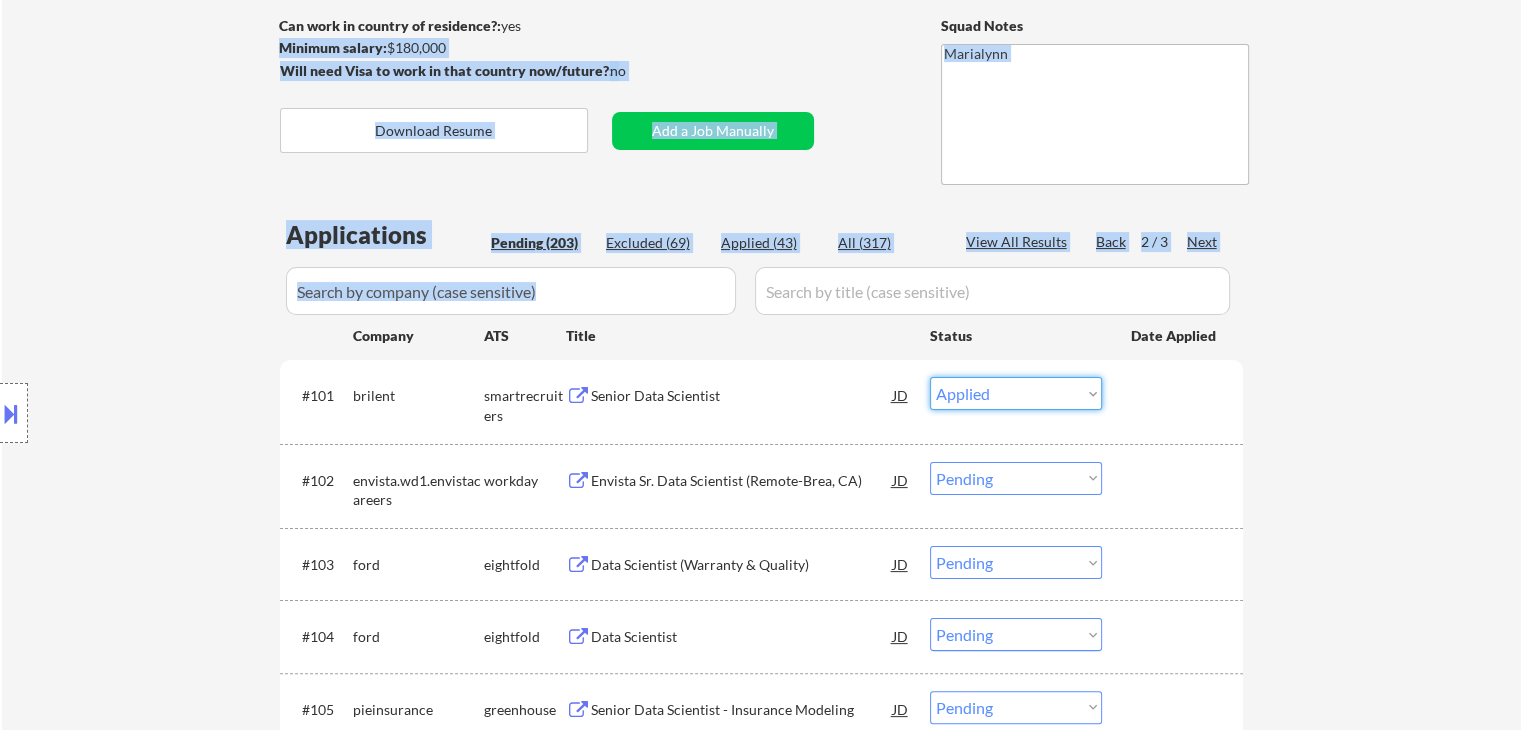 click on "Choose an option... Pending Applied Excluded (Questions) Excluded (Expired) Excluded (Location) Excluded (Bad Match) Excluded (Blocklist) Excluded (Salary) Excluded (Other)" at bounding box center [1016, 393] 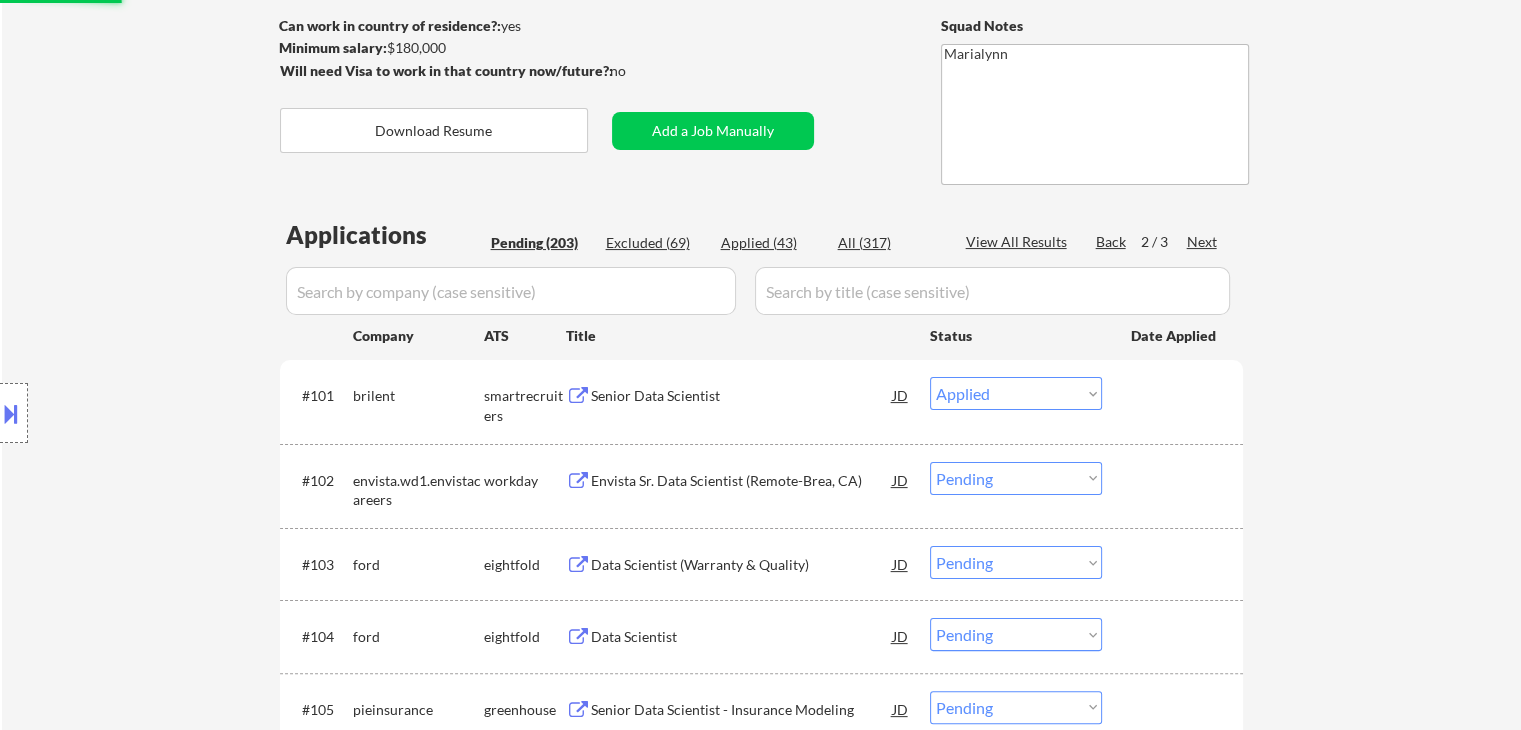 click on "← Return to /applysquad Mailslurp Inbox Job Search Builder [FIRST] [LAST] User Email:  [EMAIL] Application Email:  [EMAIL] Mailslurp Email:  [EMAIL] LinkedIn:   https://www.linkedin.com/in/sfeconomist/
Phone:  [PHONE] Current Location:  [CITY], [STATE] Applies:  36 sent / 205 bought Internal Notes +5 for late - 8/1 AB
Use [CITY], [STATE] for current location
Outreach about improvements - 8/4 AB Can work in country of residence?:  yes Squad Notes Minimum salary:  [CURRENCY][NUMBER] Will need Visa to work in that country now/future?:   no Download Resume Add a Job Manually Marialynn Applications Pending (203) Excluded (69) Applied (43) All (317) View All Results Back 2 / 3
Next Company ATS Title Status Date Applied #101 brilent smartrecruiters Senior Data Scientist JD warning_amber Choose an option... Pending Applied Excluded (Questions) Excluded (Expired) Excluded (Location) Excluded (Bad Match) Excluded (Blocklist) Excluded (Salary) Excluded (Other) success #102" at bounding box center (761, 3879) 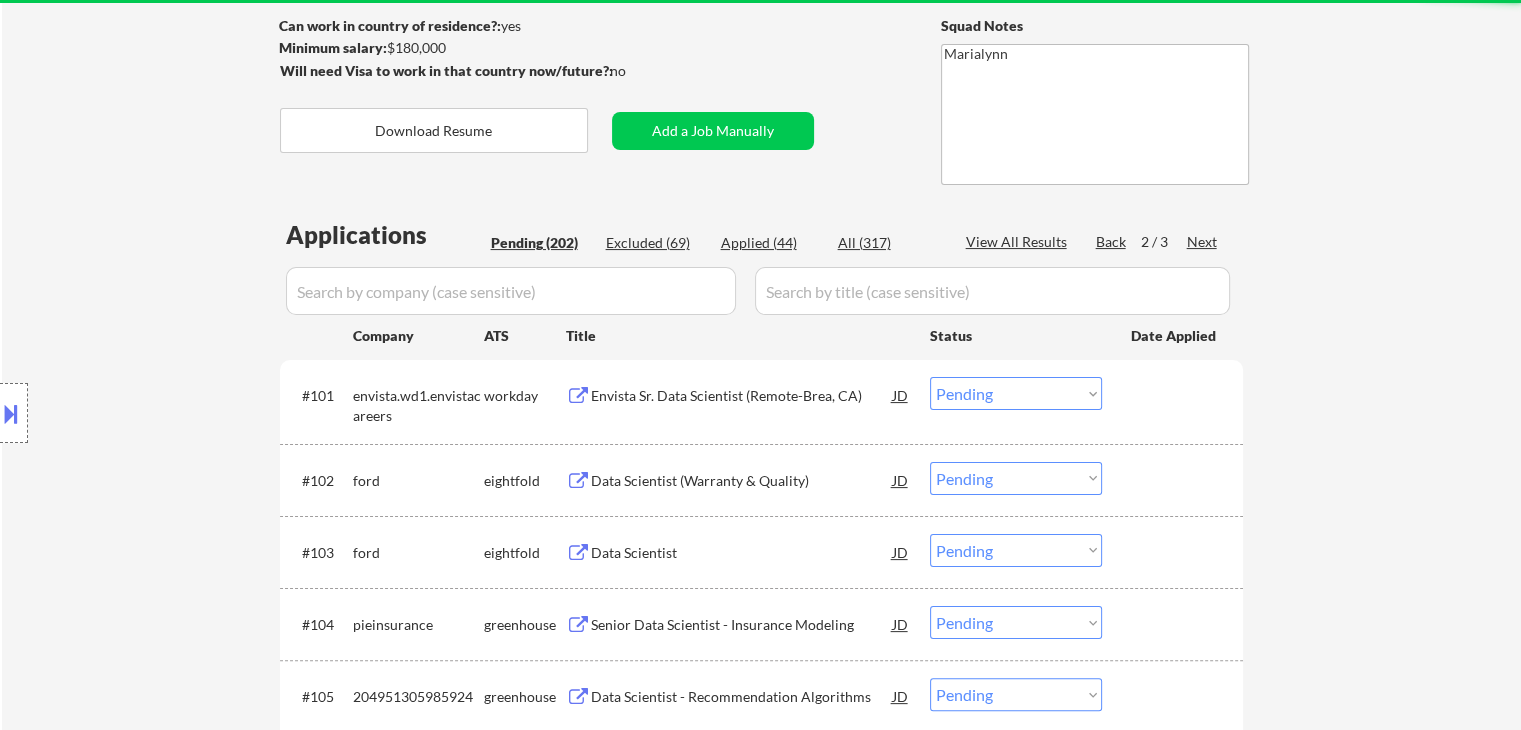click on "Envista Sr. Data Scientist (Remote-Brea, CA)" at bounding box center (742, 396) 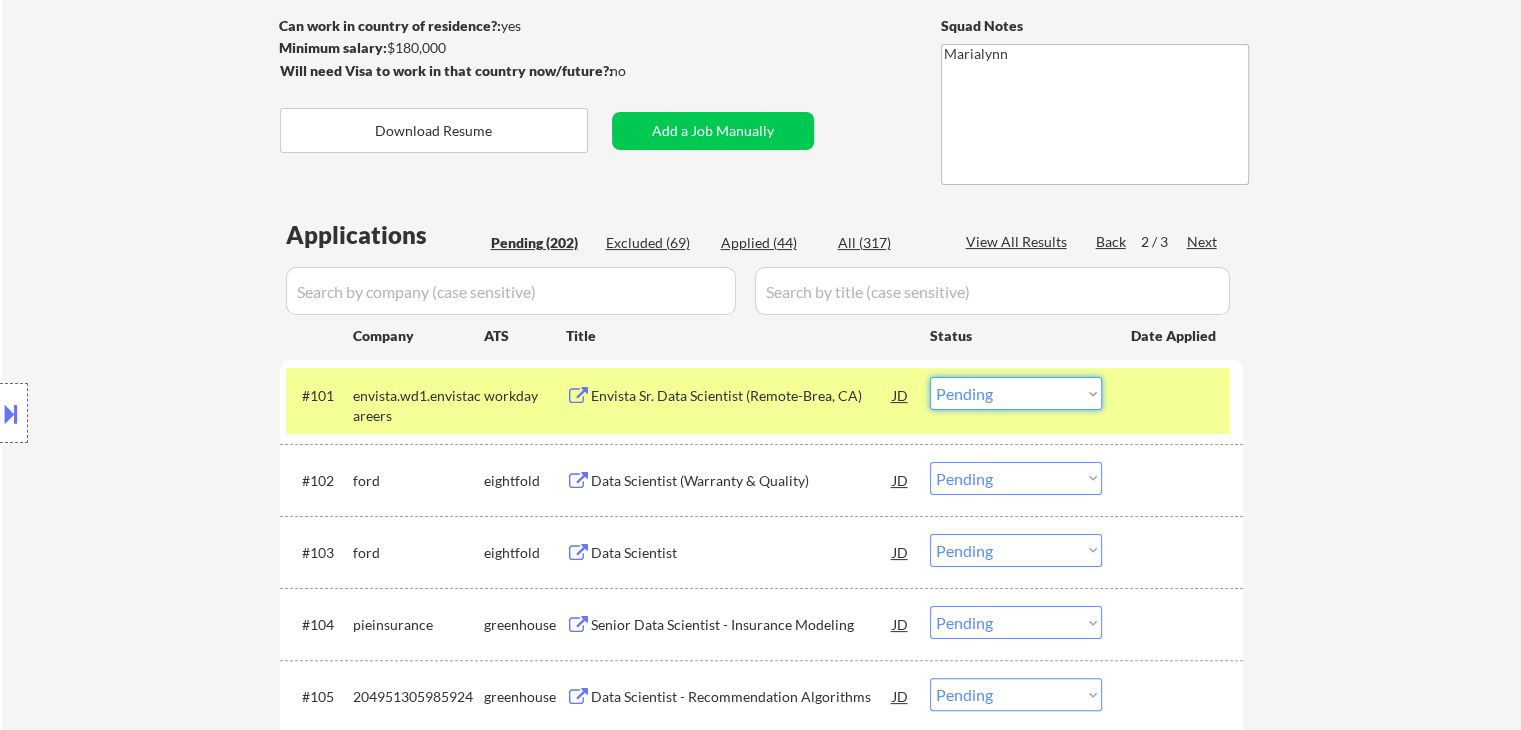 drag, startPoint x: 972, startPoint y: 398, endPoint x: 982, endPoint y: 405, distance: 12.206555 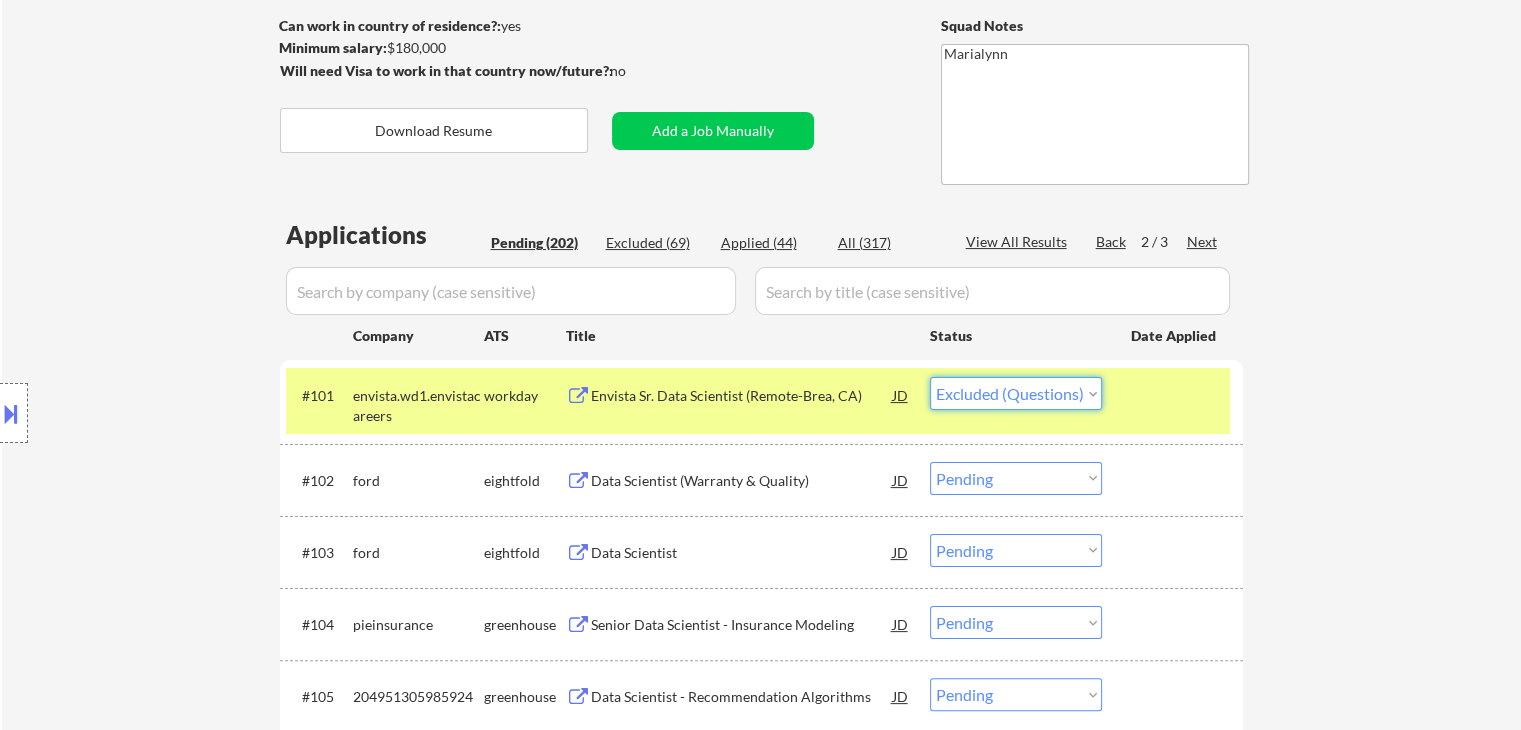 click on "Choose an option... Pending Applied Excluded (Questions) Excluded (Expired) Excluded (Location) Excluded (Bad Match) Excluded (Blocklist) Excluded (Salary) Excluded (Other)" at bounding box center [1016, 393] 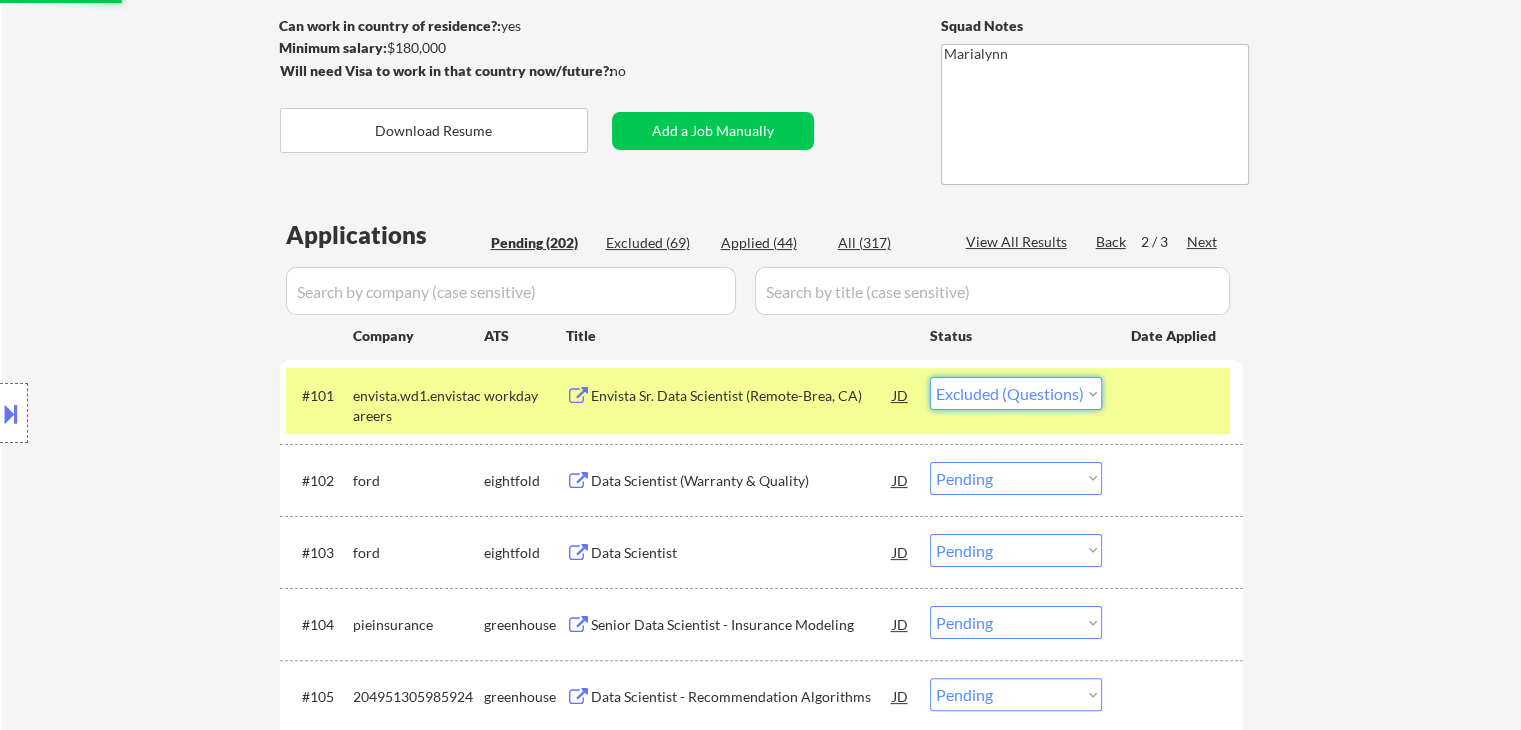 drag, startPoint x: 1048, startPoint y: 384, endPoint x: 1050, endPoint y: 407, distance: 23.086792 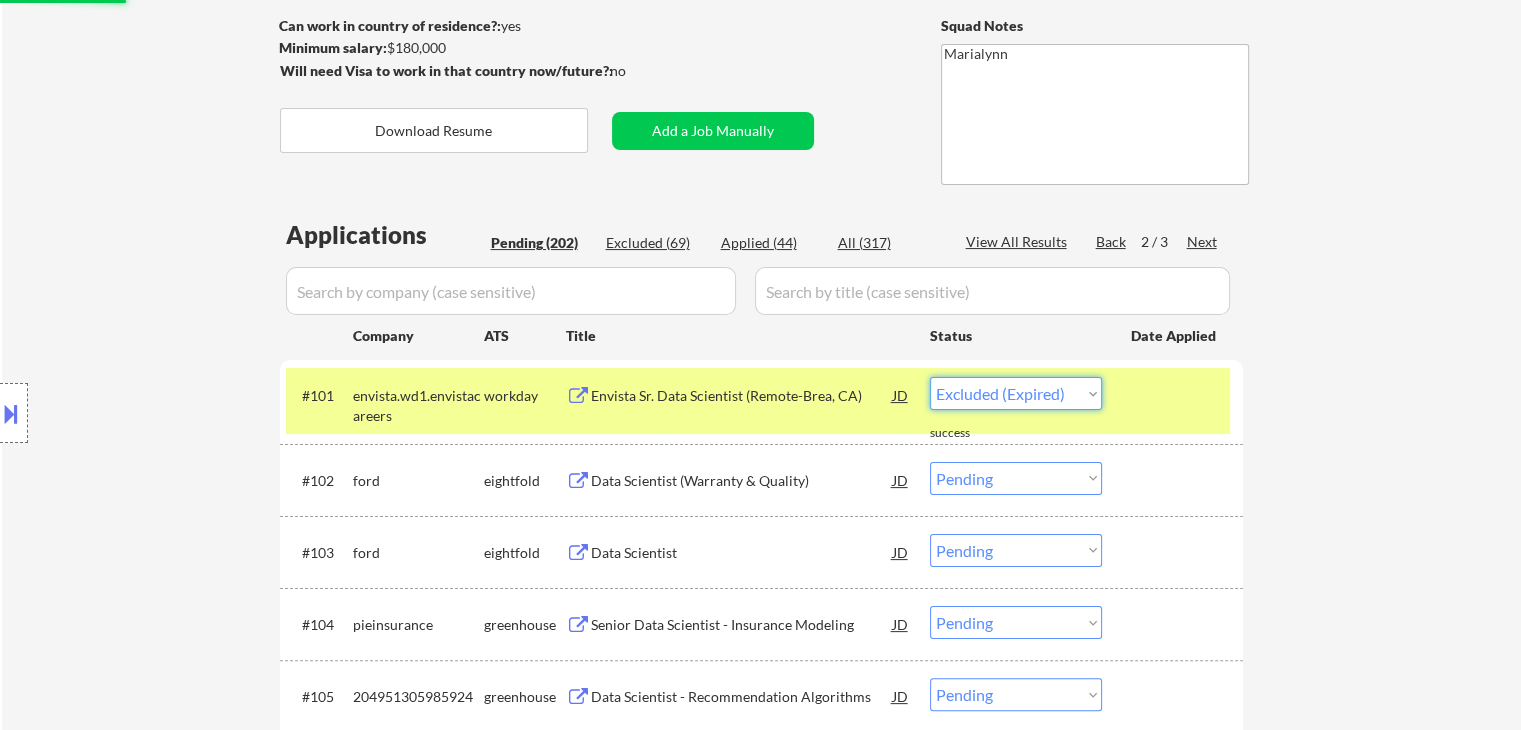 click on "Choose an option... Pending Applied Excluded (Questions) Excluded (Expired) Excluded (Location) Excluded (Bad Match) Excluded (Blocklist) Excluded (Salary) Excluded (Other)" at bounding box center [1016, 393] 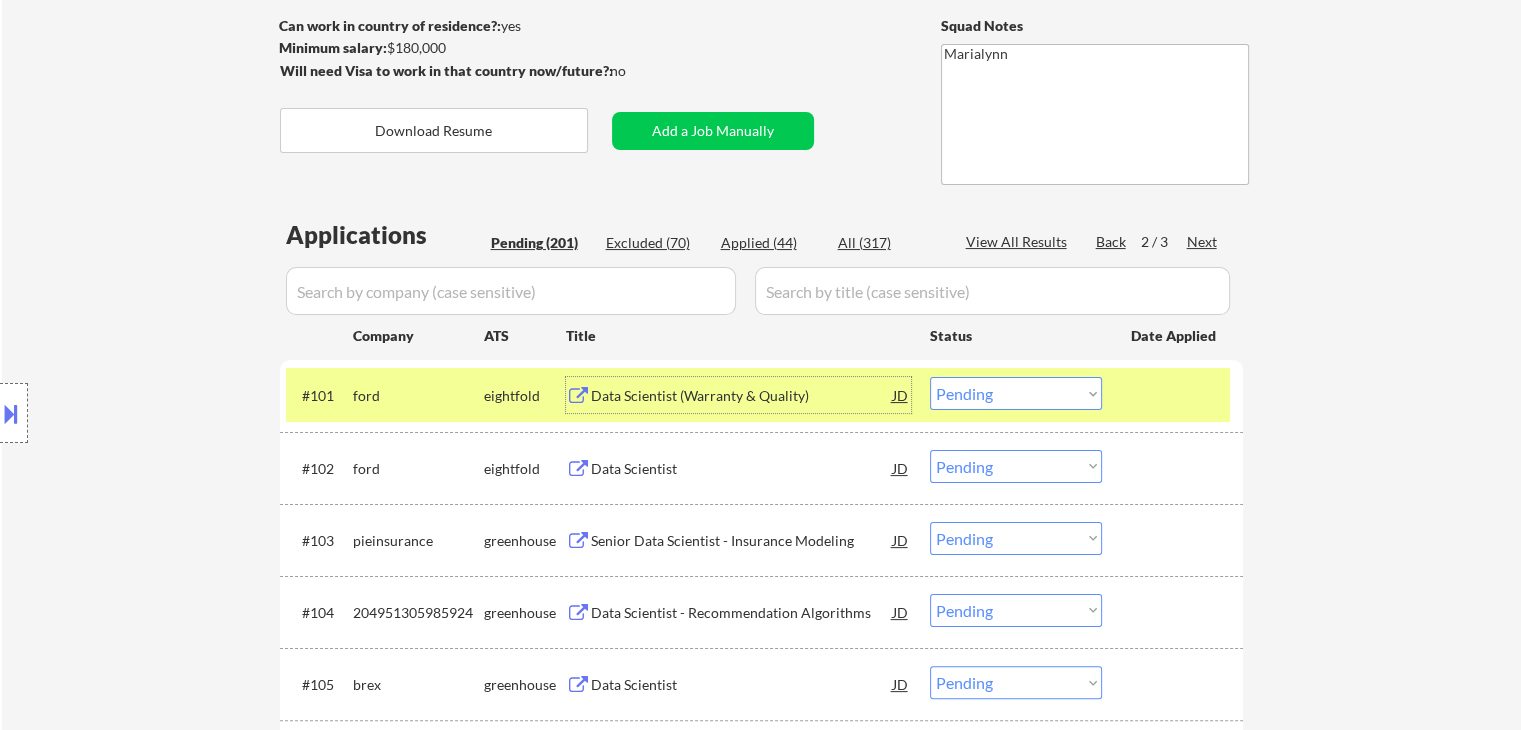 click on "Data Scientist (Warranty & Quality)" at bounding box center (742, 396) 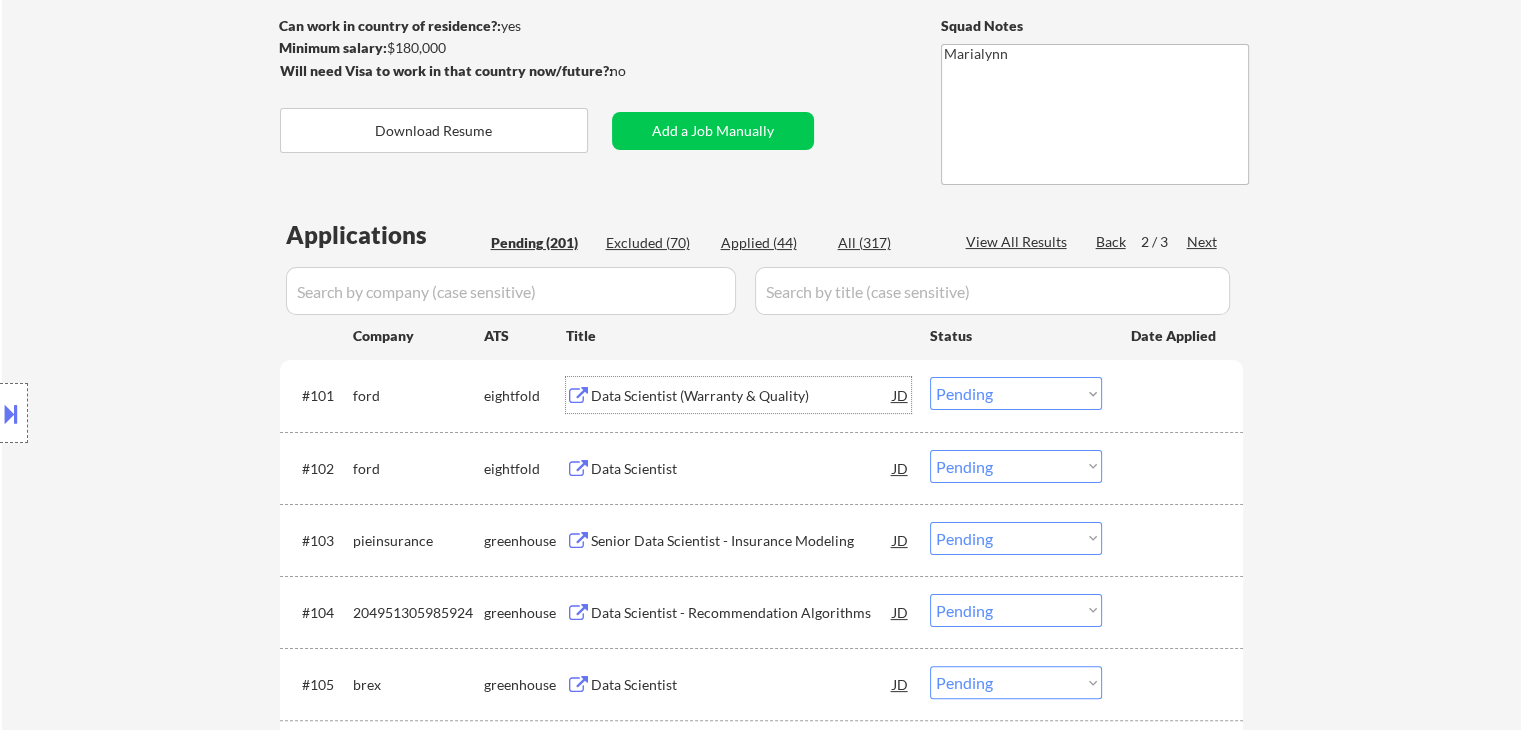 drag, startPoint x: 1018, startPoint y: 383, endPoint x: 1022, endPoint y: 407, distance: 24.33105 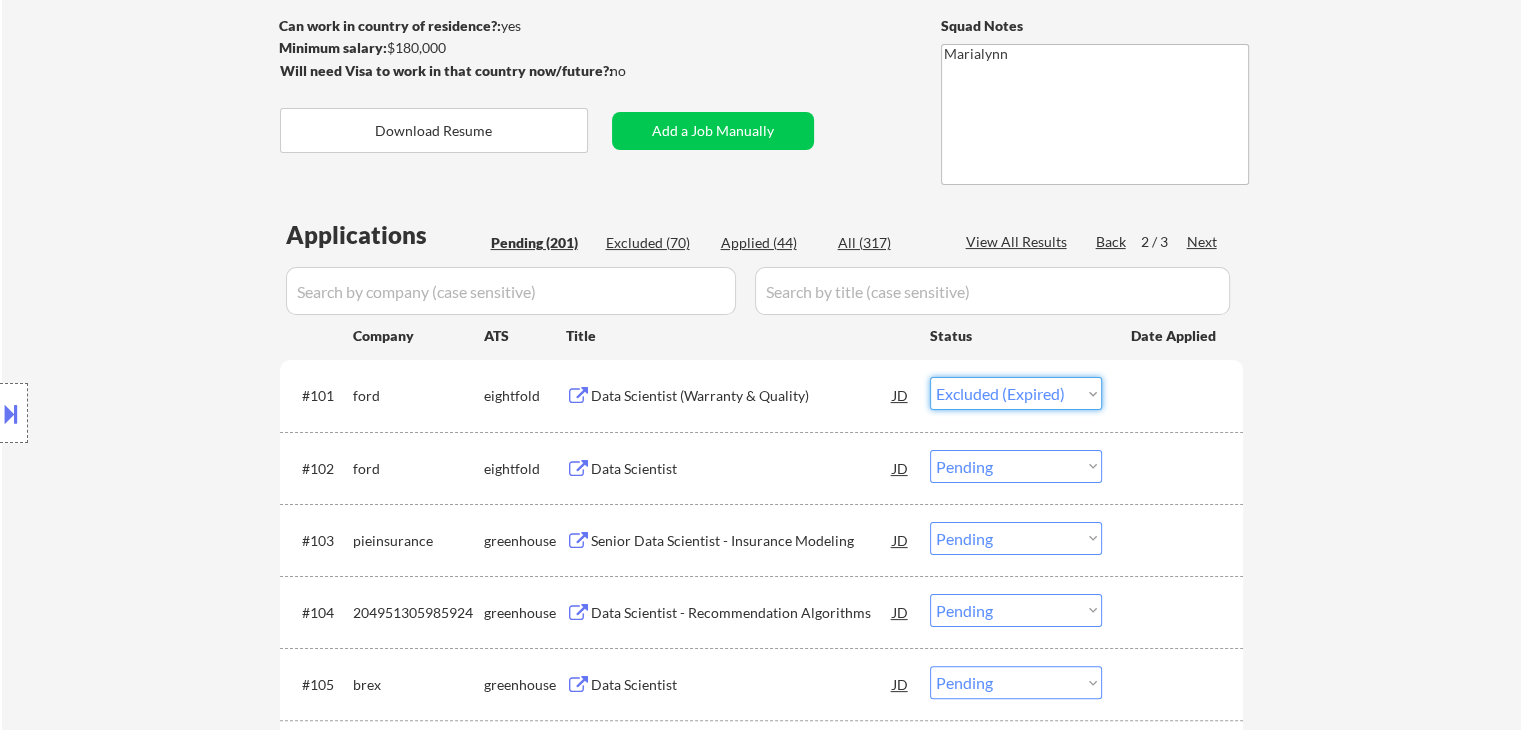 click on "Choose an option... Pending Applied Excluded (Questions) Excluded (Expired) Excluded (Location) Excluded (Bad Match) Excluded (Blocklist) Excluded (Salary) Excluded (Other)" at bounding box center [1016, 393] 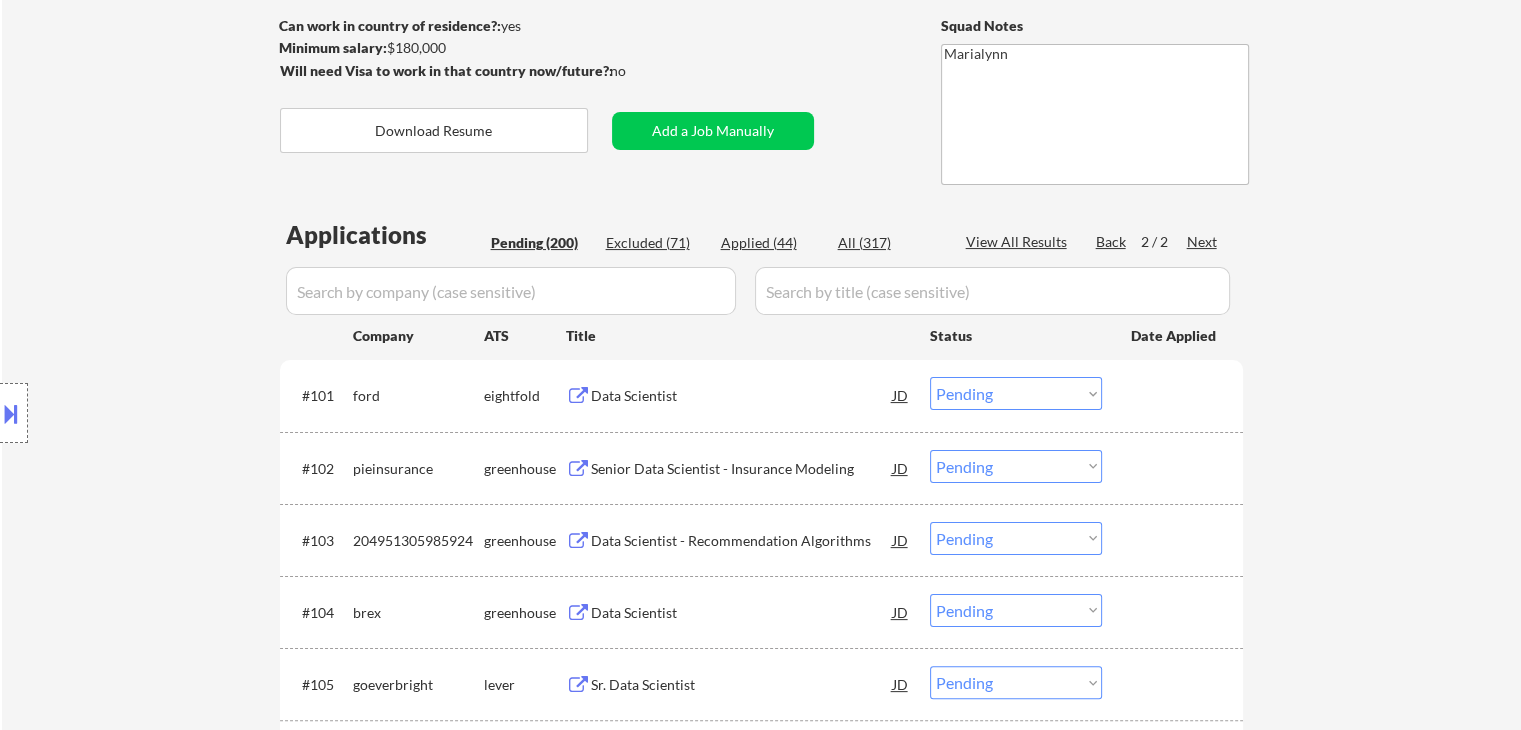 click on "Data Scientist" at bounding box center [742, 396] 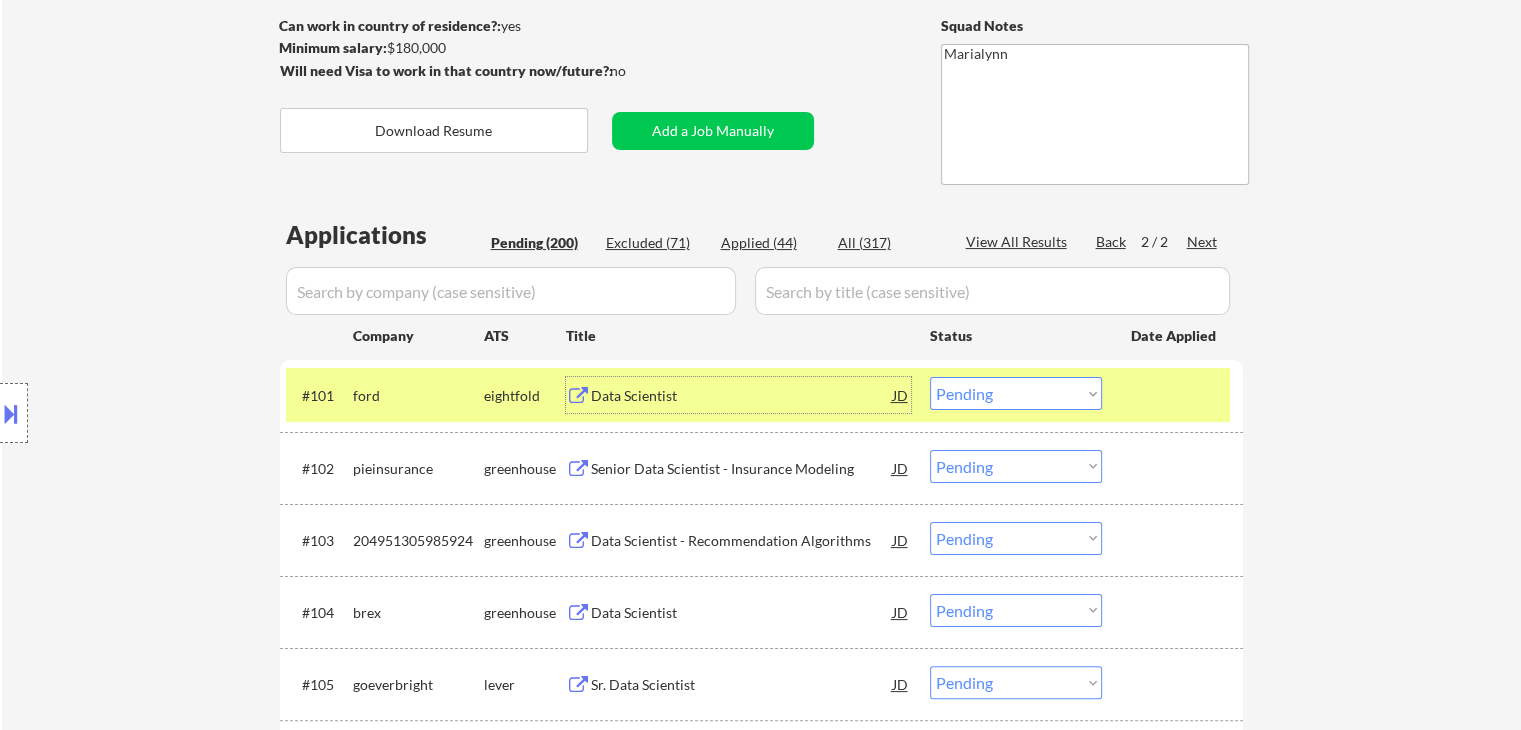click on "Choose an option... Pending Applied Excluded (Questions) Excluded (Expired) Excluded (Location) Excluded (Bad Match) Excluded (Blocklist) Excluded (Salary) Excluded (Other)" at bounding box center [1016, 393] 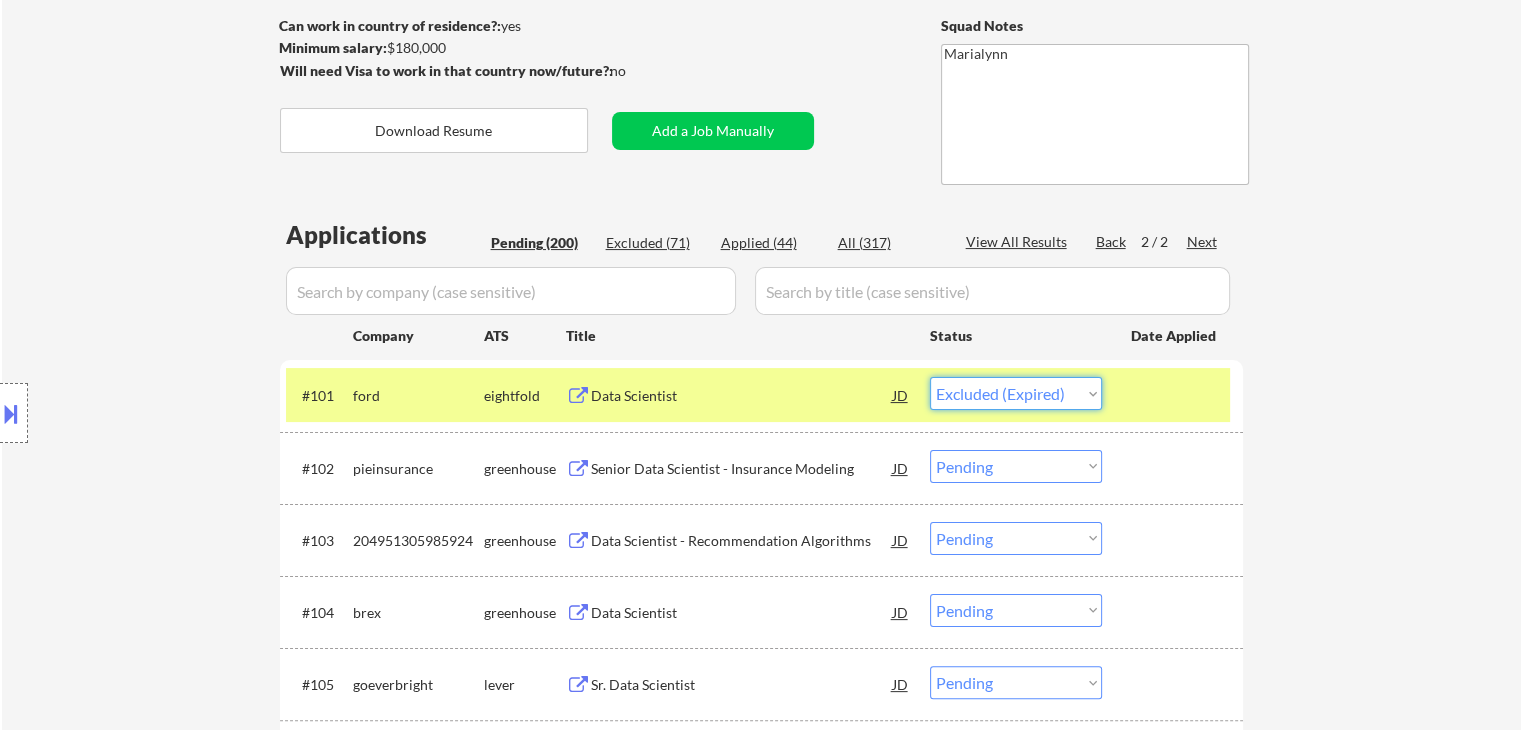 click on "Choose an option... Pending Applied Excluded (Questions) Excluded (Expired) Excluded (Location) Excluded (Bad Match) Excluded (Blocklist) Excluded (Salary) Excluded (Other)" at bounding box center [1016, 393] 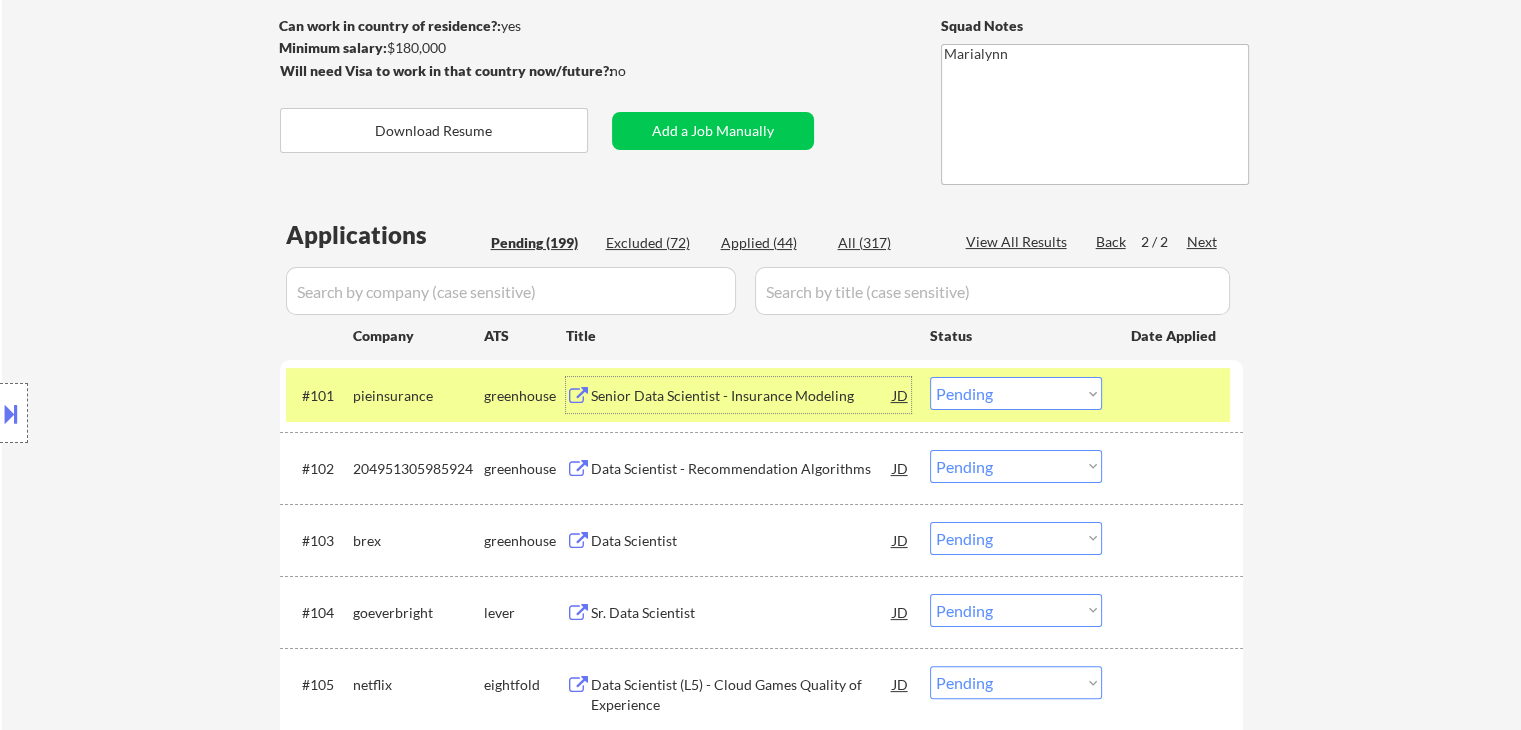 click on "Senior Data Scientist - Insurance Modeling" at bounding box center (742, 396) 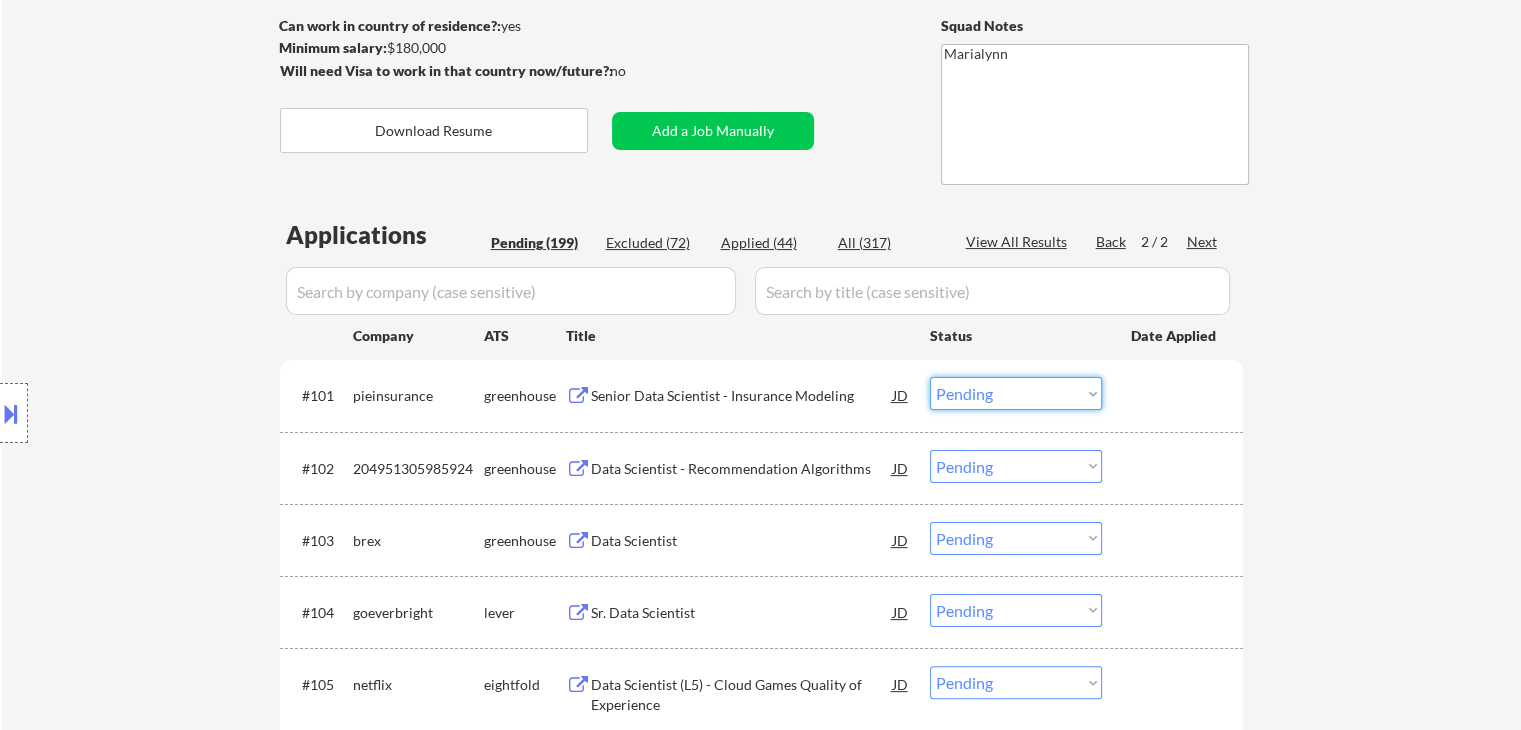 click on "Choose an option... Pending Applied Excluded (Questions) Excluded (Expired) Excluded (Location) Excluded (Bad Match) Excluded (Blocklist) Excluded (Salary) Excluded (Other)" at bounding box center [1016, 393] 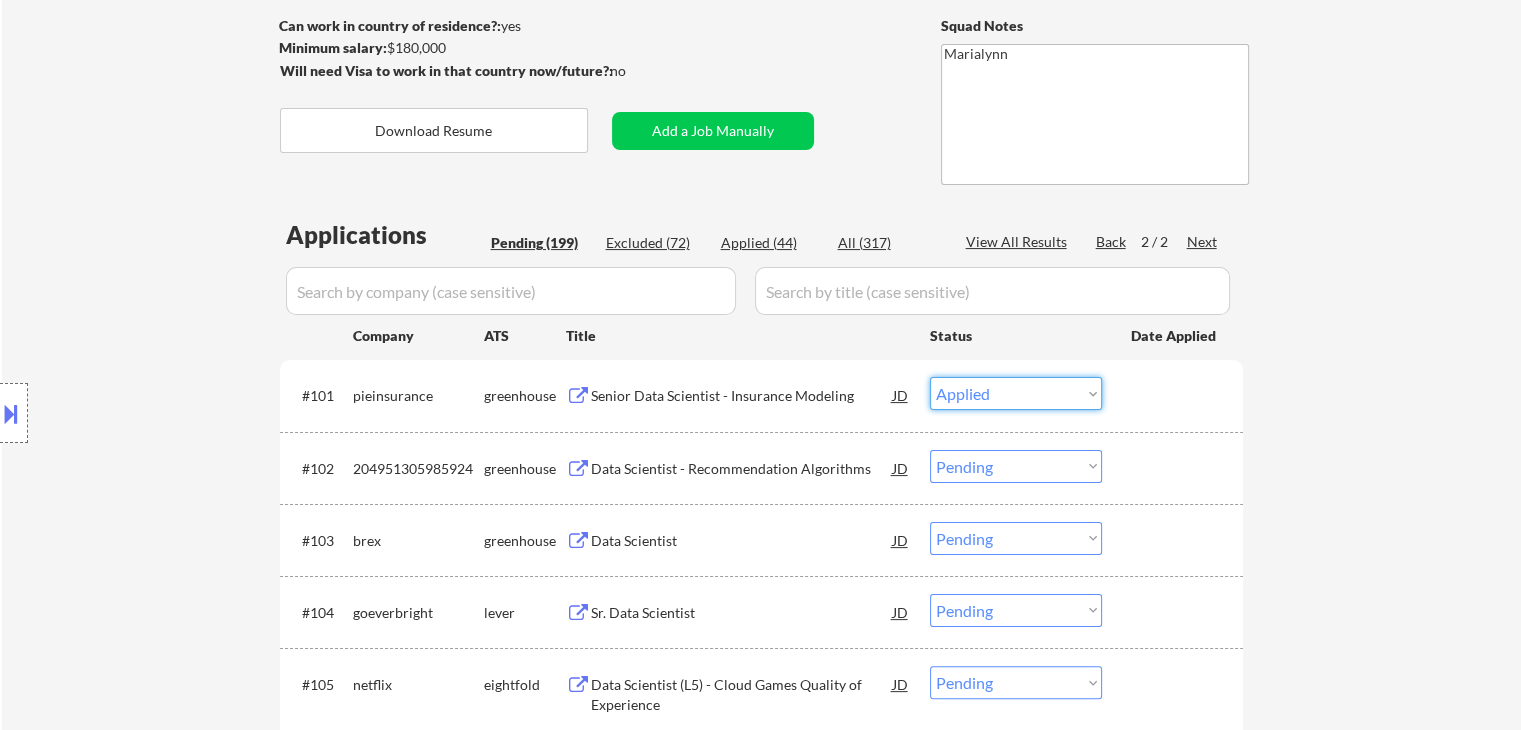click on "Choose an option... Pending Applied Excluded (Questions) Excluded (Expired) Excluded (Location) Excluded (Bad Match) Excluded (Blocklist) Excluded (Salary) Excluded (Other)" at bounding box center [1016, 393] 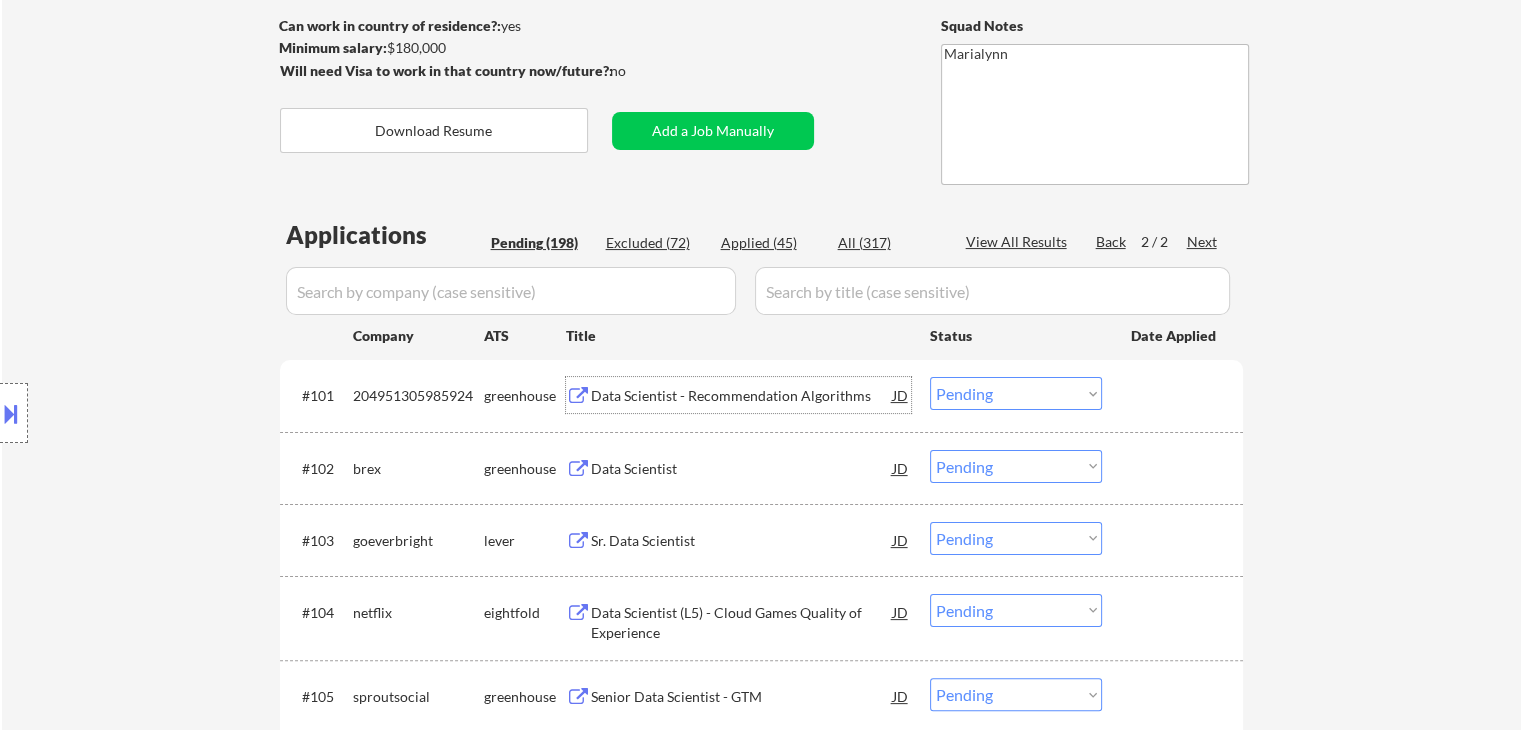 click on "Data Scientist - Recommendation Algorithms" at bounding box center (742, 396) 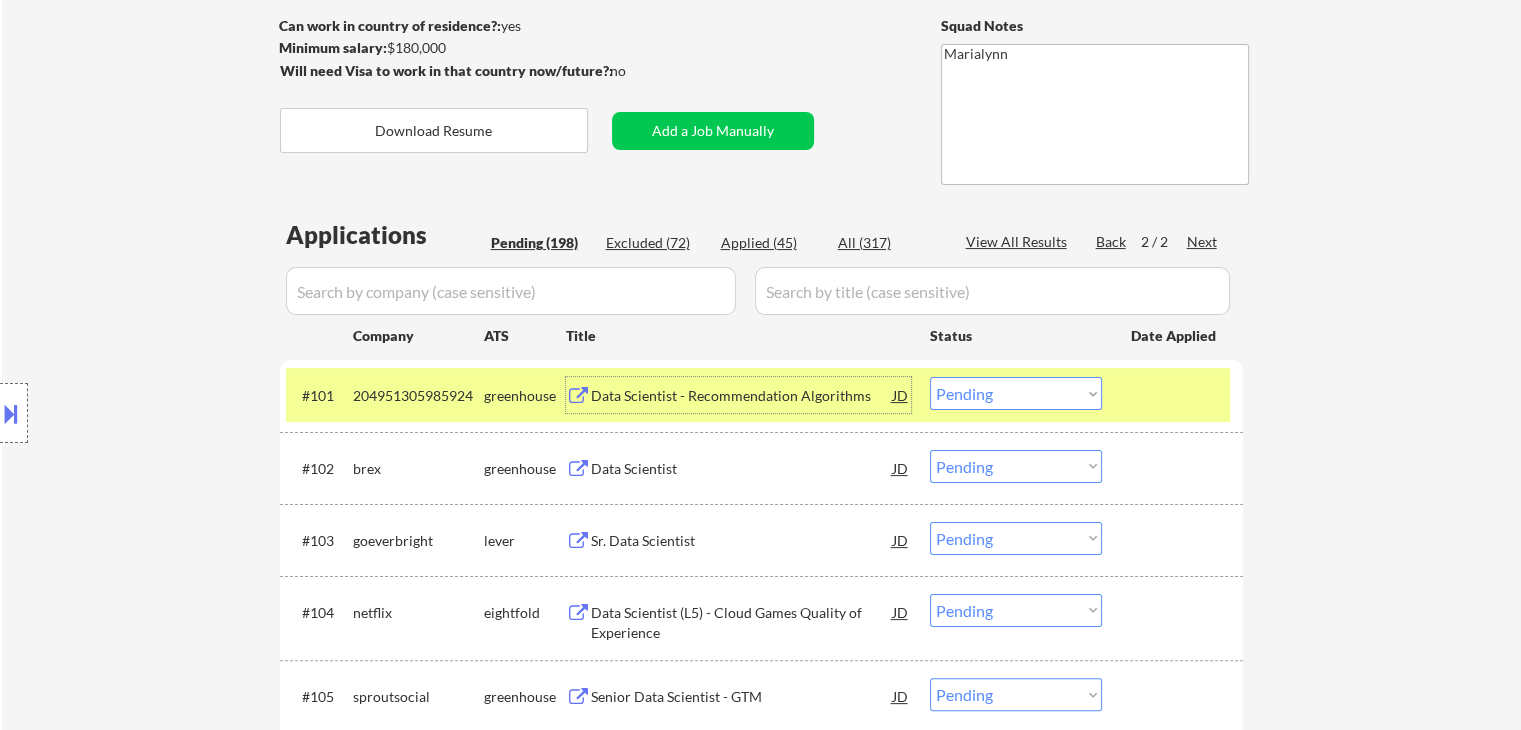 click on "Choose an option... Pending Applied Excluded (Questions) Excluded (Expired) Excluded (Location) Excluded (Bad Match) Excluded (Blocklist) Excluded (Salary) Excluded (Other)" at bounding box center (1016, 393) 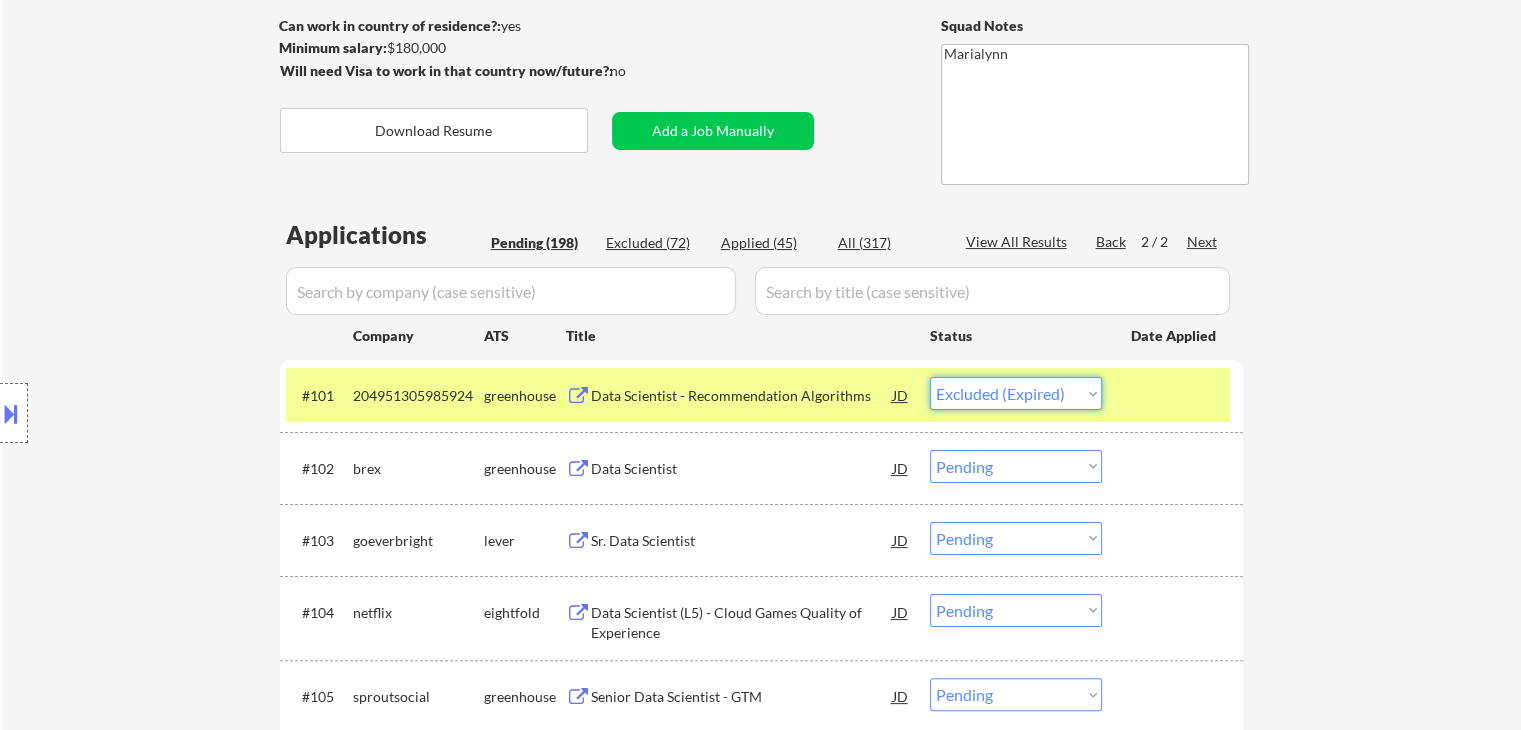 click on "Choose an option... Pending Applied Excluded (Questions) Excluded (Expired) Excluded (Location) Excluded (Bad Match) Excluded (Blocklist) Excluded (Salary) Excluded (Other)" at bounding box center (1016, 393) 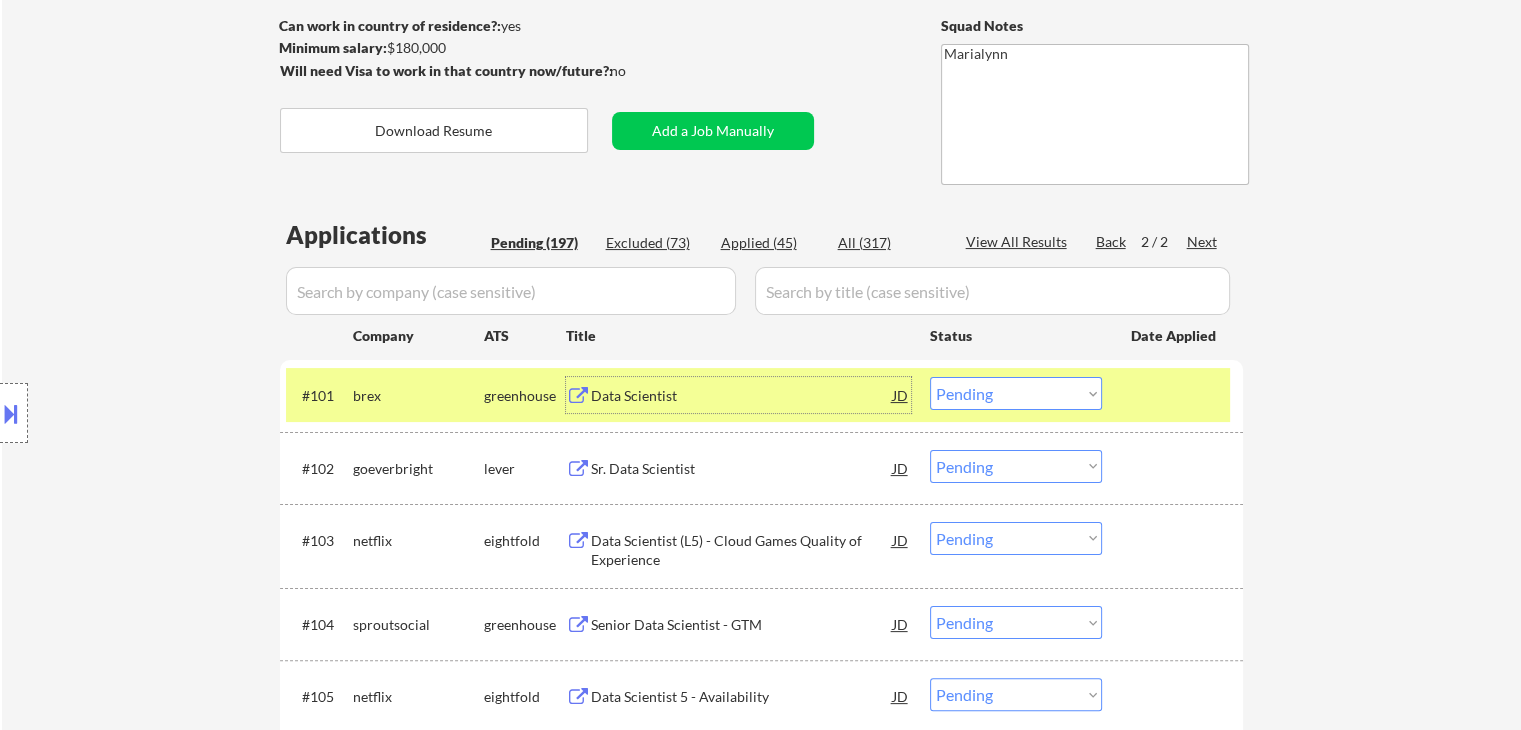click on "Data Scientist" at bounding box center [742, 396] 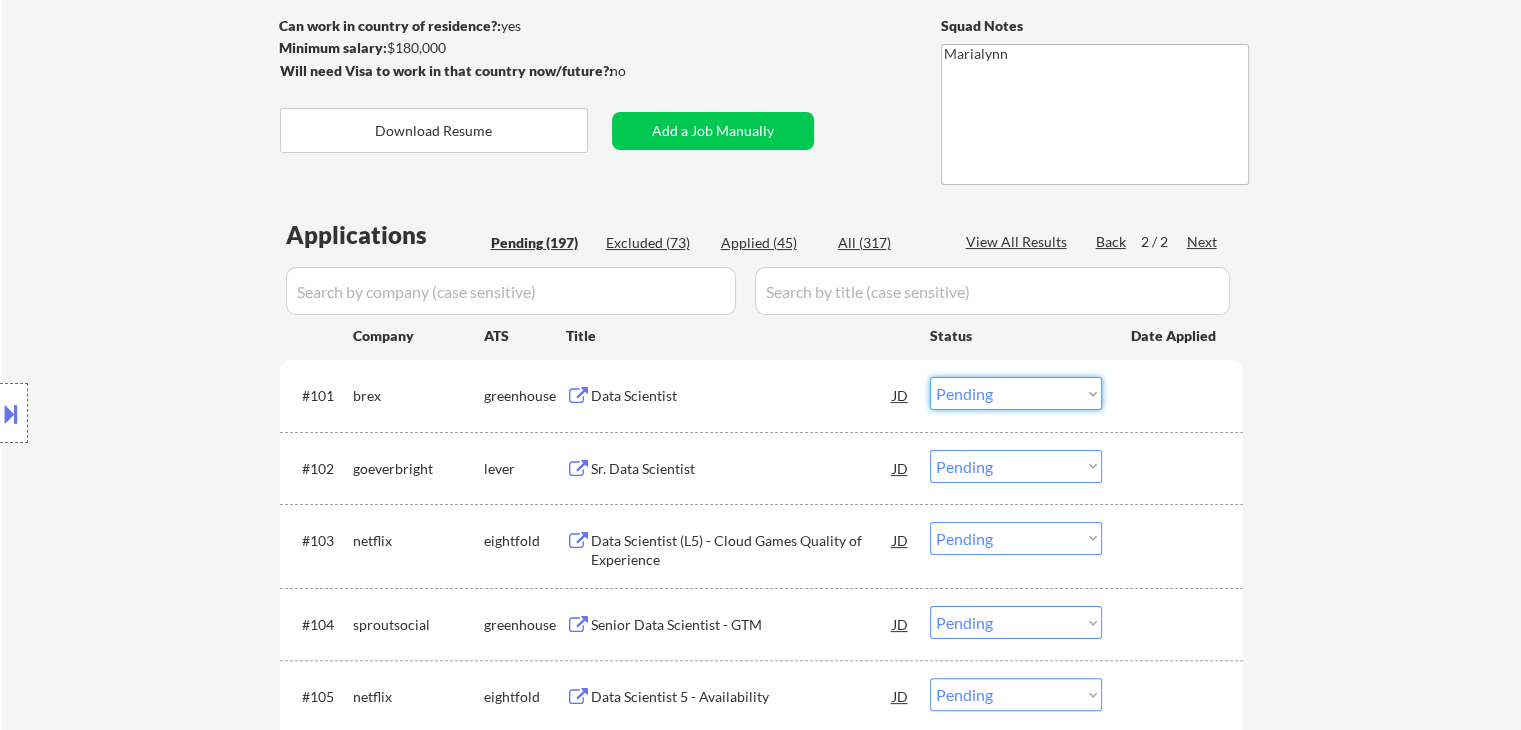 click on "Choose an option... Pending Applied Excluded (Questions) Excluded (Expired) Excluded (Location) Excluded (Bad Match) Excluded (Blocklist) Excluded (Salary) Excluded (Other)" at bounding box center [1016, 393] 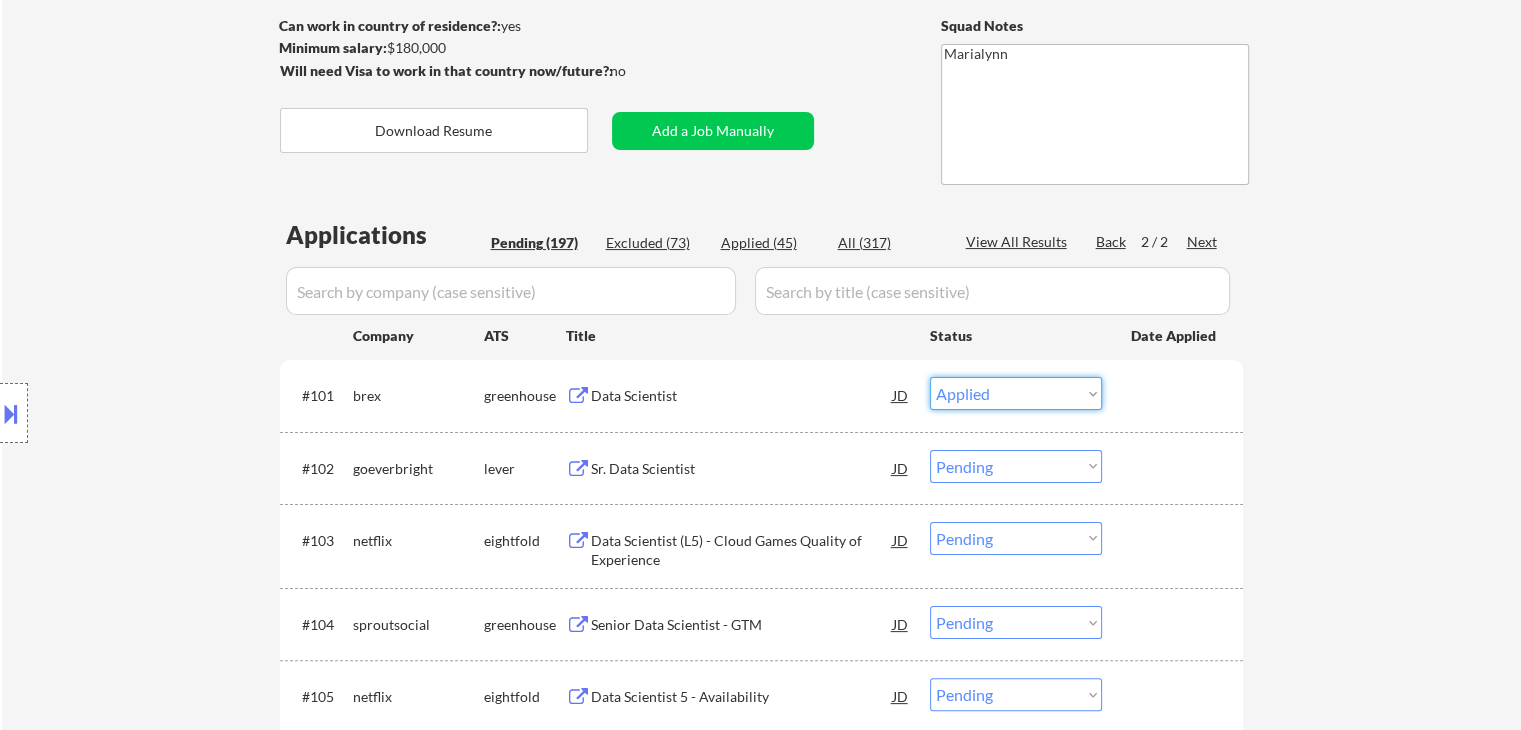 click on "Choose an option... Pending Applied Excluded (Questions) Excluded (Expired) Excluded (Location) Excluded (Bad Match) Excluded (Blocklist) Excluded (Salary) Excluded (Other)" at bounding box center [1016, 393] 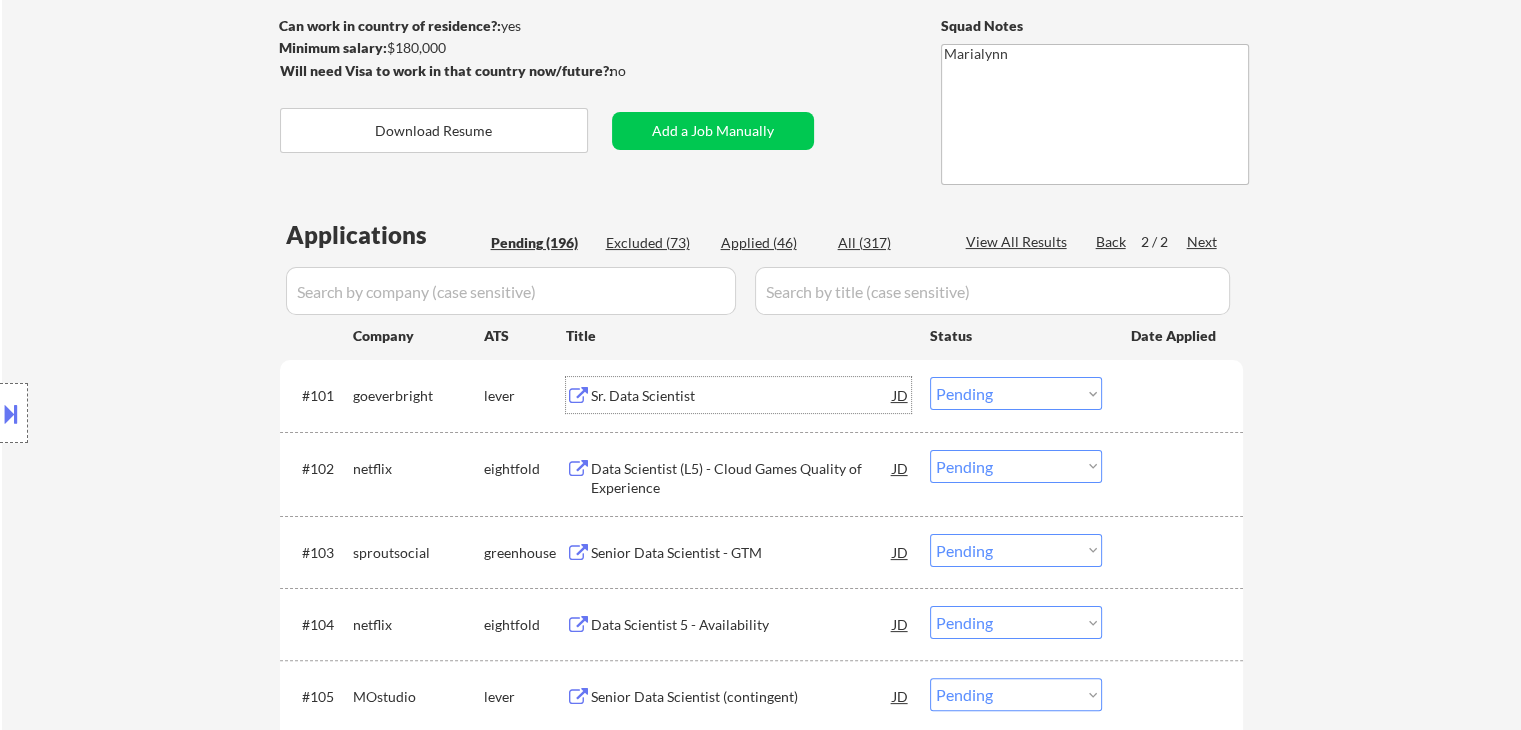click on "Sr. Data Scientist" at bounding box center (742, 396) 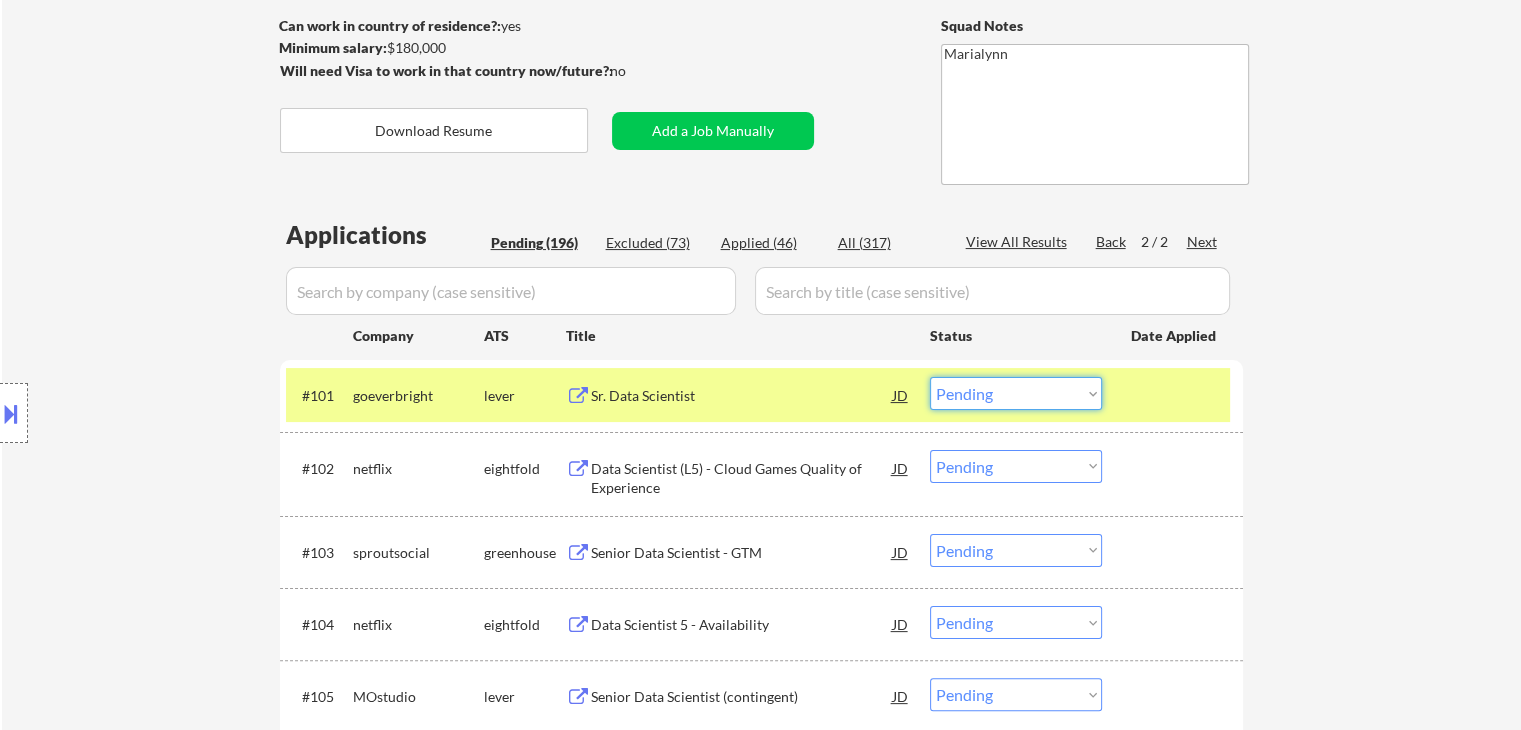 drag, startPoint x: 1016, startPoint y: 393, endPoint x: 1025, endPoint y: 404, distance: 14.21267 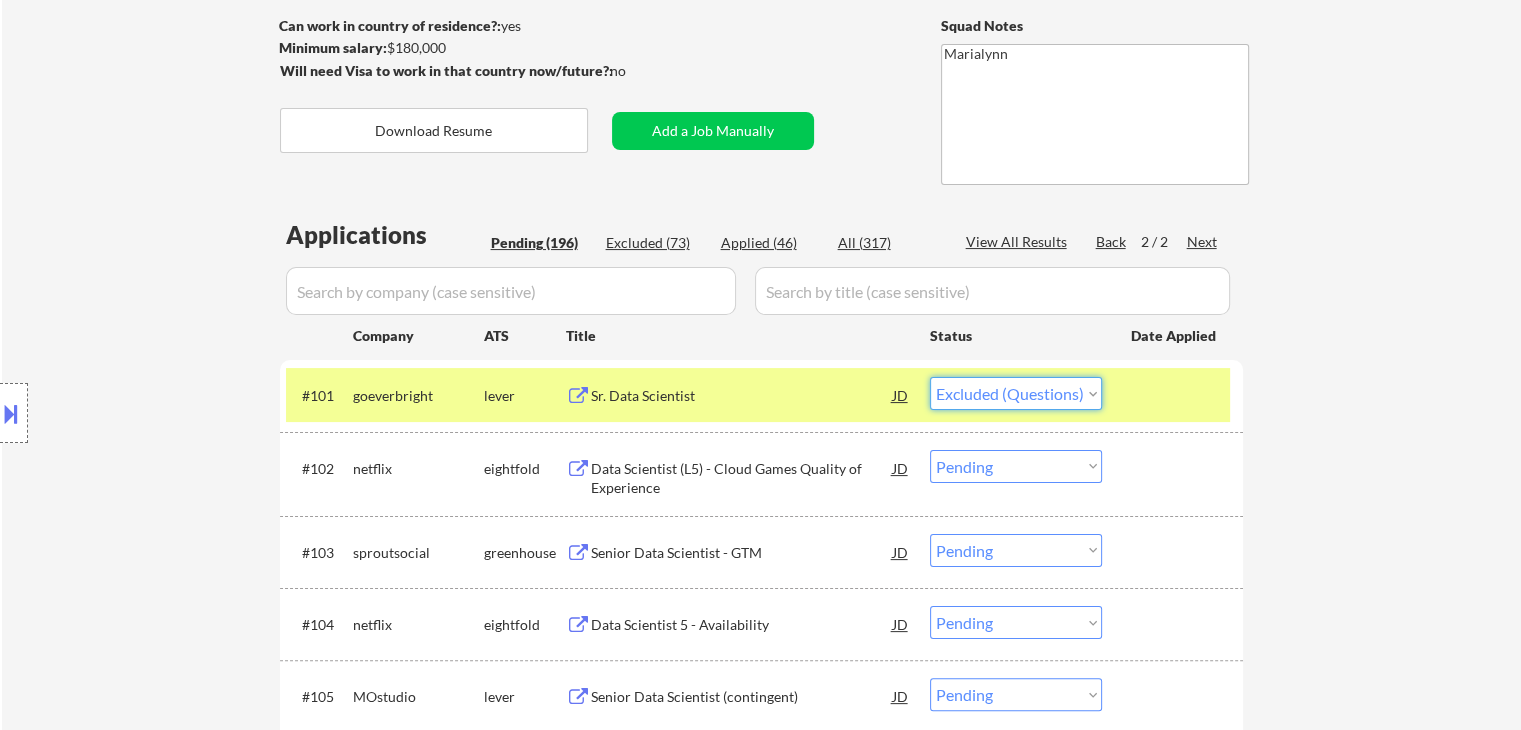 click on "Choose an option... Pending Applied Excluded (Questions) Excluded (Expired) Excluded (Location) Excluded (Bad Match) Excluded (Blocklist) Excluded (Salary) Excluded (Other)" at bounding box center [1016, 393] 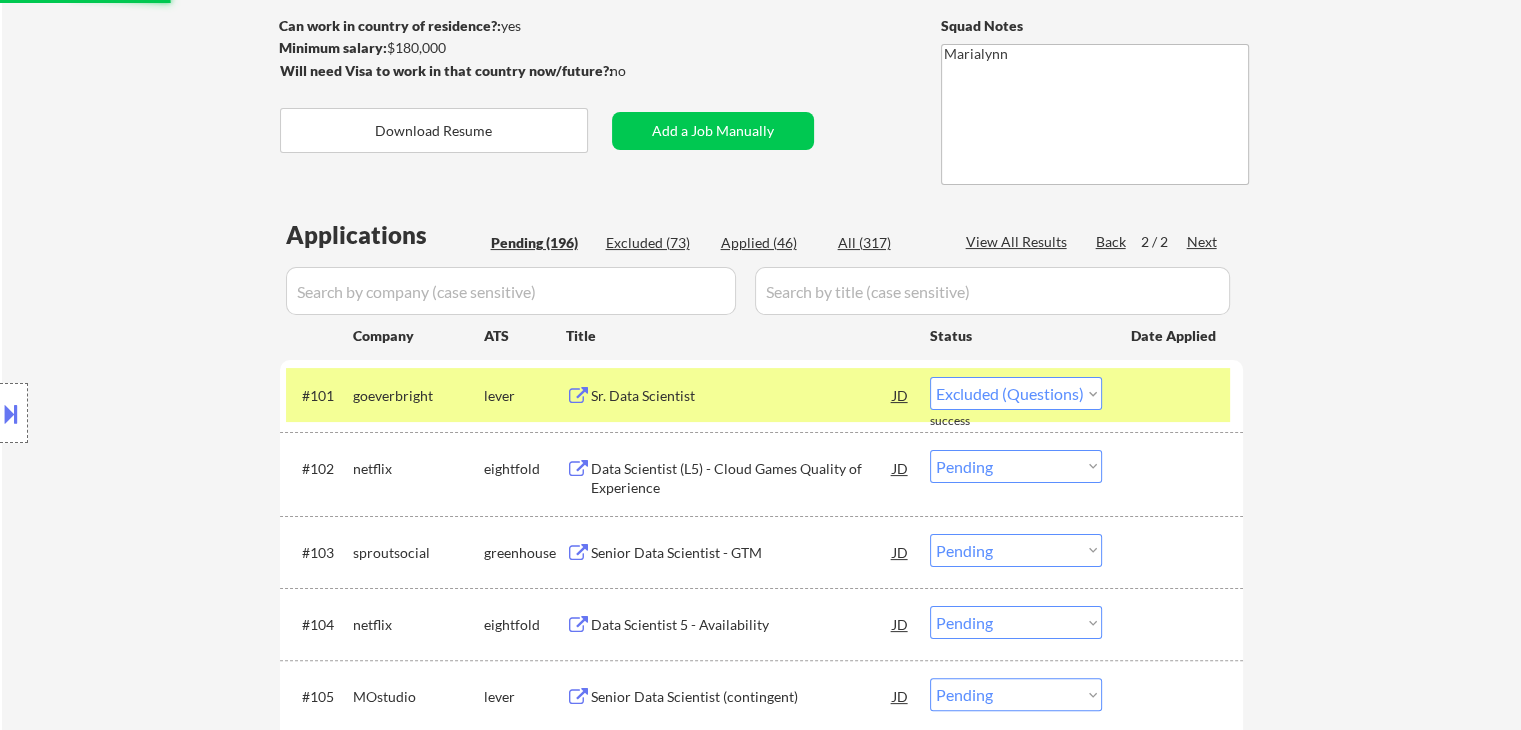 select on ""pending"" 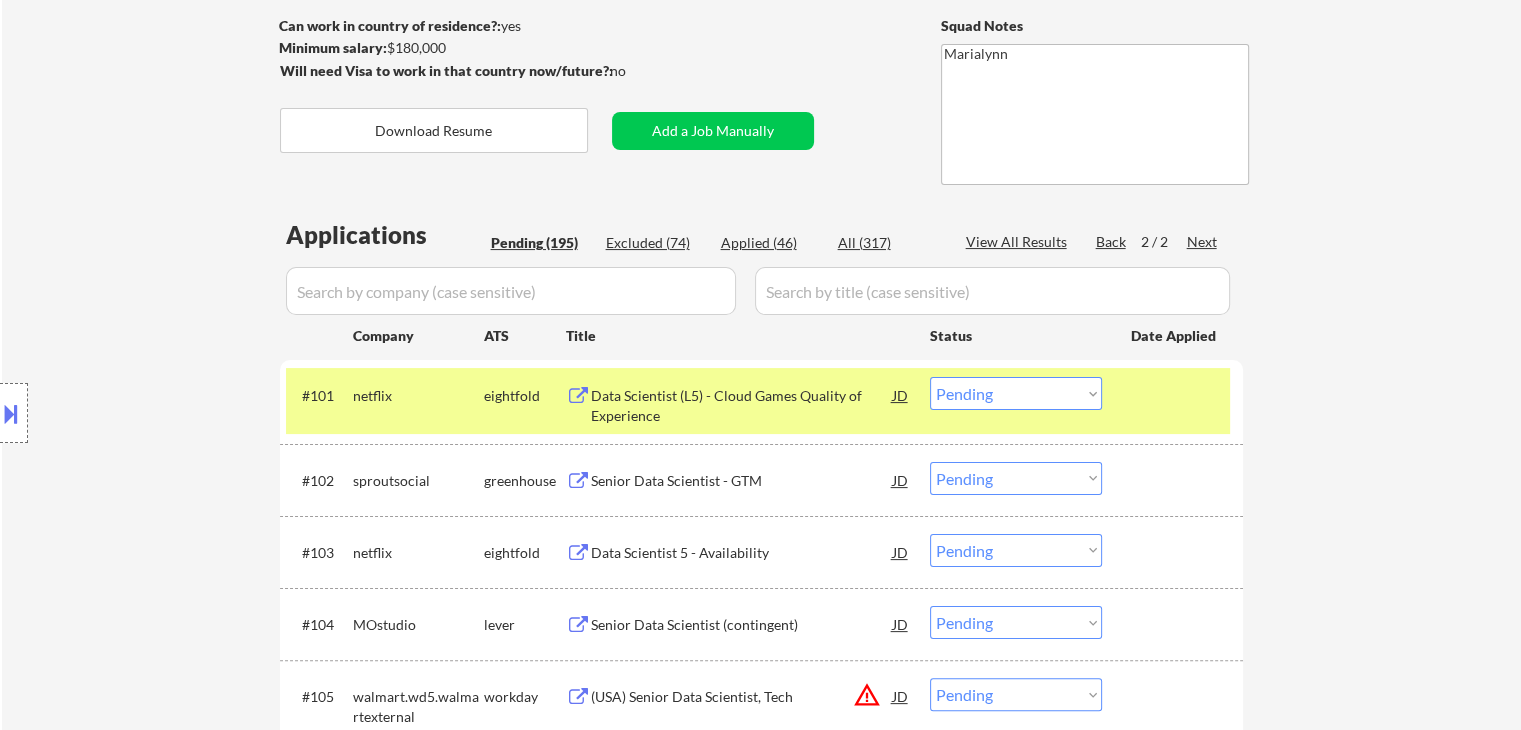 click on "Senior Data Scientist - GTM" at bounding box center [742, 481] 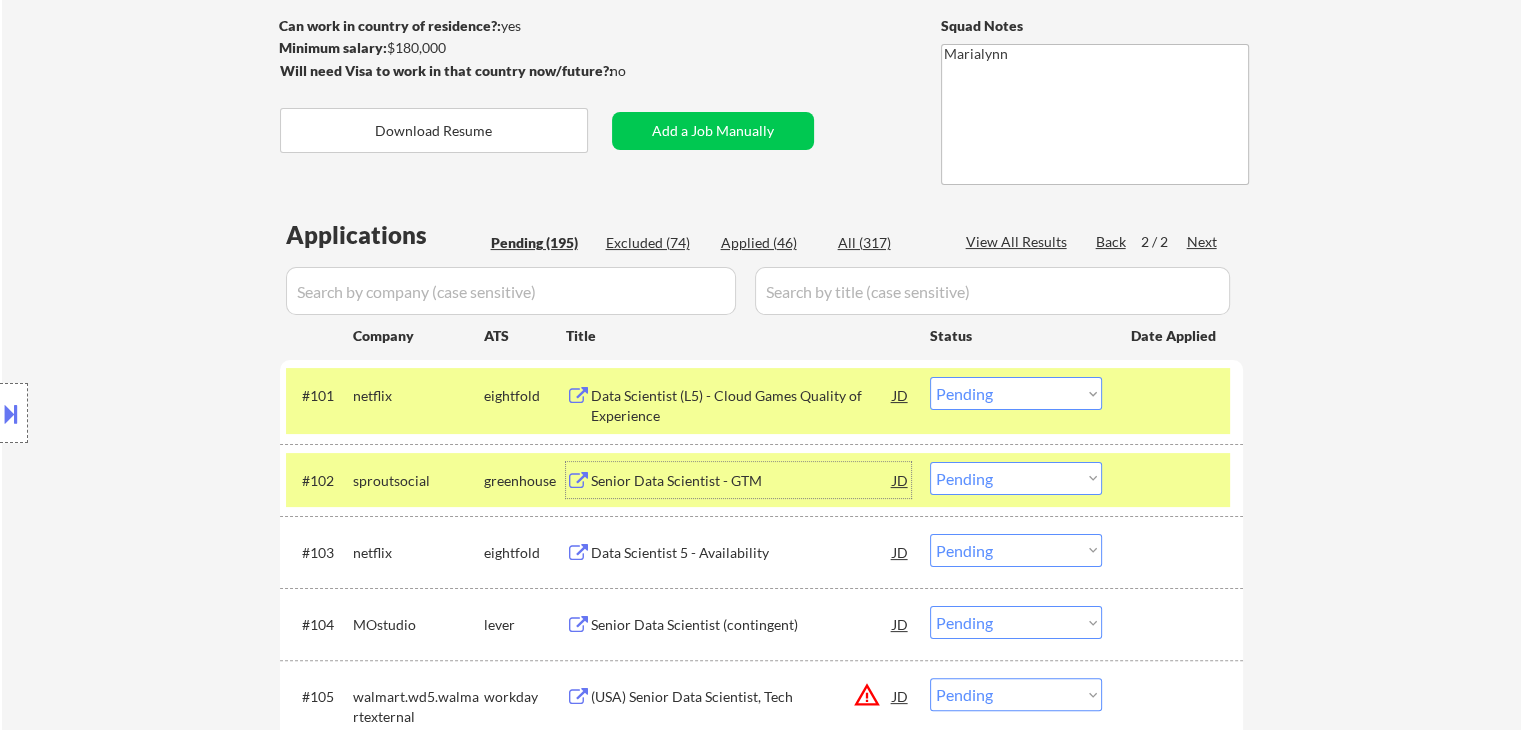 drag, startPoint x: 961, startPoint y: 471, endPoint x: 996, endPoint y: 497, distance: 43.60046 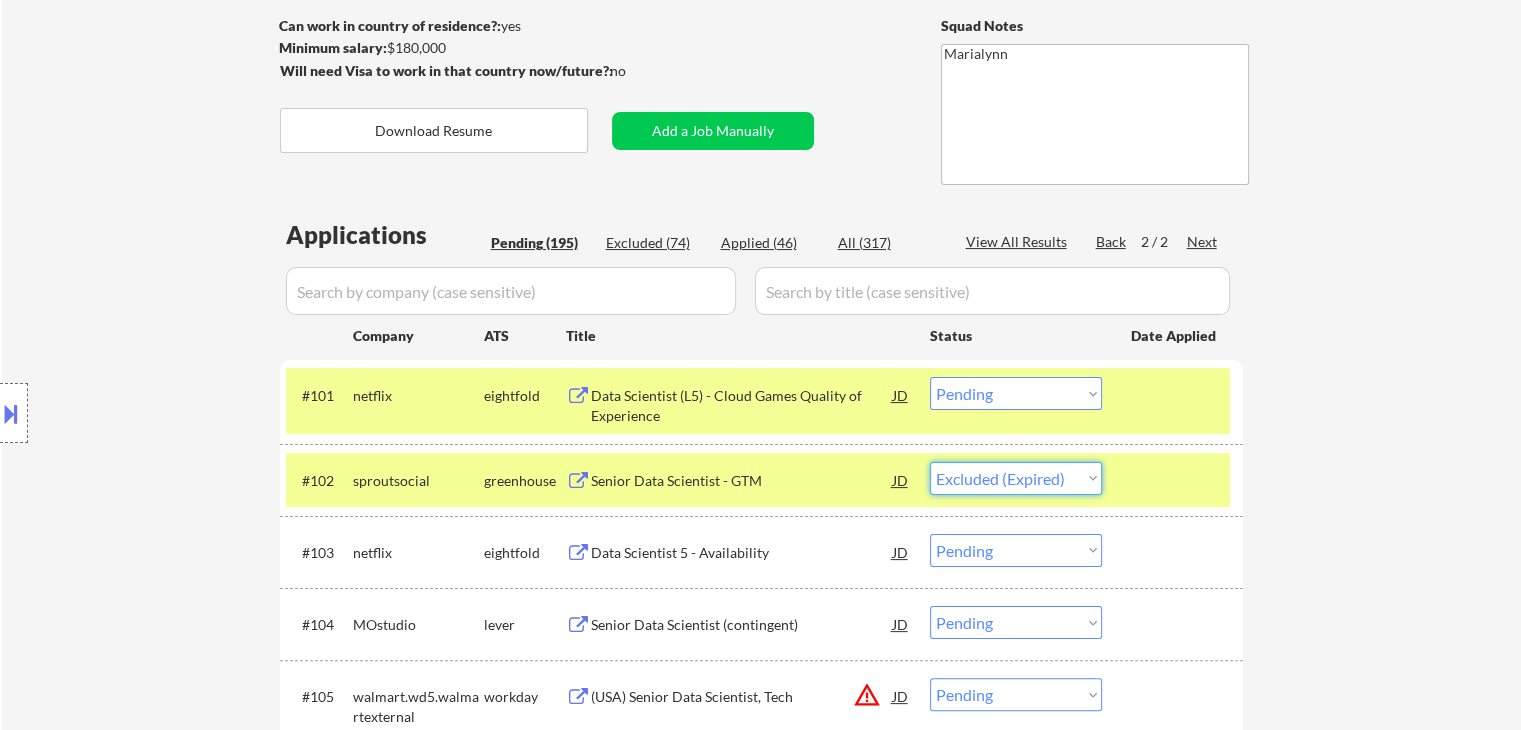 click on "Choose an option... Pending Applied Excluded (Questions) Excluded (Expired) Excluded (Location) Excluded (Bad Match) Excluded (Blocklist) Excluded (Salary) Excluded (Other)" at bounding box center [1016, 478] 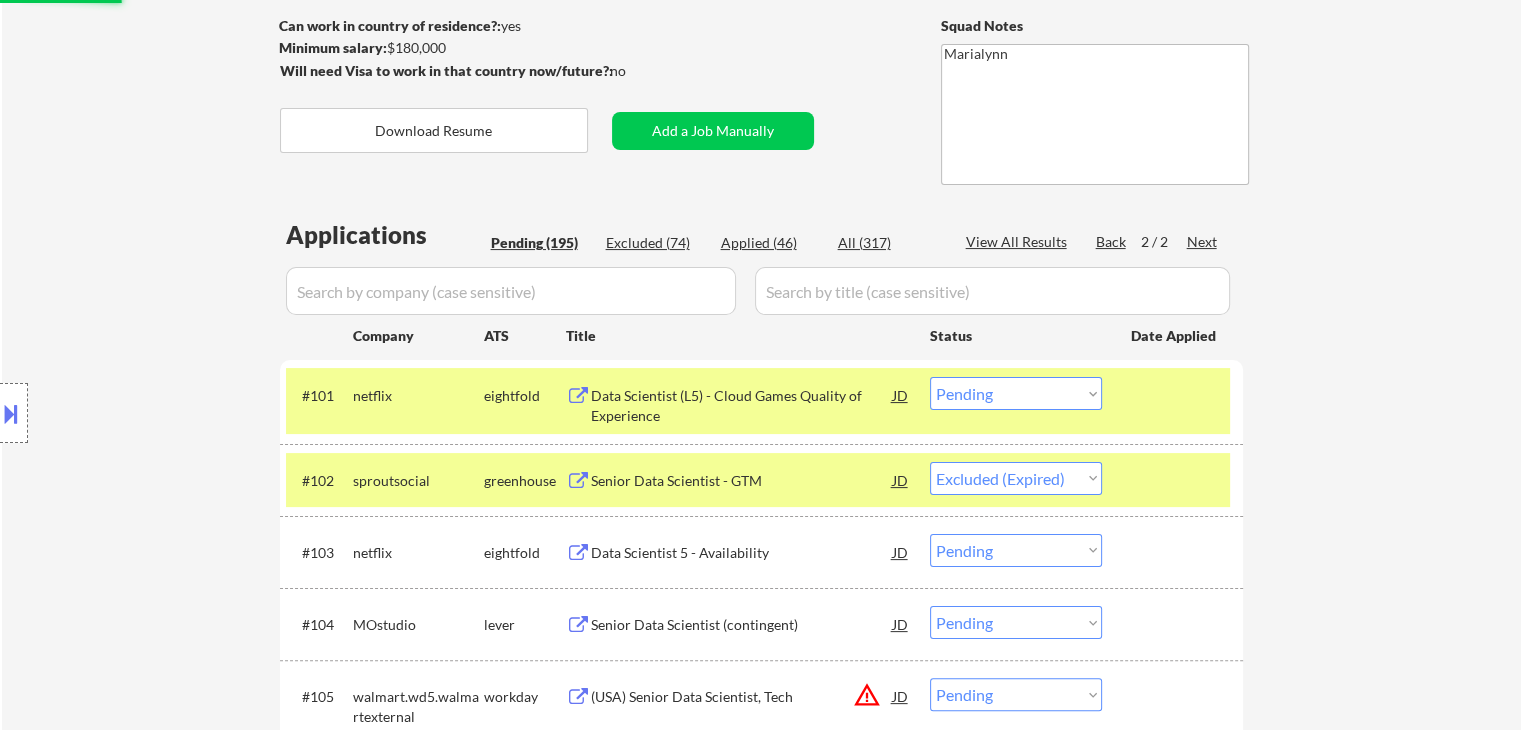 select on ""pending"" 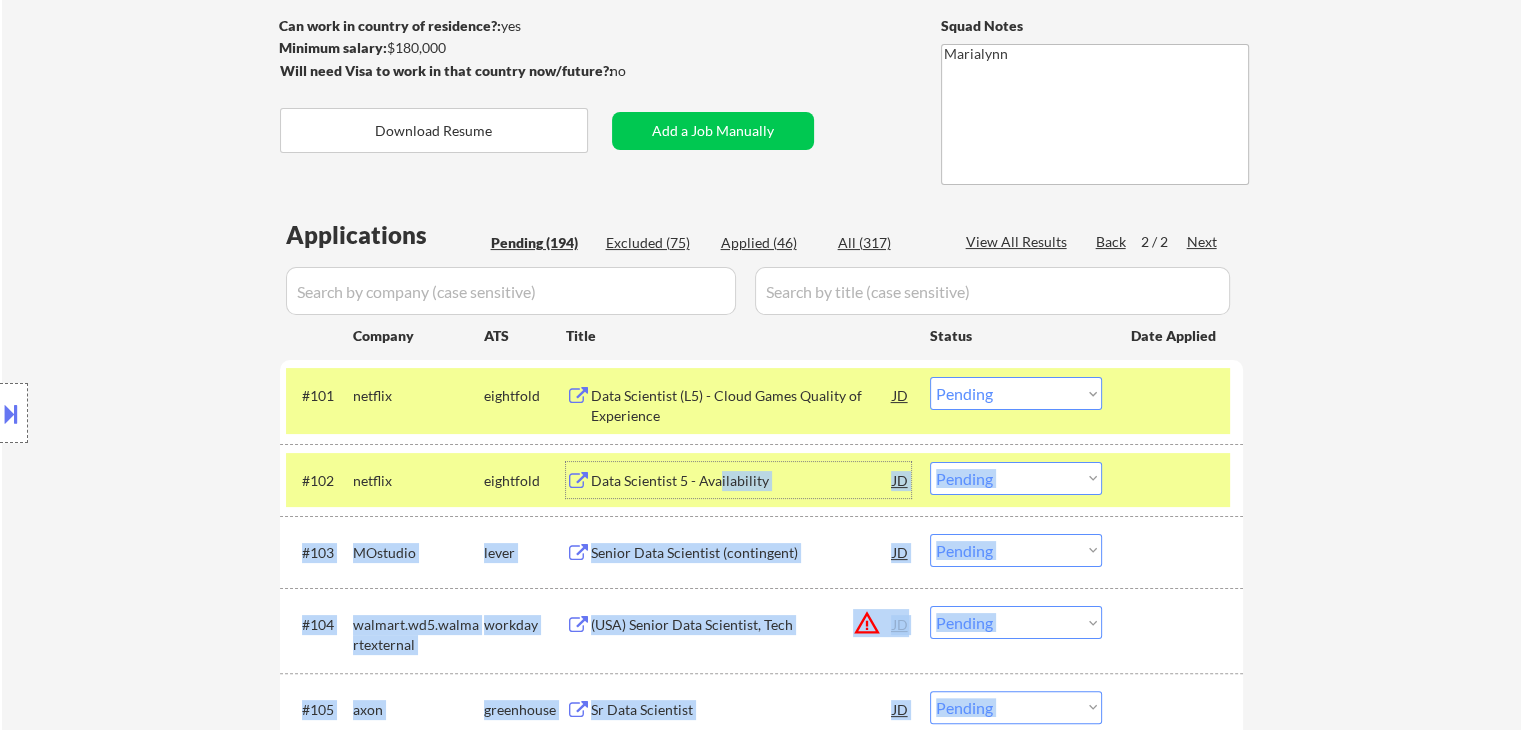 drag, startPoint x: 717, startPoint y: 474, endPoint x: 260, endPoint y: 393, distance: 464.12283 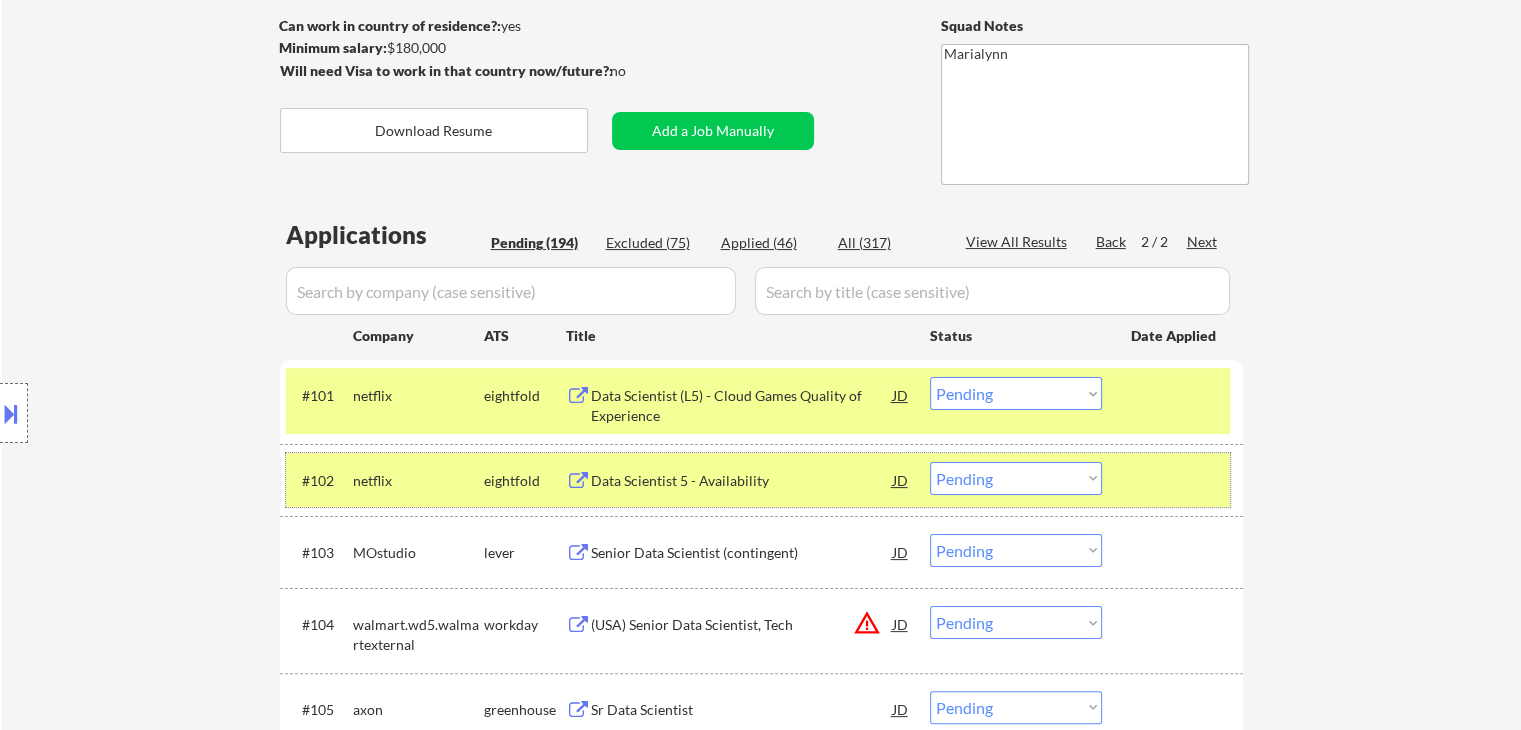 drag, startPoint x: 443, startPoint y: 485, endPoint x: 428, endPoint y: 402, distance: 84.34453 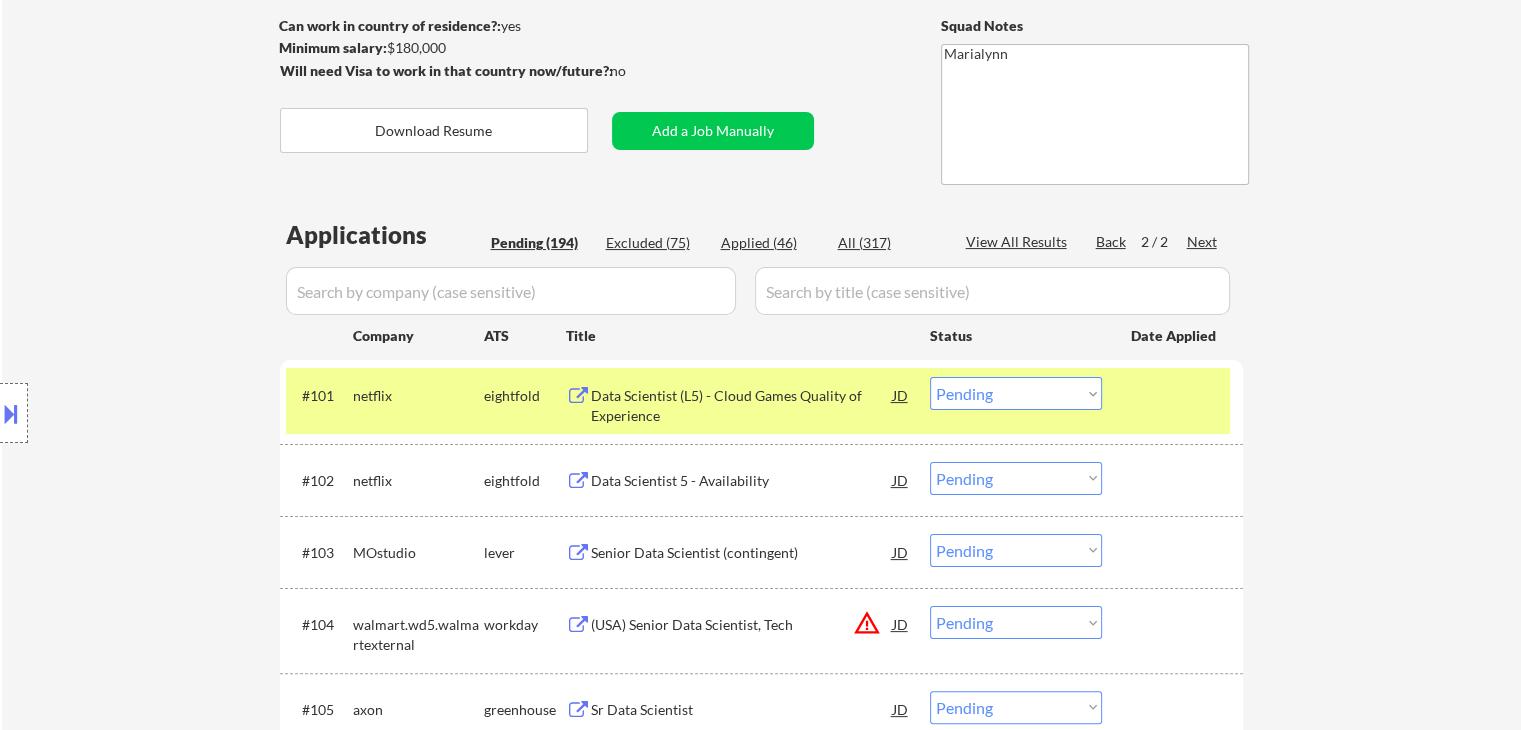 click on "netflix" at bounding box center [418, 396] 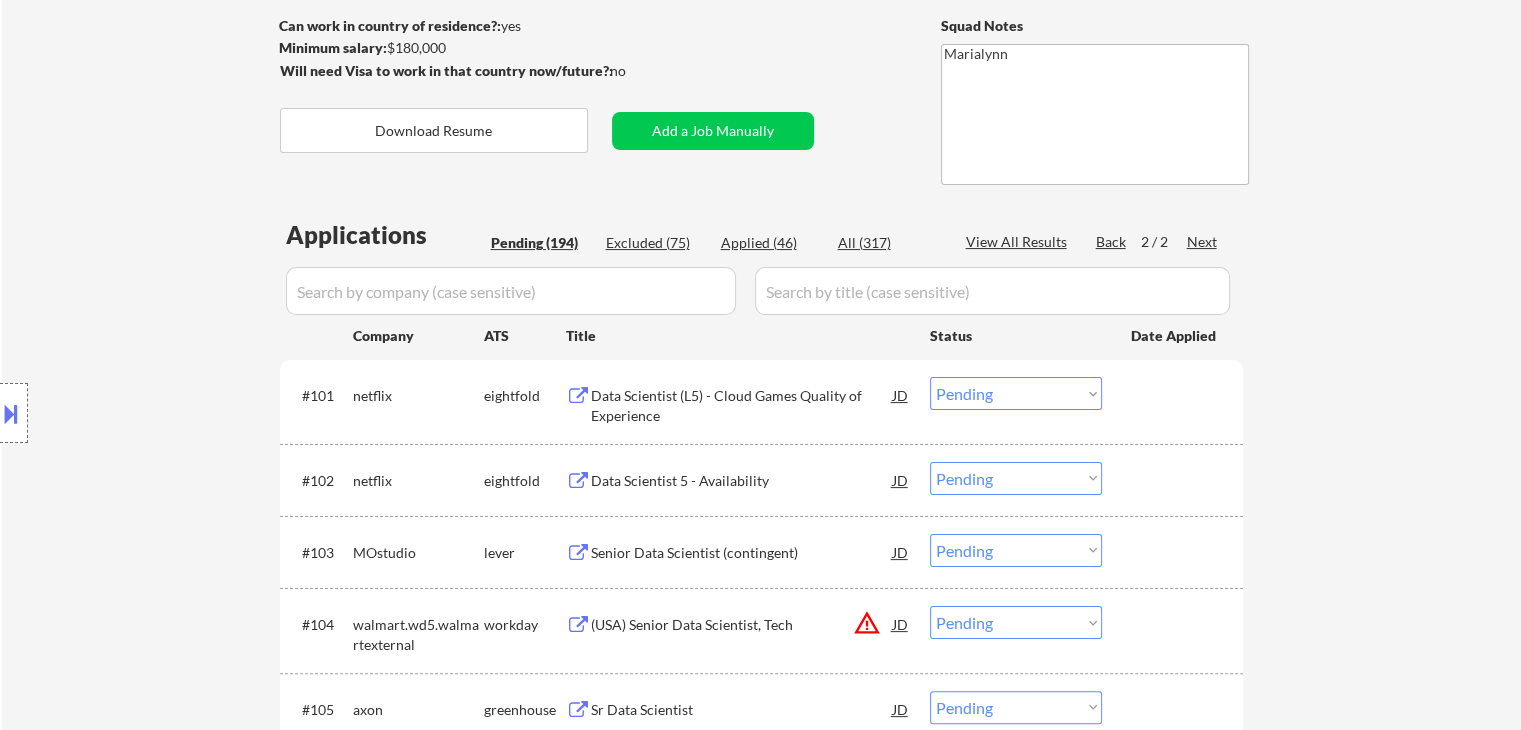 scroll, scrollTop: 500, scrollLeft: 0, axis: vertical 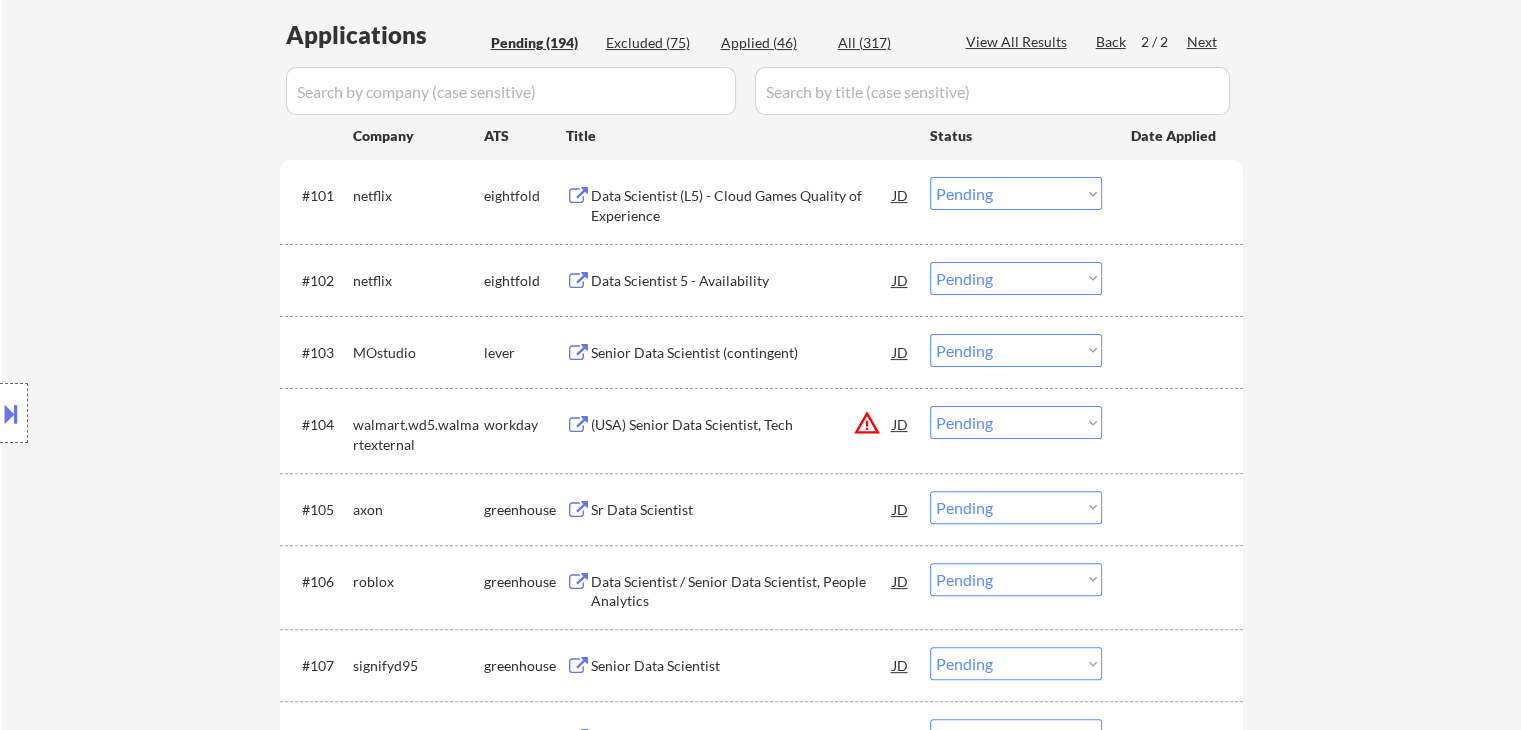 click on "Senior Data Scientist (contingent)" at bounding box center (742, 353) 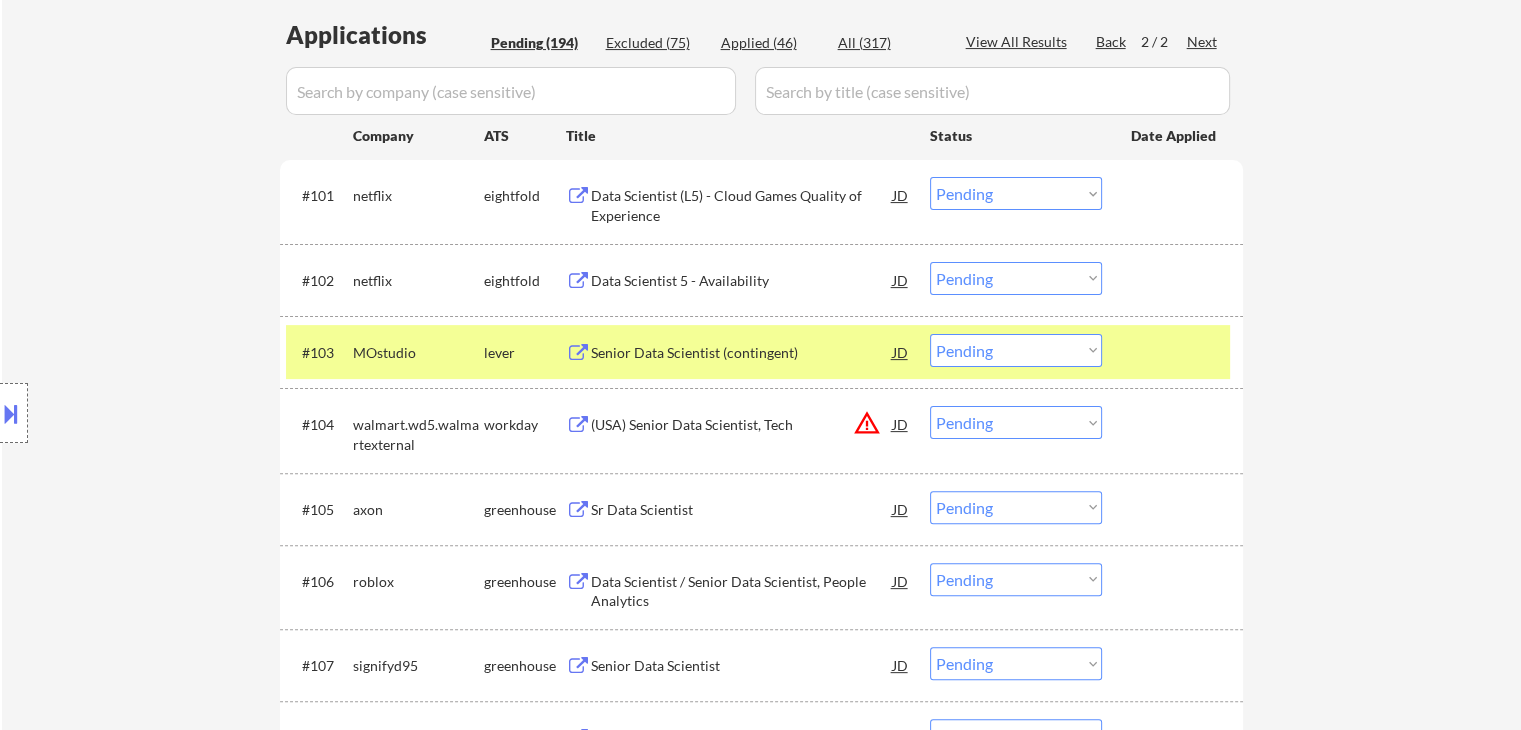 select on ""PLACEHOLDER_1427118222253"" 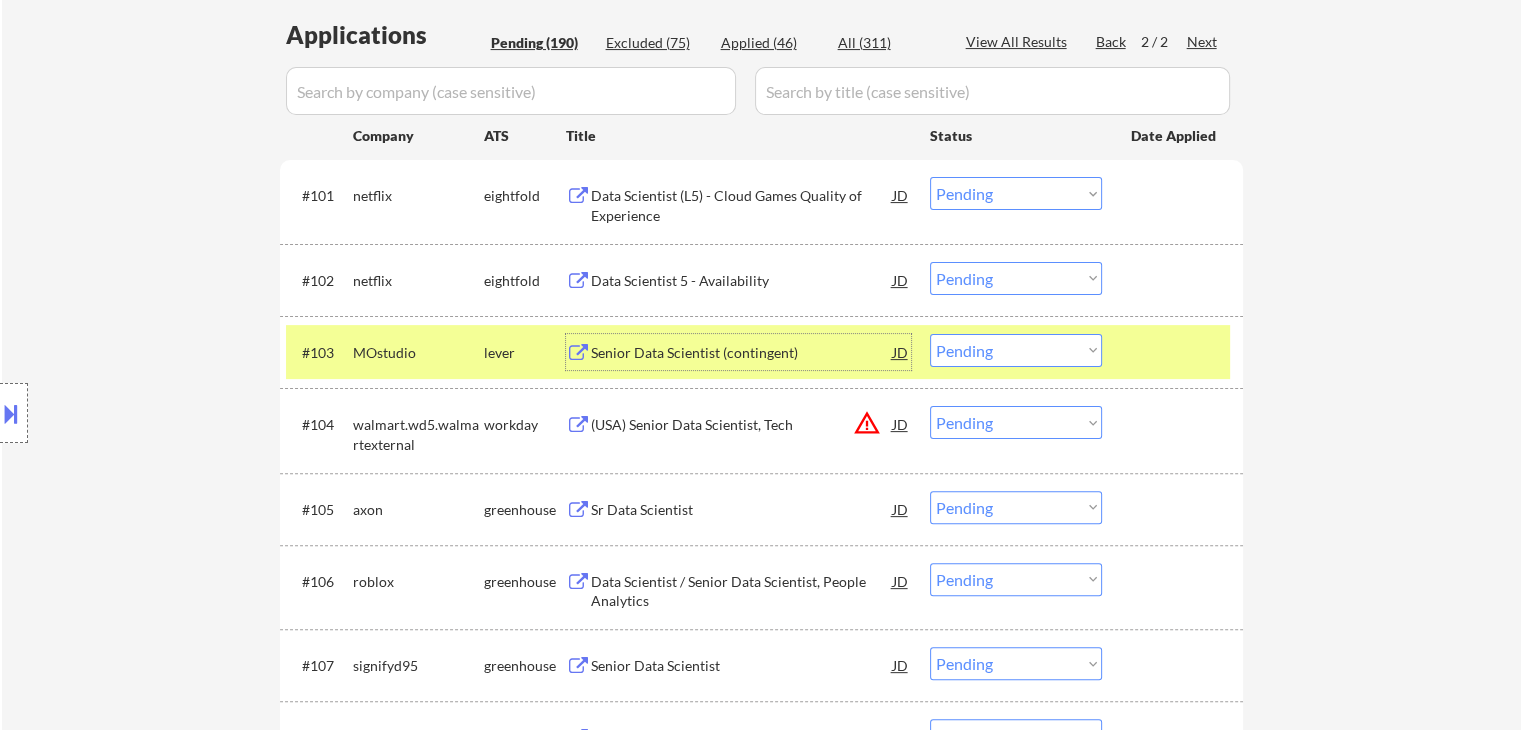 click on "Choose an option... Pending Applied Excluded (Questions) Excluded (Expired) Excluded (Location) Excluded (Bad Match) Excluded (Blocklist) Excluded (Salary) Excluded (Other)" at bounding box center [1016, 350] 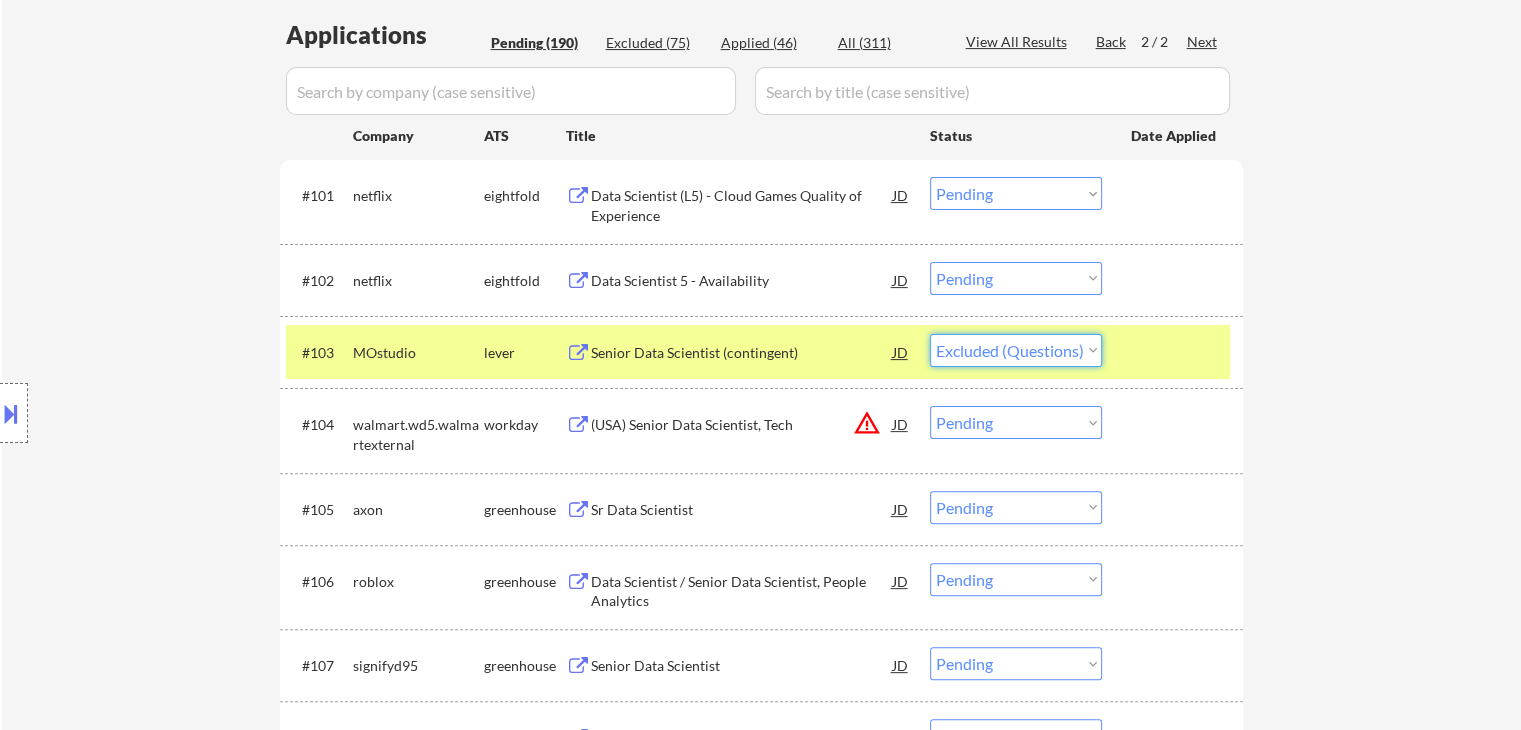click on "Choose an option... Pending Applied Excluded (Questions) Excluded (Expired) Excluded (Location) Excluded (Bad Match) Excluded (Blocklist) Excluded (Salary) Excluded (Other)" at bounding box center (1016, 350) 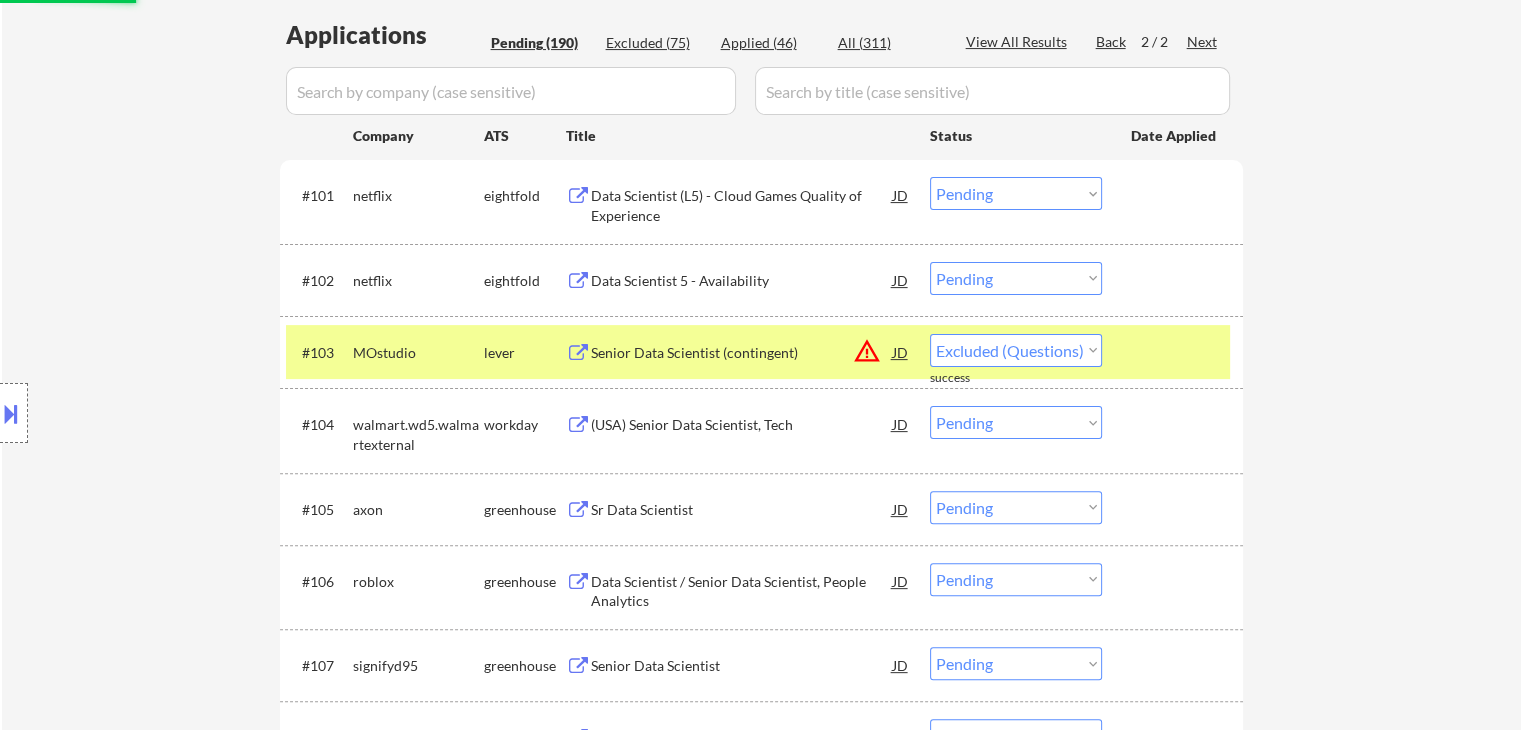 select on ""pending"" 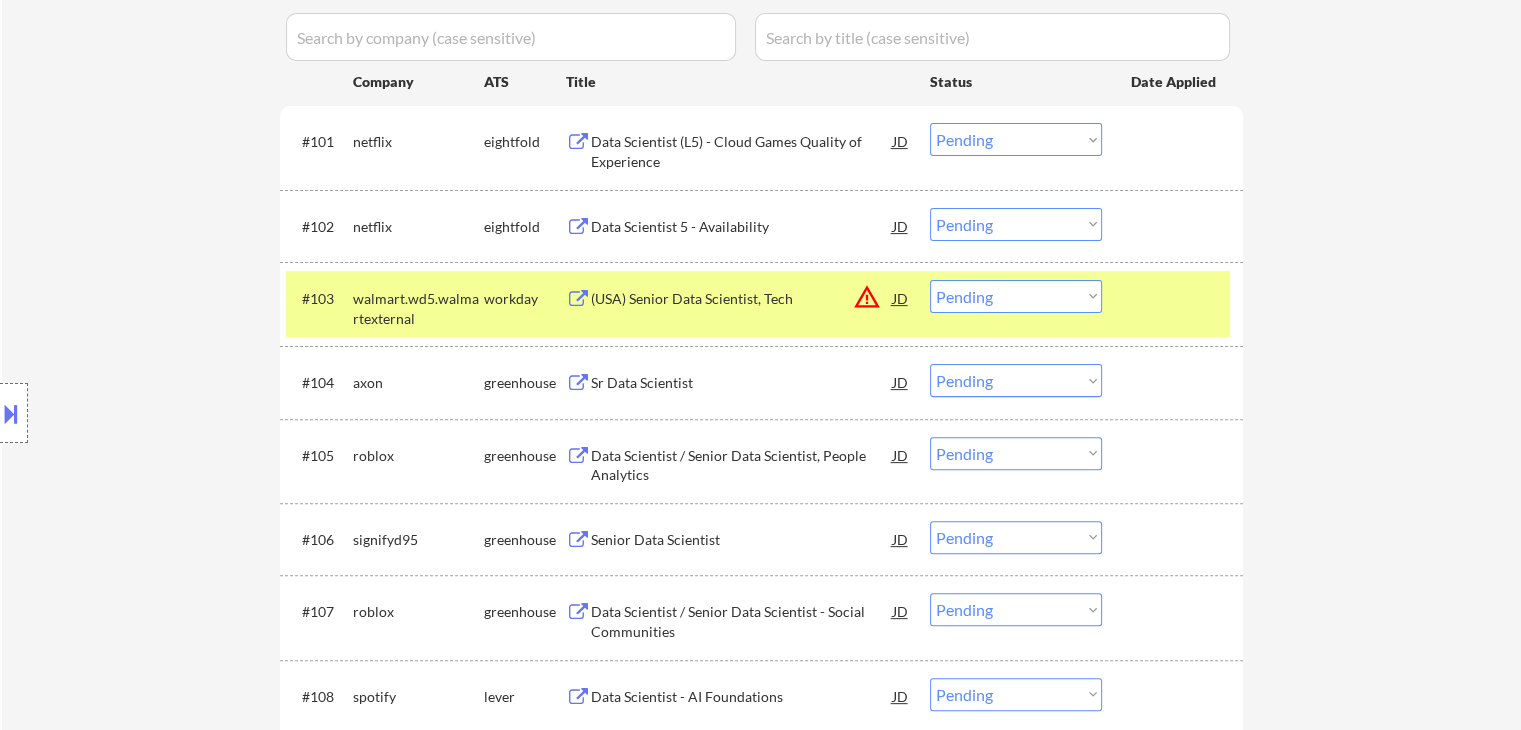 scroll, scrollTop: 600, scrollLeft: 0, axis: vertical 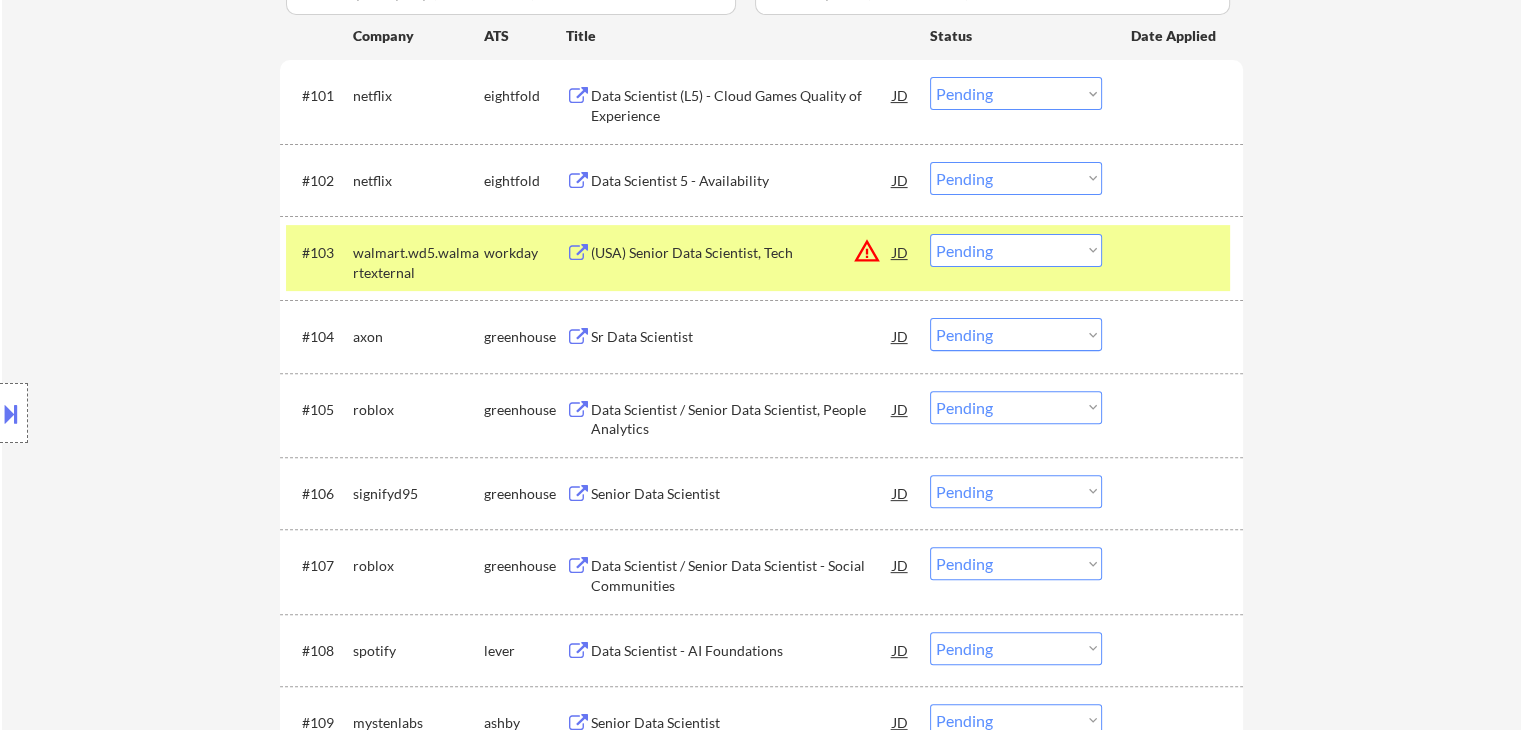 click on "Sr Data Scientist" at bounding box center (742, 337) 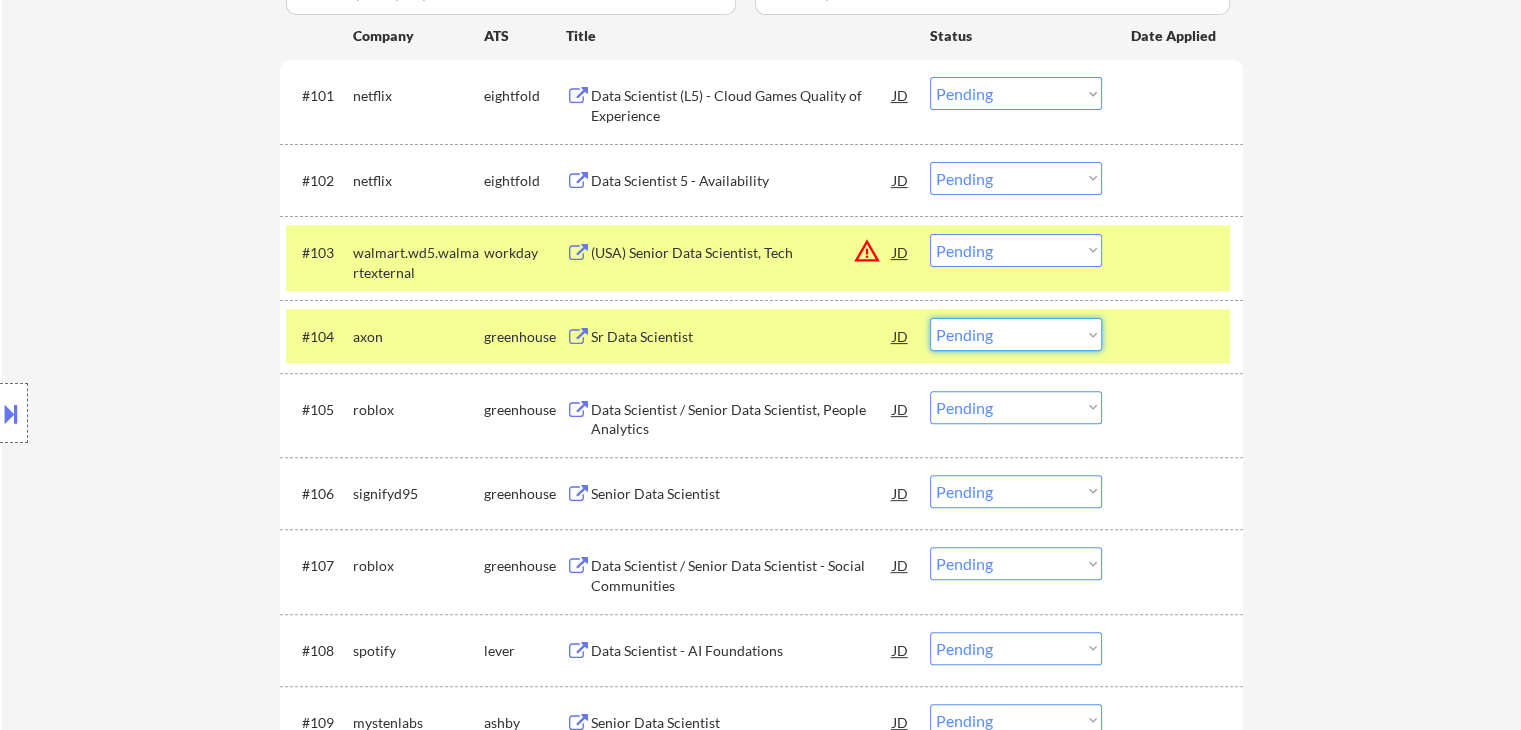 drag, startPoint x: 1009, startPoint y: 333, endPoint x: 1032, endPoint y: 349, distance: 28.01785 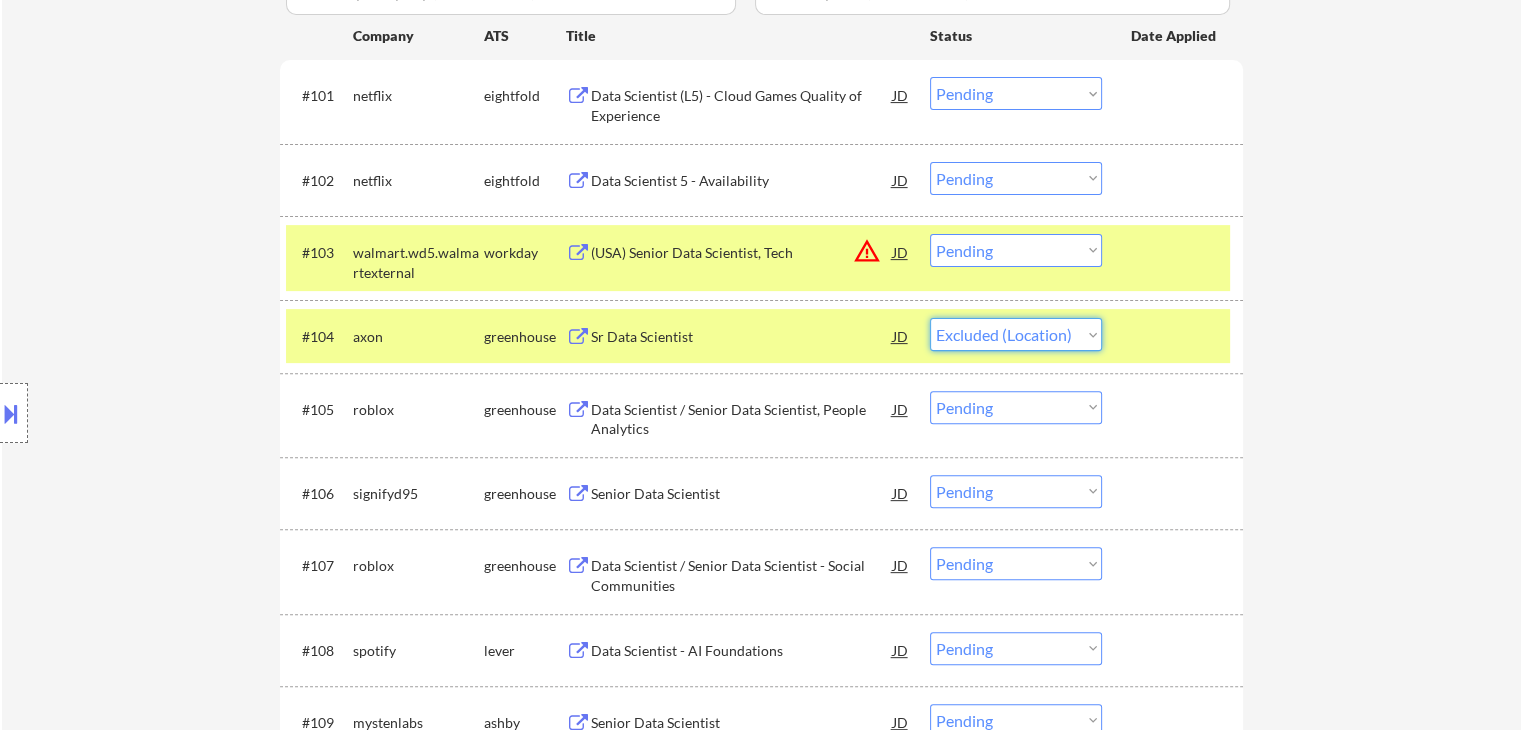 click on "Choose an option... Pending Applied Excluded (Questions) Excluded (Expired) Excluded (Location) Excluded (Bad Match) Excluded (Blocklist) Excluded (Salary) Excluded (Other)" at bounding box center [1016, 334] 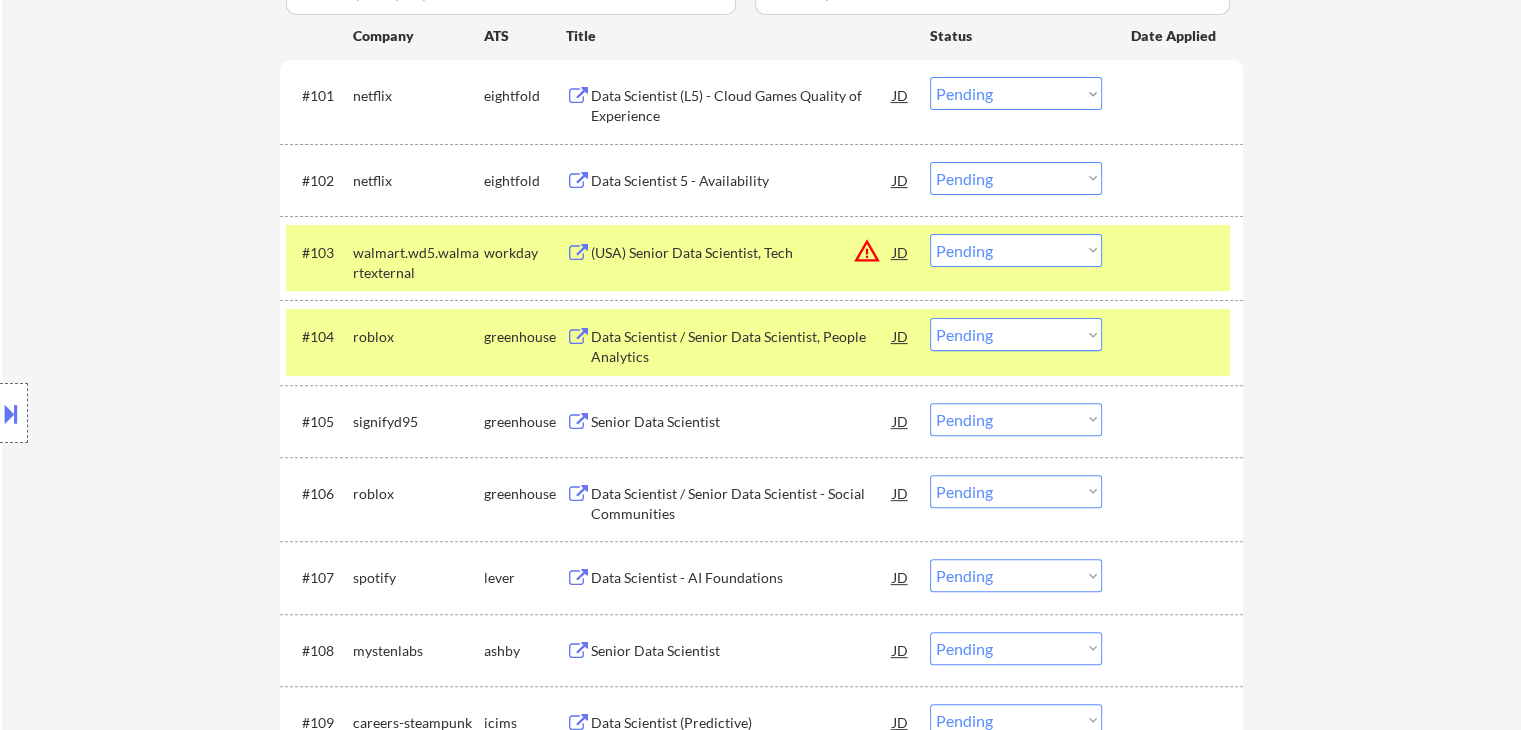 click on "workday" at bounding box center [525, 252] 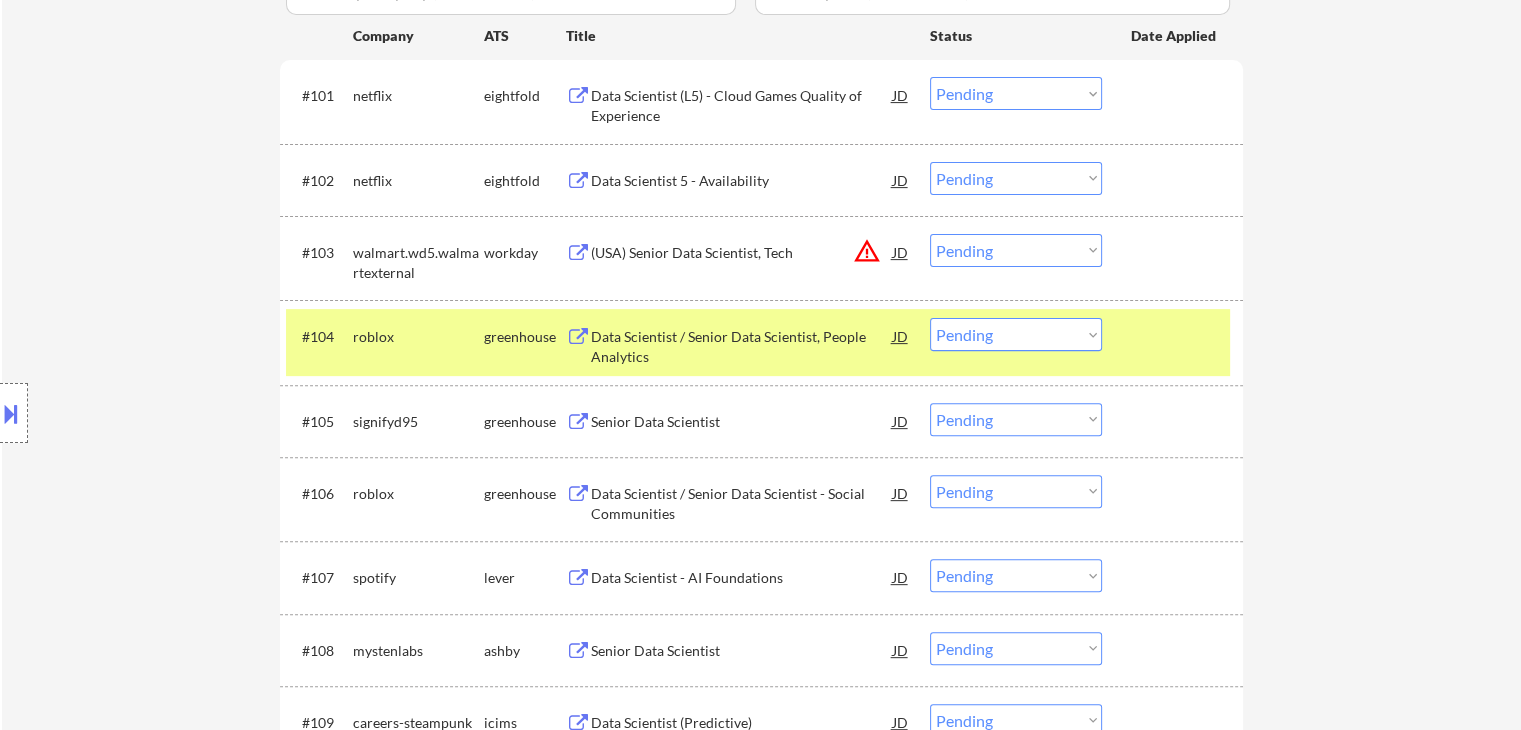 click on "Data Scientist / Senior Data Scientist, People Analytics" at bounding box center [742, 346] 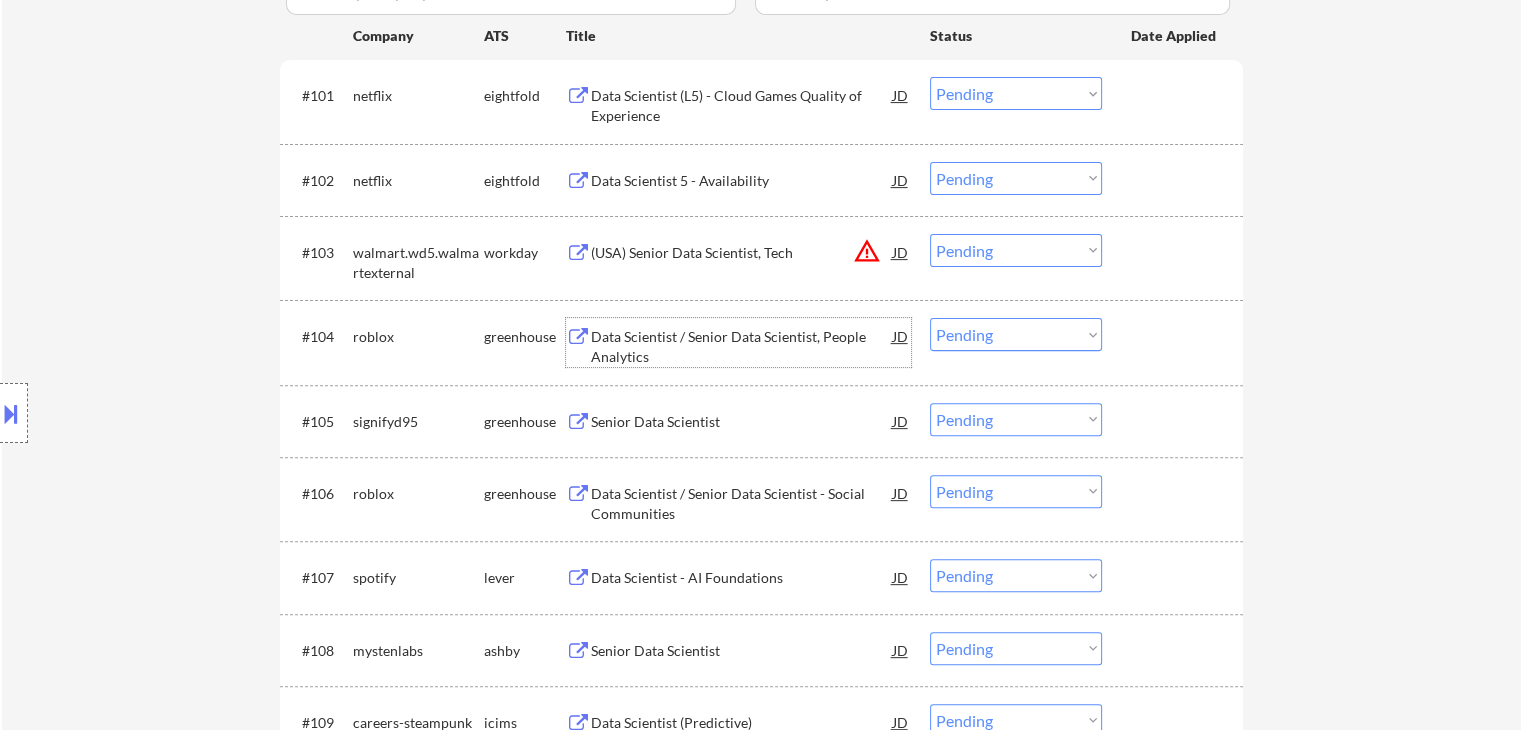 click on "Choose an option... Pending Applied Excluded (Questions) Excluded (Expired) Excluded (Location) Excluded (Bad Match) Excluded (Blocklist) Excluded (Salary) Excluded (Other)" at bounding box center (1016, 334) 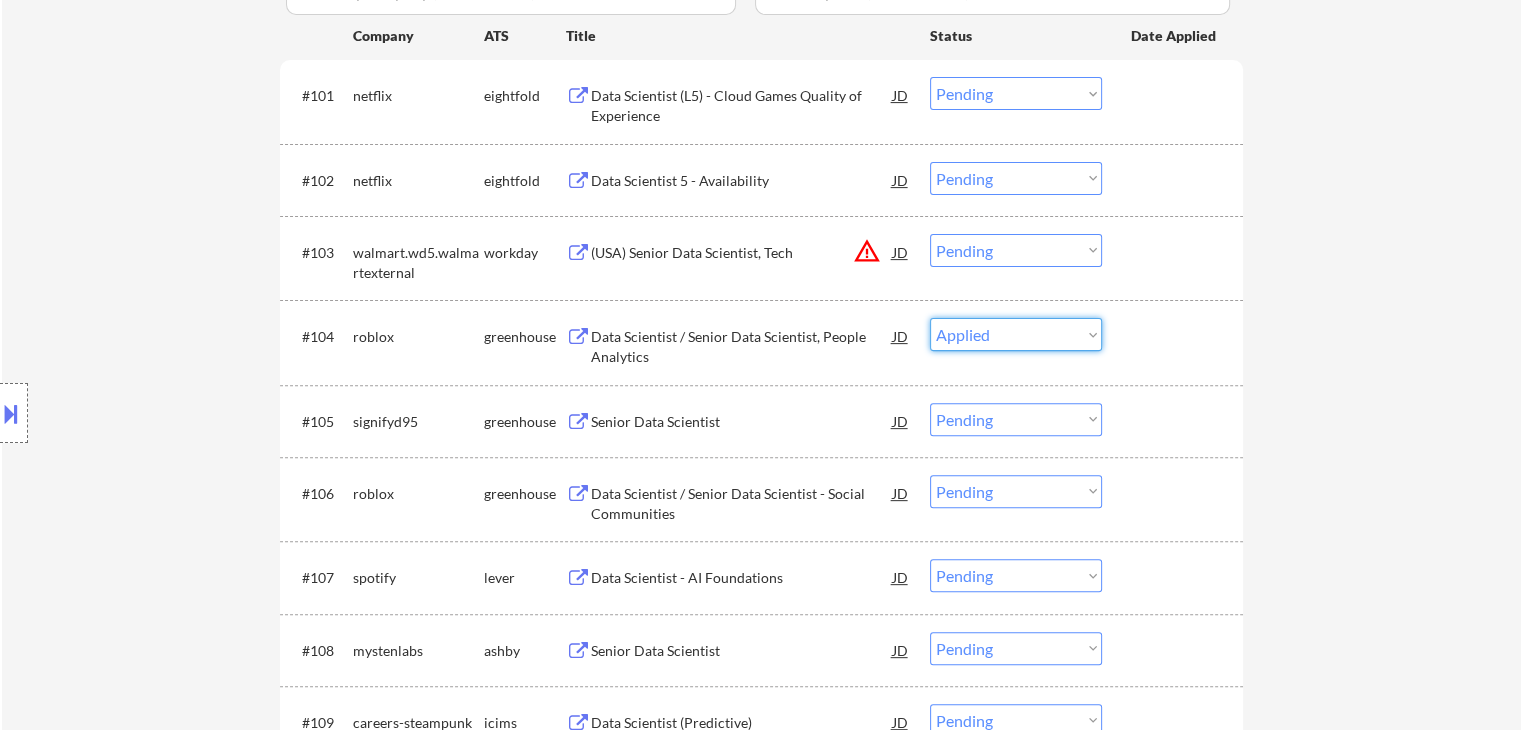 click on "Choose an option... Pending Applied Excluded (Questions) Excluded (Expired) Excluded (Location) Excluded (Bad Match) Excluded (Blocklist) Excluded (Salary) Excluded (Other)" at bounding box center [1016, 334] 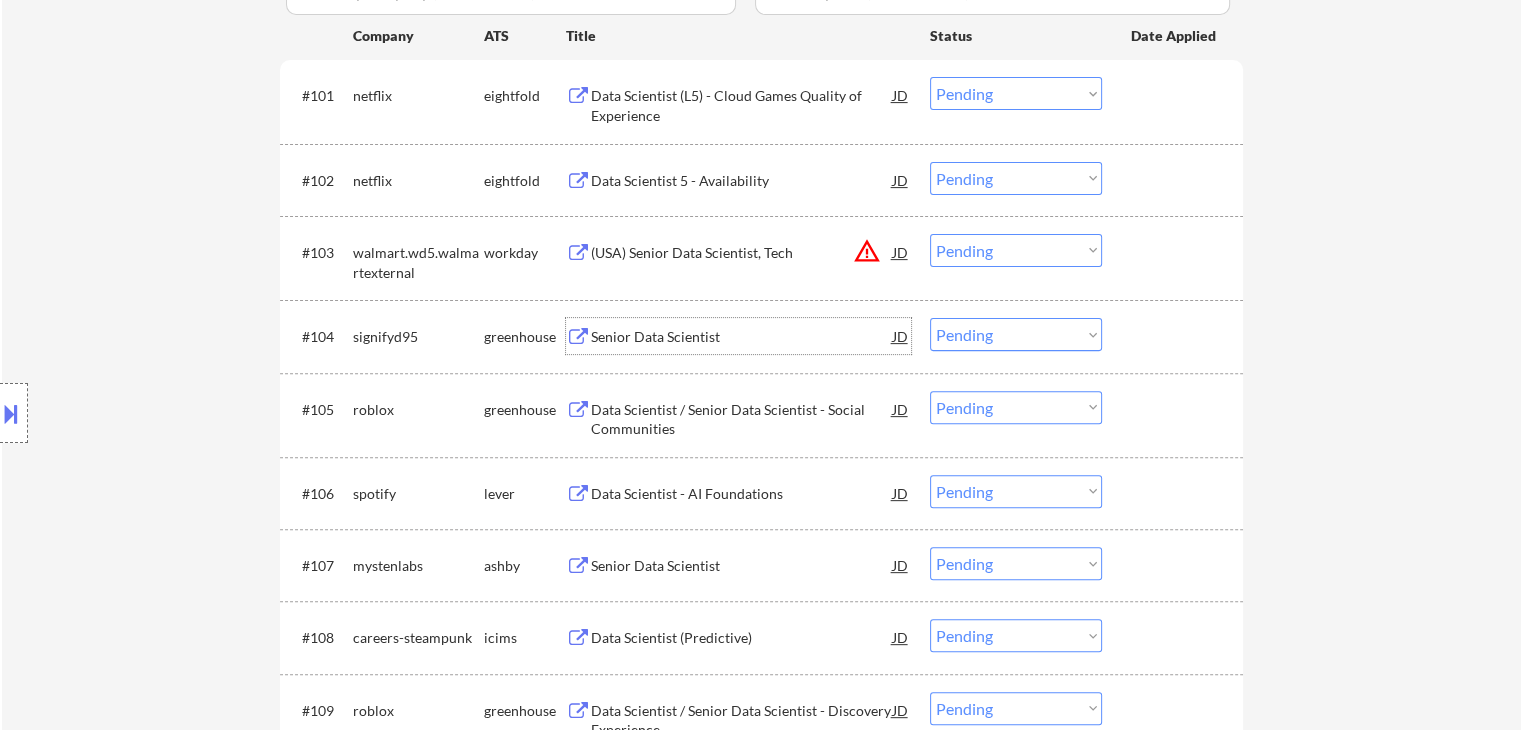 click on "Senior Data Scientist" at bounding box center (742, 337) 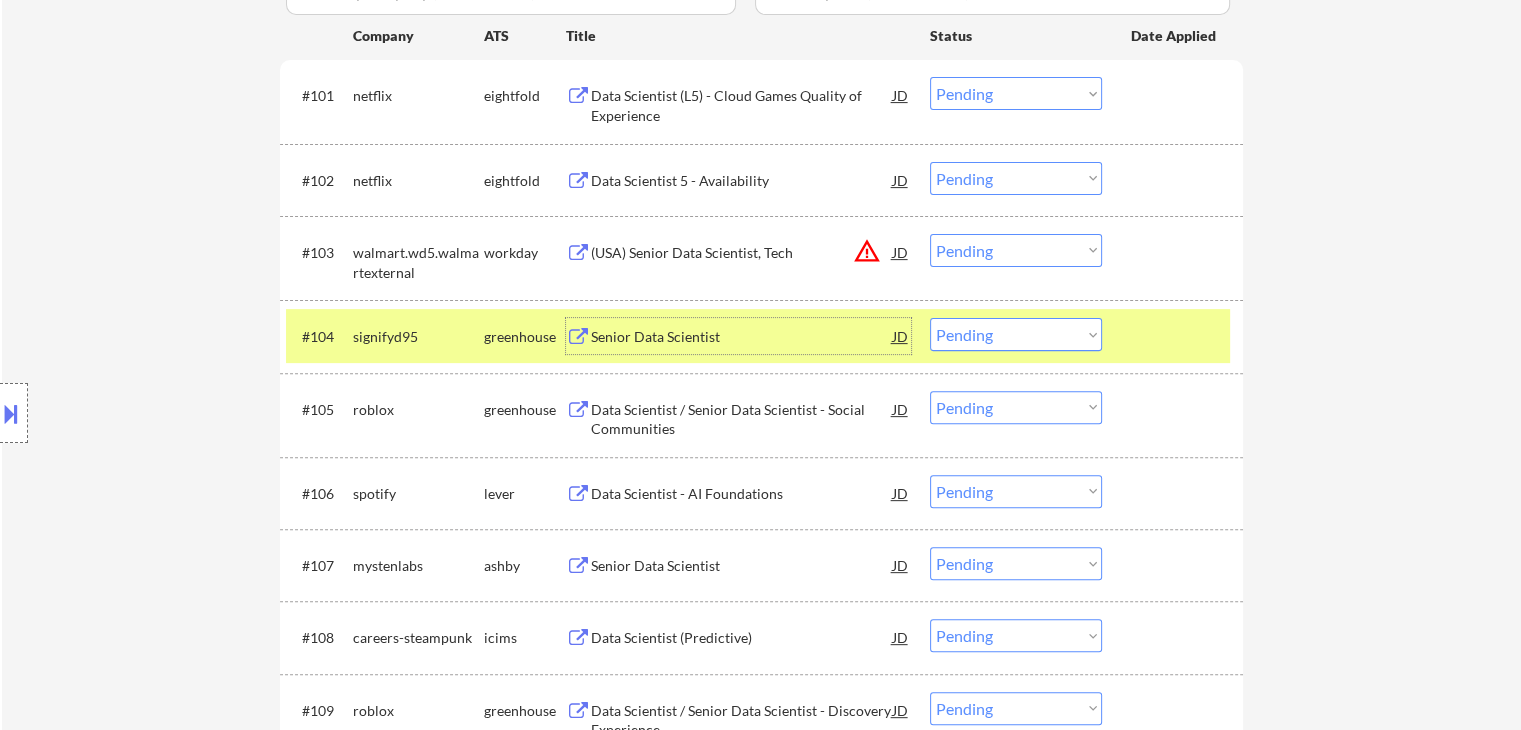 click on "Choose an option... Pending Applied Excluded (Questions) Excluded (Expired) Excluded (Location) Excluded (Bad Match) Excluded (Blocklist) Excluded (Salary) Excluded (Other)" at bounding box center [1016, 334] 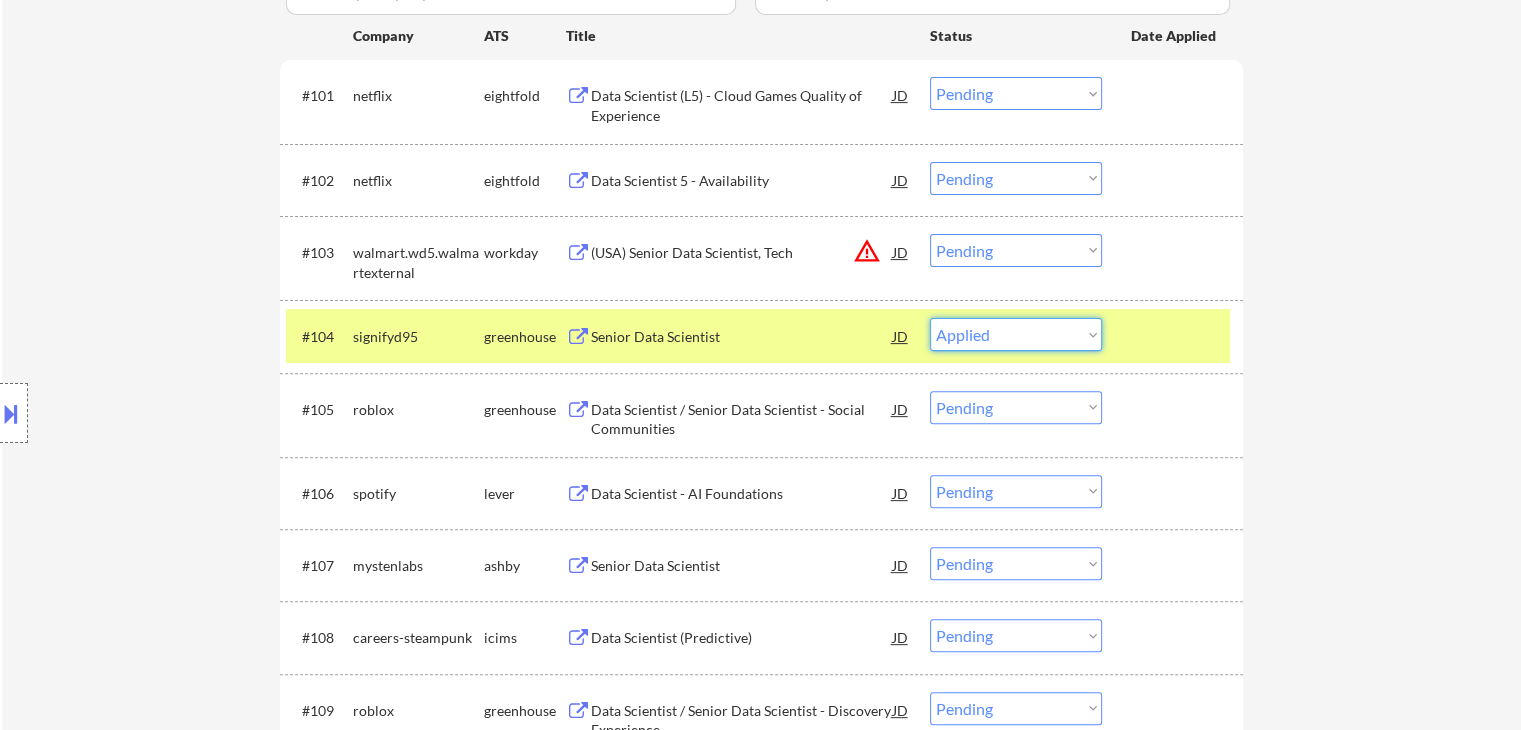 click on "Choose an option... Pending Applied Excluded (Questions) Excluded (Expired) Excluded (Location) Excluded (Bad Match) Excluded (Blocklist) Excluded (Salary) Excluded (Other)" at bounding box center (1016, 334) 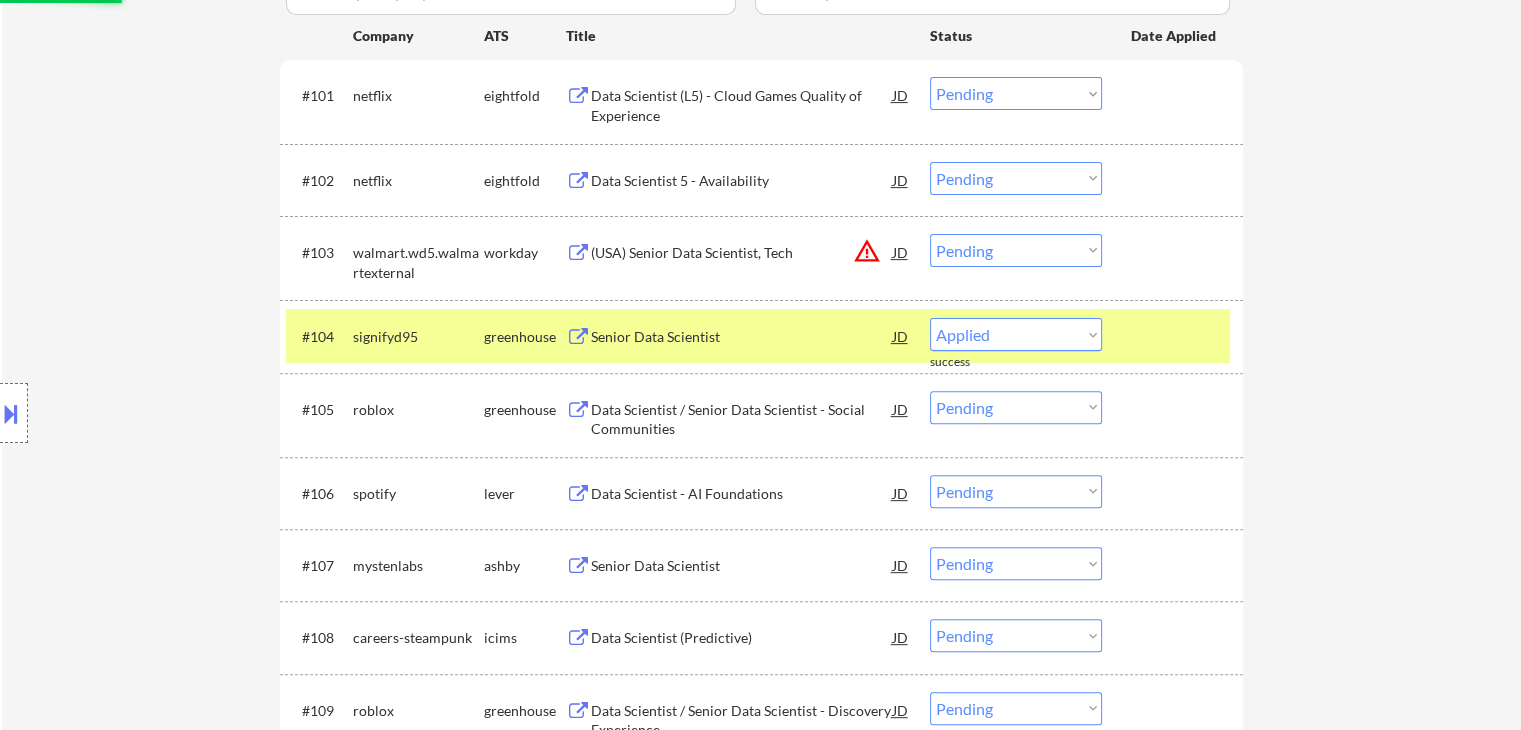 select on ""pending"" 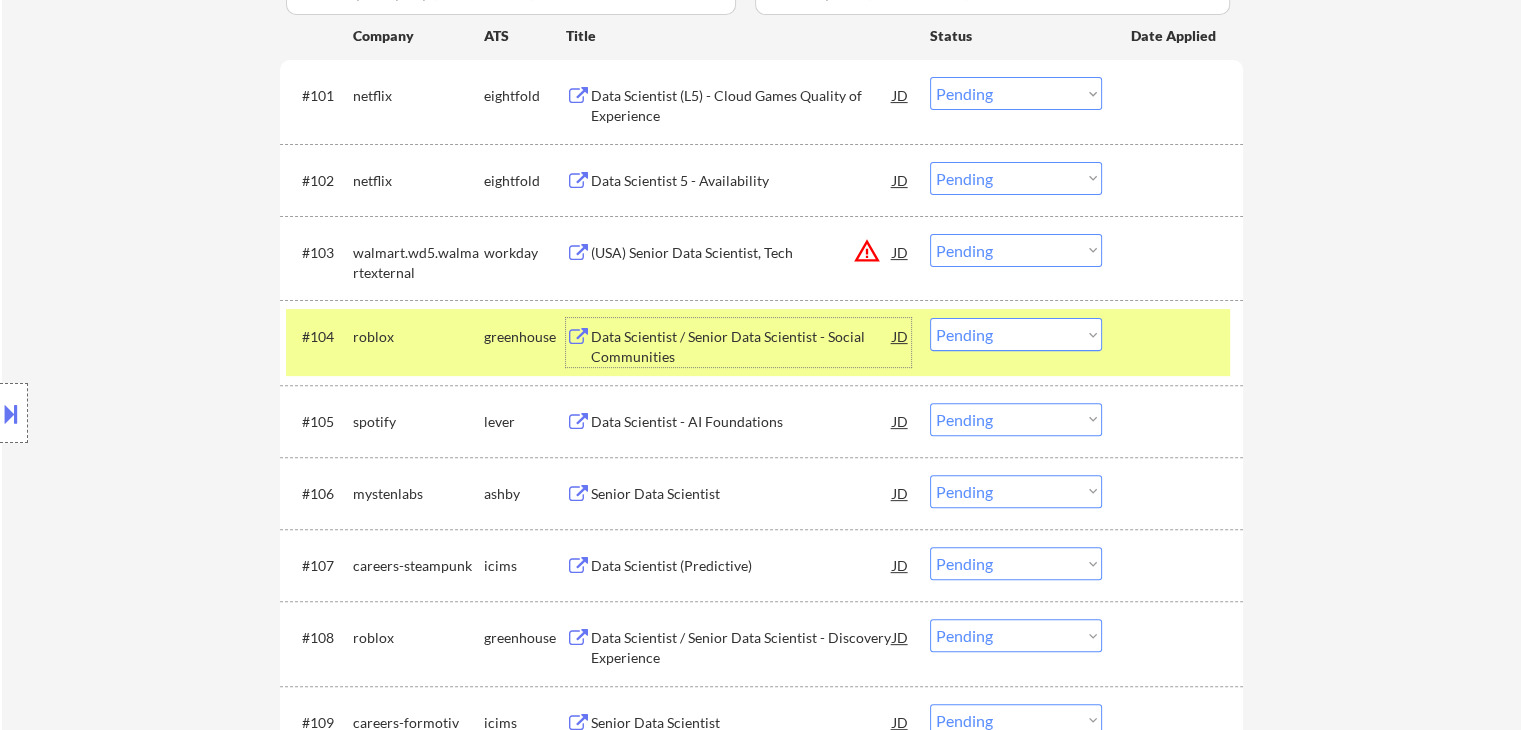 click on "Data Scientist / Senior Data Scientist - Social Communities" at bounding box center (742, 346) 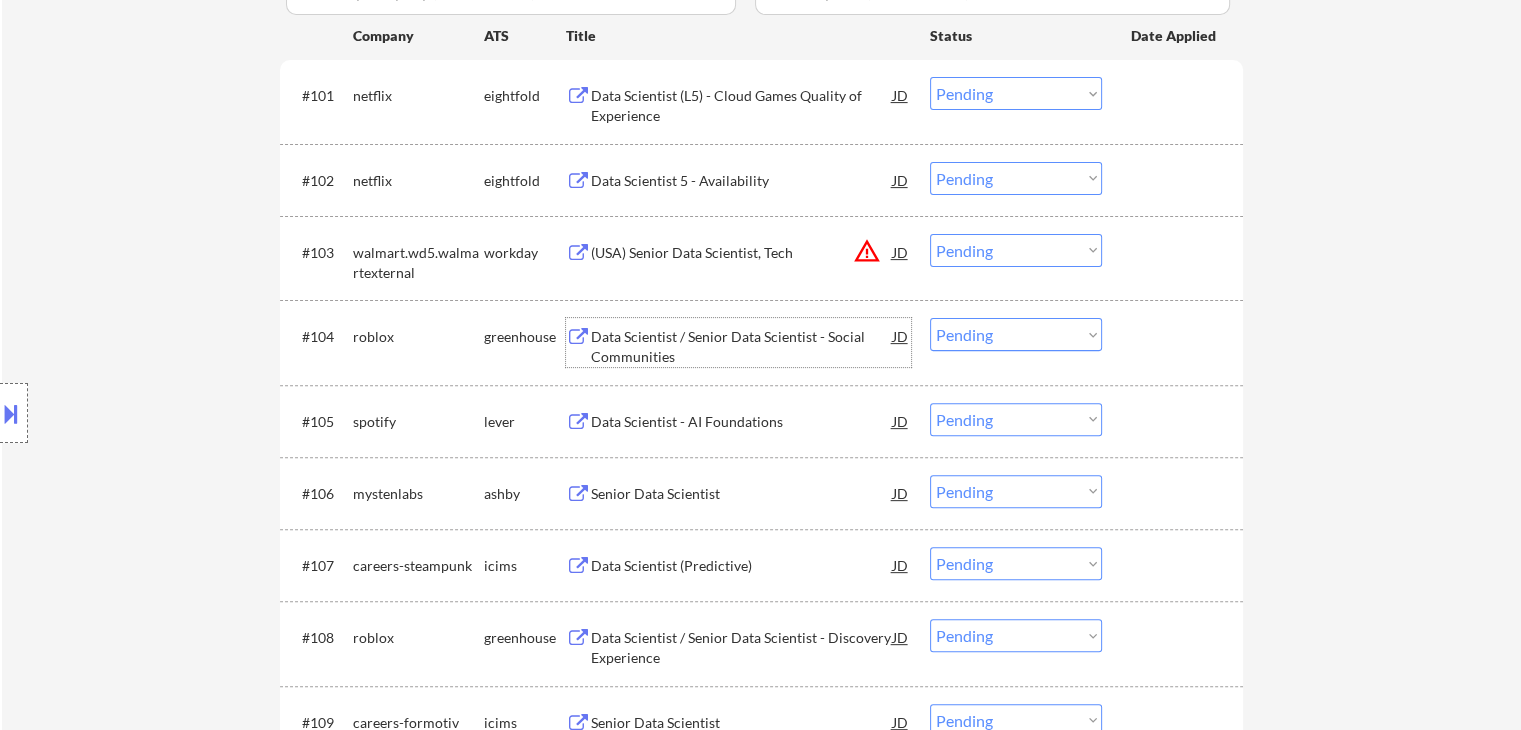 click on "Data Scientist - AI Foundations" at bounding box center [742, 422] 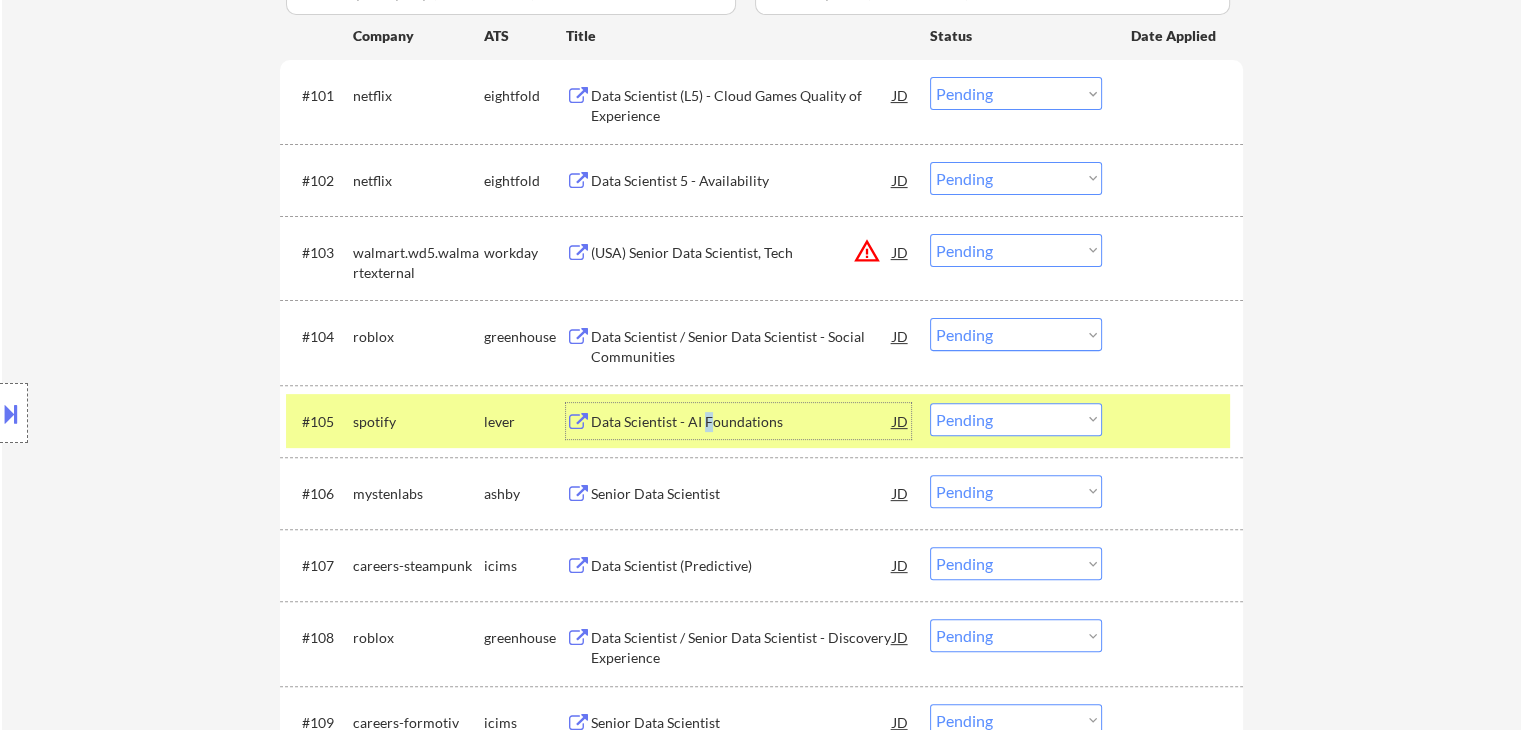 click on "Choose an option... Pending Applied Excluded (Questions) Excluded (Expired) Excluded (Location) Excluded (Bad Match) Excluded (Blocklist) Excluded (Salary) Excluded (Other)" at bounding box center (1016, 419) 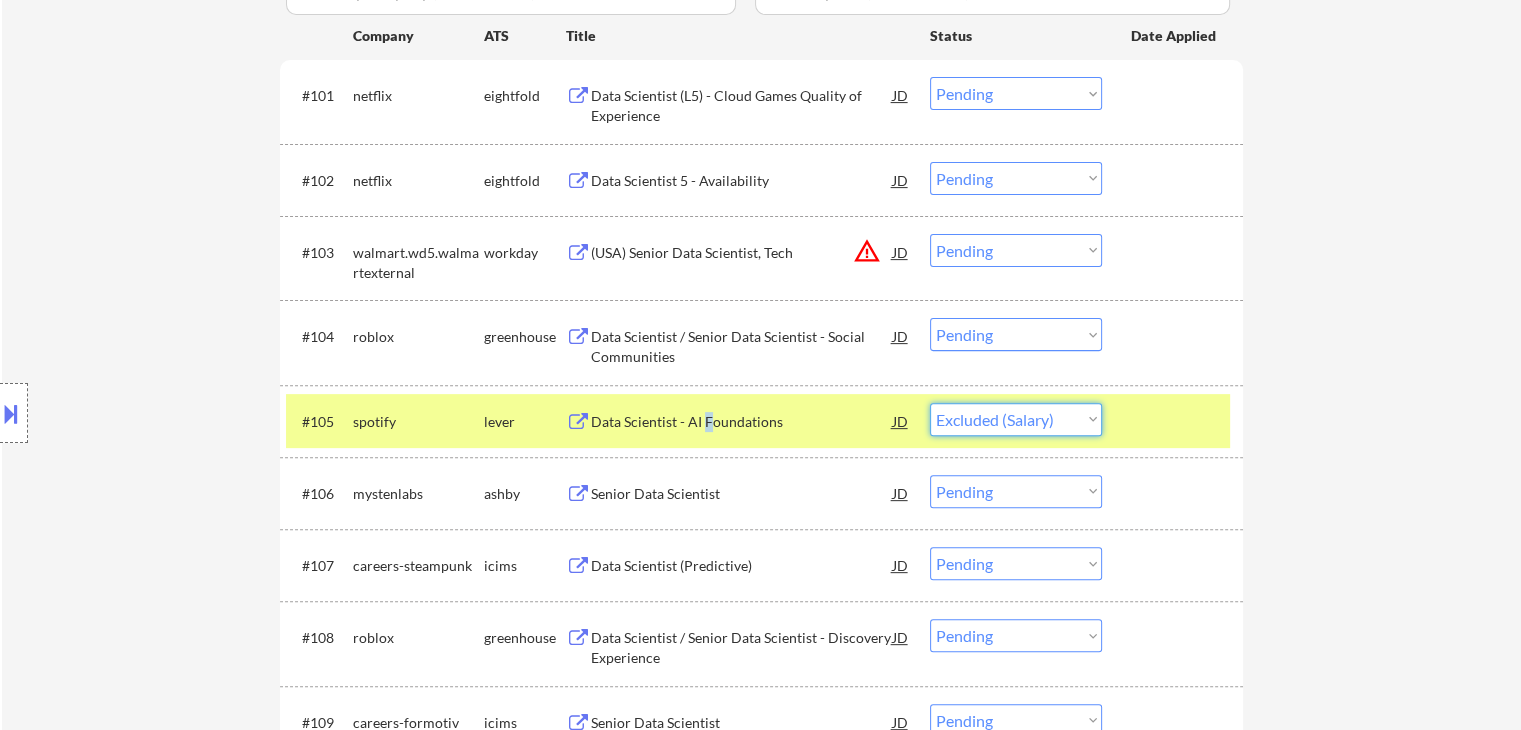 click on "Choose an option... Pending Applied Excluded (Questions) Excluded (Expired) Excluded (Location) Excluded (Bad Match) Excluded (Blocklist) Excluded (Salary) Excluded (Other)" at bounding box center [1016, 419] 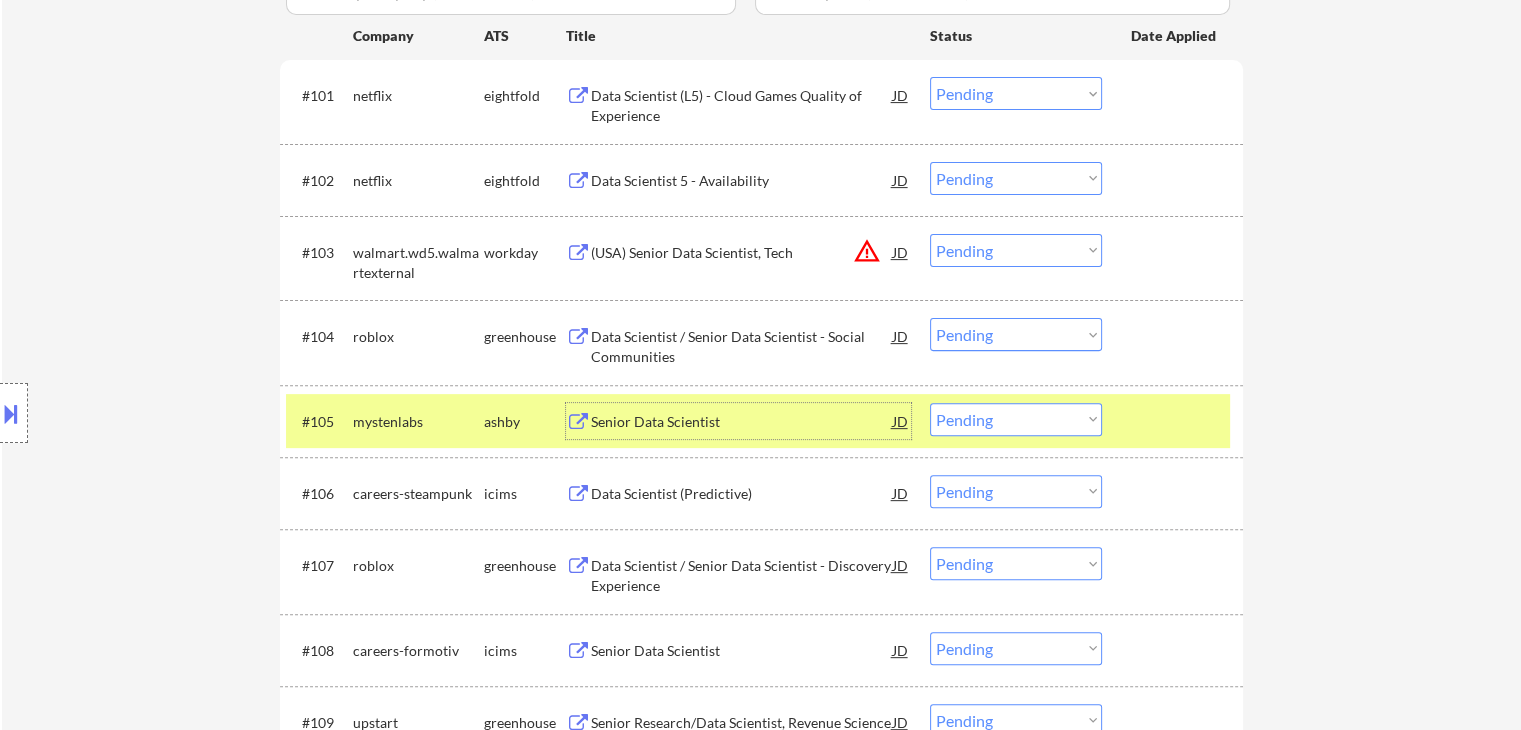 click on "Senior Data Scientist" at bounding box center (742, 422) 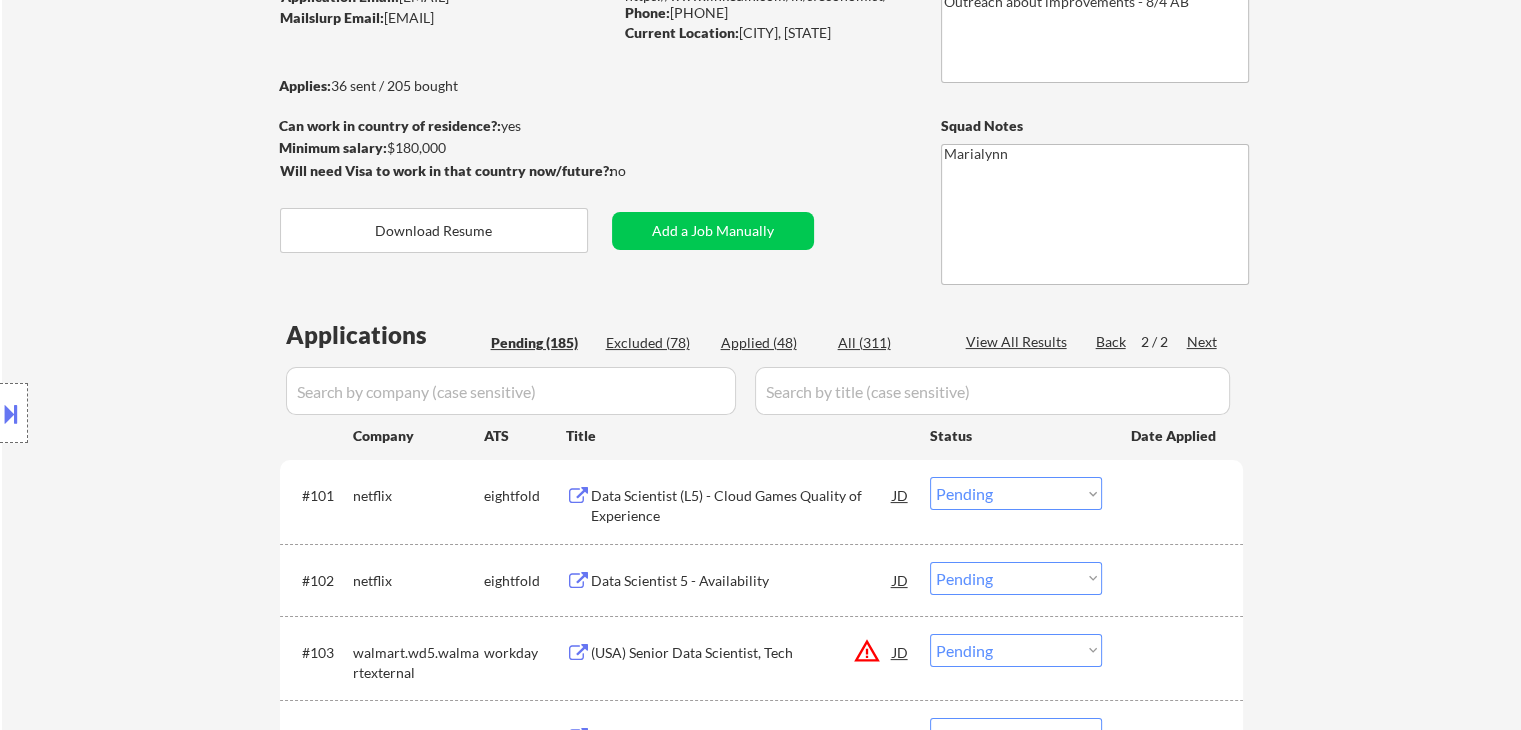 scroll, scrollTop: 0, scrollLeft: 0, axis: both 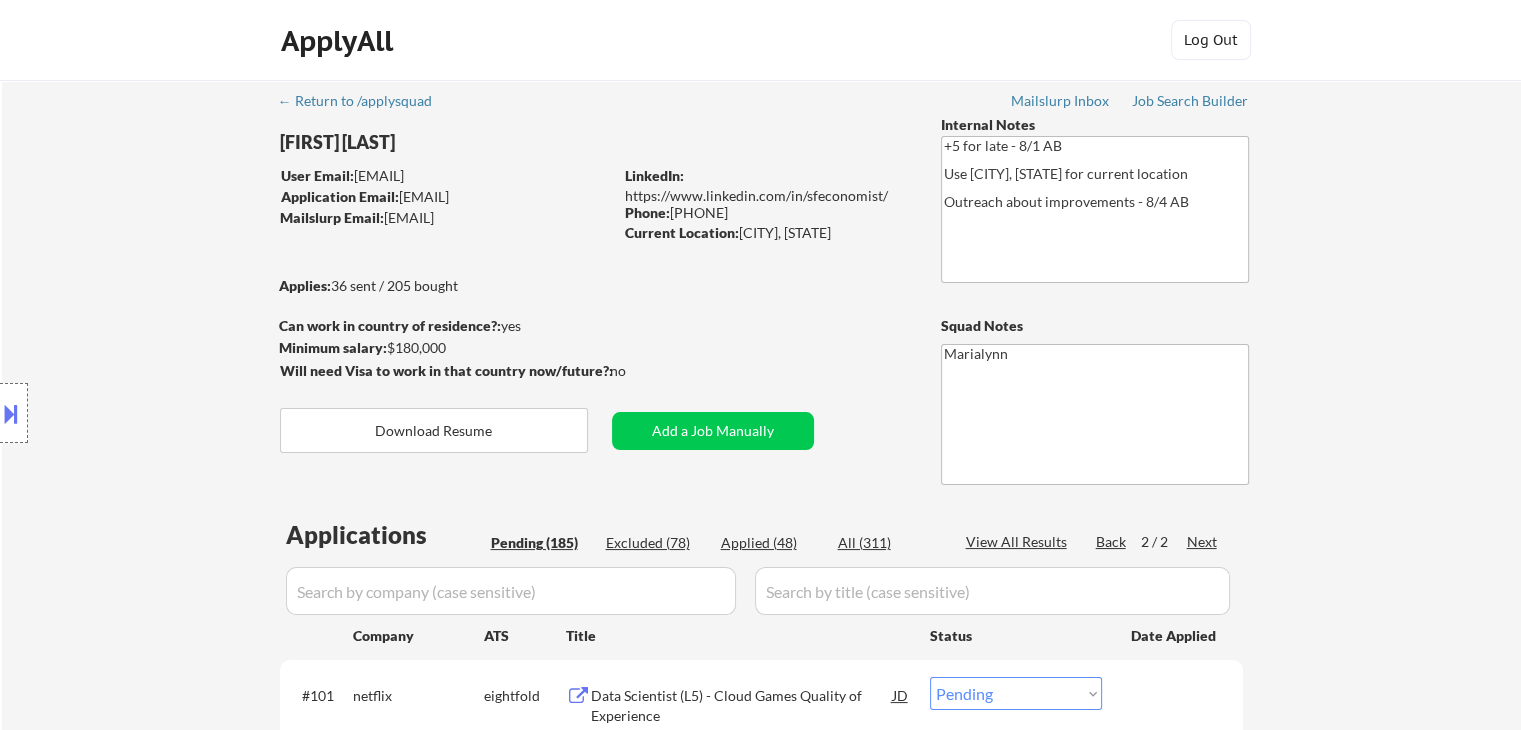 drag, startPoint x: 736, startPoint y: 233, endPoint x: 889, endPoint y: 239, distance: 153.1176 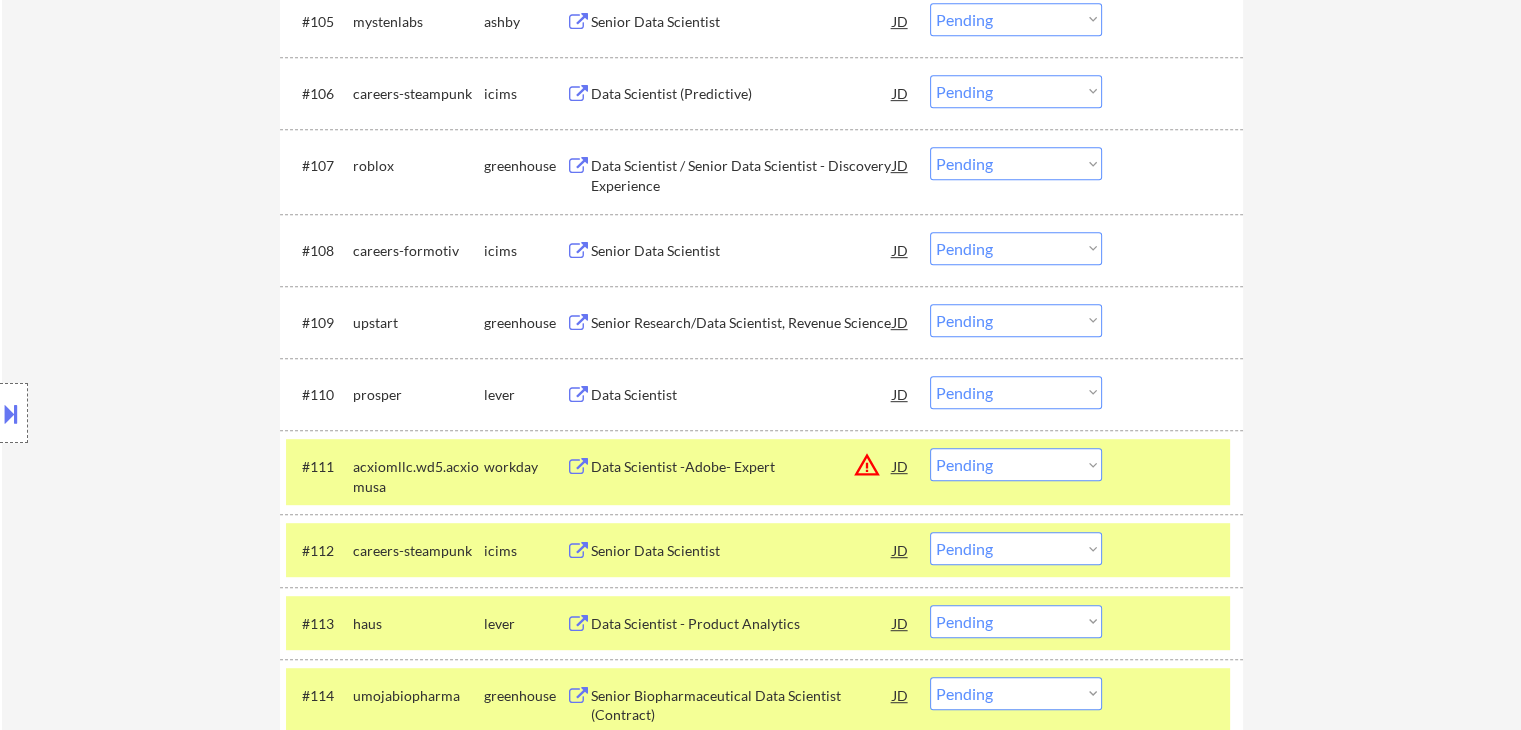 scroll, scrollTop: 700, scrollLeft: 0, axis: vertical 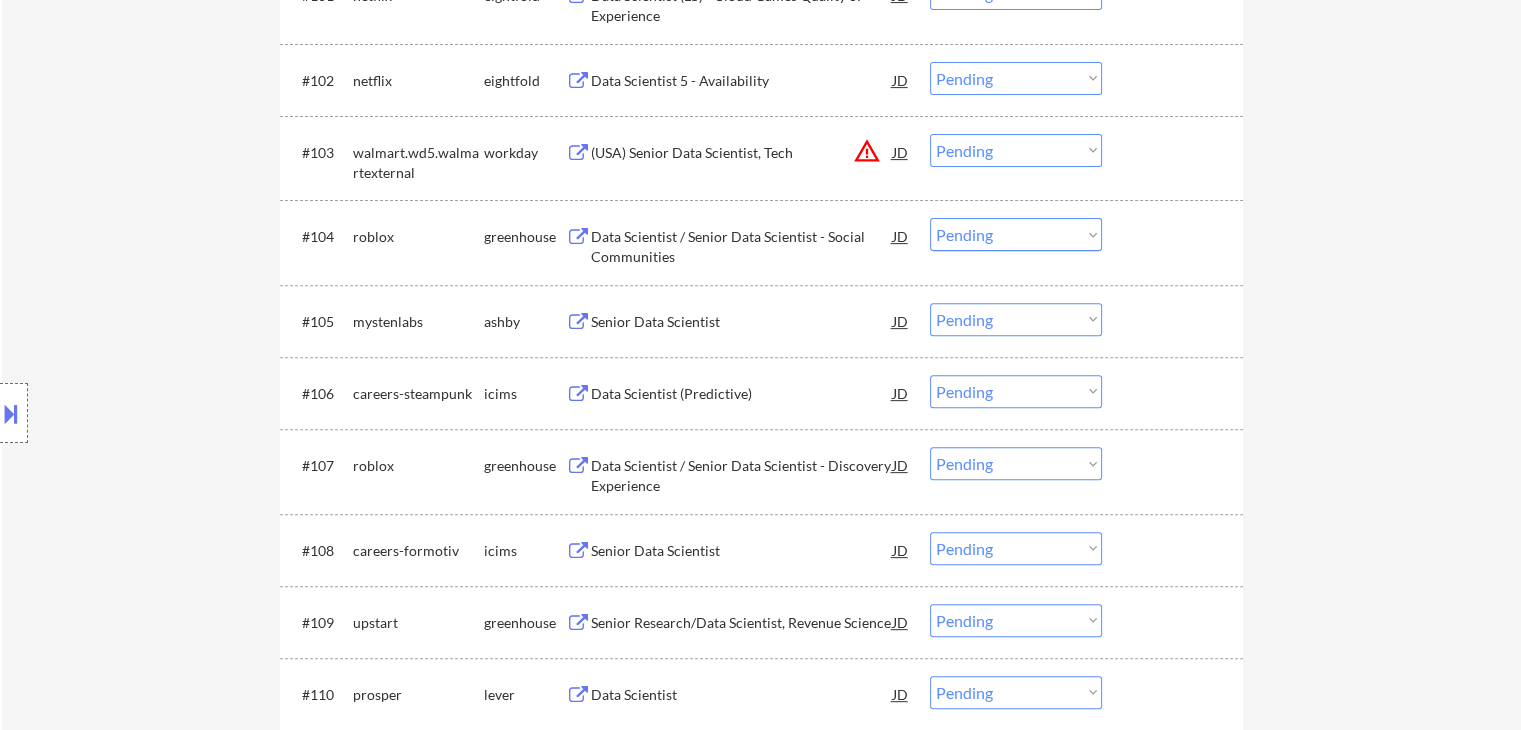 click on "Choose an option... Pending Applied Excluded (Questions) Excluded (Expired) Excluded (Location) Excluded (Bad Match) Excluded (Blocklist) Excluded (Salary) Excluded (Other)" at bounding box center (1016, 319) 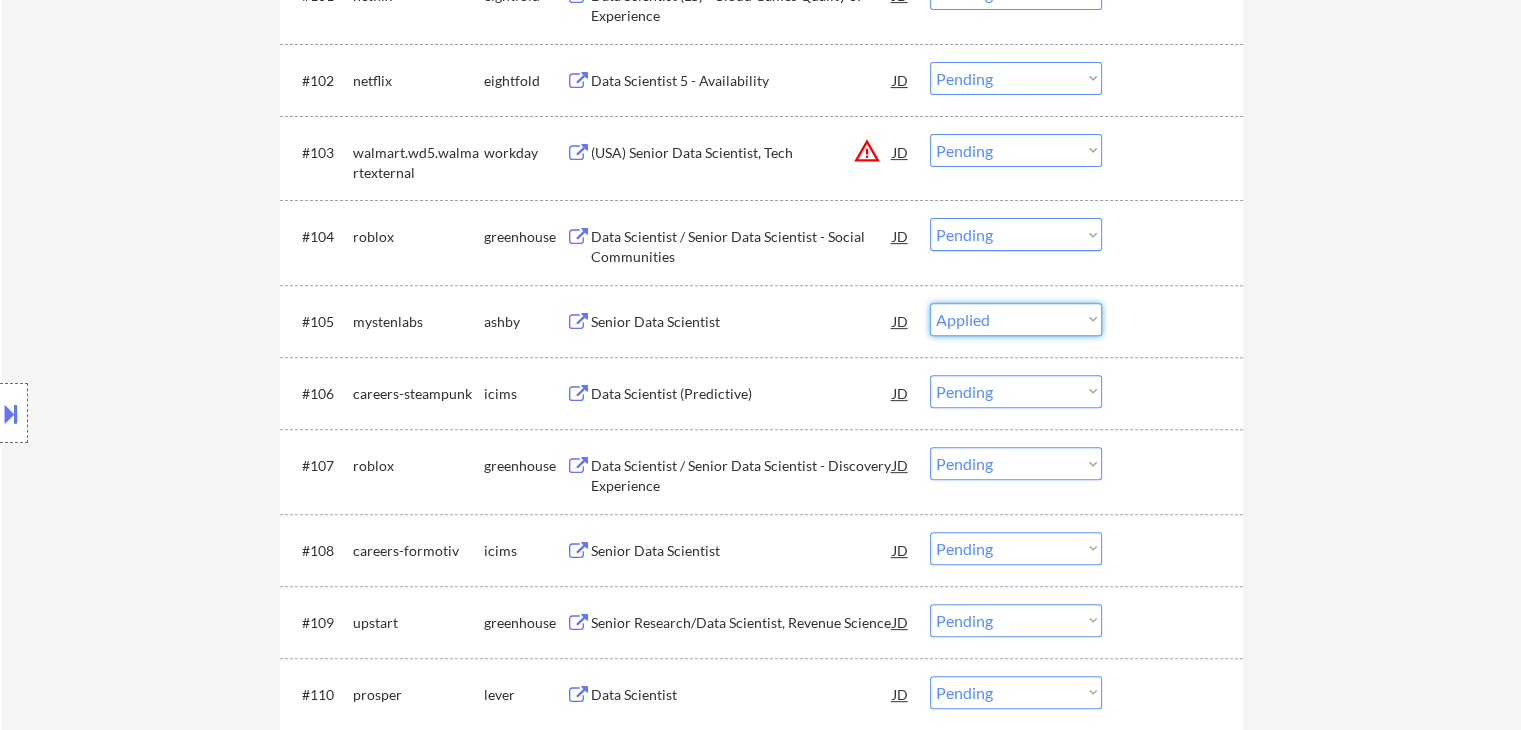 click on "Choose an option... Pending Applied Excluded (Questions) Excluded (Expired) Excluded (Location) Excluded (Bad Match) Excluded (Blocklist) Excluded (Salary) Excluded (Other)" at bounding box center [1016, 319] 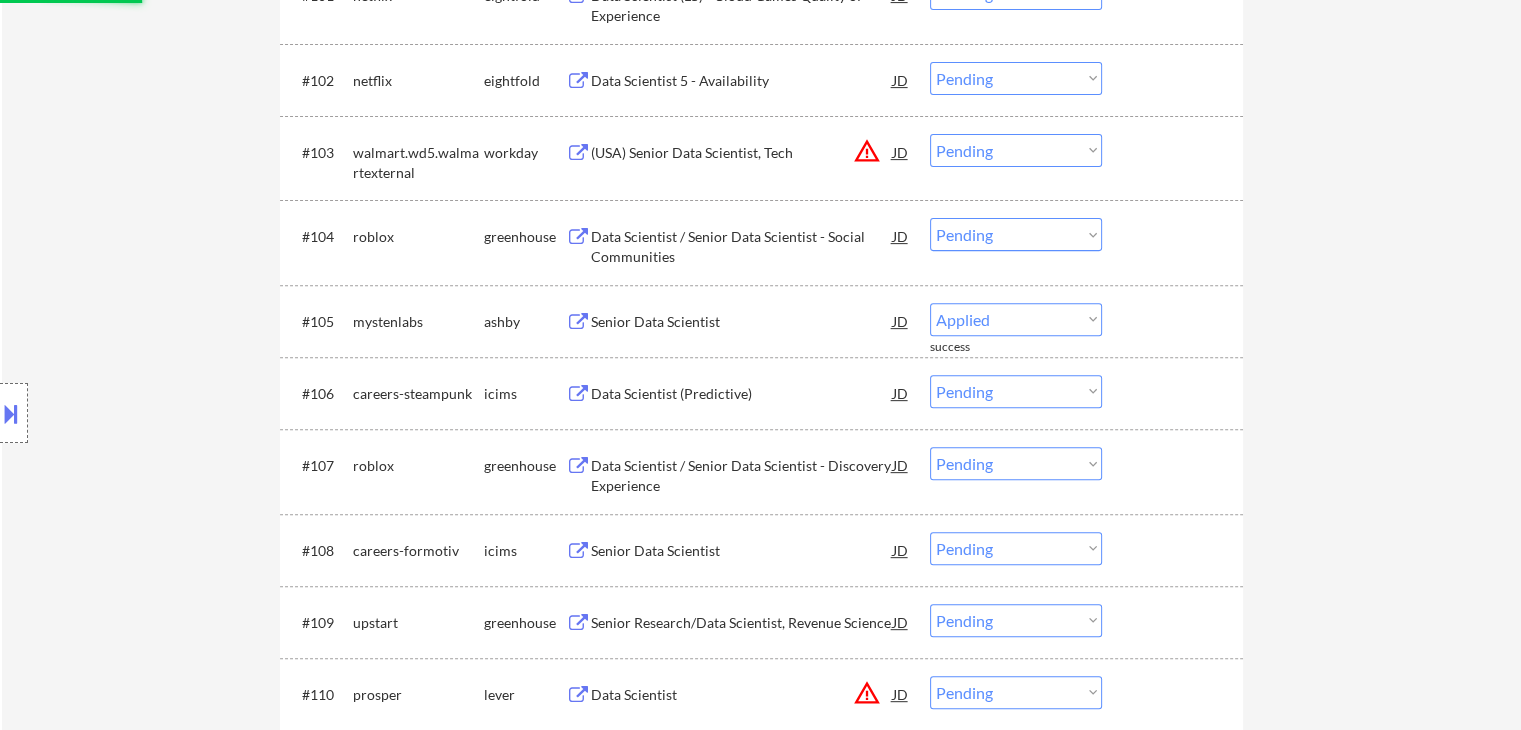 select on ""pending"" 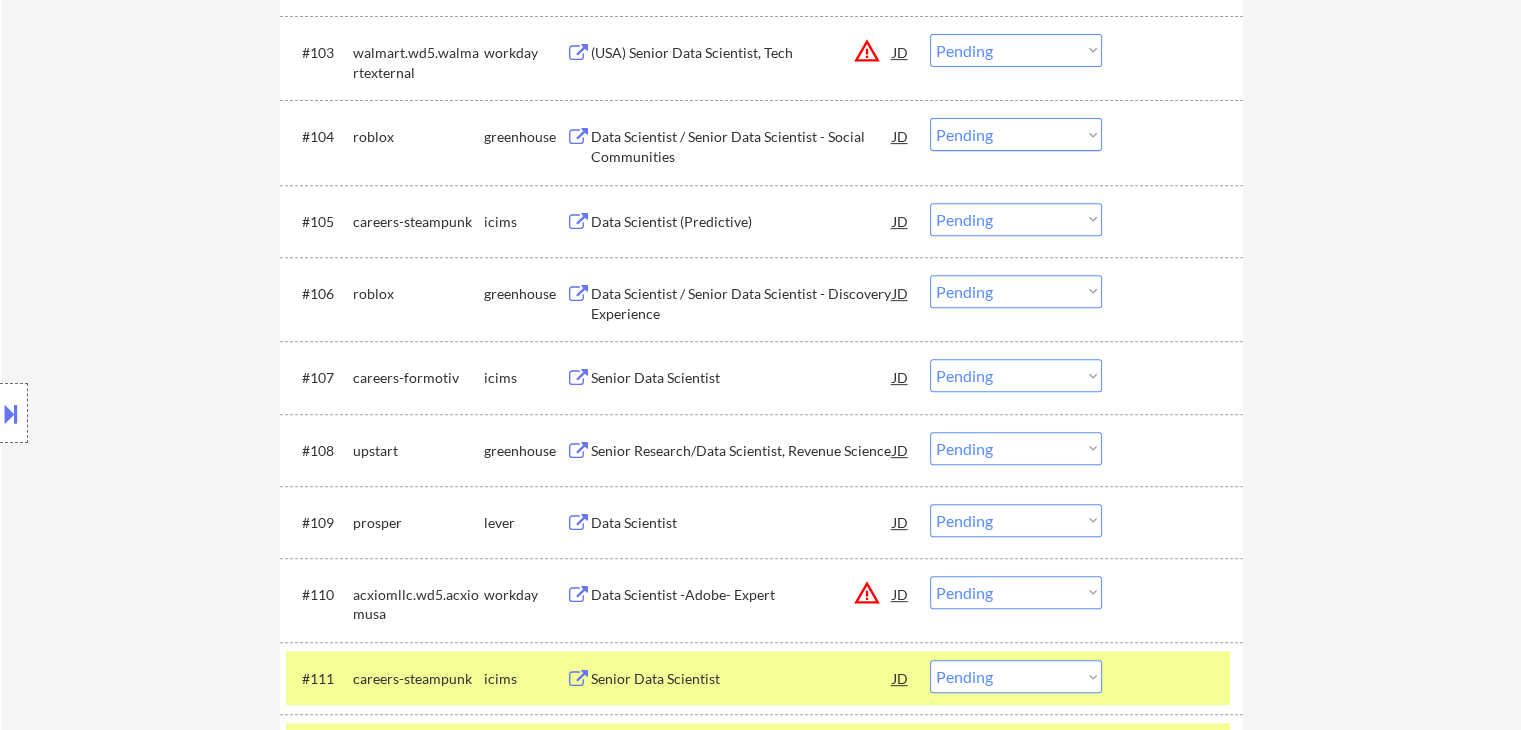 scroll, scrollTop: 1000, scrollLeft: 0, axis: vertical 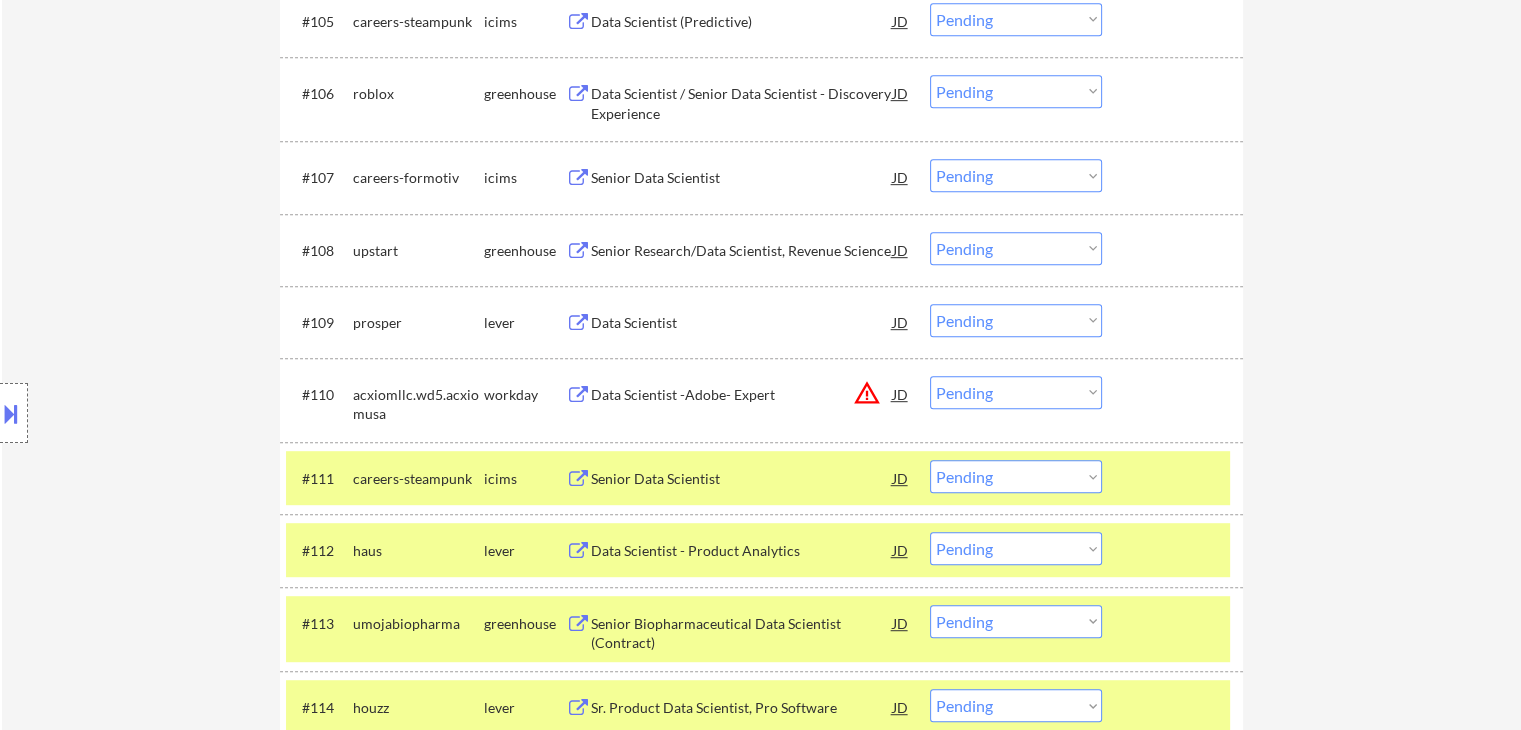 click on "Senior Data Scientist" at bounding box center [742, 178] 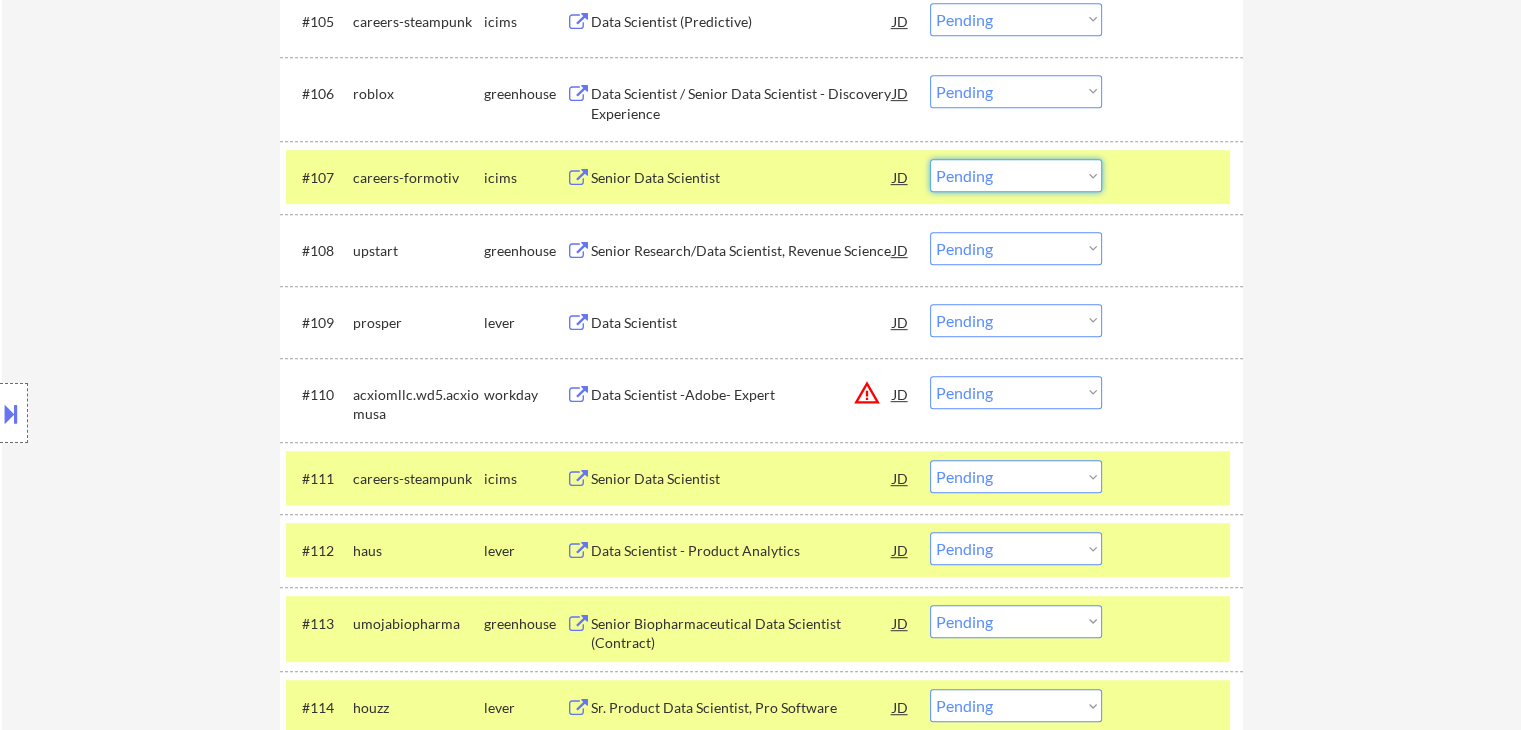 drag, startPoint x: 1012, startPoint y: 177, endPoint x: 1018, endPoint y: 189, distance: 13.416408 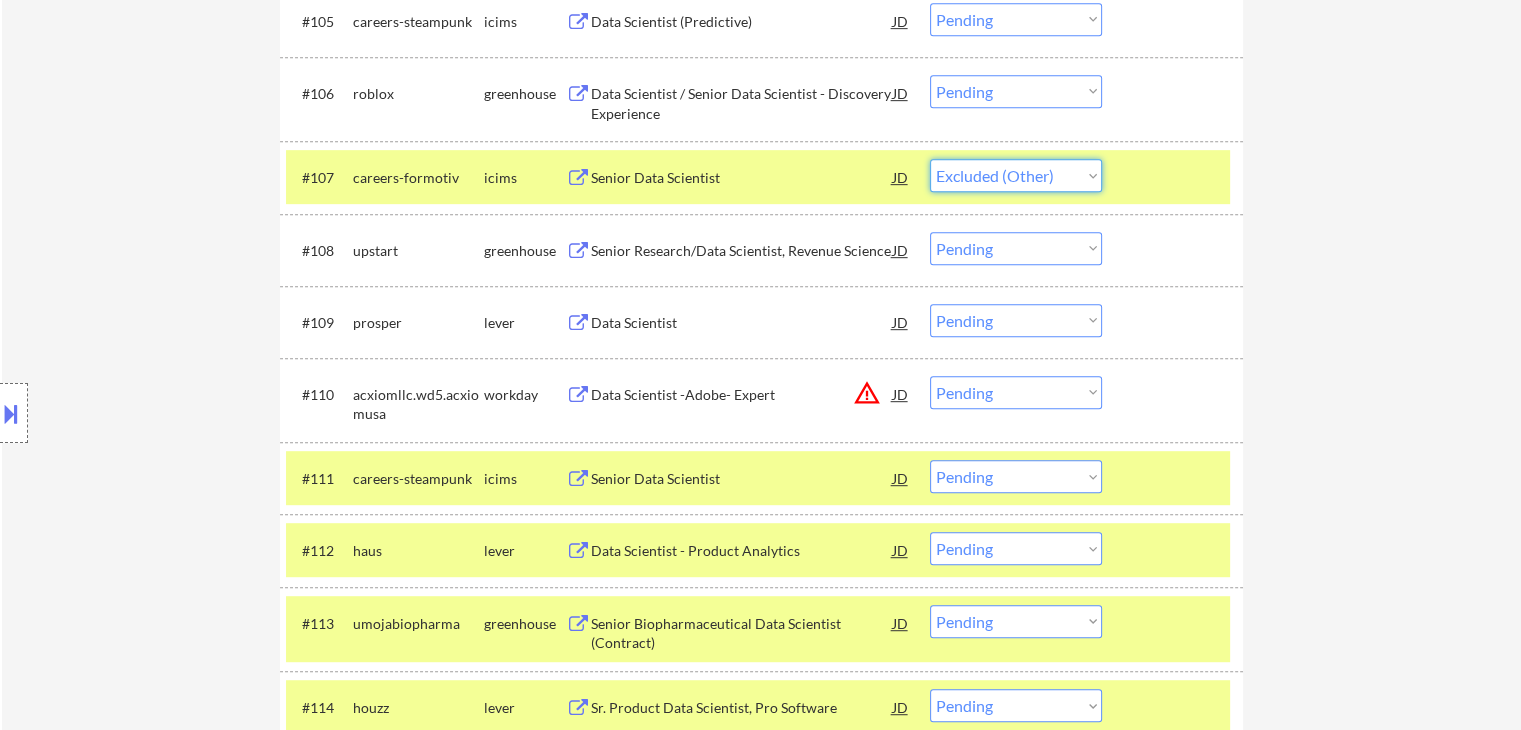 click on "Choose an option... Pending Applied Excluded (Questions) Excluded (Expired) Excluded (Location) Excluded (Bad Match) Excluded (Blocklist) Excluded (Salary) Excluded (Other)" at bounding box center (1016, 175) 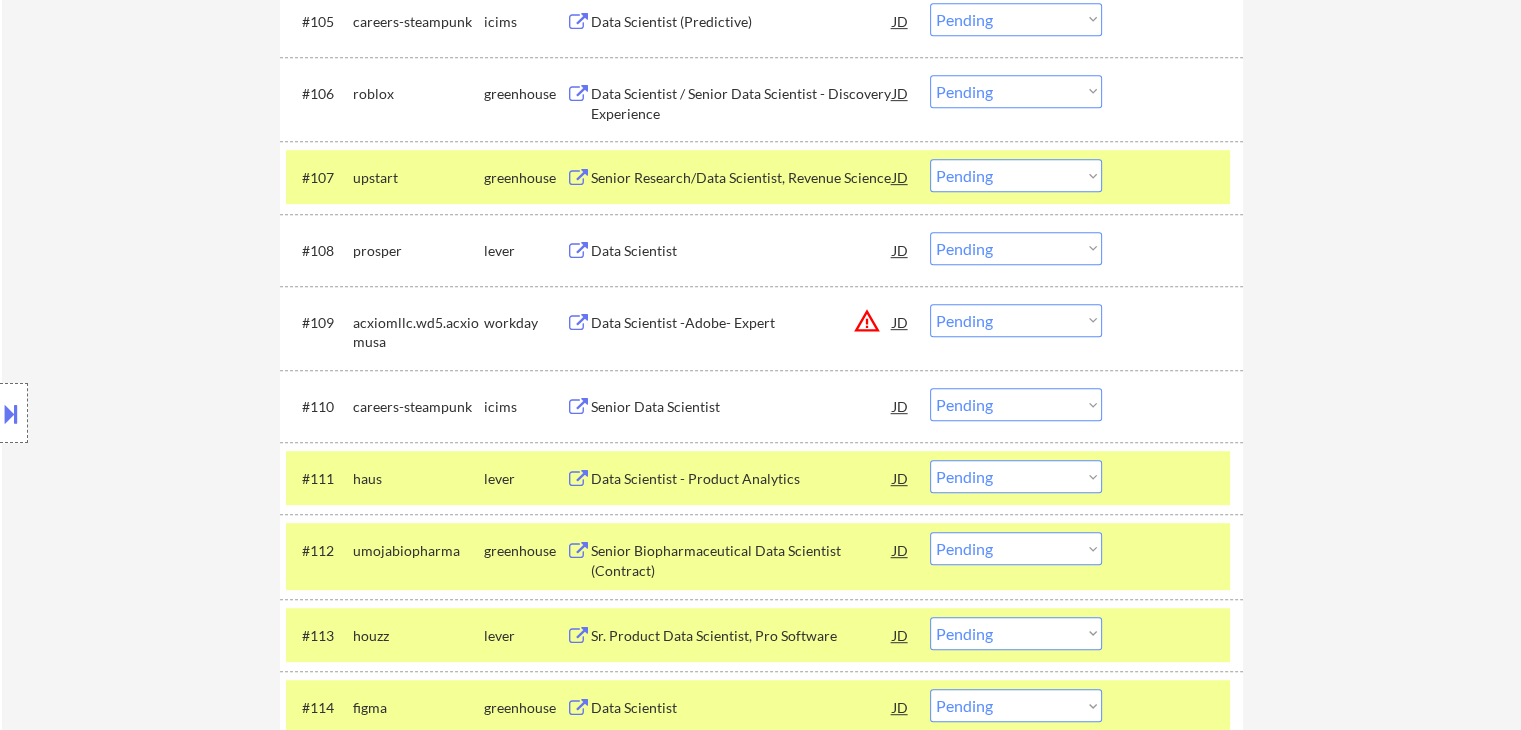 click on "Senior Research/Data Scientist, Revenue Science" at bounding box center [742, 178] 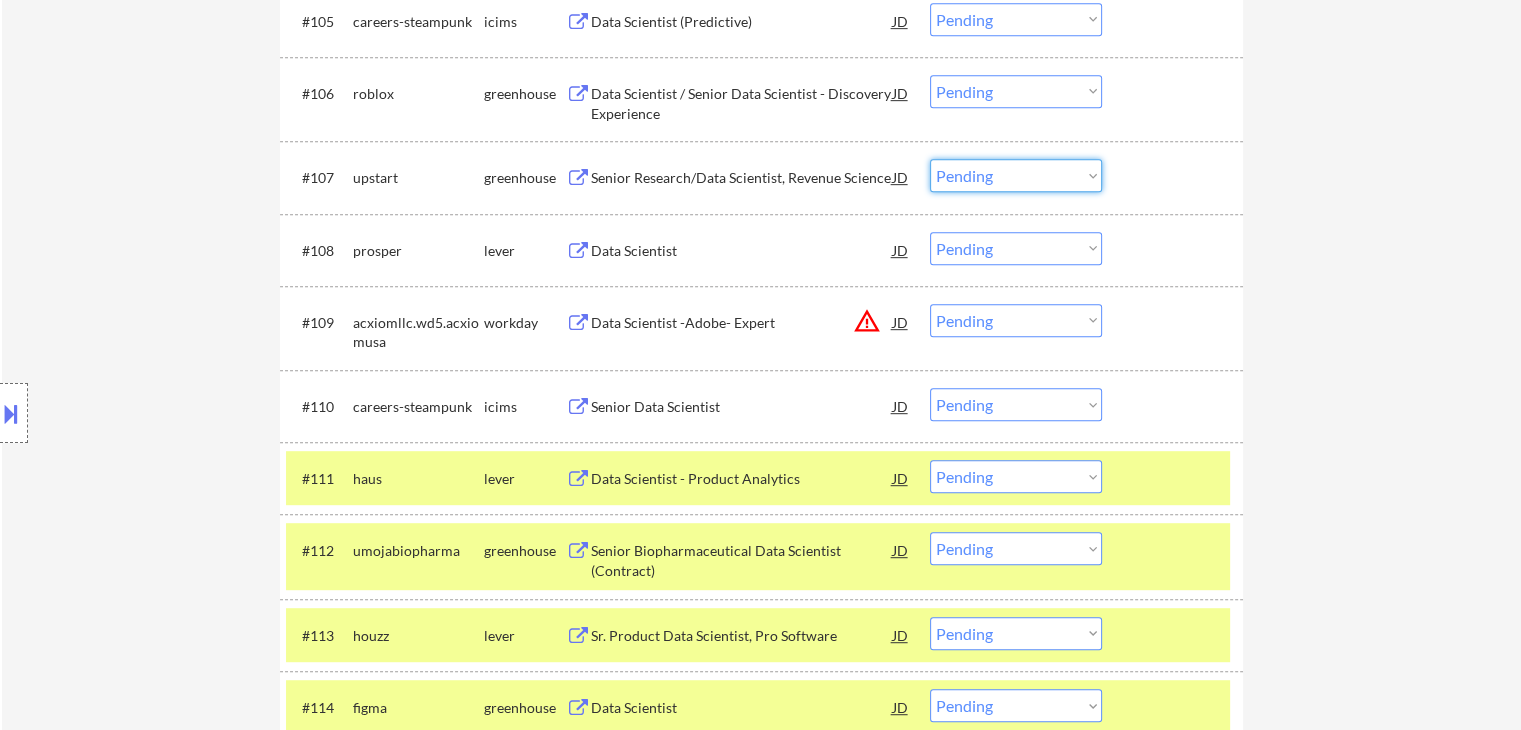 drag, startPoint x: 984, startPoint y: 177, endPoint x: 988, endPoint y: 190, distance: 13.601471 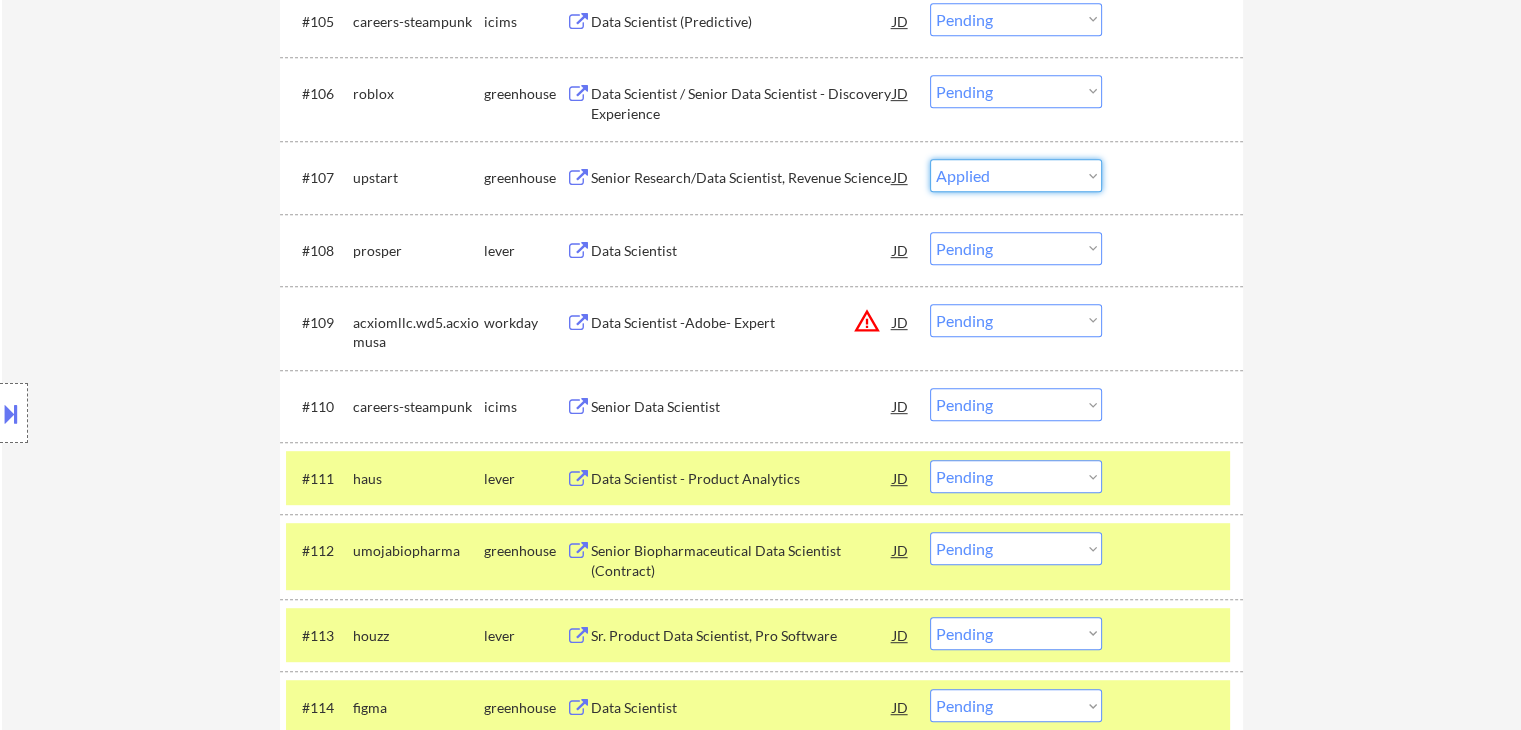 click on "Choose an option... Pending Applied Excluded (Questions) Excluded (Expired) Excluded (Location) Excluded (Bad Match) Excluded (Blocklist) Excluded (Salary) Excluded (Other)" at bounding box center [1016, 175] 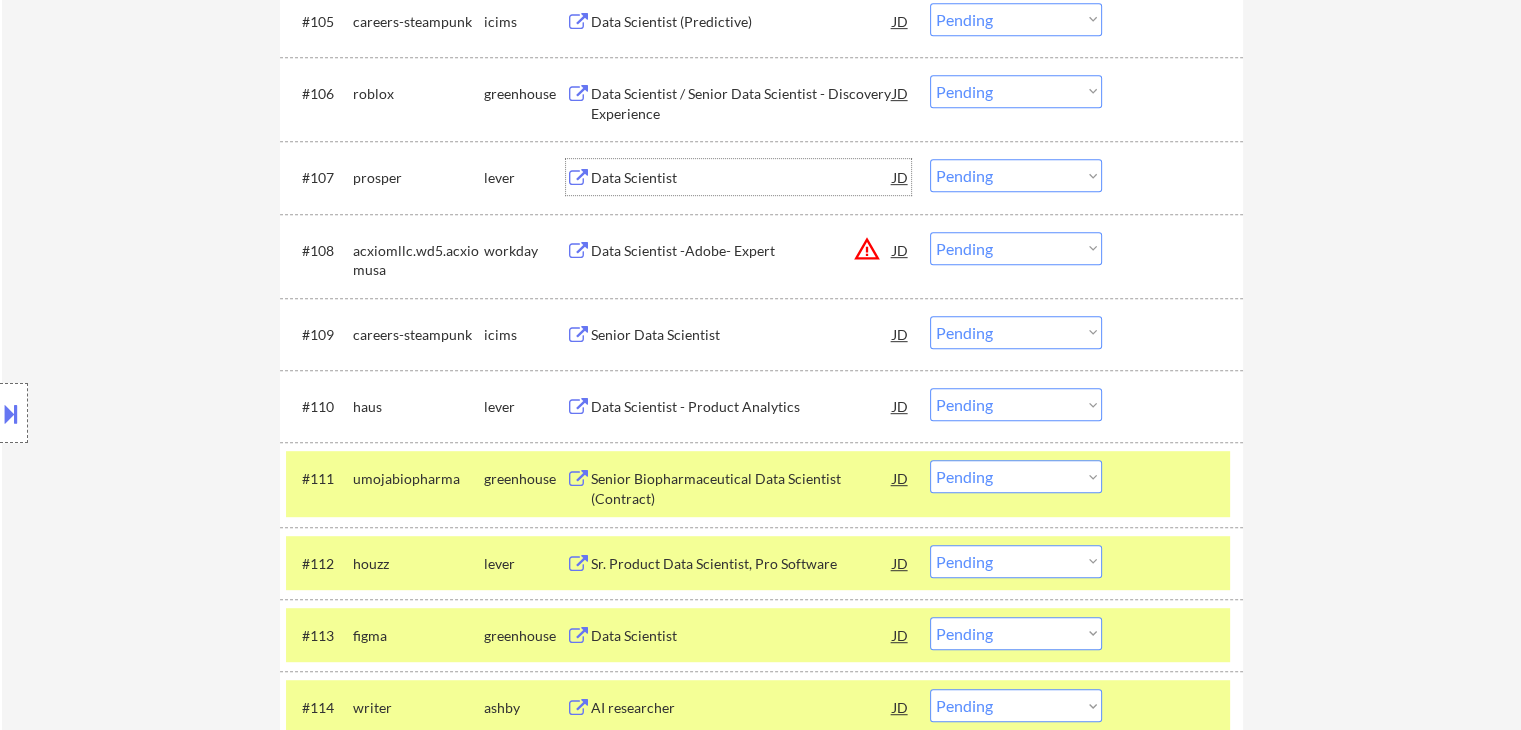 click on "Data Scientist" at bounding box center (742, 178) 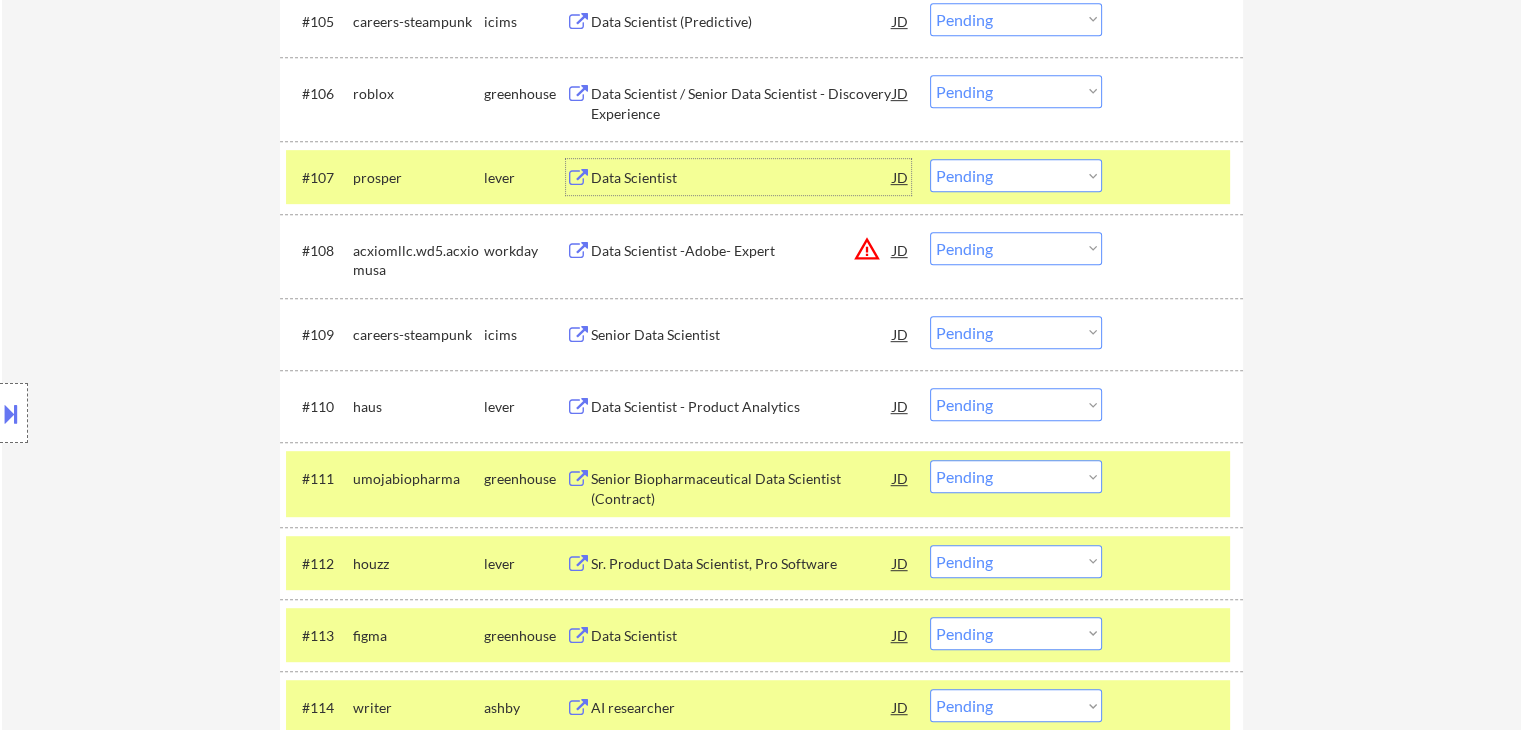 drag, startPoint x: 978, startPoint y: 177, endPoint x: 985, endPoint y: 190, distance: 14.764823 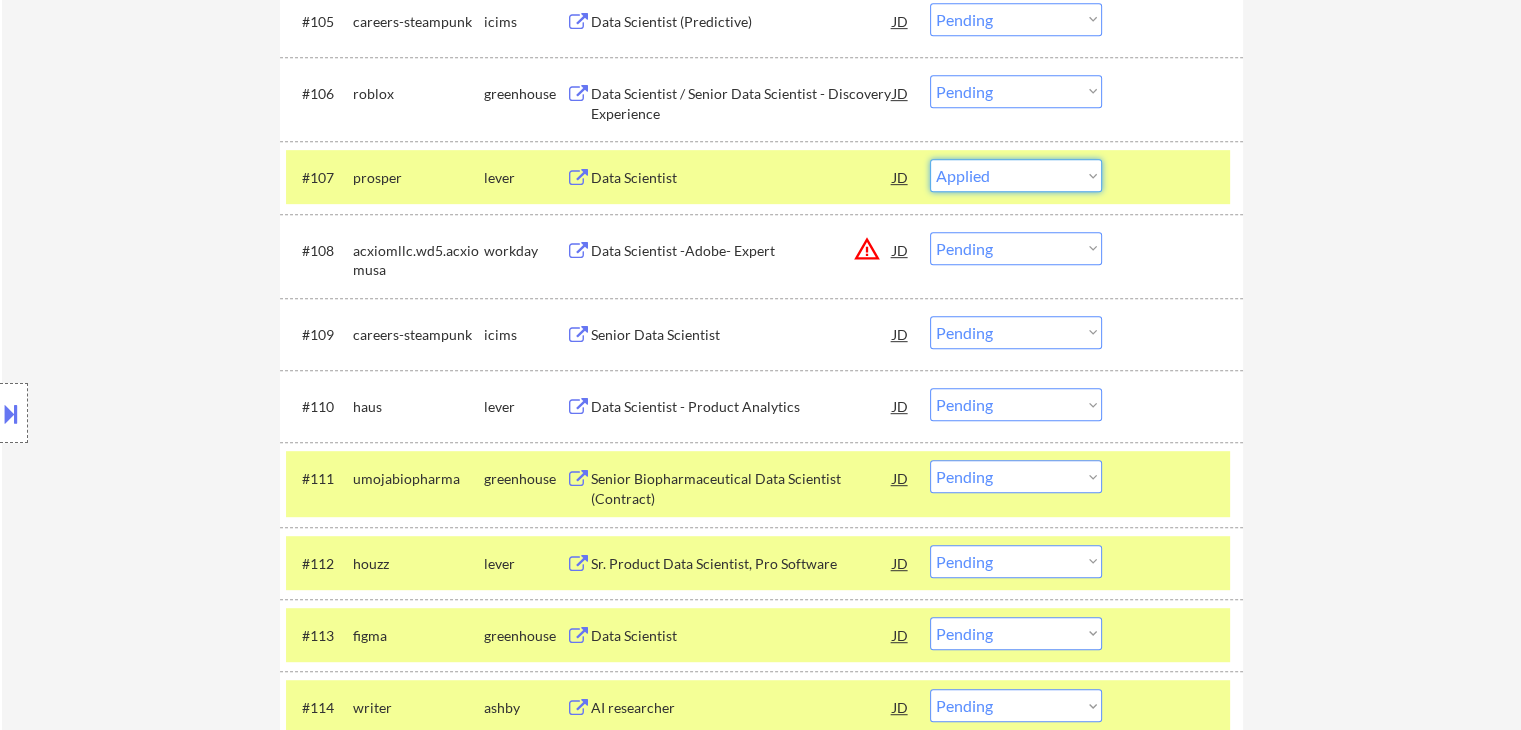 click on "Choose an option... Pending Applied Excluded (Questions) Excluded (Expired) Excluded (Location) Excluded (Bad Match) Excluded (Blocklist) Excluded (Salary) Excluded (Other)" at bounding box center [1016, 175] 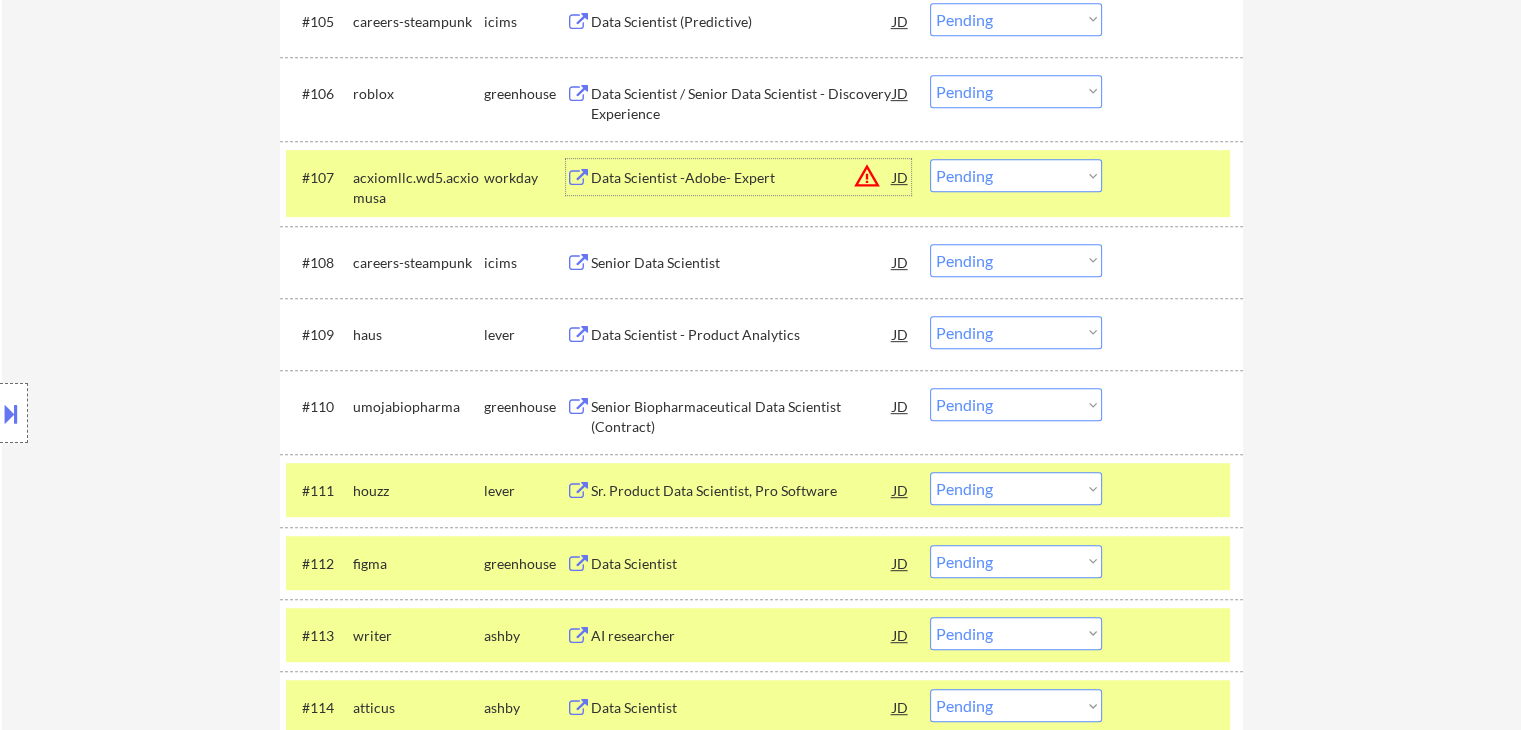 click on "Data Scientist -Adobe- Expert" at bounding box center [742, 178] 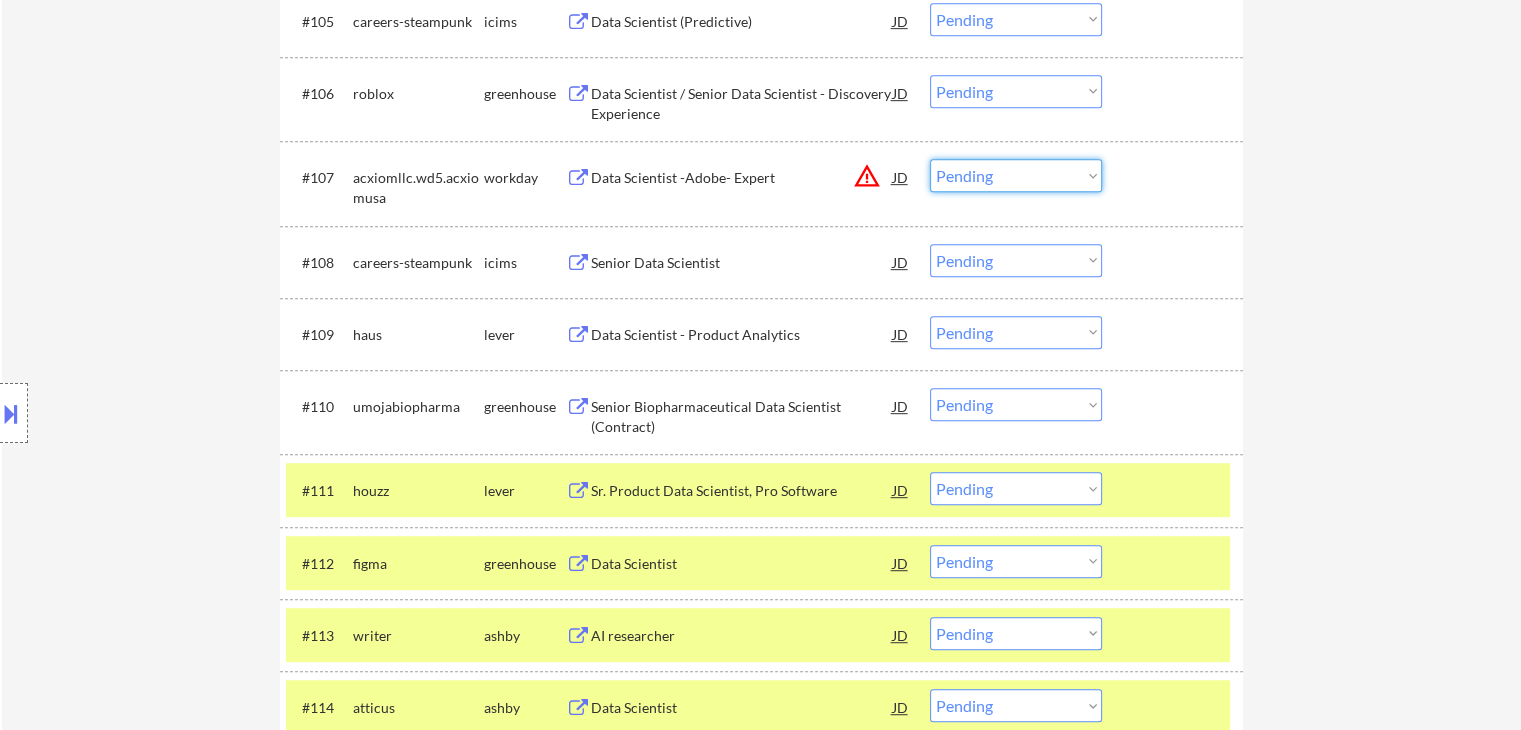 drag, startPoint x: 979, startPoint y: 177, endPoint x: 995, endPoint y: 187, distance: 18.867962 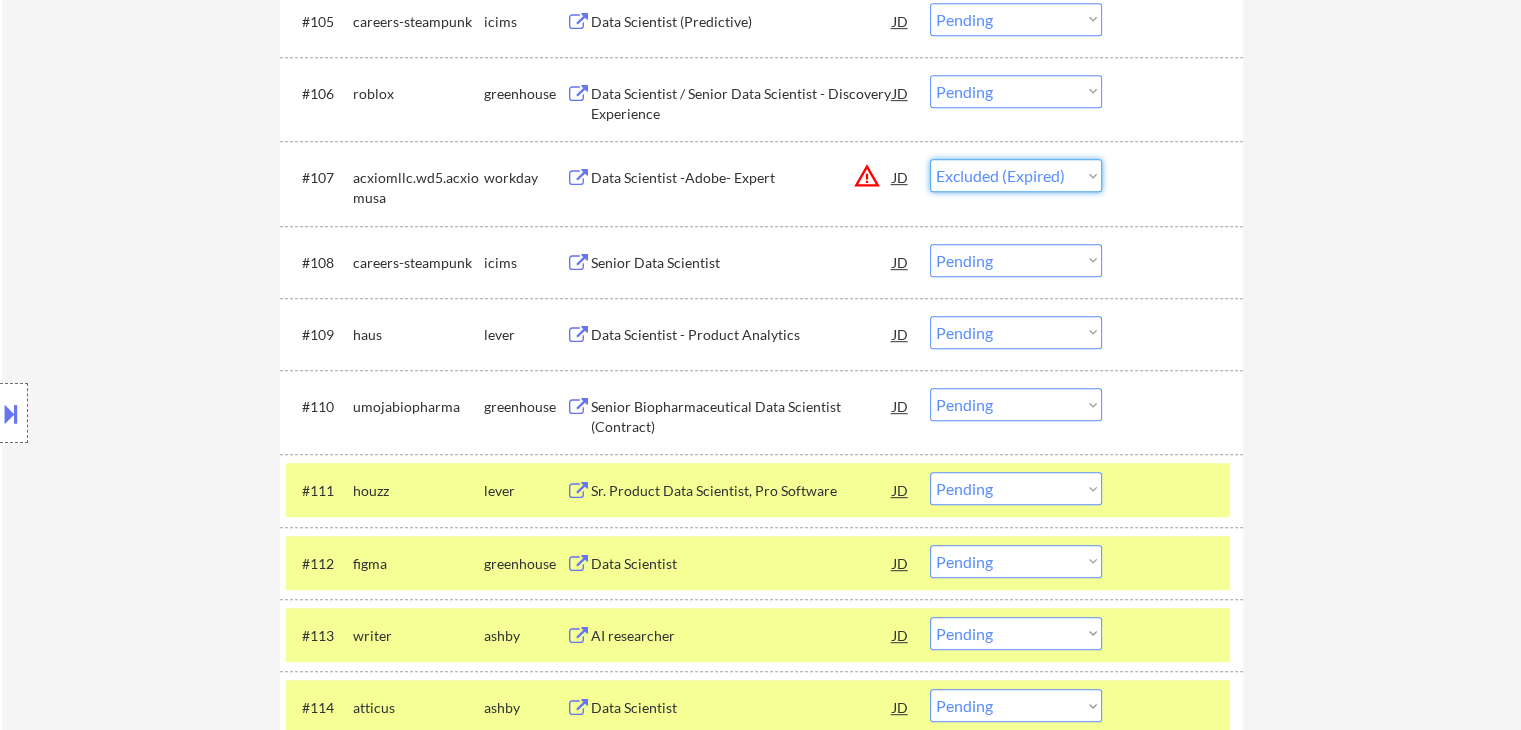 click on "Choose an option... Pending Applied Excluded (Questions) Excluded (Expired) Excluded (Location) Excluded (Bad Match) Excluded (Blocklist) Excluded (Salary) Excluded (Other)" at bounding box center [1016, 175] 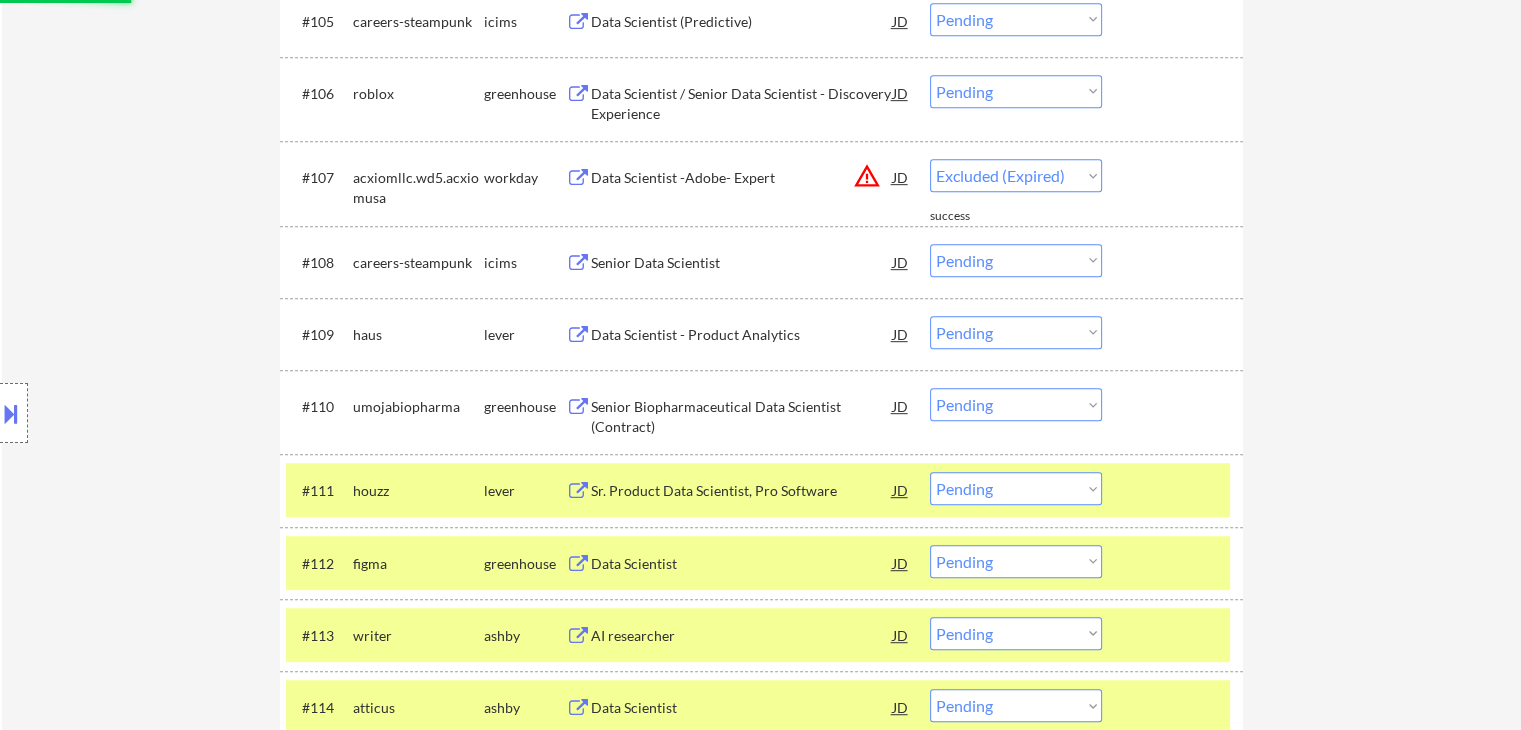 select on ""pending"" 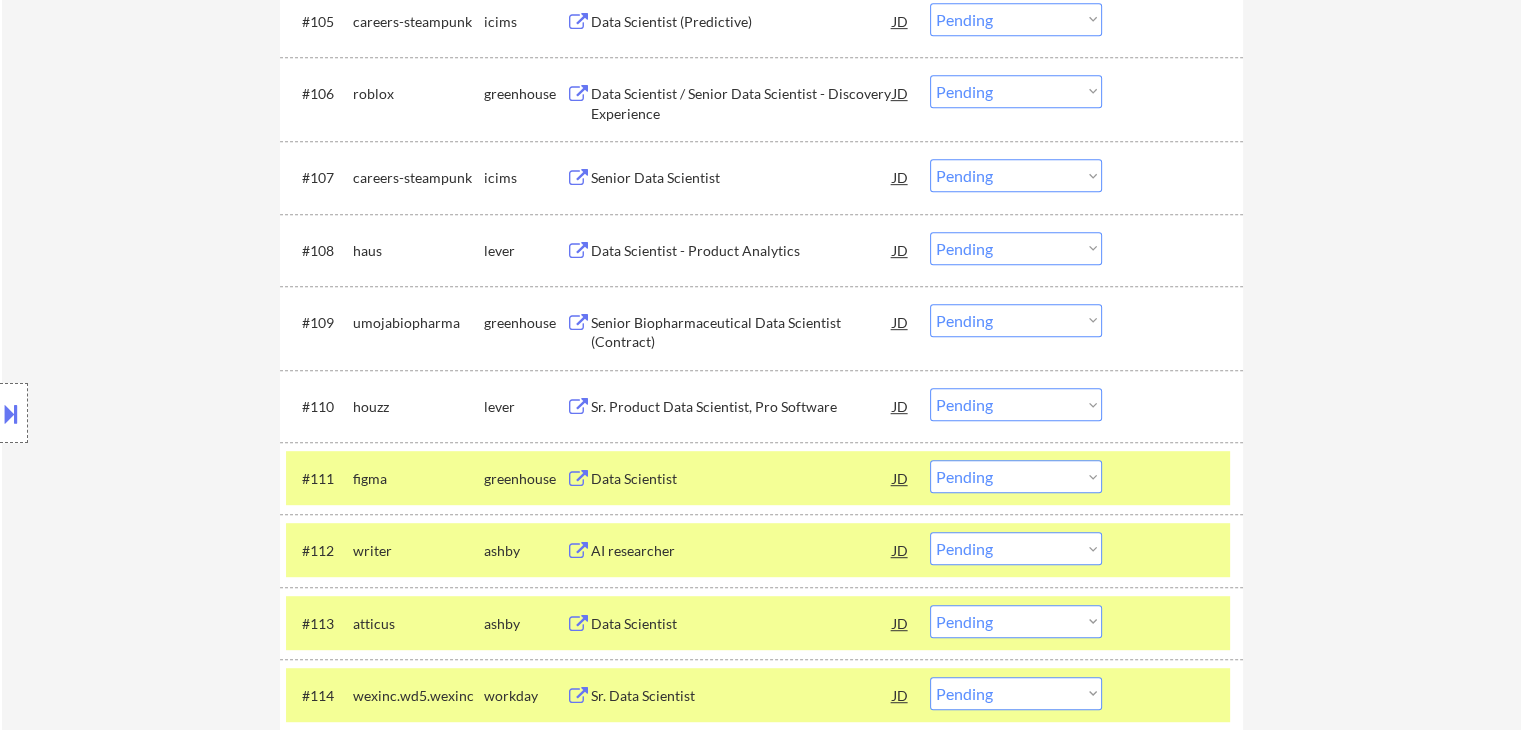 click on "figma" at bounding box center [418, 478] 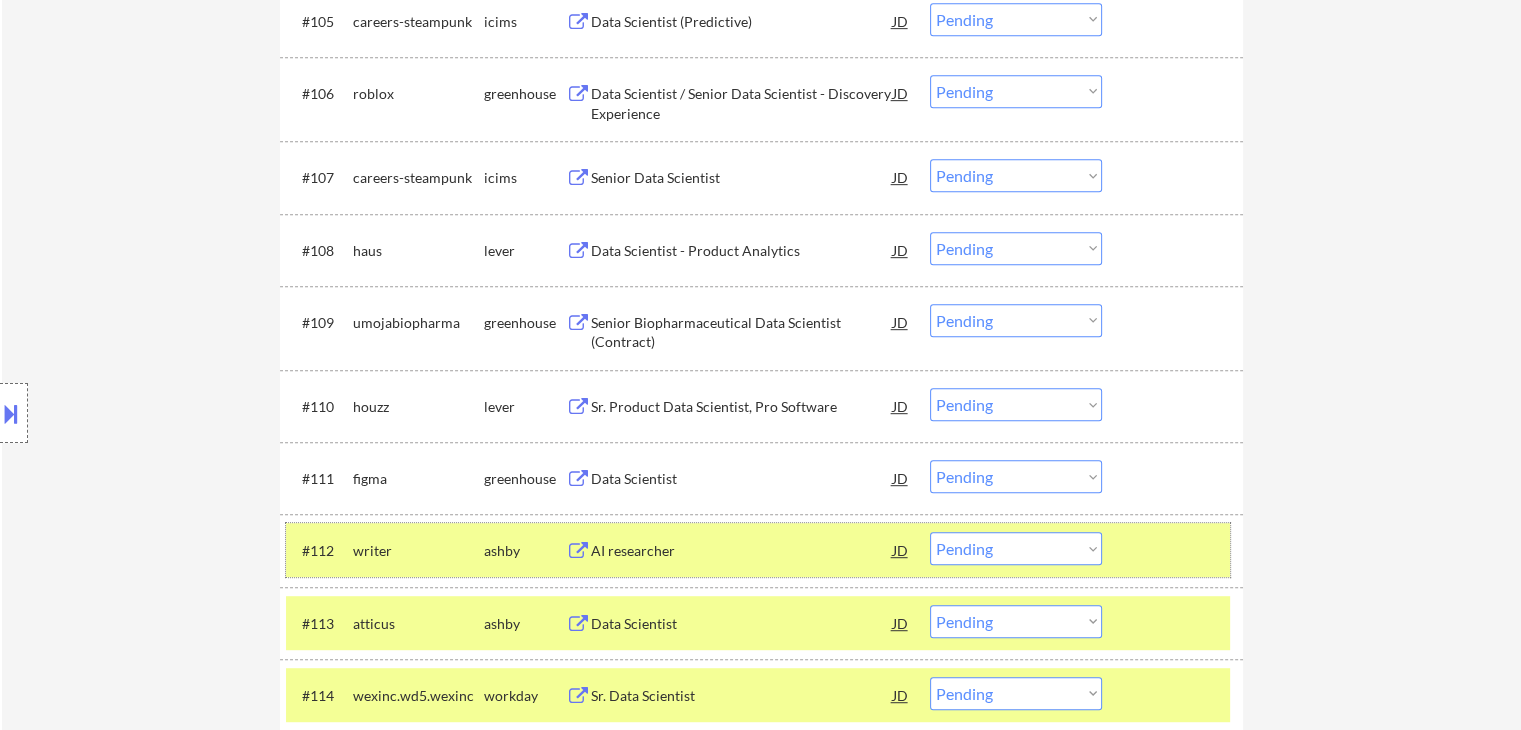 drag, startPoint x: 435, startPoint y: 569, endPoint x: 441, endPoint y: 605, distance: 36.496574 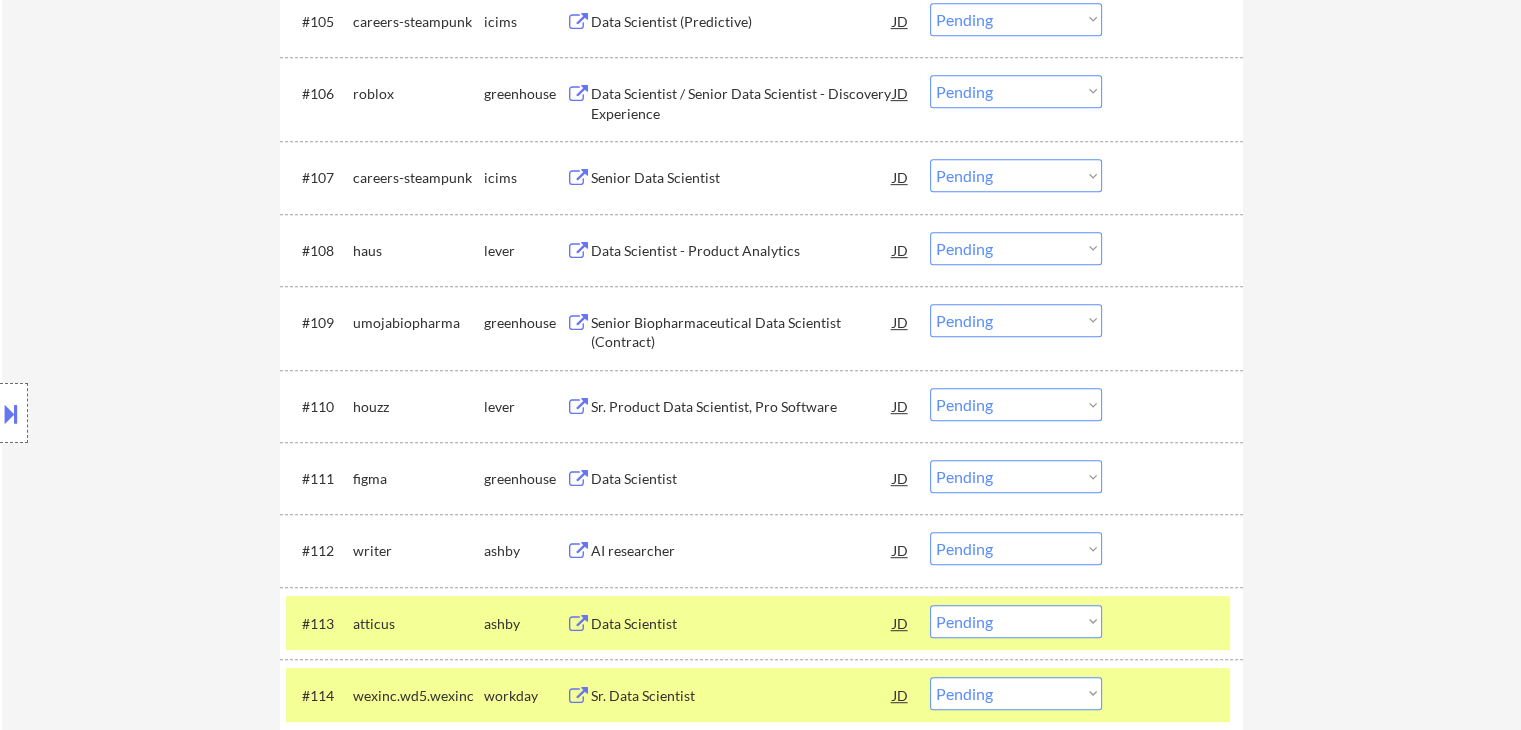 drag, startPoint x: 441, startPoint y: 613, endPoint x: 447, endPoint y: 672, distance: 59.3043 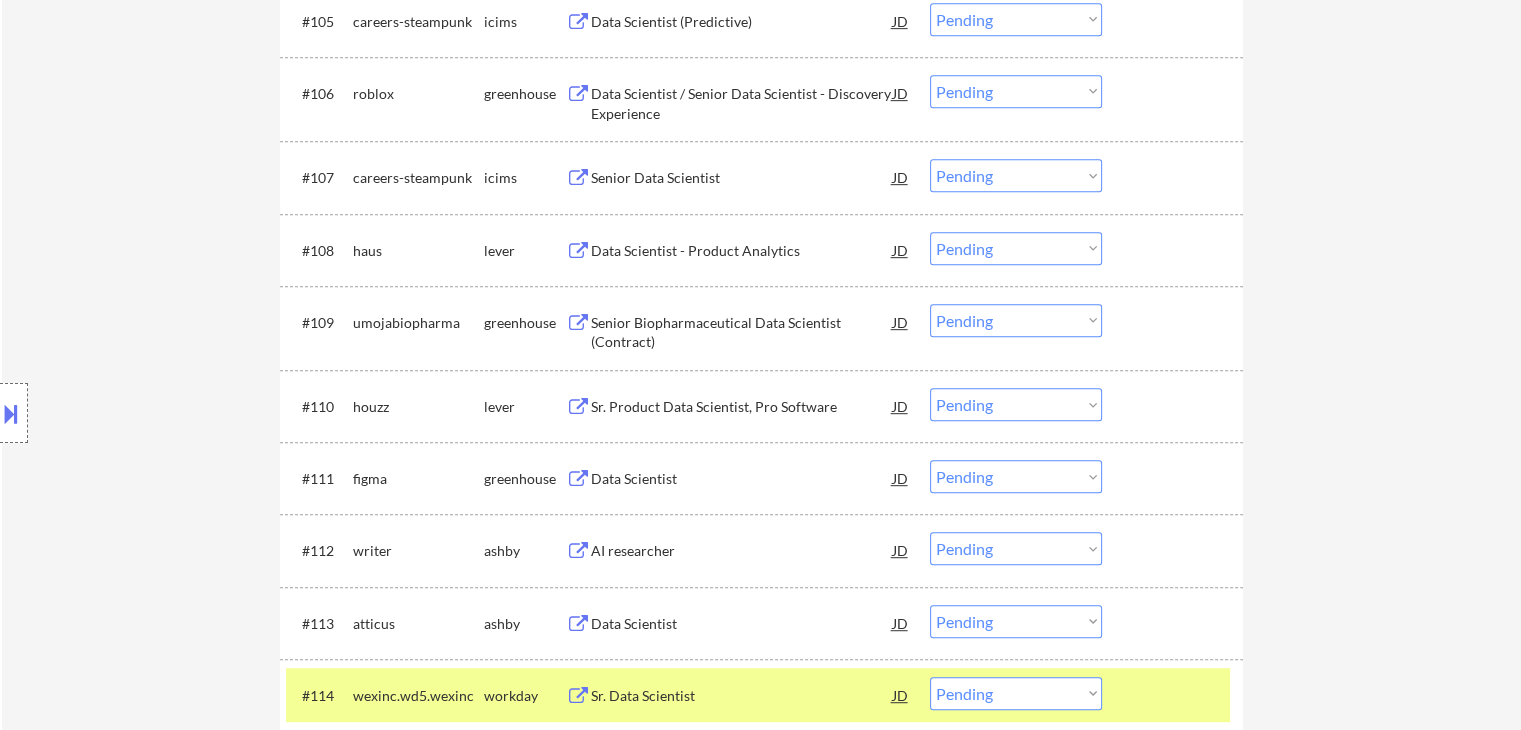 click on "wexinc.wd5.wexinc" at bounding box center [418, 695] 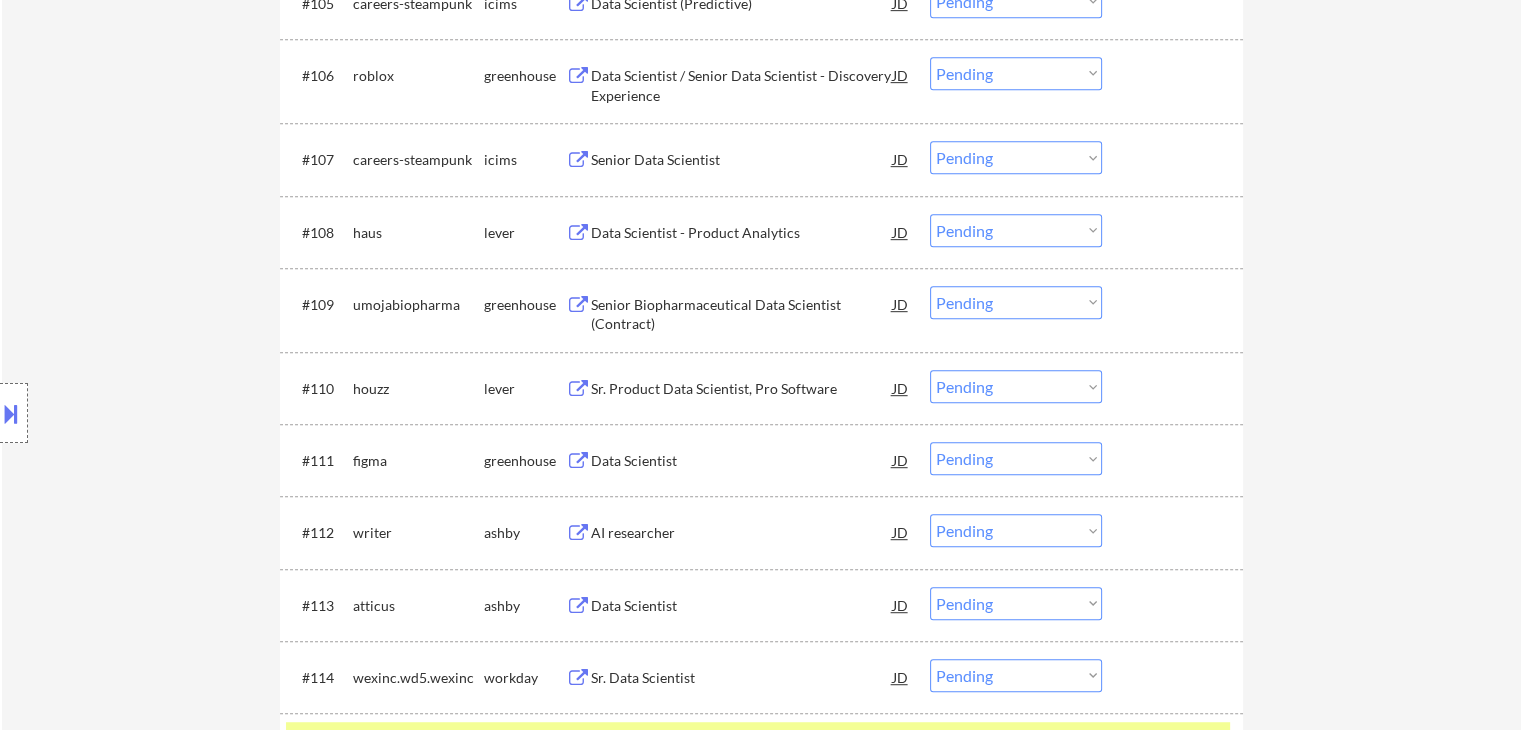 scroll, scrollTop: 1300, scrollLeft: 0, axis: vertical 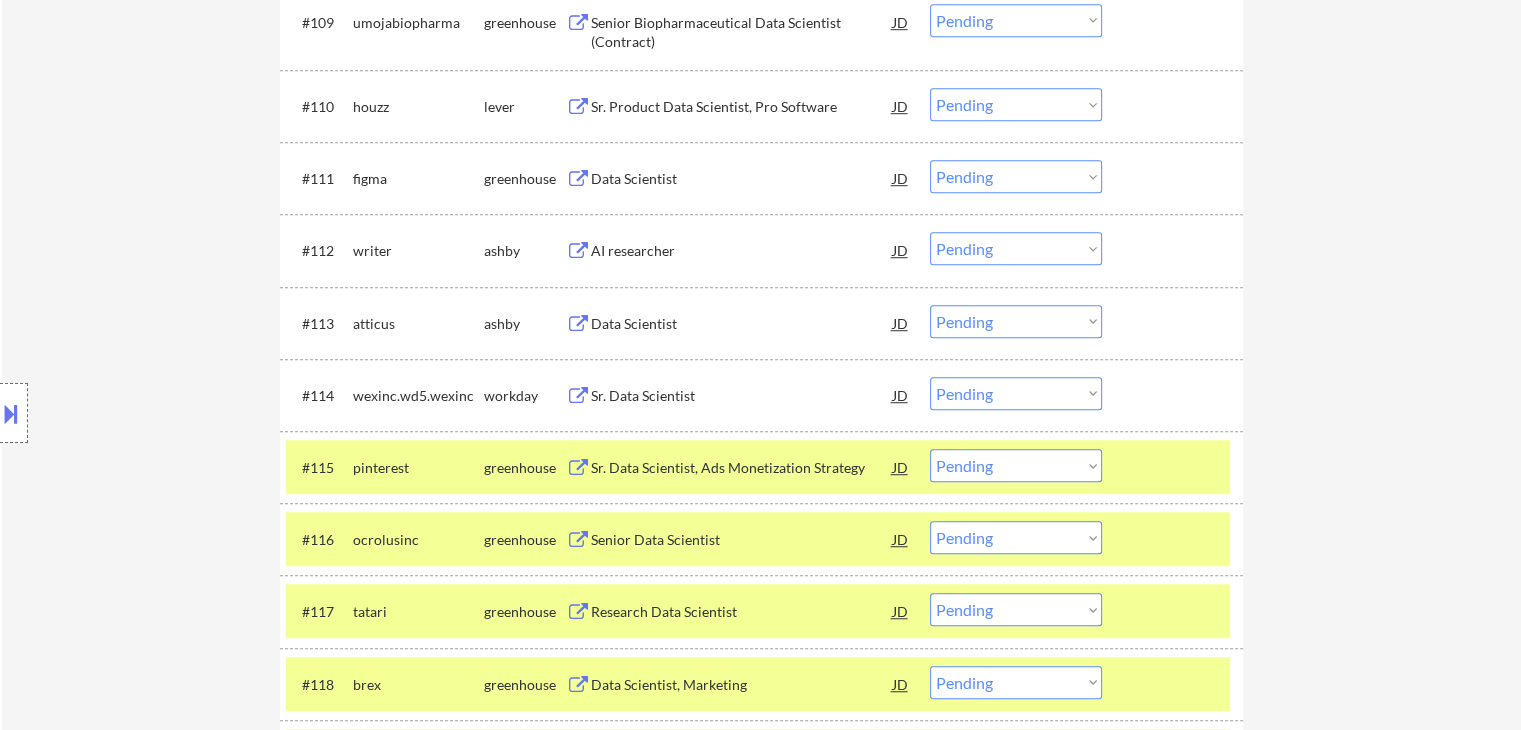 drag, startPoint x: 409, startPoint y: 463, endPoint x: 412, endPoint y: 489, distance: 26.172504 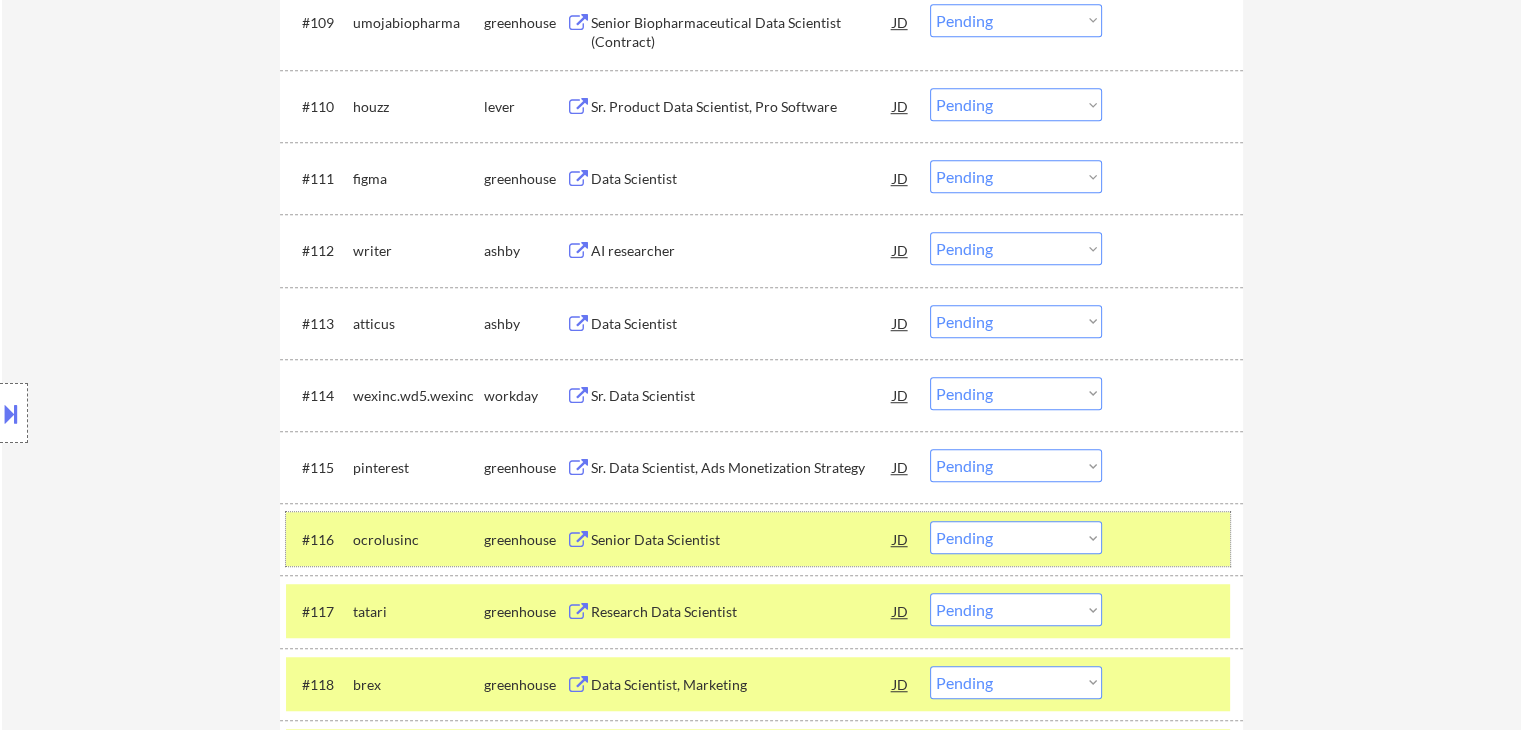drag, startPoint x: 413, startPoint y: 539, endPoint x: 425, endPoint y: 606, distance: 68.06615 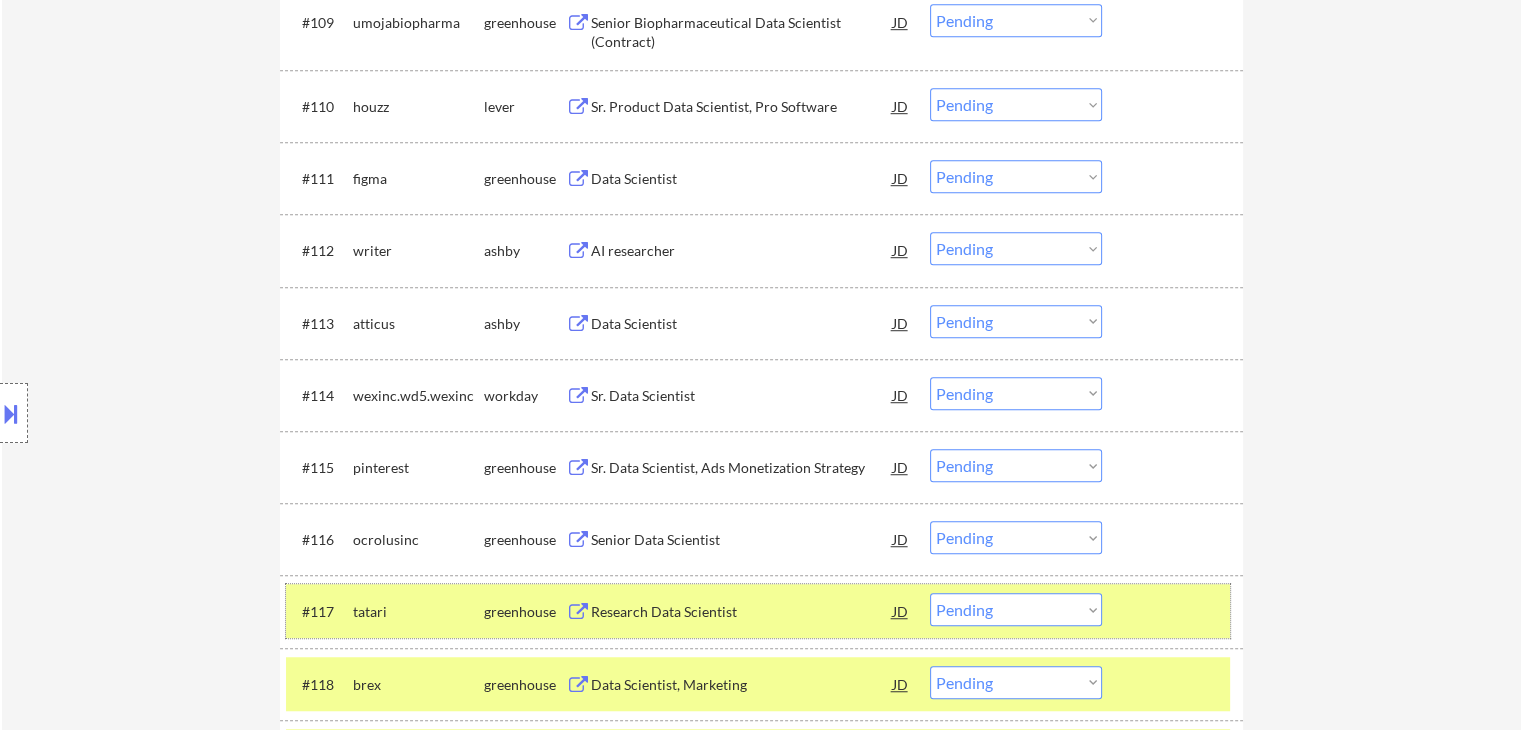 drag, startPoint x: 425, startPoint y: 613, endPoint x: 429, endPoint y: 673, distance: 60.133186 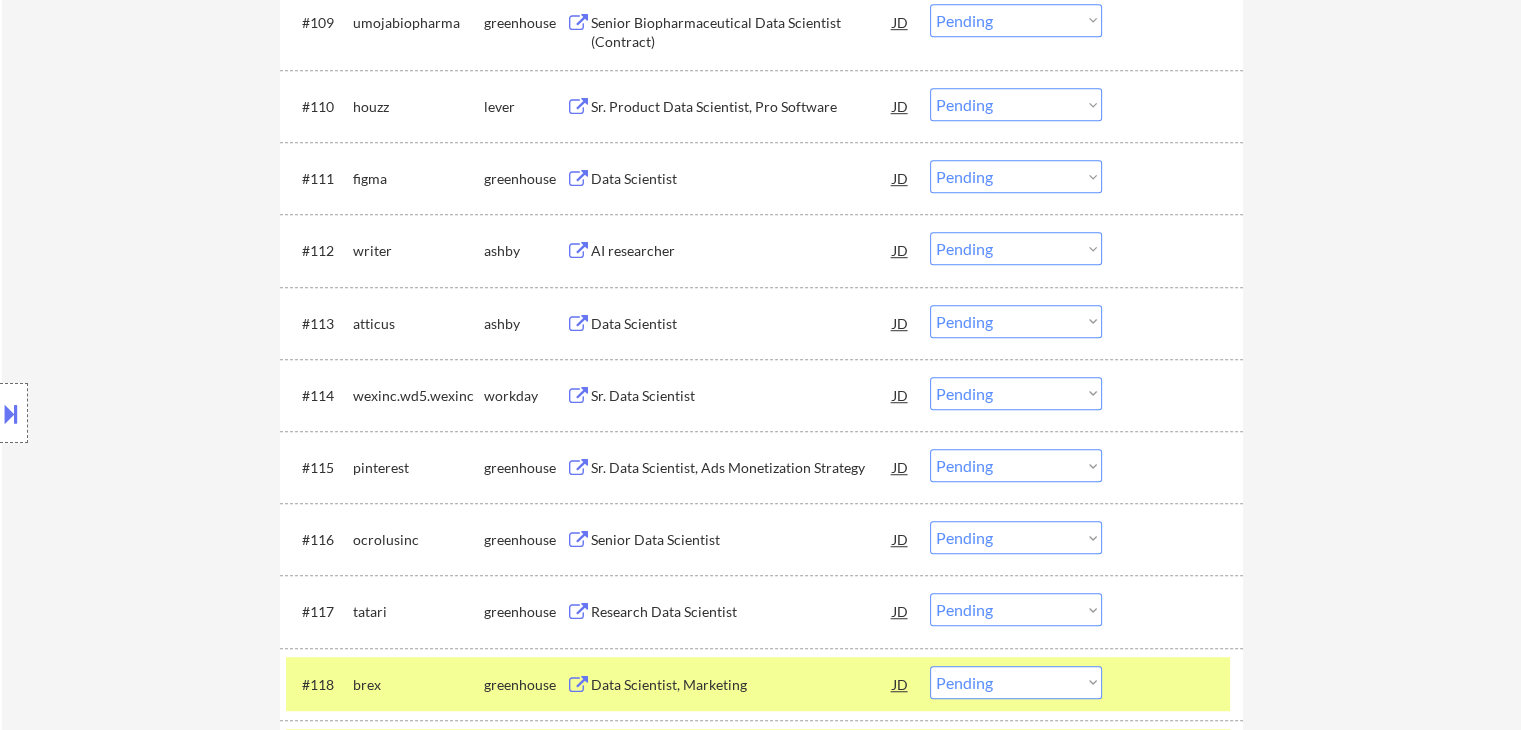 click on "brex" at bounding box center [418, 685] 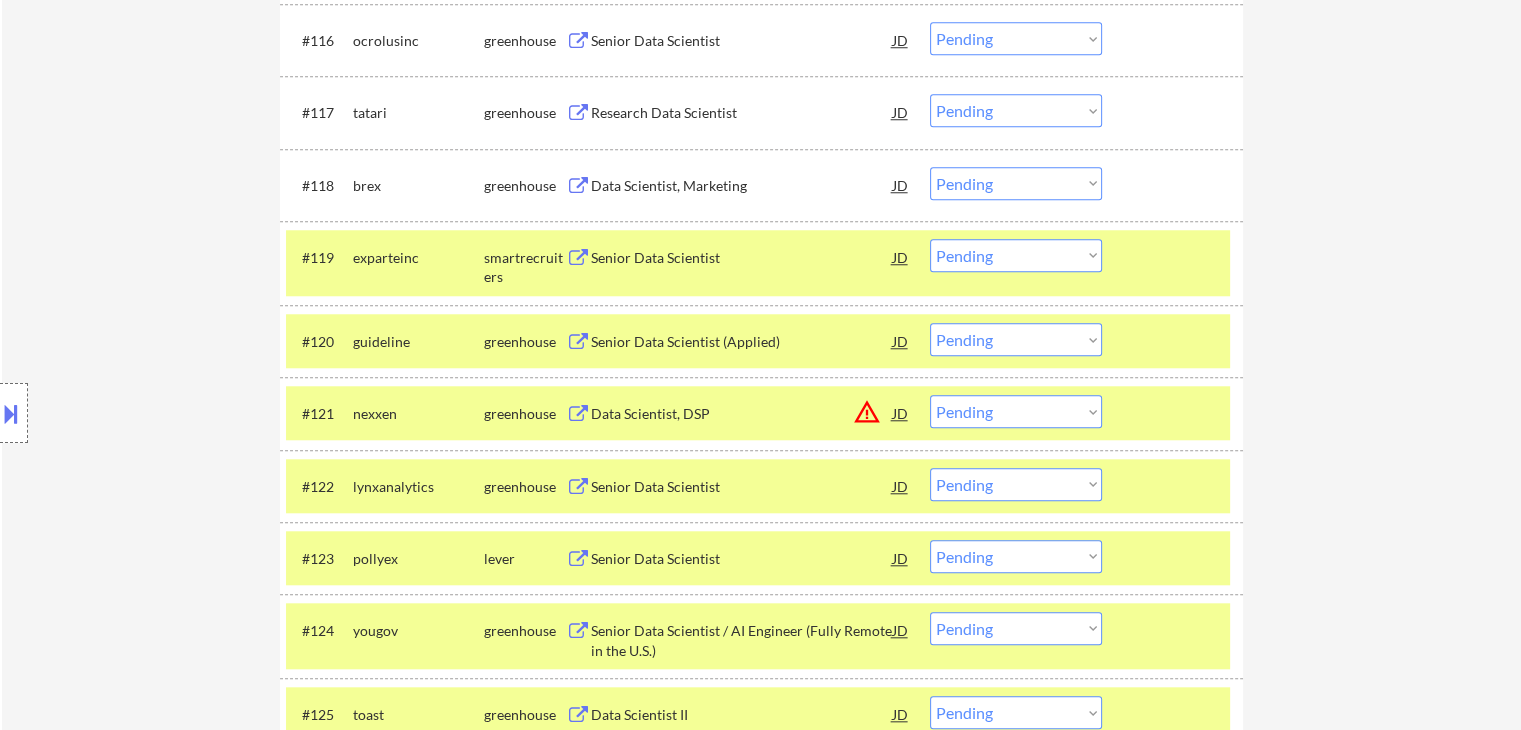 scroll, scrollTop: 1800, scrollLeft: 0, axis: vertical 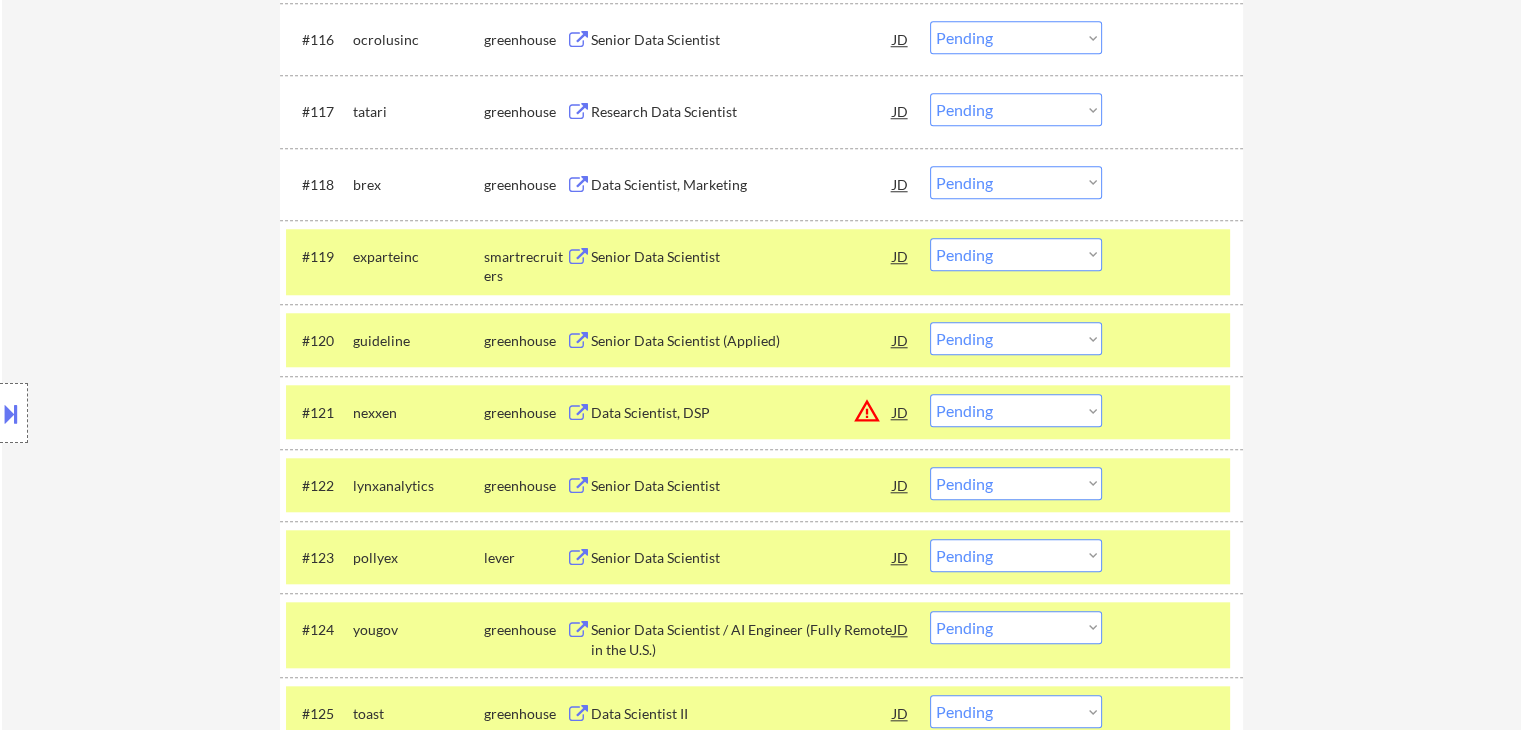 click on "guideline" at bounding box center [418, 340] 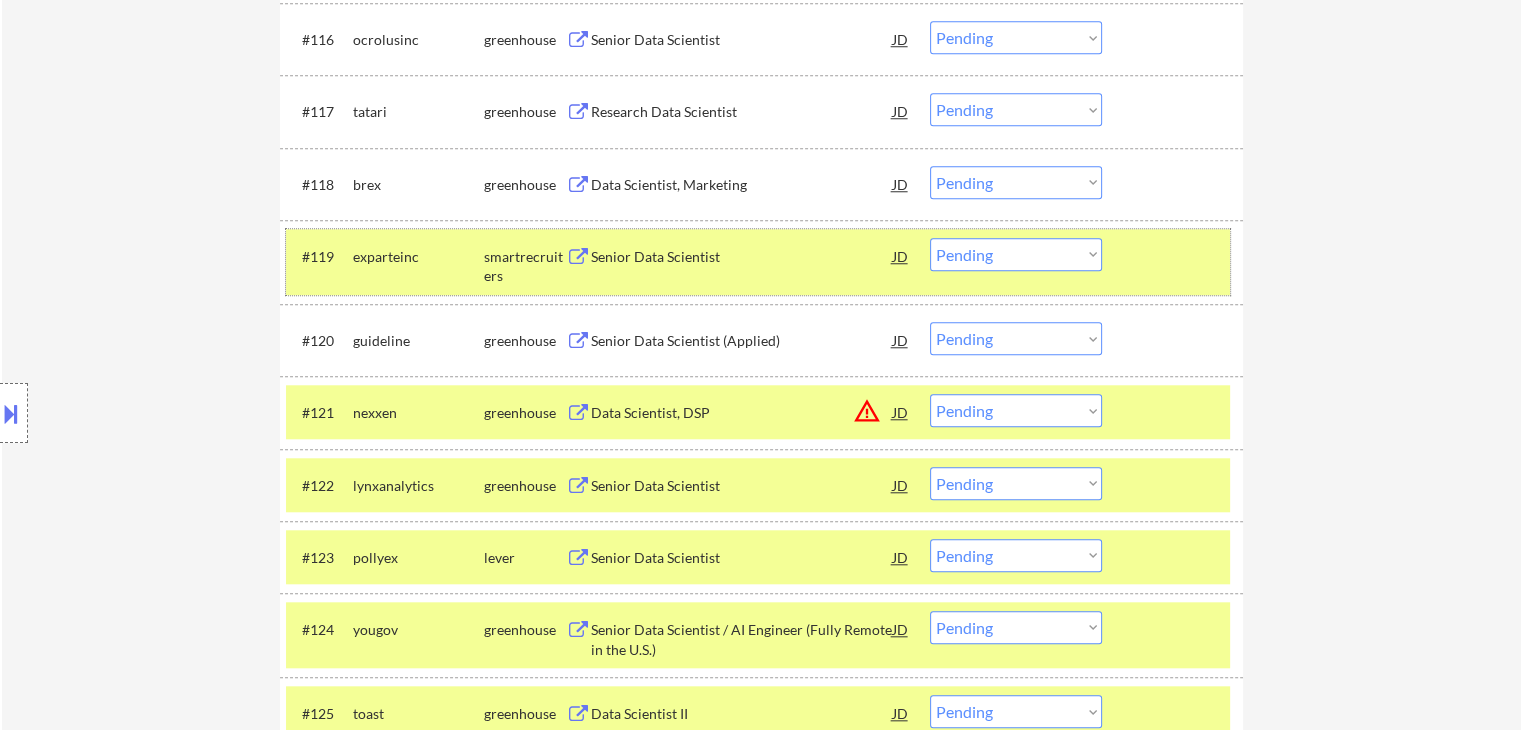 click on "exparteinc" at bounding box center (418, 257) 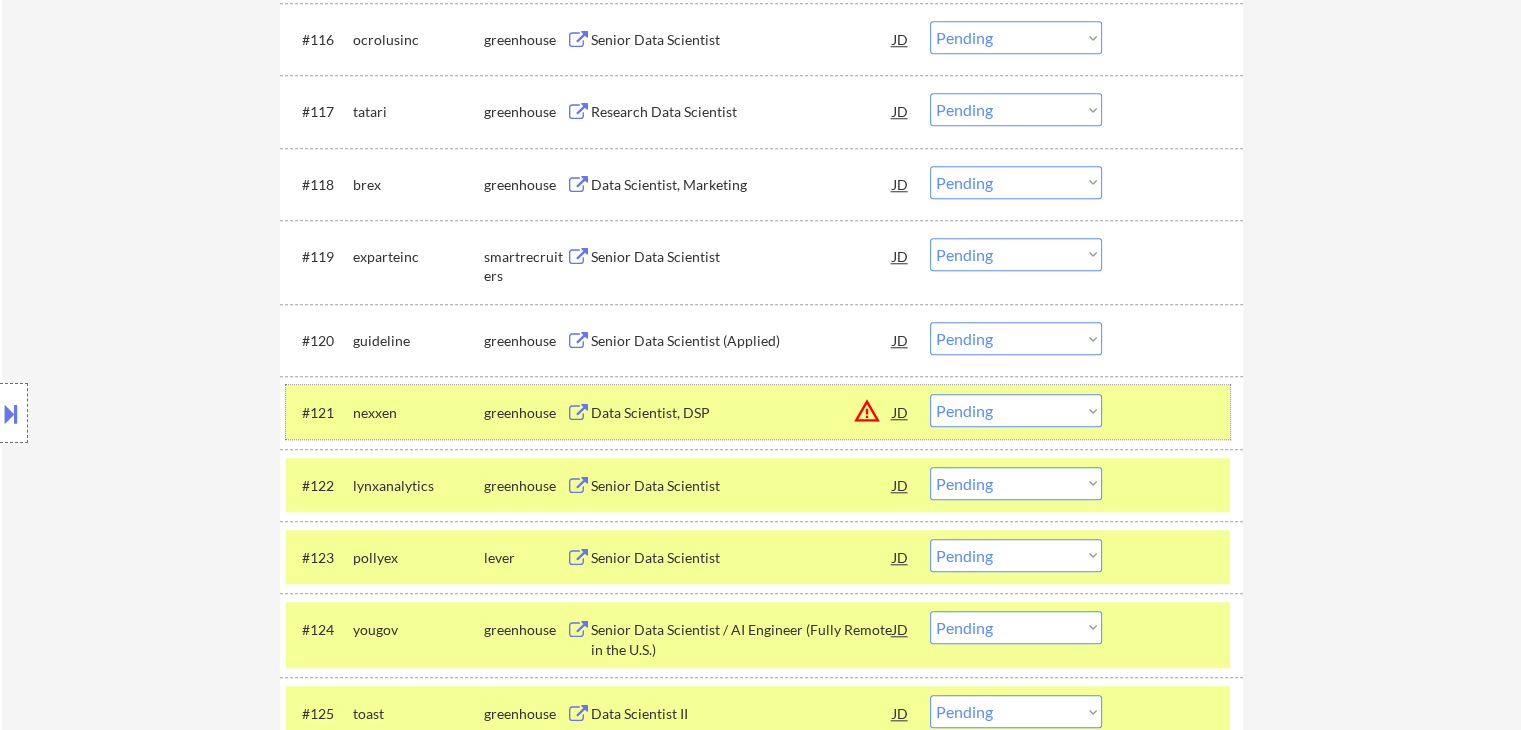 drag, startPoint x: 413, startPoint y: 385, endPoint x: 422, endPoint y: 441, distance: 56.718605 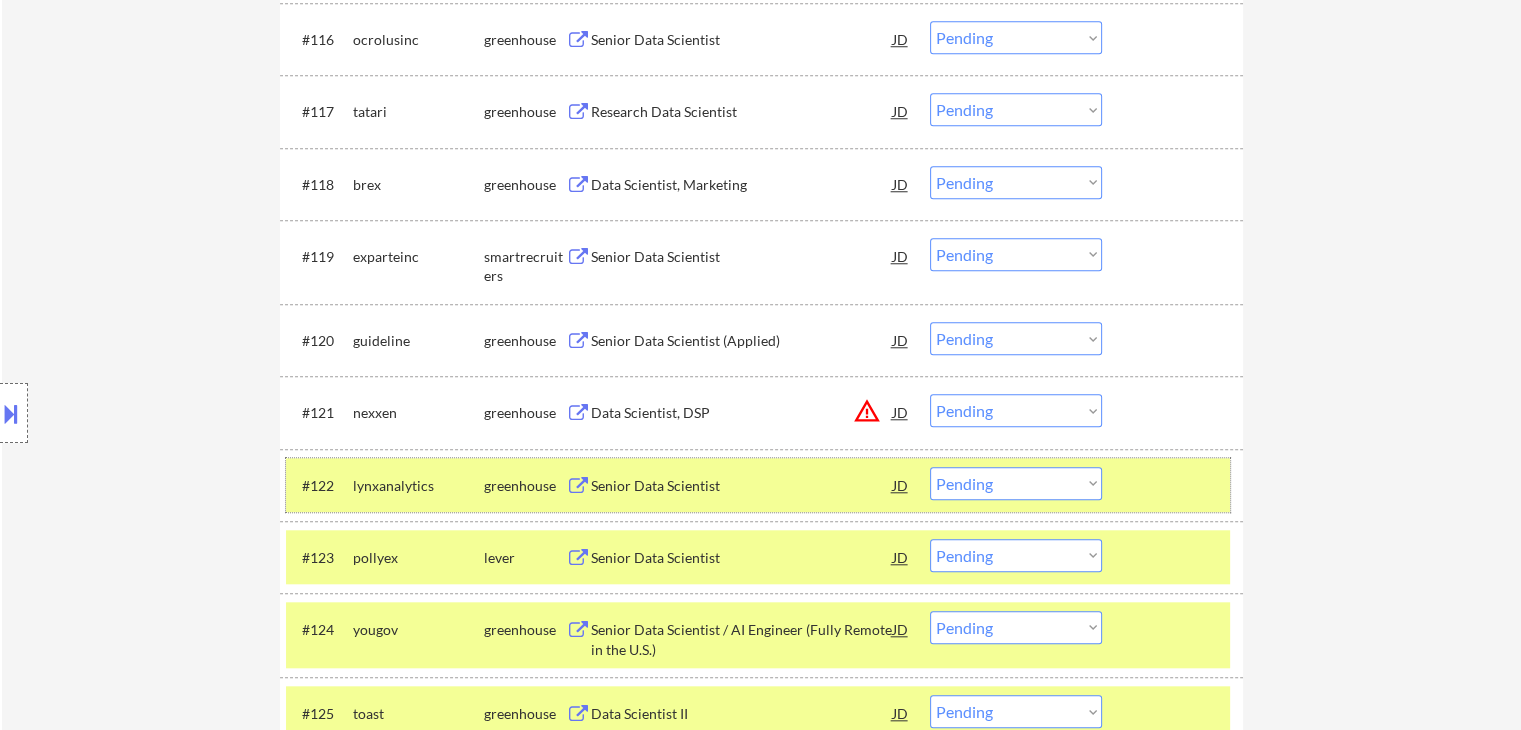 drag, startPoint x: 423, startPoint y: 493, endPoint x: 427, endPoint y: 555, distance: 62.1289 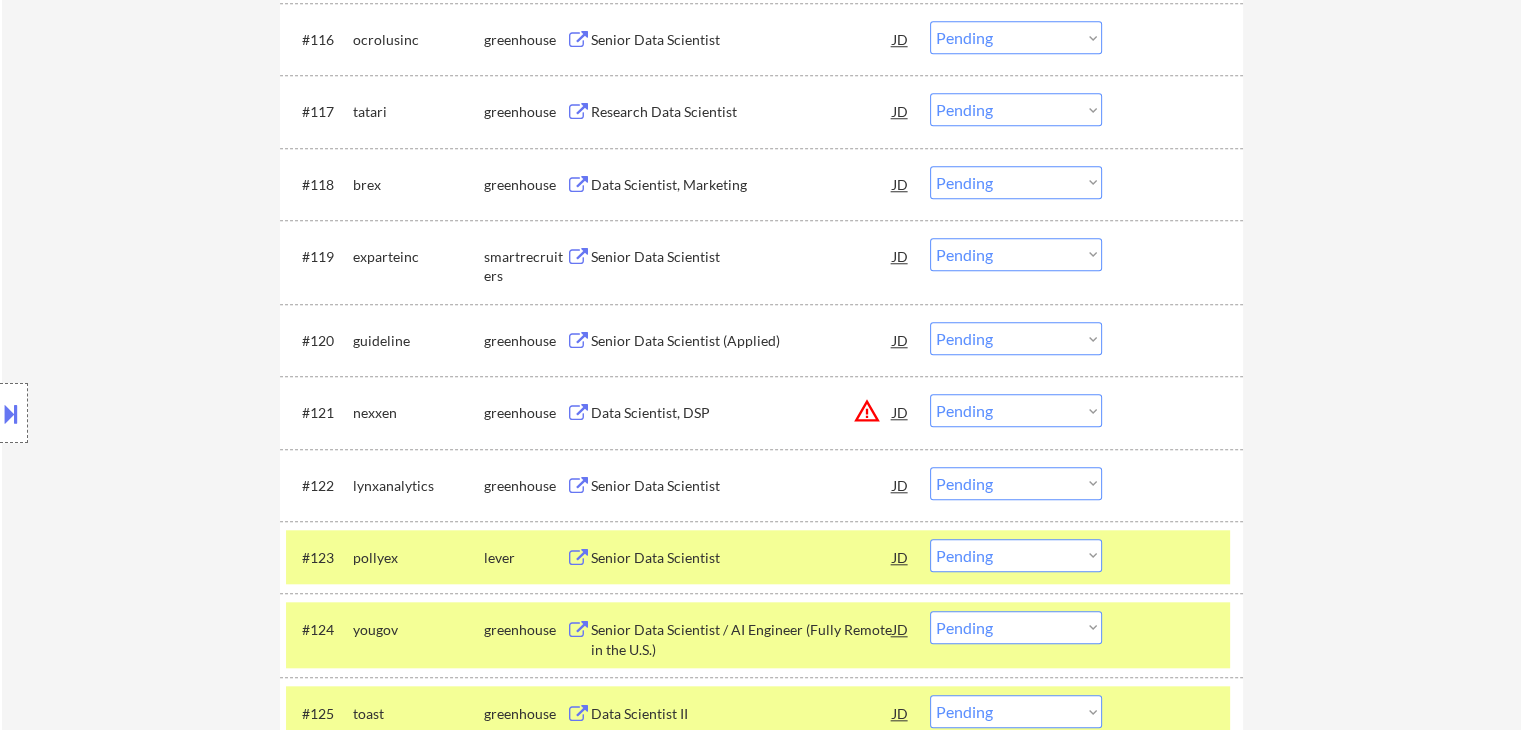 drag, startPoint x: 426, startPoint y: 569, endPoint x: 425, endPoint y: 599, distance: 30.016663 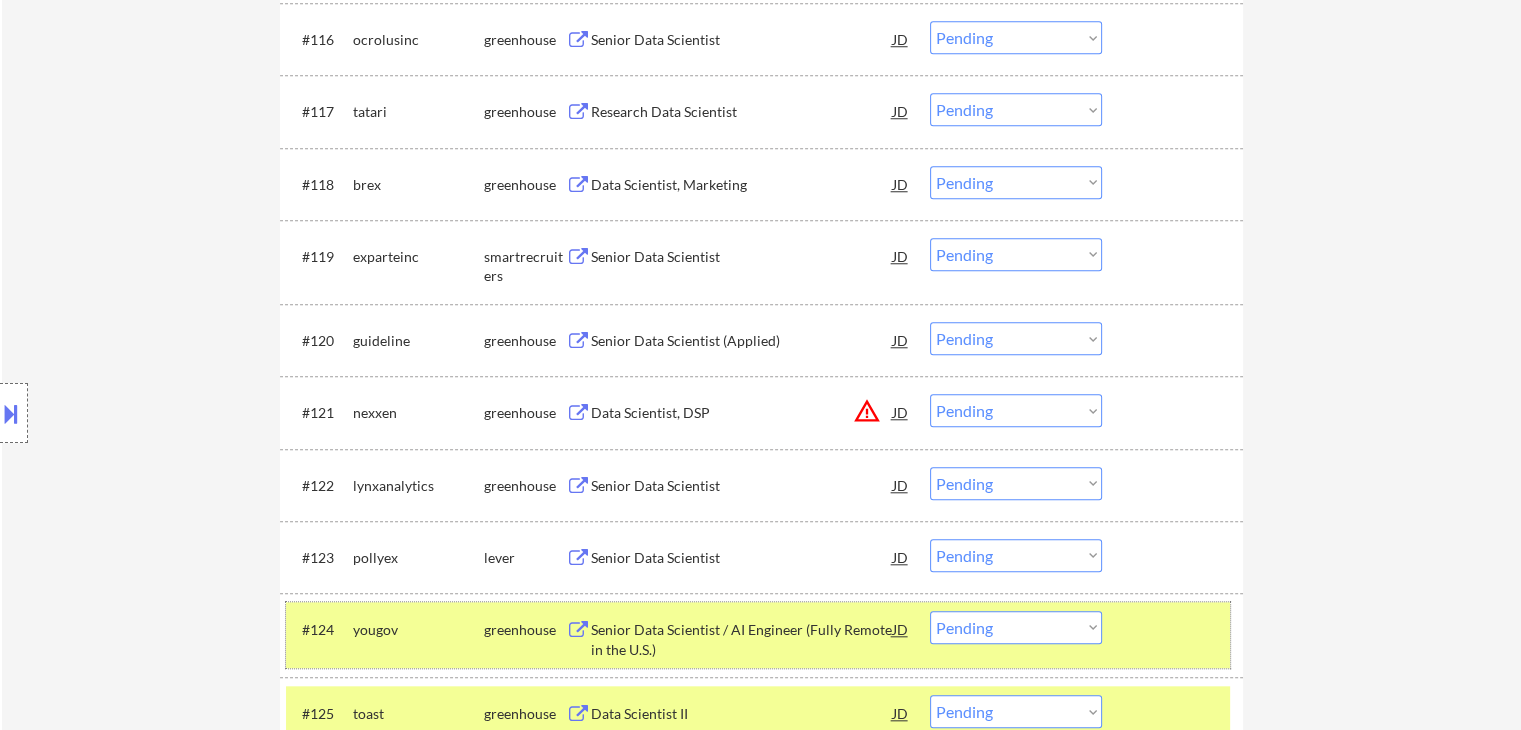 drag, startPoint x: 425, startPoint y: 638, endPoint x: 428, endPoint y: 665, distance: 27.166155 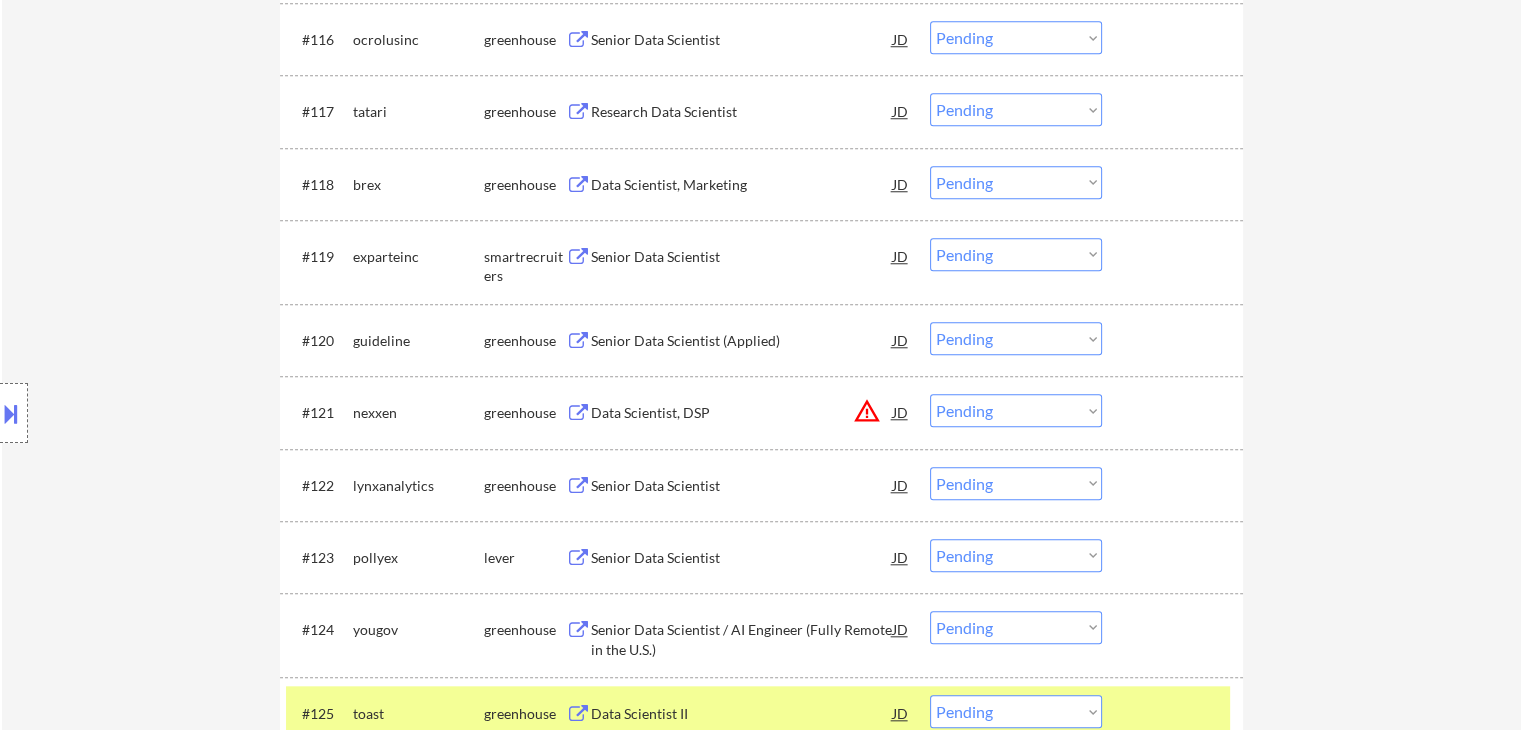 click on "#124 yougov greenhouse Senior Data Scientist / AI Engineer (Fully Remote in the U.S.) JD warning_amber Choose an option... Pending Applied Excluded (Questions) Excluded (Expired) Excluded (Location) Excluded (Bad Match) Excluded (Blocklist) Excluded (Salary) Excluded (Other)" at bounding box center [758, 635] 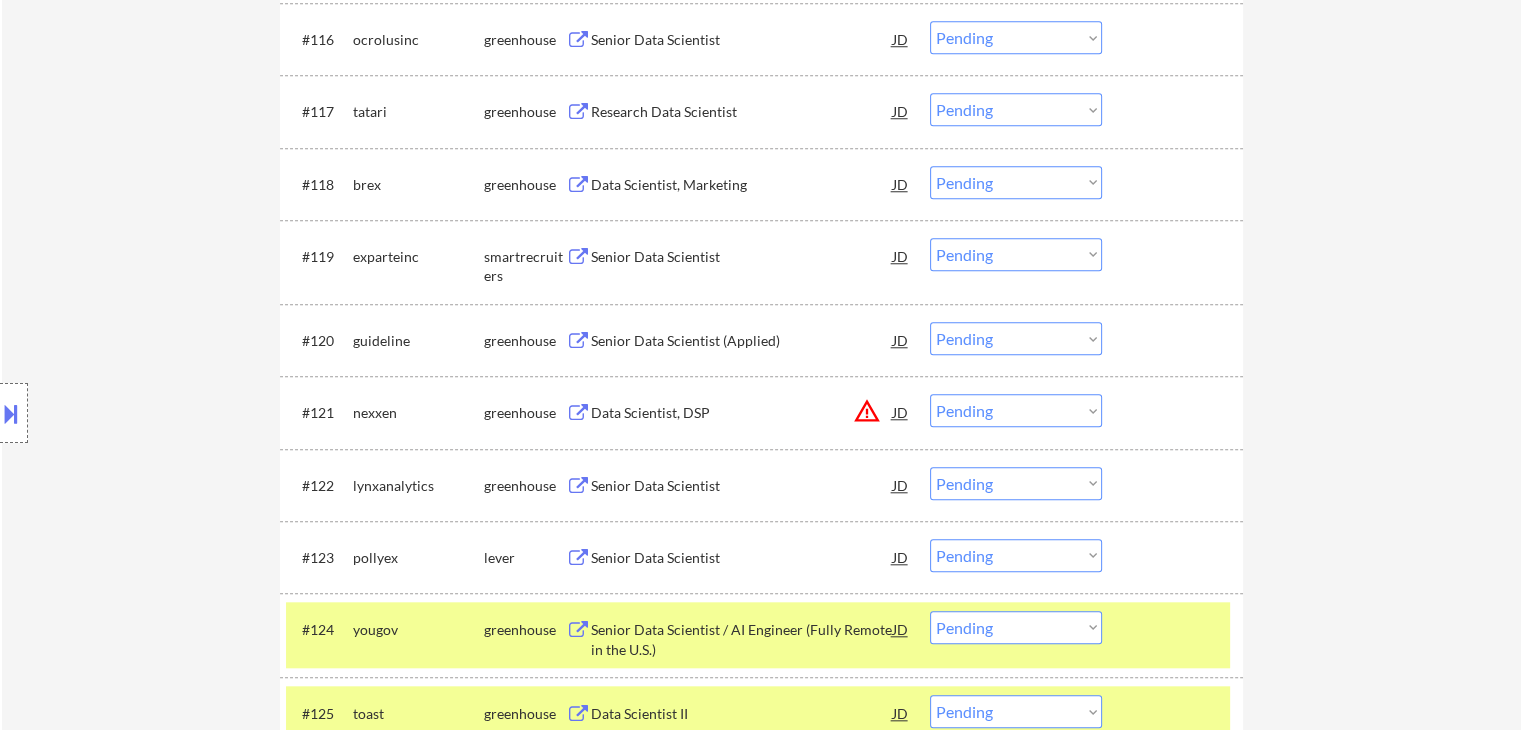 click on "yougov" at bounding box center [418, 630] 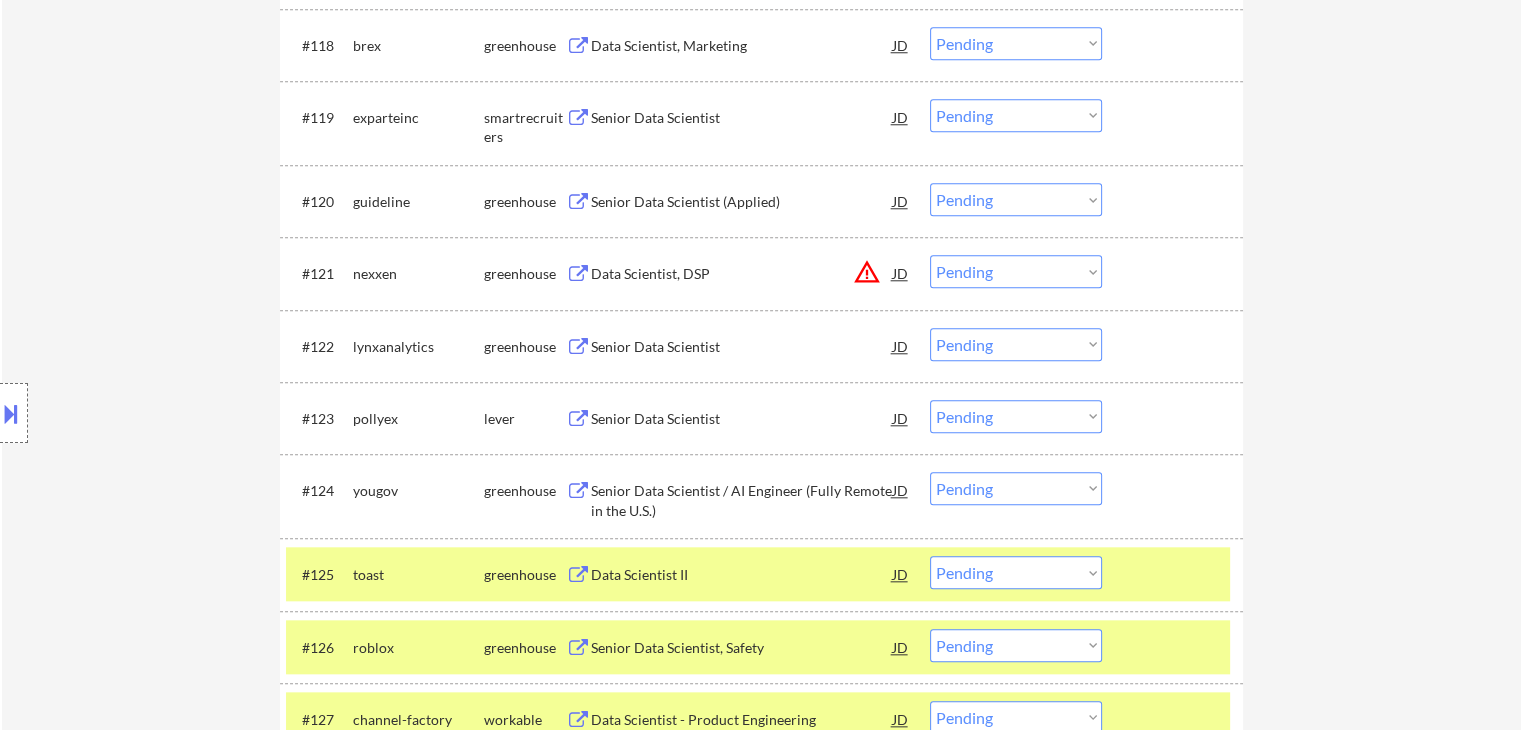 scroll, scrollTop: 2100, scrollLeft: 0, axis: vertical 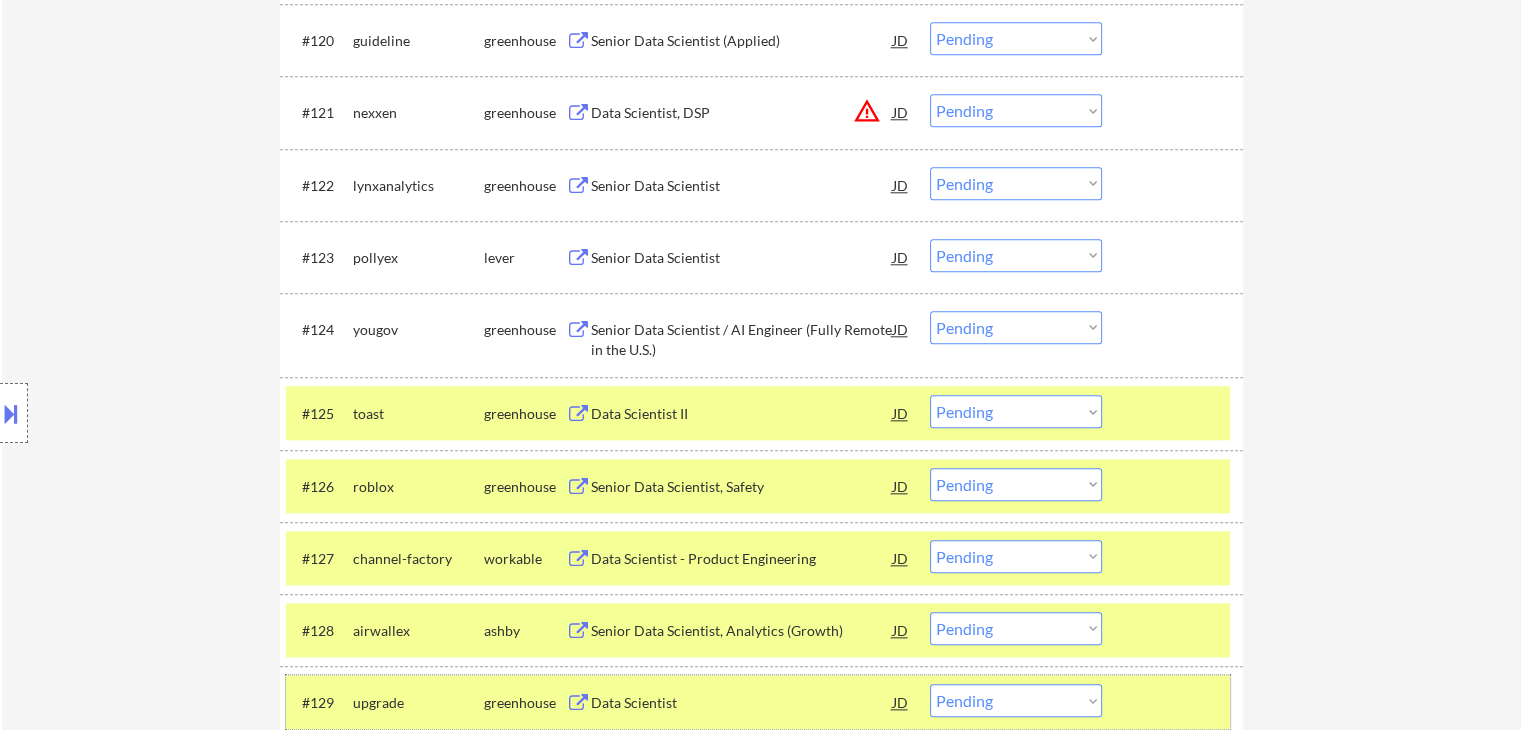 drag, startPoint x: 411, startPoint y: 693, endPoint x: 411, endPoint y: 625, distance: 68 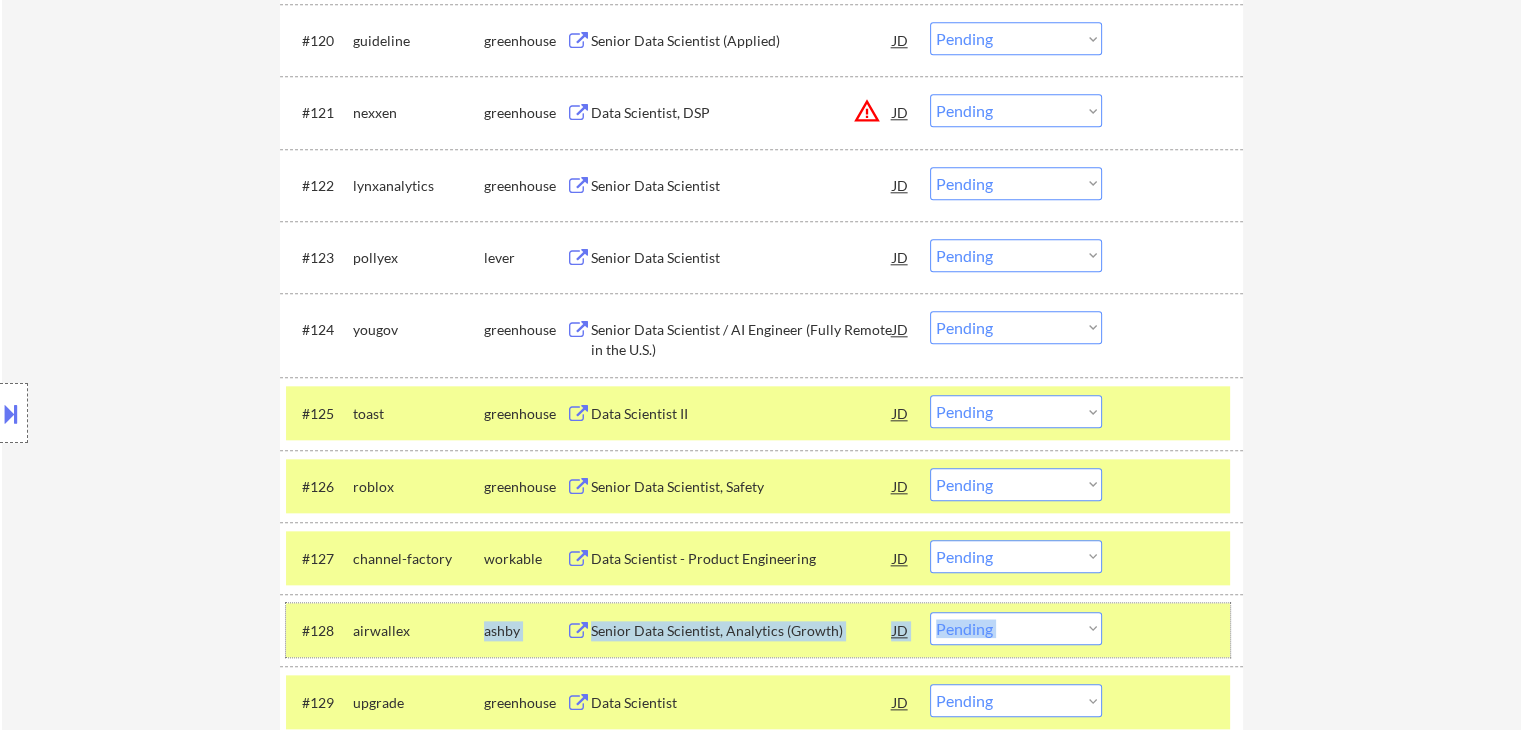 drag, startPoint x: 411, startPoint y: 625, endPoint x: 400, endPoint y: 549, distance: 76.79192 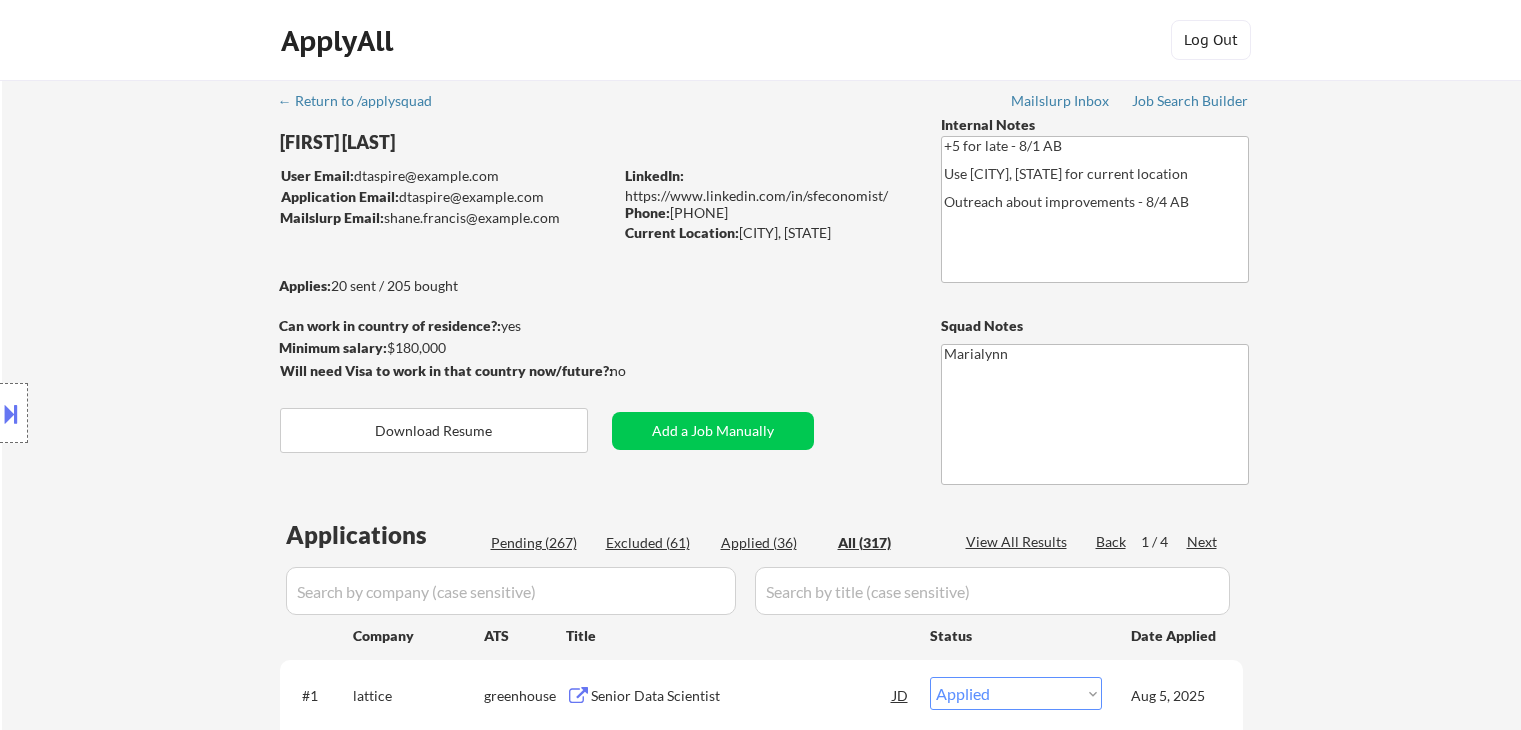 select on ""applied"" 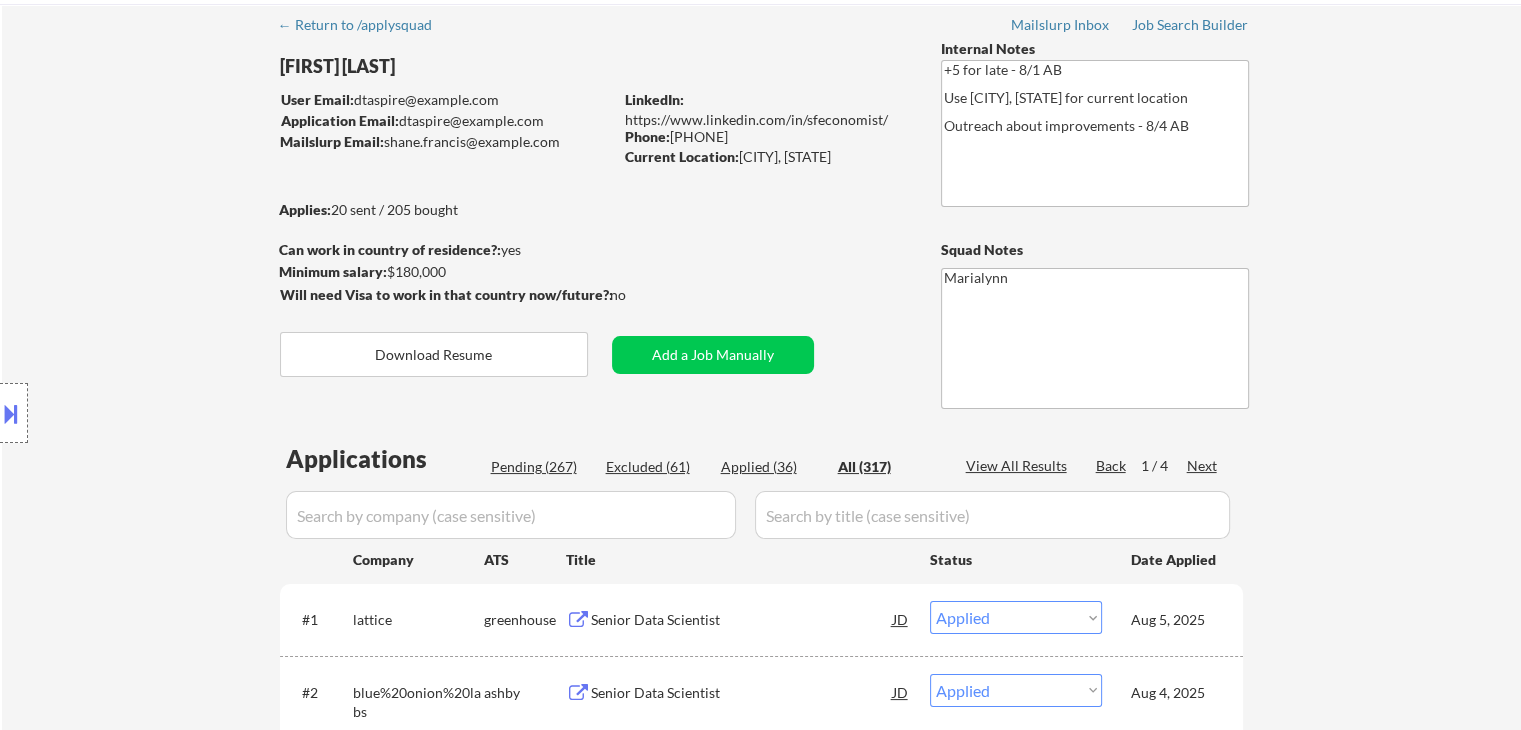 drag, startPoint x: 774, startPoint y: 474, endPoint x: 785, endPoint y: 462, distance: 16.27882 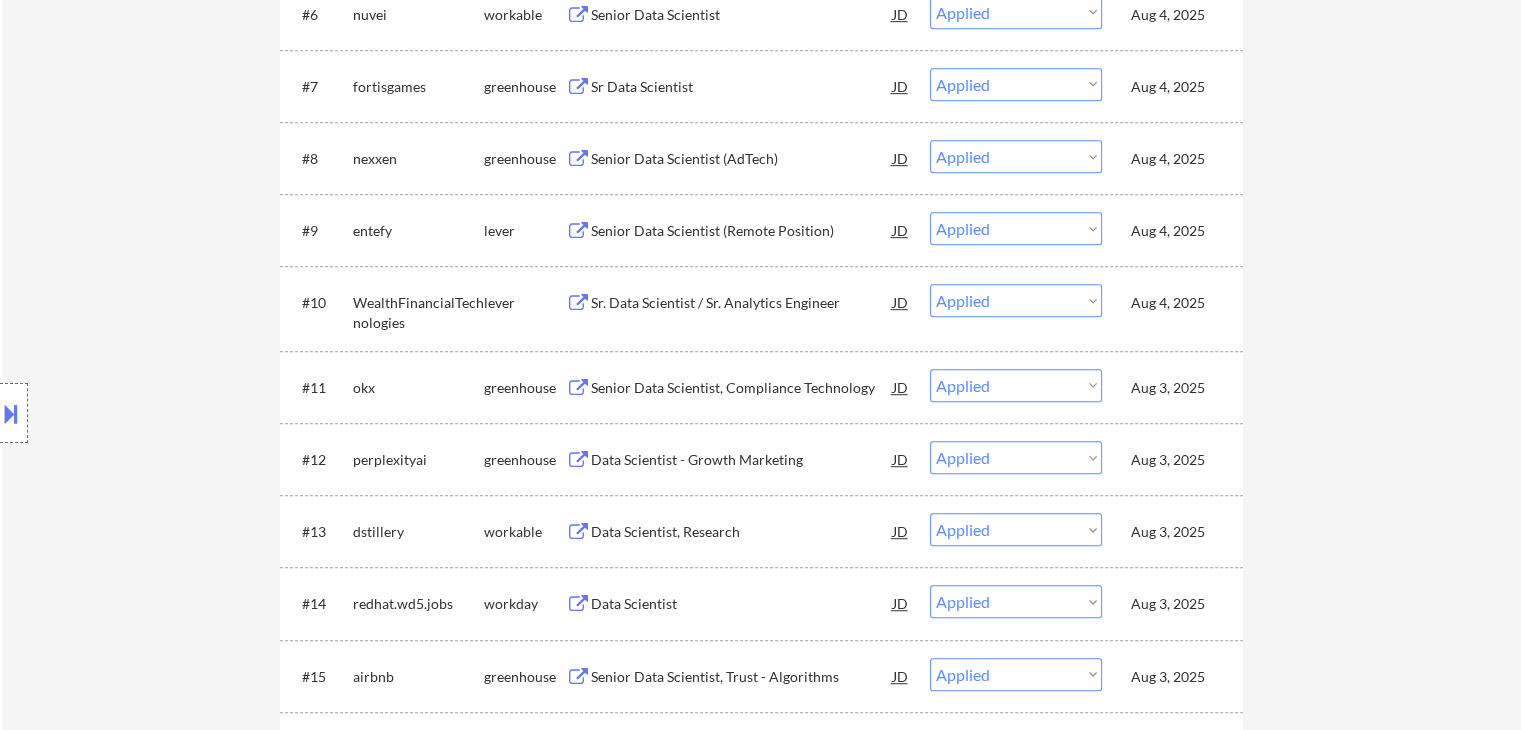 scroll, scrollTop: 1076, scrollLeft: 0, axis: vertical 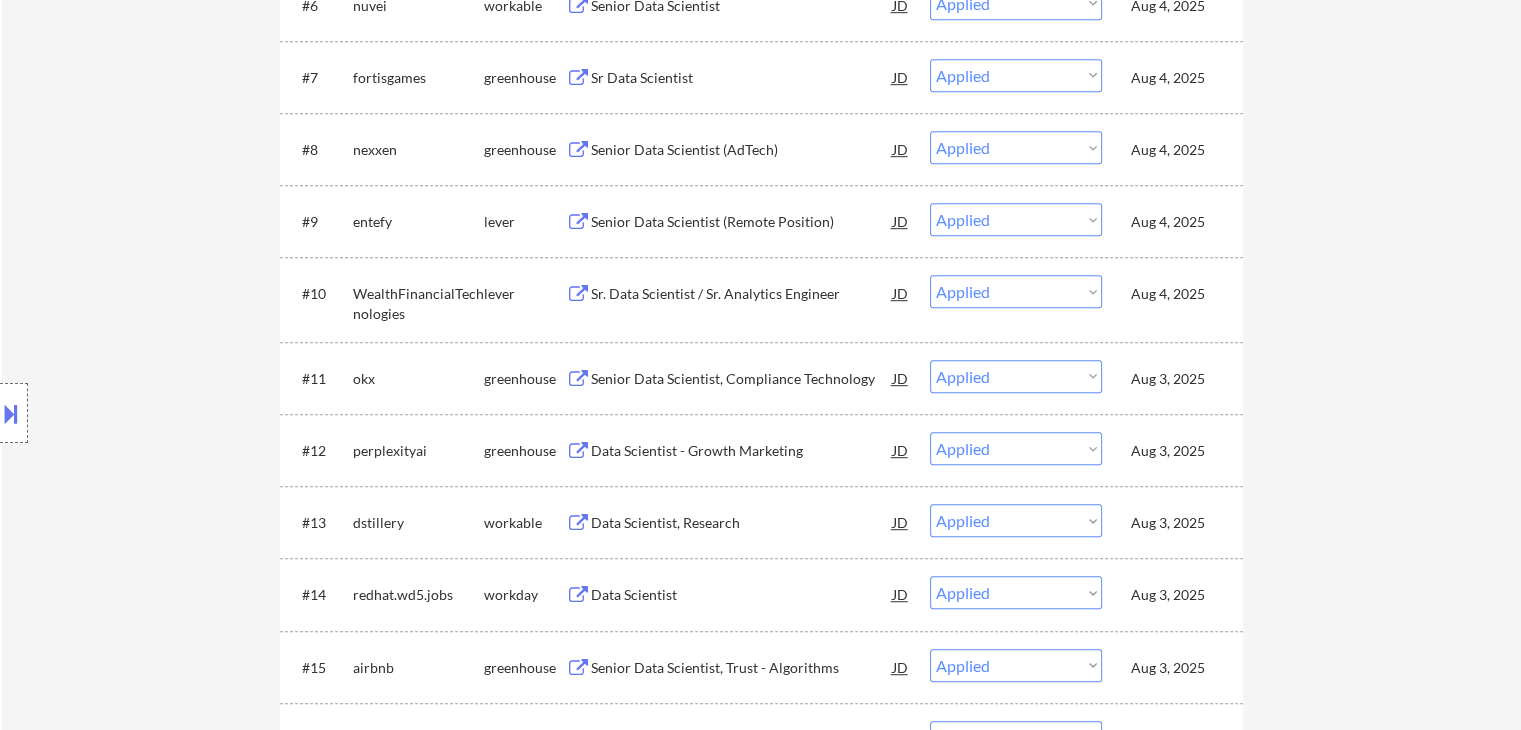 select on ""applied"" 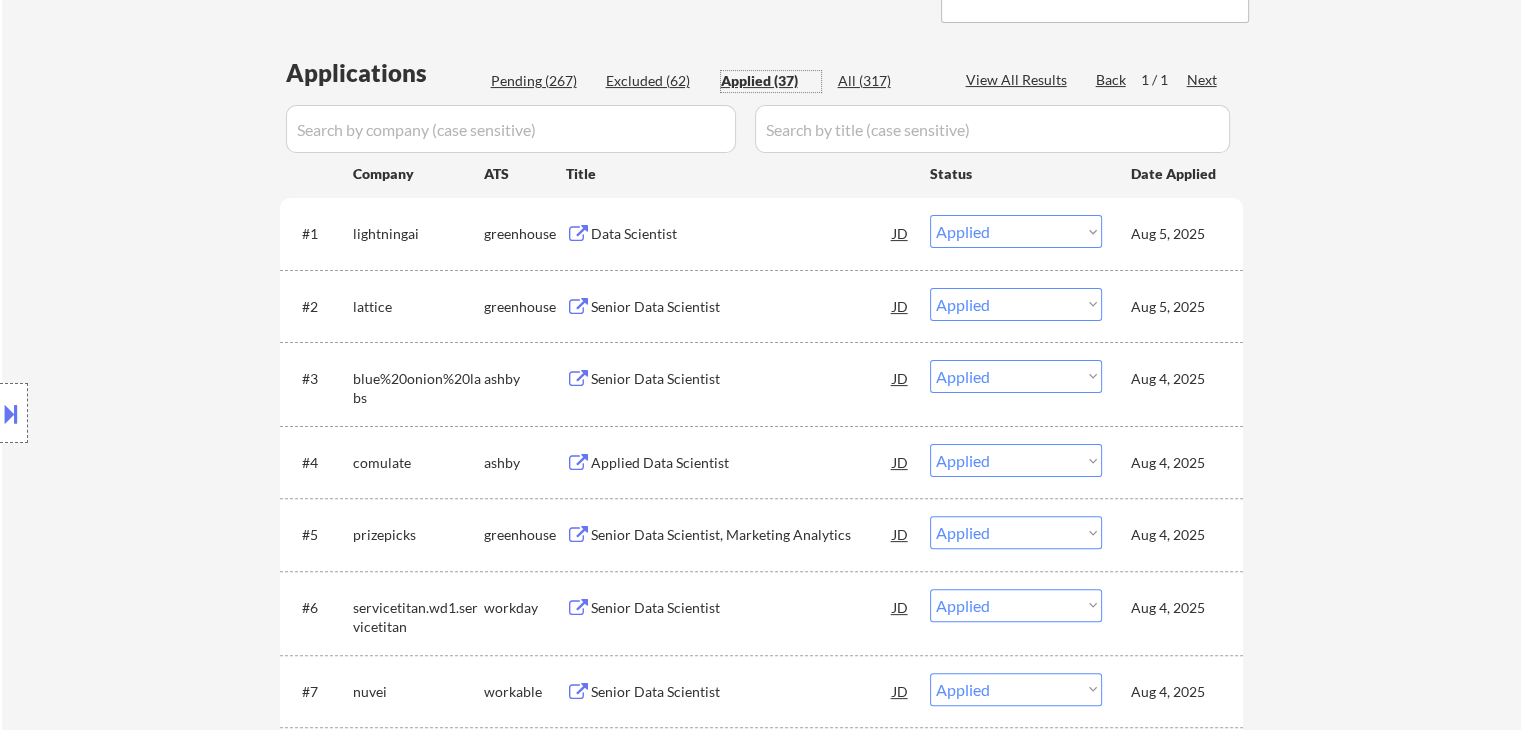 scroll, scrollTop: 376, scrollLeft: 0, axis: vertical 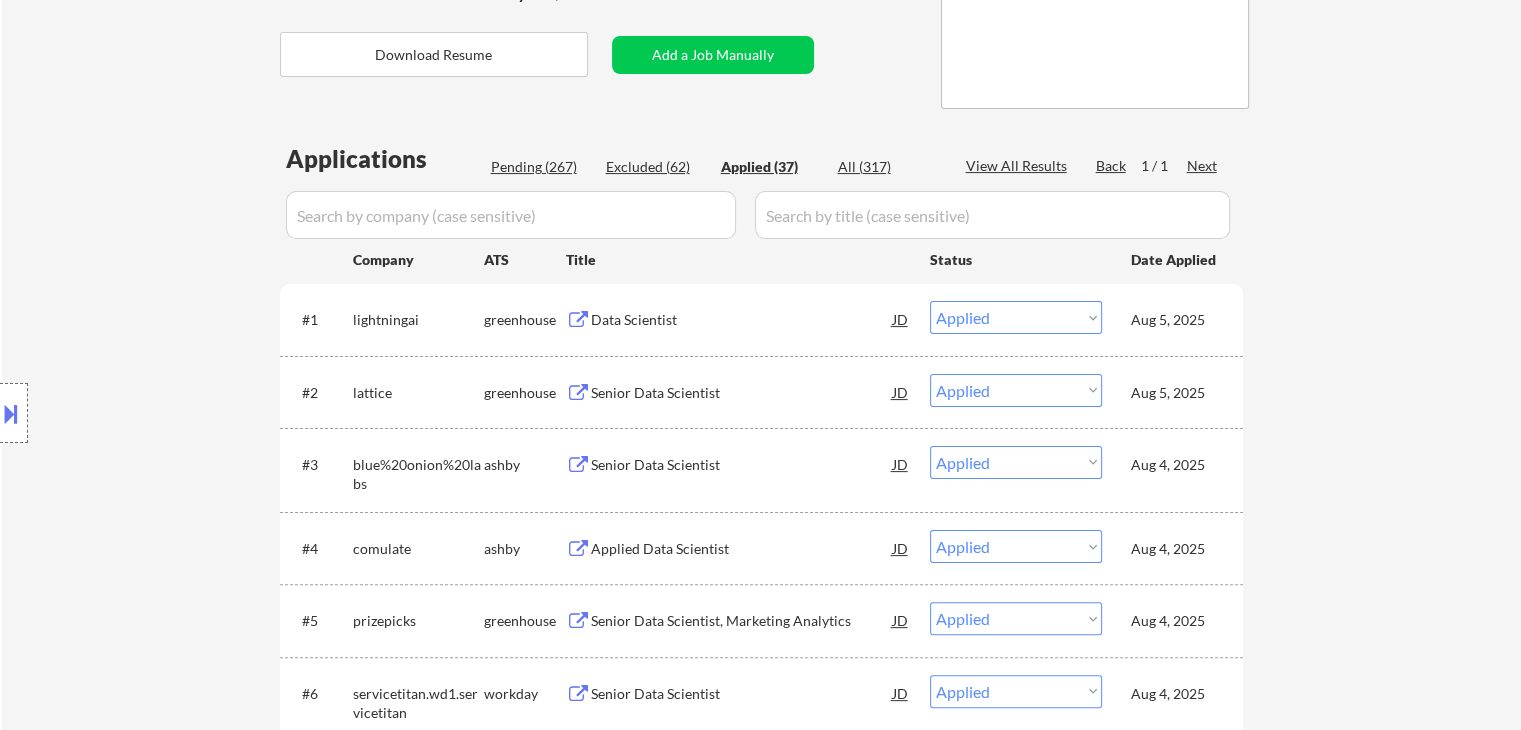 select on ""applied"" 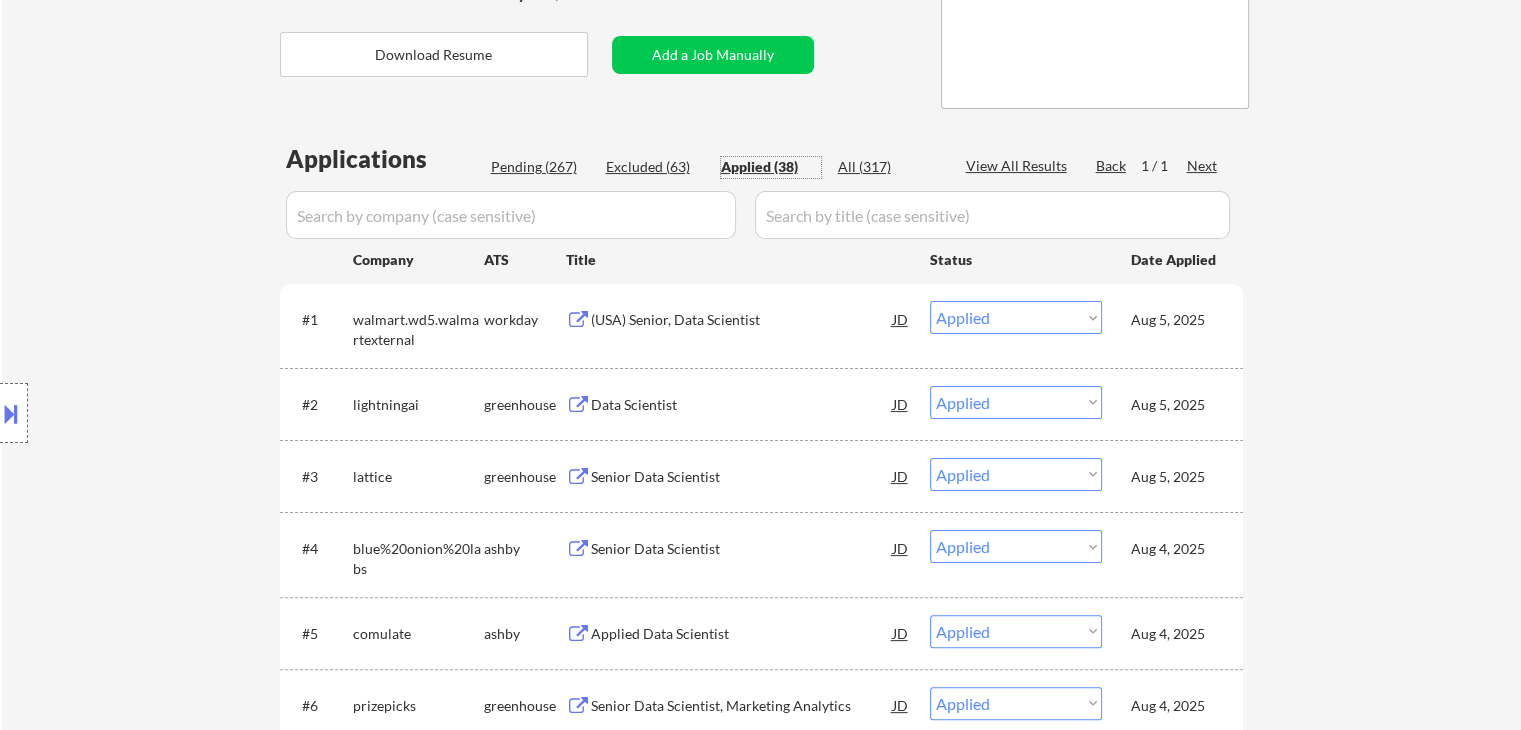 select on ""applied"" 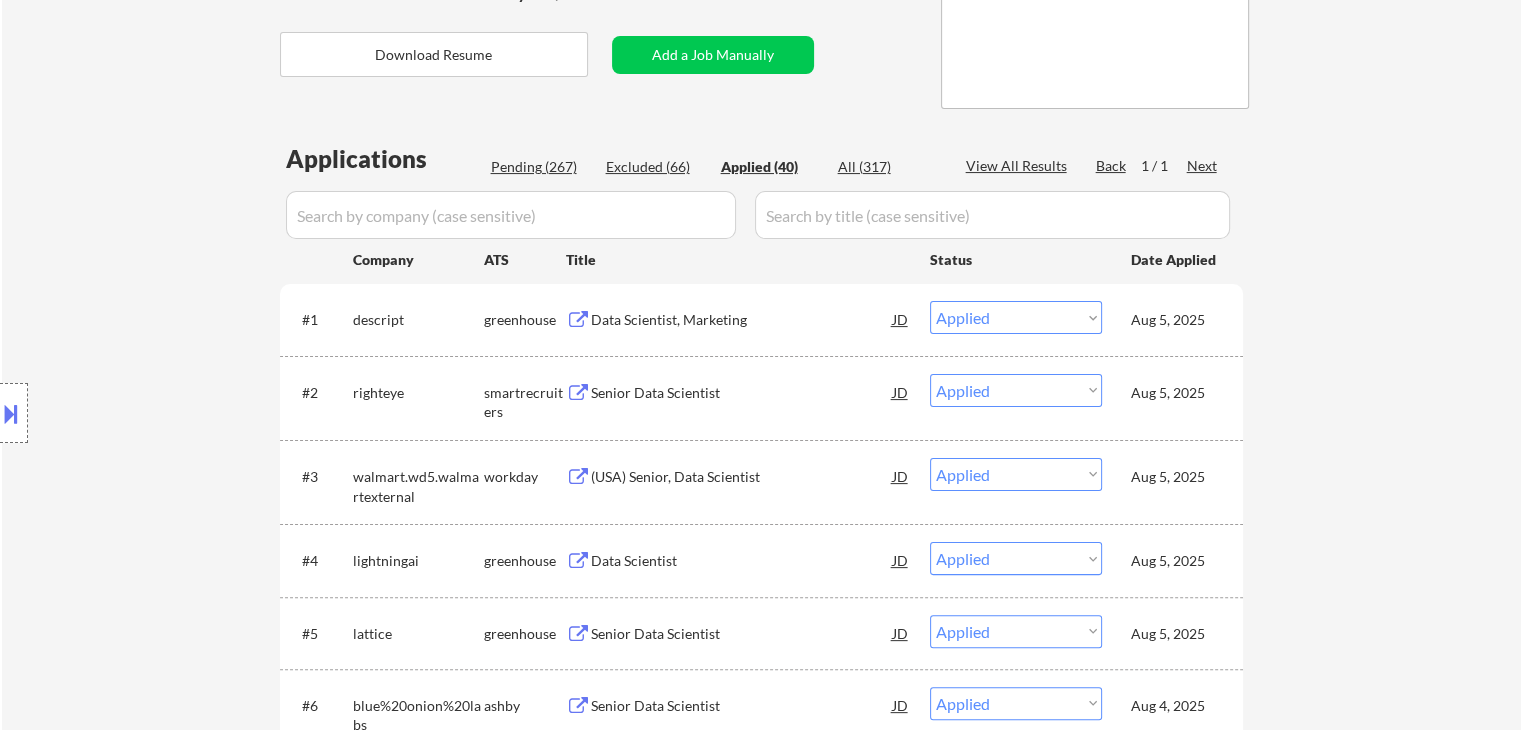 select on ""applied"" 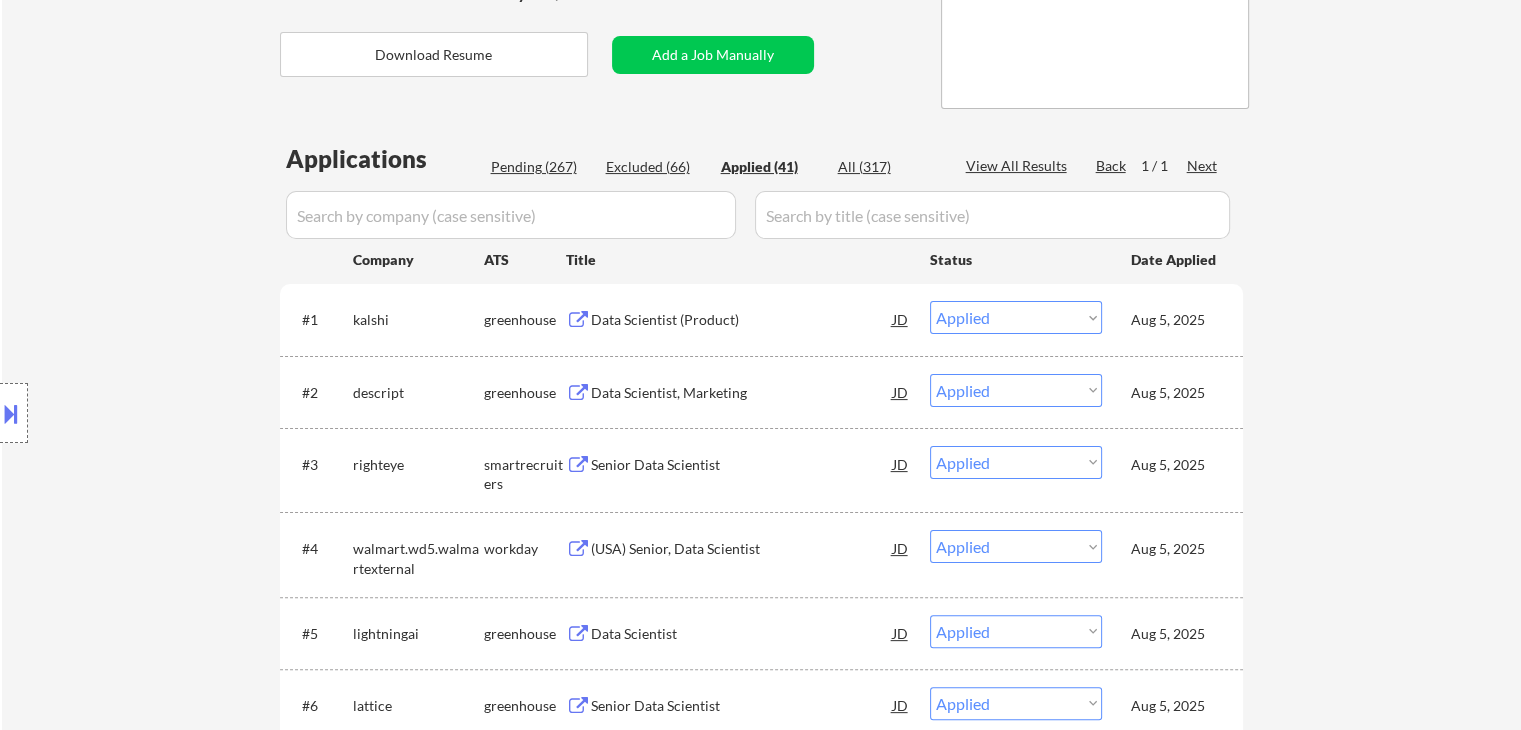 select on ""applied"" 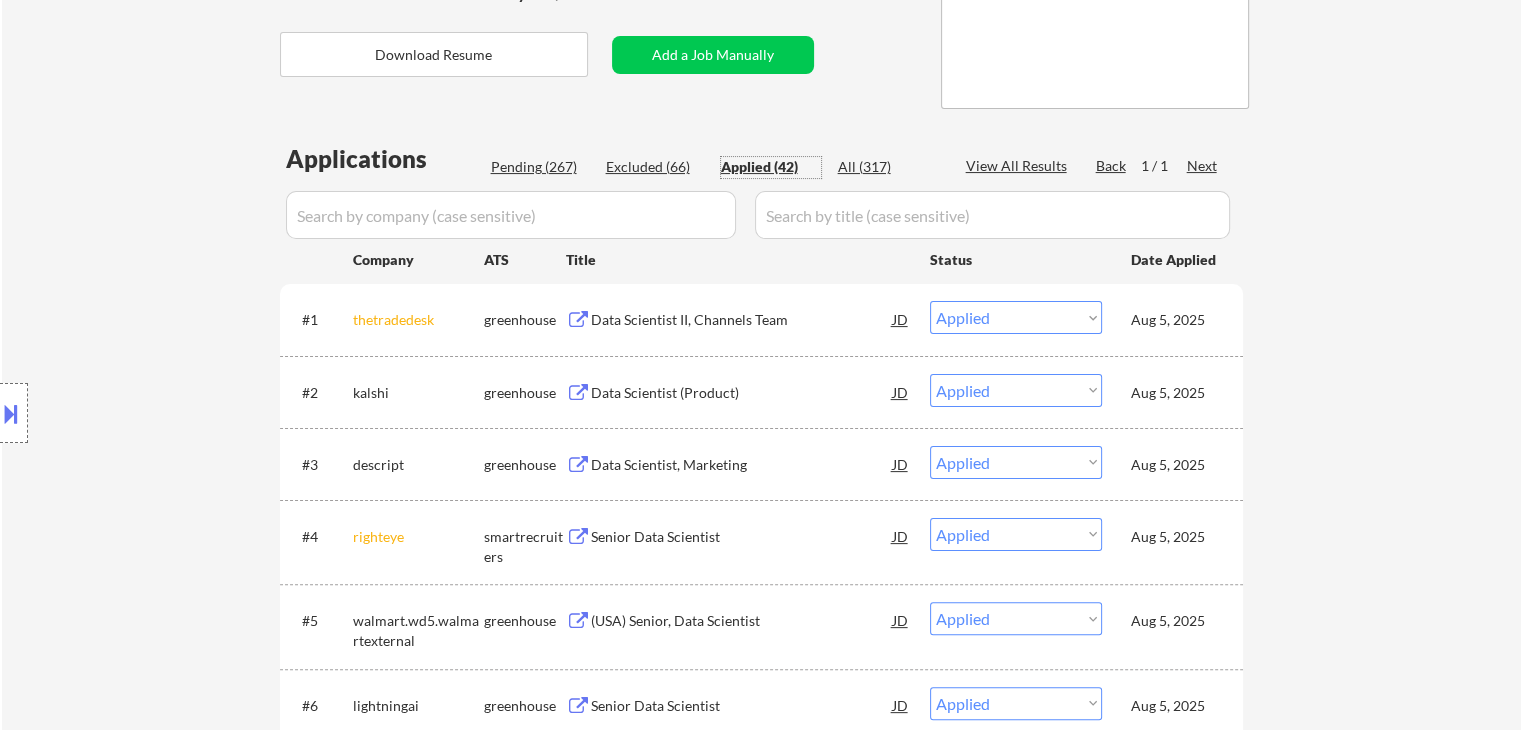 select on ""applied"" 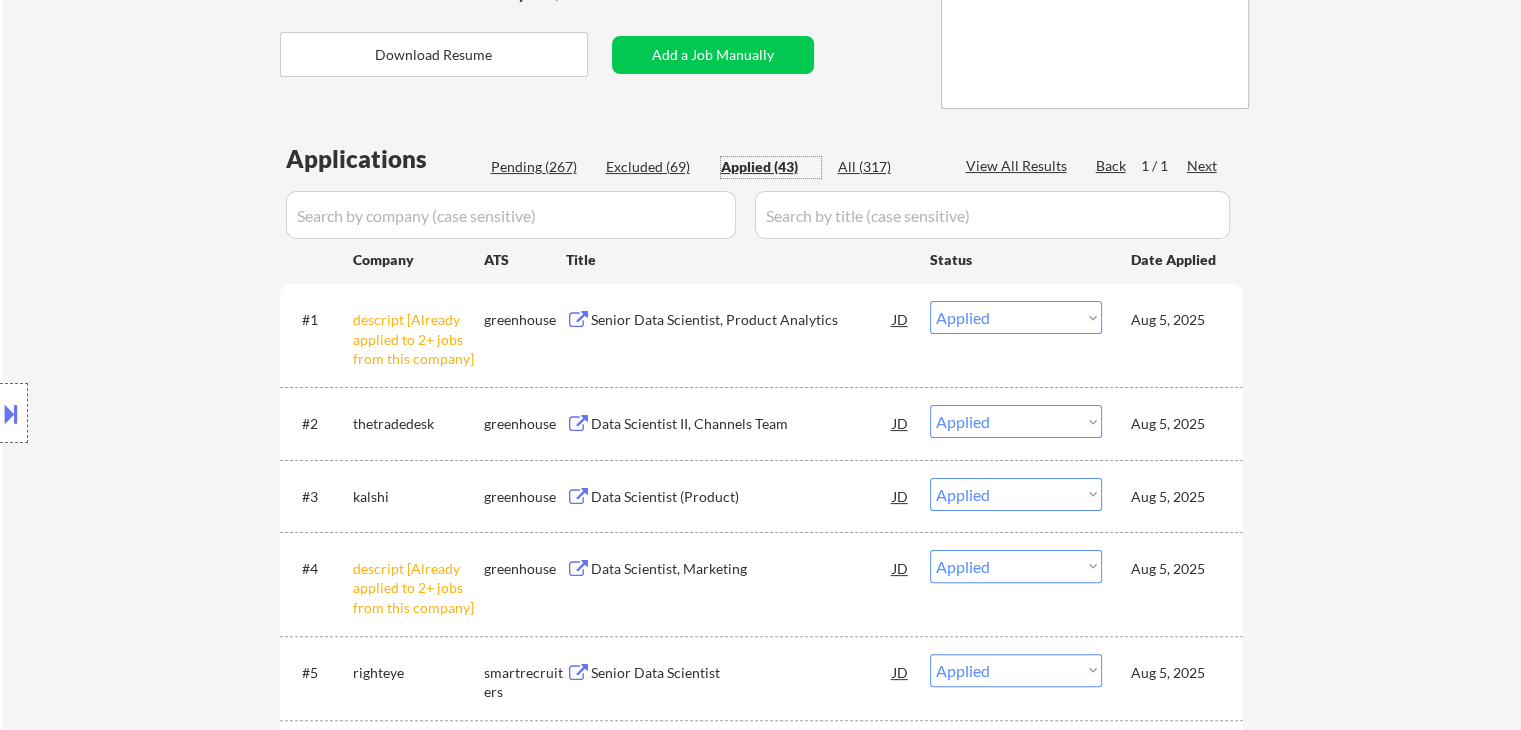 click at bounding box center (11, 413) 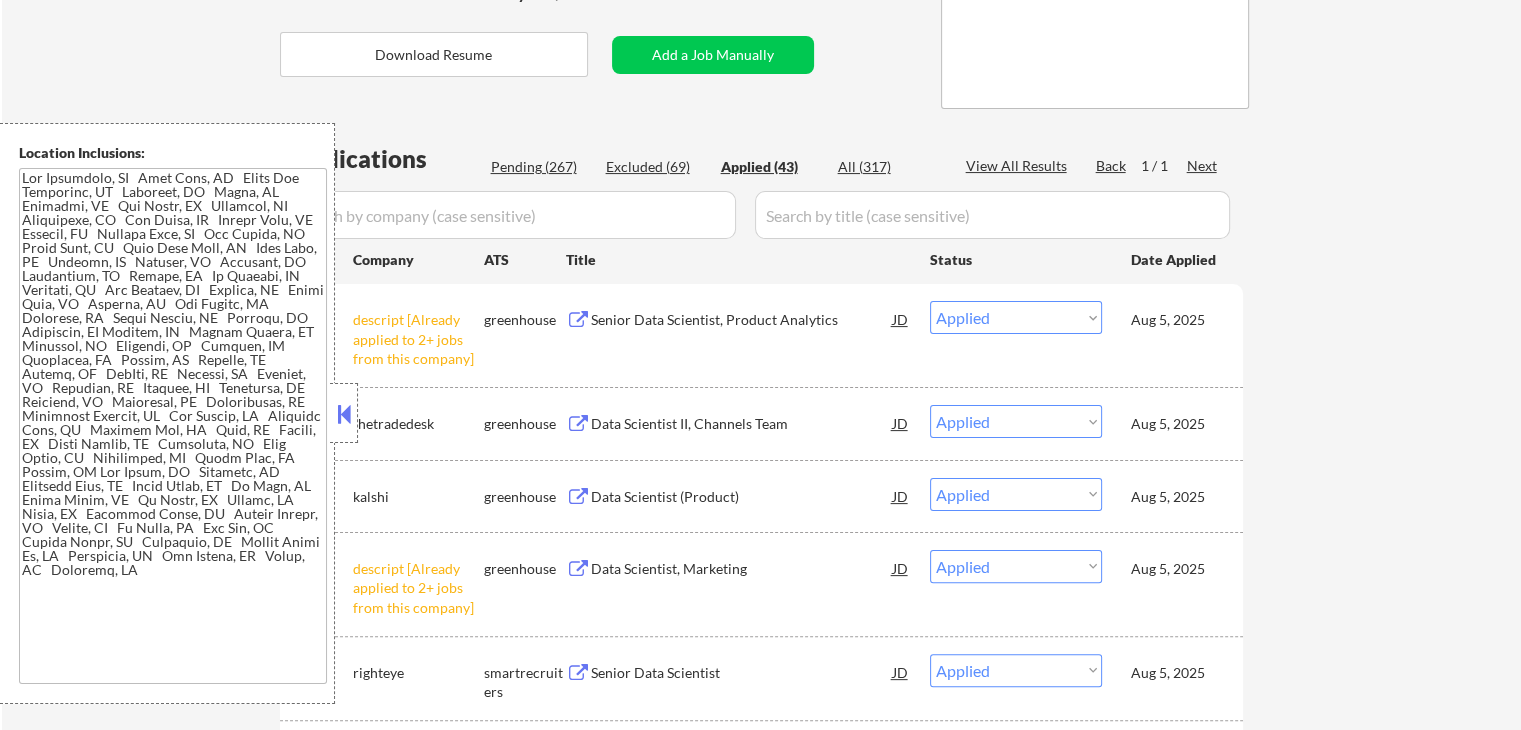 select on ""applied"" 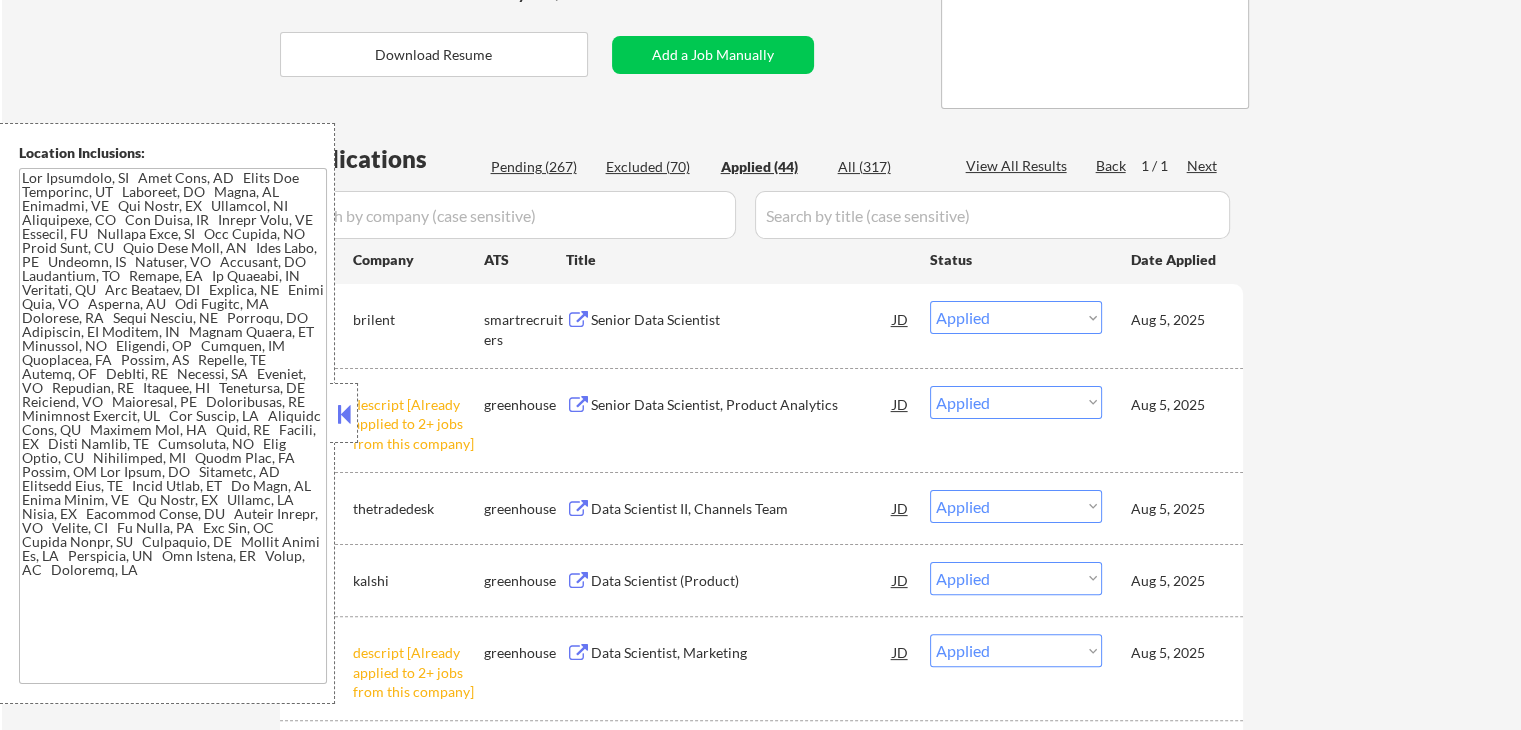 click at bounding box center (511, 215) 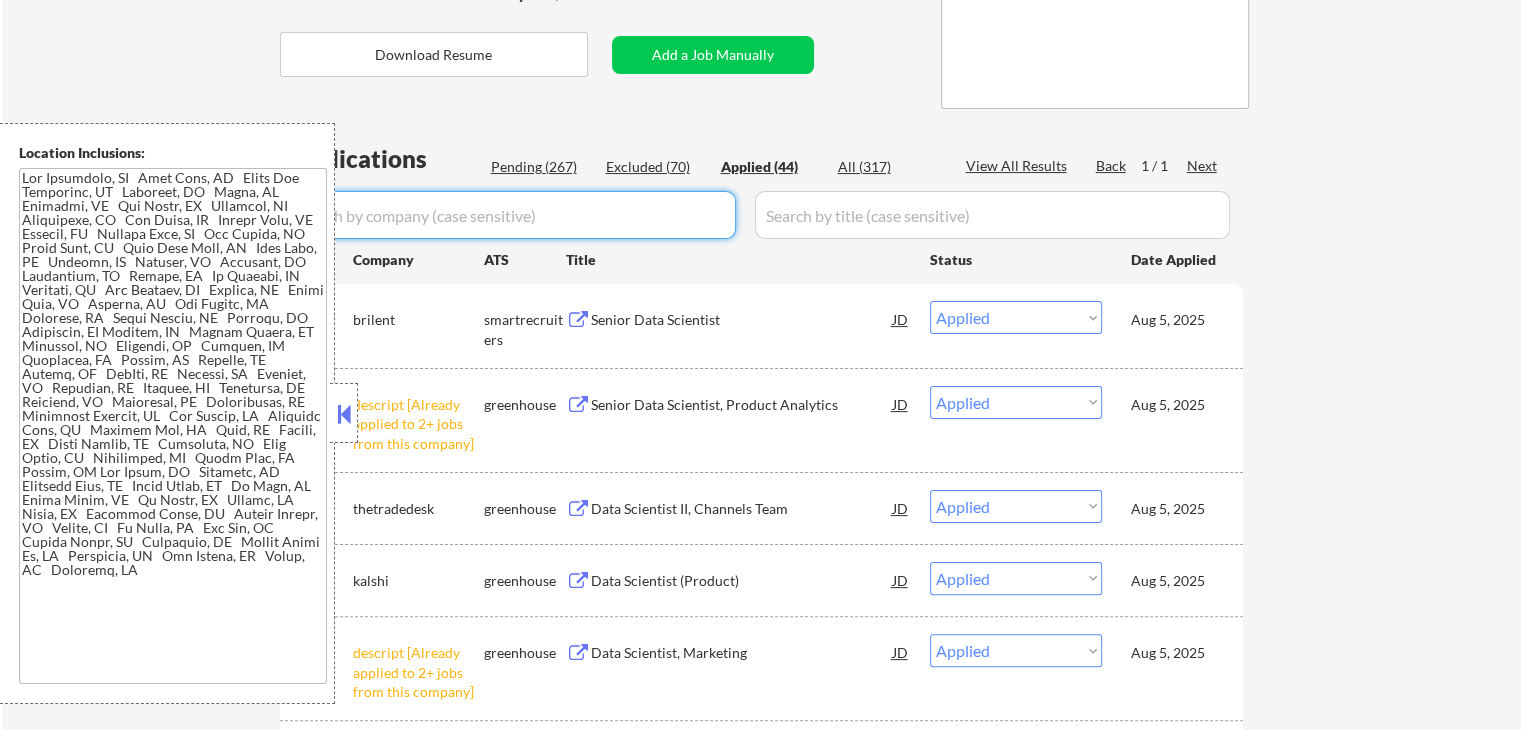 paste on "envista" 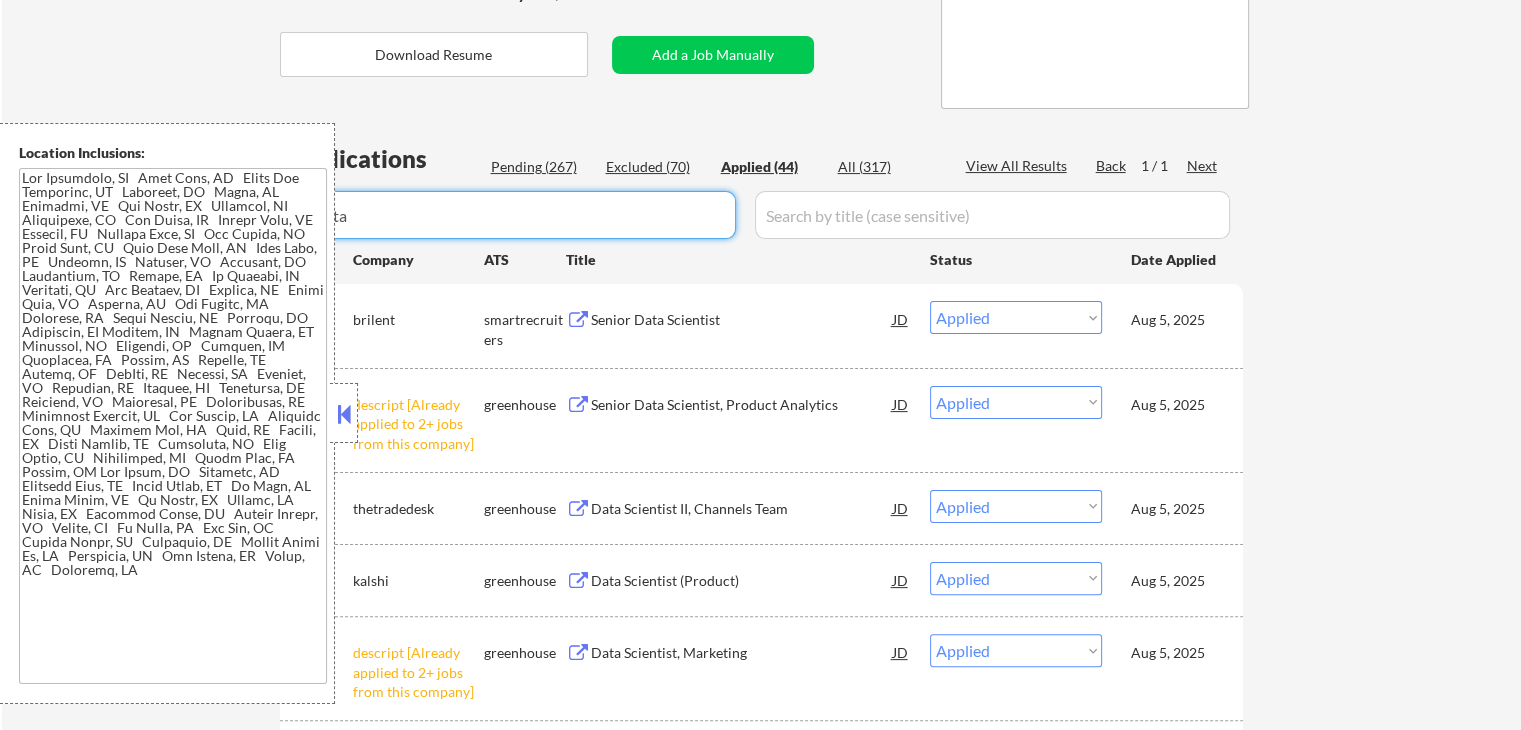 type on "envista" 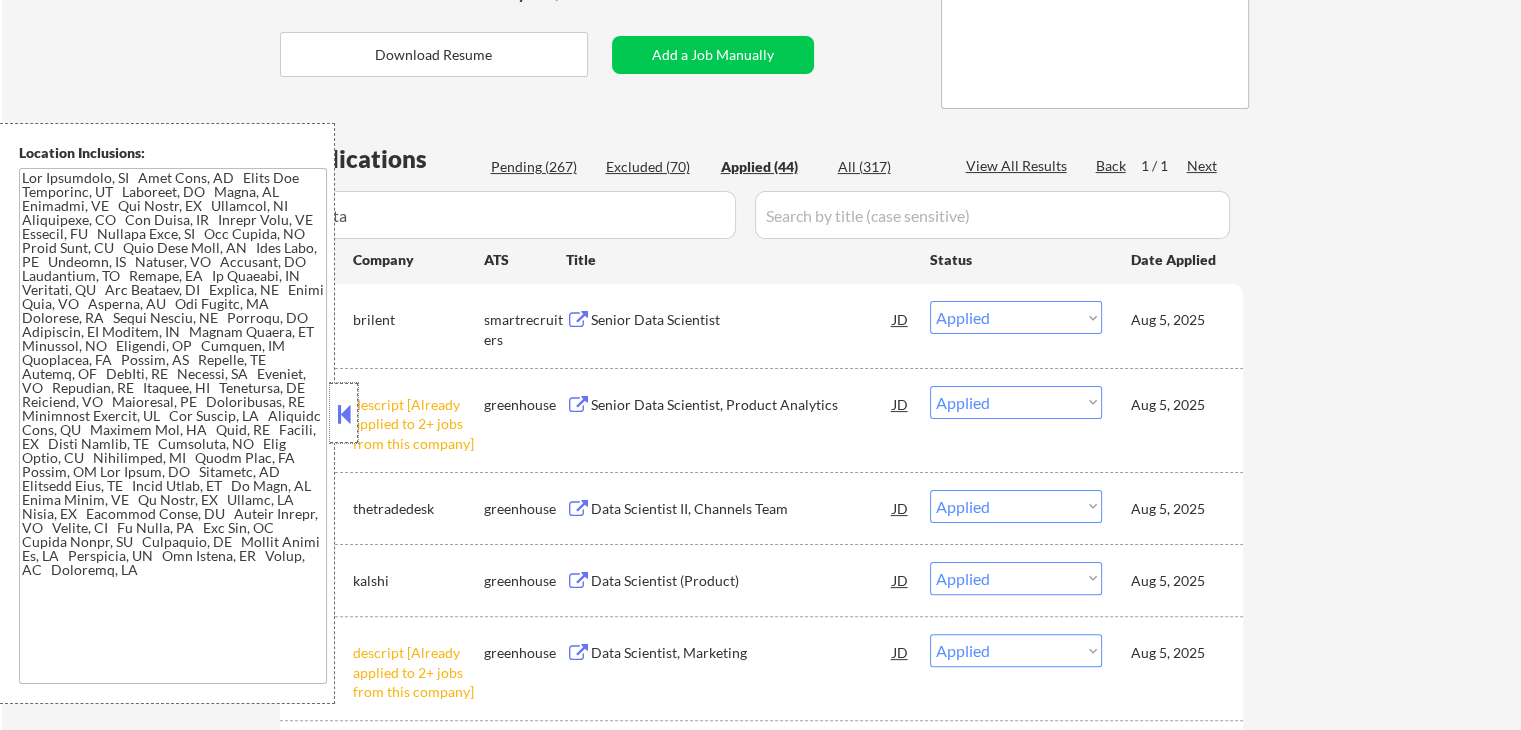 click at bounding box center [344, 413] 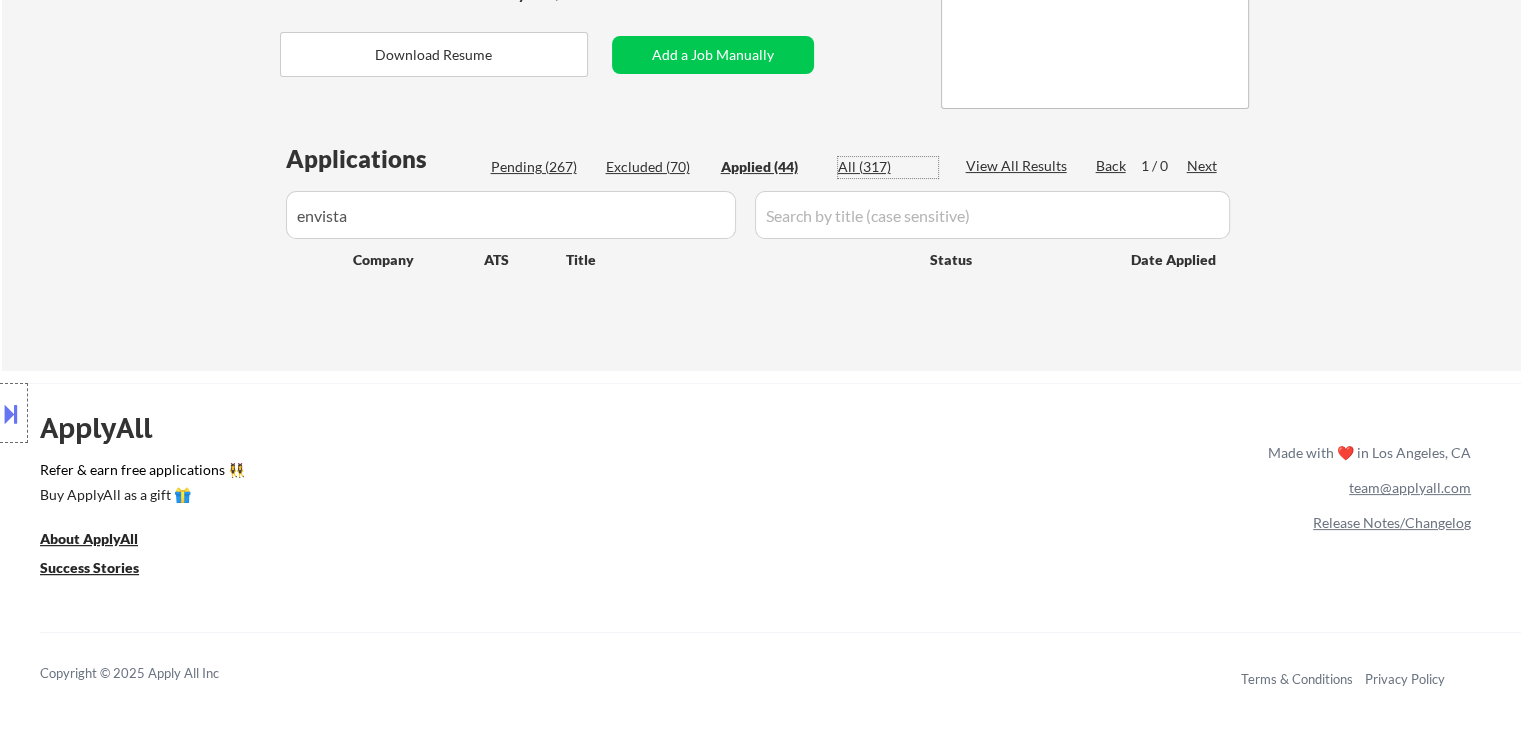 click on "All (317)" at bounding box center (888, 167) 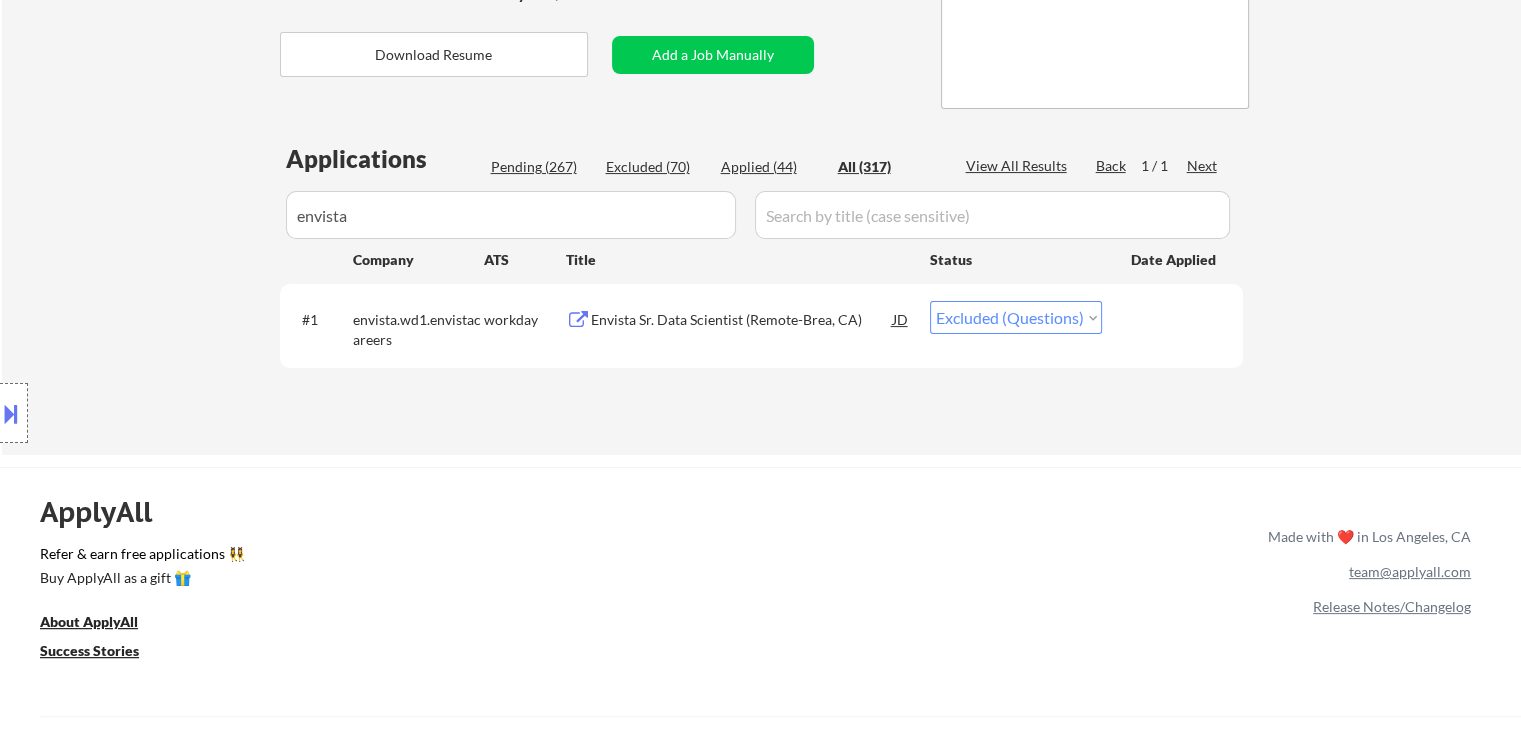 click on "Choose an option... Pending Applied Excluded (Questions) Excluded (Expired) Excluded (Location) Excluded (Bad Match) Excluded (Blocklist) Excluded (Salary) Excluded (Other)" at bounding box center [1016, 317] 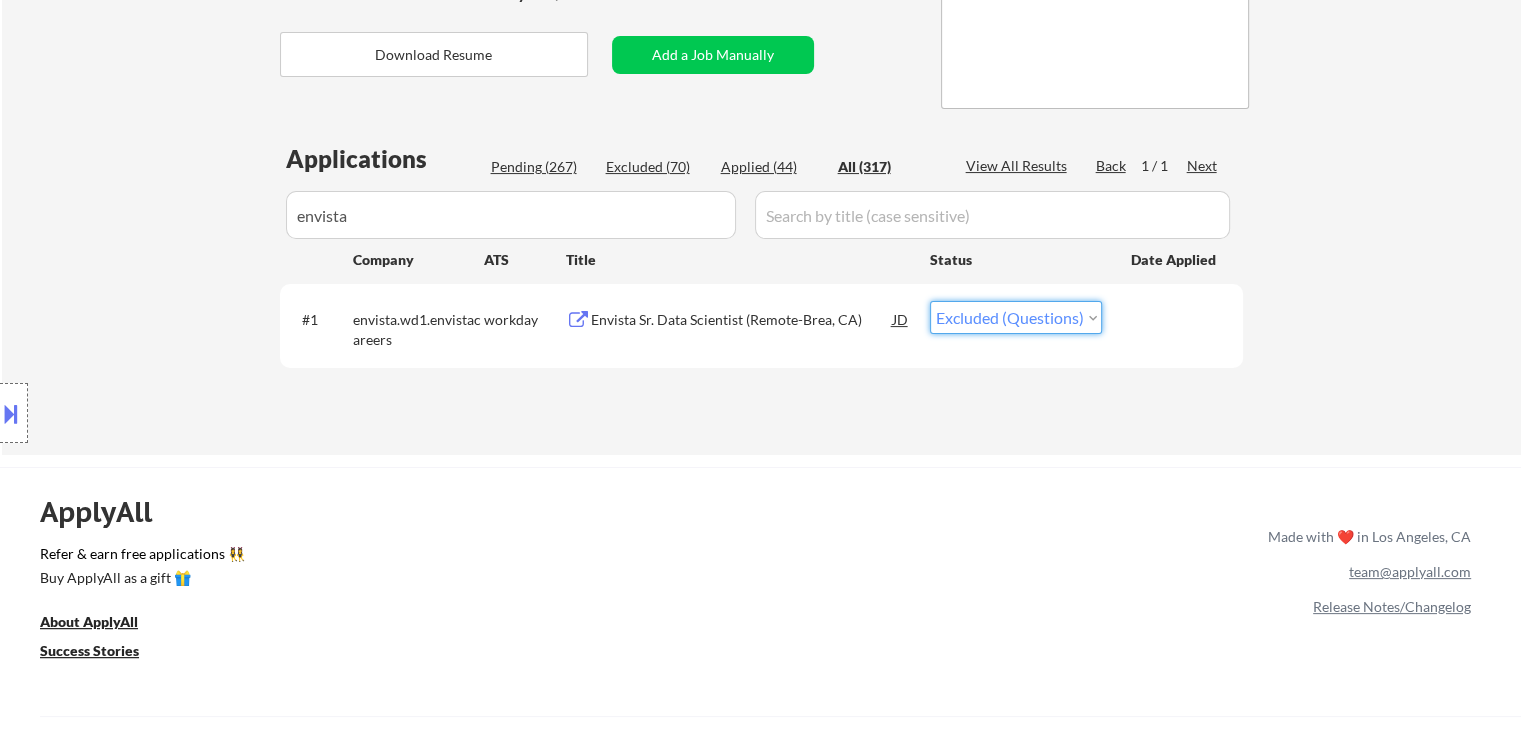 select on ""excluded__expired_"" 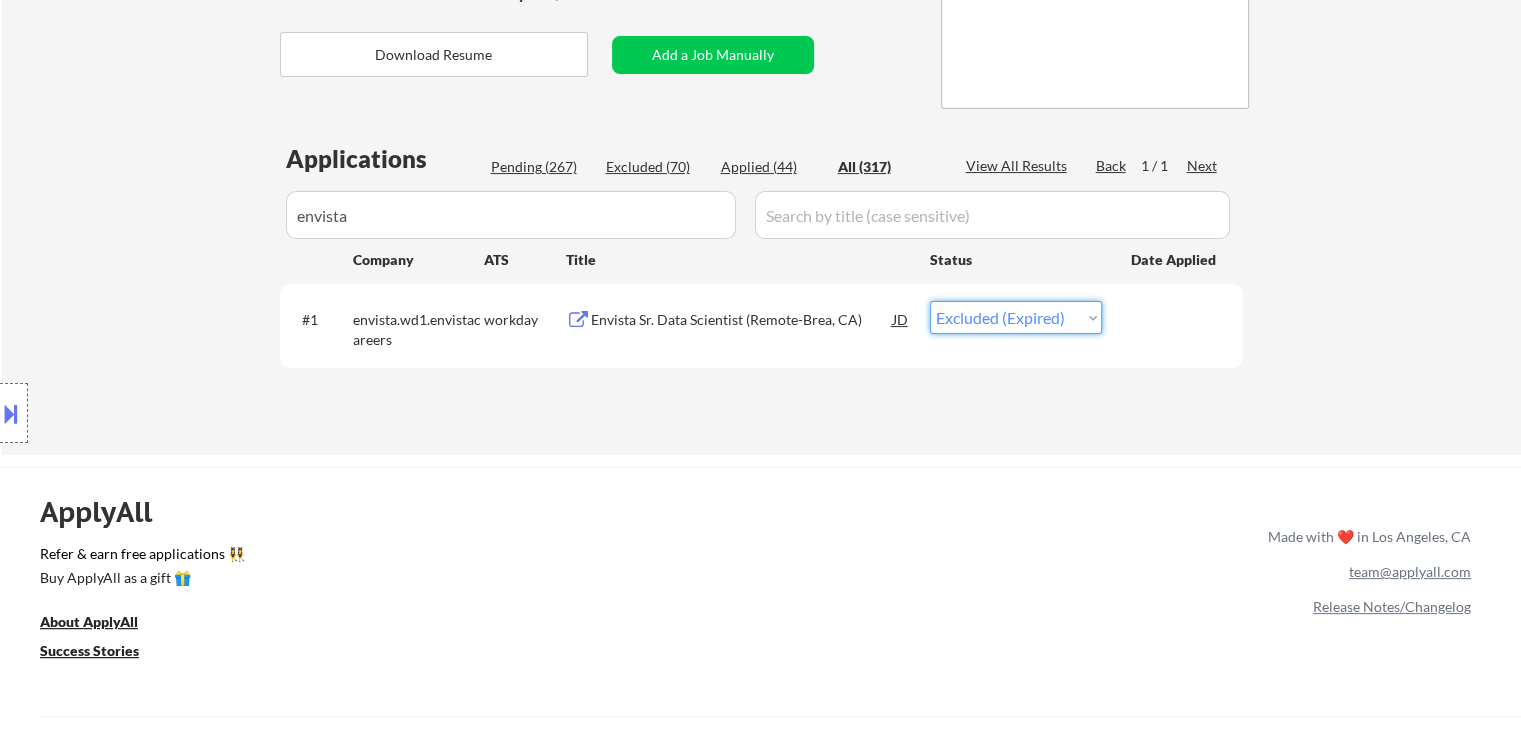 click on "Choose an option... Pending Applied Excluded (Questions) Excluded (Expired) Excluded (Location) Excluded (Bad Match) Excluded (Blocklist) Excluded (Salary) Excluded (Other)" at bounding box center [1016, 317] 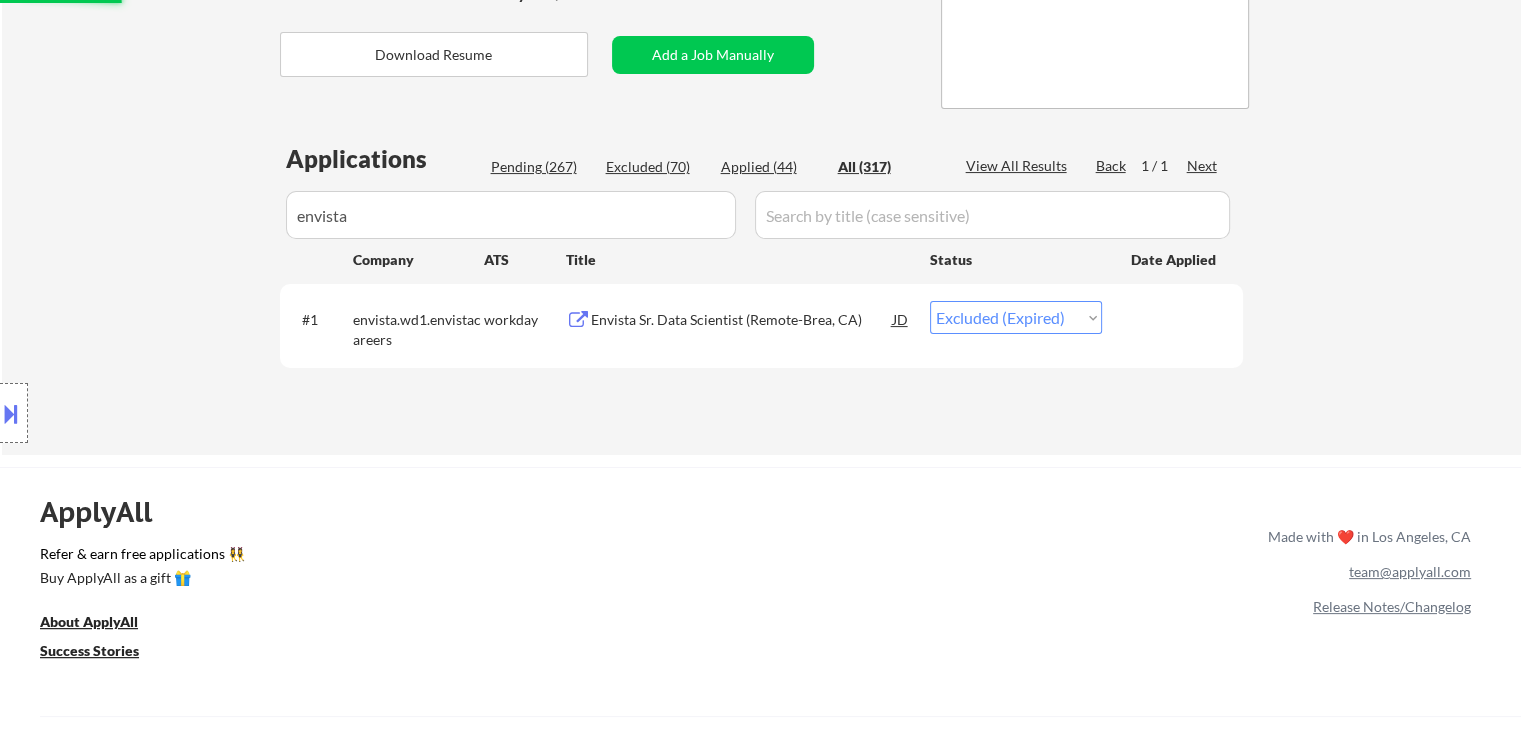 drag, startPoint x: 139, startPoint y: 218, endPoint x: 0, endPoint y: 218, distance: 139 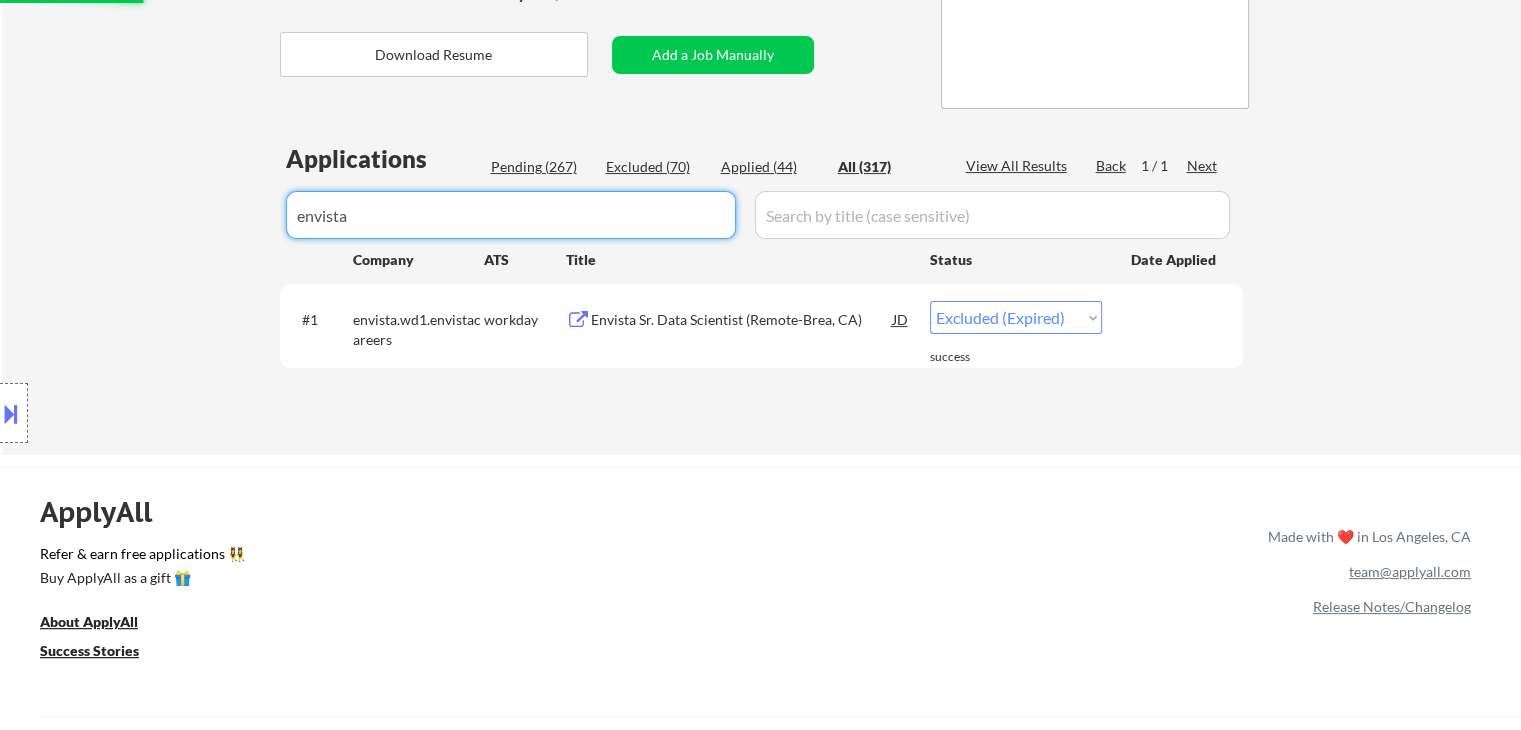 type 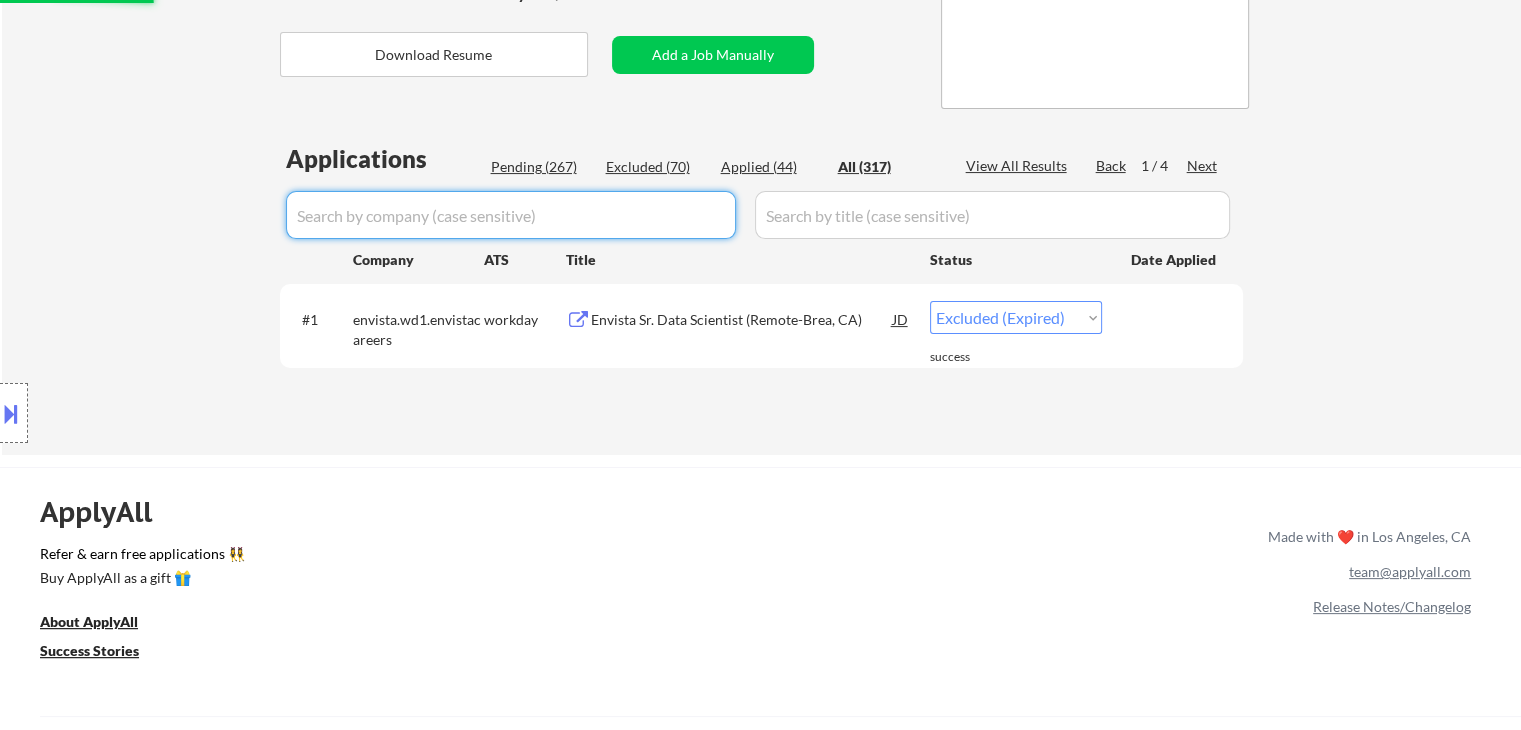 select on ""applied"" 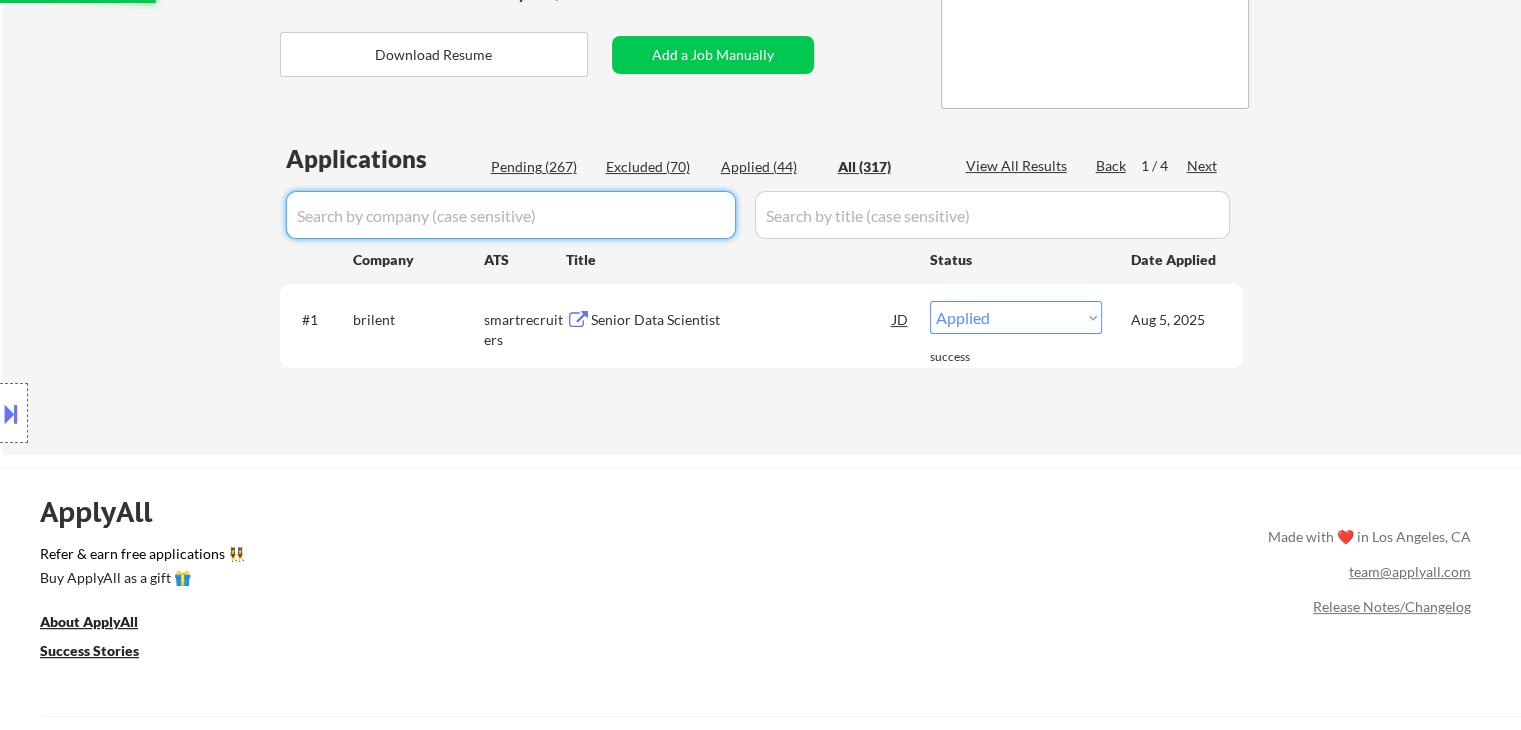 type 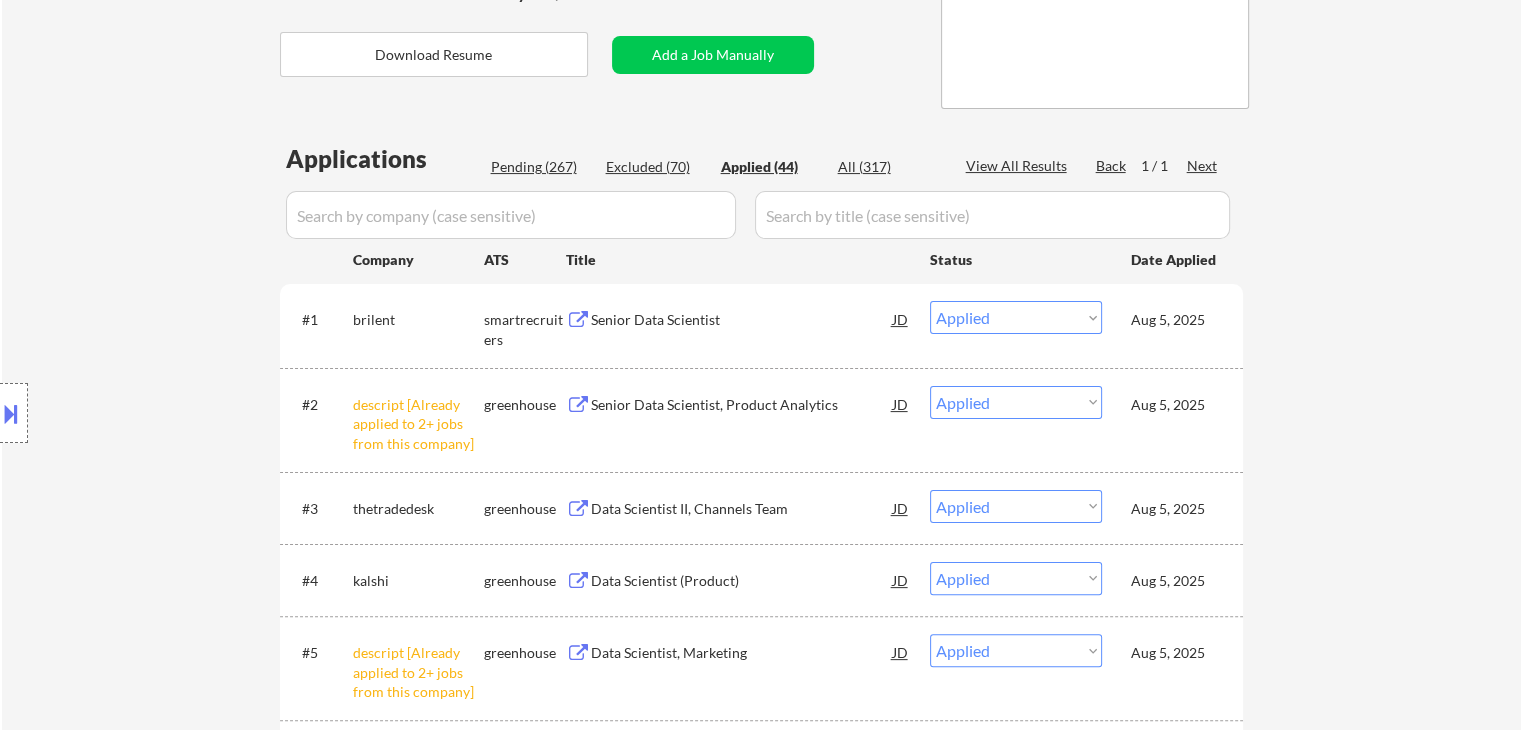 click on "Applied (44)" at bounding box center (771, 167) 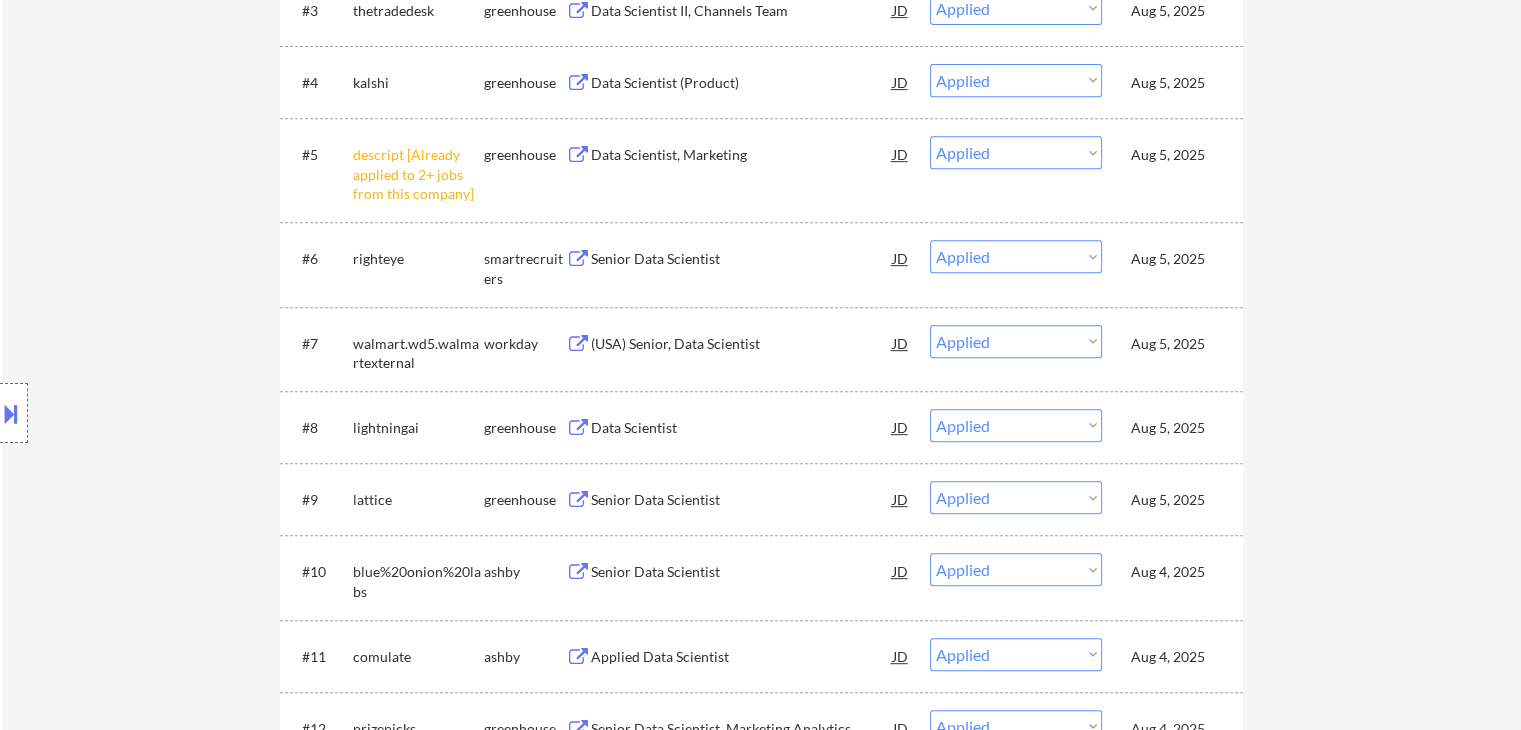 scroll, scrollTop: 876, scrollLeft: 0, axis: vertical 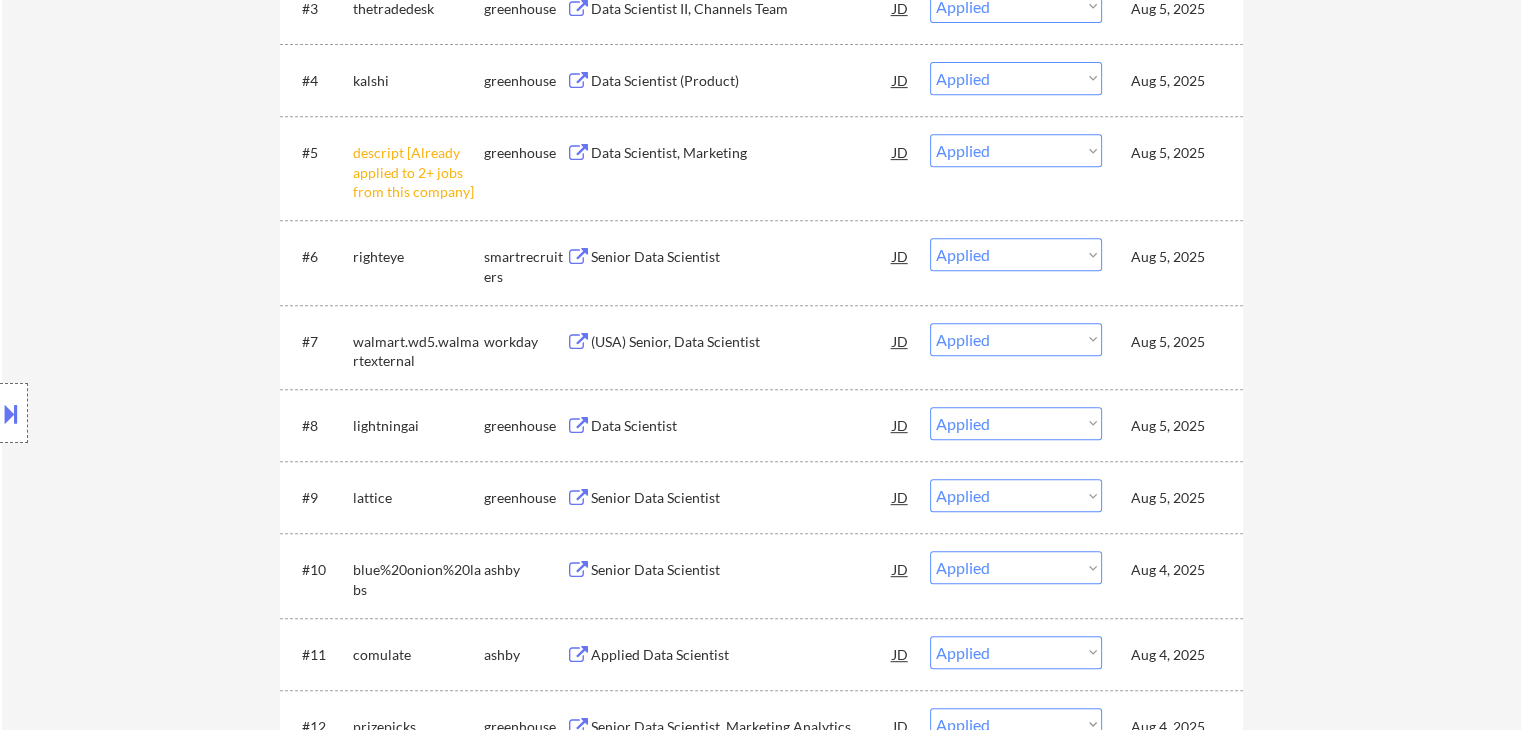 select on ""applied"" 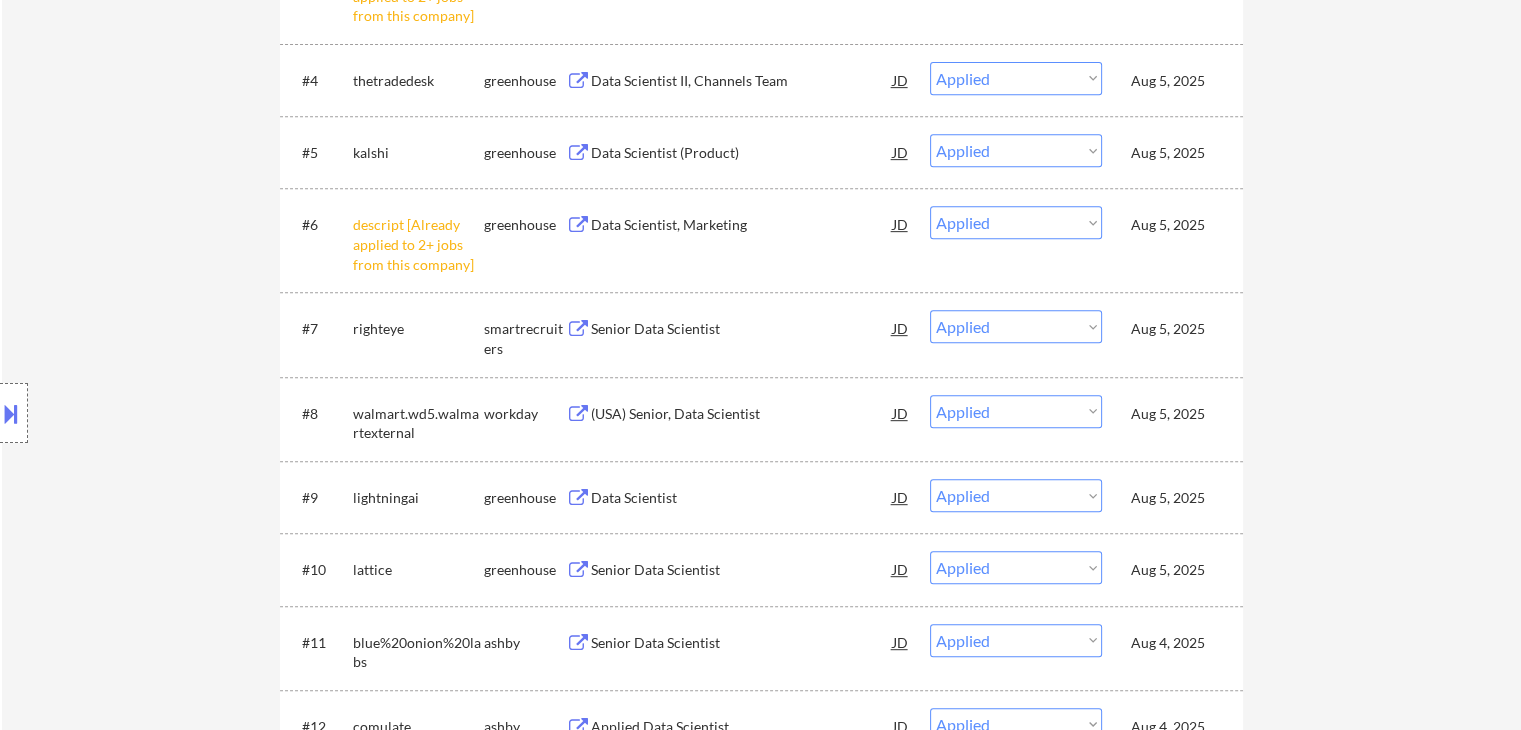 select on ""applied"" 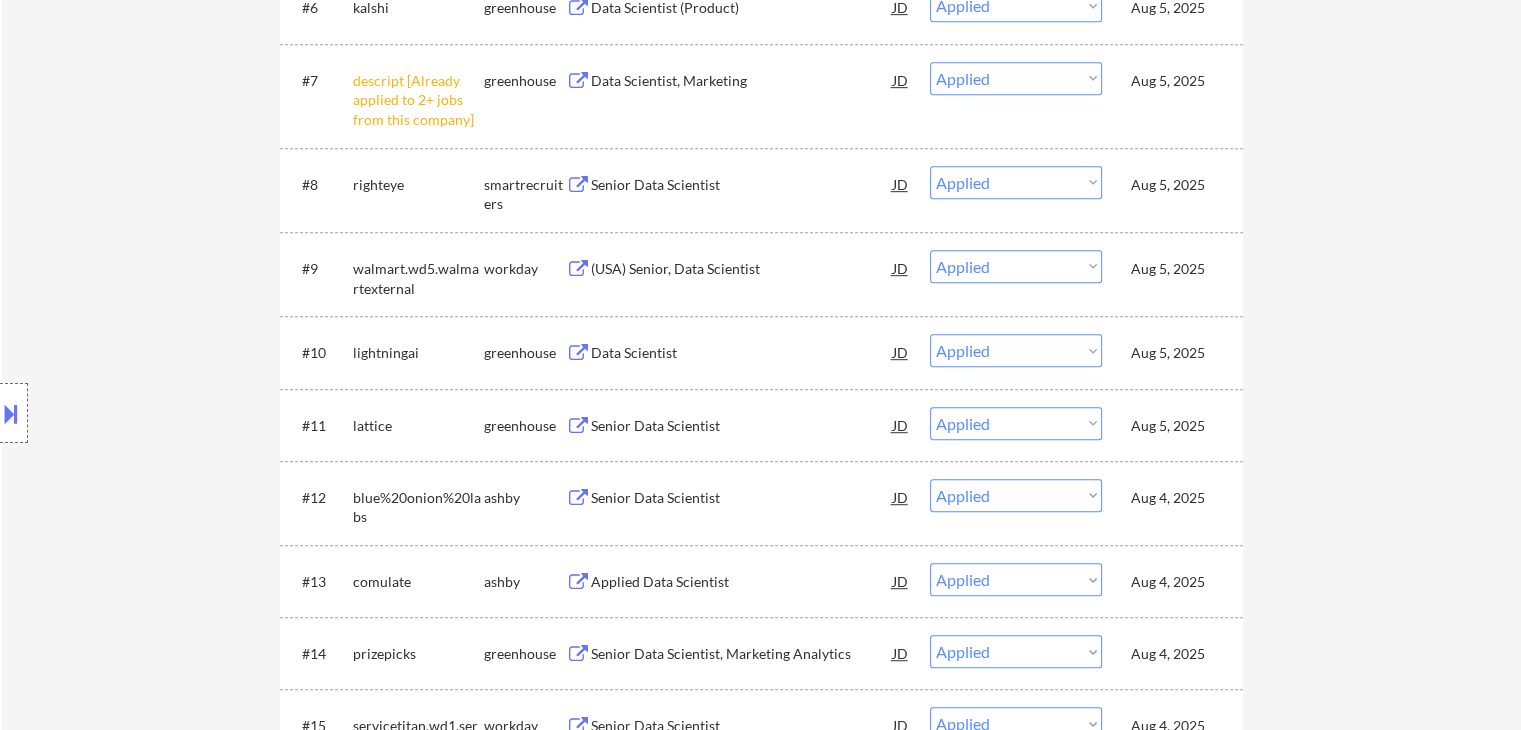 scroll, scrollTop: 1176, scrollLeft: 0, axis: vertical 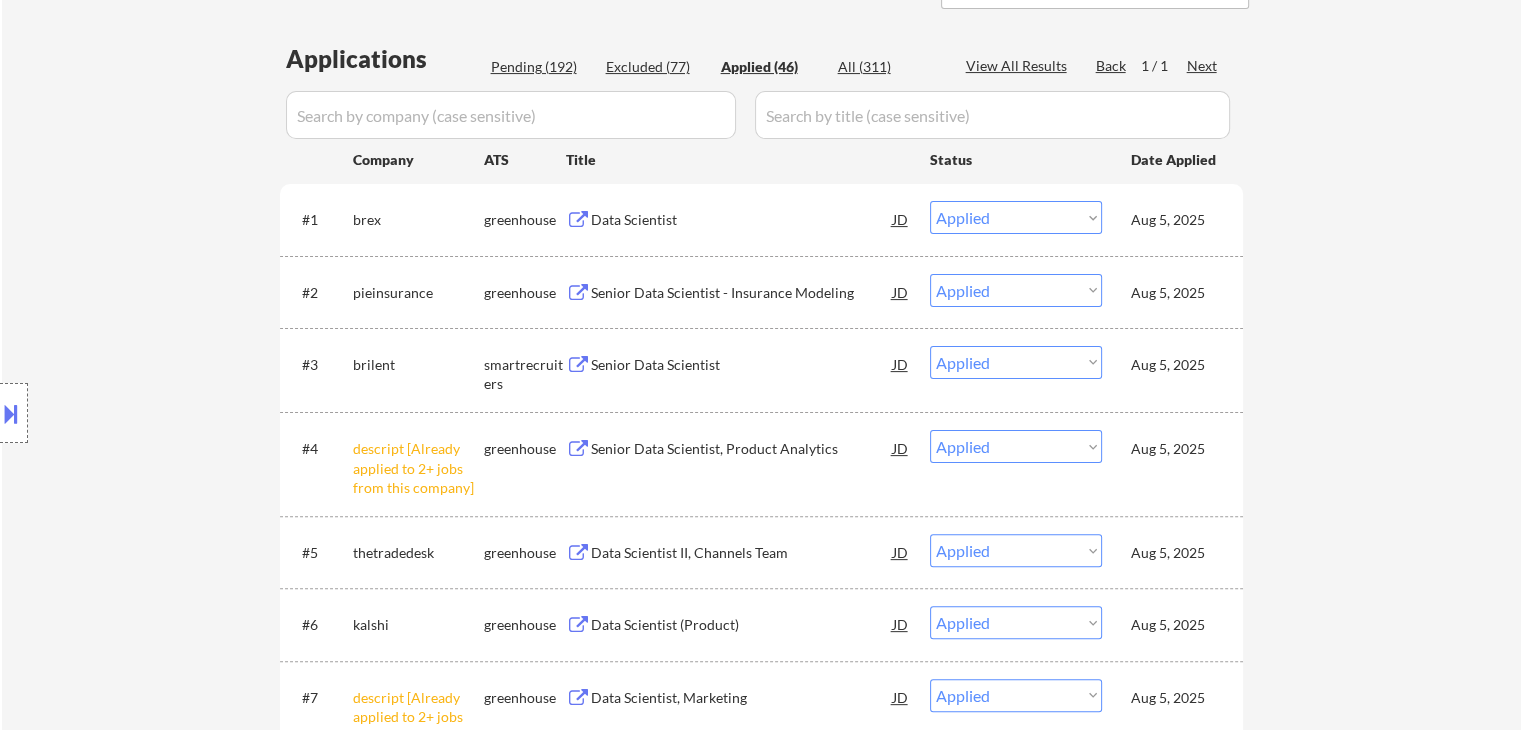 select on ""applied"" 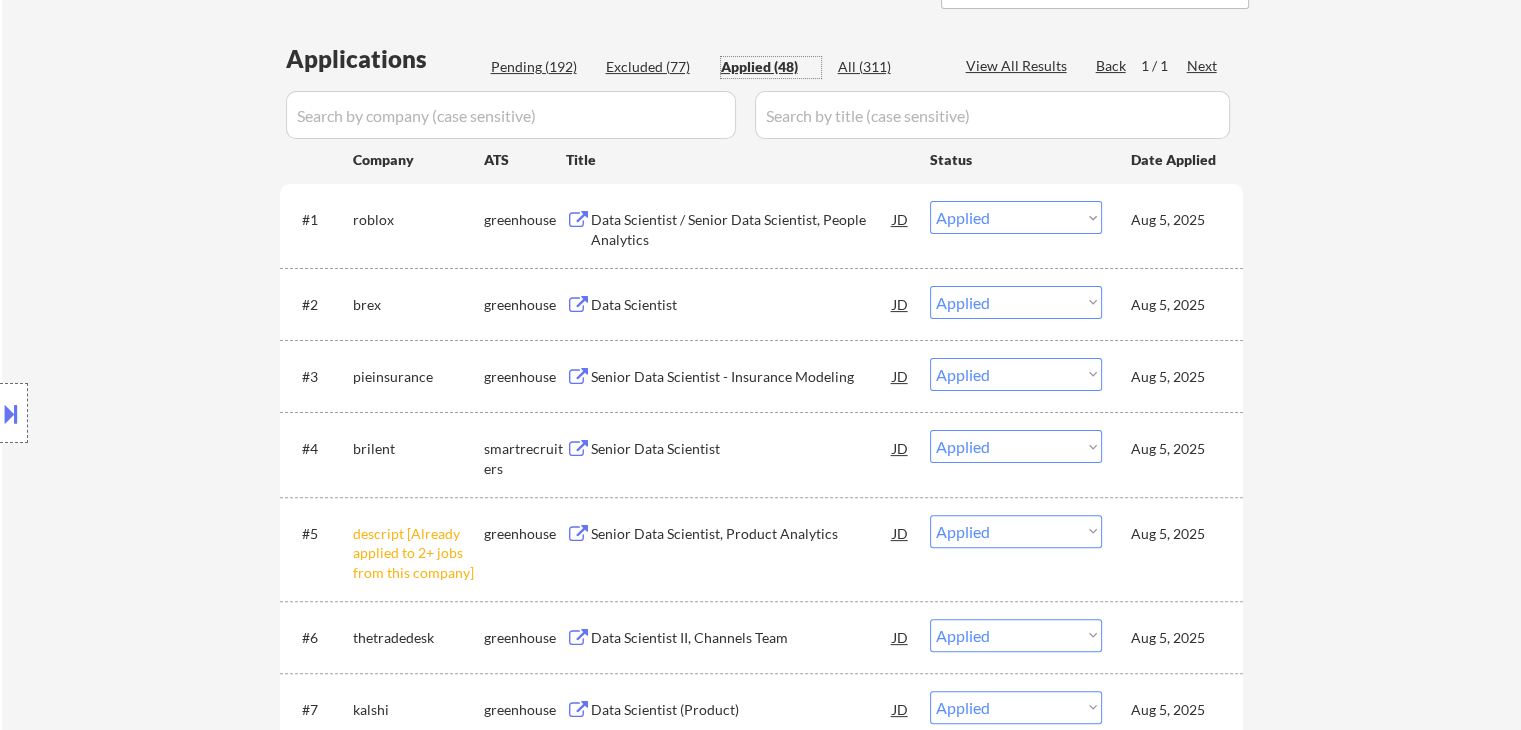 select on ""applied"" 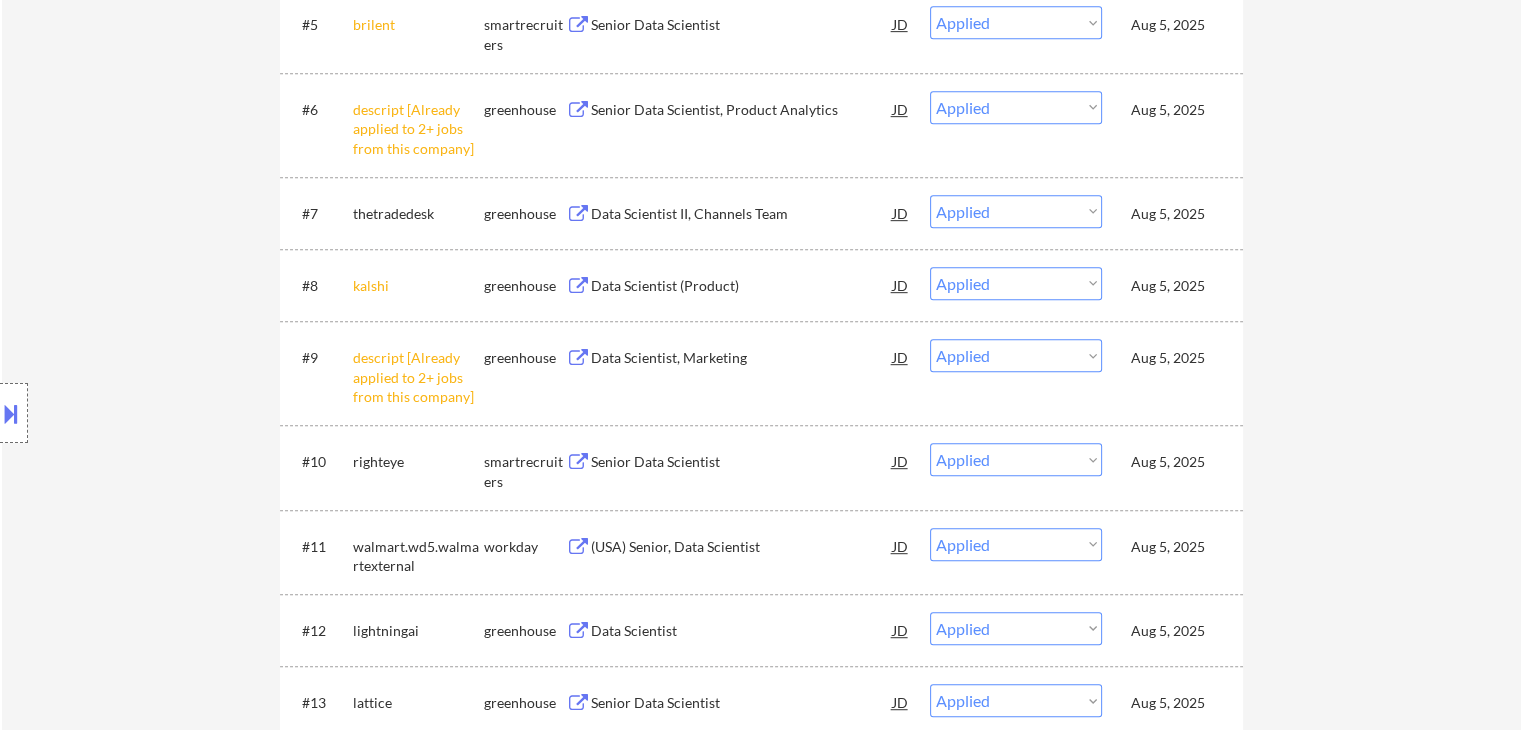 scroll, scrollTop: 1176, scrollLeft: 0, axis: vertical 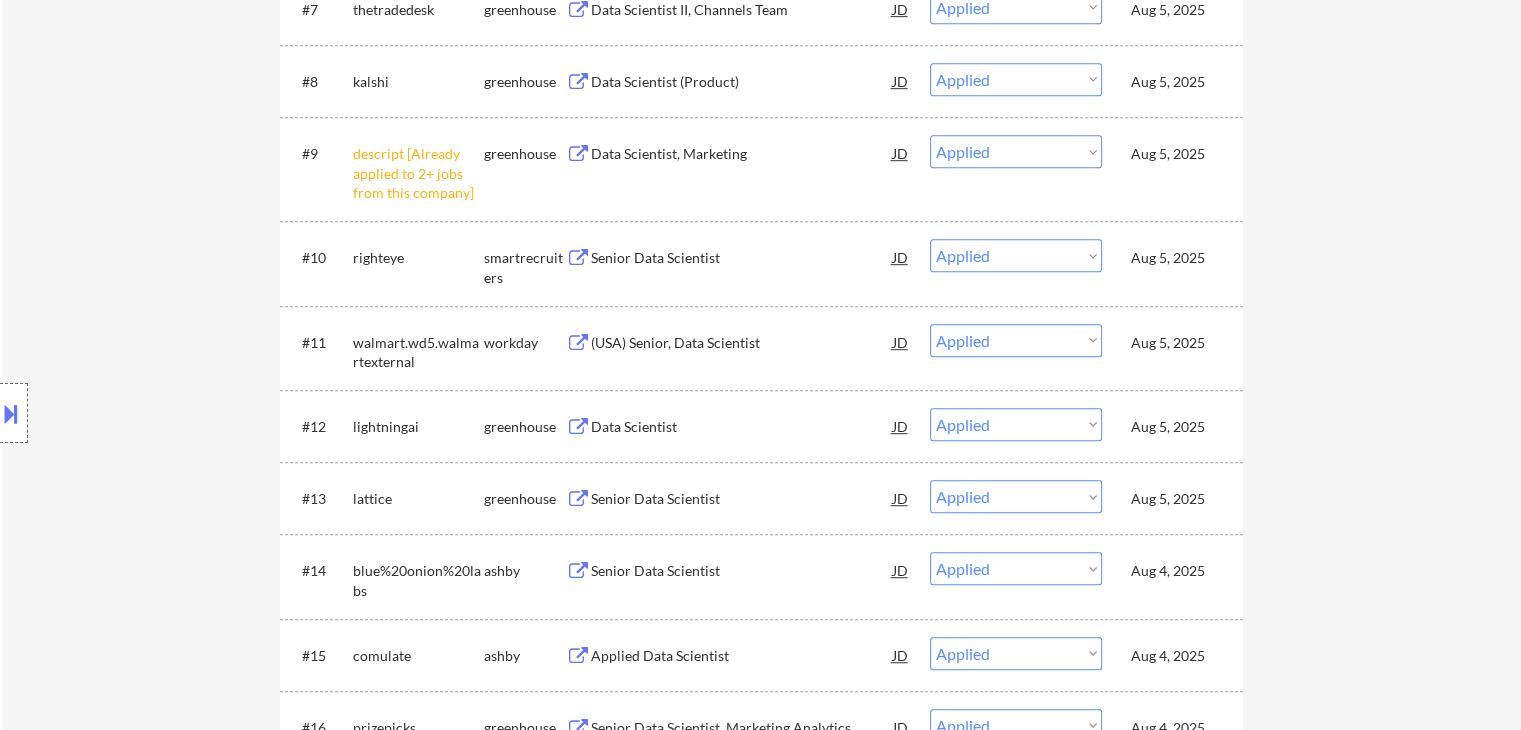 select on ""applied"" 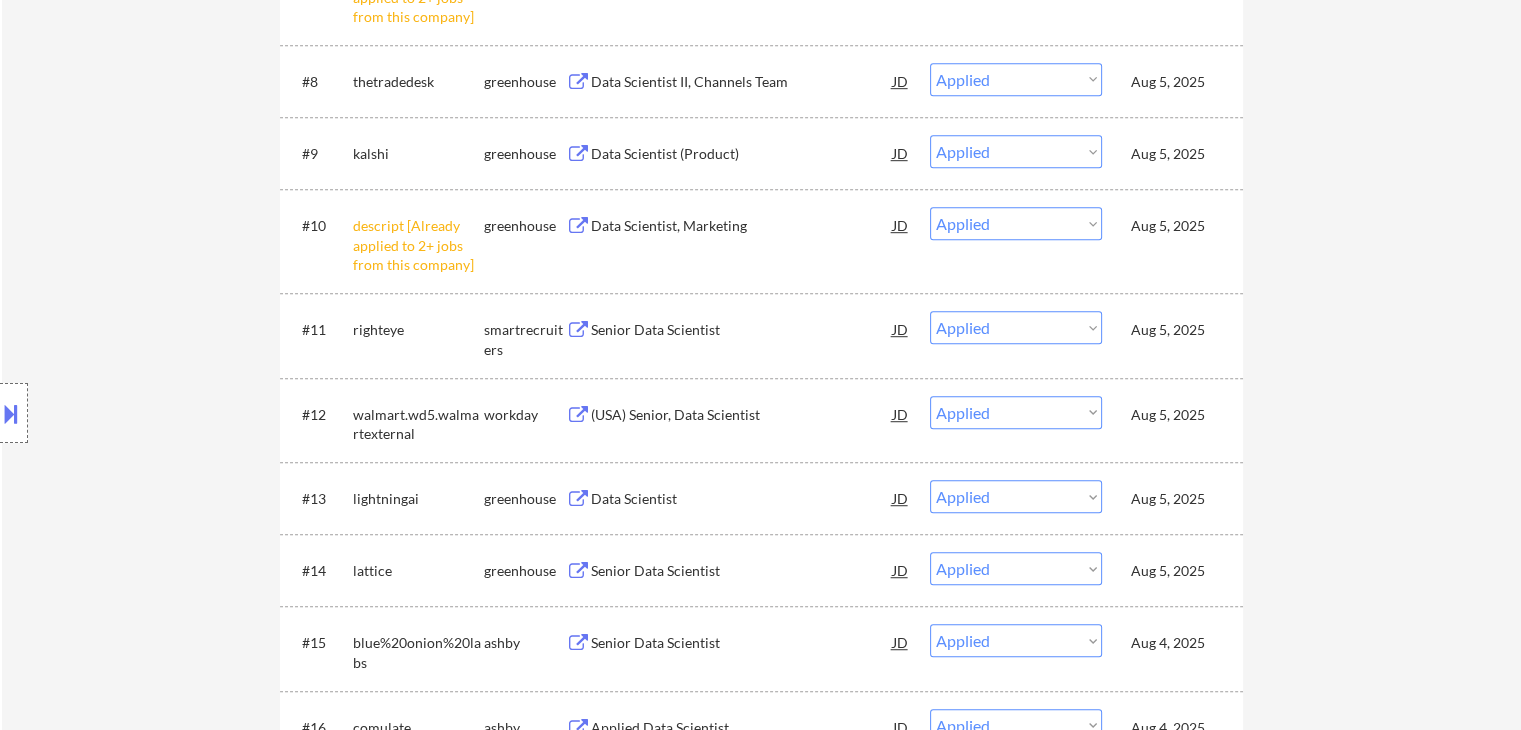 select on ""applied"" 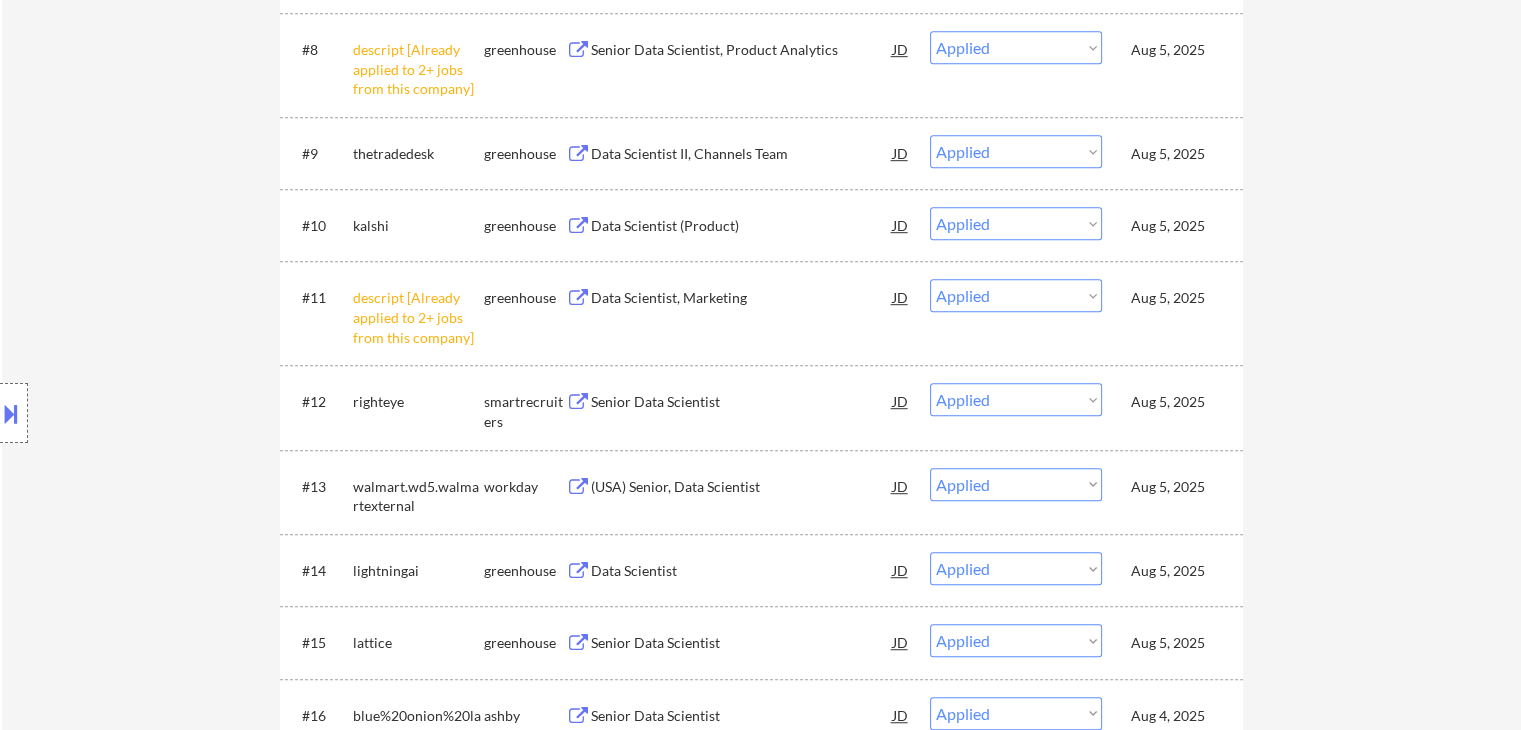 scroll, scrollTop: 1476, scrollLeft: 0, axis: vertical 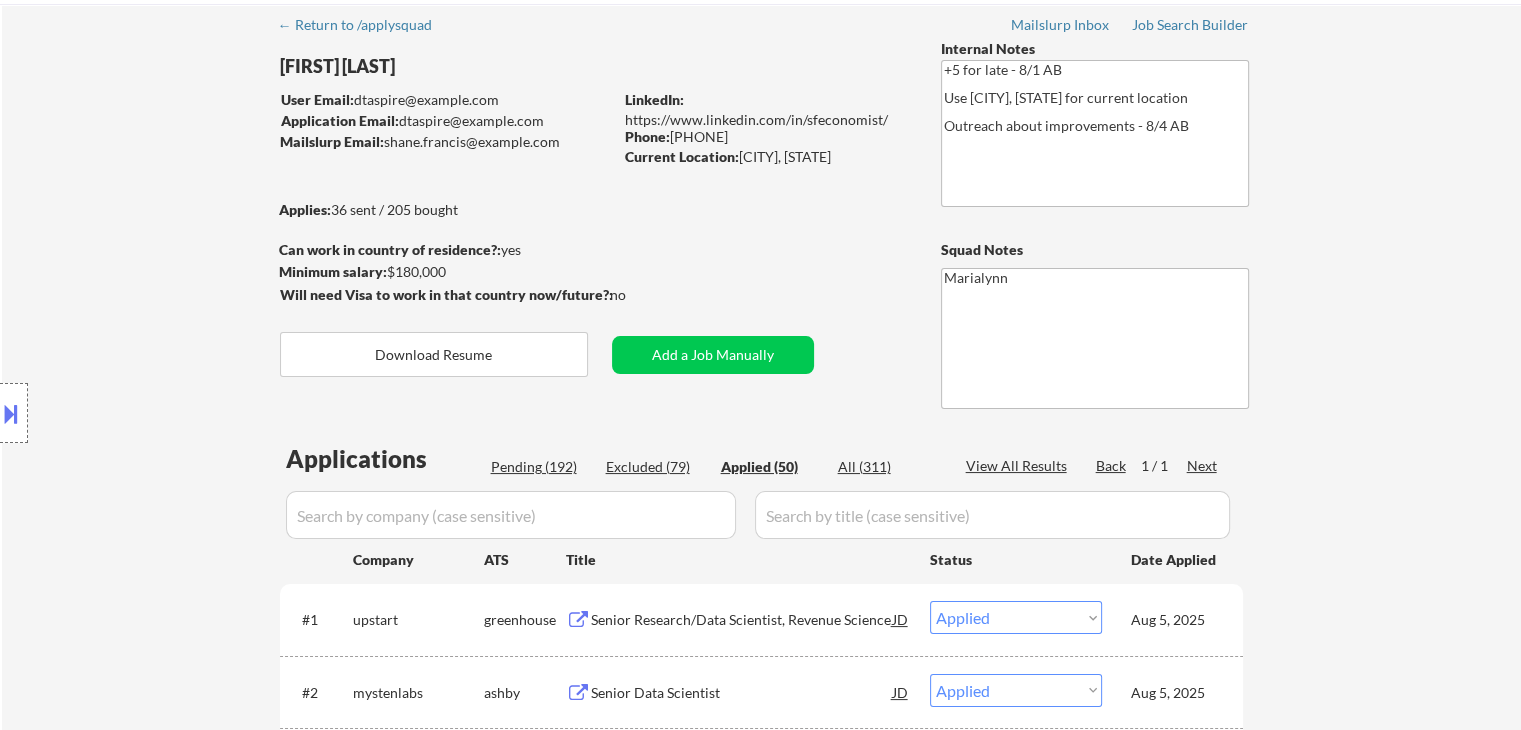 drag, startPoint x: 740, startPoint y: 163, endPoint x: 867, endPoint y: 177, distance: 127.769325 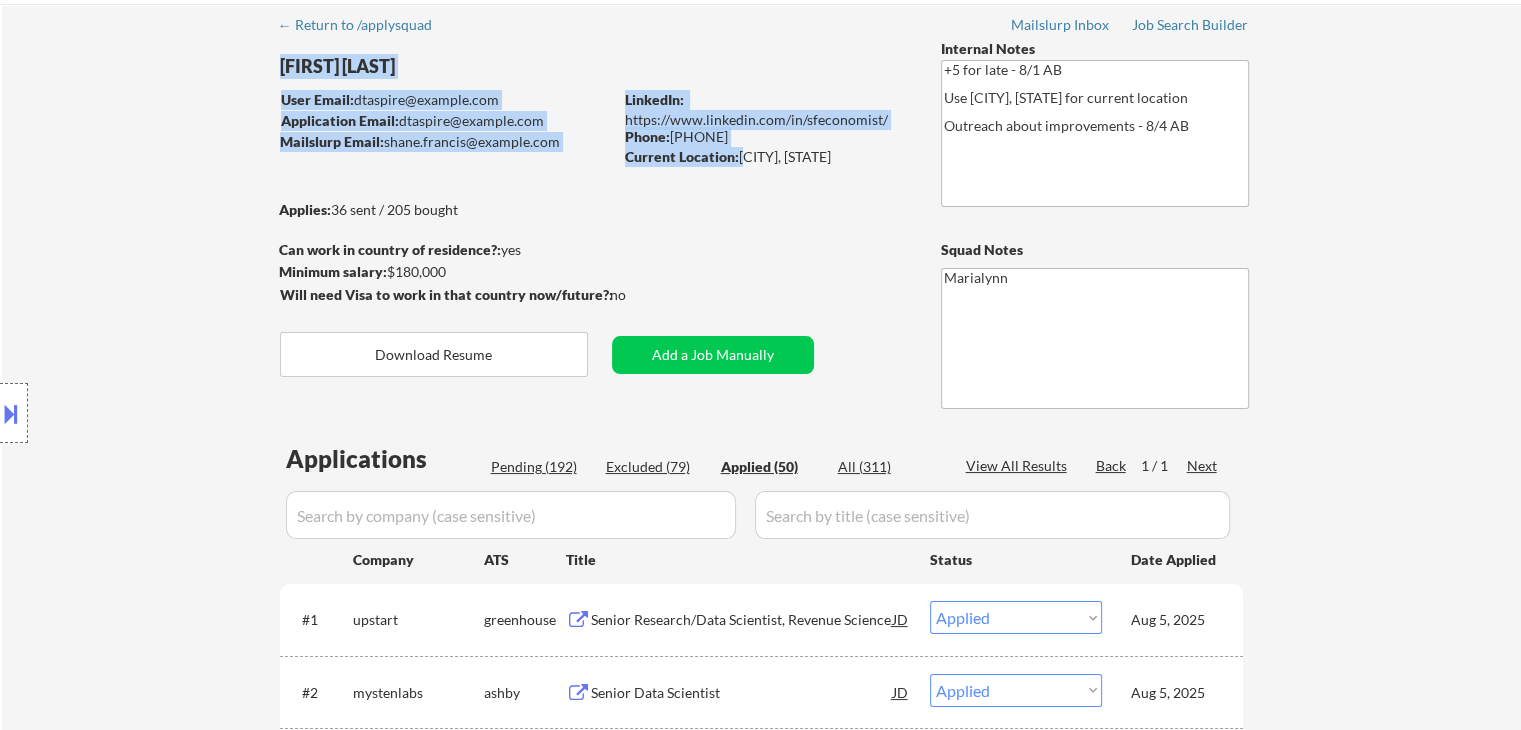 copy on "Shane Francis User Email:  dtaspire@gmail.com Application Email:  dtaspire@gmail.com Mailslurp Email:  shane.francis@mailflux.com LinkedIn:   https://www.linkedin.com/in/sfeconomist/
Phone:  760.889.3091 Current Location:" 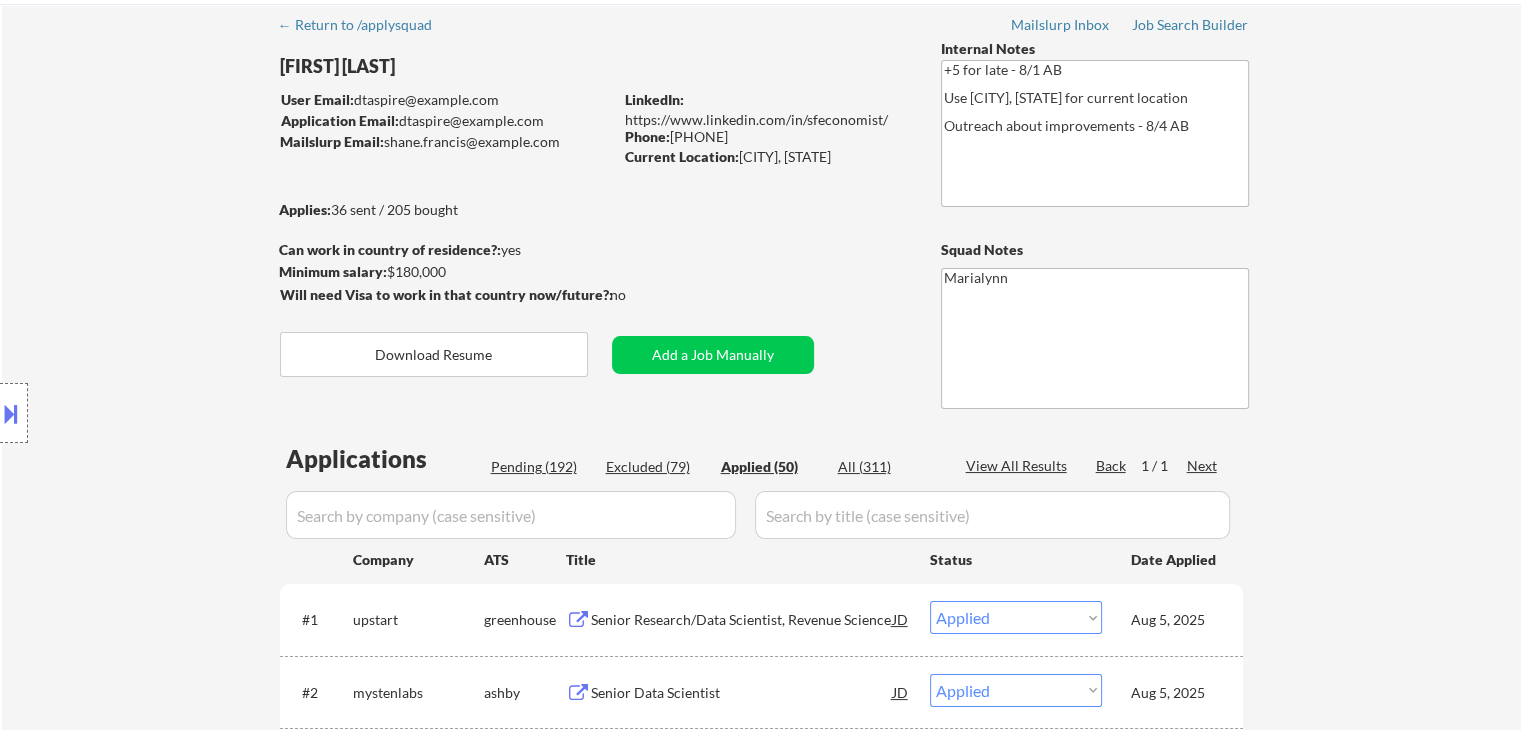 click on "← Return to /applysquad Mailslurp Inbox Job Search Builder Shane Francis User Email:  dtaspire@gmail.com Application Email:  dtaspire@gmail.com Mailslurp Email:  shane.francis@mailflux.com LinkedIn:   https://www.linkedin.com/in/sfeconomist/
Phone:  760.889.3091 Current Location:  Oceanside, California Applies:  36 sent / 205 bought Internal Notes +5 for late - 8/1 AB
Use Oceanside, CA for current location
Outreach about improvements - 8/4 AB Can work in country of residence?:  yes Squad Notes Minimum salary:  $180,000 Will need Visa to work in that country now/future?:   no Download Resume Add a Job Manually Marialynn Applications Pending (192) Excluded (79) Applied (50) All (311) View All Results Back 1 / 1
Next Company ATS Title Status Date Applied #1 upstart greenhouse Senior Research/Data Scientist, Revenue Science  JD Choose an option... Pending Applied Excluded (Questions) Excluded (Expired) Excluded (Location) Excluded (Bad Match) Excluded (Blocklist) Excluded (Salary) Excluded (Other) success" at bounding box center [762, 2238] 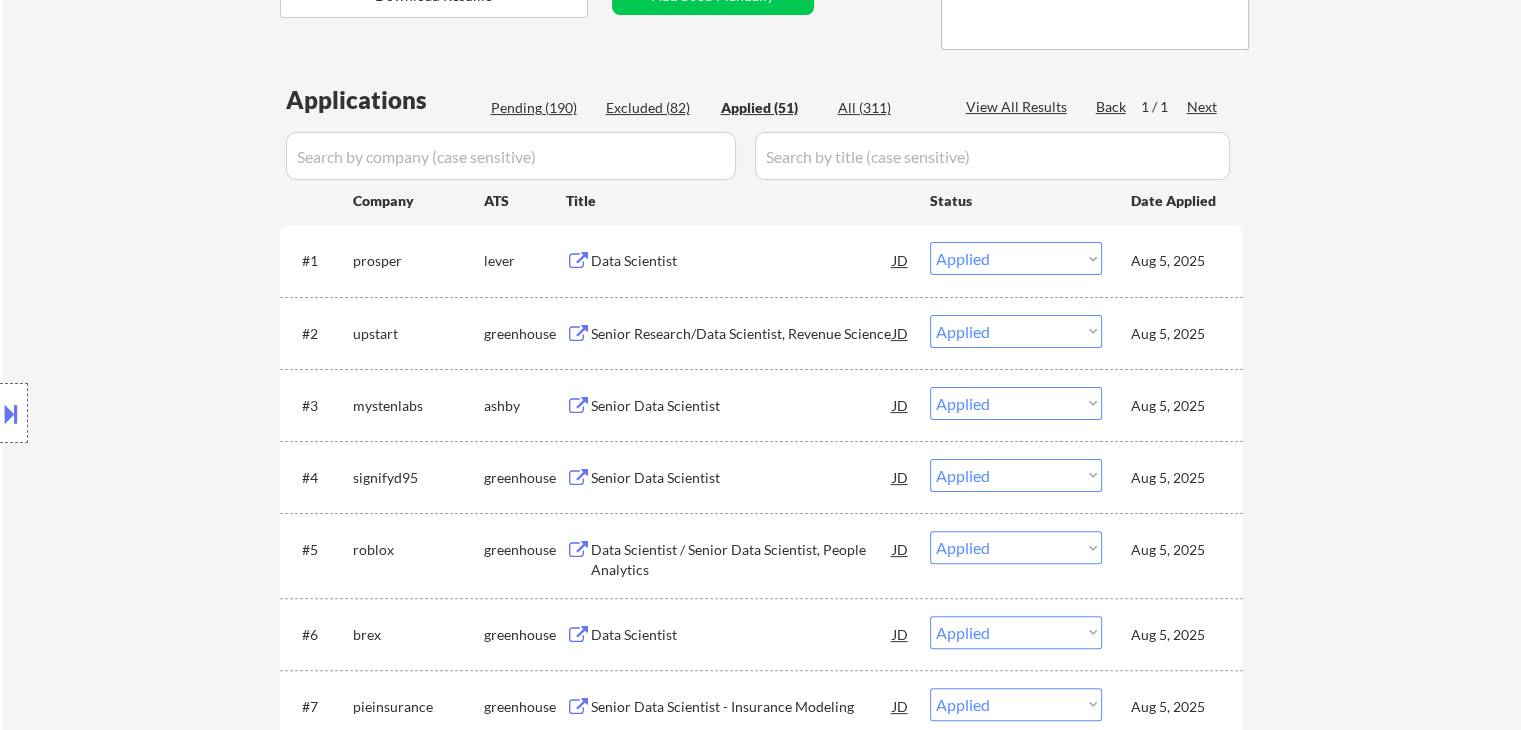 scroll, scrollTop: 176, scrollLeft: 0, axis: vertical 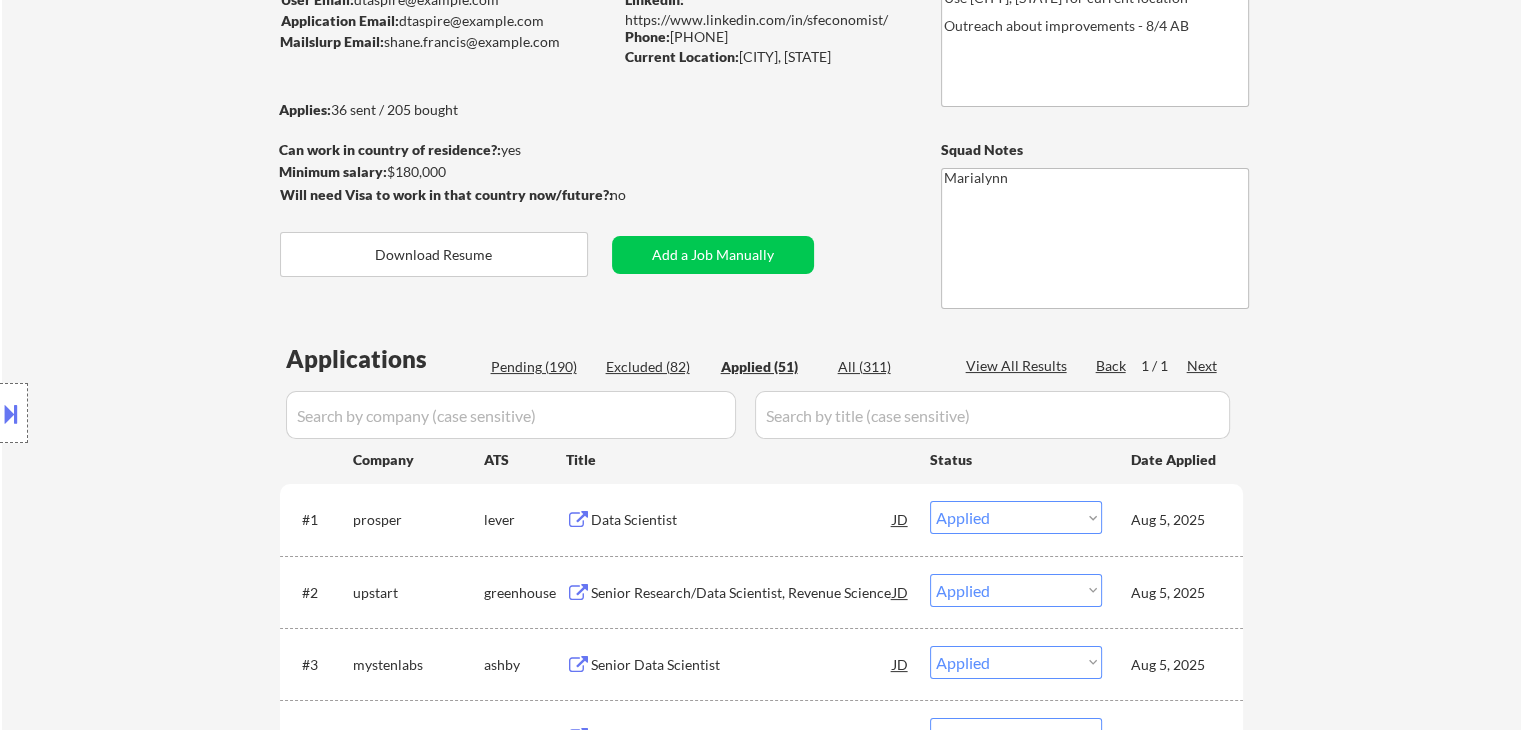 copy on "[CITY], [STATE]" 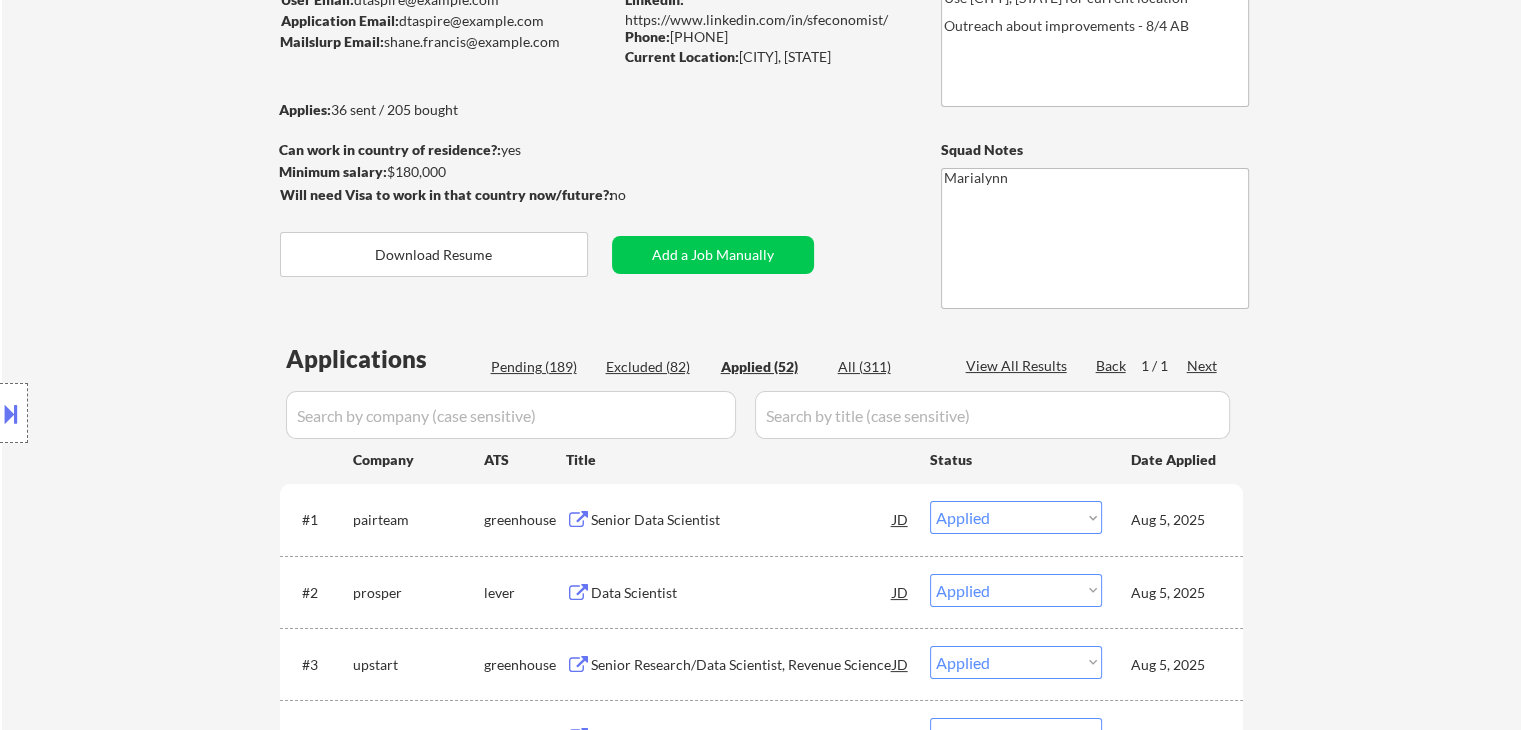 copy on "[CITY], [STATE]" 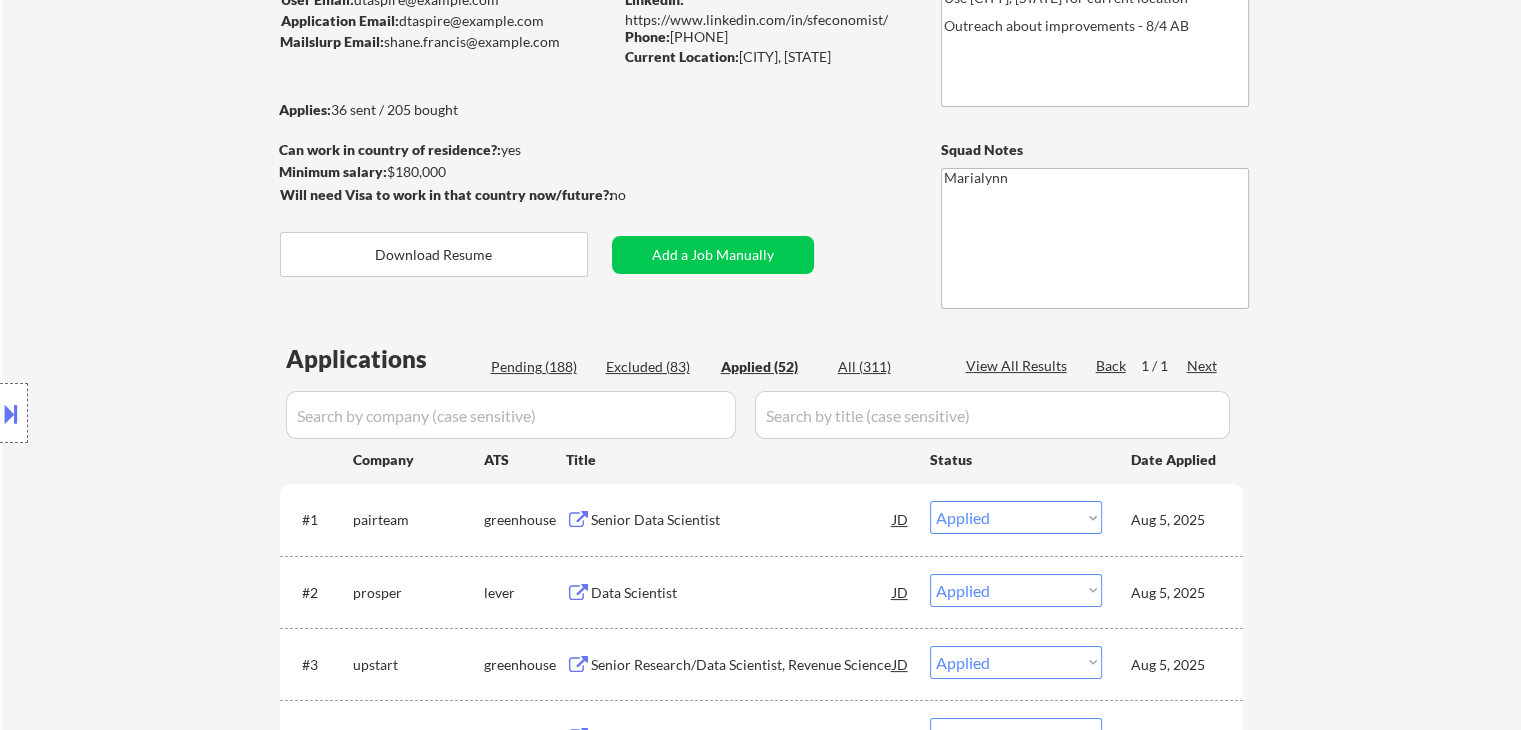 click at bounding box center [511, 415] 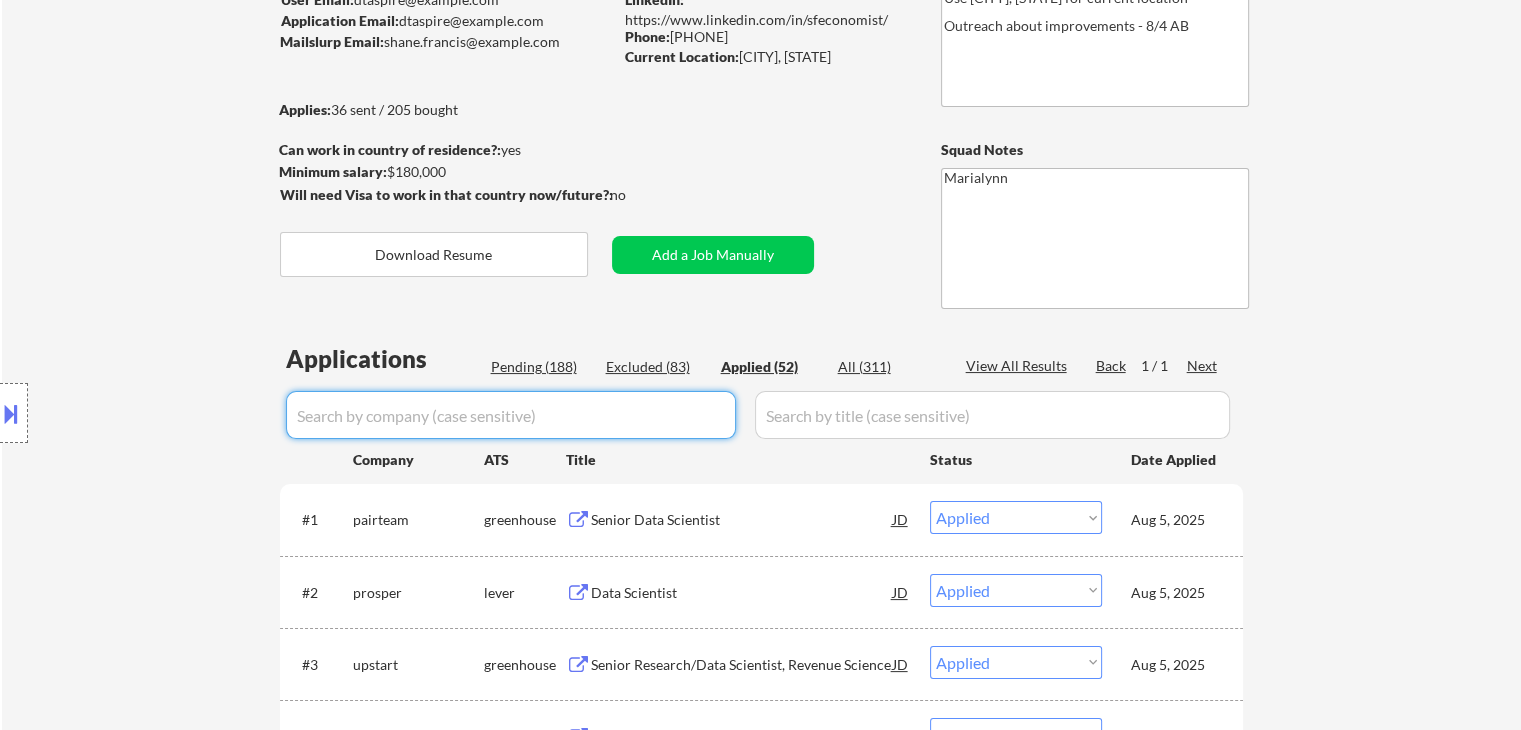 paste on "economicmodeling" 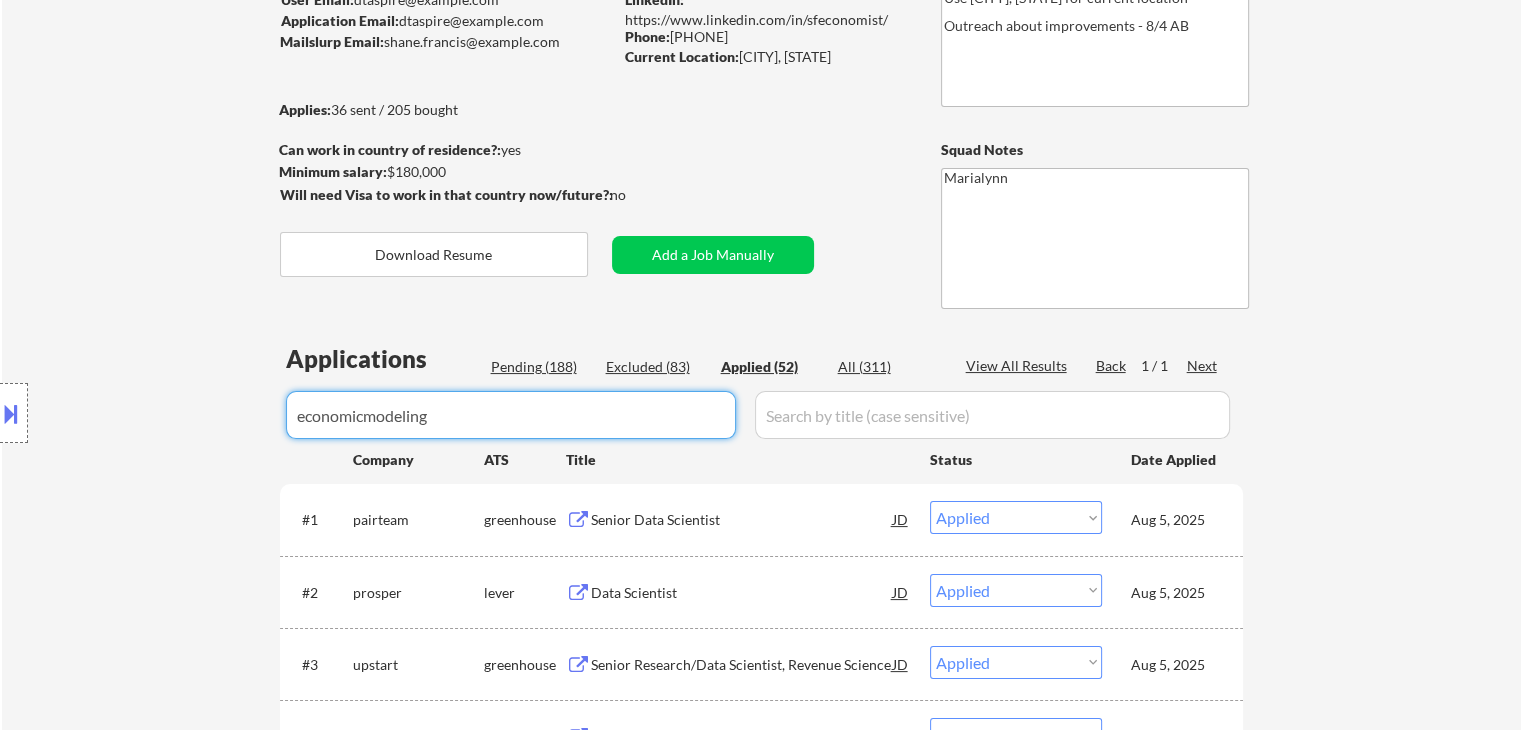 type on "economicmodeling" 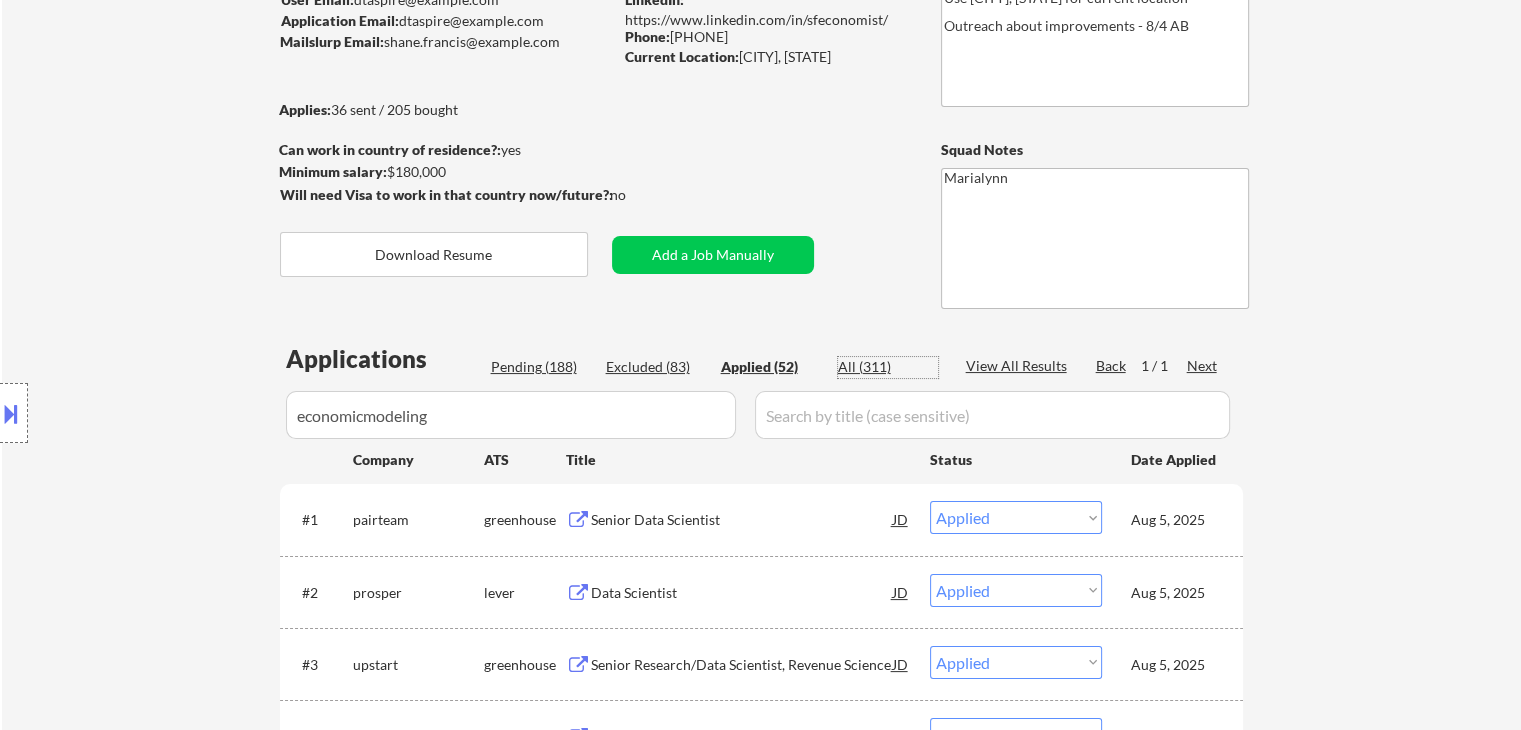 click on "All (311)" at bounding box center (888, 367) 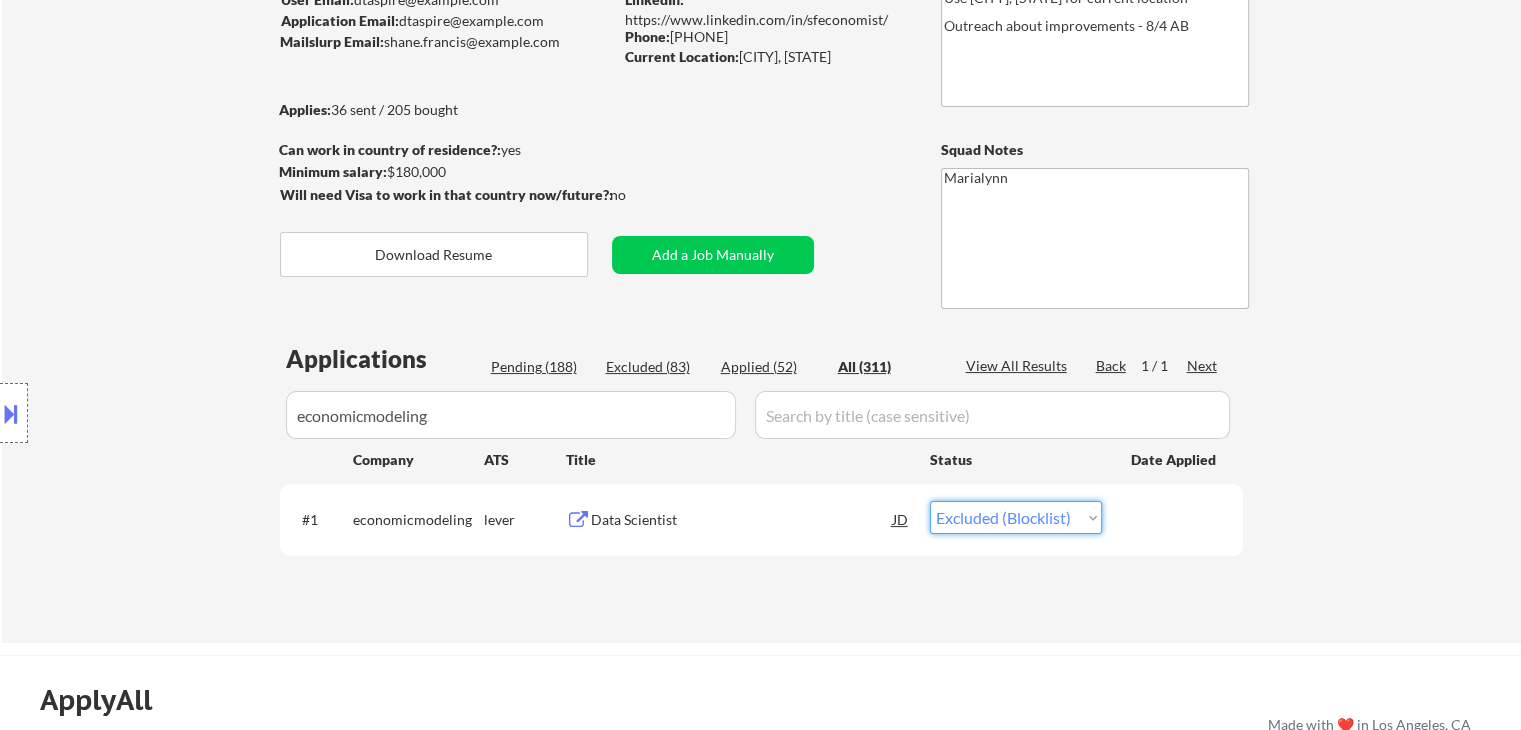 drag, startPoint x: 966, startPoint y: 514, endPoint x: 982, endPoint y: 546, distance: 35.77709 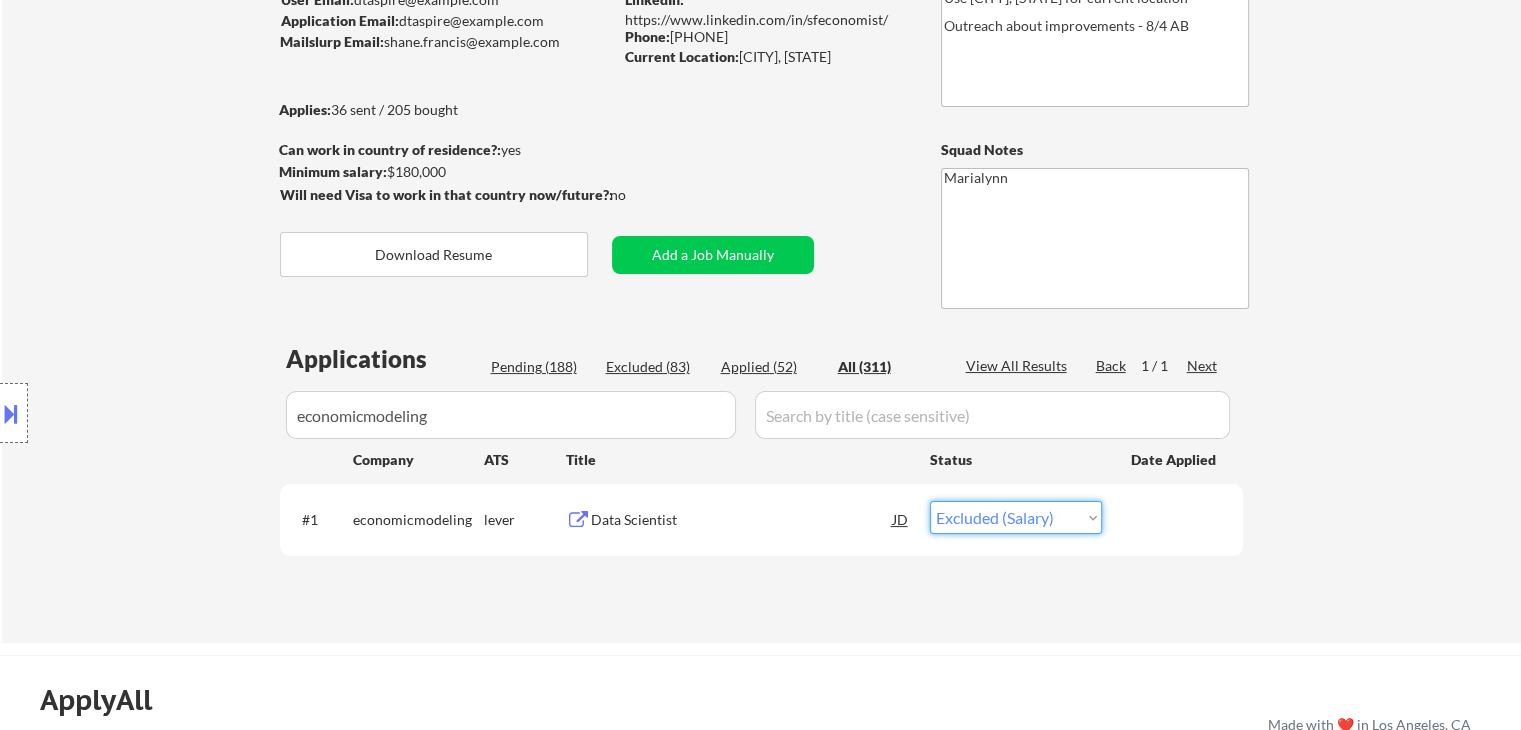 click on "Choose an option... Pending Applied Excluded (Questions) Excluded (Expired) Excluded (Location) Excluded (Bad Match) Excluded (Blocklist) Excluded (Salary) Excluded (Other)" at bounding box center [1016, 517] 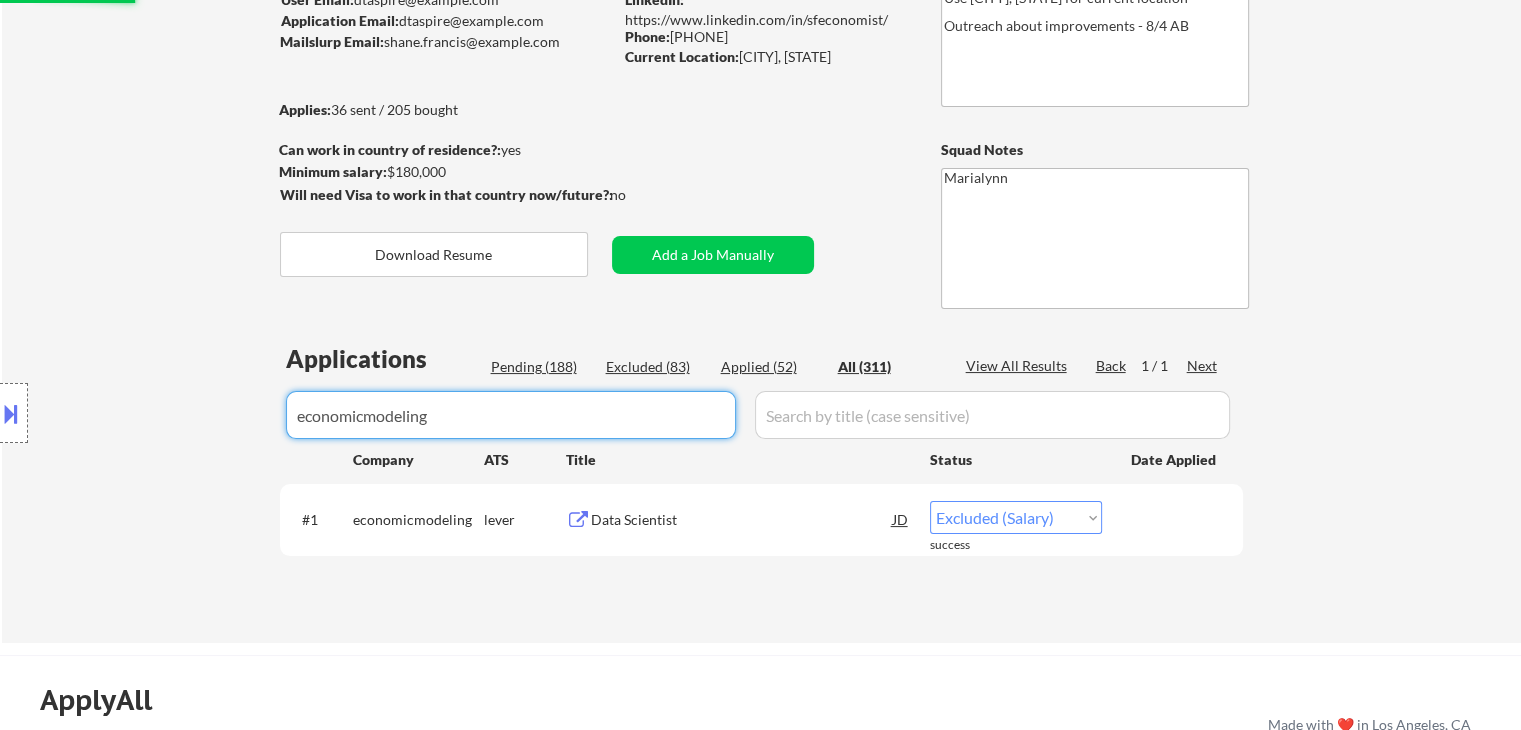 drag, startPoint x: 521, startPoint y: 399, endPoint x: 0, endPoint y: 394, distance: 521.024 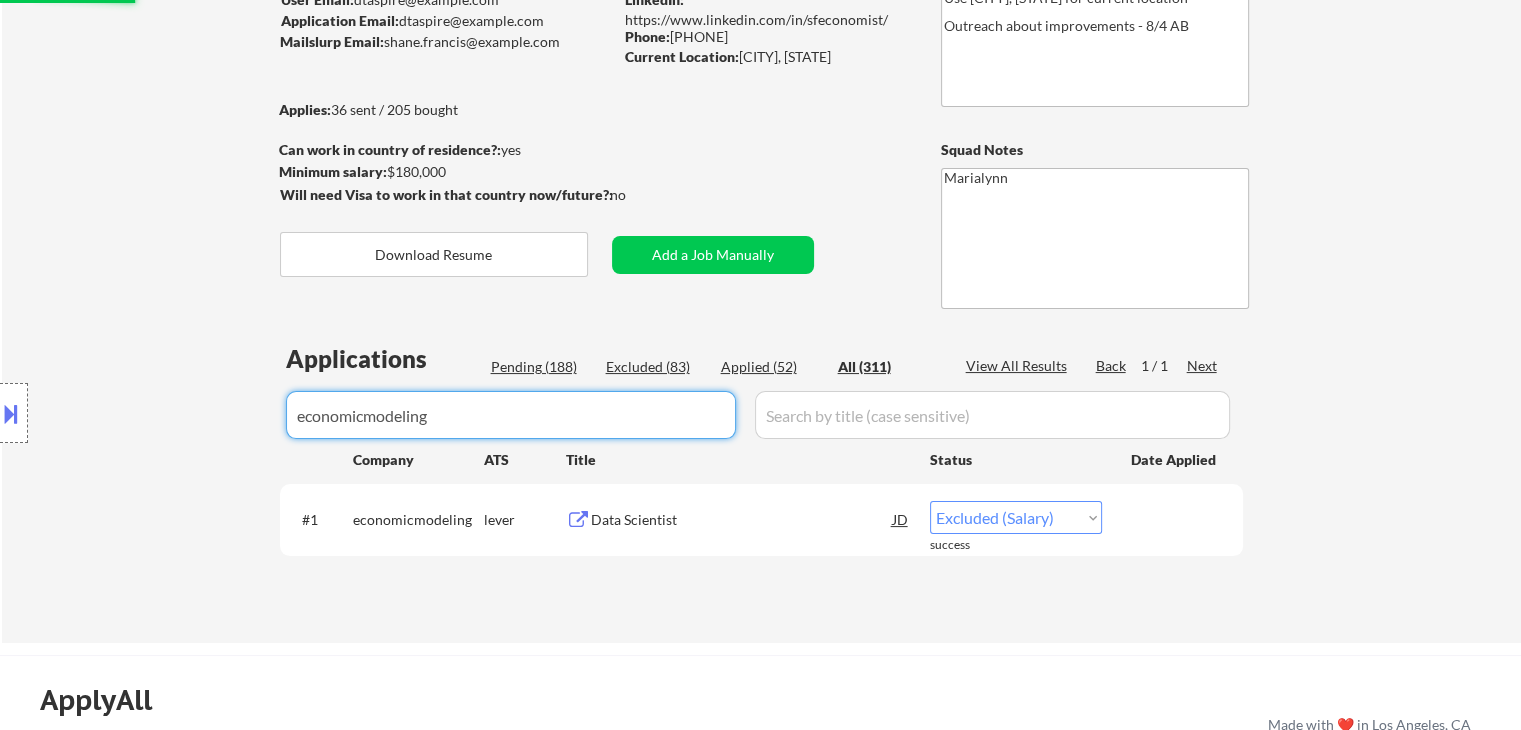 click on "← Return to /applysquad Mailslurp Inbox Job Search Builder Shane Francis User Email:  dtaspire@gmail.com Application Email:  dtaspire@gmail.com Mailslurp Email:  shane.francis@mailflux.com LinkedIn:   https://www.linkedin.com/in/sfeconomist/
Phone:  760.889.3091 Current Location:  Oceanside, California Applies:  36 sent / 205 bought Internal Notes +5 for late - 8/1 AB
Use Oceanside, CA for current location
Outreach about improvements - 8/4 AB Can work in country of residence?:  yes Squad Notes Minimum salary:  $180,000 Will need Visa to work in that country now/future?:   no Download Resume Add a Job Manually Marialynn Applications Pending (188) Excluded (83) Applied (52) All (311) View All Results Back 1 / 1
Next Company ATS Title Status Date Applied #1 economicmodeling lever Data Scientist JD Choose an option... Pending Applied Excluded (Questions) Excluded (Expired) Excluded (Location) Excluded (Bad Match) Excluded (Blocklist) Excluded (Salary) Excluded (Other) success #2 prosper lever JD #3 JD" at bounding box center (760, 189) 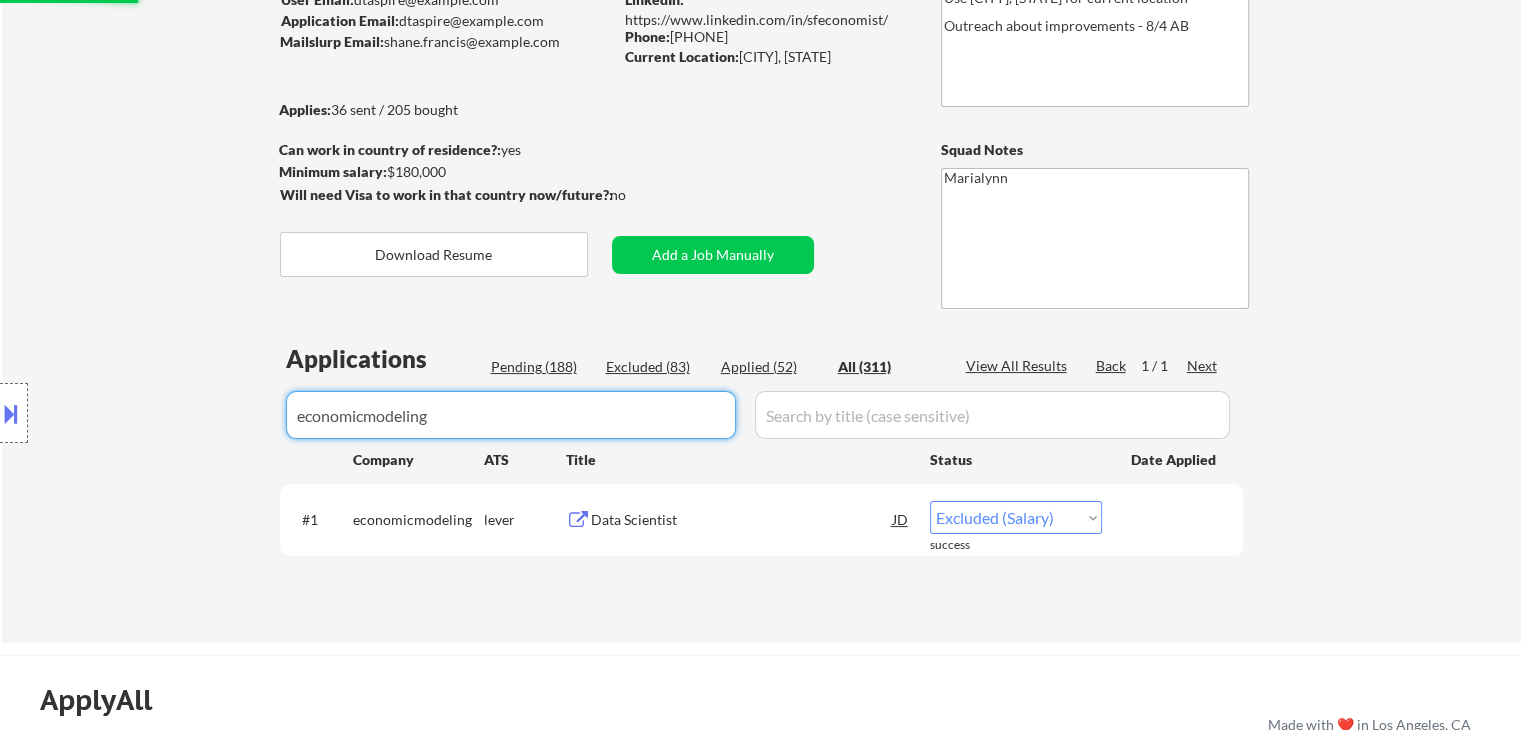 select on ""excluded__salary_"" 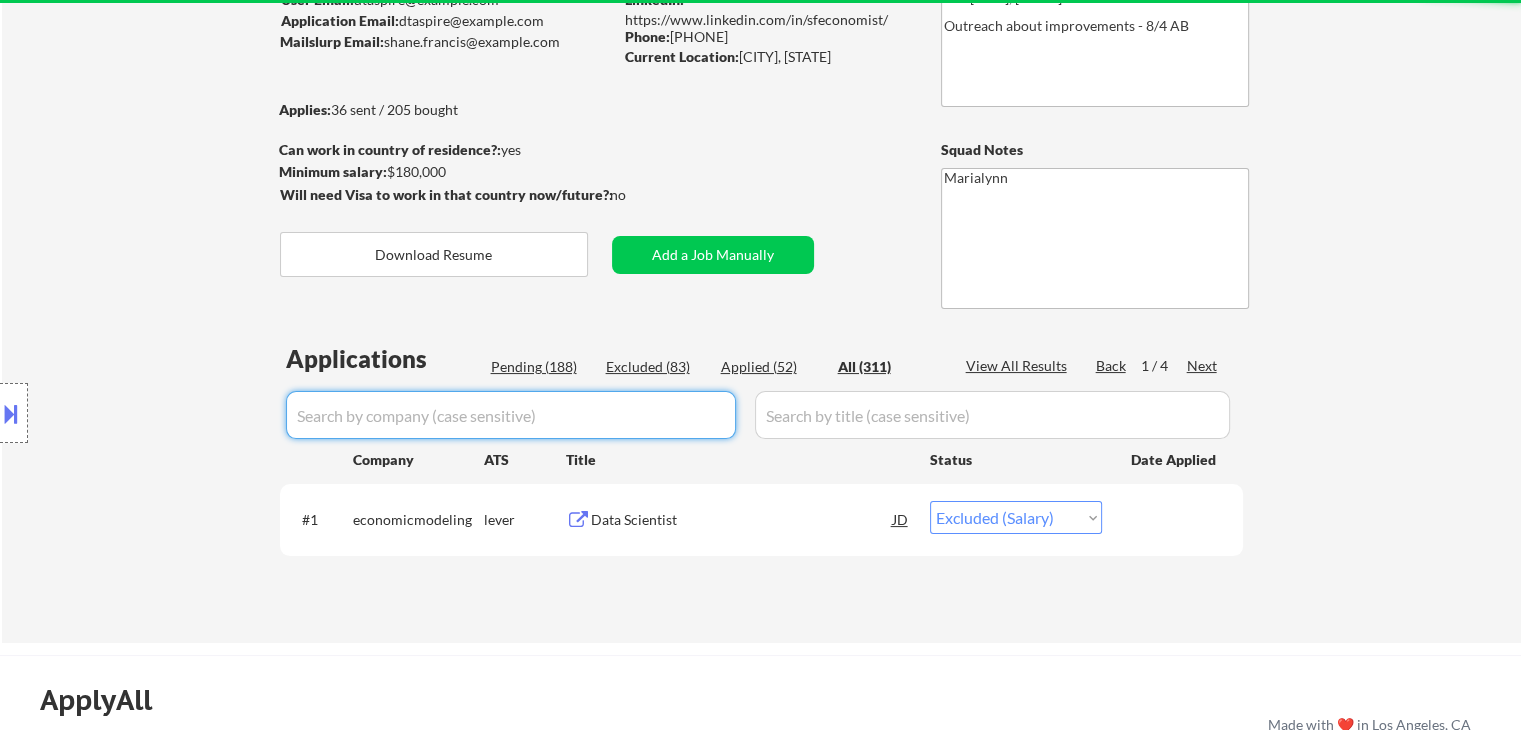 select on ""applied"" 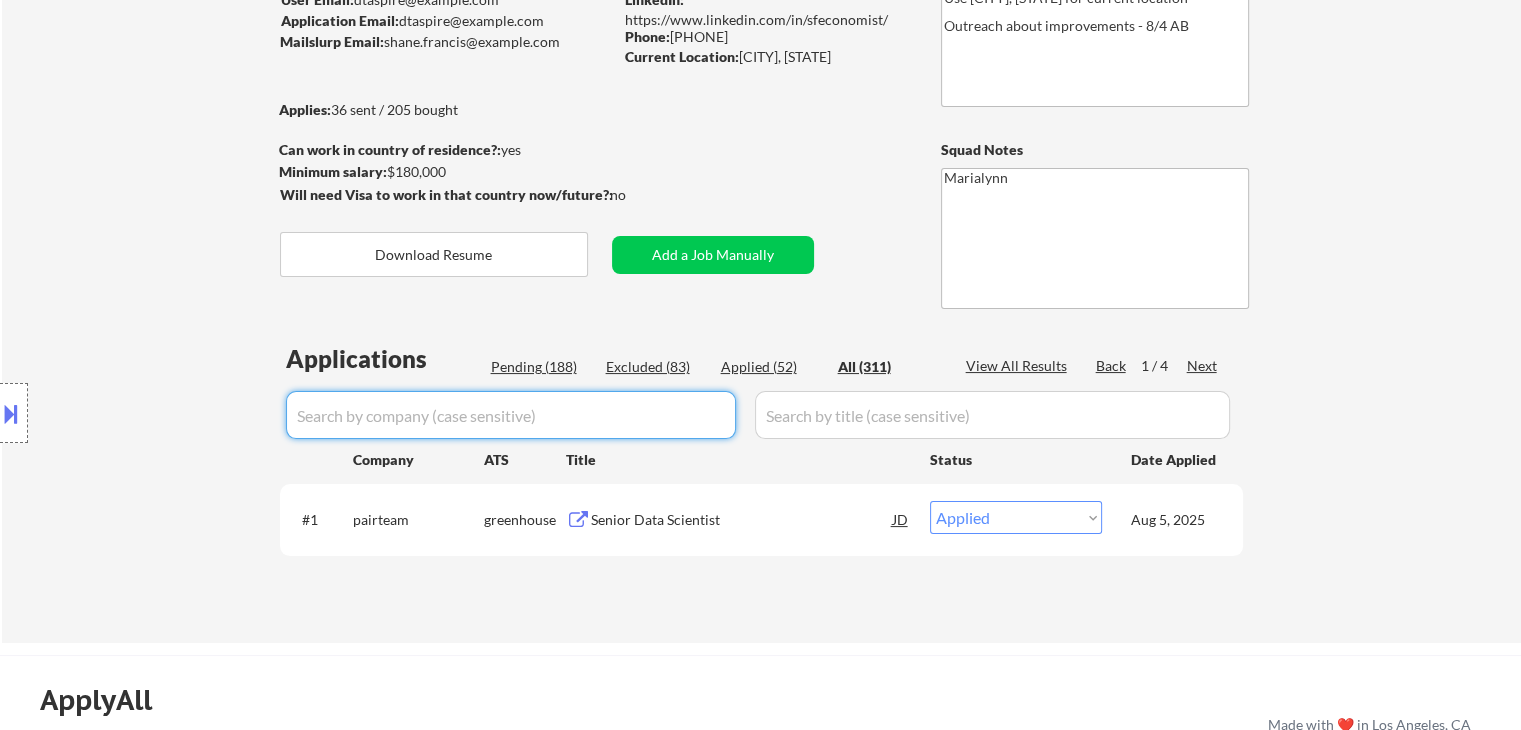 select on ""excluded__salary_"" 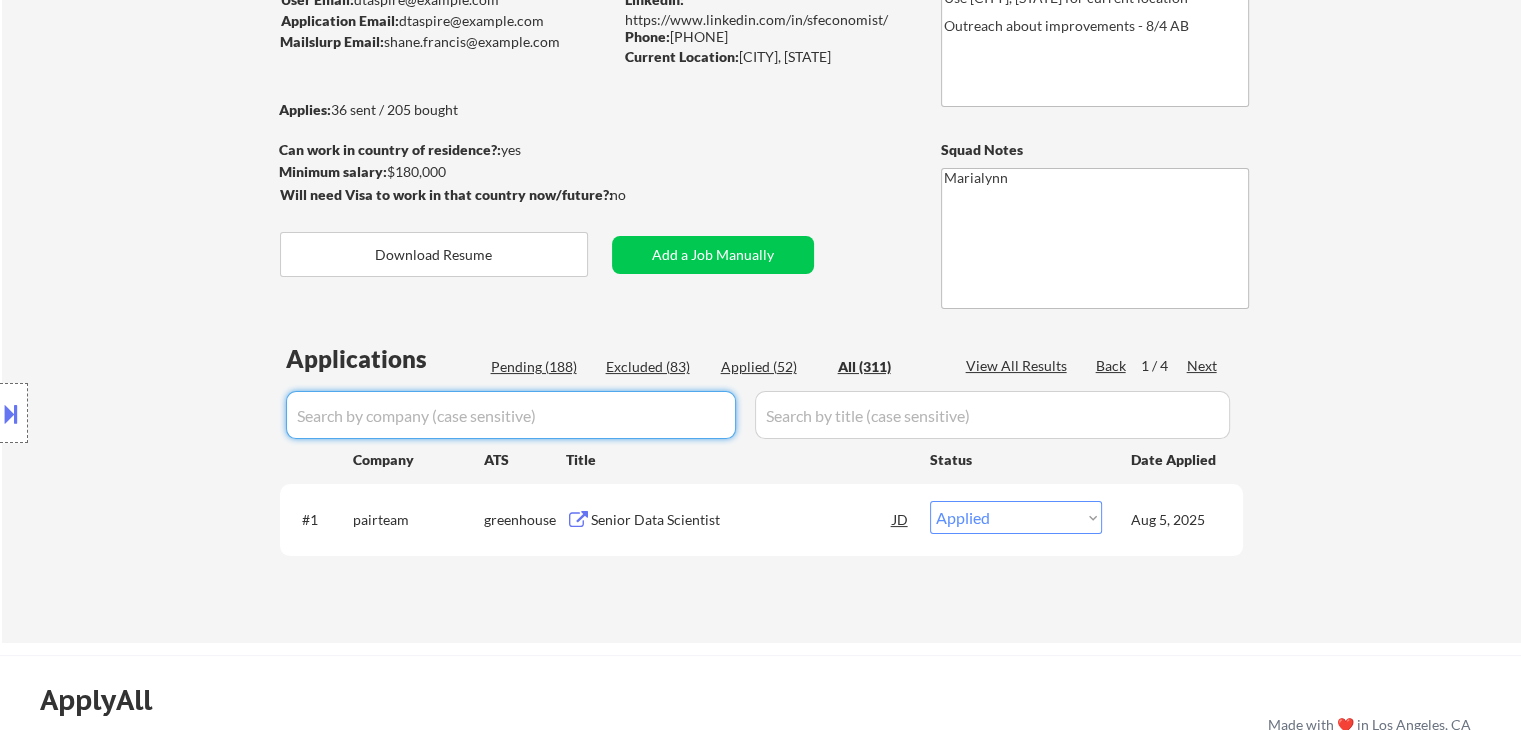 select on ""excluded__expired_"" 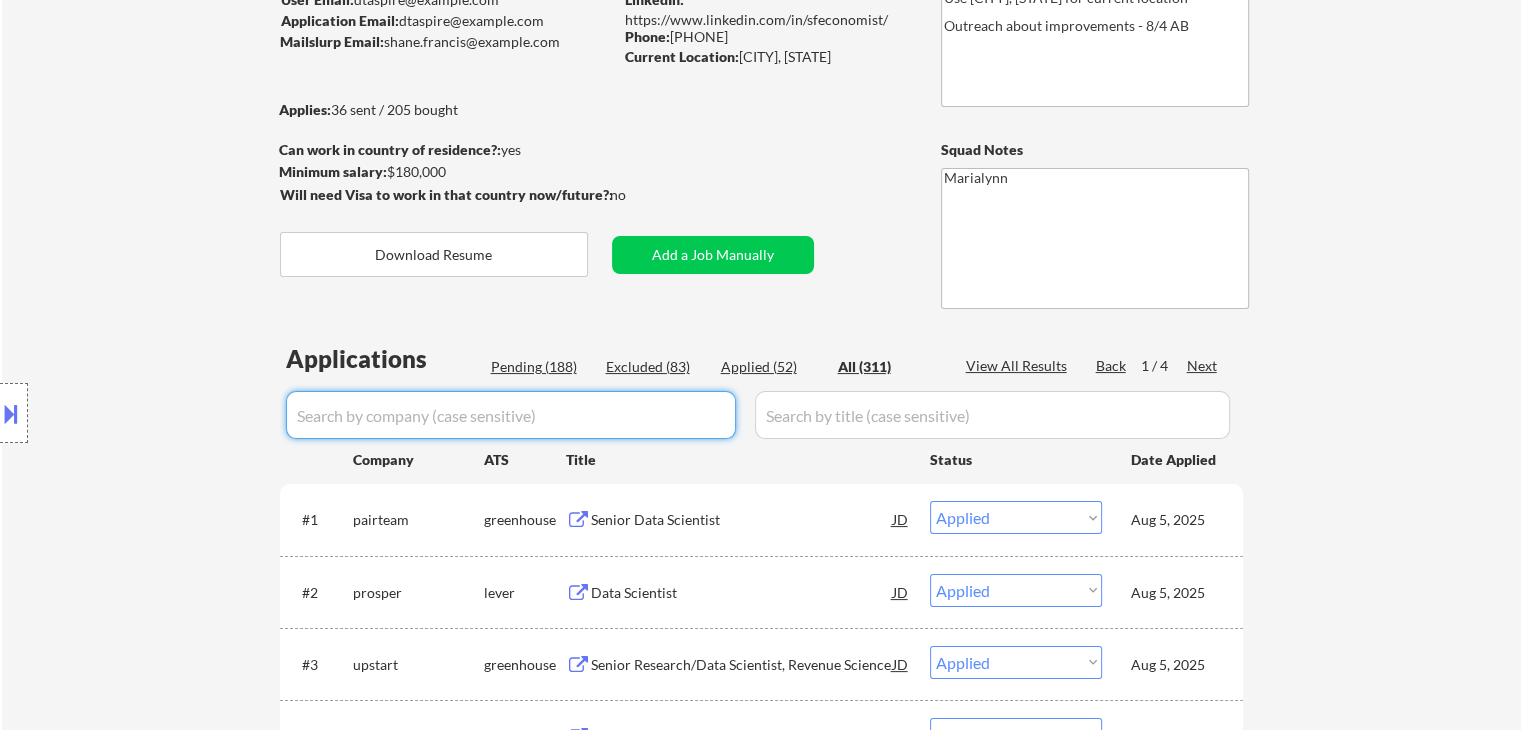 type 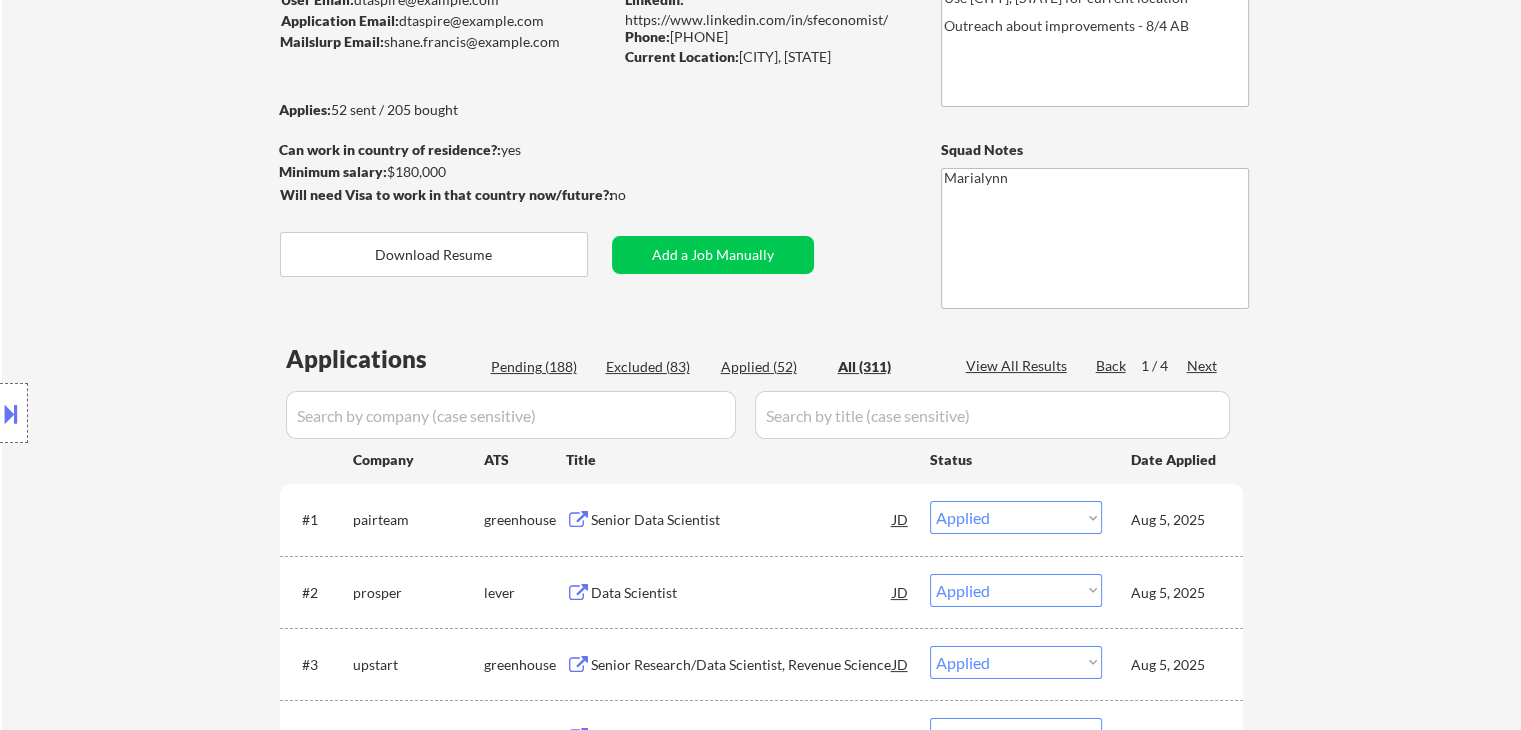 select on ""excluded__expired_"" 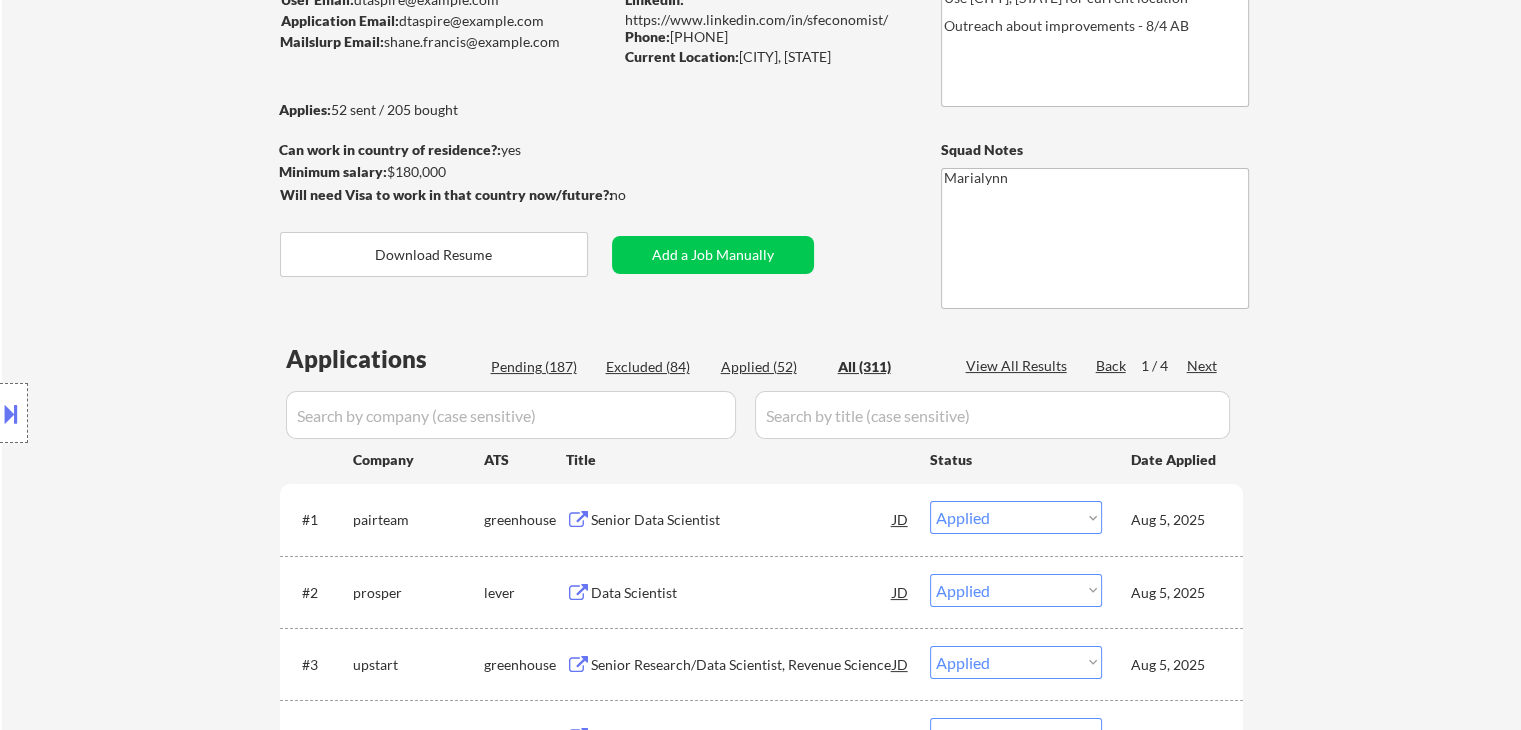 select on ""applied"" 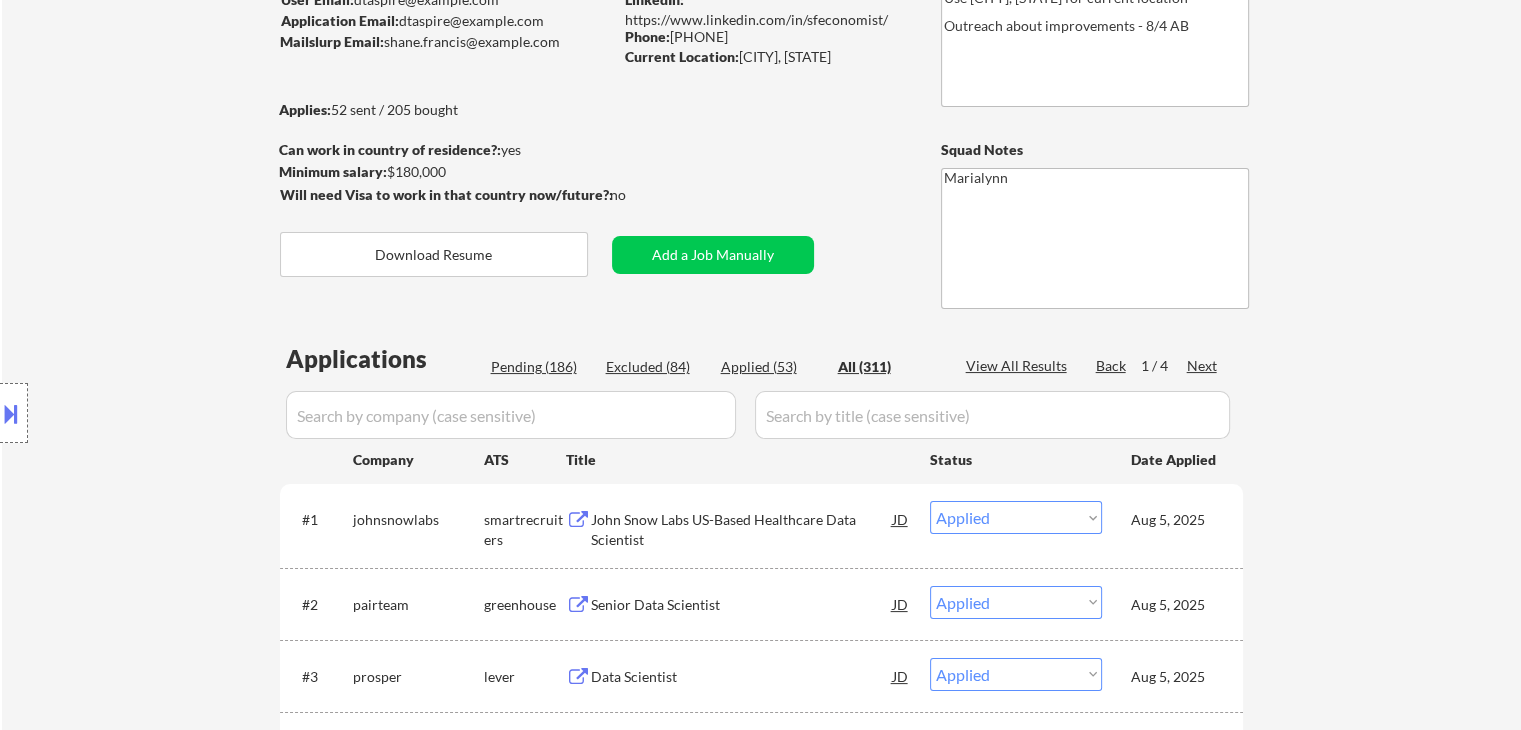 select on ""excluded__expired_"" 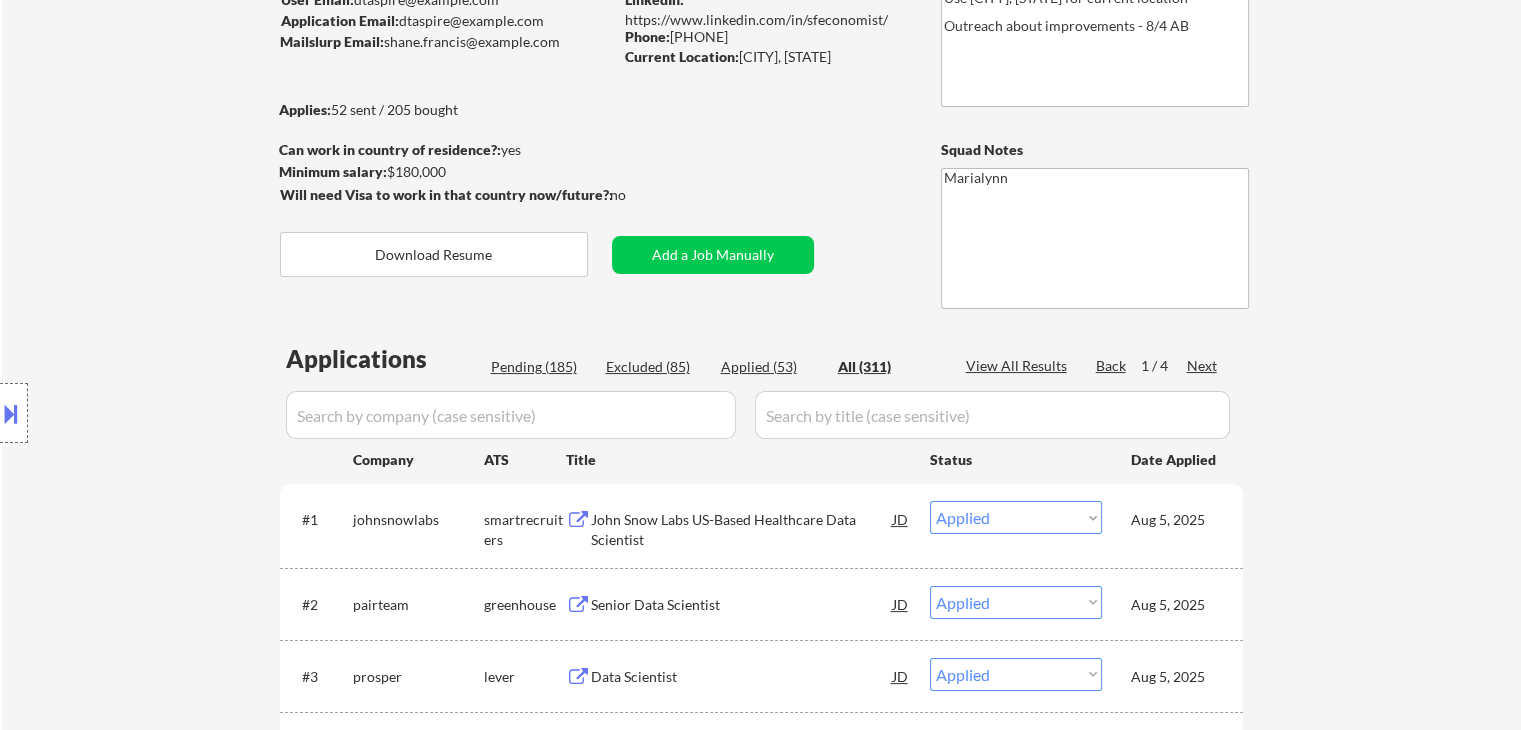 select on ""excluded__expired_"" 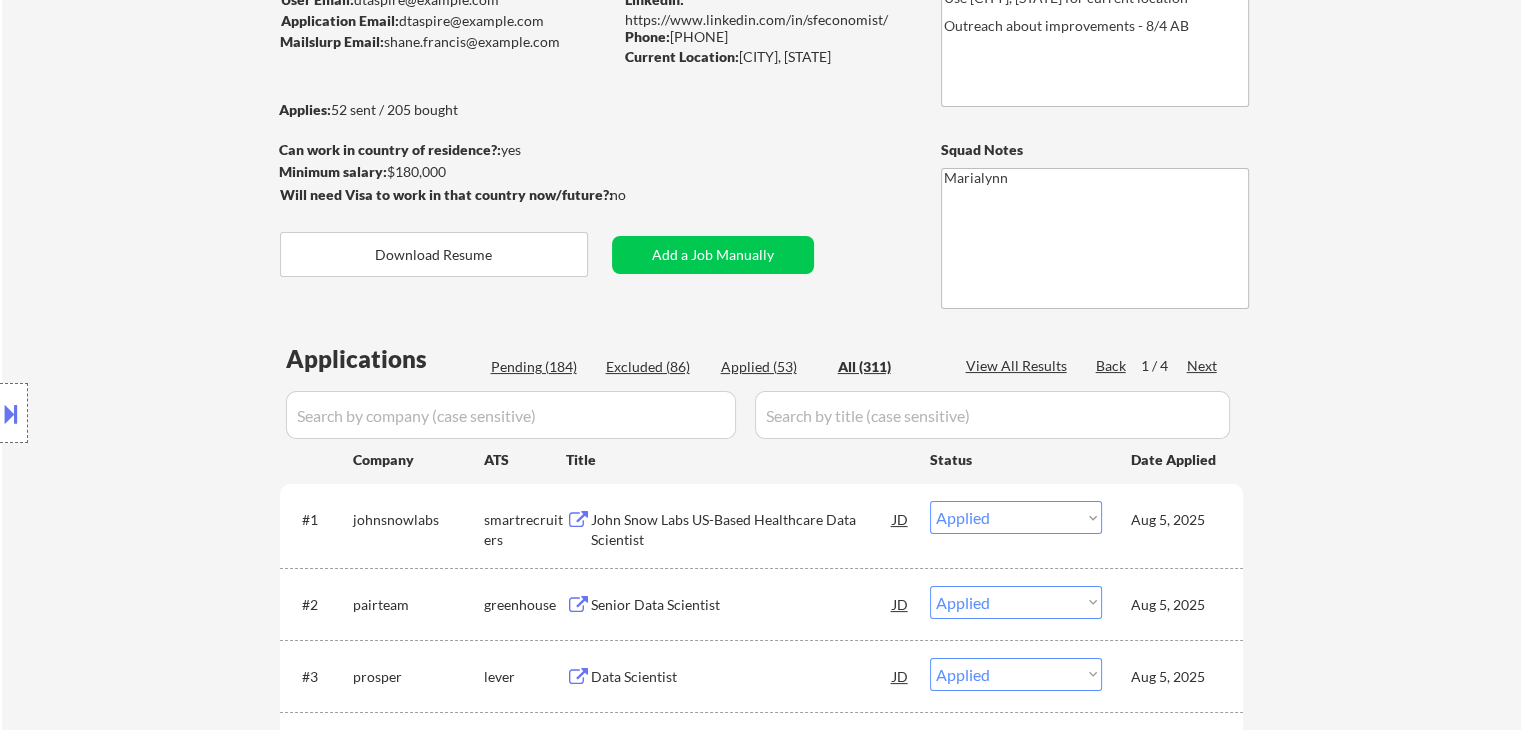select on ""applied"" 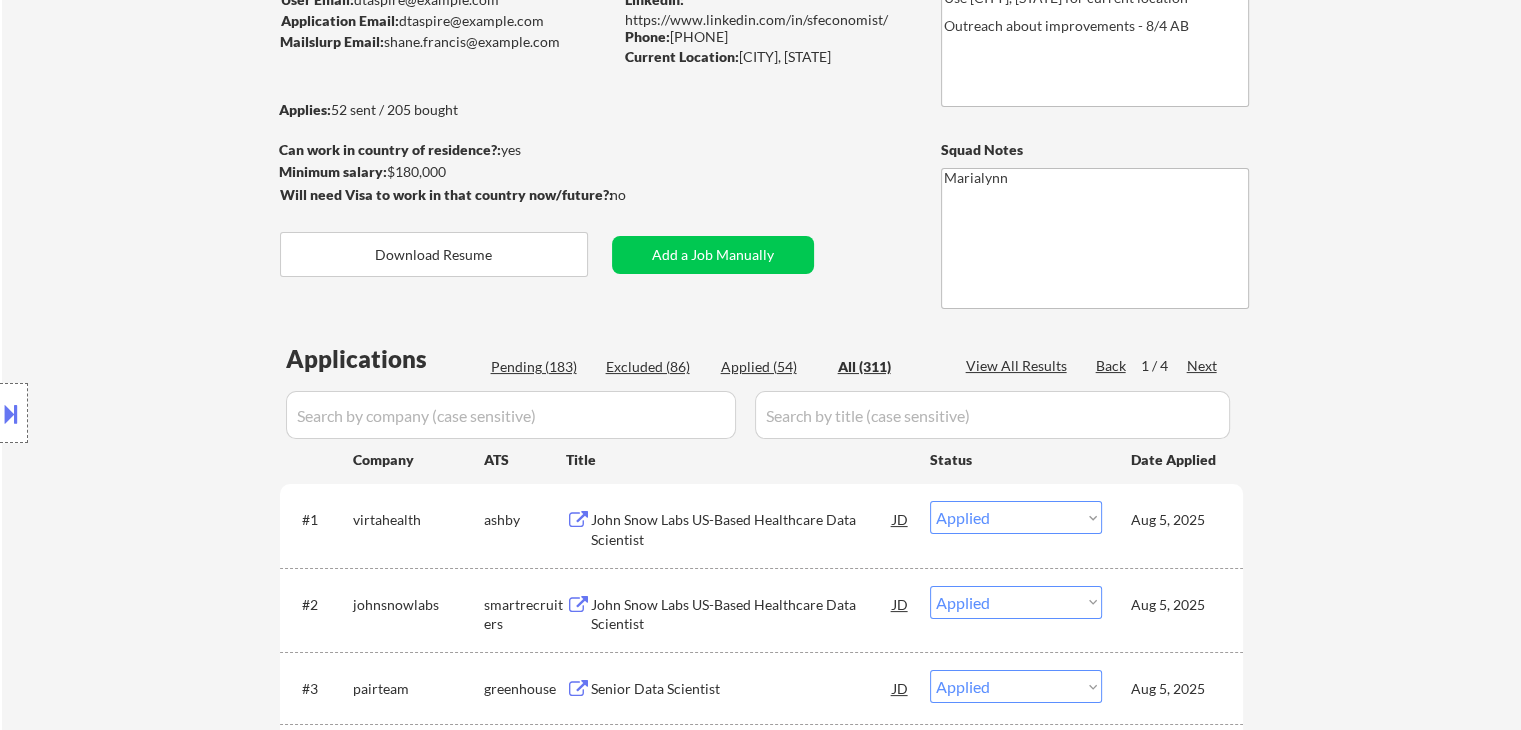 select on ""applied"" 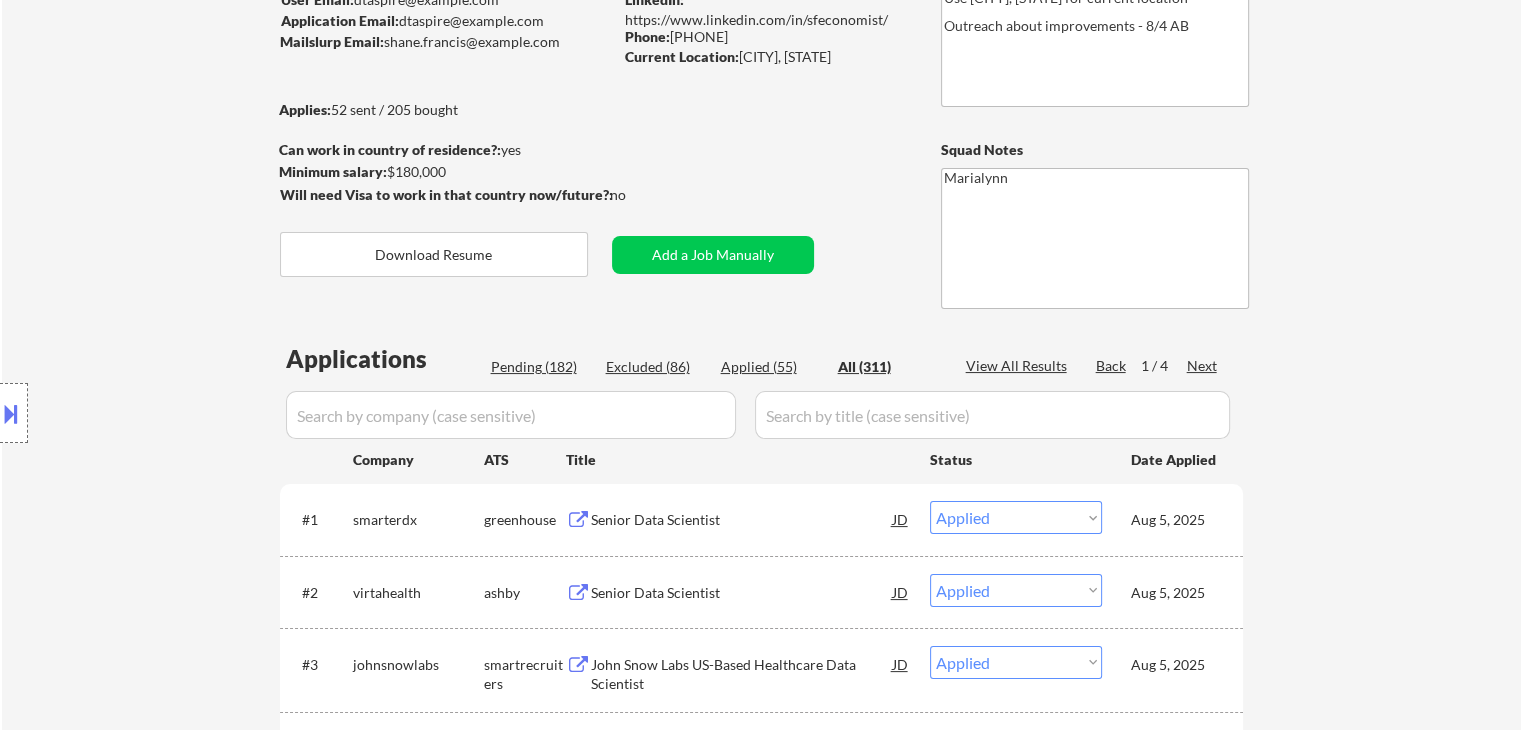 select on ""excluded__bad_match_"" 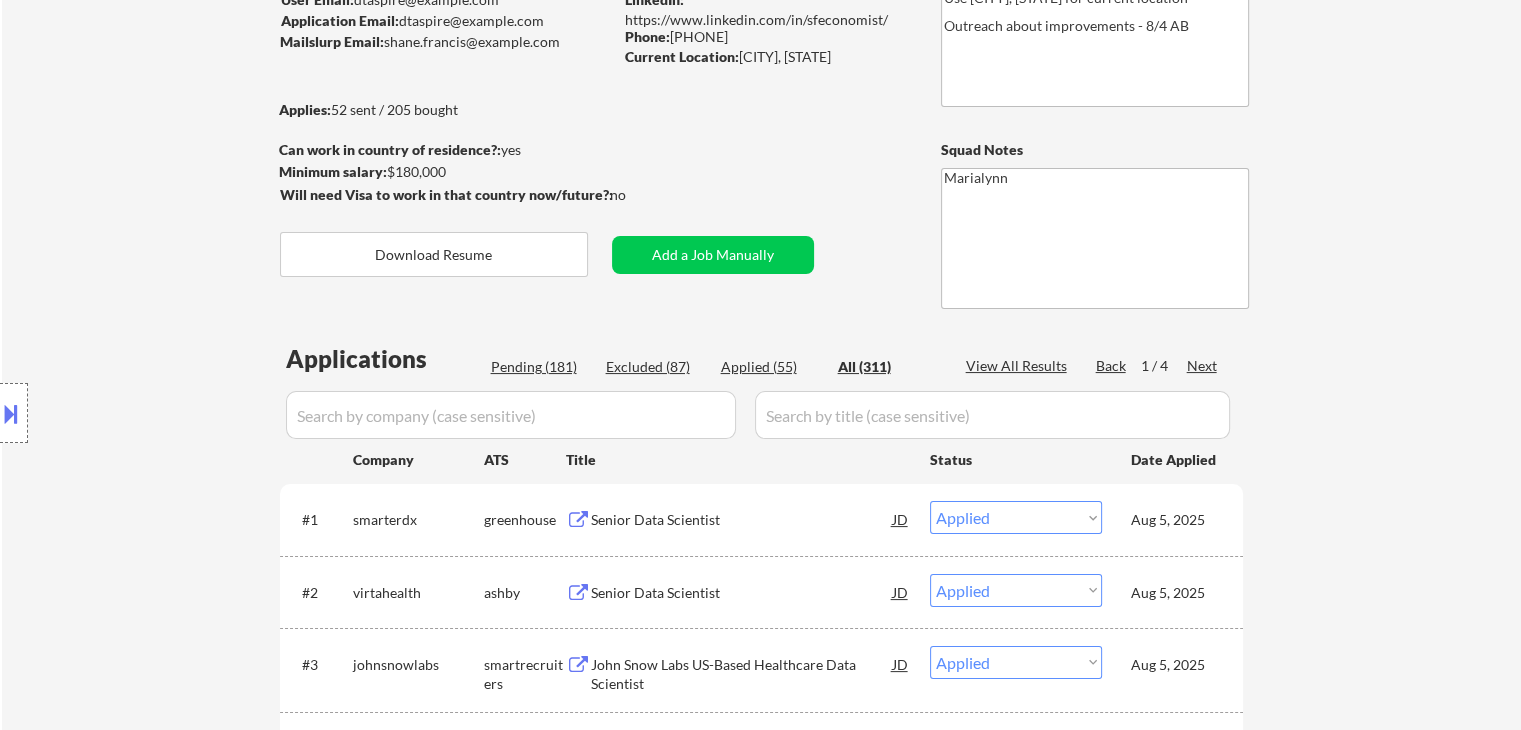 select on ""excluded__bad_match_"" 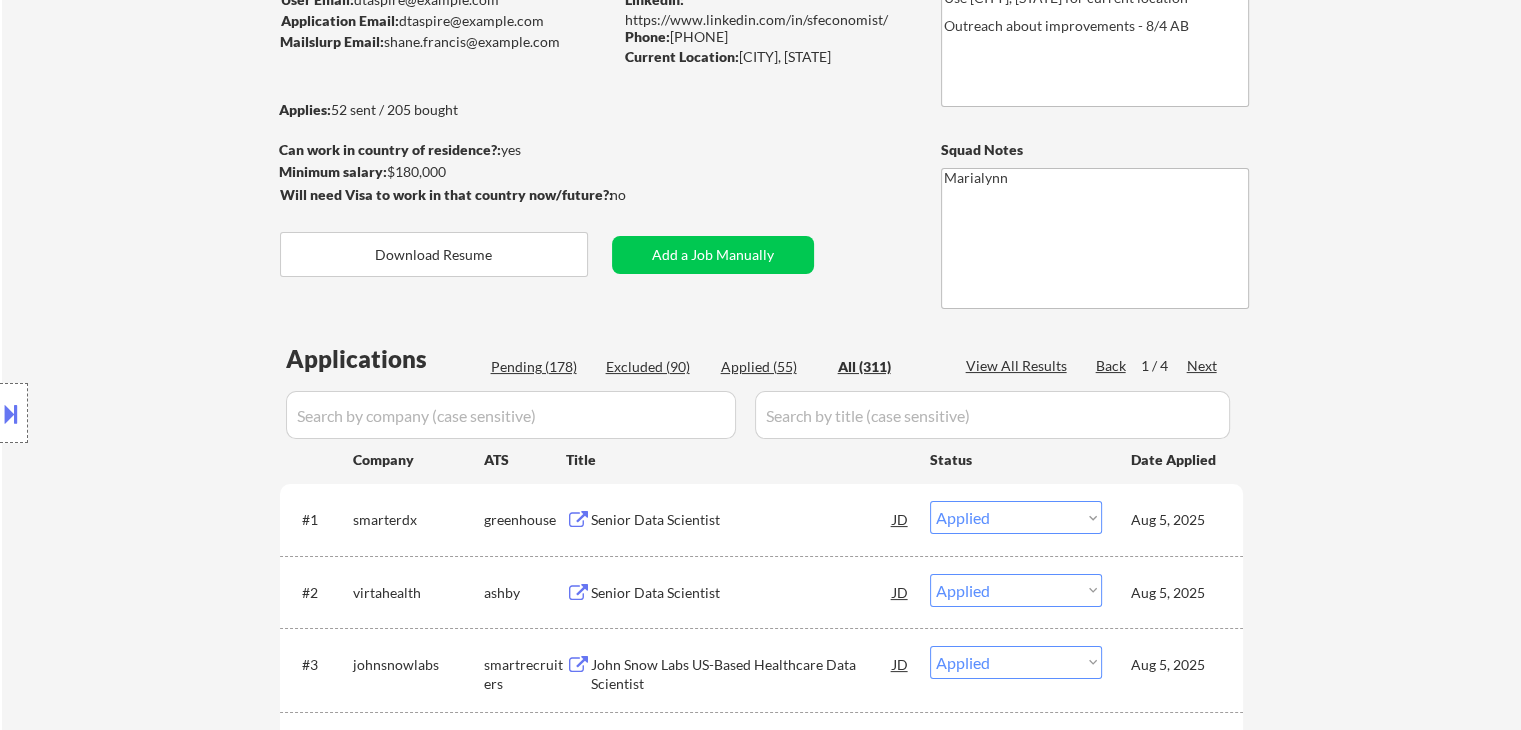 select on ""excluded__expired_"" 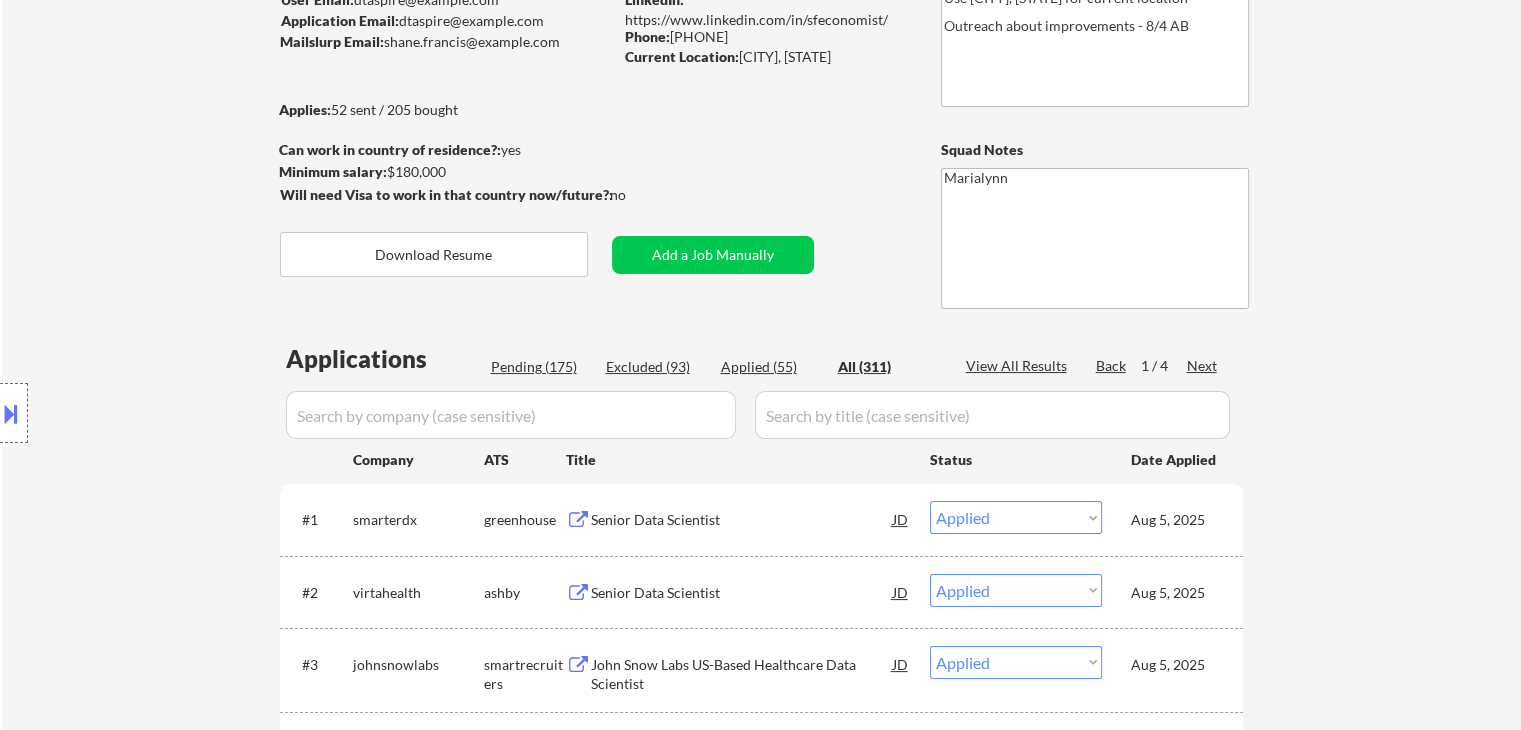 select on ""excluded__bad_match_"" 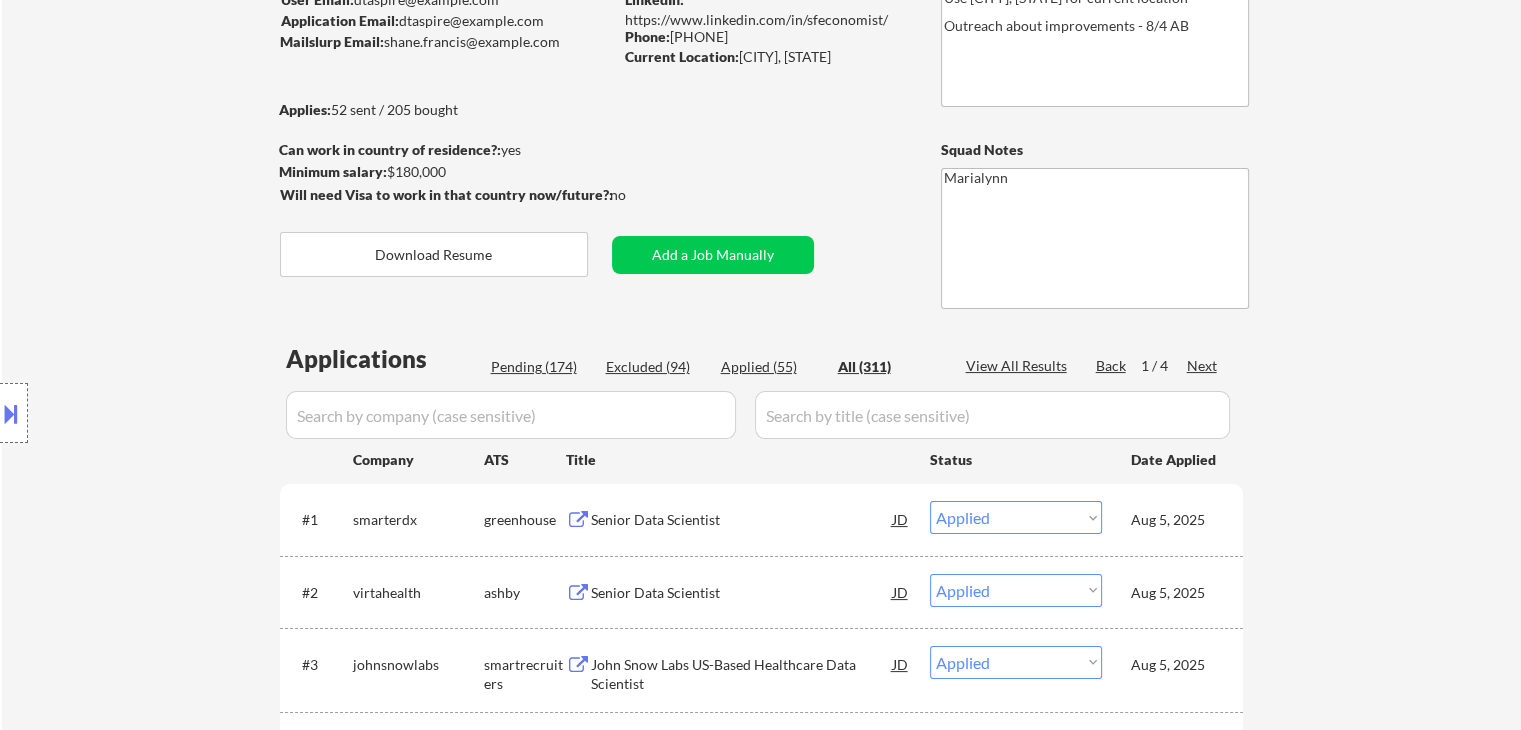 select on ""excluded"" 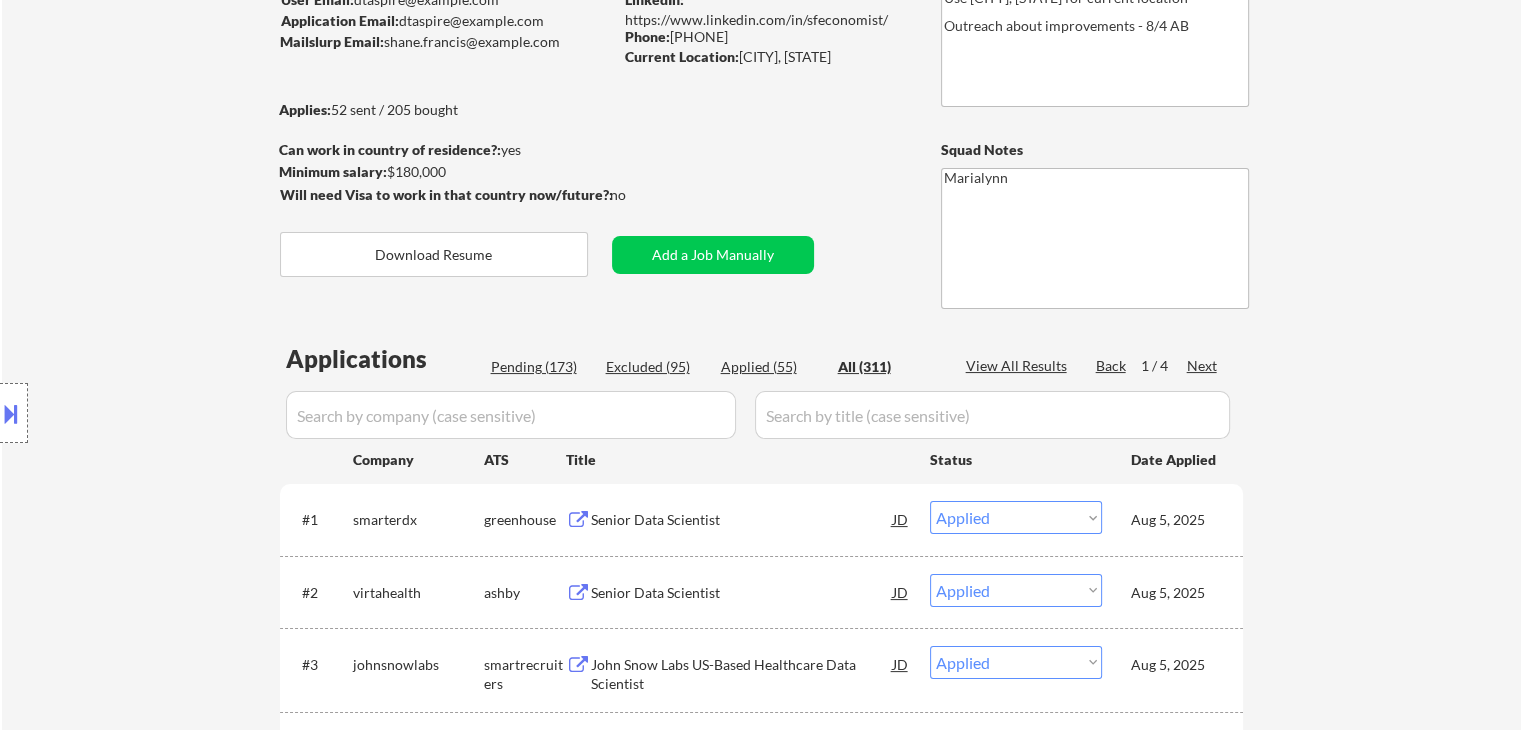 select on ""excluded__bad_match_"" 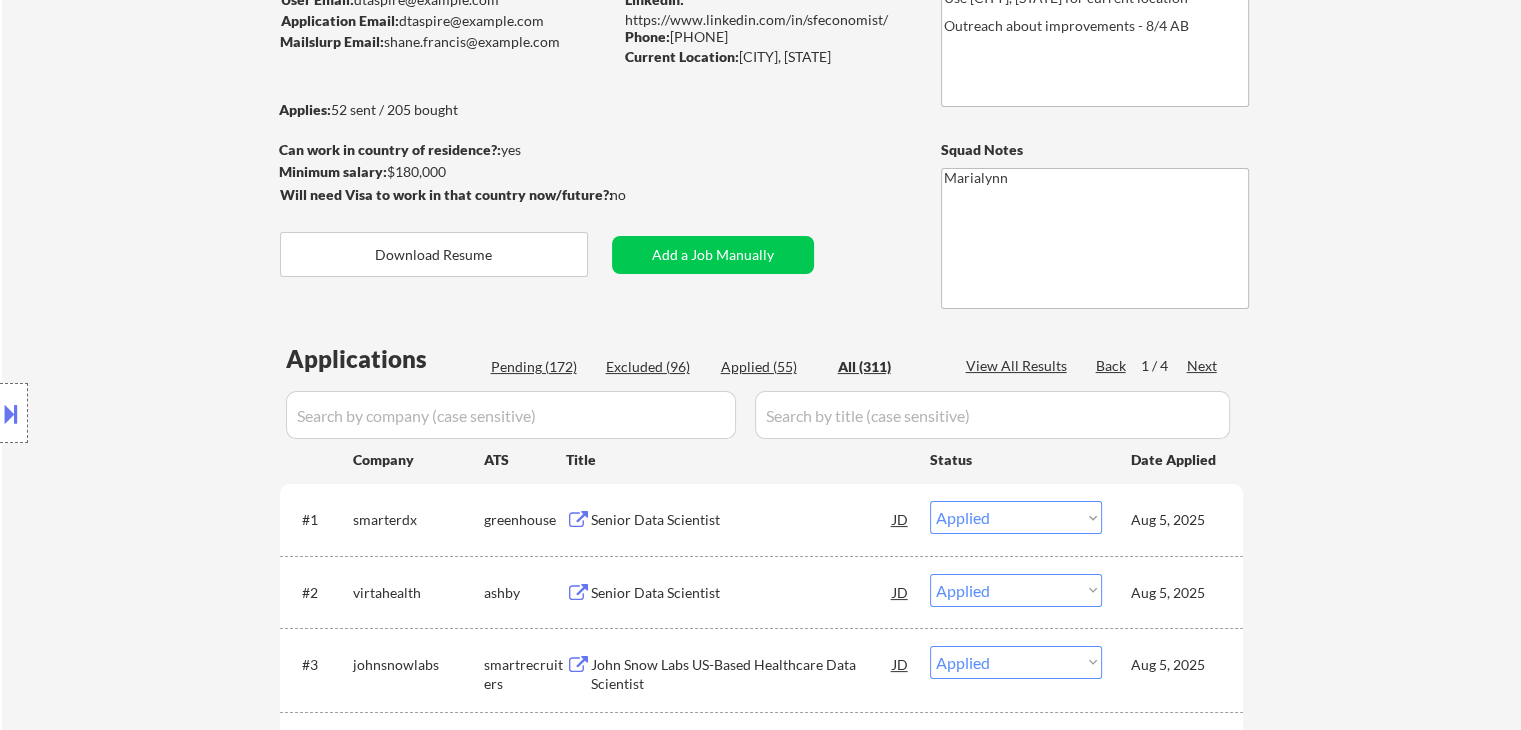 select on ""excluded__location_"" 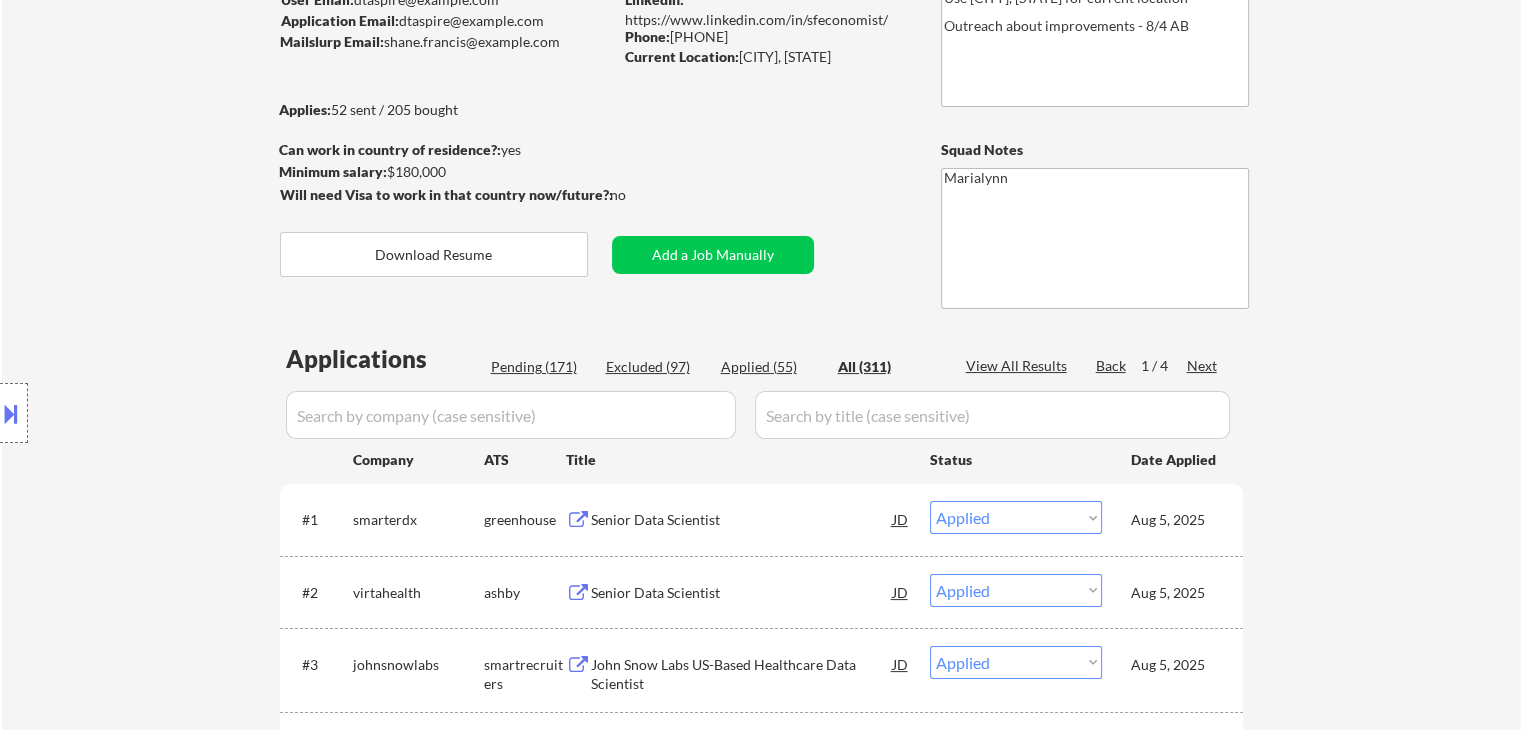 select on ""excluded__bad_match_"" 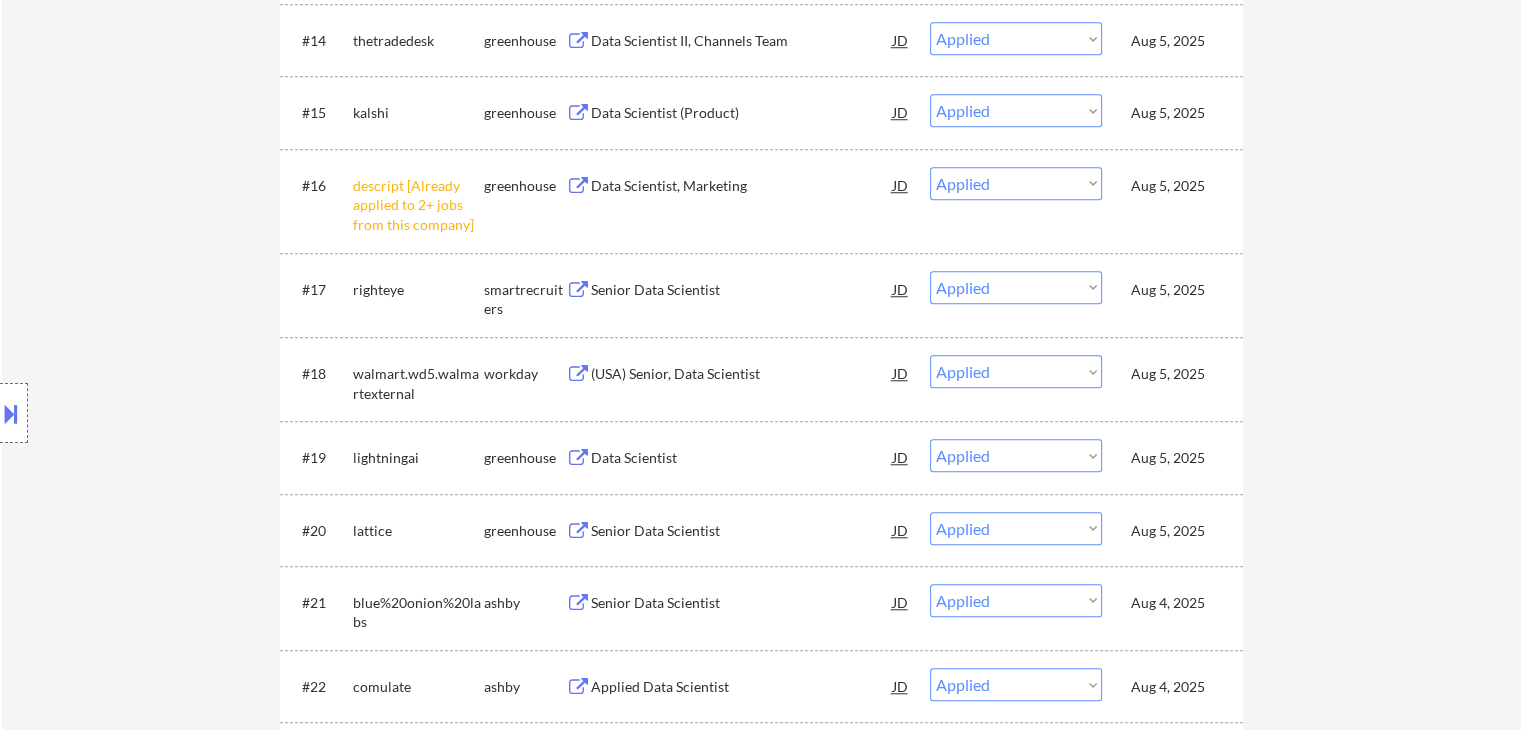 scroll, scrollTop: 1676, scrollLeft: 0, axis: vertical 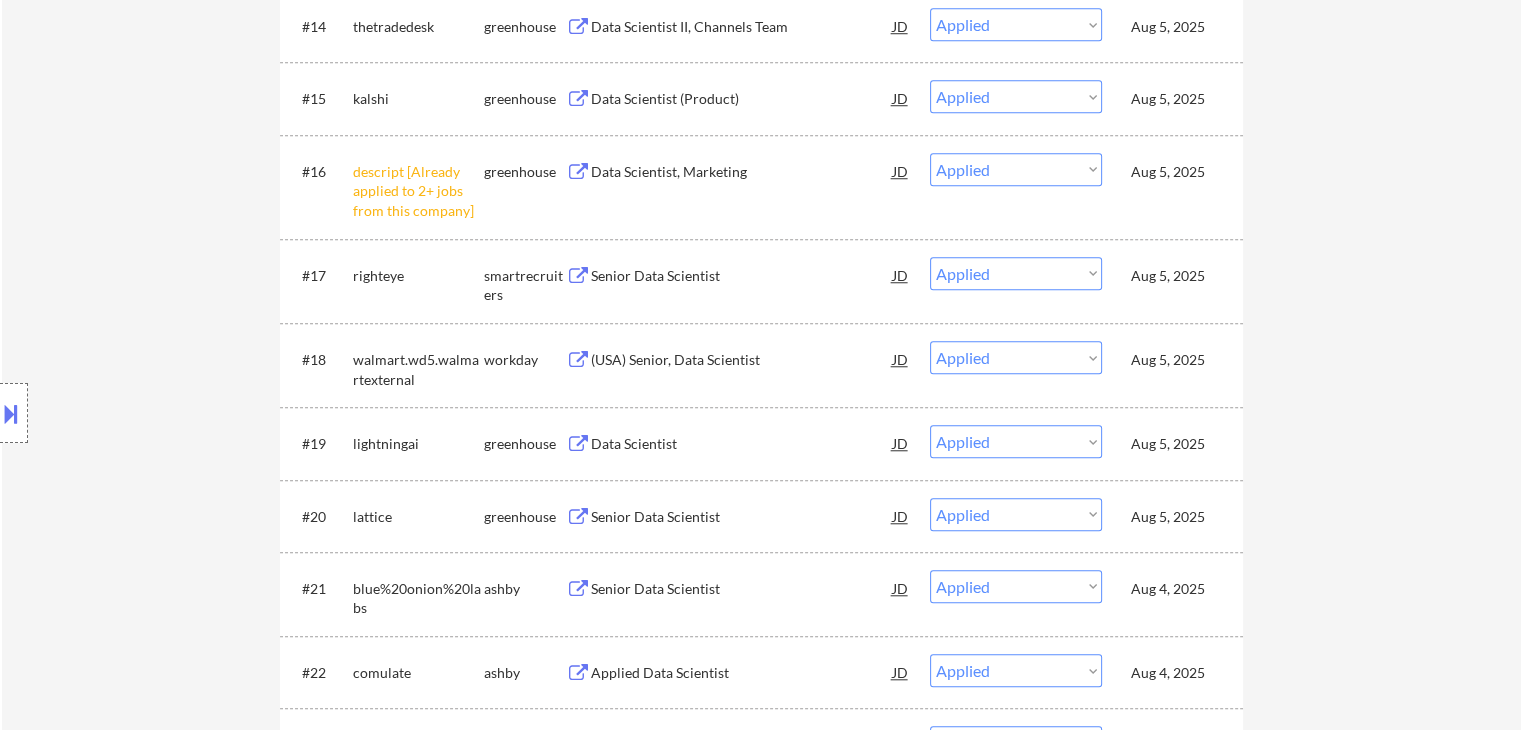 select on ""excluded__expired_"" 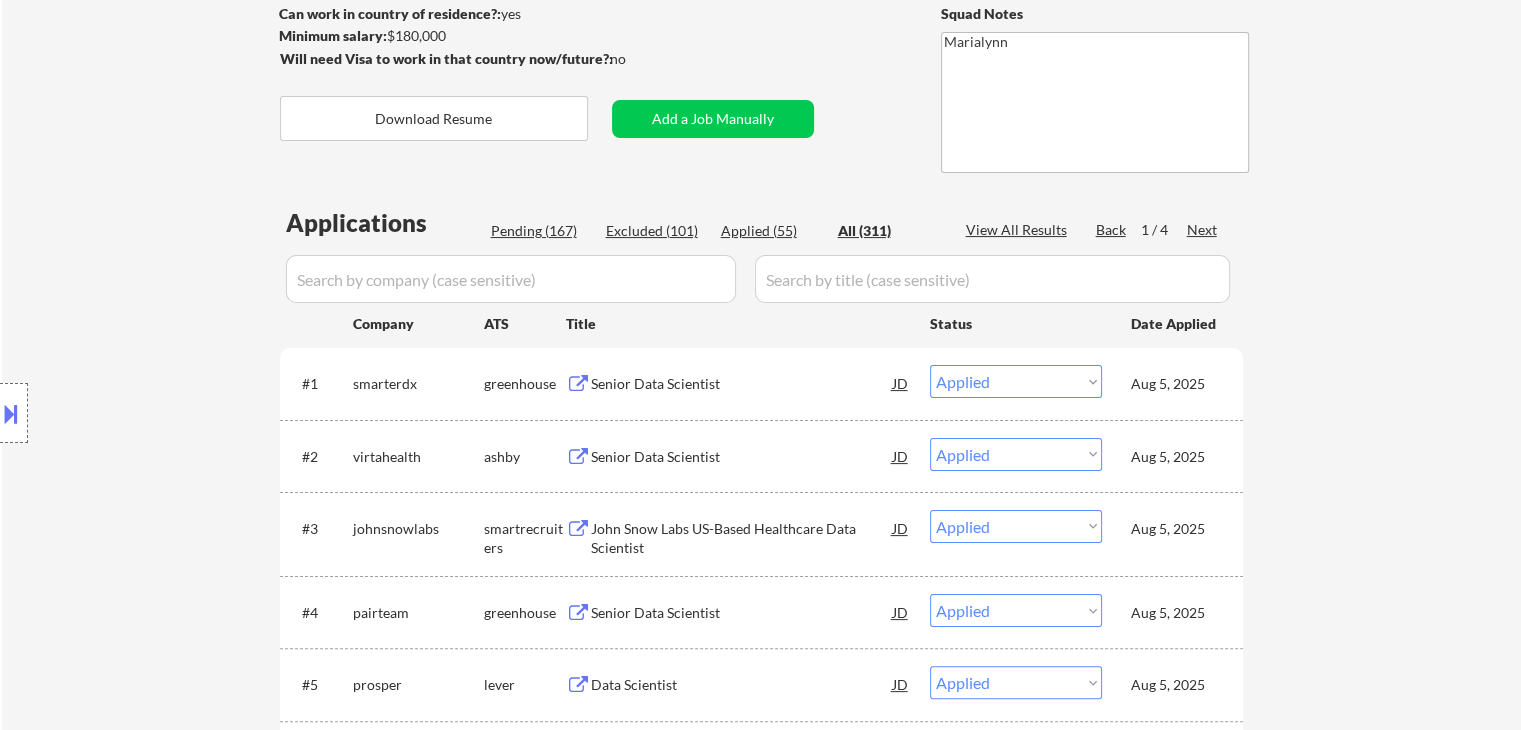 scroll, scrollTop: 276, scrollLeft: 0, axis: vertical 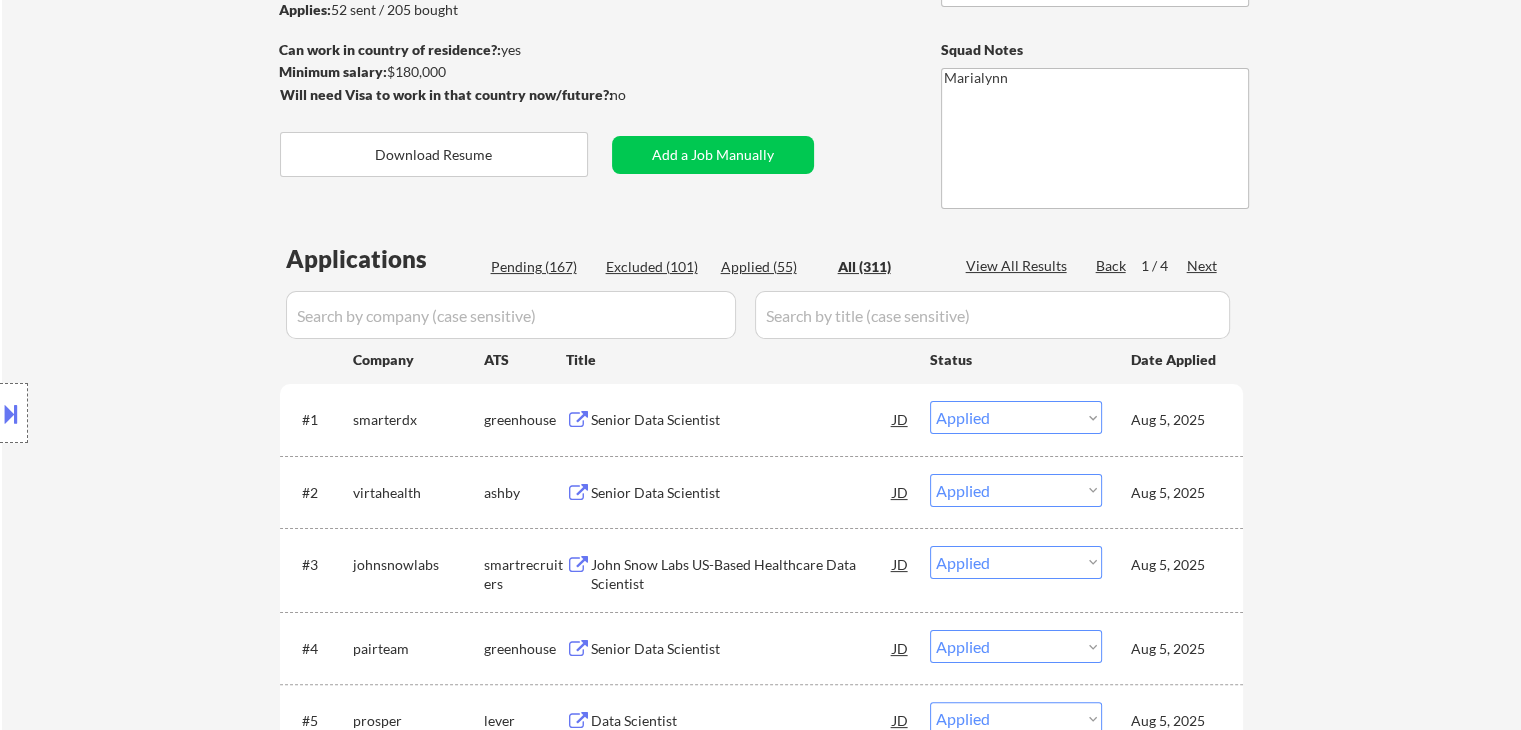 select on ""excluded__location_"" 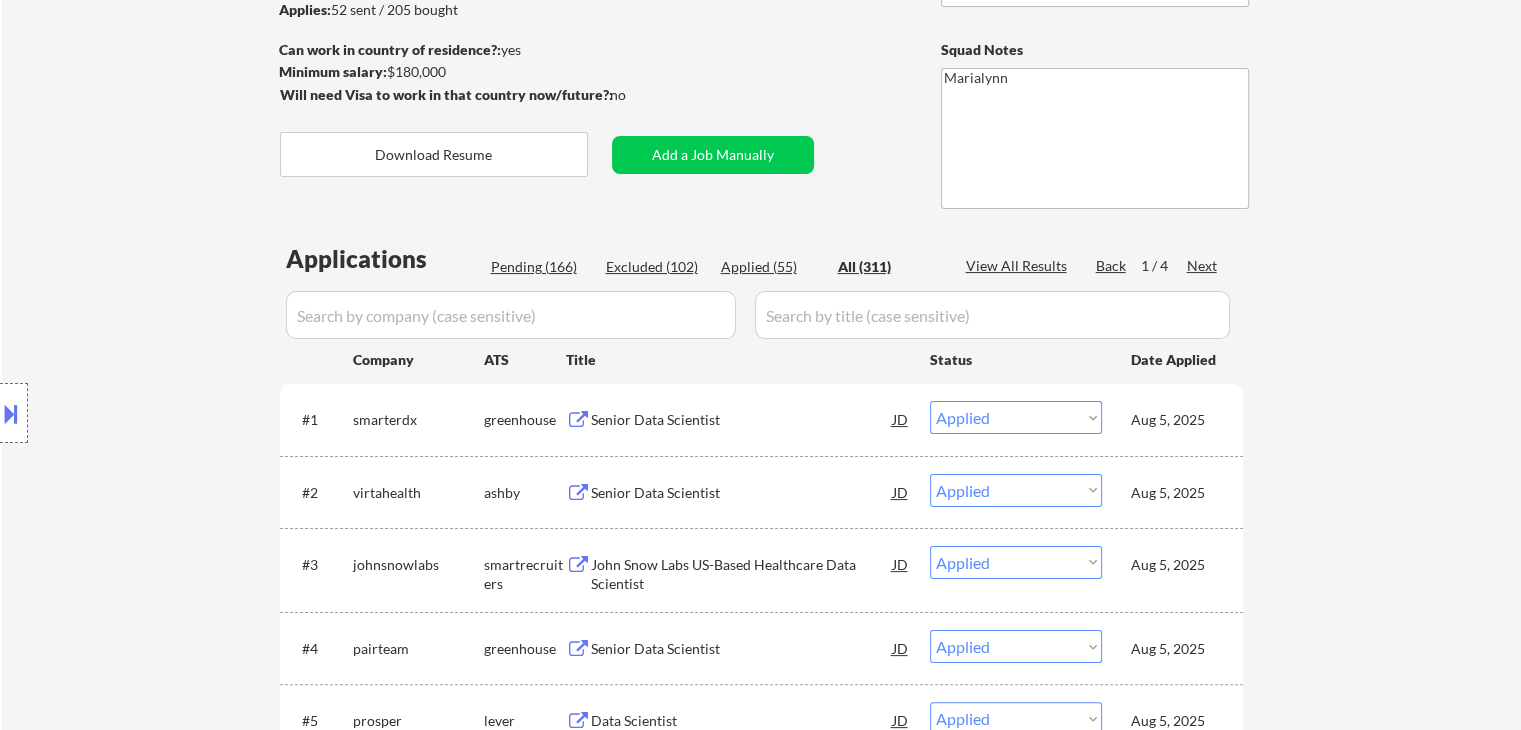 select on ""excluded"" 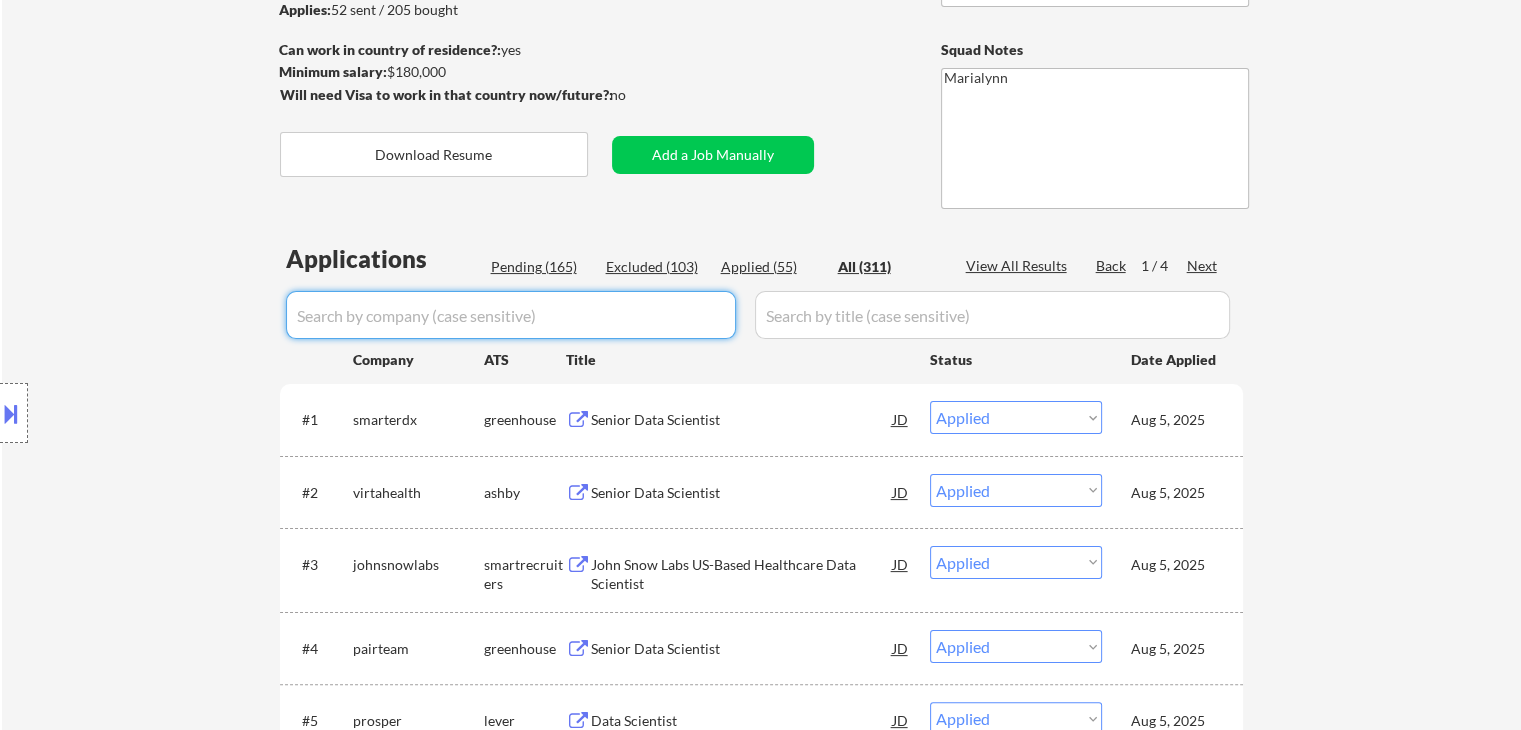 click at bounding box center [511, 315] 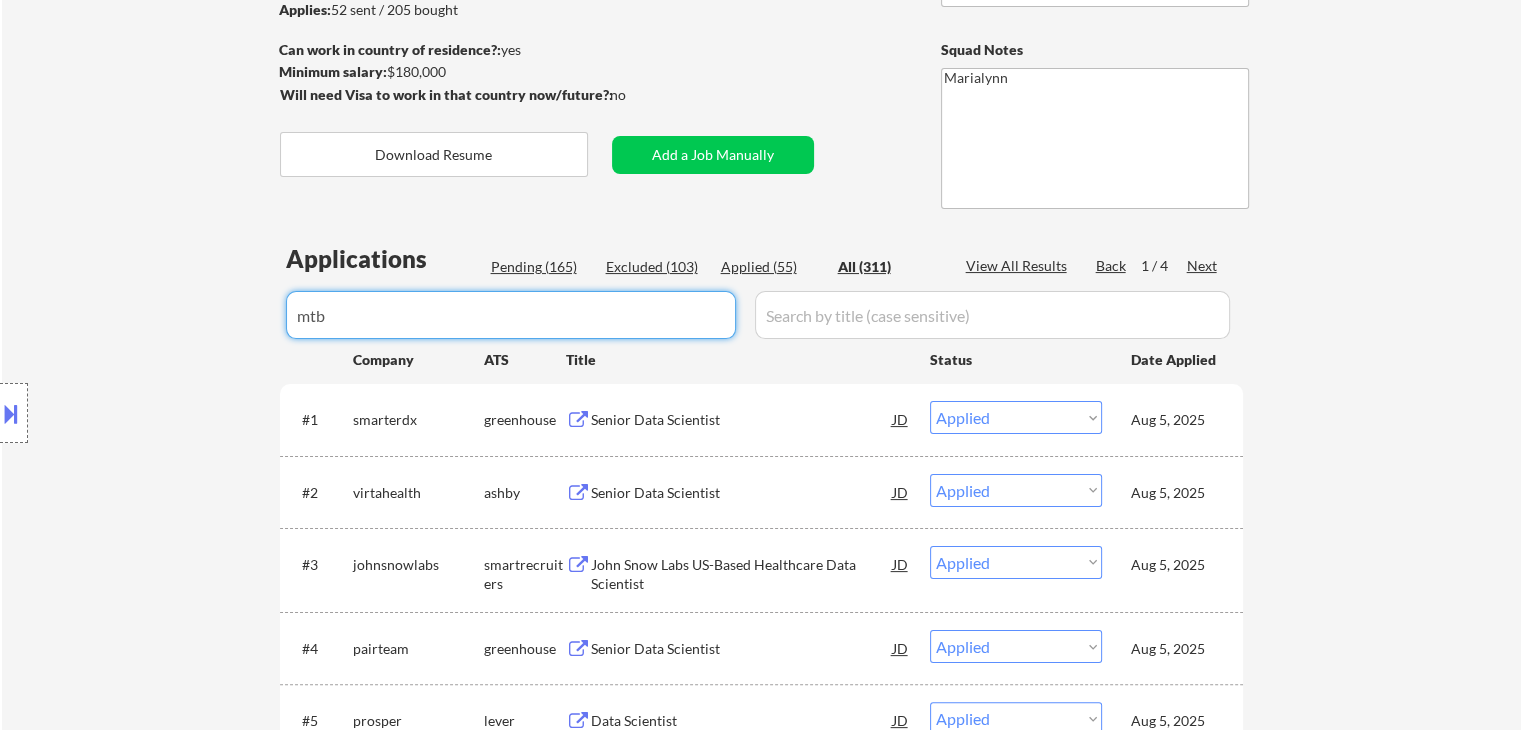 select on ""excluded"" 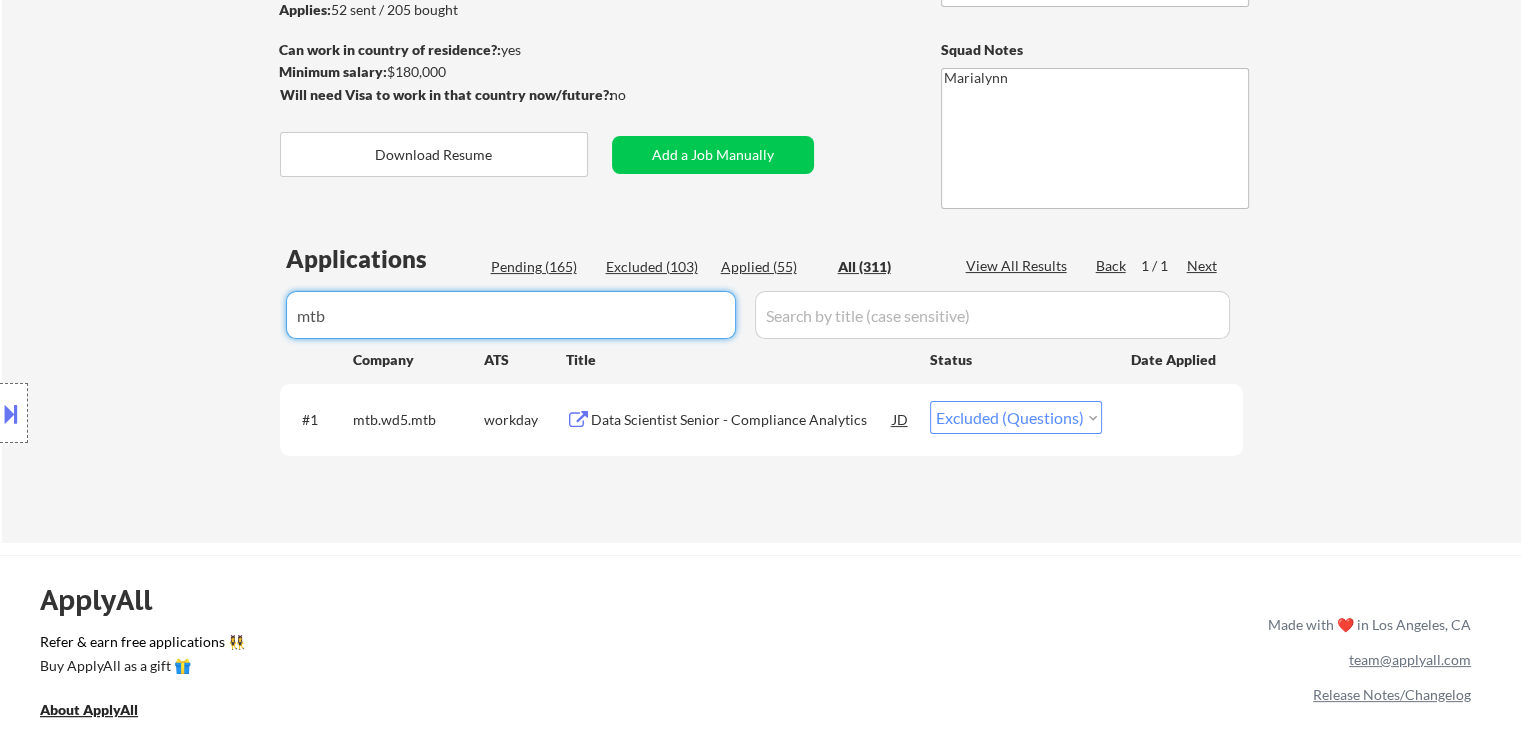 type on "mtb" 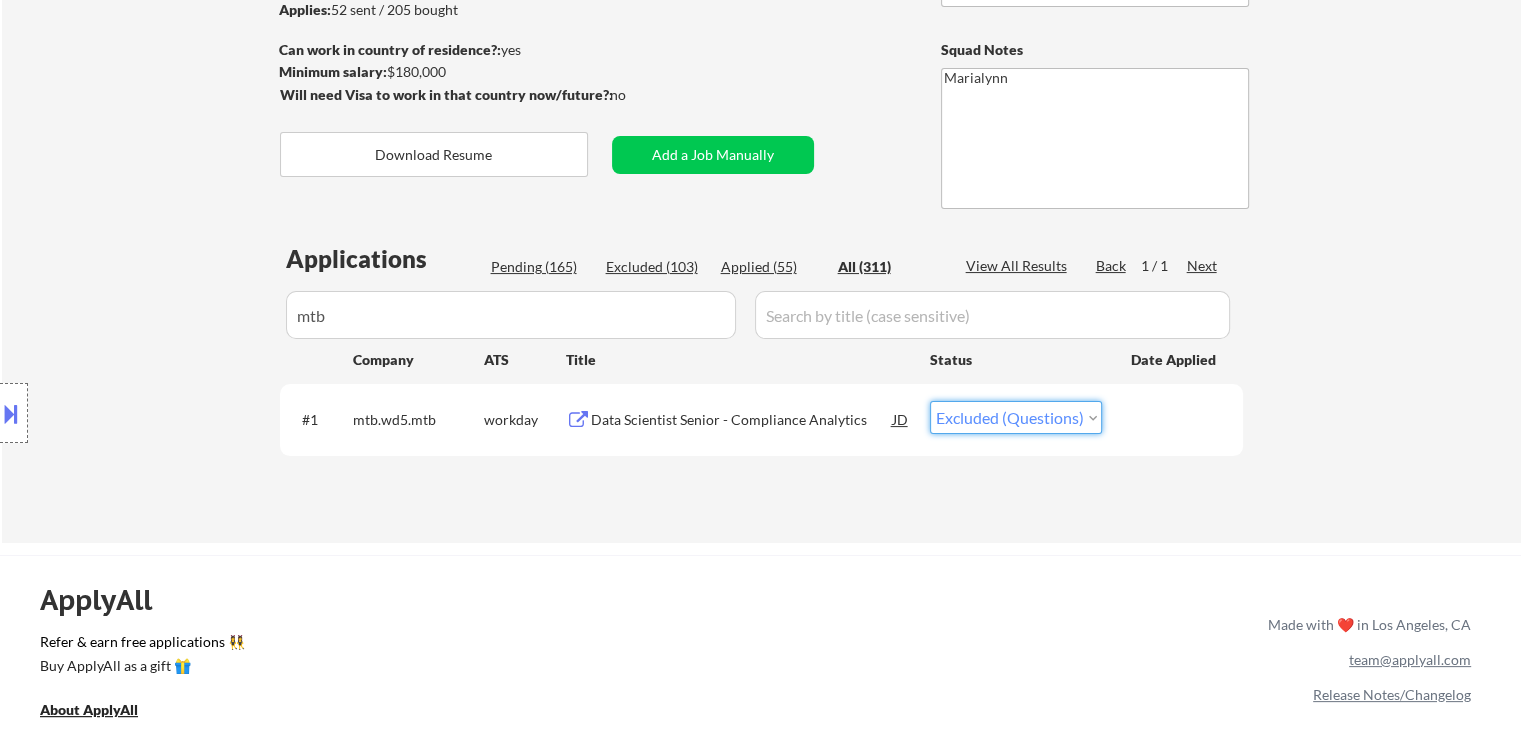 click on "Choose an option... Pending Applied Excluded (Questions) Excluded (Expired) Excluded (Location) Excluded (Bad Match) Excluded (Blocklist) Excluded (Salary) Excluded (Other)" at bounding box center (1016, 417) 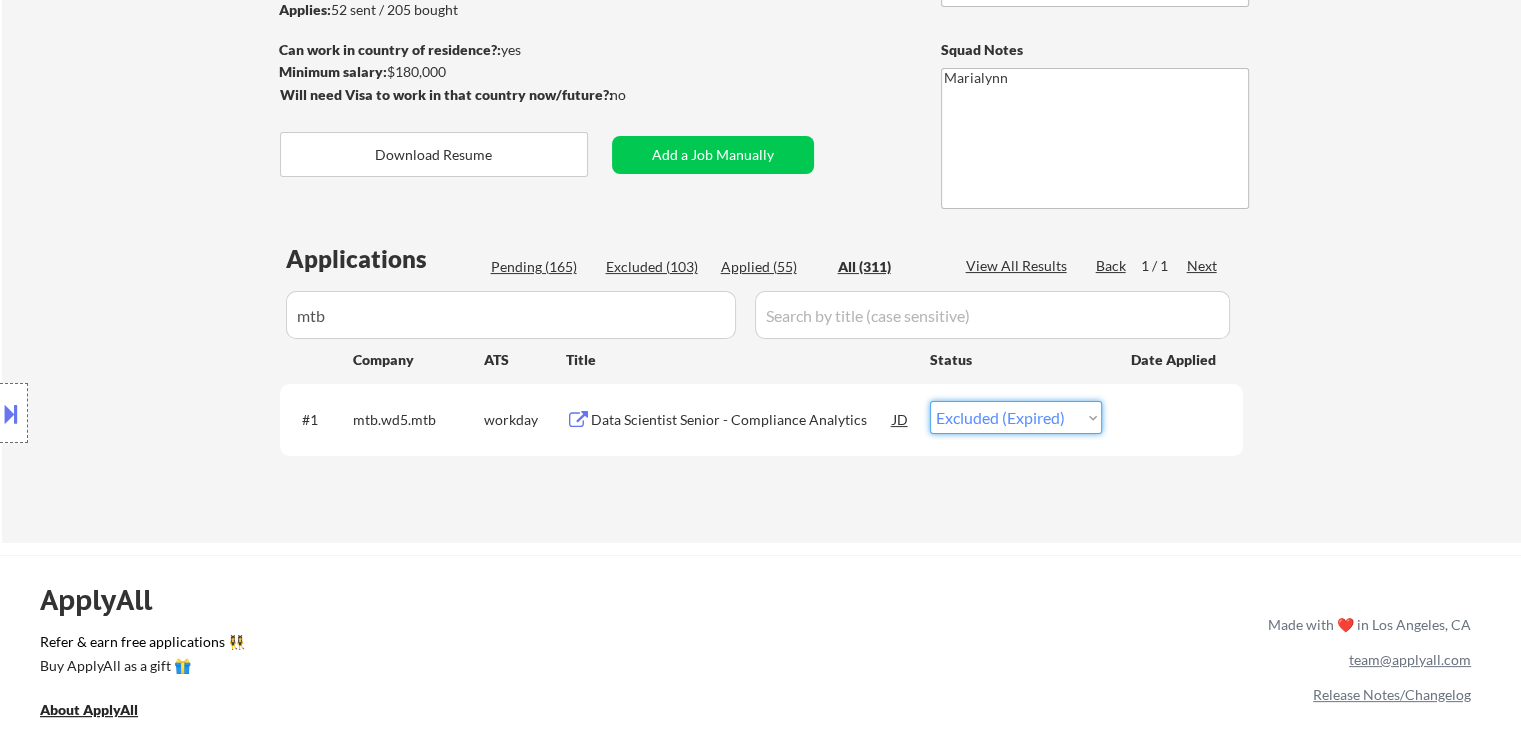 click on "Choose an option... Pending Applied Excluded (Questions) Excluded (Expired) Excluded (Location) Excluded (Bad Match) Excluded (Blocklist) Excluded (Salary) Excluded (Other)" at bounding box center (1016, 417) 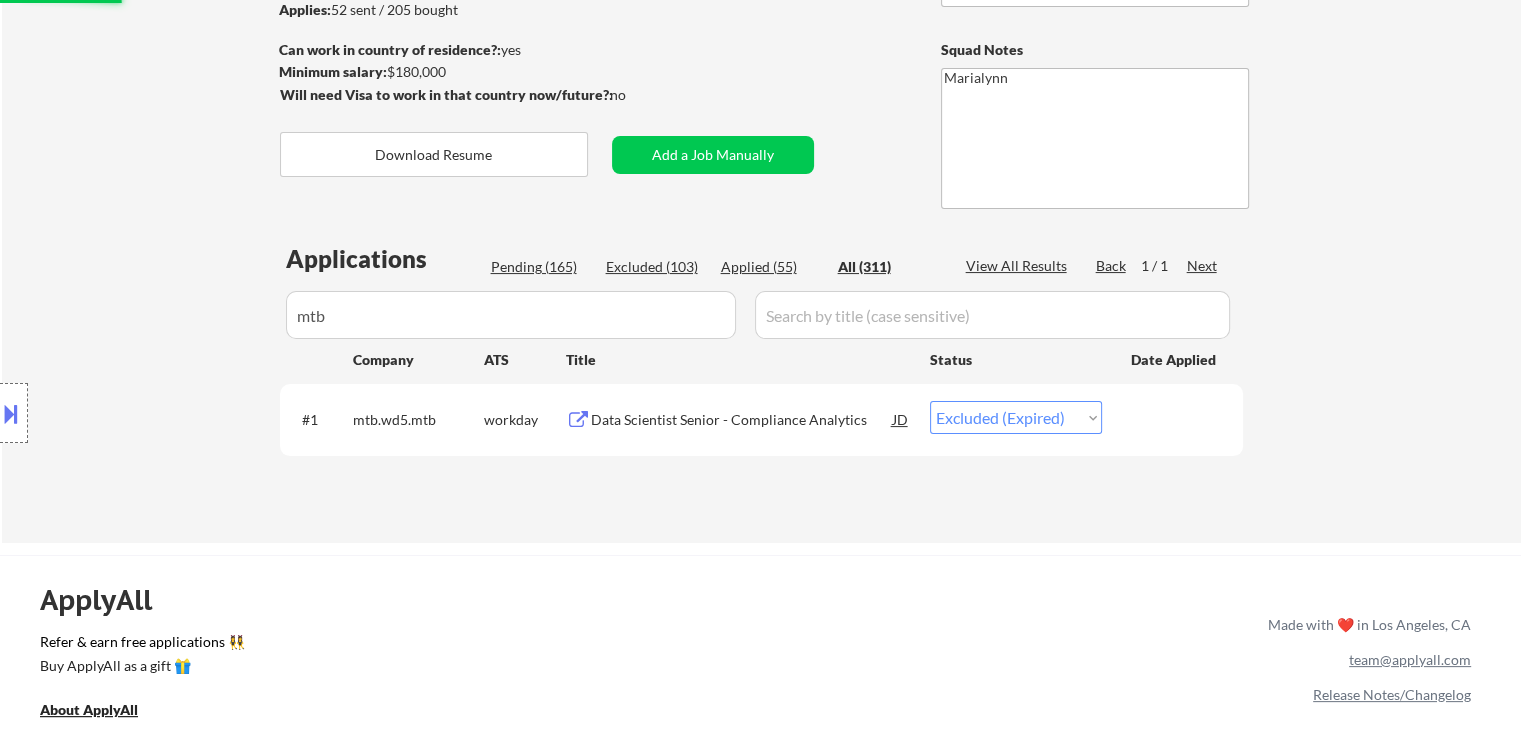 drag, startPoint x: 101, startPoint y: 330, endPoint x: 15, endPoint y: 291, distance: 94.42987 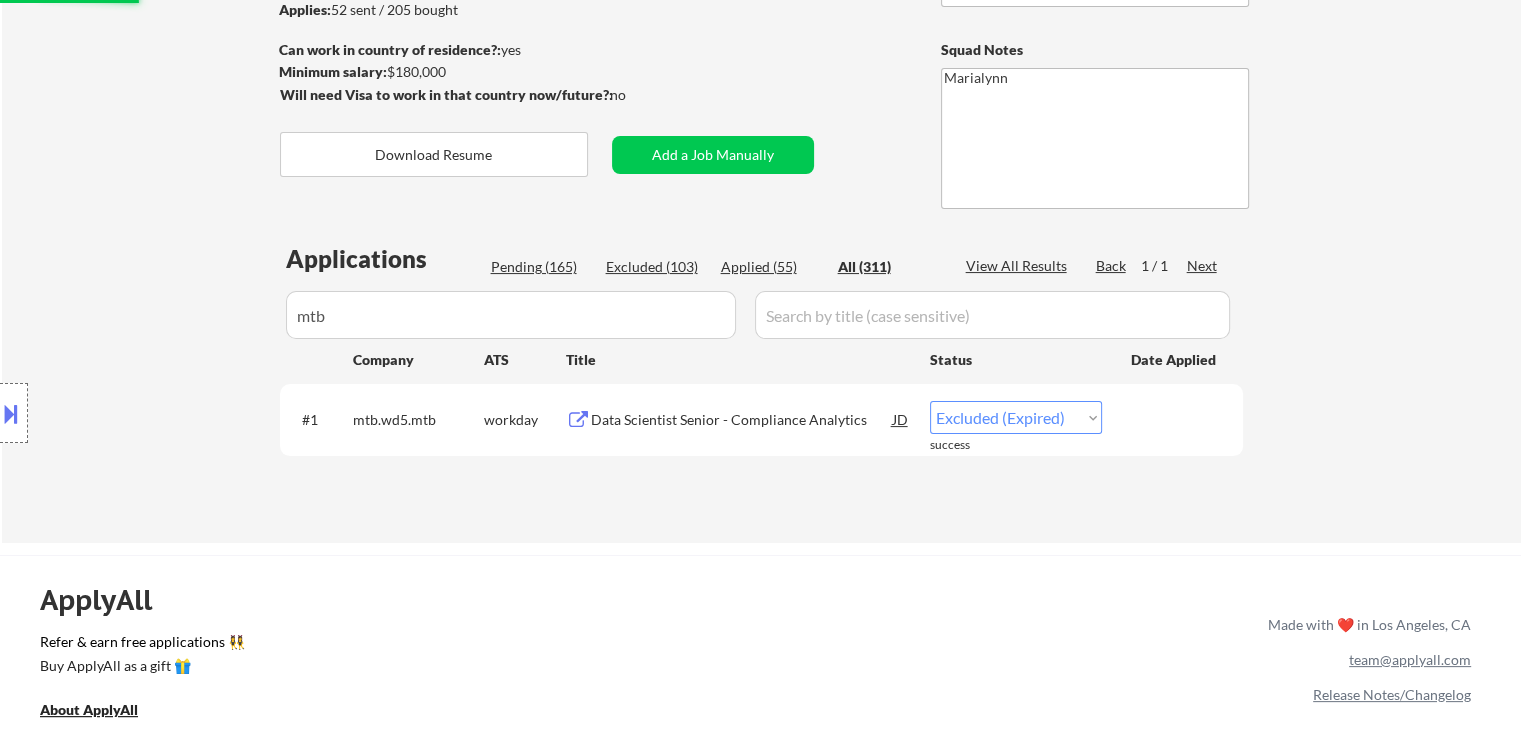 select on ""excluded__expired_"" 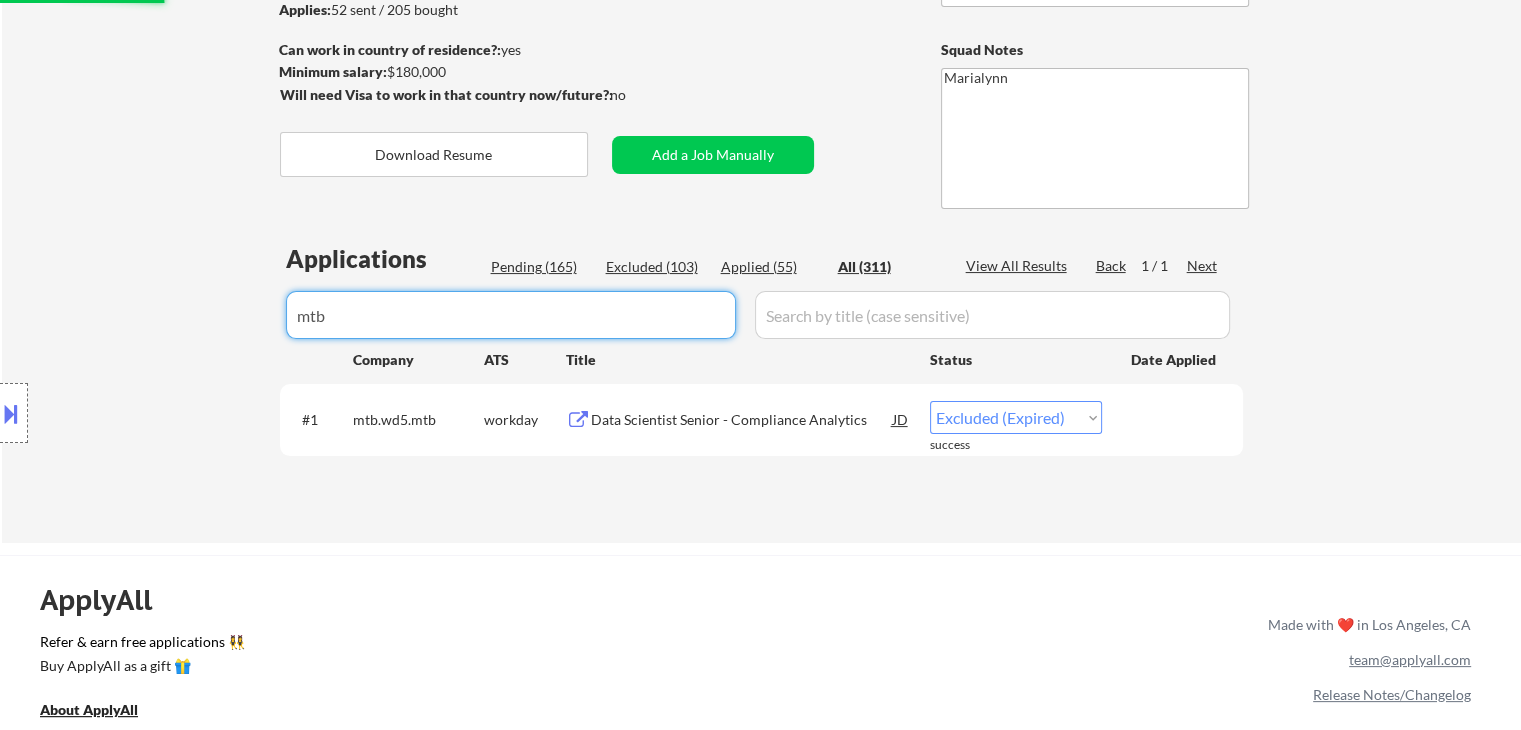 drag, startPoint x: 380, startPoint y: 312, endPoint x: 0, endPoint y: 276, distance: 381.70145 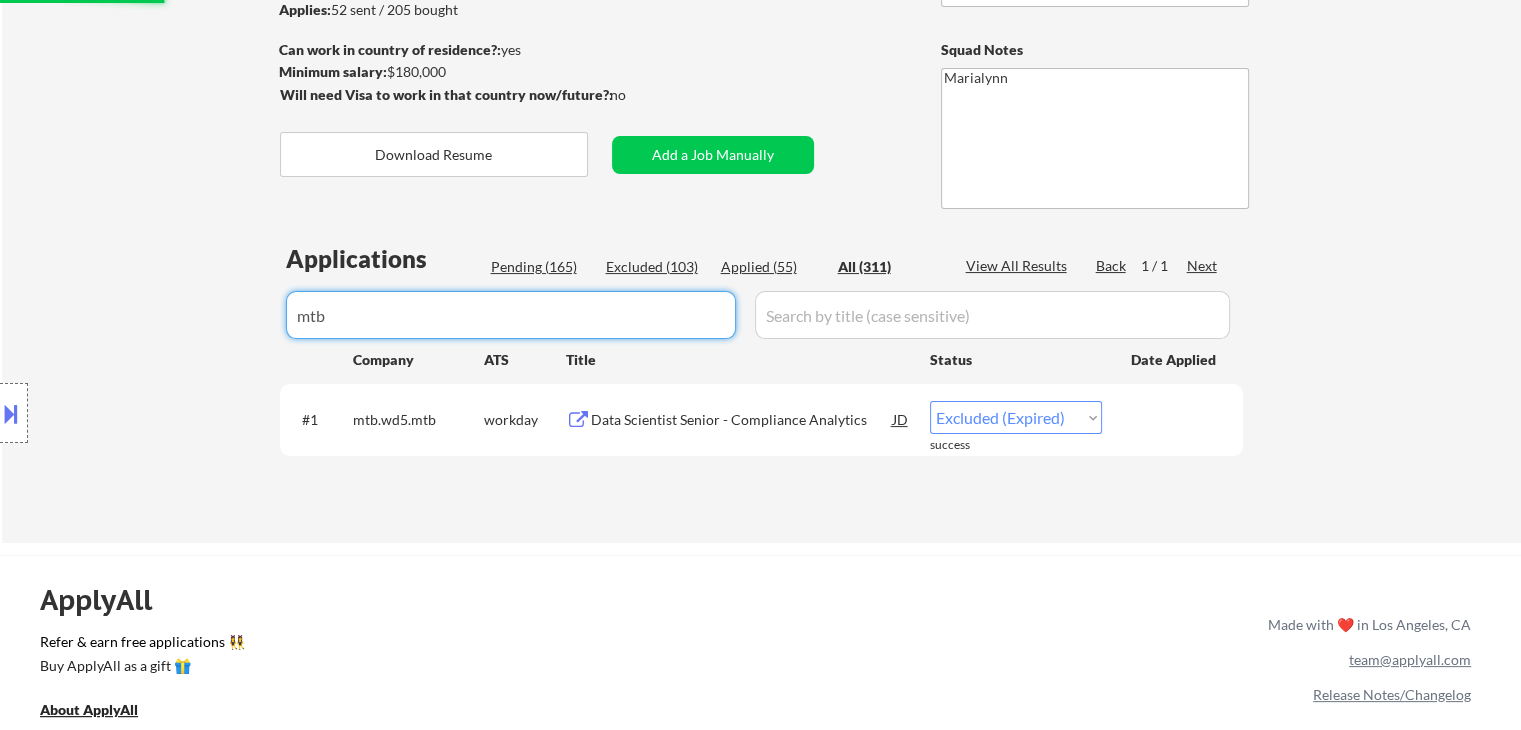 click on "← Return to /applysquad Mailslurp Inbox Job Search Builder Shane Francis User Email:  dtaspire@gmail.com Application Email:  dtaspire@gmail.com Mailslurp Email:  shane.francis@mailflux.com LinkedIn:   https://www.linkedin.com/in/sfeconomist/
Phone:  760.889.3091 Current Location:  Oceanside, California Applies:  52 sent / 205 bought Internal Notes +5 for late - 8/1 AB
Use Oceanside, CA for current location
Outreach about improvements - 8/4 AB Can work in country of residence?:  yes Squad Notes Minimum salary:  $180,000 Will need Visa to work in that country now/future?:   no Download Resume Add a Job Manually Marialynn Applications Pending (165) Excluded (103) Applied (55) All (311) View All Results Back 1 / 1
Next Company ATS Title Status Date Applied #1 mtb.wd5.mtb workday Data Scientist Senior - Compliance Analytics JD Choose an option... Pending Applied Excluded (Questions) Excluded (Expired) Excluded (Location) Excluded (Bad Match) Excluded (Blocklist) Excluded (Salary) Excluded (Other) #2 JD" at bounding box center (760, 89) 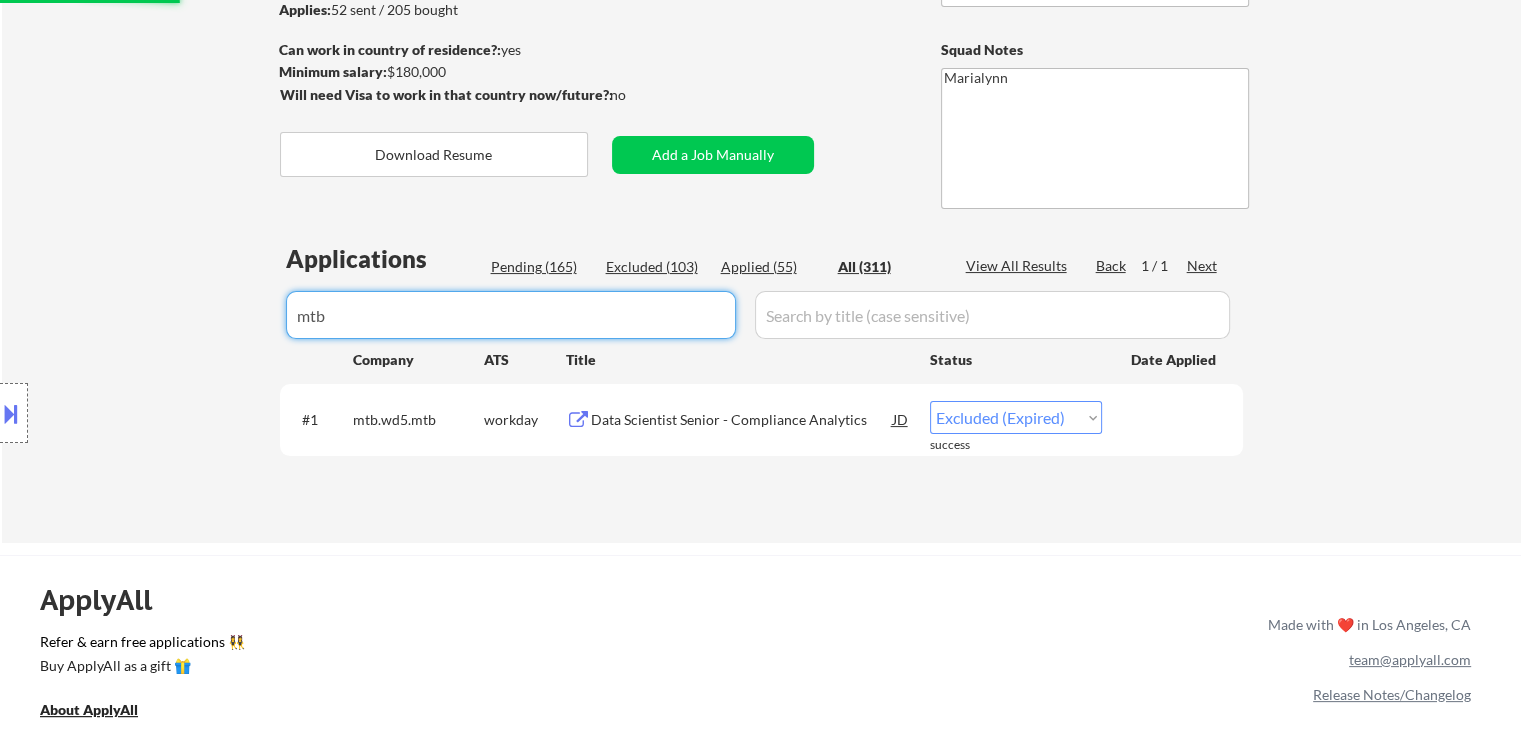 type 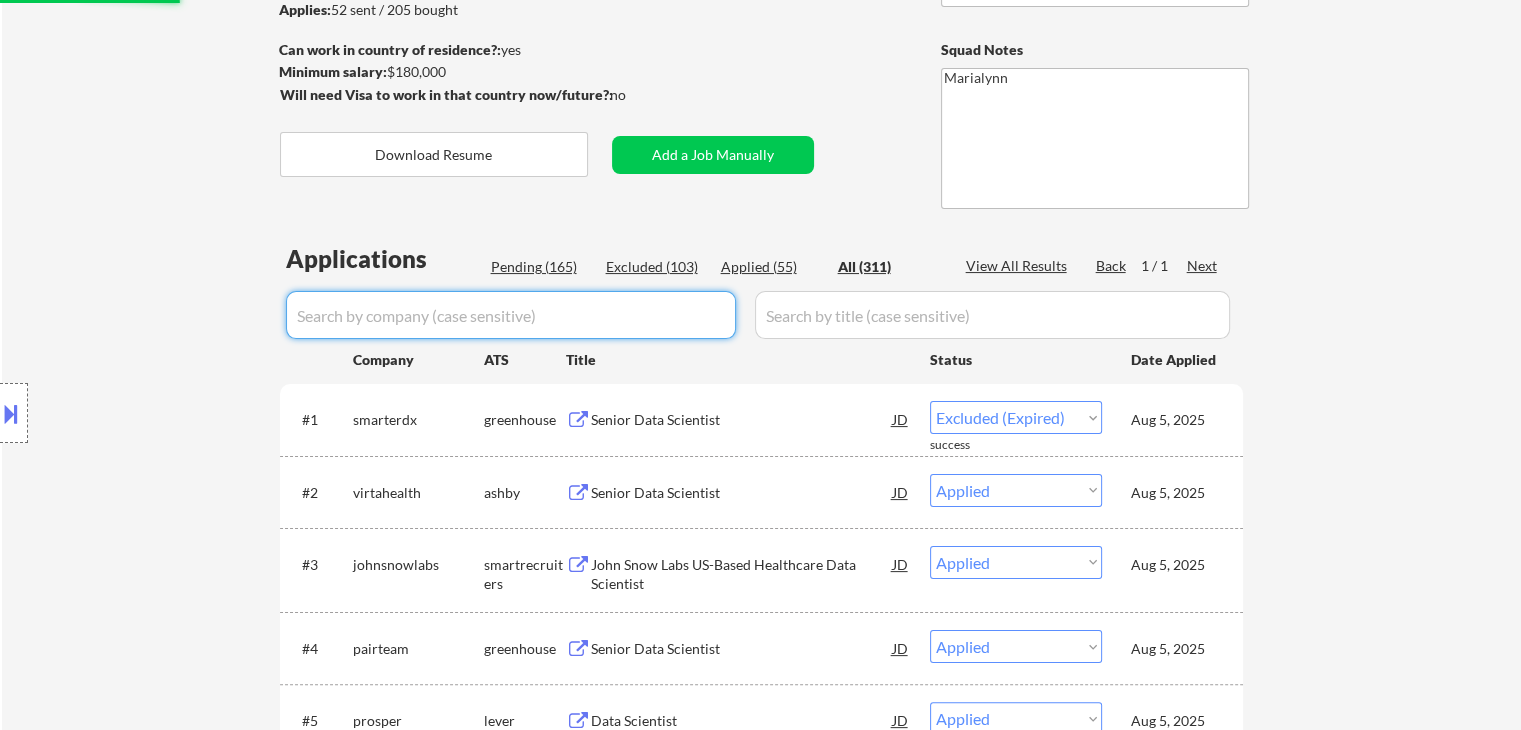 select on ""applied"" 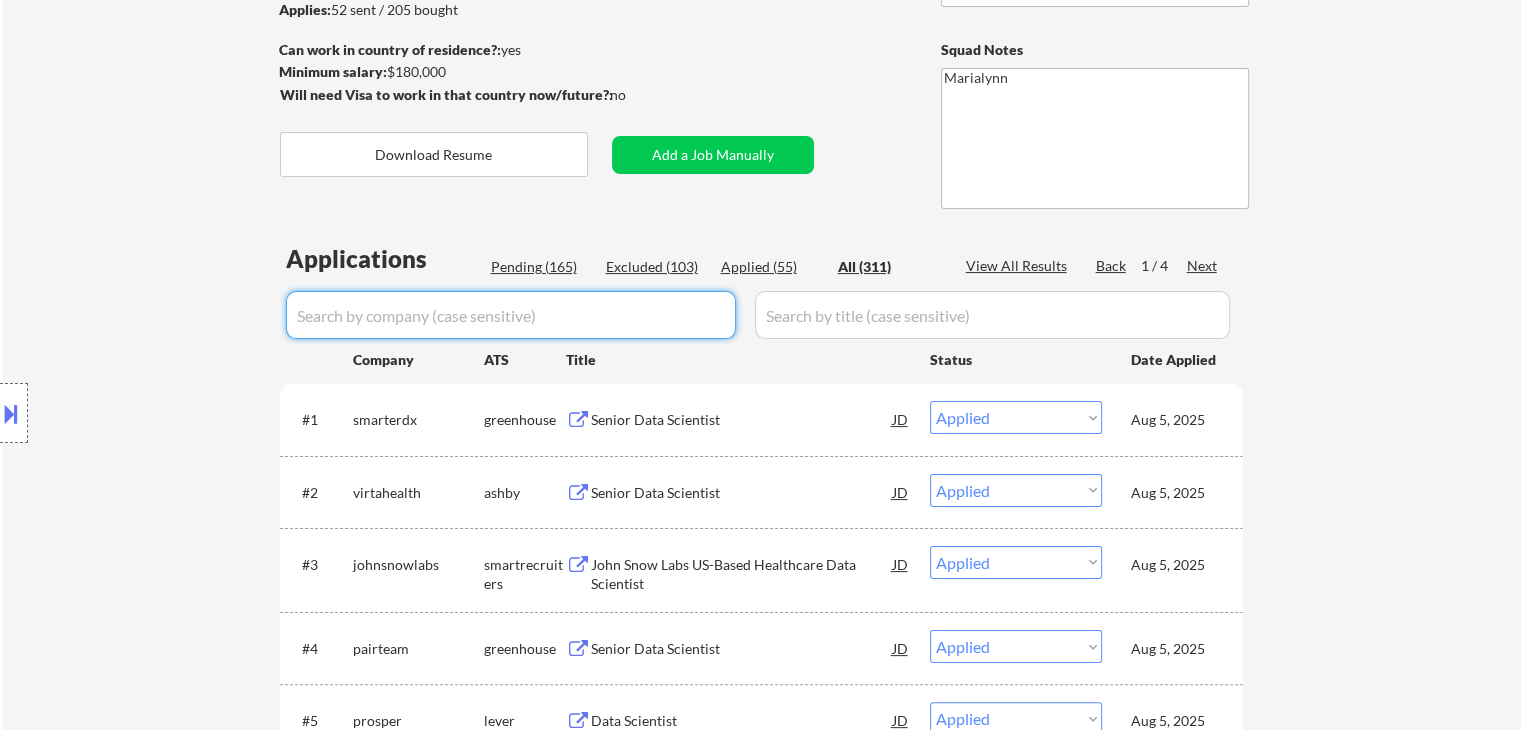 type 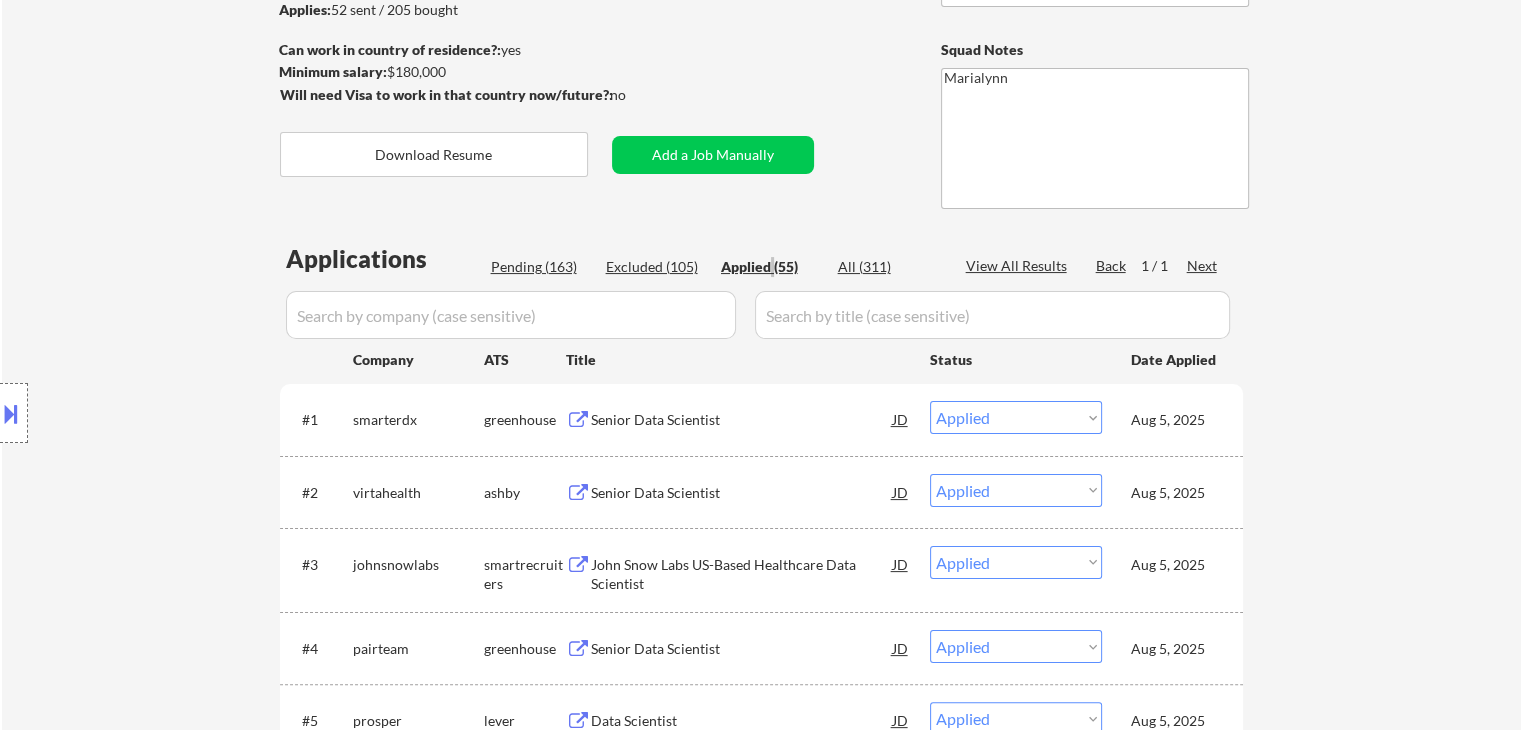 select on ""applied"" 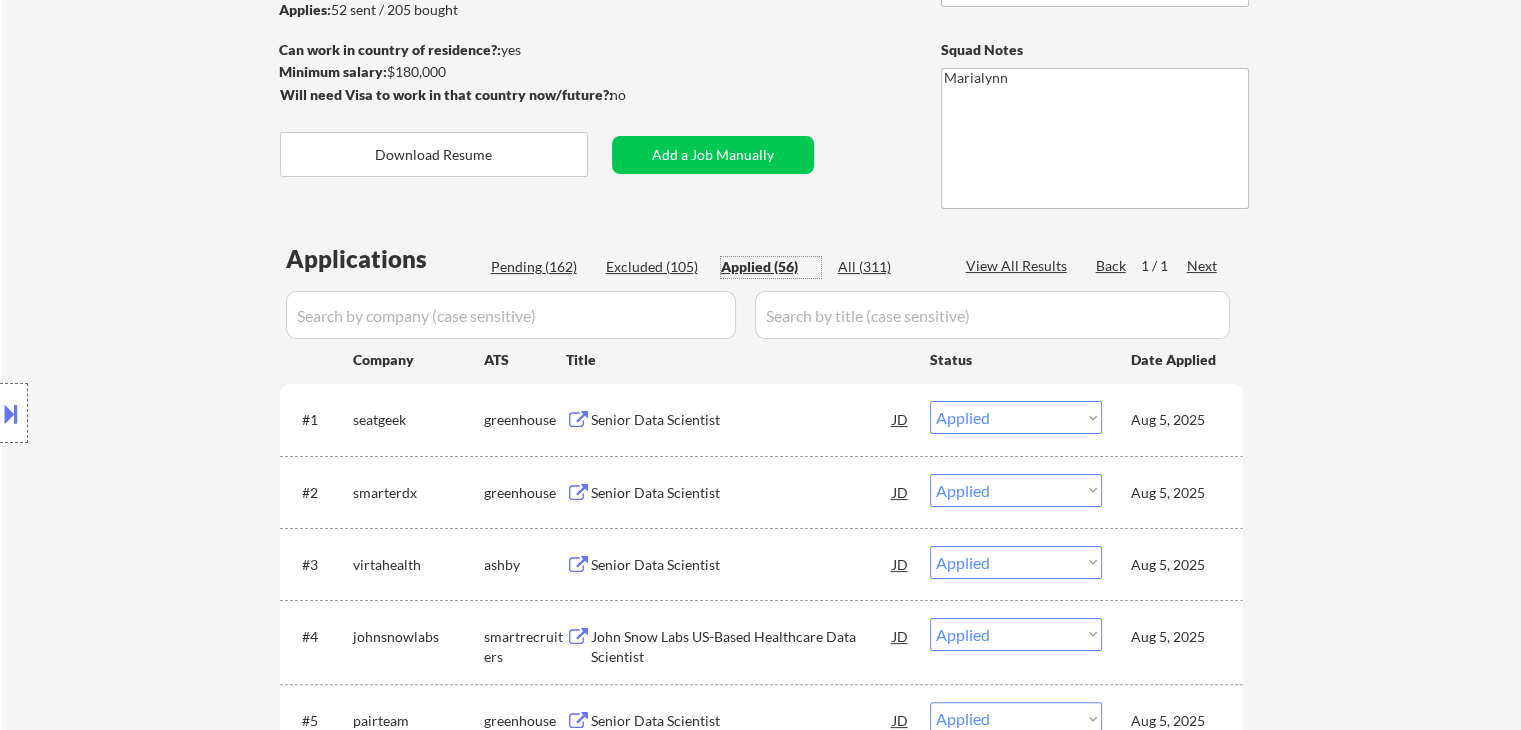 type 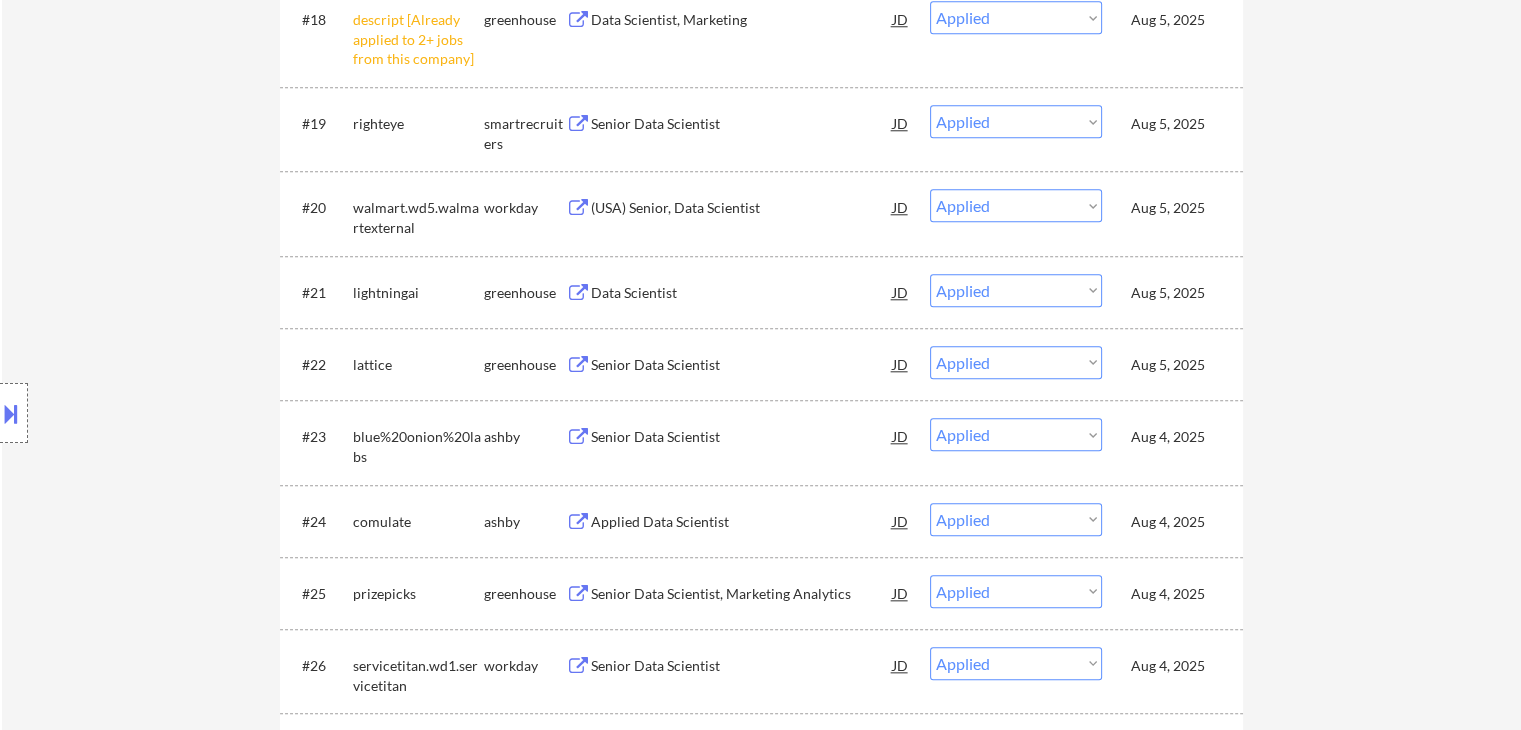 scroll, scrollTop: 1976, scrollLeft: 0, axis: vertical 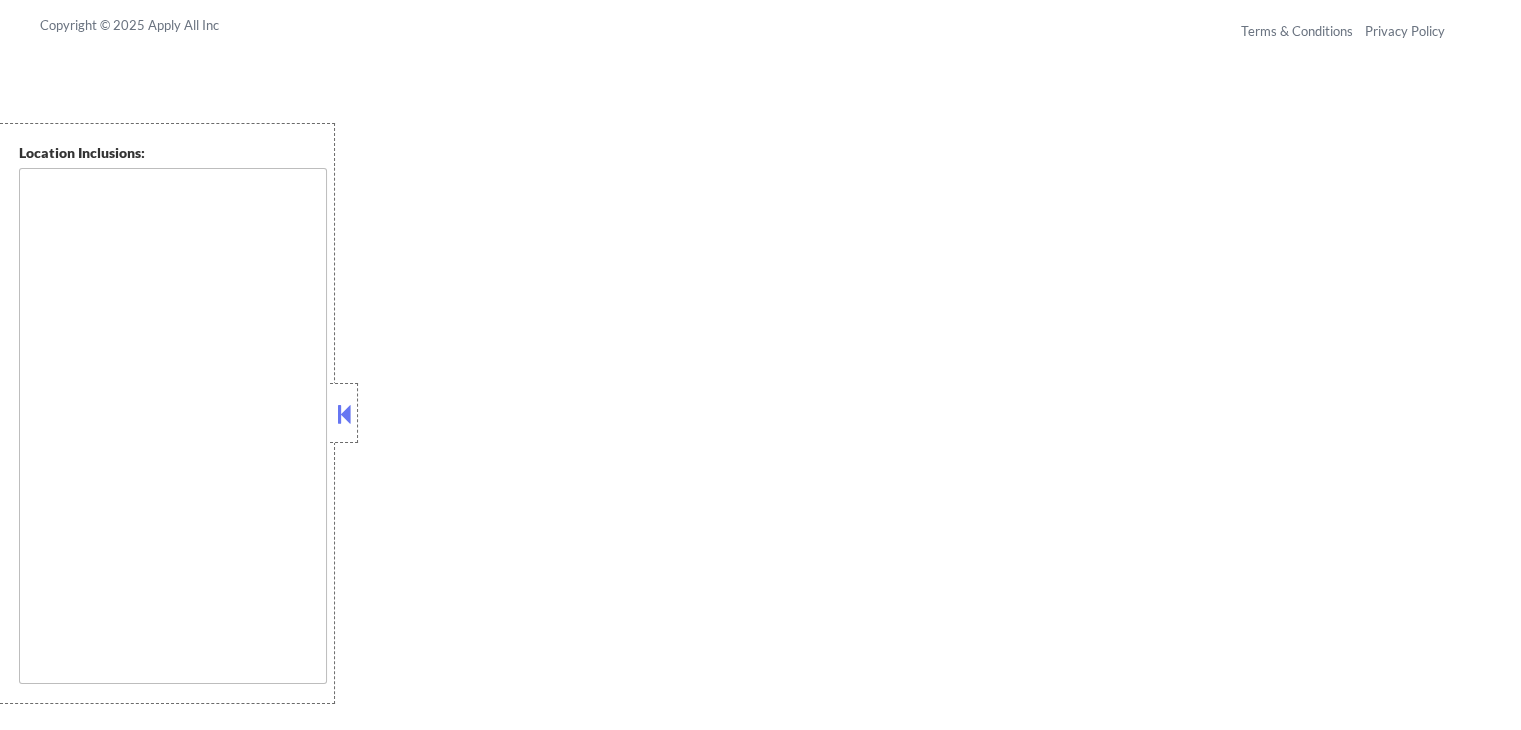 type on "San Francisco, CA   Daly City, CA   South San Francisco, CA   Brisbane, CA   Colma, CA   Pacifica, CA   San Bruno, CA   Millbrae, CA   Burlingame, CA   San Mateo, CA   Foster City, CA   Belmont, CA   Redwood City, CA   San Carlos, CA   Half Moon Bay, CA   Alameda, CA   Oakland, CA   Berkeley, CA   Emeryville, CA   Albany, CA   El Cerrito, CA   Richmond, CA   Piedmont, CA   Tiburon, CA   Sausalito, CA   Mill Valley, CA   Larkspur, CA   Corte Madera, CA   San Rafael, CA   Novato, CA   Moraga, CA   Orinda, CA   Lafayette, CA   Walnut Creek, CA   Pleasant Hill, CA   Concord, CA   Martinez, CA   Benicia, CA   Vallejo, CA   Fairfax, CA   San Anselmo, CA   Ross, CA   Kentfield, CA   Greenbrae, CA   El Sobrante, CA   Pinole, CA   Hercules, CA   Crockett, CA   Rodeo, CA   Kensington, CA   San Pablo, CA   Rodeo, CA Seattle, WA   Mercer Island, WA   Bellevue, WA   Kirkland, WA   Redmond, WA   Shoreline, WA   Renton, WA   Tukwila, WA   Burien, WA   SeaTac, WA   Kenmore, WA   Bothell, WA   Lynnwood, WA   Edmonds, WA   ..." 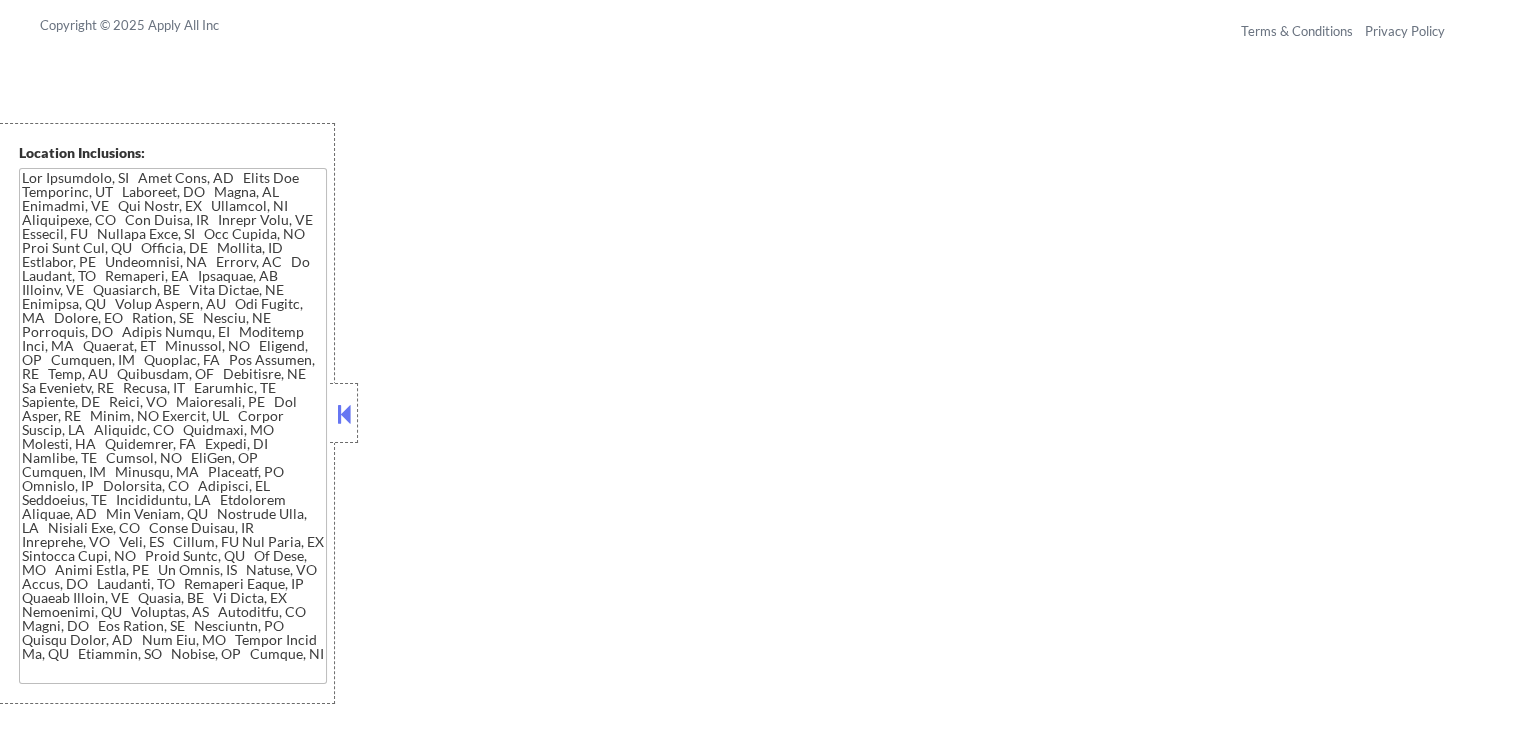 click at bounding box center (344, 414) 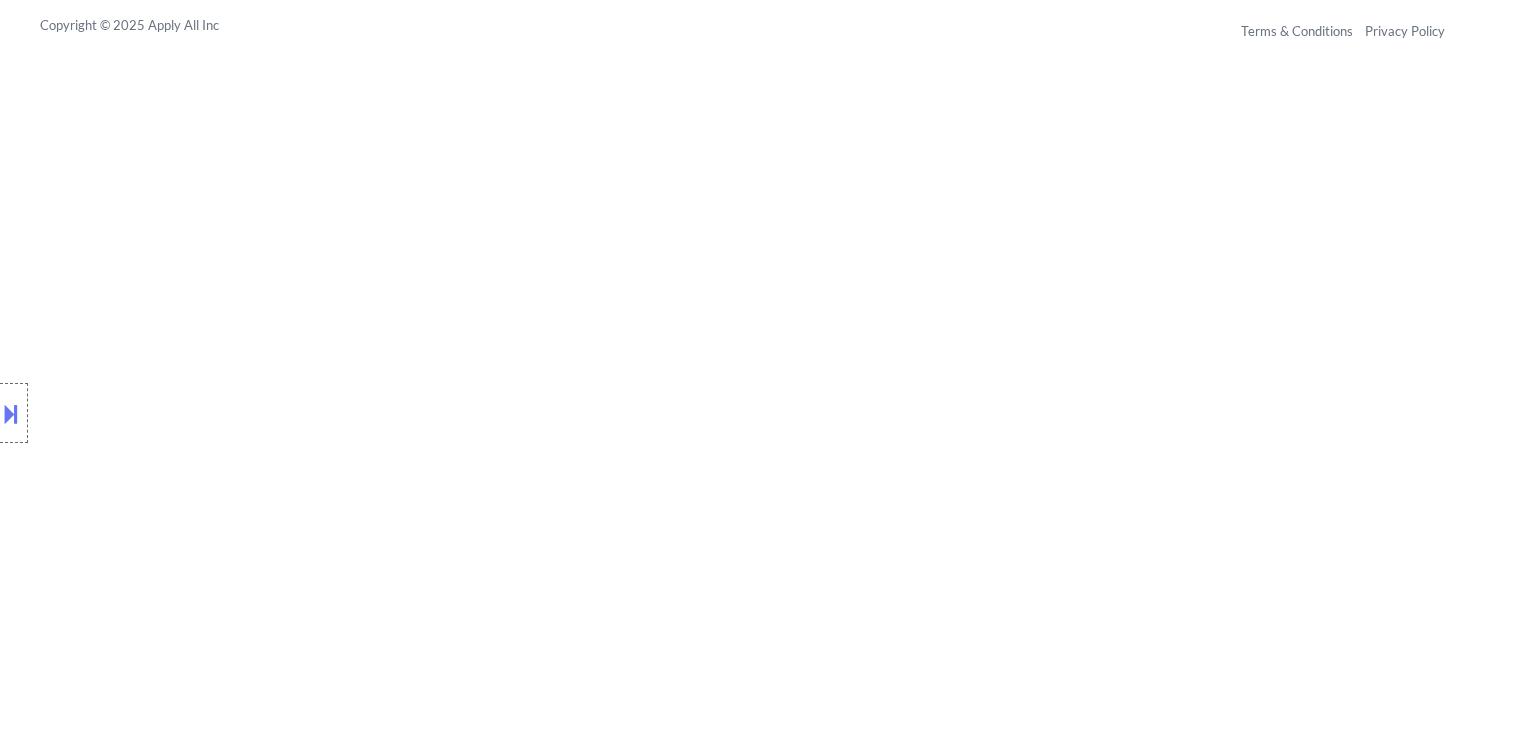 scroll, scrollTop: 2128, scrollLeft: 0, axis: vertical 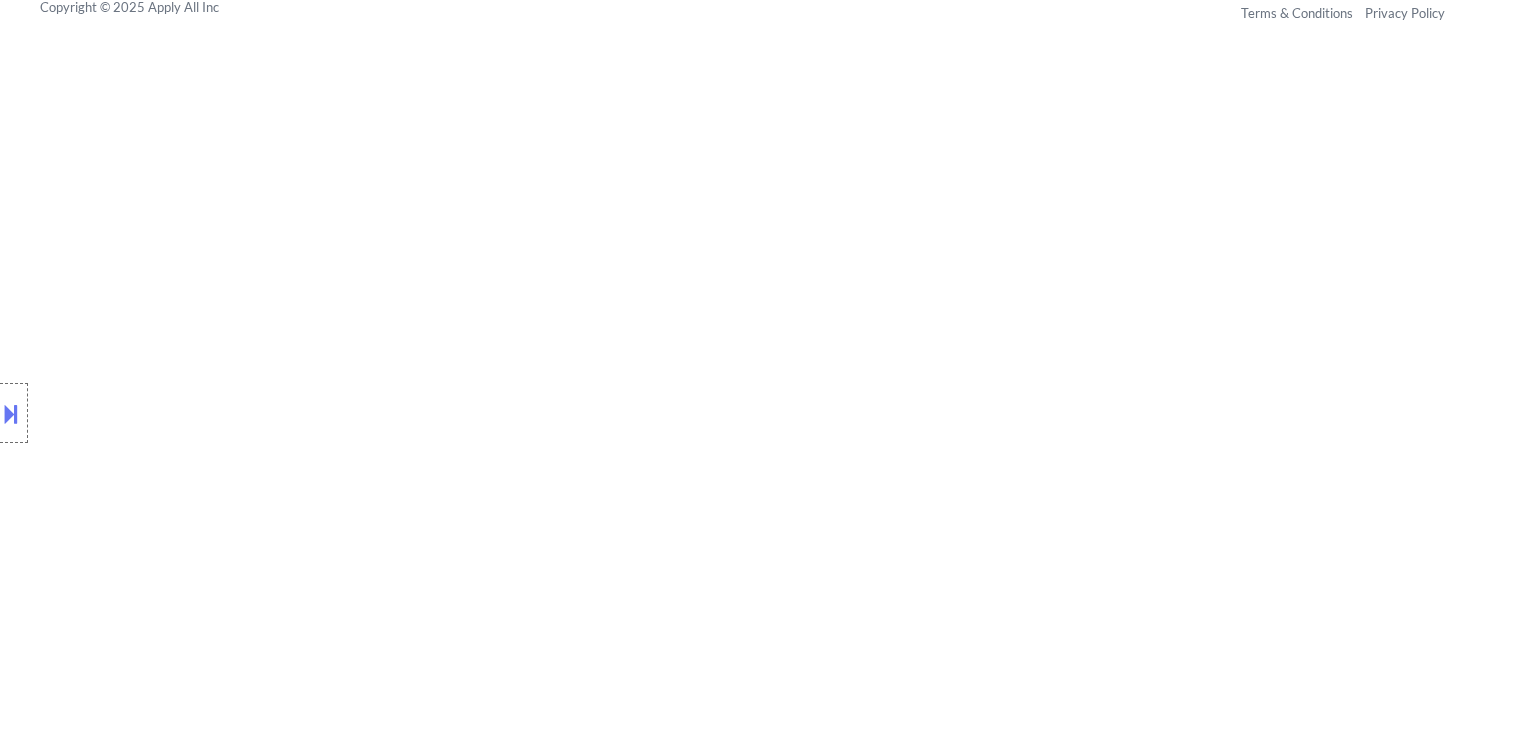 select on ""pending"" 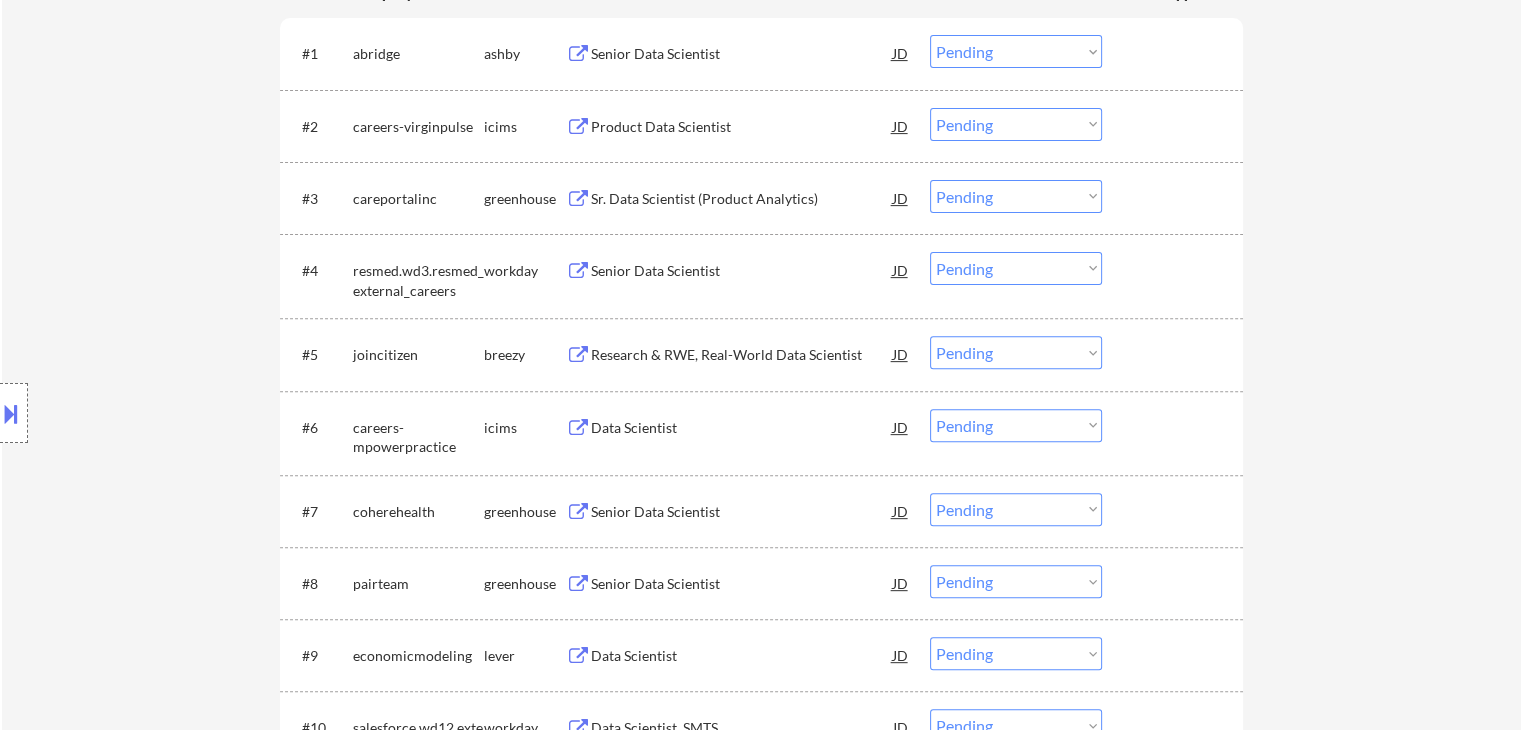 scroll, scrollTop: 751, scrollLeft: 0, axis: vertical 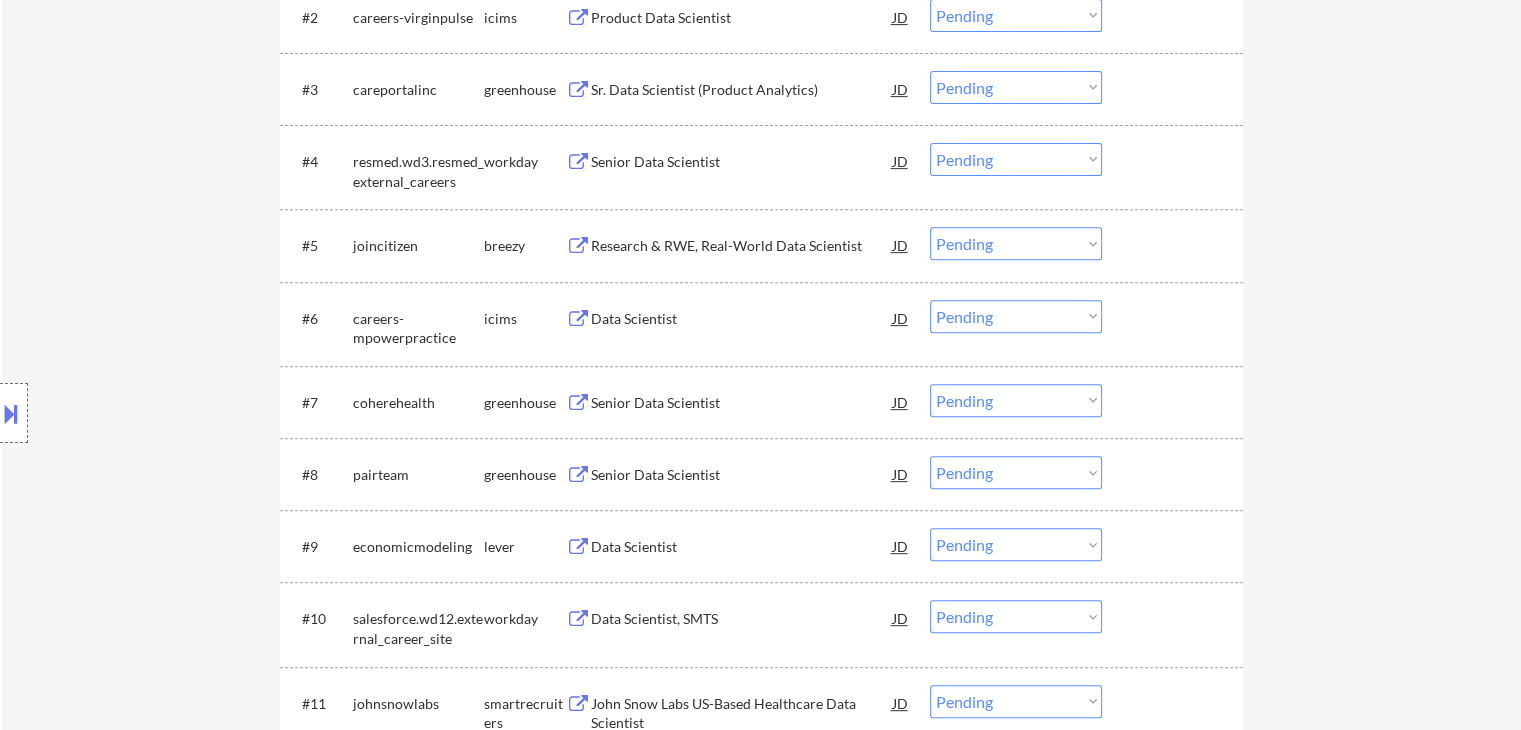 click on "Research & RWE, Real-World Data Scientist" at bounding box center (742, 246) 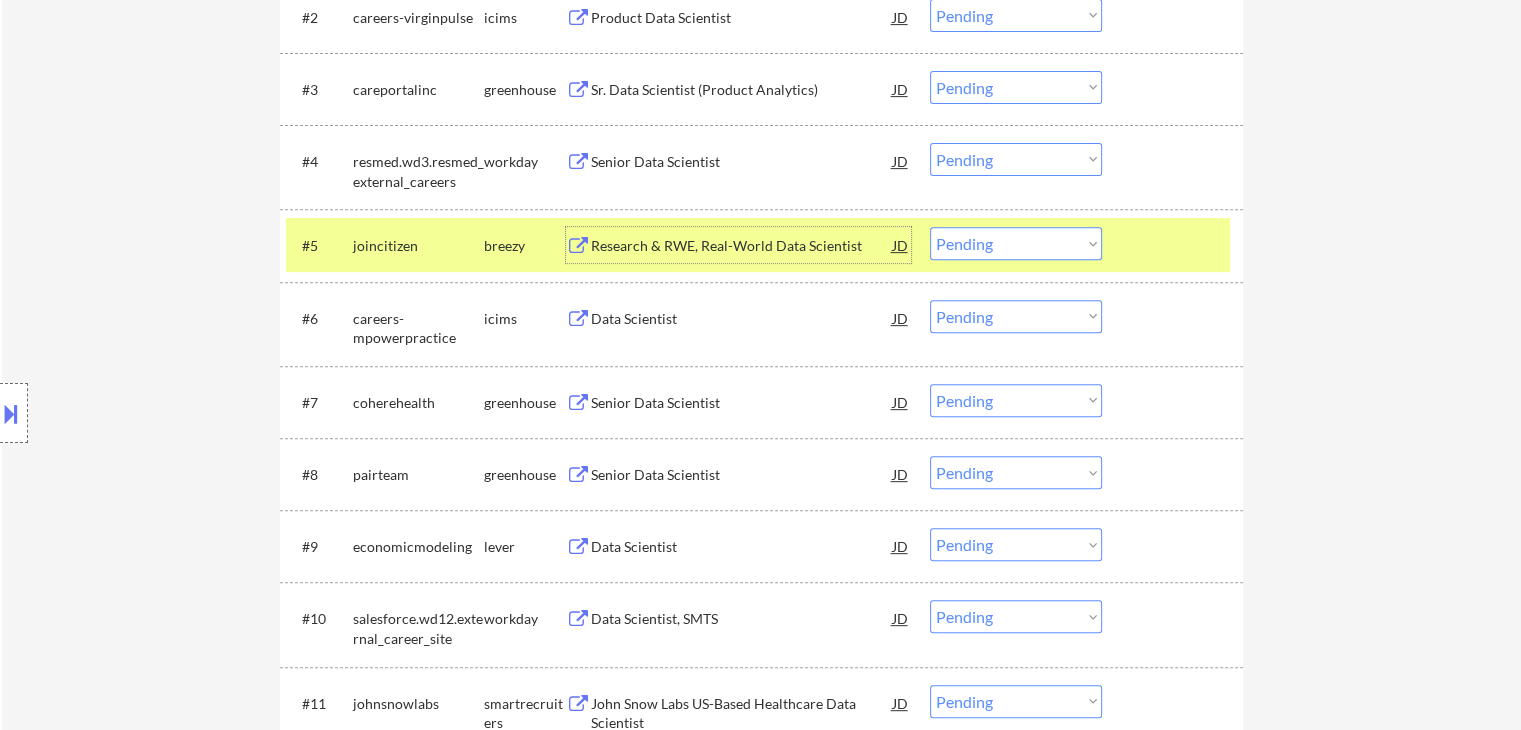 drag, startPoint x: 1036, startPoint y: 243, endPoint x: 1042, endPoint y: 257, distance: 15.231546 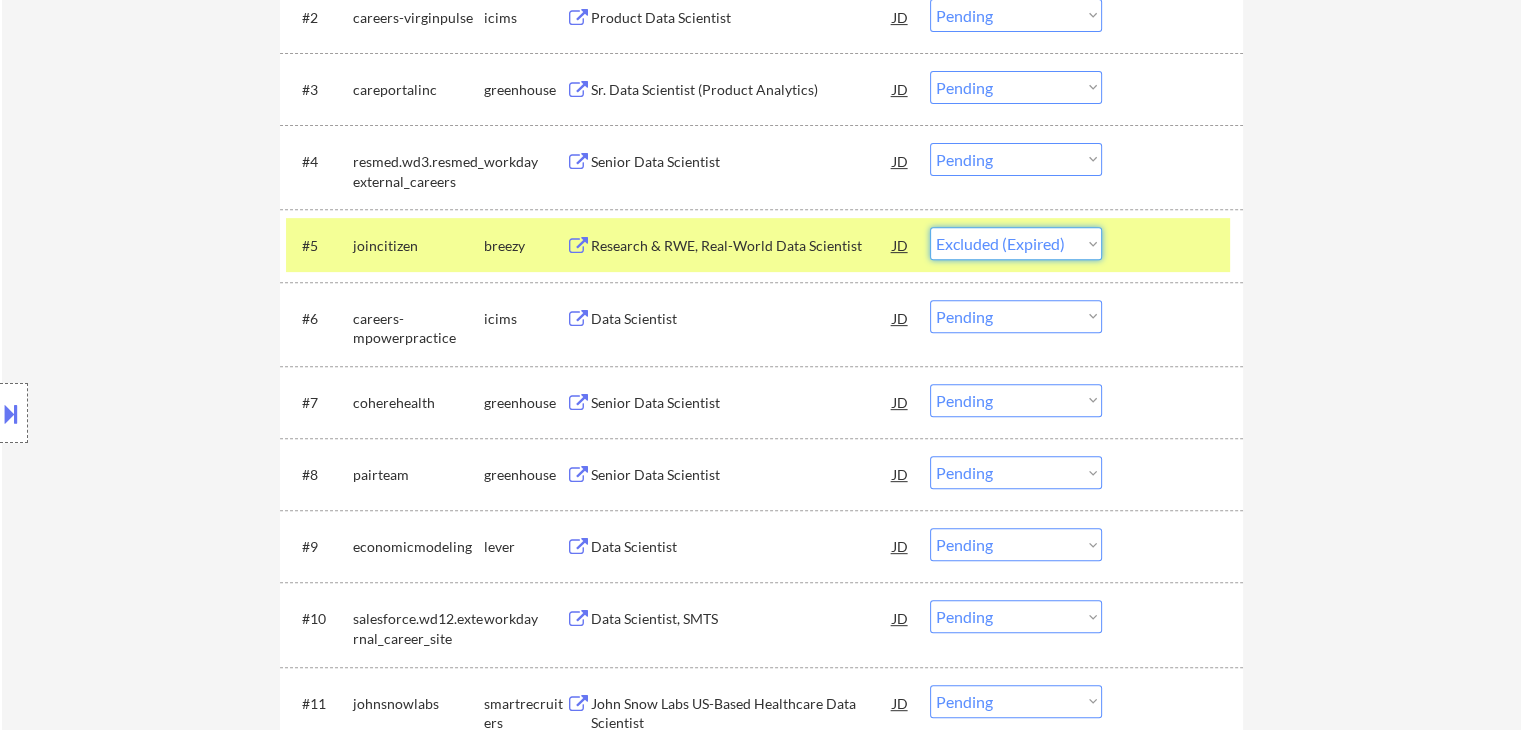 click on "Choose an option... Pending Applied Excluded (Questions) Excluded (Expired) Excluded (Location) Excluded (Bad Match) Excluded (Blocklist) Excluded (Salary) Excluded (Other)" at bounding box center (1016, 243) 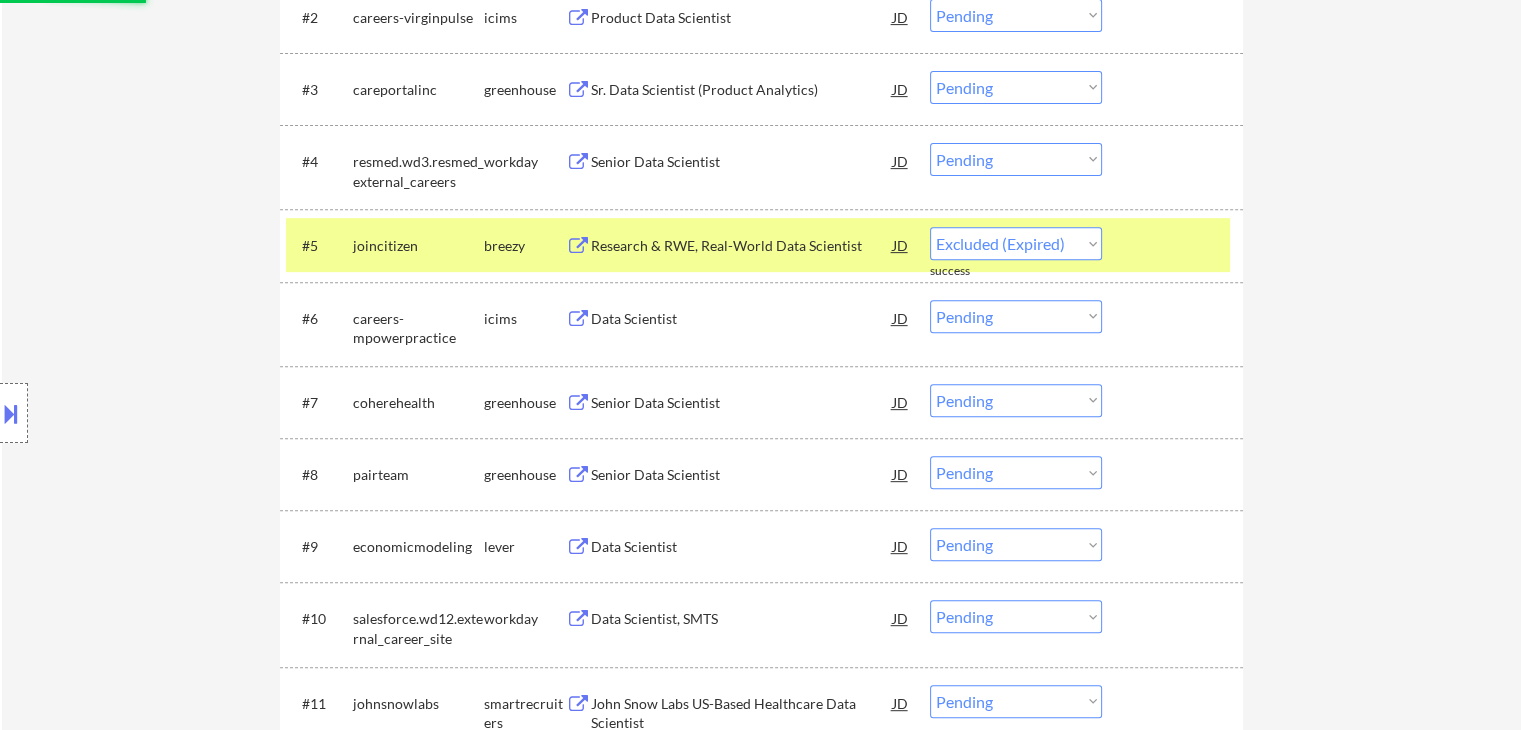 select on ""pending"" 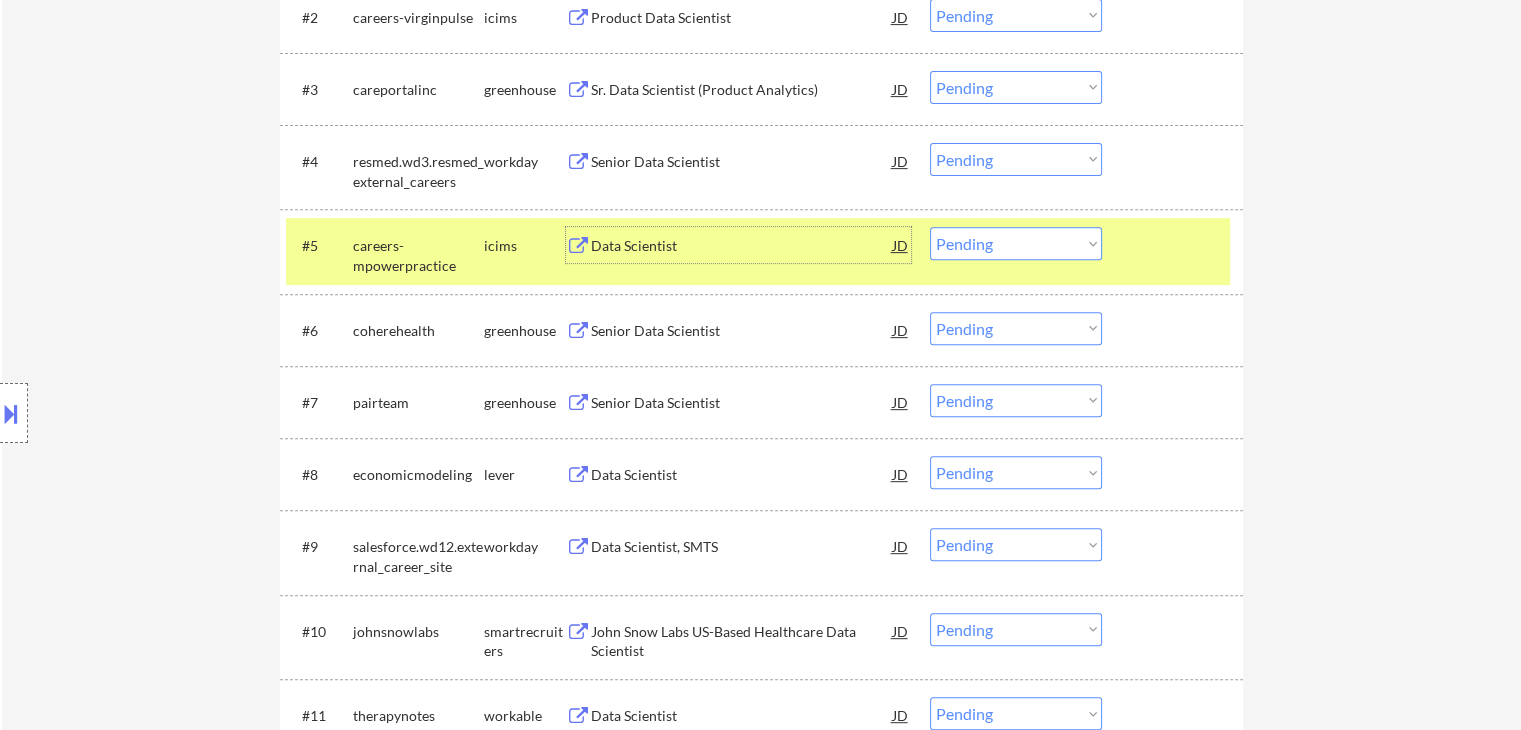 click on "Data Scientist" at bounding box center [742, 246] 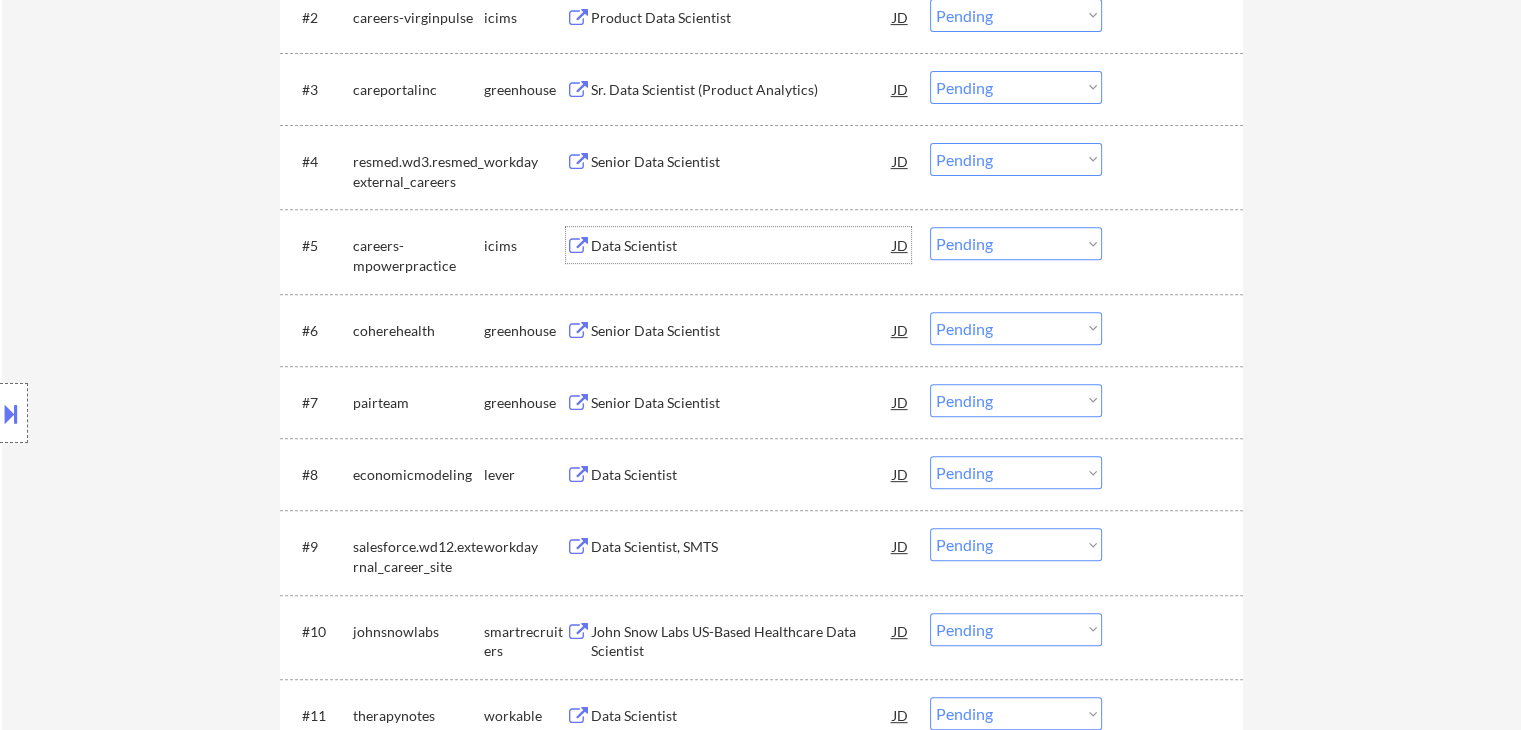 click on "Senior Data Scientist" at bounding box center (742, 330) 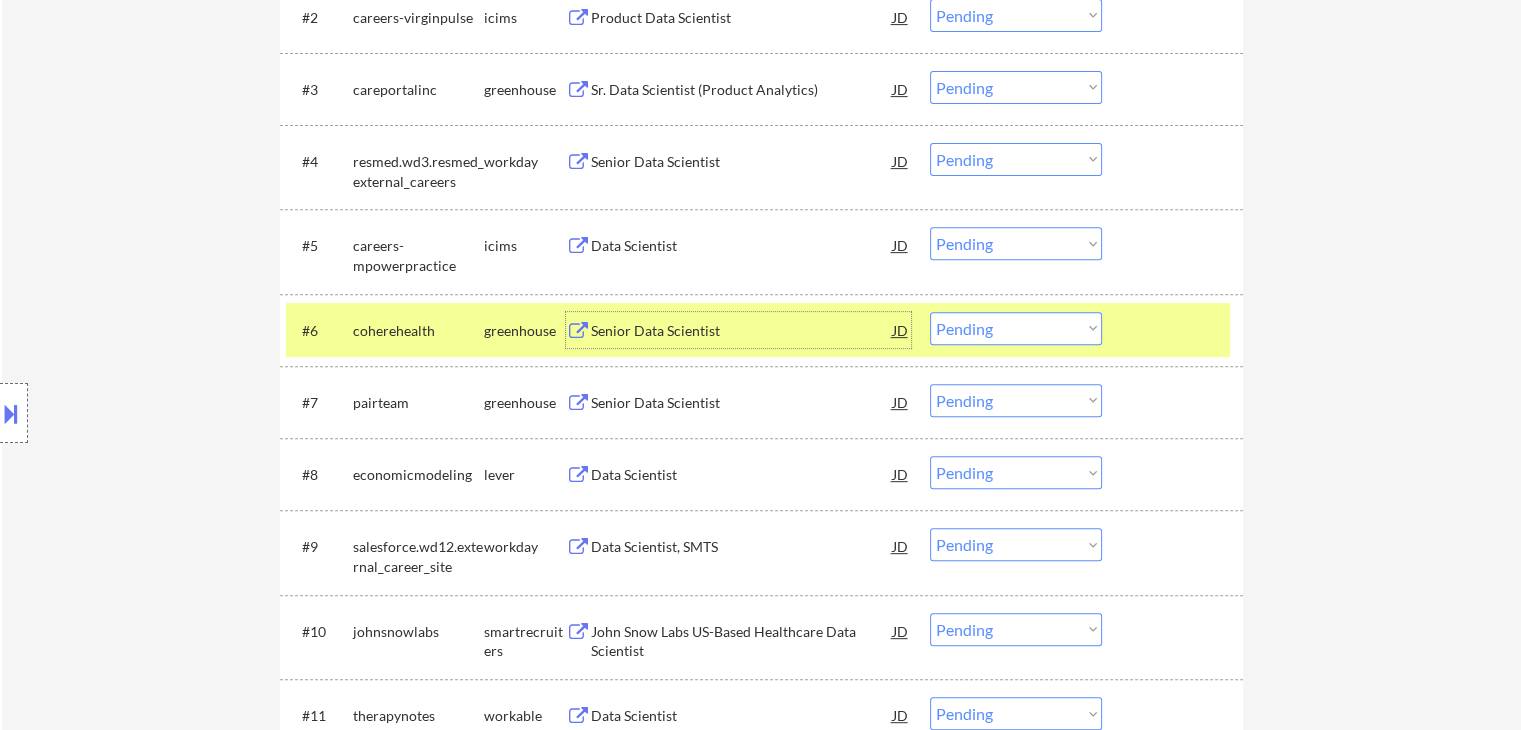 click on "Choose an option... Pending Applied Excluded (Questions) Excluded (Expired) Excluded (Location) Excluded (Bad Match) Excluded (Blocklist) Excluded (Salary) Excluded (Other)" at bounding box center [1016, 328] 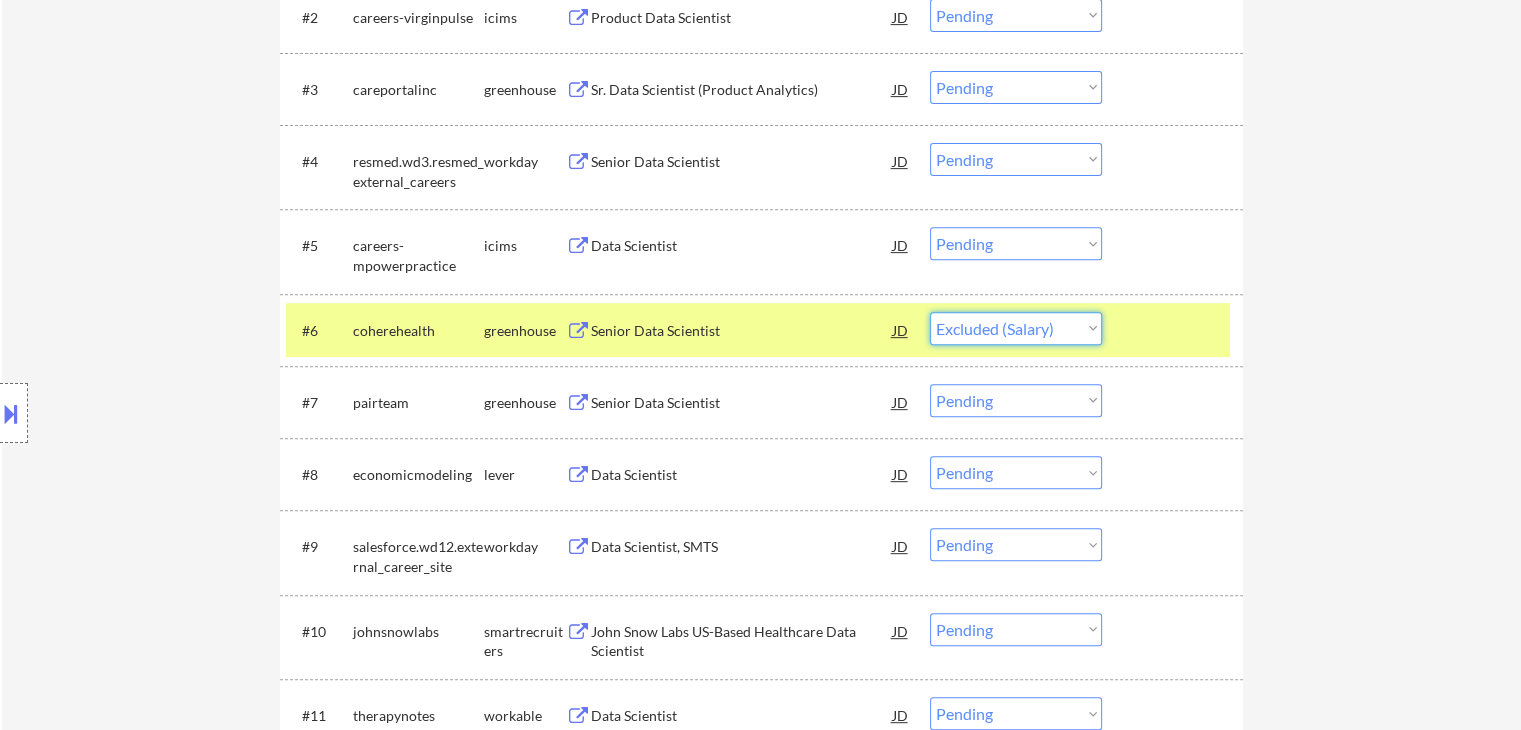 click on "Choose an option... Pending Applied Excluded (Questions) Excluded (Expired) Excluded (Location) Excluded (Bad Match) Excluded (Blocklist) Excluded (Salary) Excluded (Other)" at bounding box center (1016, 328) 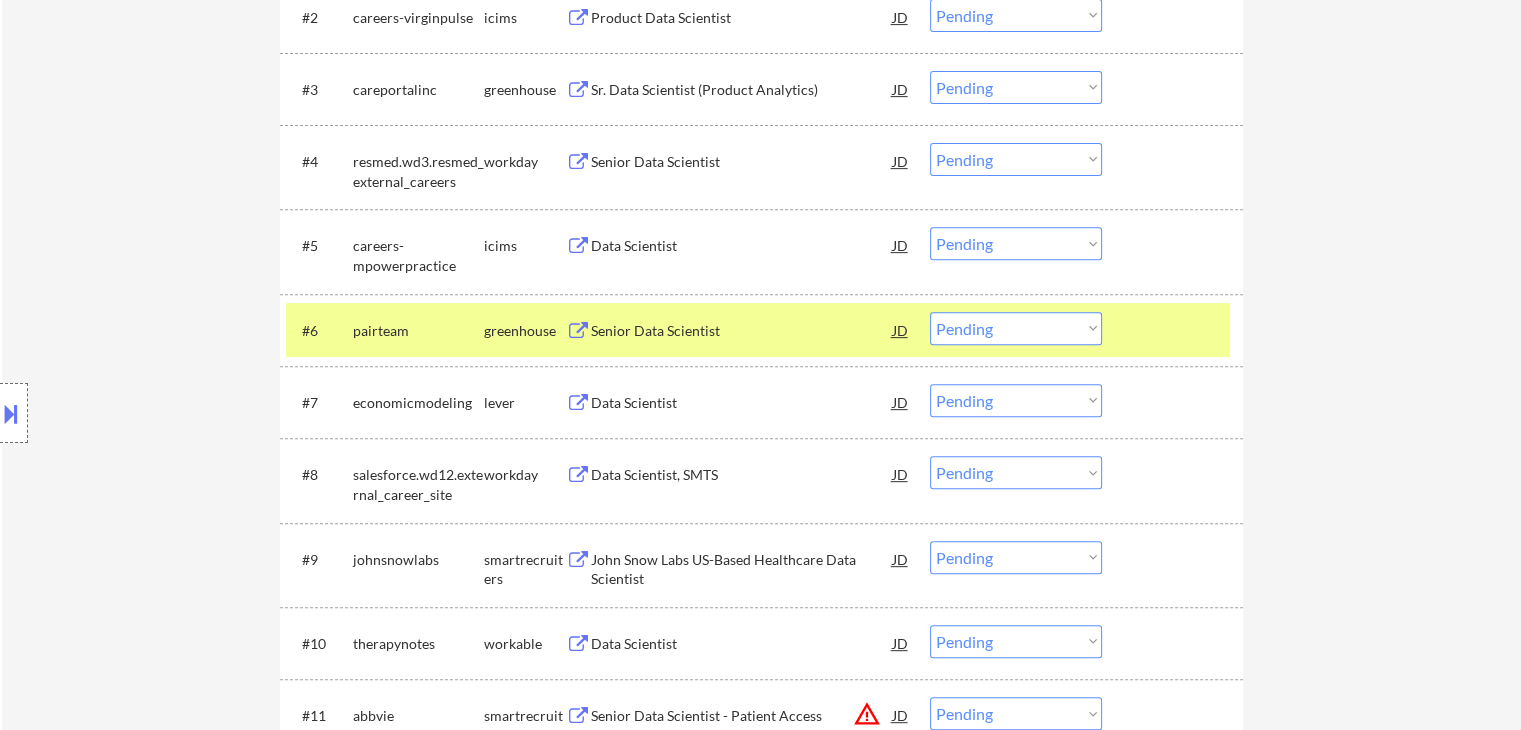 click on "Choose an option... Pending Applied Excluded (Questions) Excluded (Expired) Excluded (Location) Excluded (Bad Match) Excluded (Blocklist) Excluded (Salary) Excluded (Other)" at bounding box center [1016, 328] 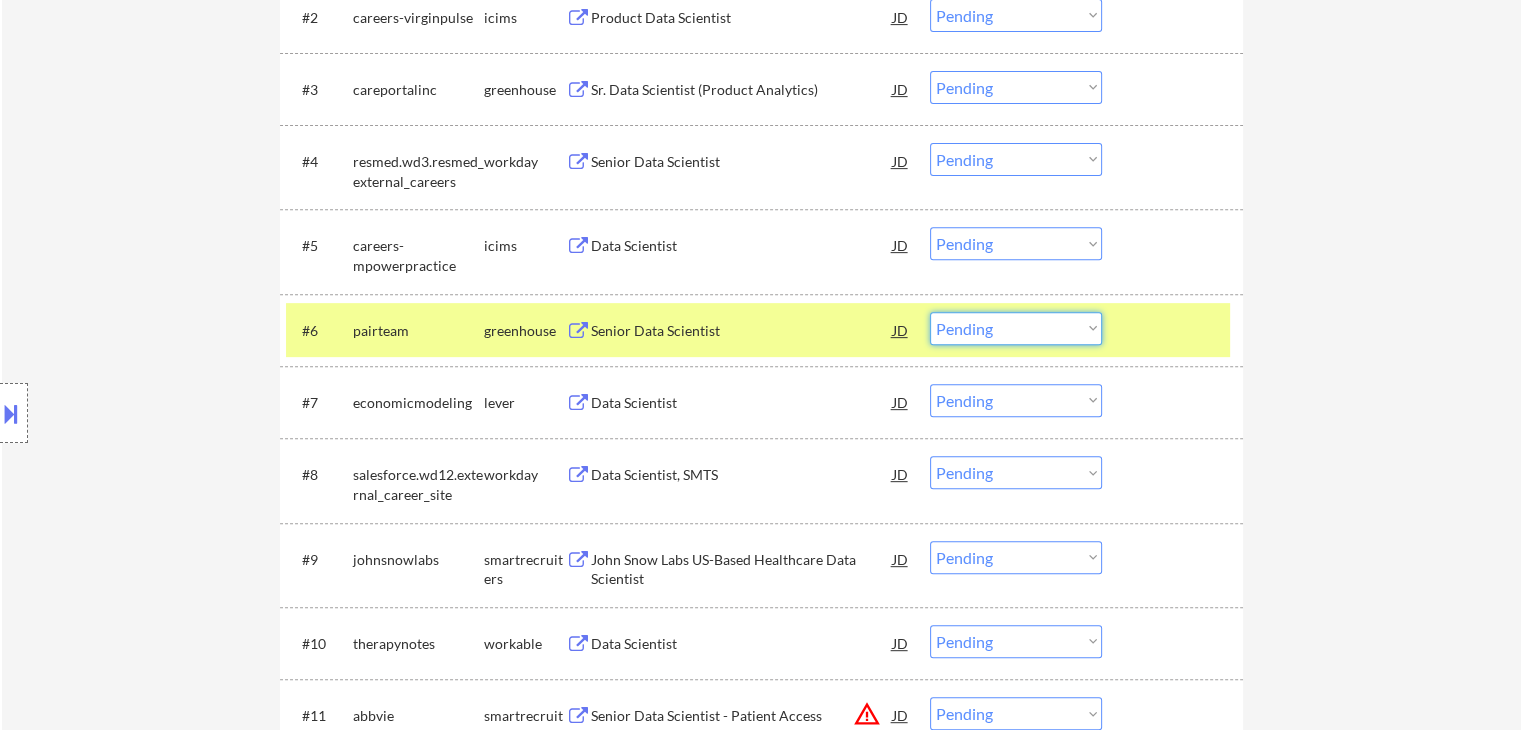 click on "Senior Data Scientist" at bounding box center (742, 331) 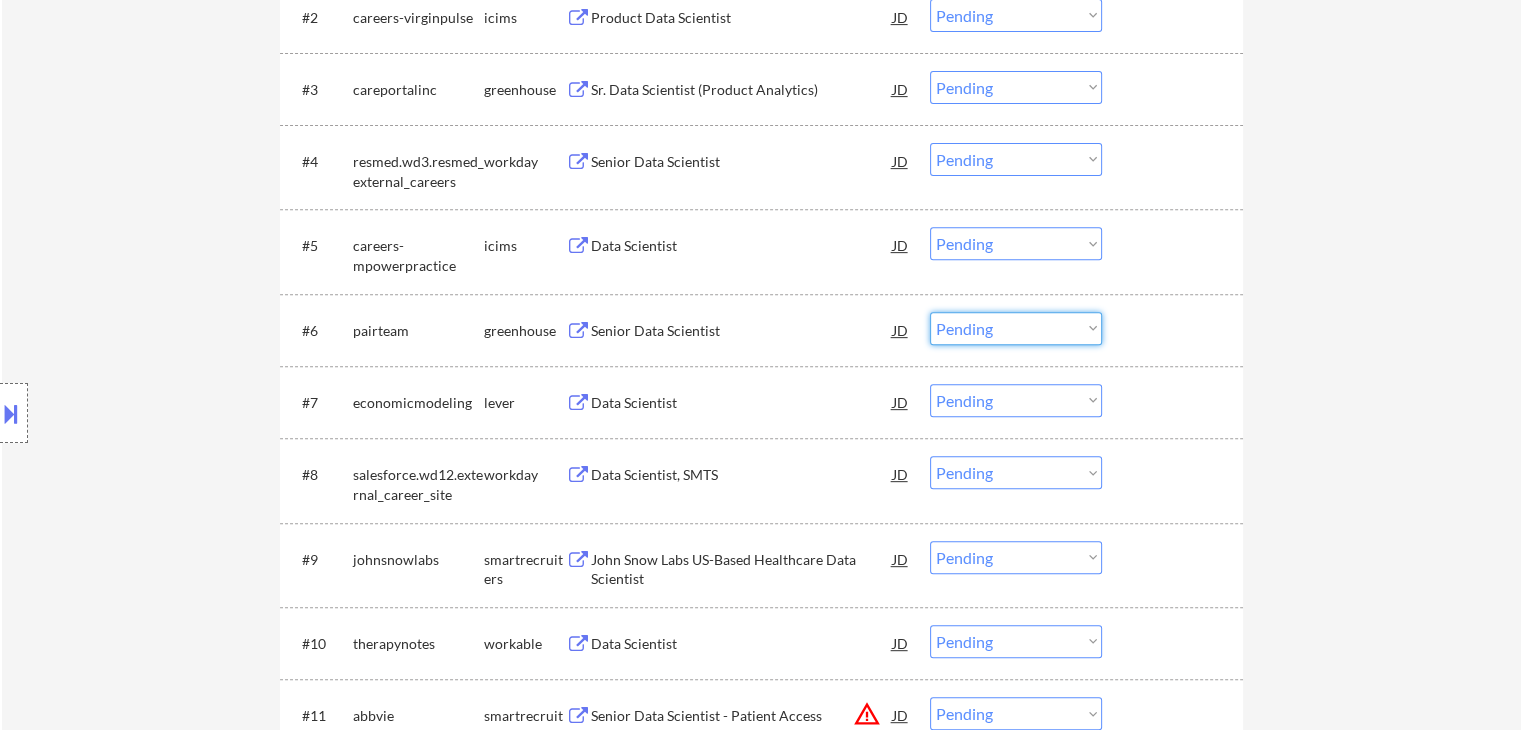 drag, startPoint x: 948, startPoint y: 329, endPoint x: 961, endPoint y: 341, distance: 17.691807 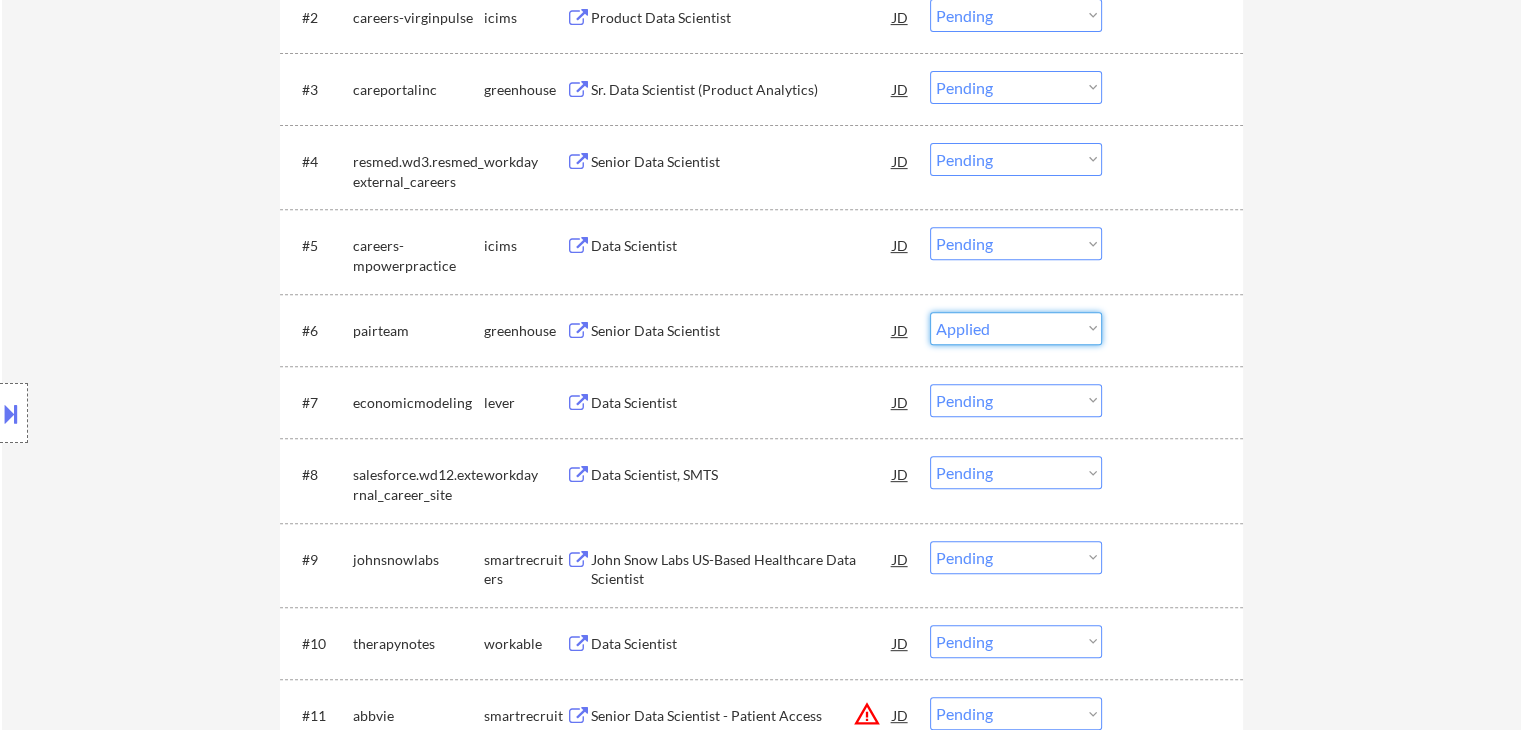 click on "Choose an option... Pending Applied Excluded (Questions) Excluded (Expired) Excluded (Location) Excluded (Bad Match) Excluded (Blocklist) Excluded (Salary) Excluded (Other)" at bounding box center [1016, 328] 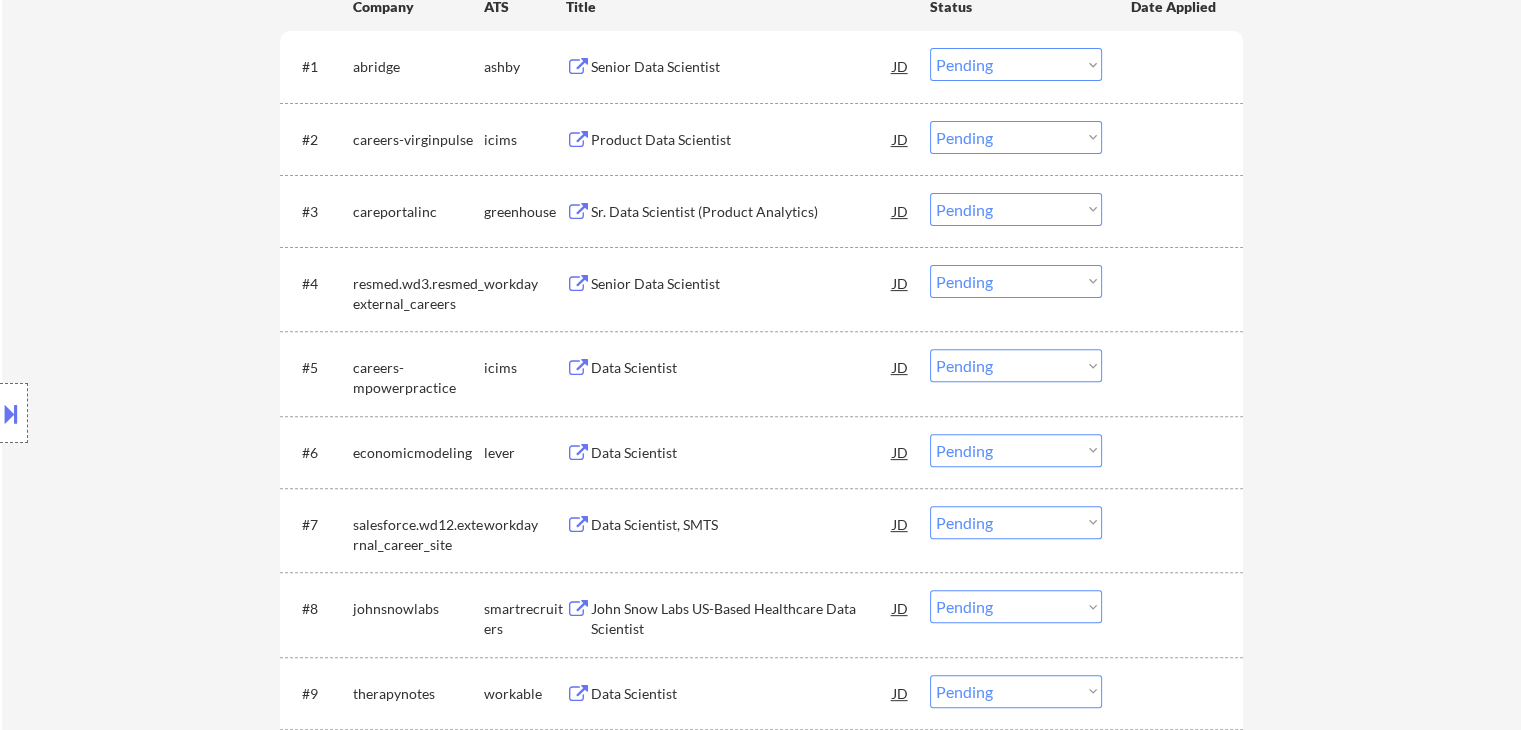 scroll, scrollTop: 751, scrollLeft: 0, axis: vertical 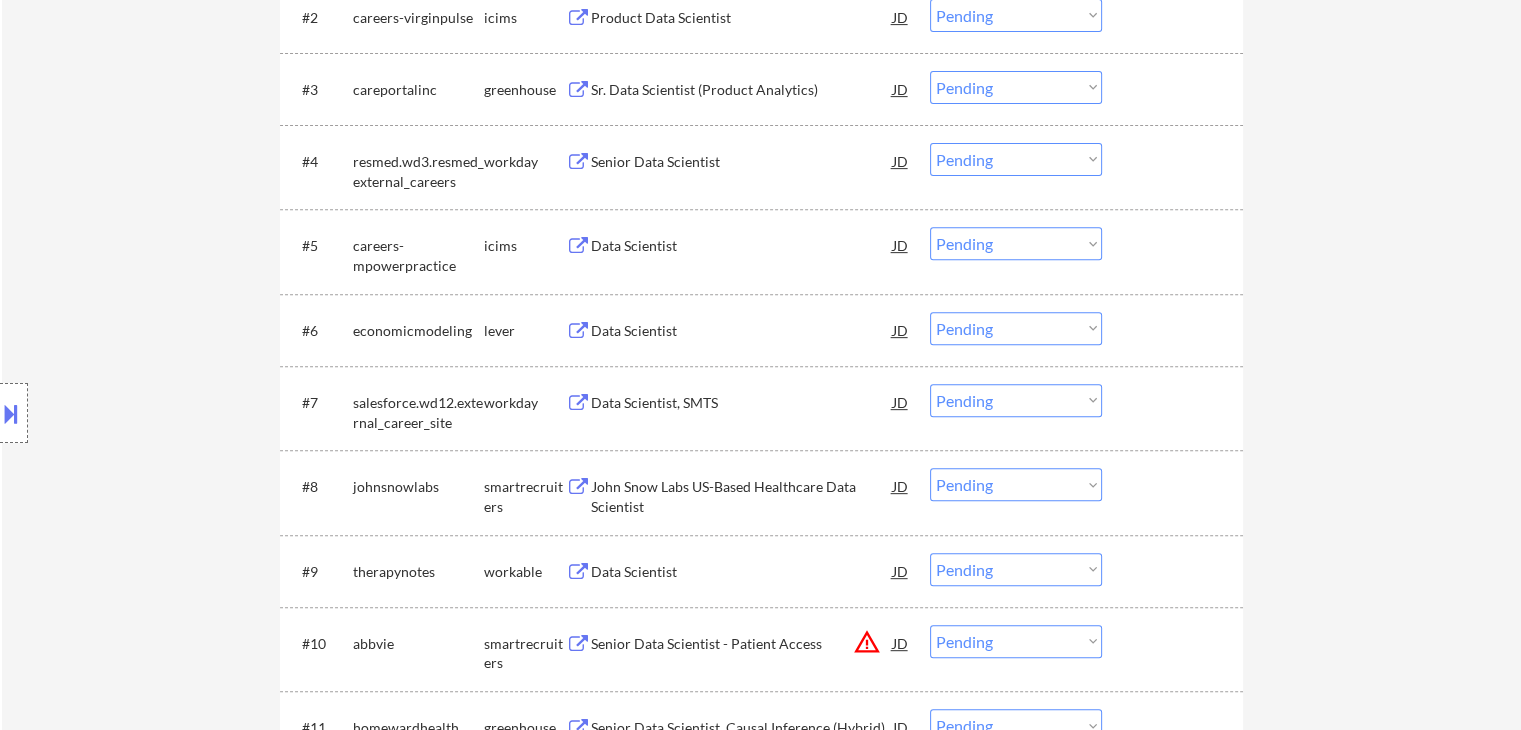 click on "Data Scientist" at bounding box center [742, 331] 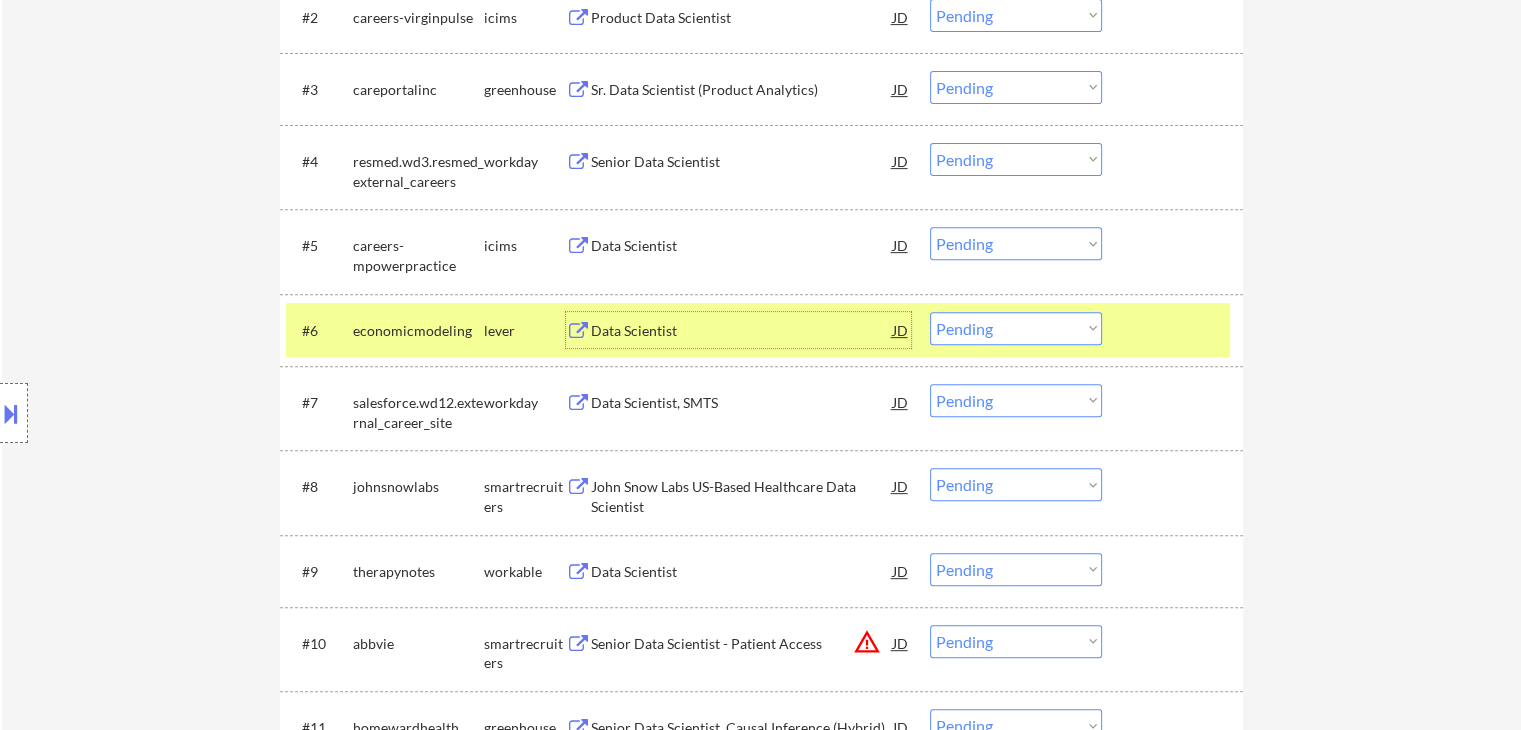 click on "Choose an option... Pending Applied Excluded (Questions) Excluded (Expired) Excluded (Location) Excluded (Bad Match) Excluded (Blocklist) Excluded (Salary) Excluded (Other)" at bounding box center (1016, 328) 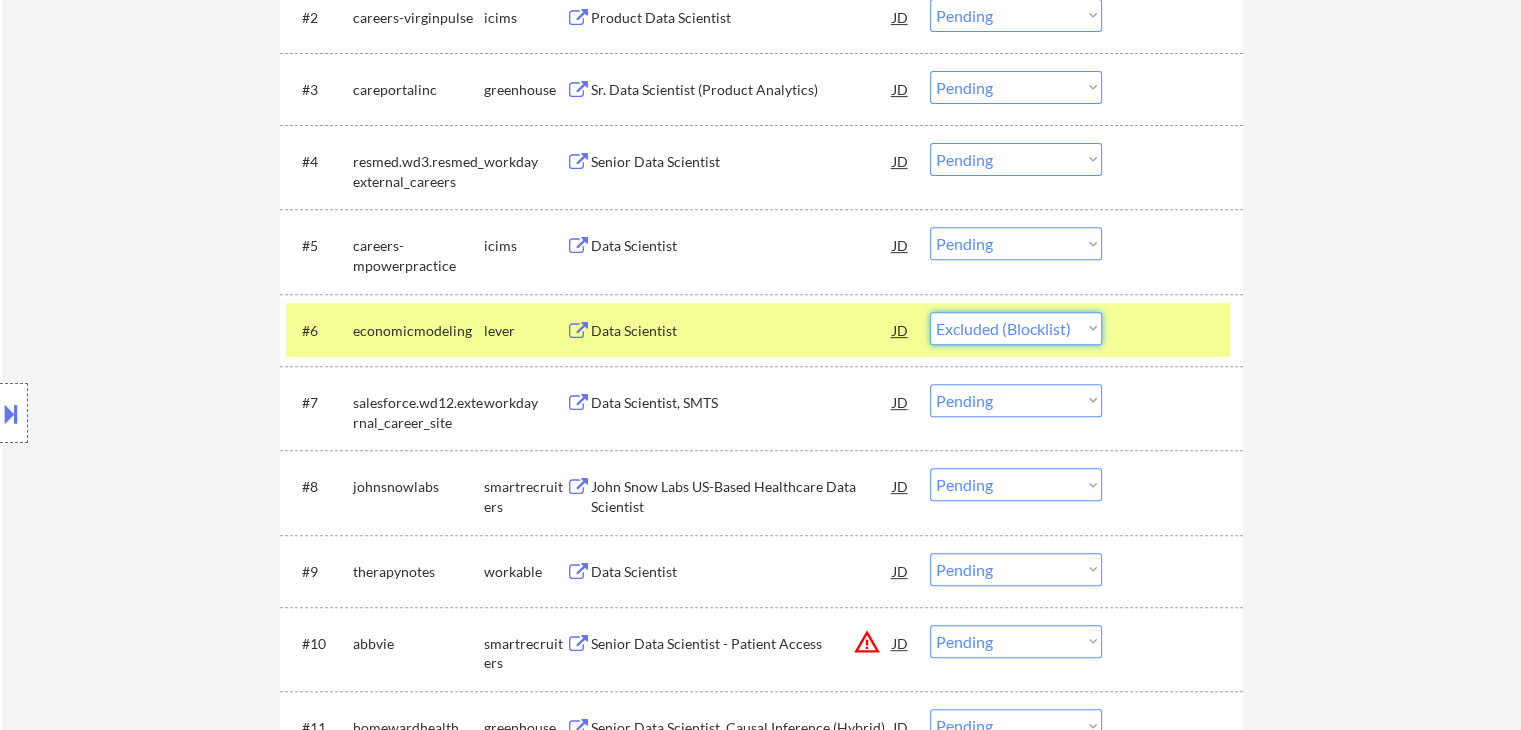 click on "Choose an option... Pending Applied Excluded (Questions) Excluded (Expired) Excluded (Location) Excluded (Bad Match) Excluded (Blocklist) Excluded (Salary) Excluded (Other)" at bounding box center [1016, 328] 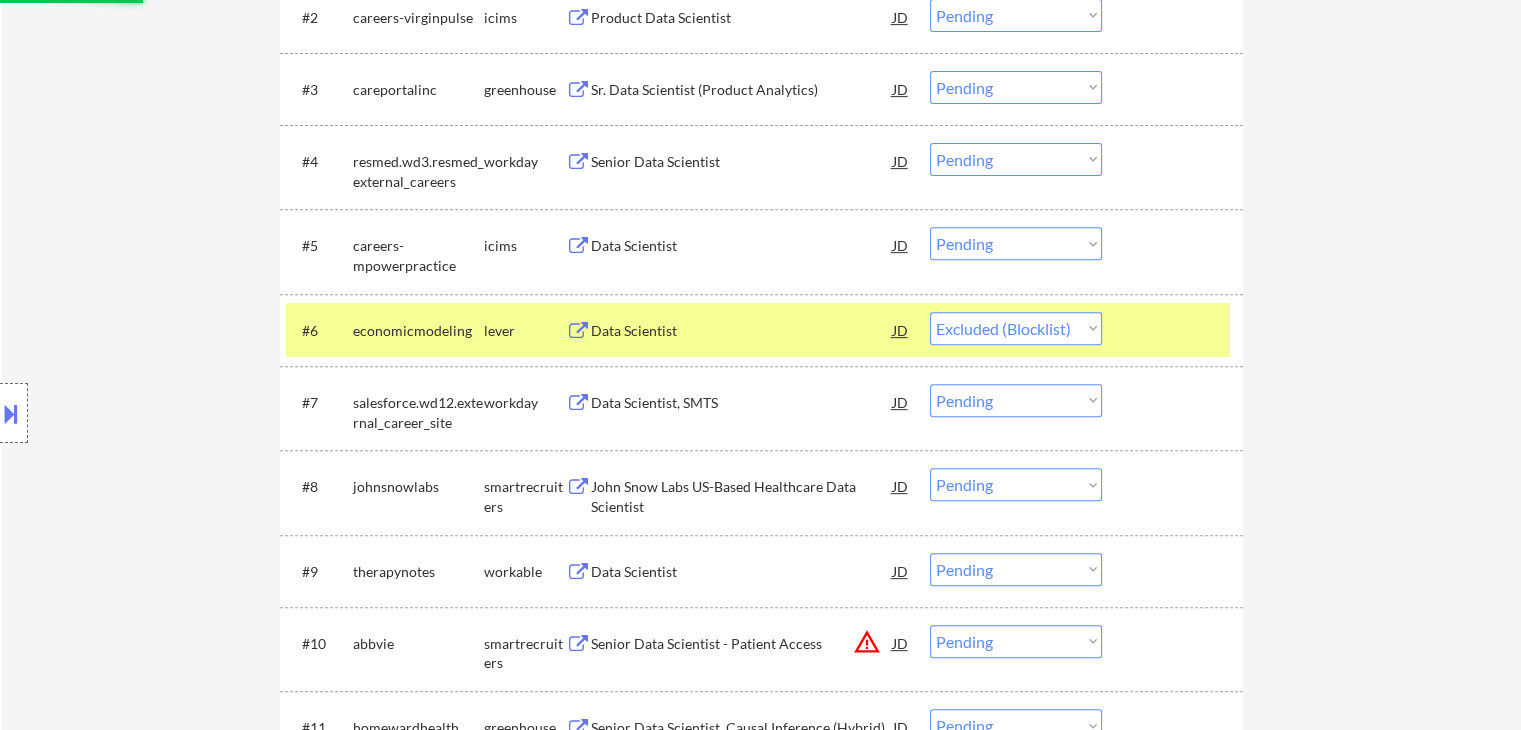 click on "Choose an option... Pending Applied Excluded (Questions) Excluded (Expired) Excluded (Location) Excluded (Bad Match) Excluded (Blocklist) Excluded (Salary) Excluded (Other)" at bounding box center (1016, 328) 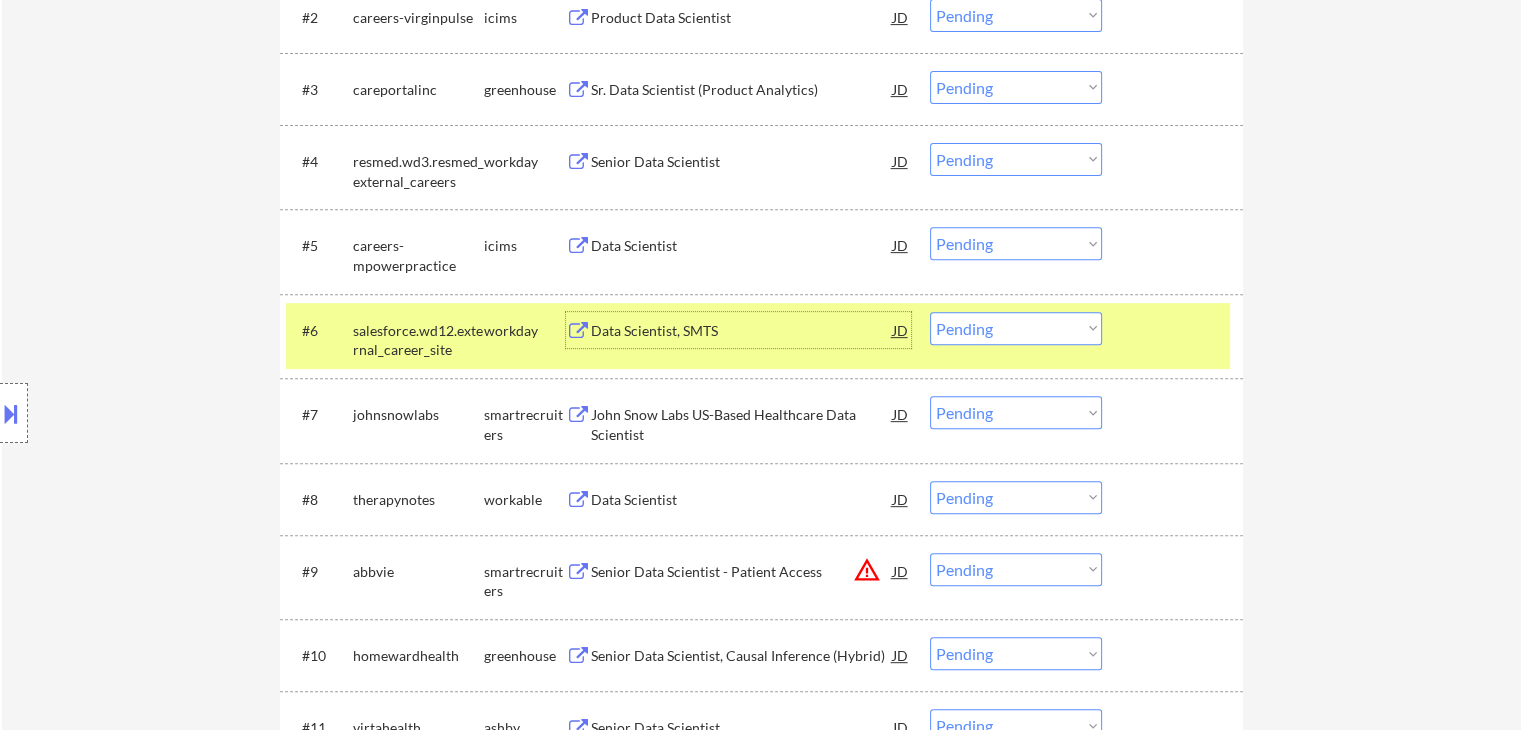 click on "Data Scientist, SMTS" at bounding box center (742, 331) 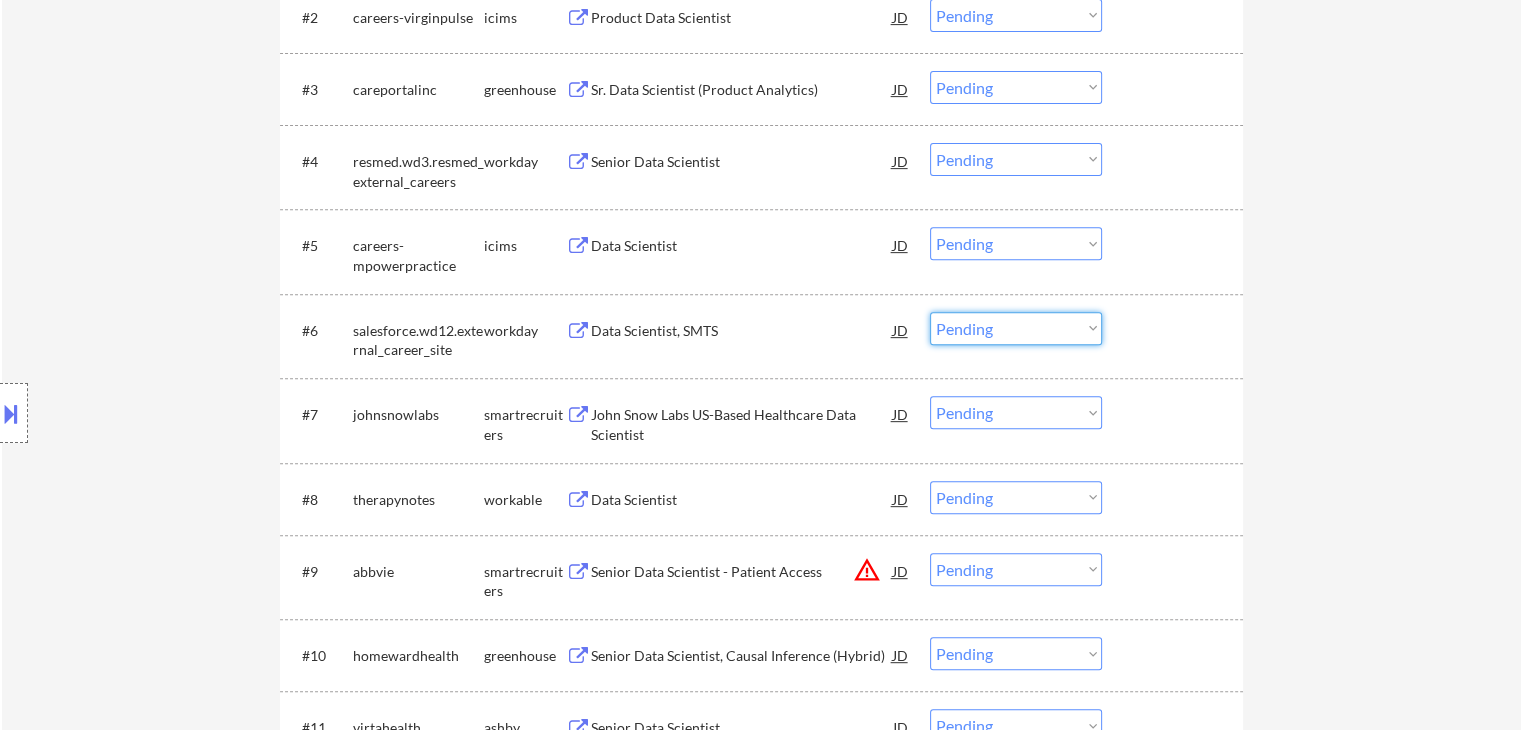 click on "Choose an option... Pending Applied Excluded (Questions) Excluded (Expired) Excluded (Location) Excluded (Bad Match) Excluded (Blocklist) Excluded (Salary) Excluded (Other)" at bounding box center [1016, 328] 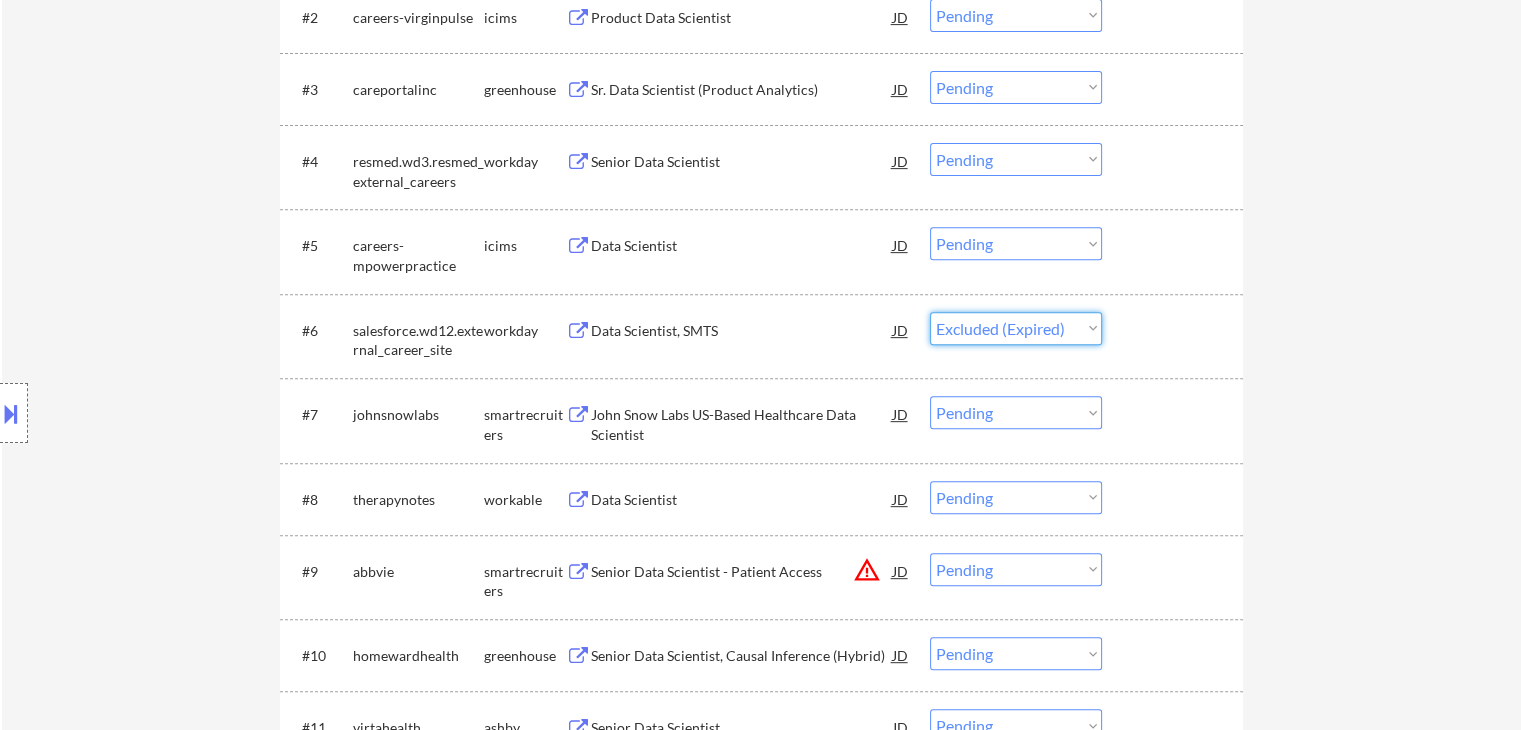 click on "Choose an option... Pending Applied Excluded (Questions) Excluded (Expired) Excluded (Location) Excluded (Bad Match) Excluded (Blocklist) Excluded (Salary) Excluded (Other)" at bounding box center (1016, 328) 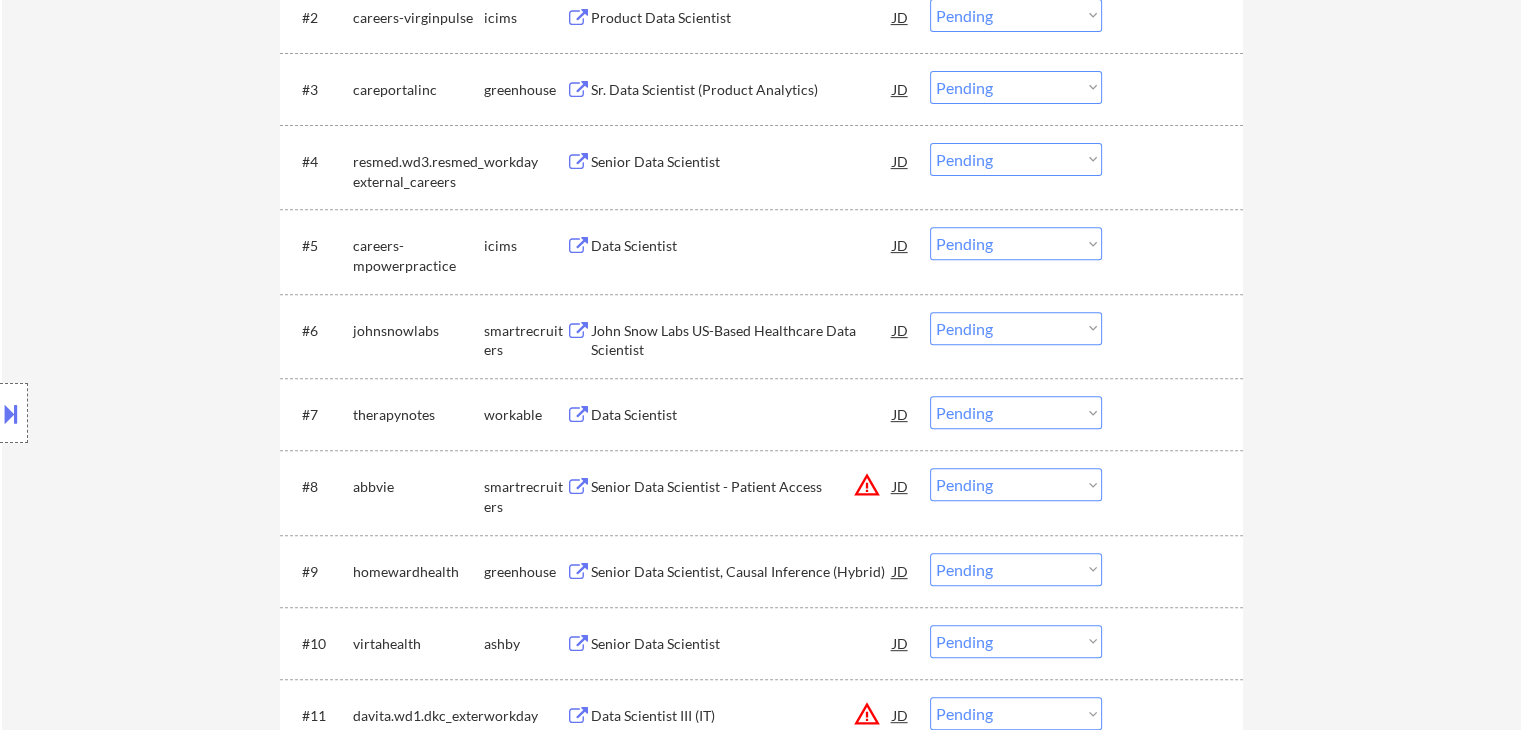 click on "John Snow Labs US-Based Healthcare Data Scientist" at bounding box center (742, 340) 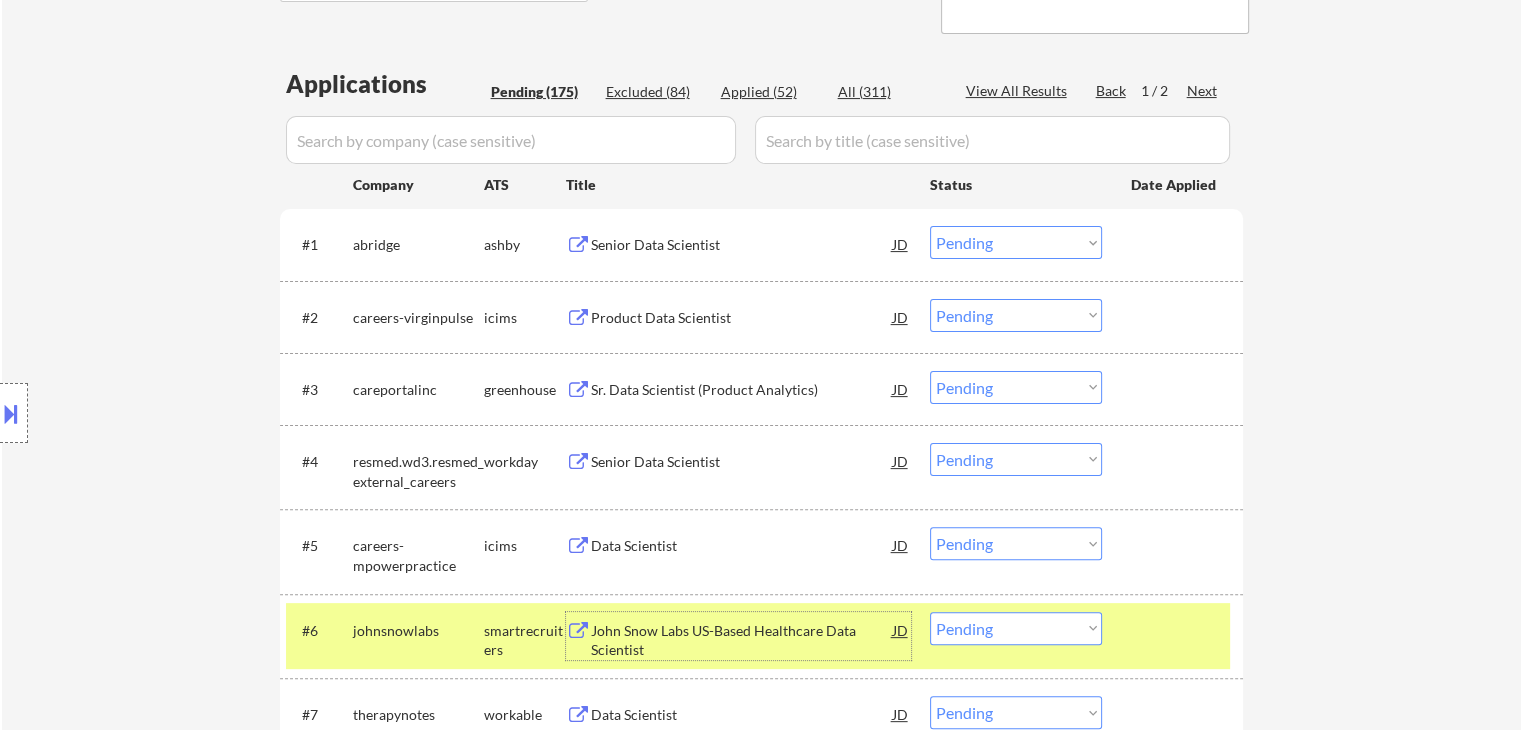 scroll, scrollTop: 851, scrollLeft: 0, axis: vertical 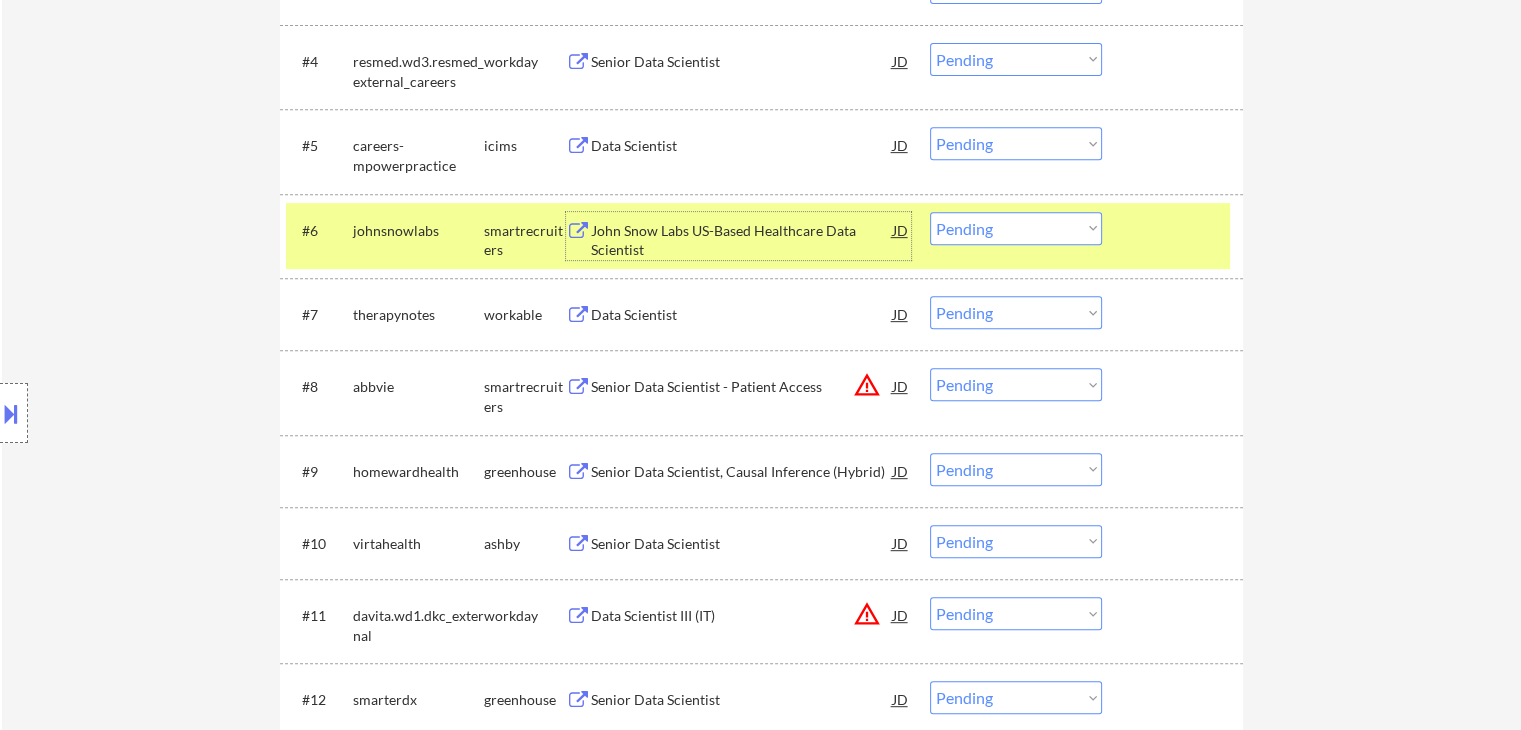 drag, startPoint x: 1015, startPoint y: 226, endPoint x: 1019, endPoint y: 237, distance: 11.7046995 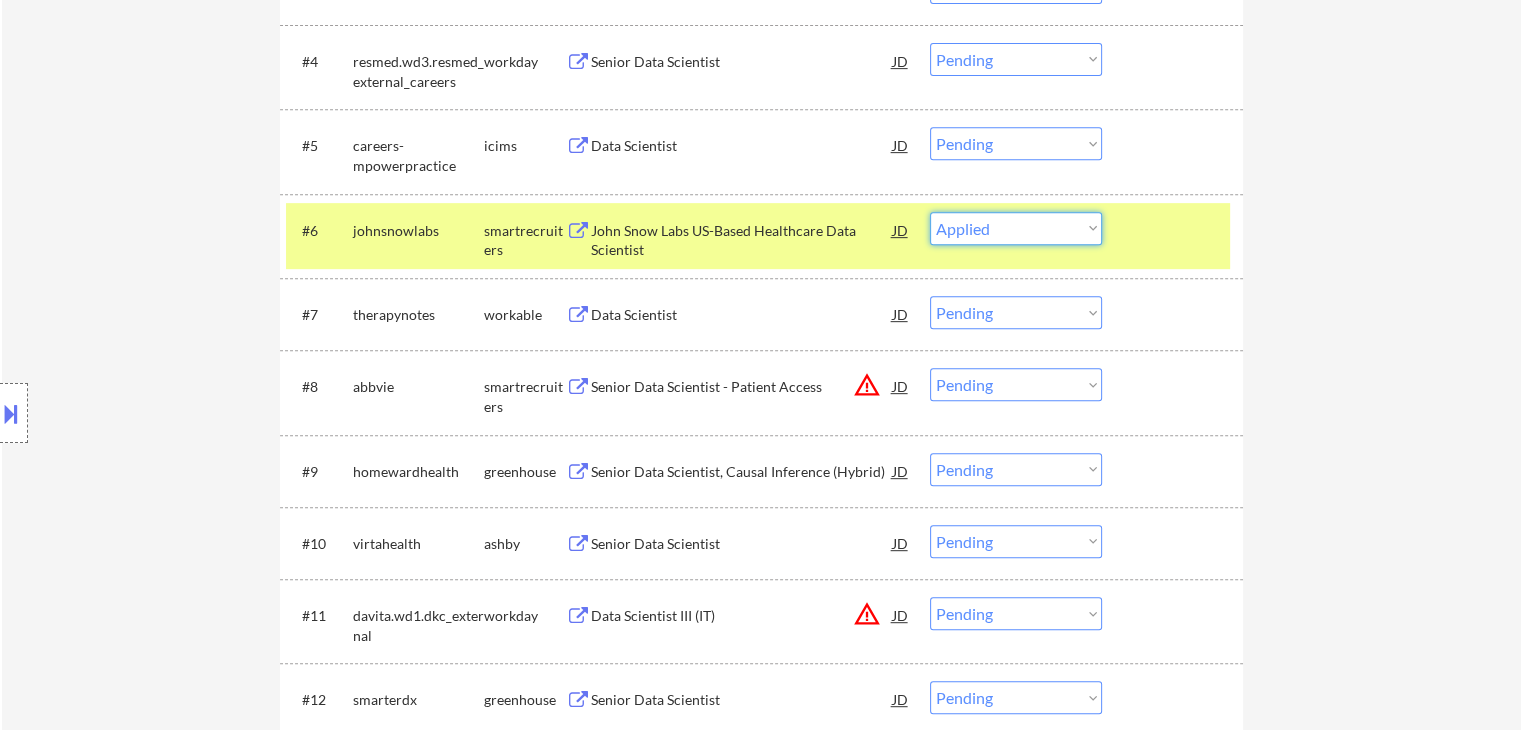 click on "Choose an option... Pending Applied Excluded (Questions) Excluded (Expired) Excluded (Location) Excluded (Bad Match) Excluded (Blocklist) Excluded (Salary) Excluded (Other)" at bounding box center [1016, 228] 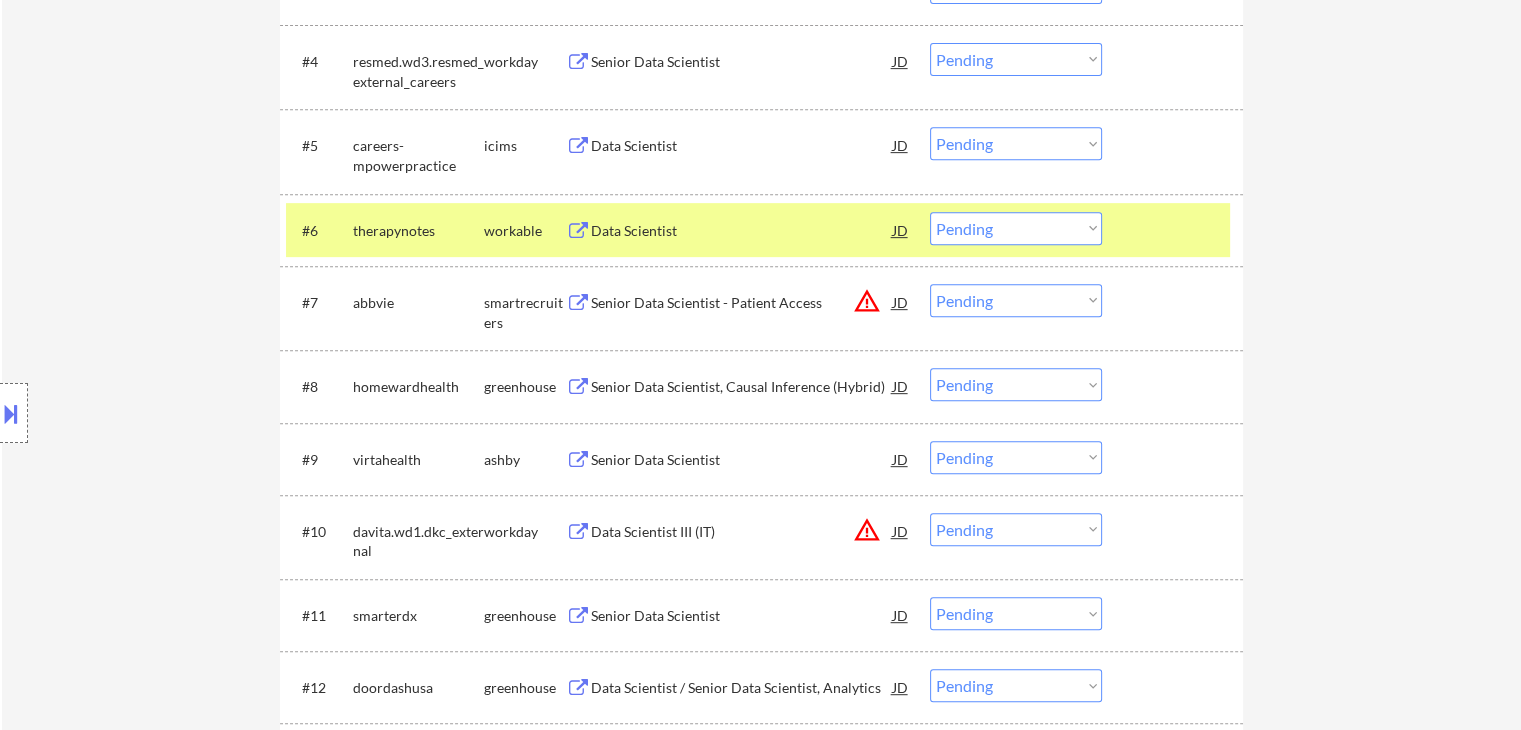 click on "Data Scientist" at bounding box center (742, 230) 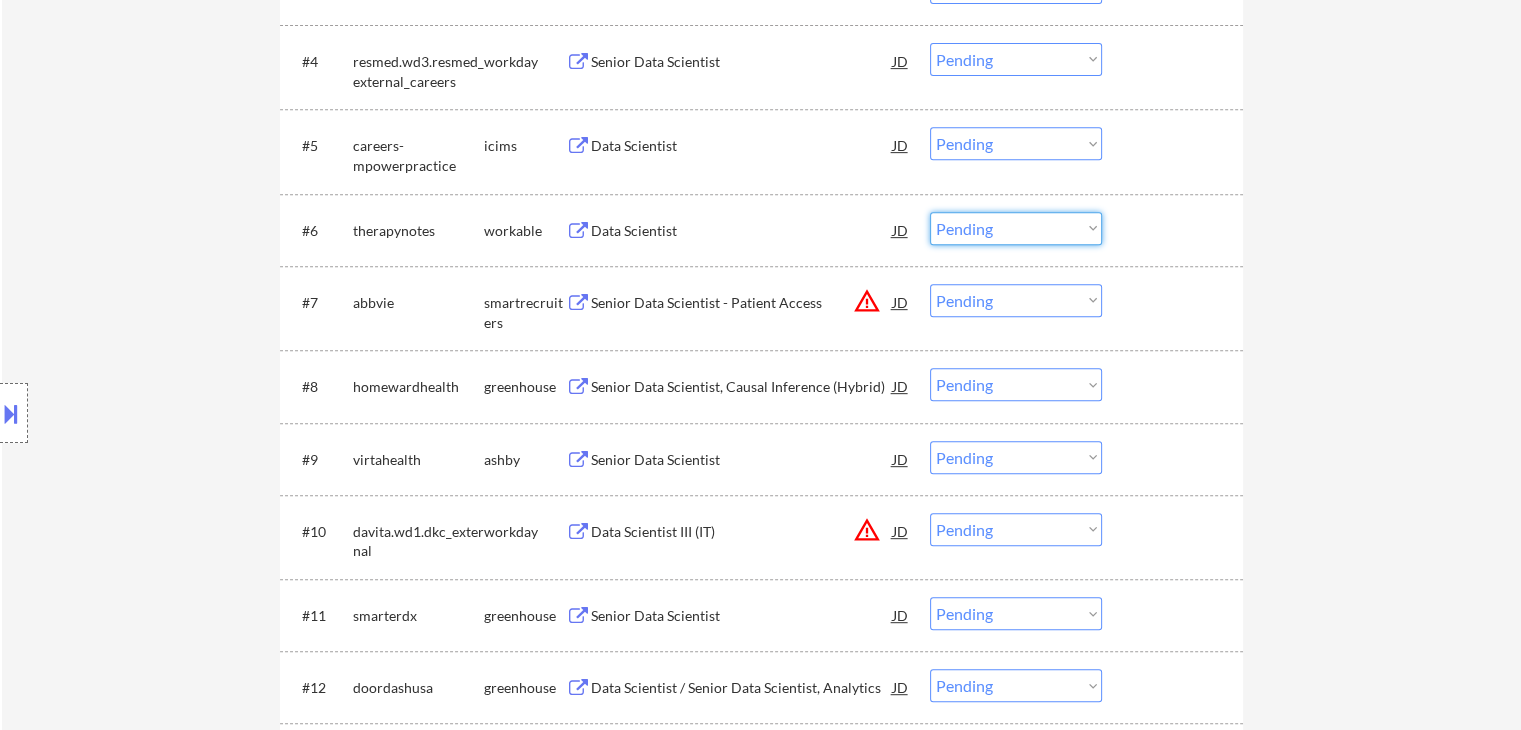 click on "Choose an option... Pending Applied Excluded (Questions) Excluded (Expired) Excluded (Location) Excluded (Bad Match) Excluded (Blocklist) Excluded (Salary) Excluded (Other)" at bounding box center (1016, 228) 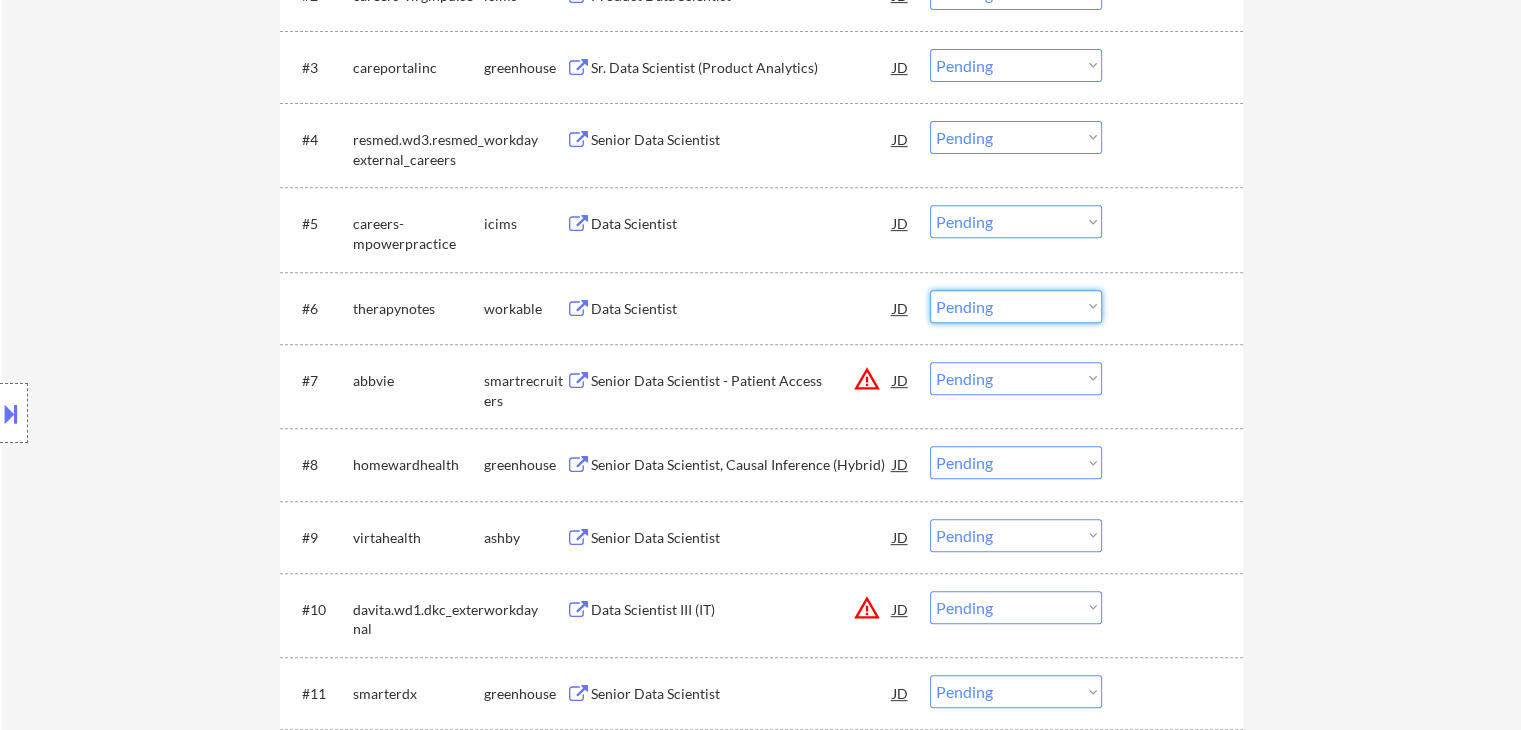 scroll, scrollTop: 751, scrollLeft: 0, axis: vertical 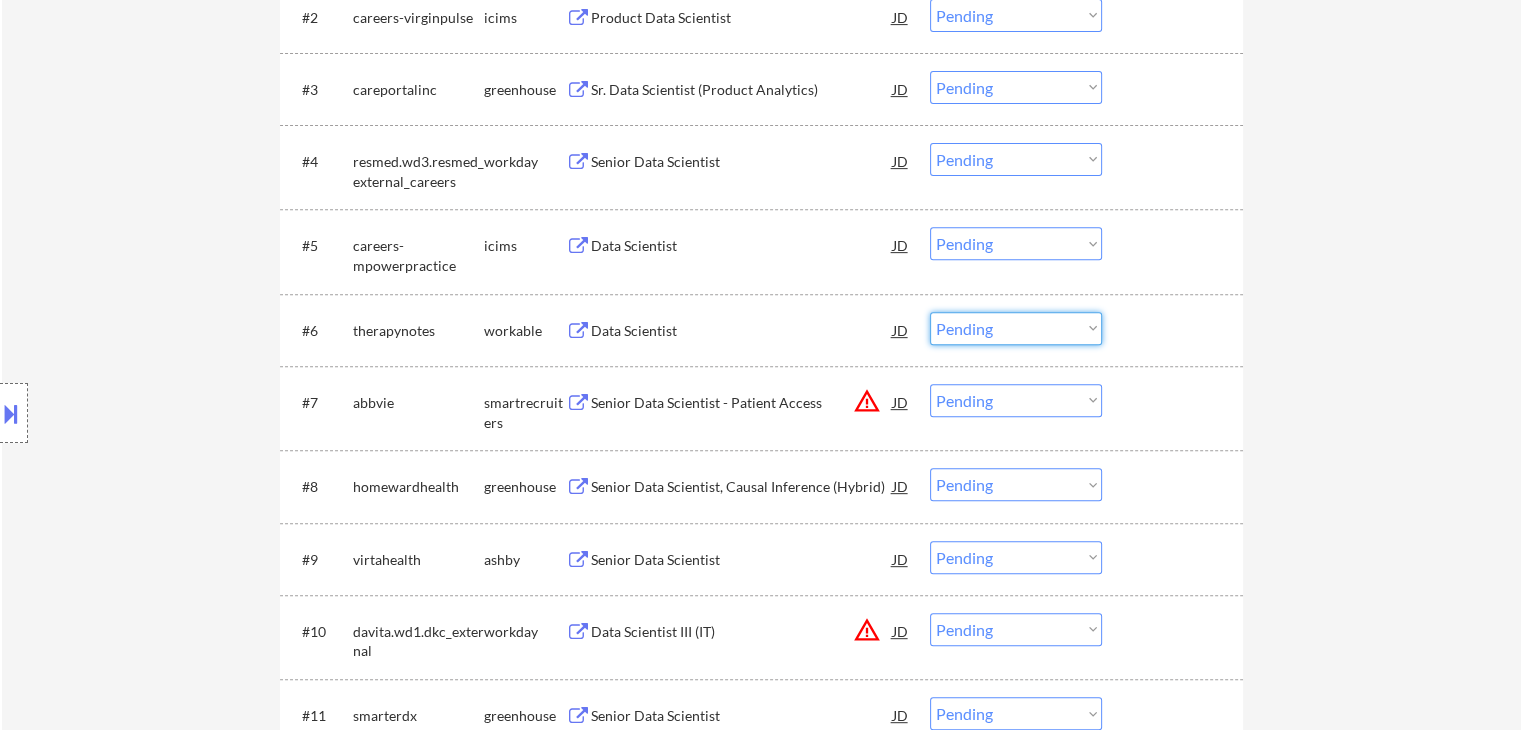 click on "Choose an option... Pending Applied Excluded (Questions) Excluded (Expired) Excluded (Location) Excluded (Bad Match) Excluded (Blocklist) Excluded (Salary) Excluded (Other)" at bounding box center [1016, 328] 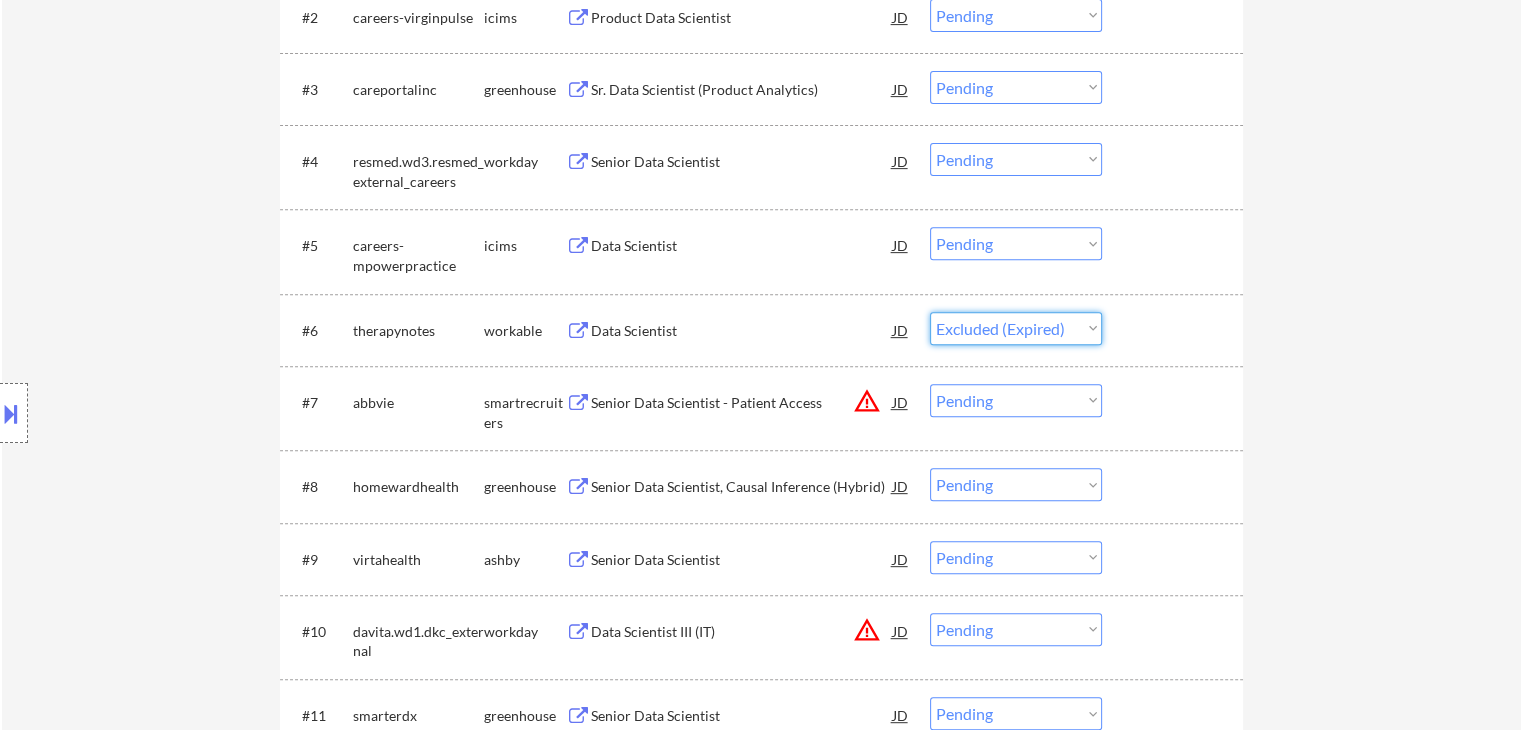 click on "Choose an option... Pending Applied Excluded (Questions) Excluded (Expired) Excluded (Location) Excluded (Bad Match) Excluded (Blocklist) Excluded (Salary) Excluded (Other)" at bounding box center [1016, 328] 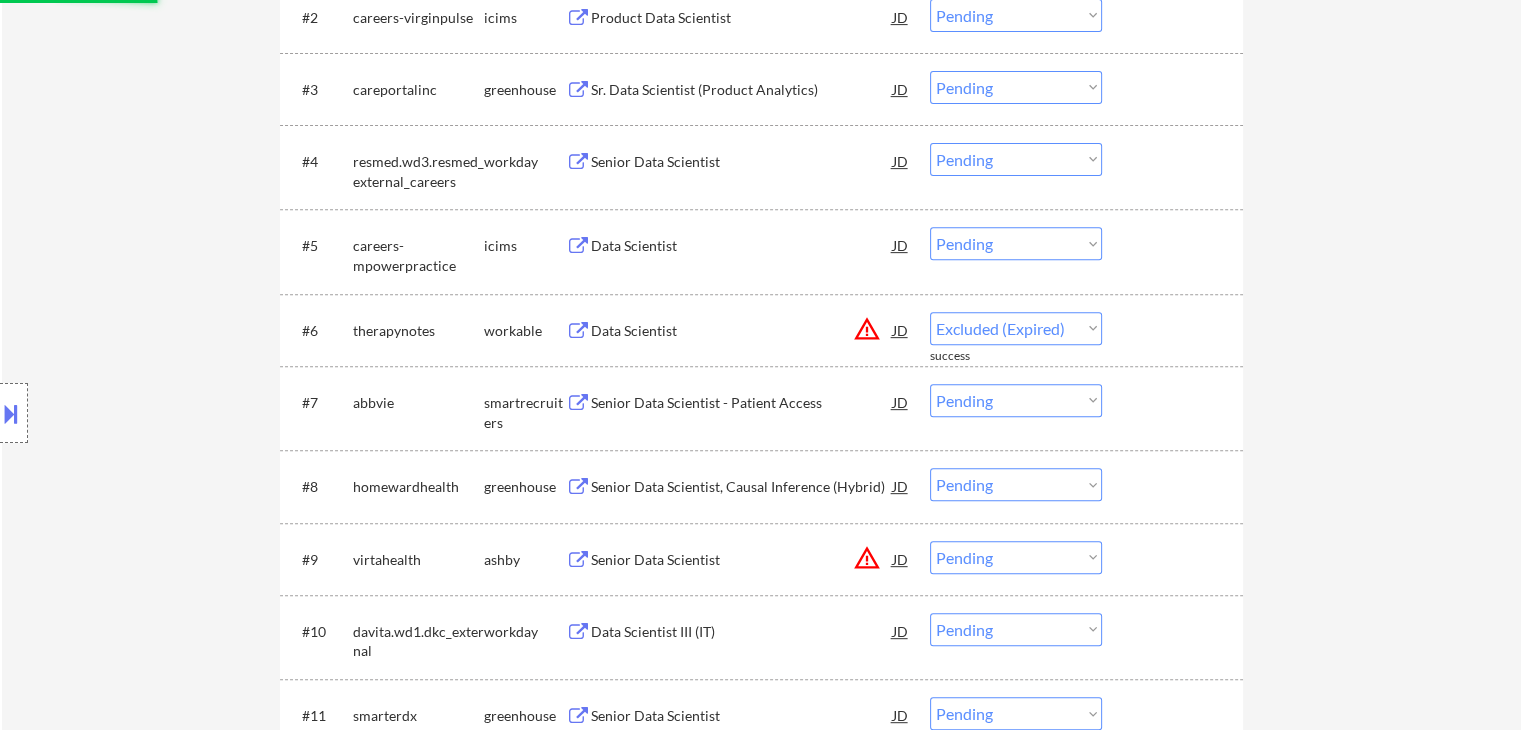 select on ""pending"" 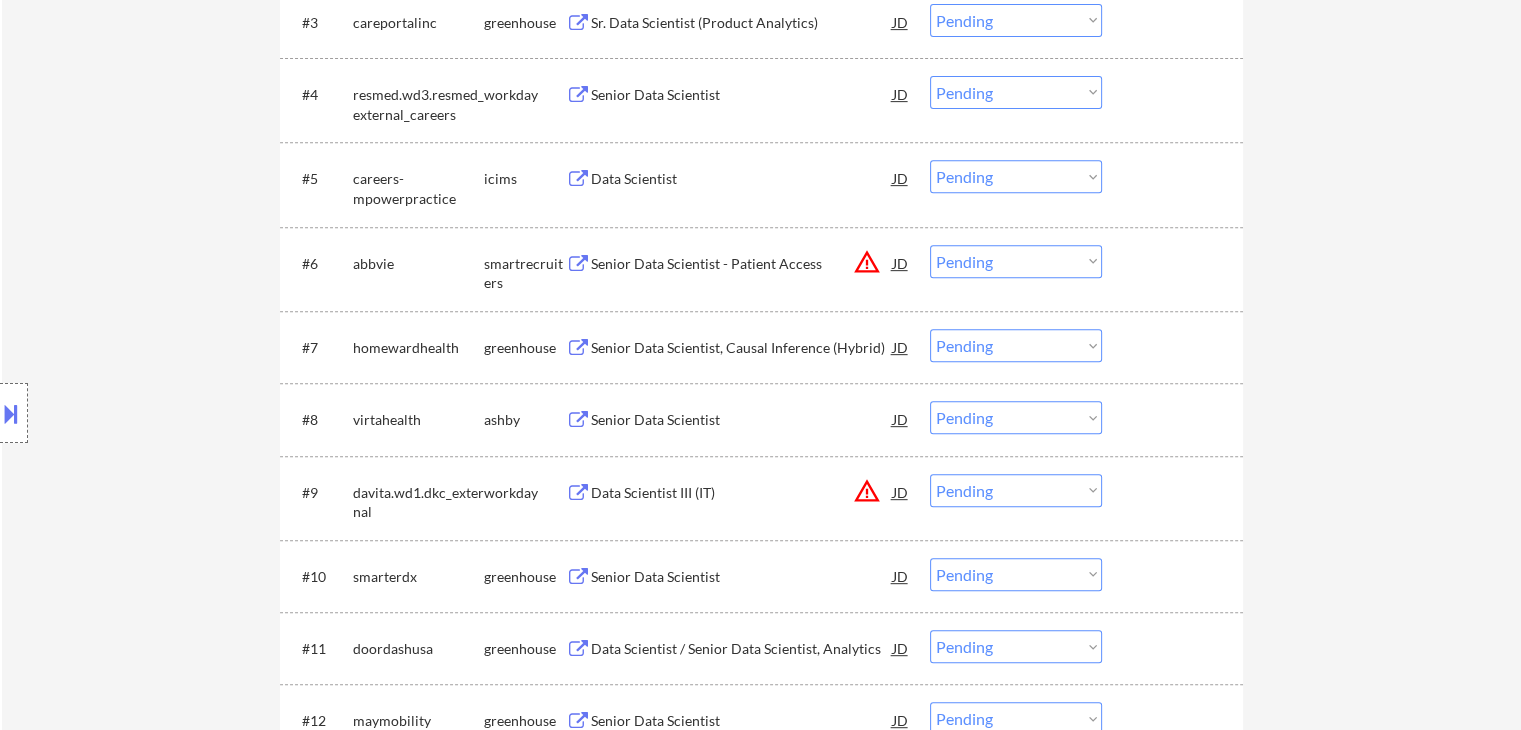 scroll, scrollTop: 851, scrollLeft: 0, axis: vertical 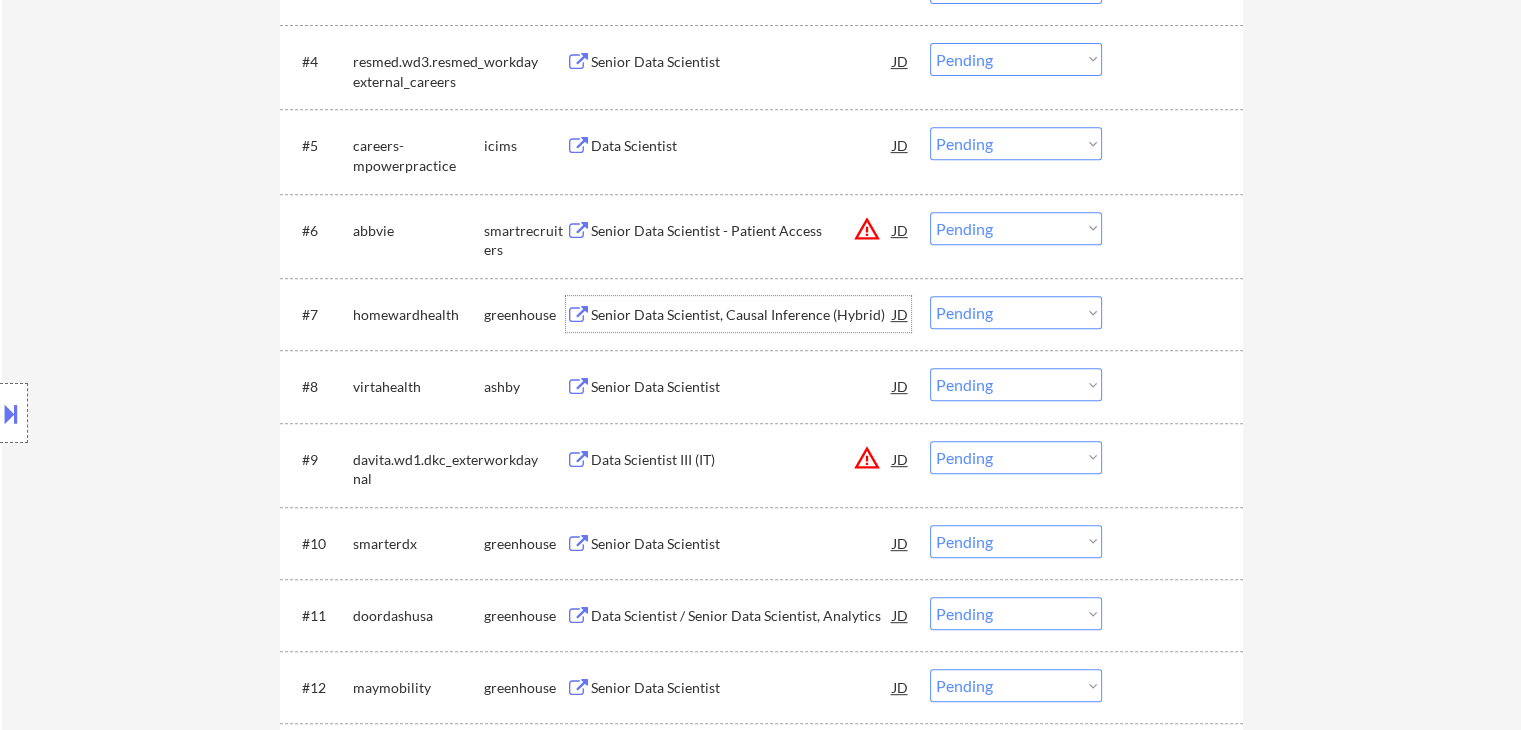 click on "Senior Data Scientist, Causal Inference (Hybrid)" at bounding box center [742, 315] 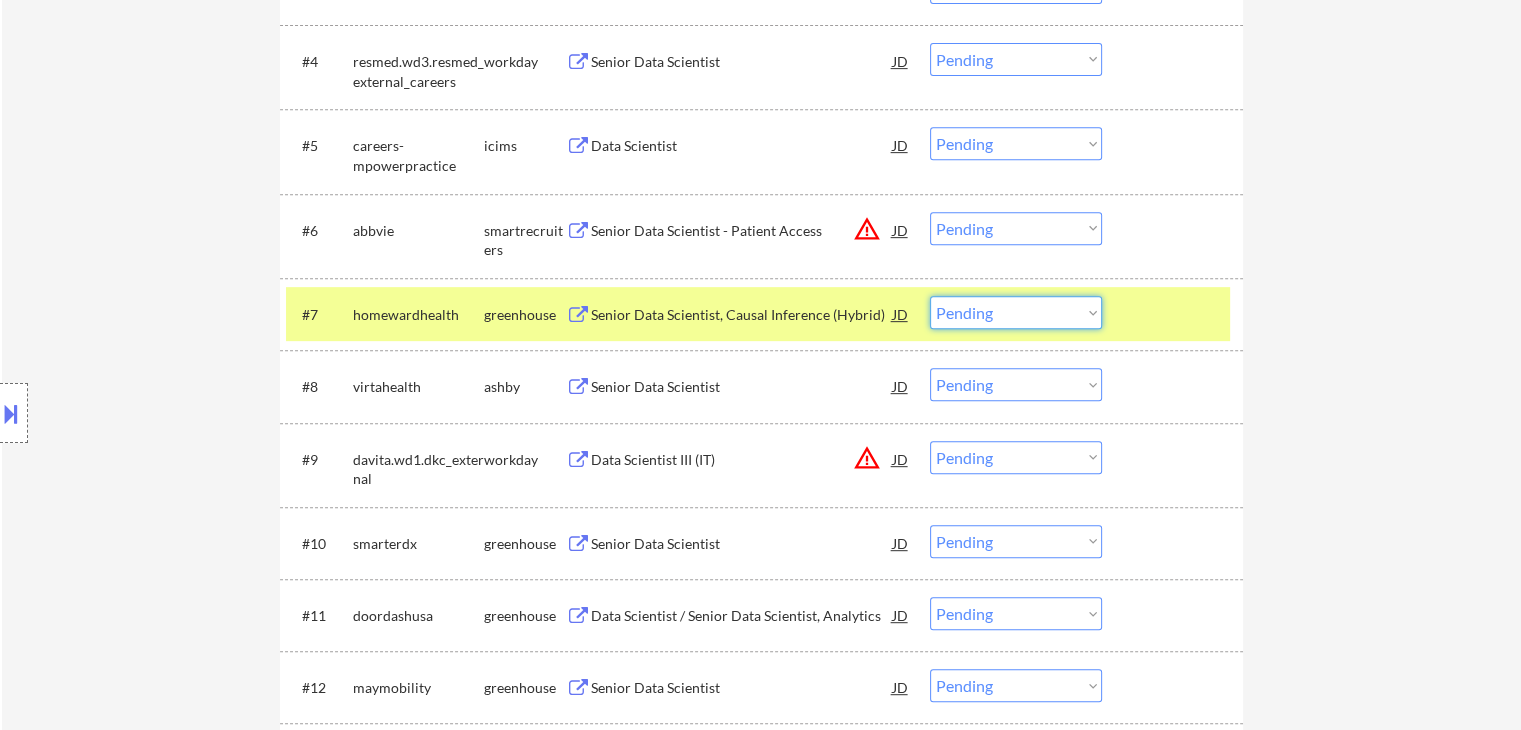 drag, startPoint x: 1038, startPoint y: 309, endPoint x: 1038, endPoint y: 326, distance: 17 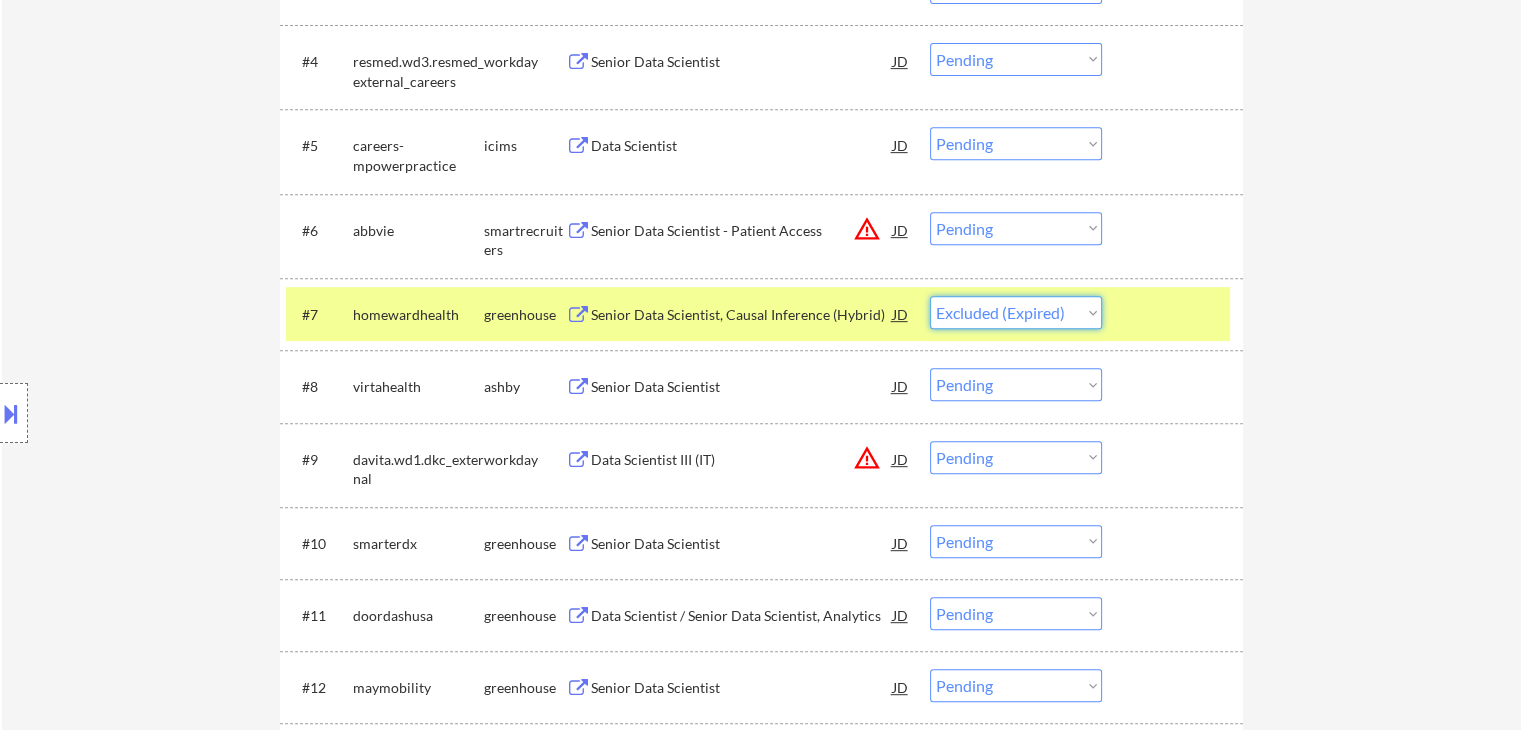 click on "Choose an option... Pending Applied Excluded (Questions) Excluded (Expired) Excluded (Location) Excluded (Bad Match) Excluded (Blocklist) Excluded (Salary) Excluded (Other)" at bounding box center (1016, 312) 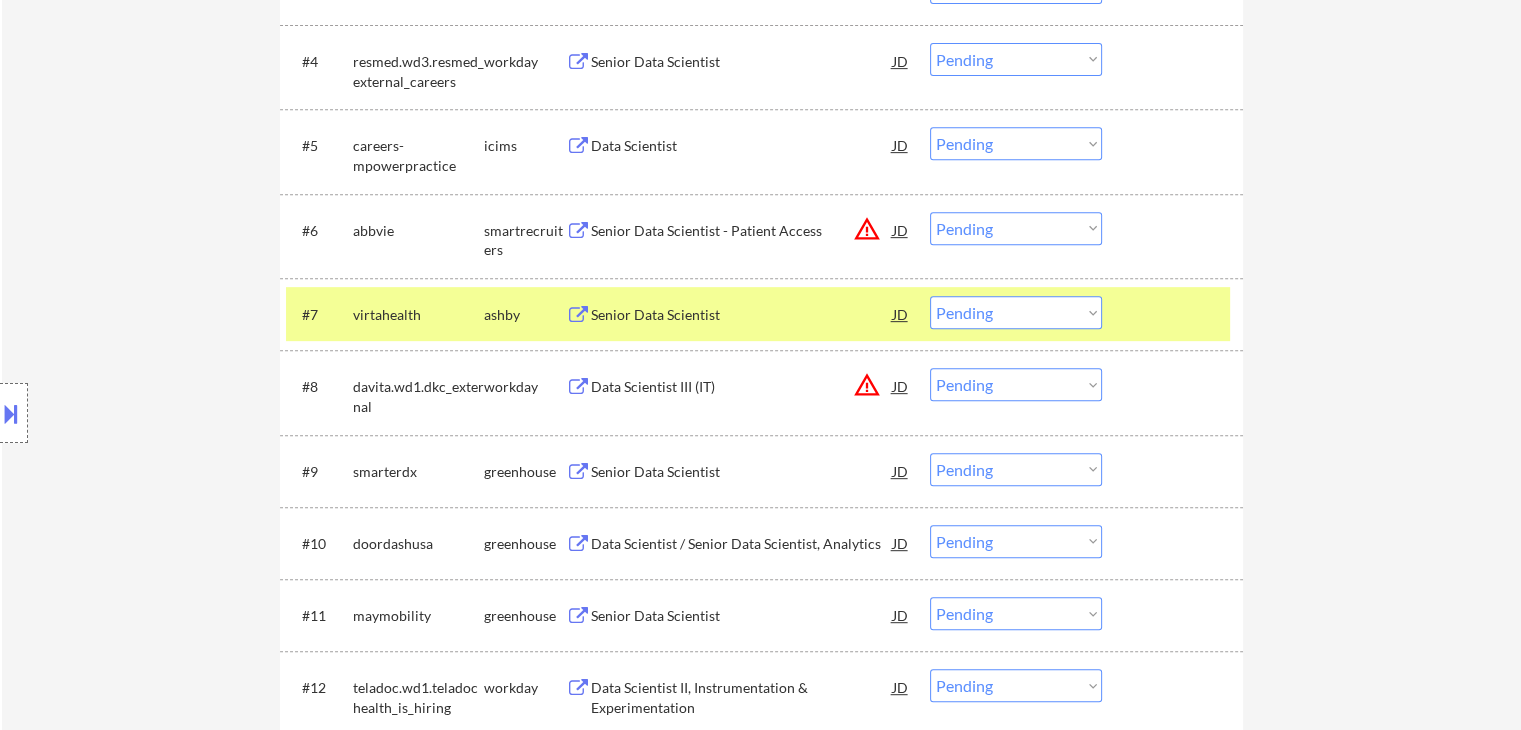 click on "Senior Data Scientist" at bounding box center [742, 315] 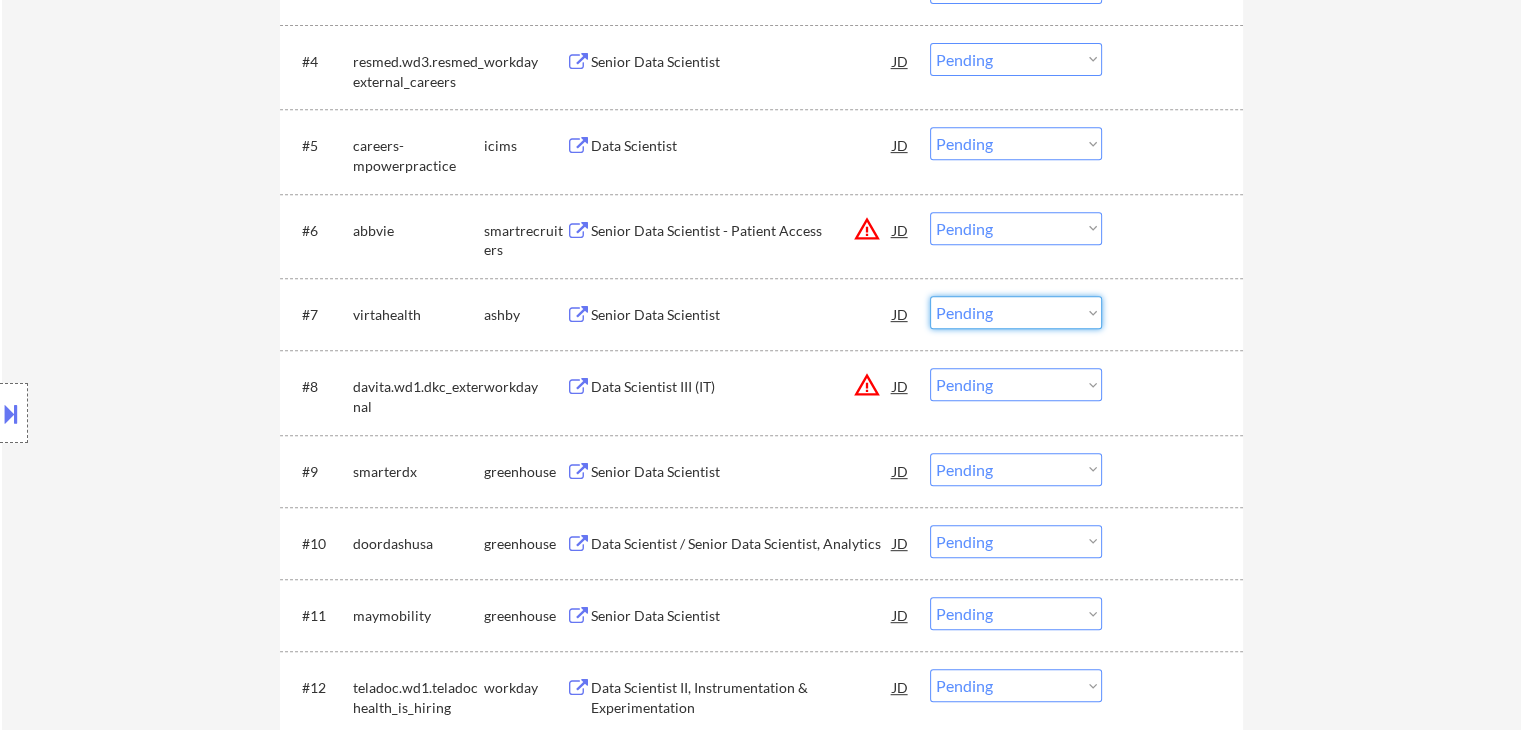 click on "Choose an option... Pending Applied Excluded (Questions) Excluded (Expired) Excluded (Location) Excluded (Bad Match) Excluded (Blocklist) Excluded (Salary) Excluded (Other)" at bounding box center [1016, 312] 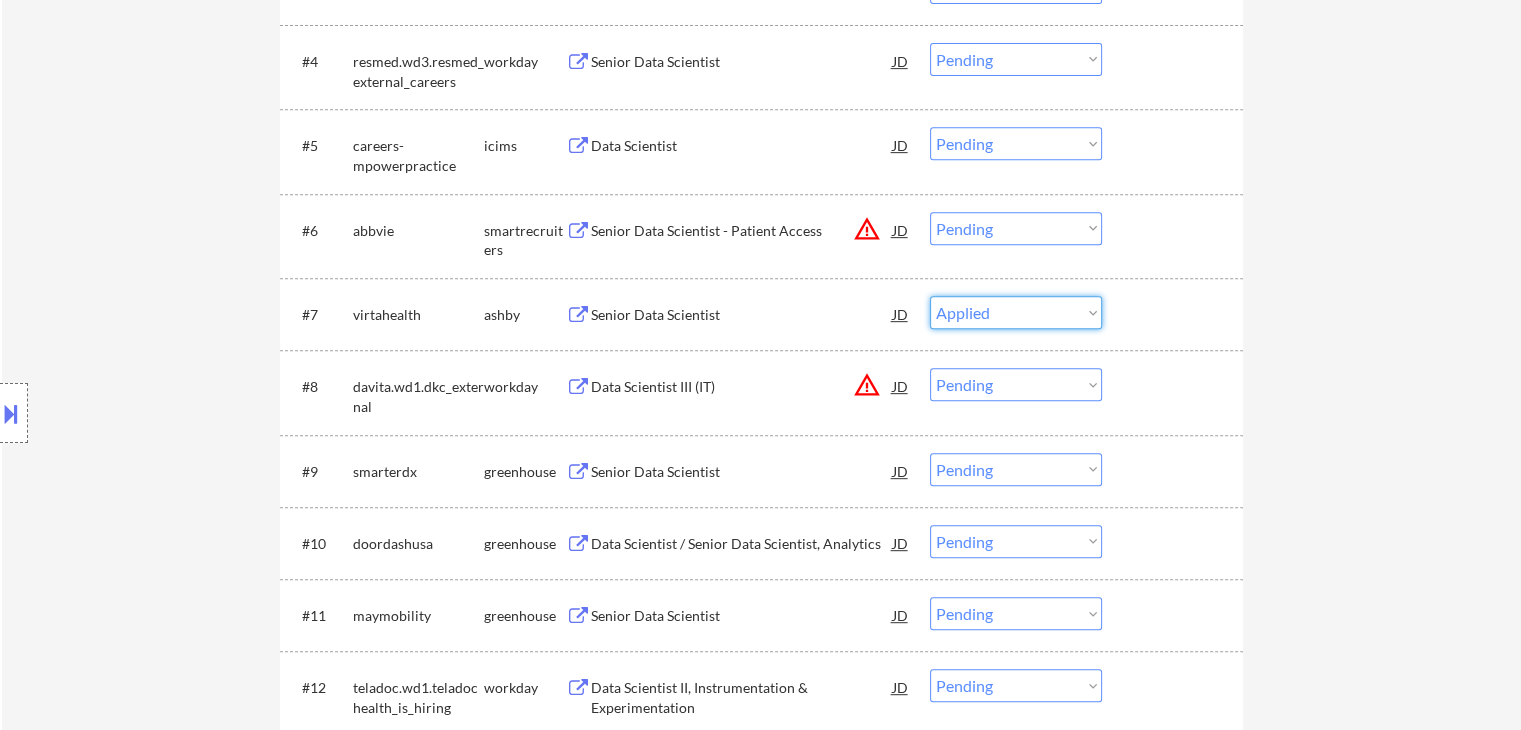 click on "Choose an option... Pending Applied Excluded (Questions) Excluded (Expired) Excluded (Location) Excluded (Bad Match) Excluded (Blocklist) Excluded (Salary) Excluded (Other)" at bounding box center [1016, 312] 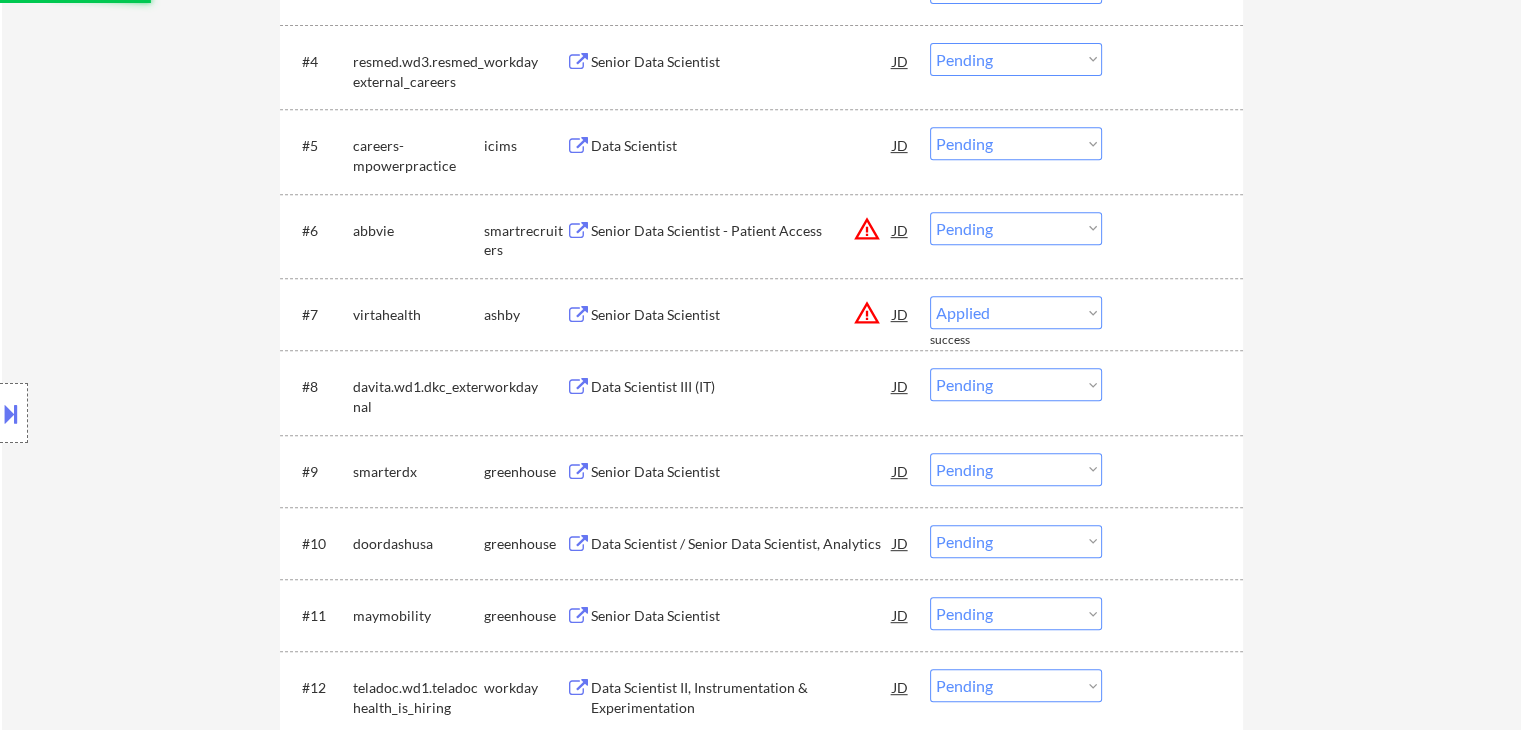 select on ""pending"" 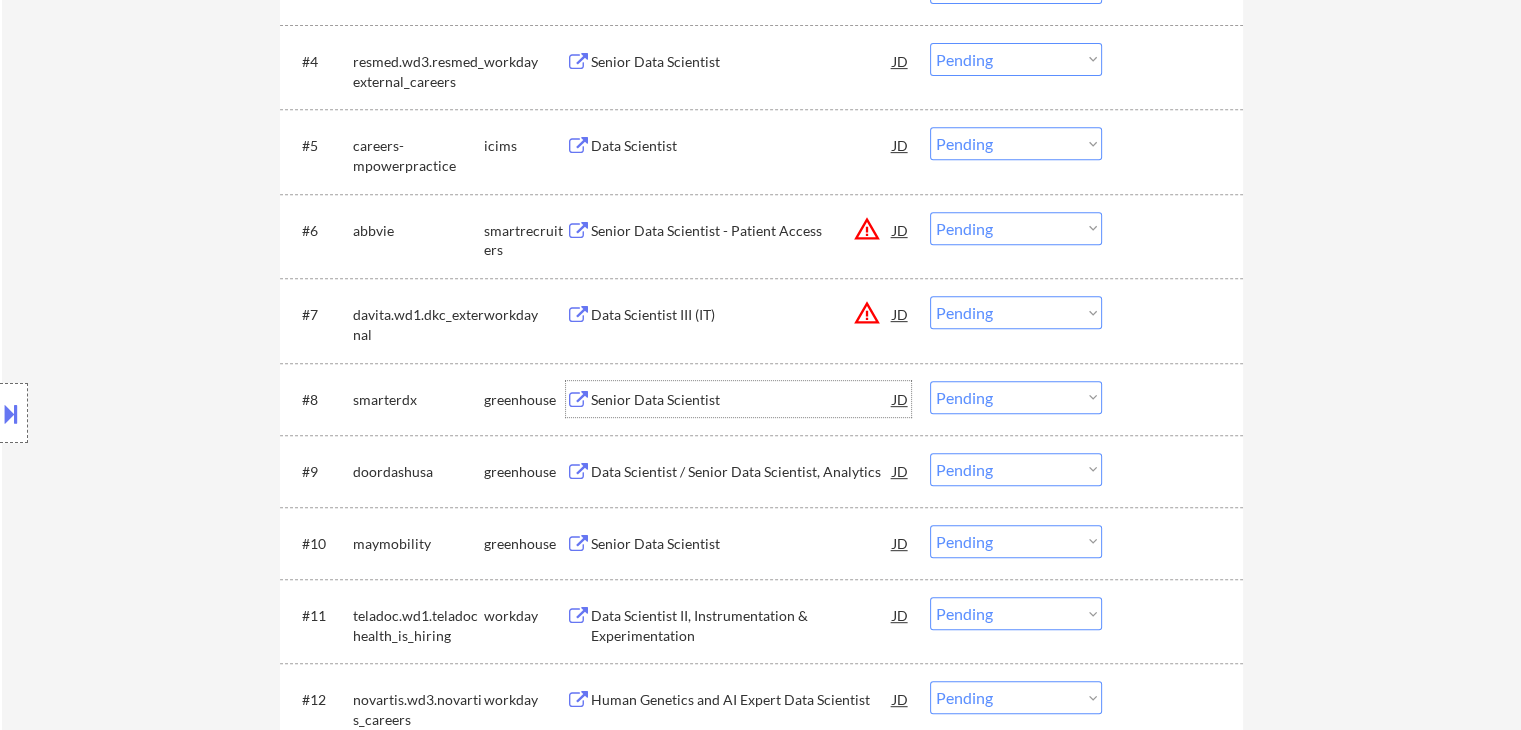 click on "Senior Data Scientist" at bounding box center [742, 400] 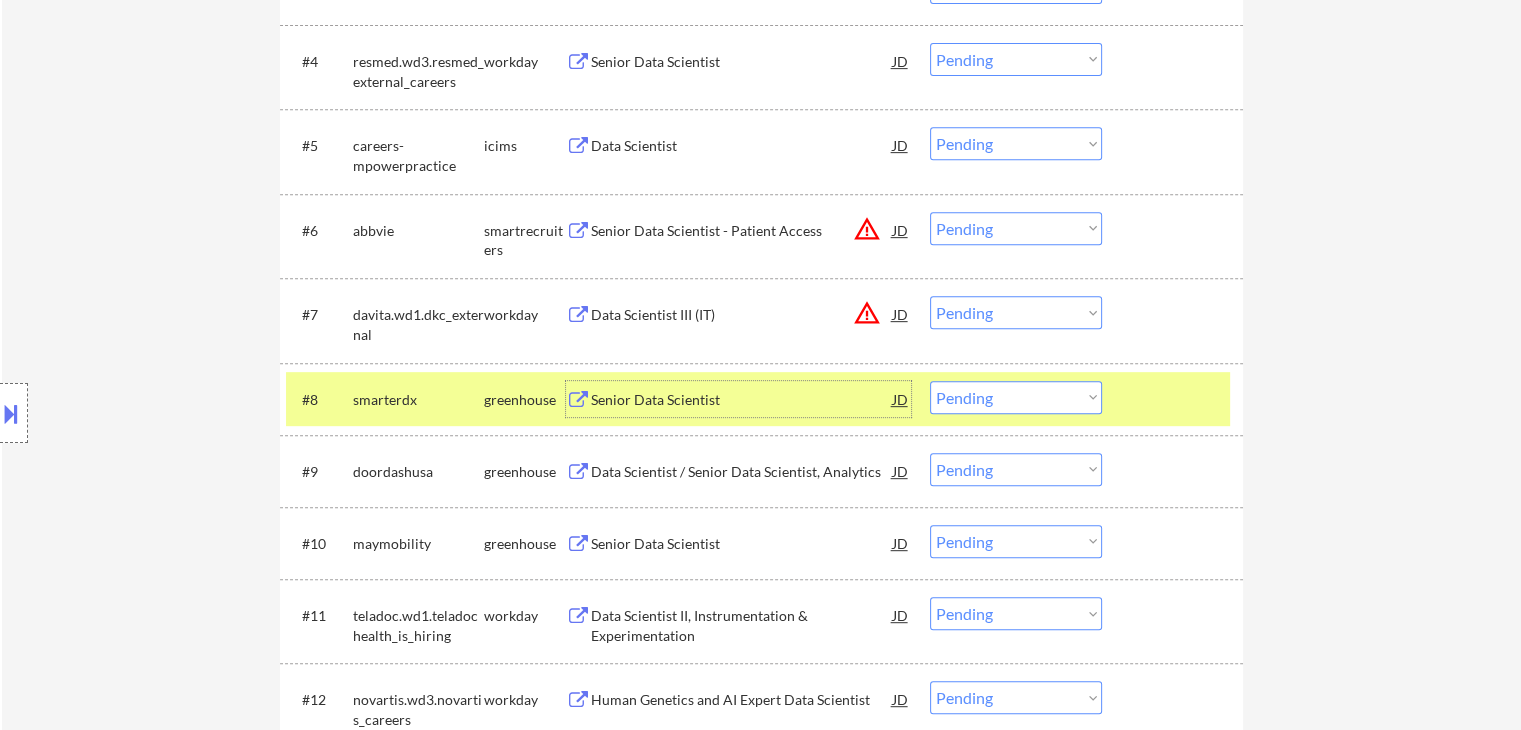 click on "Choose an option... Pending Applied Excluded (Questions) Excluded (Expired) Excluded (Location) Excluded (Bad Match) Excluded (Blocklist) Excluded (Salary) Excluded (Other)" at bounding box center [1016, 397] 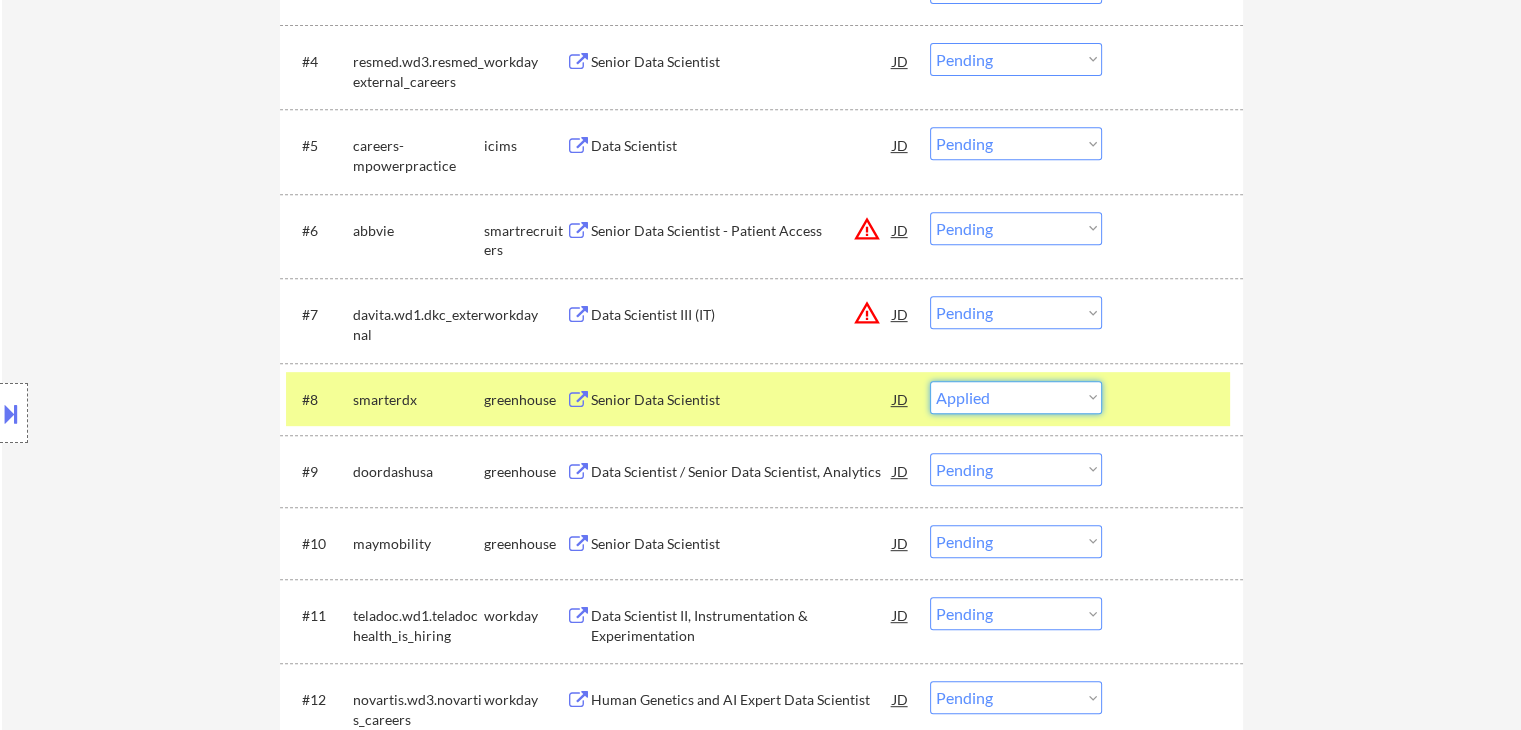 click on "Choose an option... Pending Applied Excluded (Questions) Excluded (Expired) Excluded (Location) Excluded (Bad Match) Excluded (Blocklist) Excluded (Salary) Excluded (Other)" at bounding box center [1016, 397] 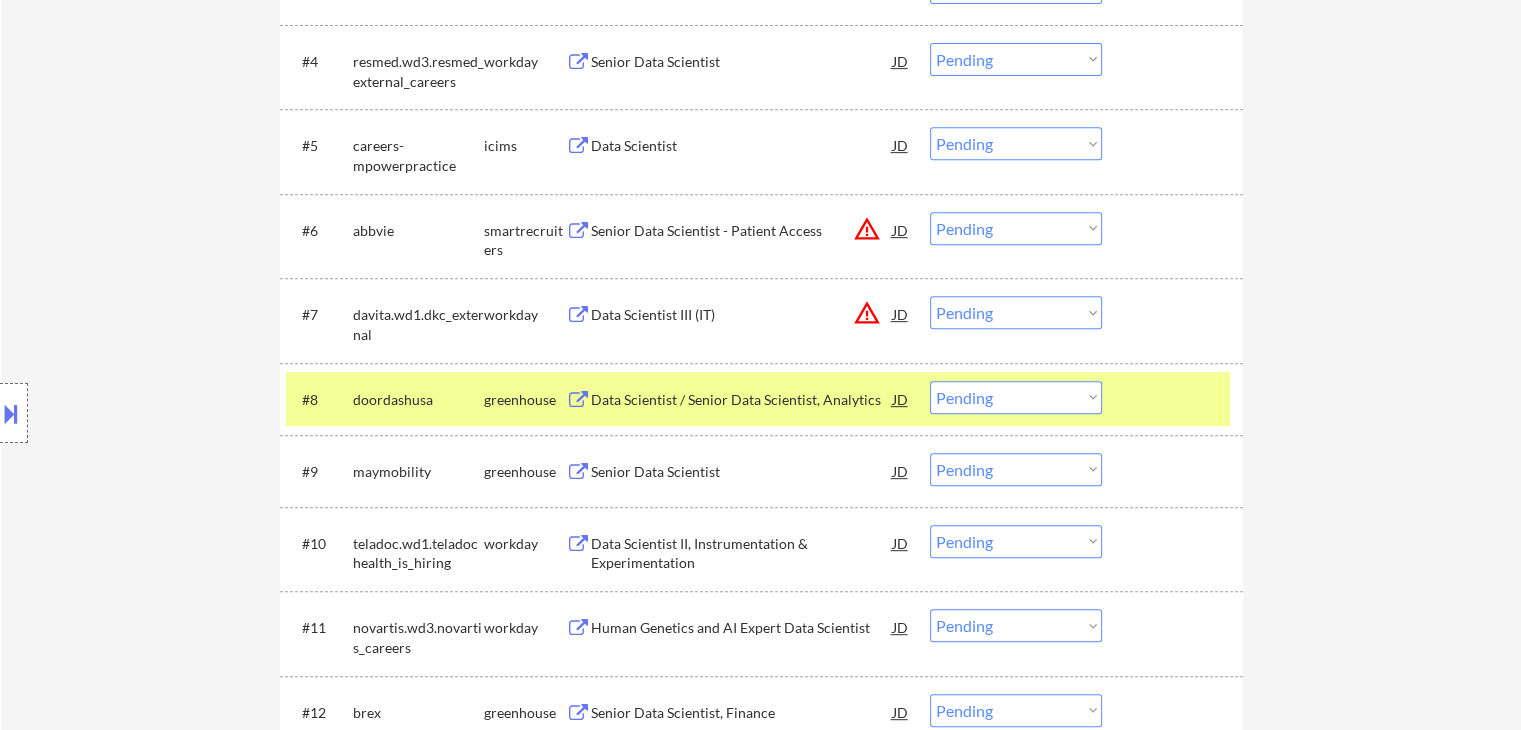 click on "Data Scientist / Senior Data Scientist, Analytics" at bounding box center (742, 400) 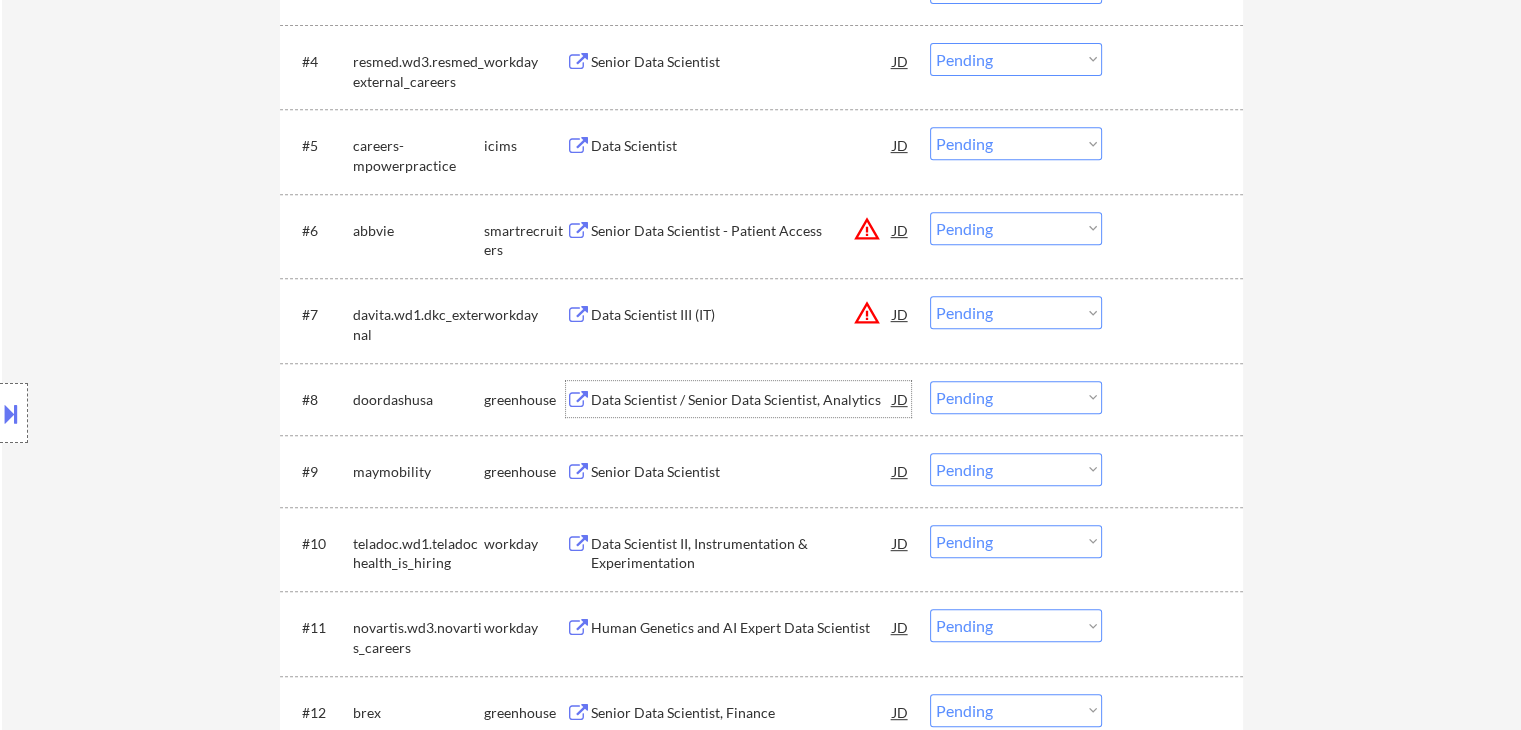 drag, startPoint x: 980, startPoint y: 392, endPoint x: 994, endPoint y: 410, distance: 22.803509 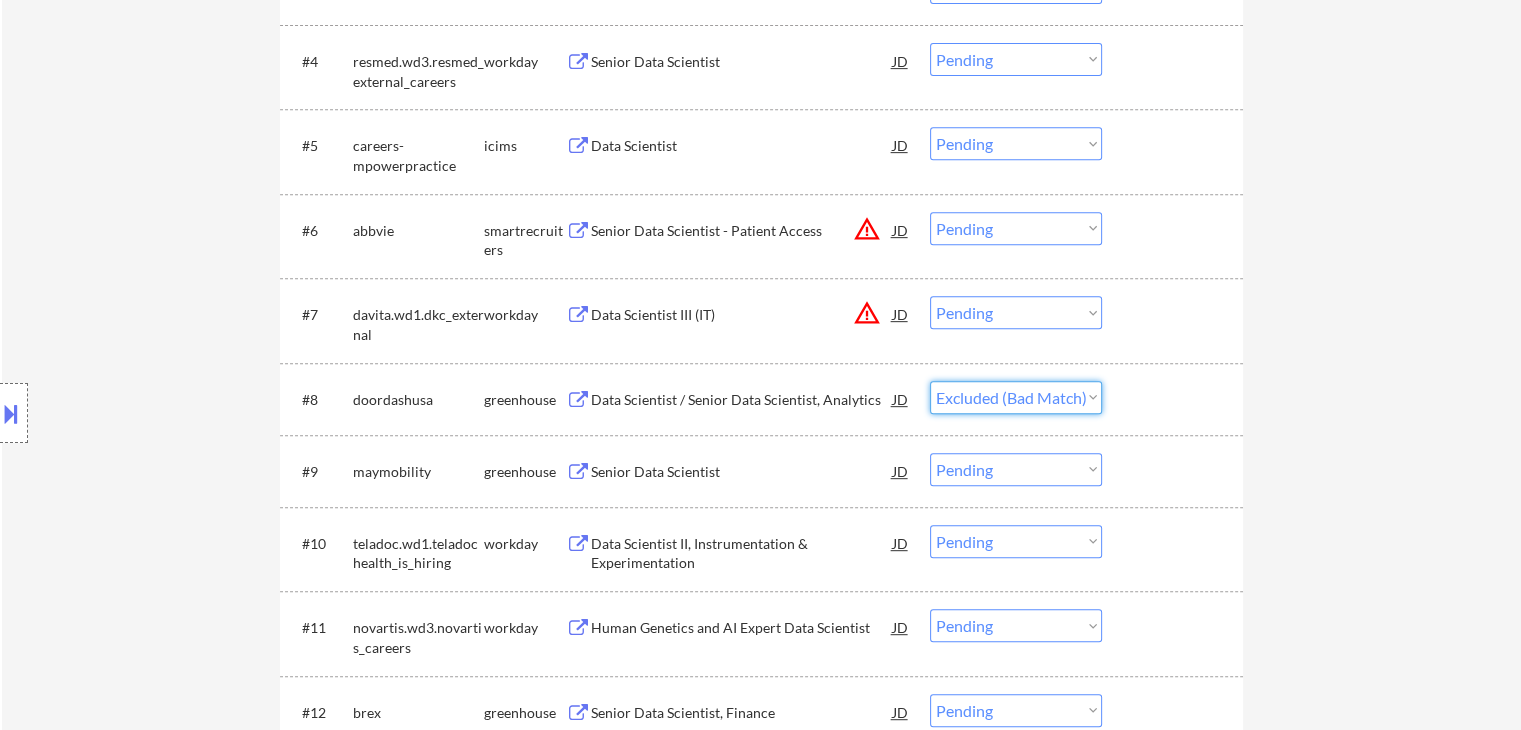 click on "Choose an option... Pending Applied Excluded (Questions) Excluded (Expired) Excluded (Location) Excluded (Bad Match) Excluded (Blocklist) Excluded (Salary) Excluded (Other)" at bounding box center [1016, 397] 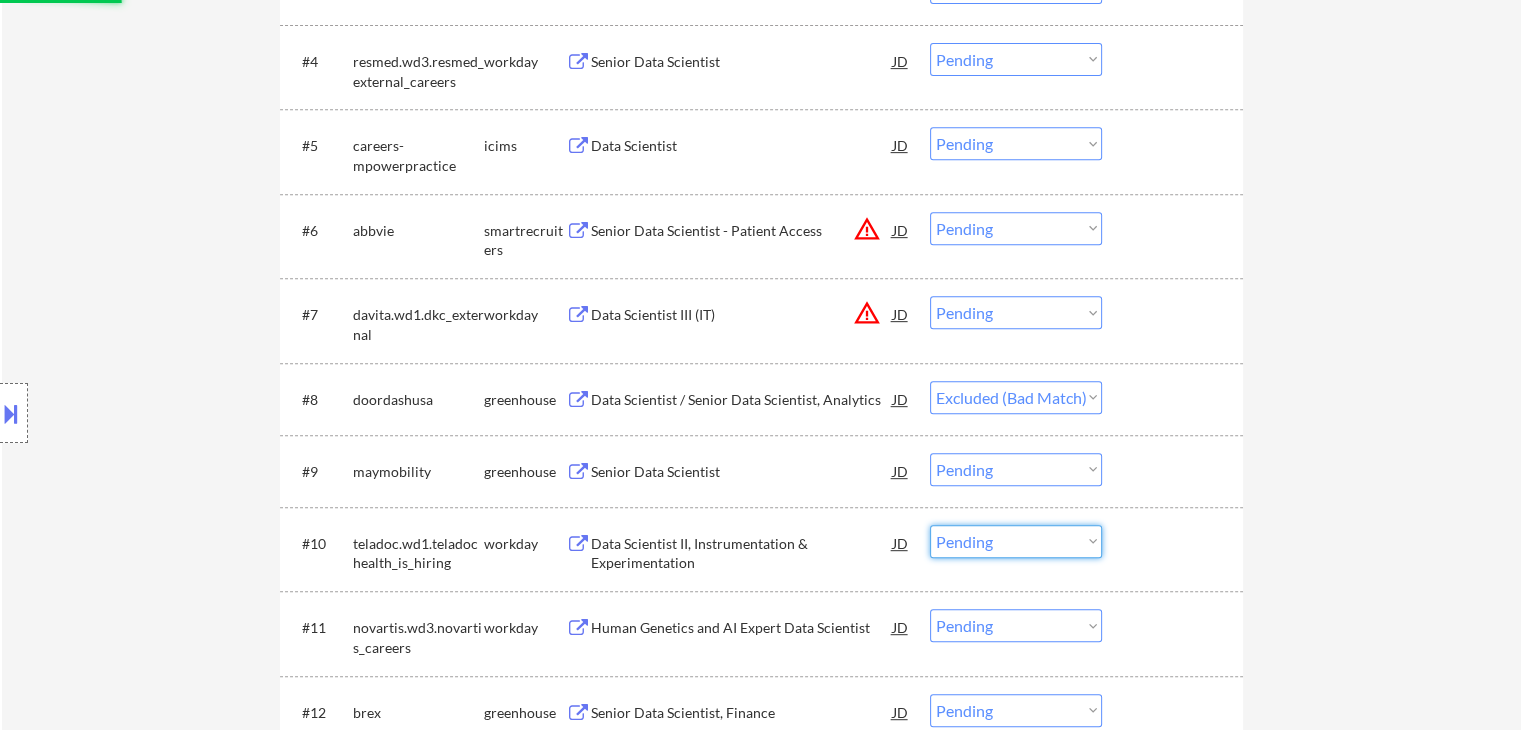drag, startPoint x: 862, startPoint y: 465, endPoint x: 720, endPoint y: 238, distance: 267.7555 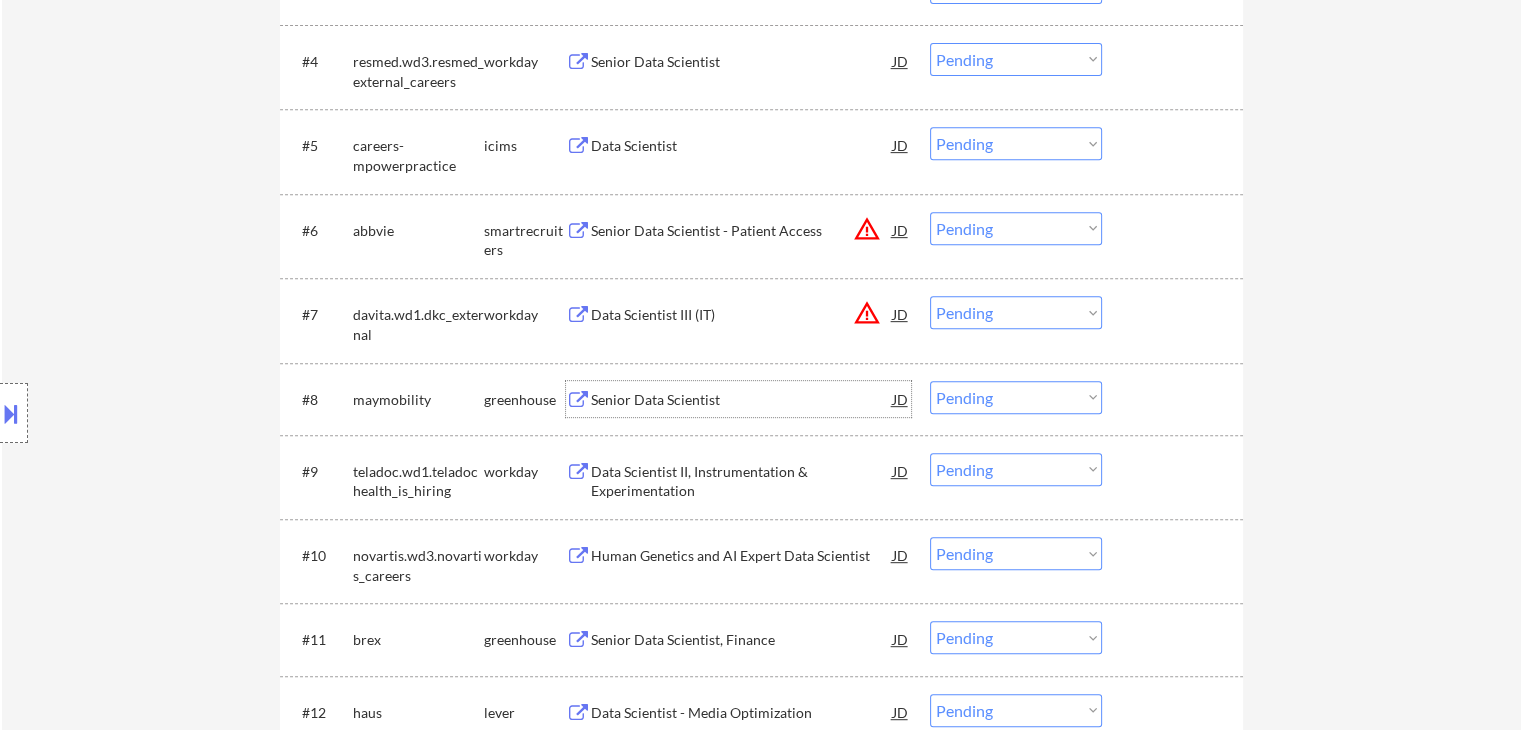 click on "Senior Data Scientist" at bounding box center (742, 400) 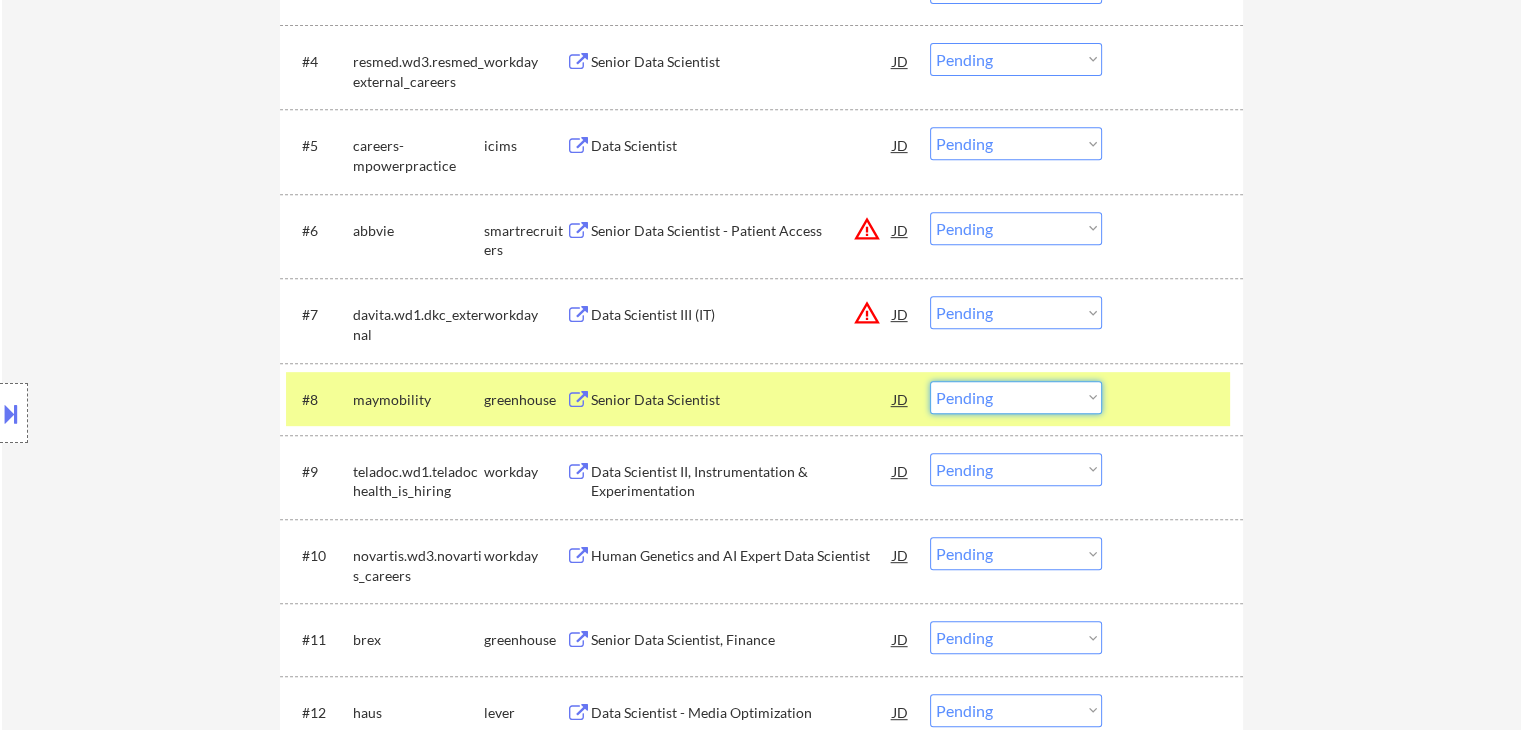 click on "Choose an option... Pending Applied Excluded (Questions) Excluded (Expired) Excluded (Location) Excluded (Bad Match) Excluded (Blocklist) Excluded (Salary) Excluded (Other)" at bounding box center (1016, 397) 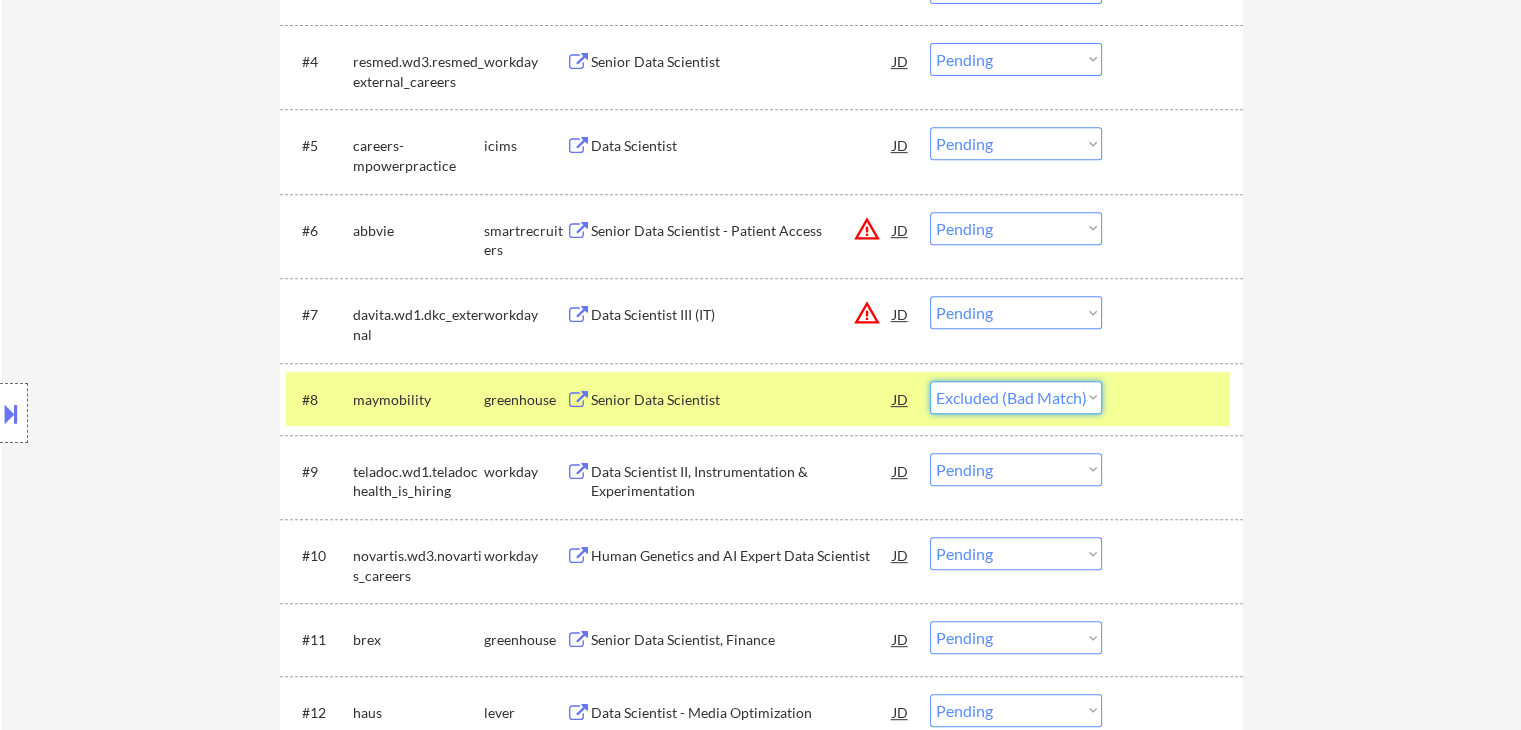 click on "Choose an option... Pending Applied Excluded (Questions) Excluded (Expired) Excluded (Location) Excluded (Bad Match) Excluded (Blocklist) Excluded (Salary) Excluded (Other)" at bounding box center [1016, 397] 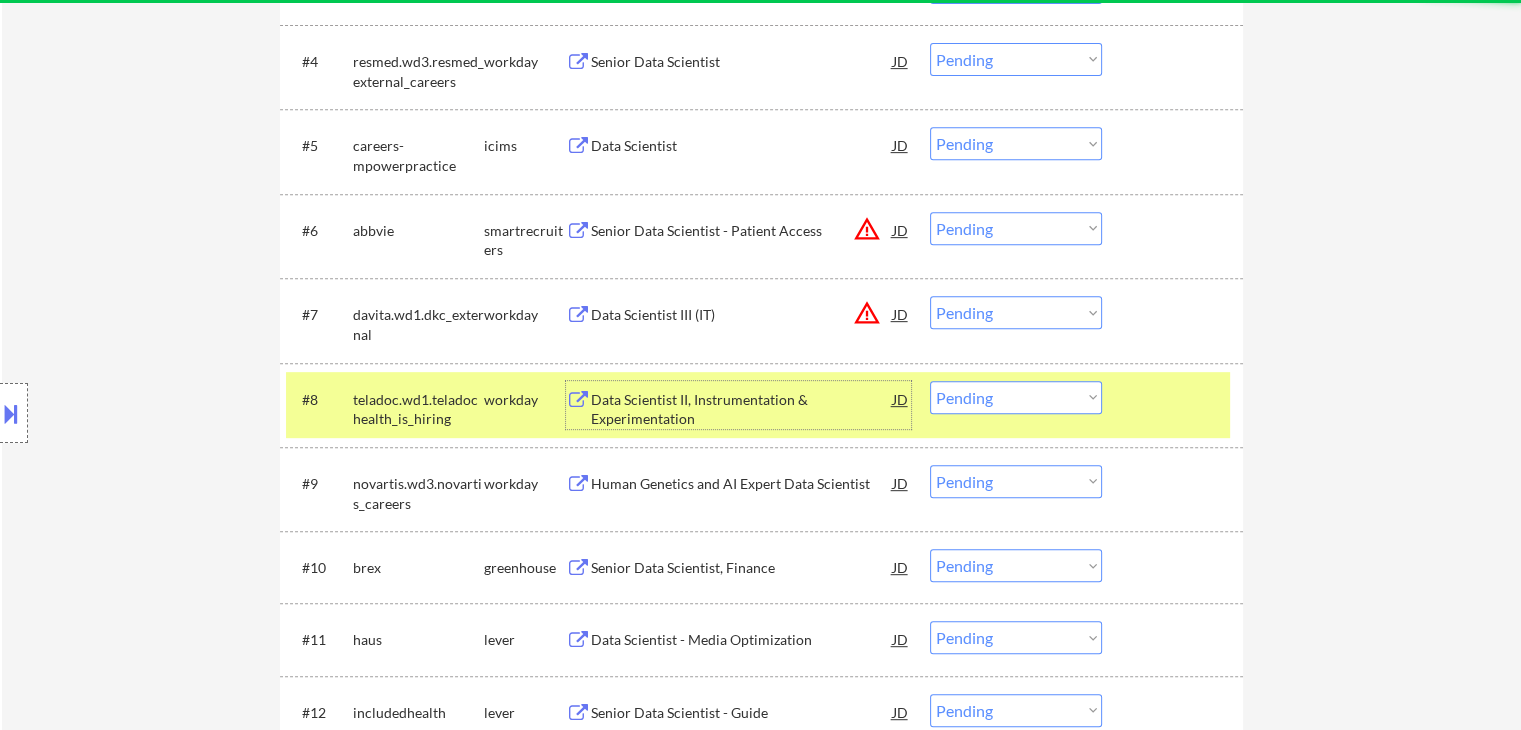 click on "Data Scientist II, Instrumentation & Experimentation" at bounding box center [742, 409] 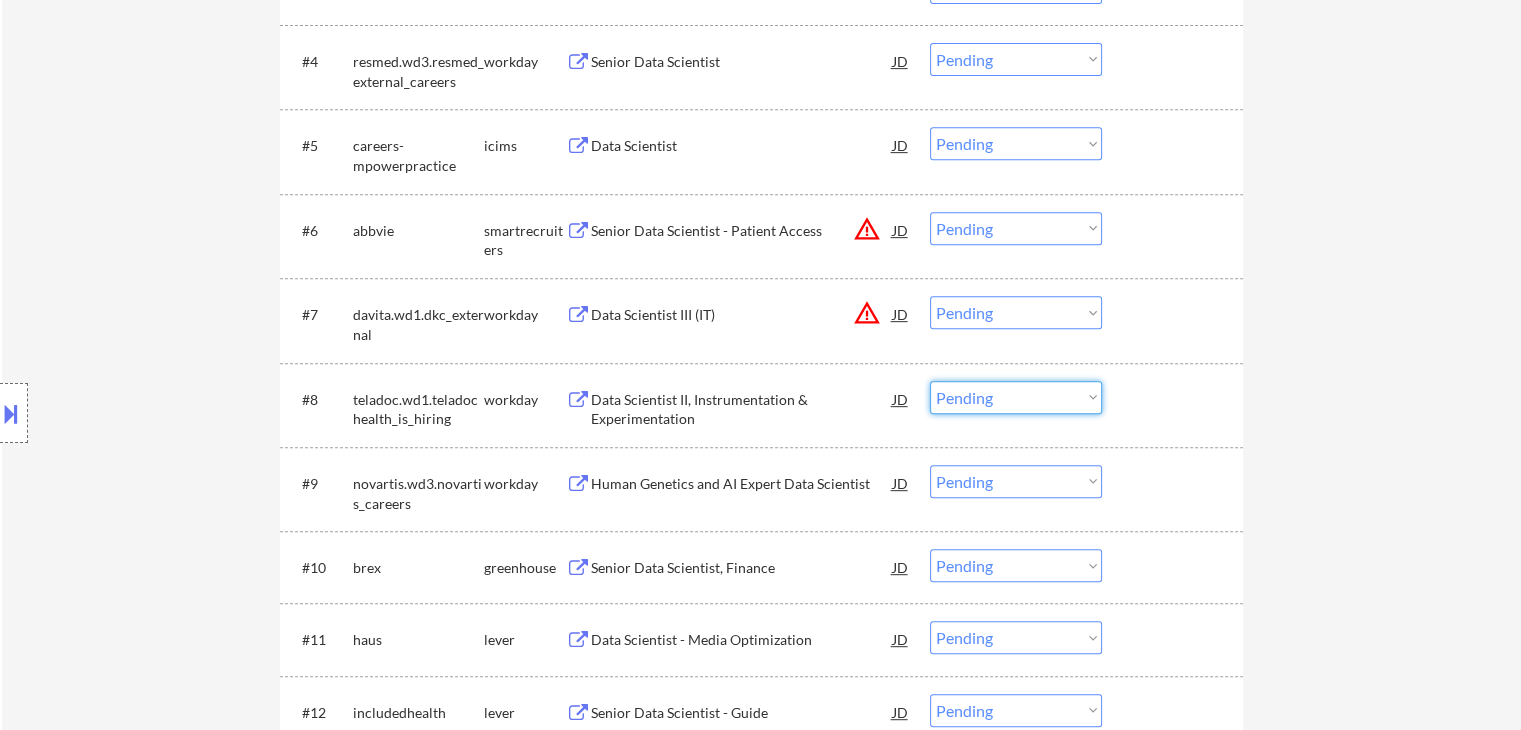 click on "Choose an option... Pending Applied Excluded (Questions) Excluded (Expired) Excluded (Location) Excluded (Bad Match) Excluded (Blocklist) Excluded (Salary) Excluded (Other)" at bounding box center [1016, 397] 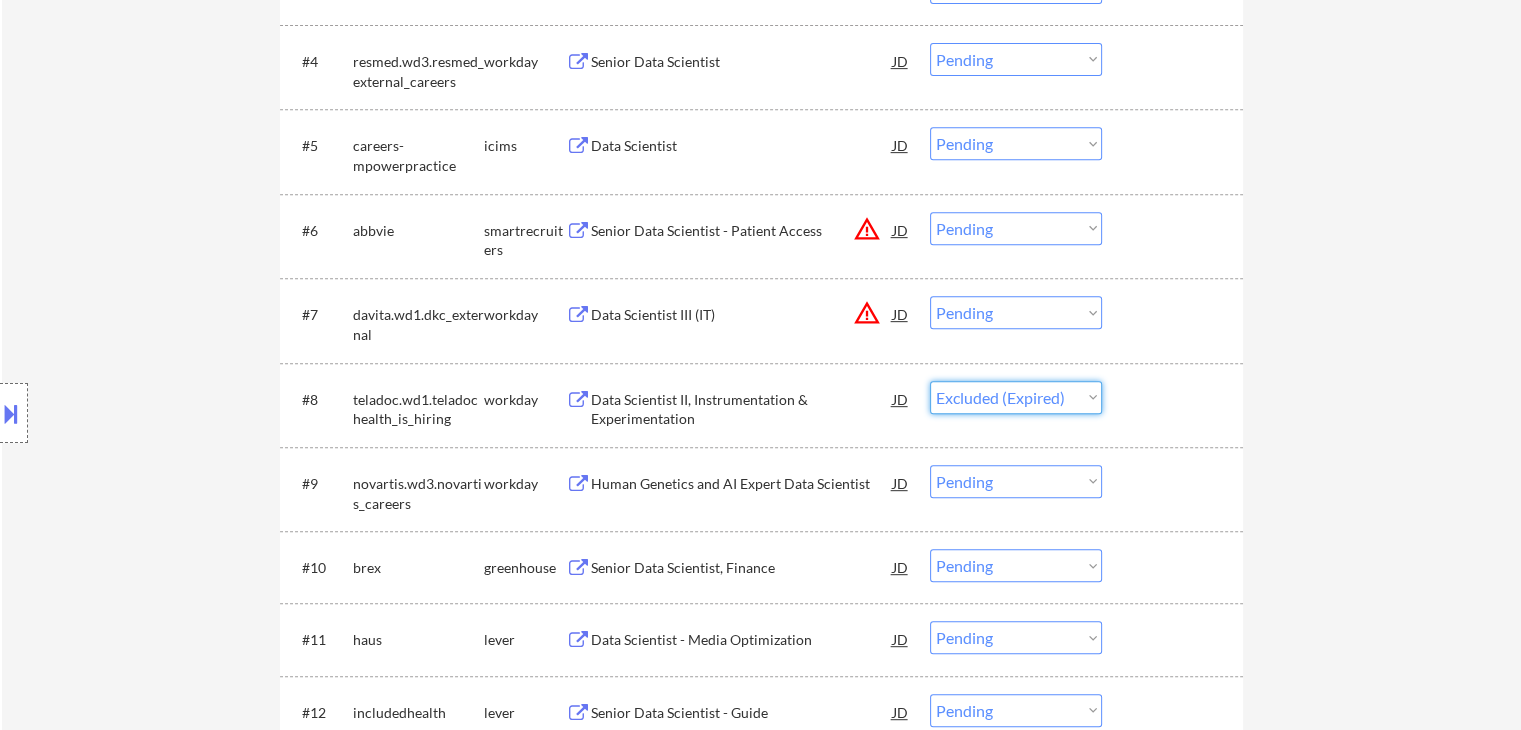 click on "Choose an option... Pending Applied Excluded (Questions) Excluded (Expired) Excluded (Location) Excluded (Bad Match) Excluded (Blocklist) Excluded (Salary) Excluded (Other)" at bounding box center [1016, 397] 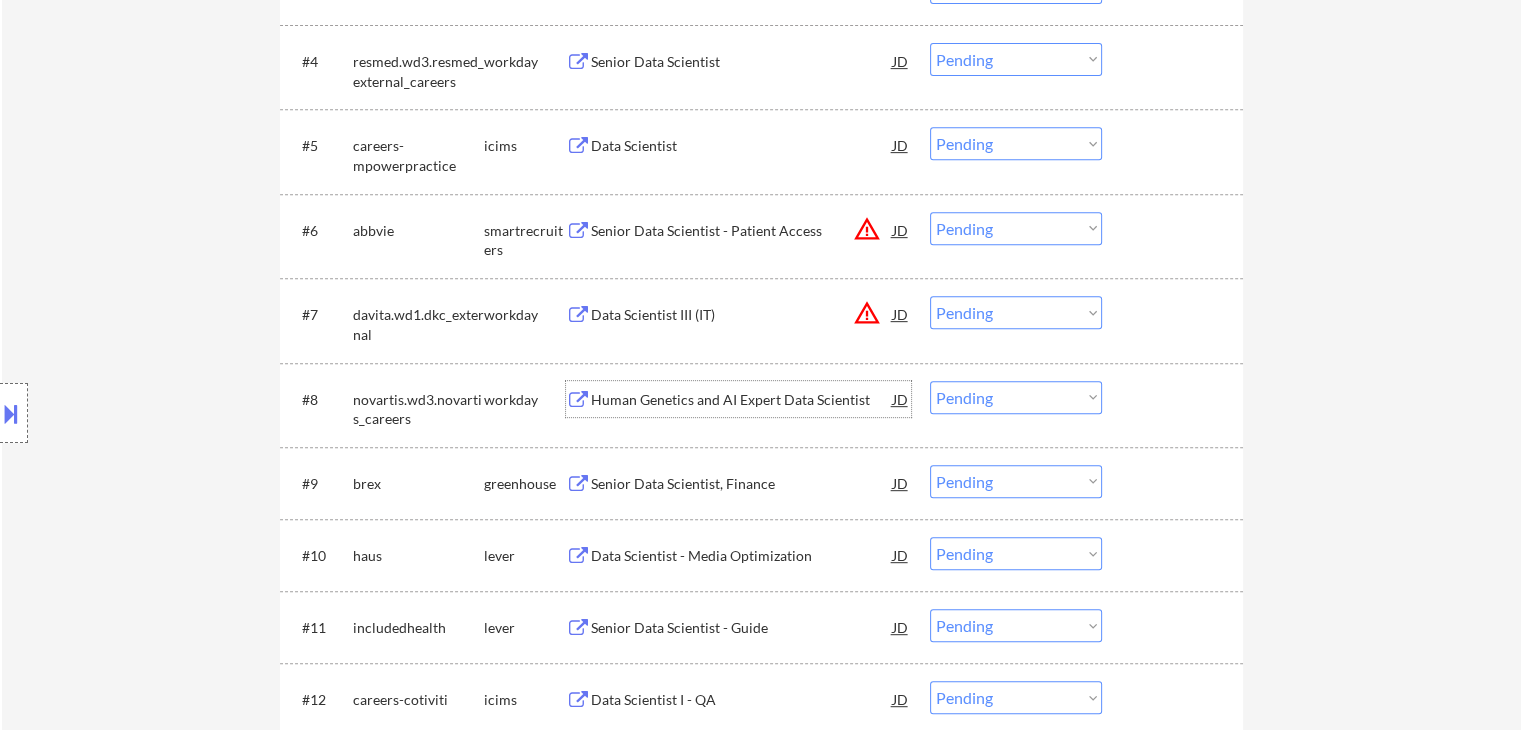 click on "Human Genetics and AI Expert Data Scientist" at bounding box center (742, 400) 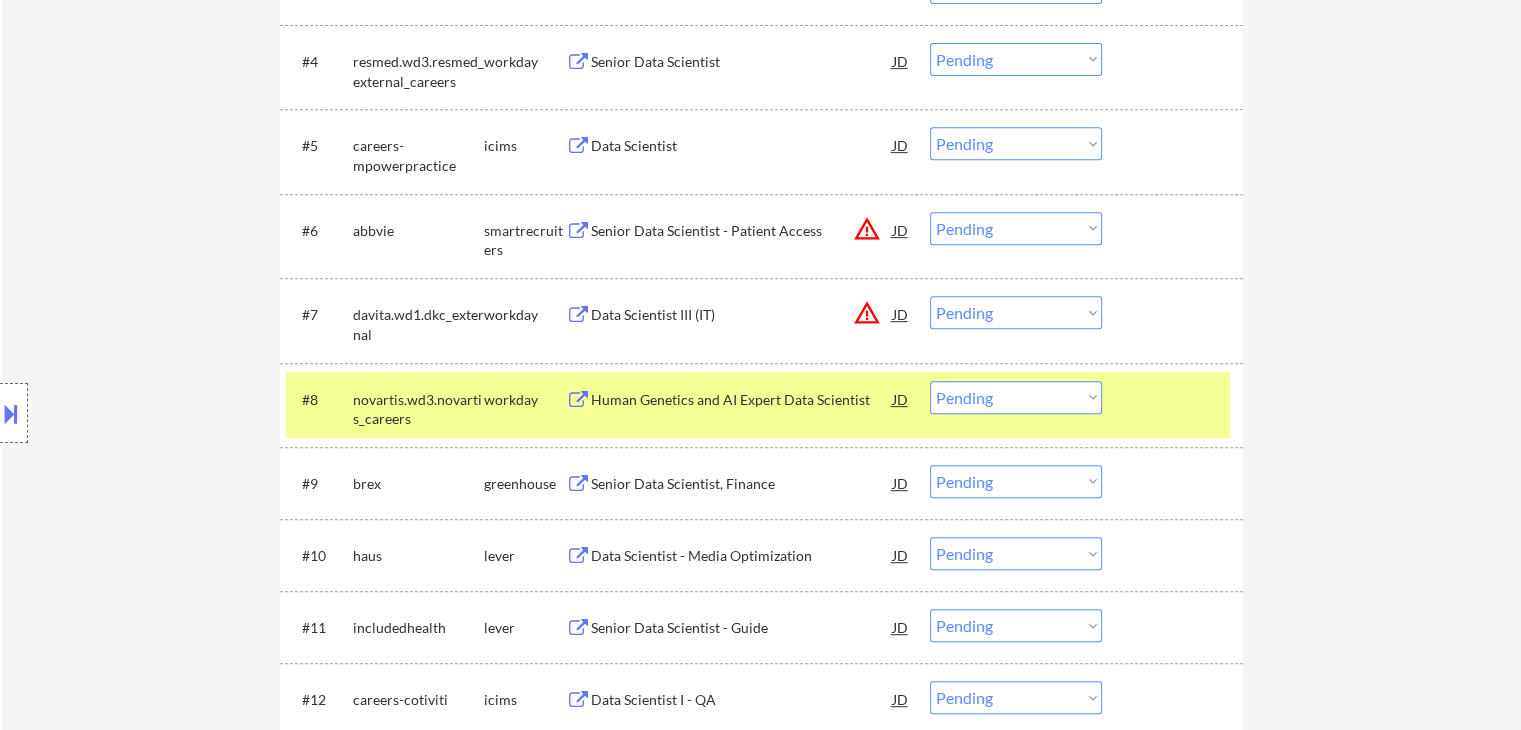 drag, startPoint x: 1000, startPoint y: 399, endPoint x: 1008, endPoint y: 411, distance: 14.422205 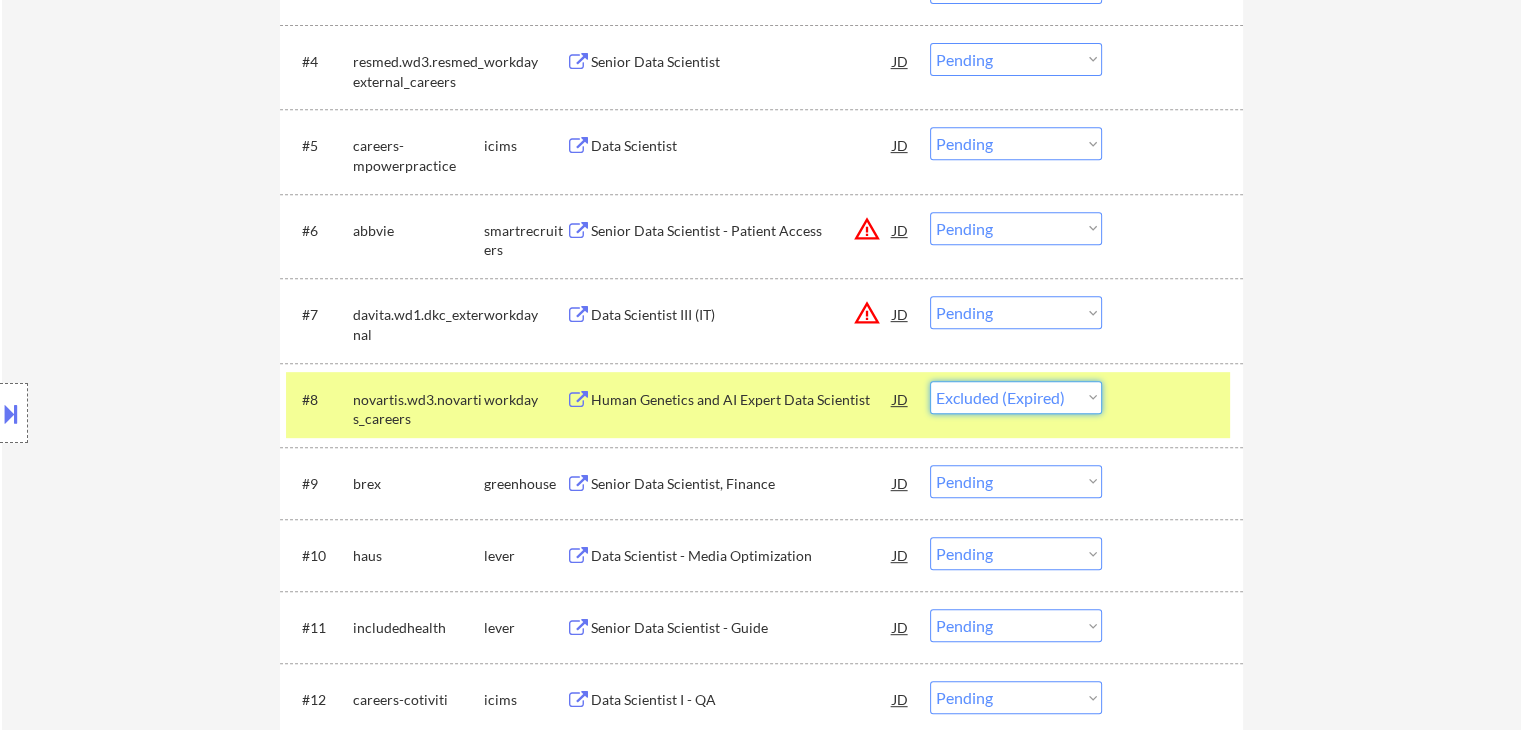click on "Choose an option... Pending Applied Excluded (Questions) Excluded (Expired) Excluded (Location) Excluded (Bad Match) Excluded (Blocklist) Excluded (Salary) Excluded (Other)" at bounding box center (1016, 397) 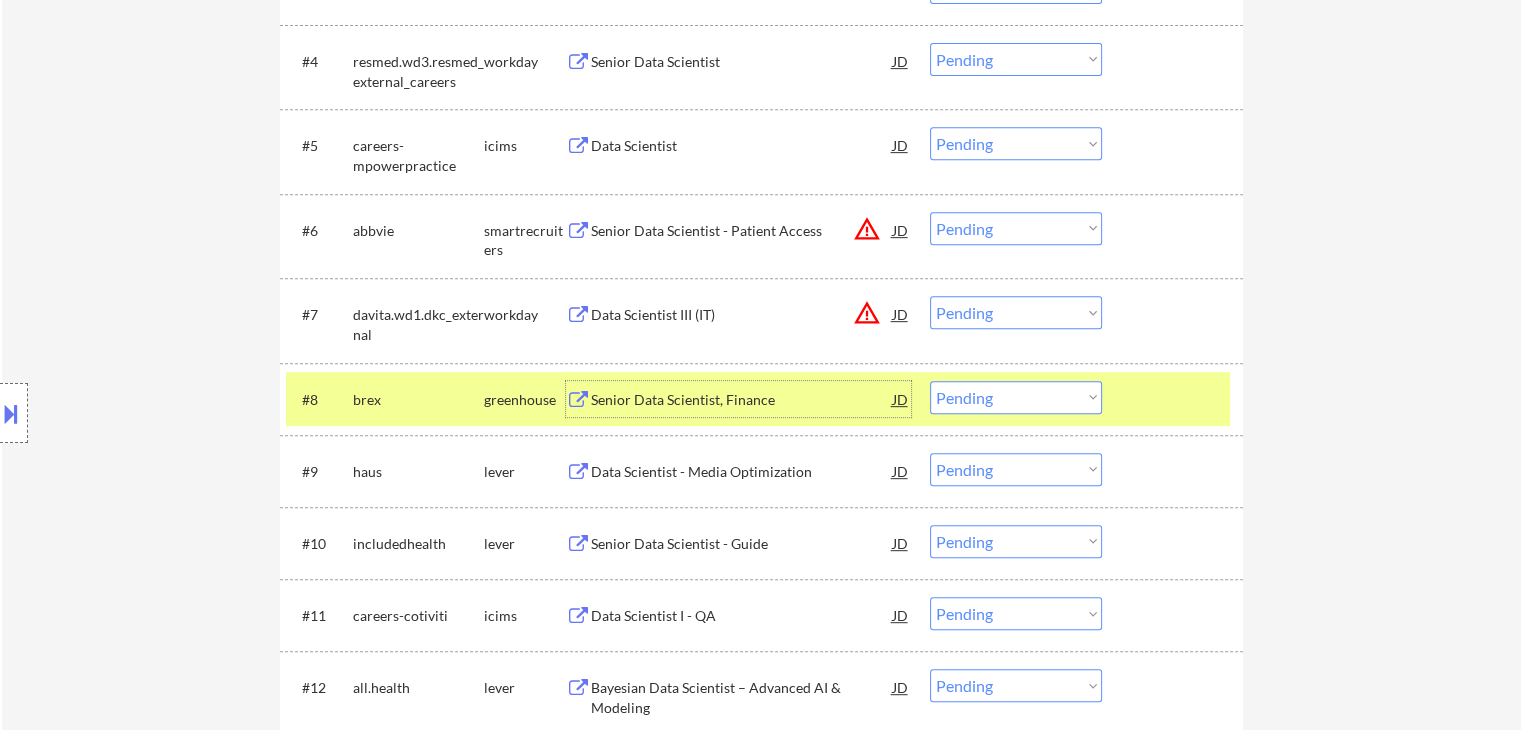 click on "Senior Data Scientist, Finance" at bounding box center [742, 400] 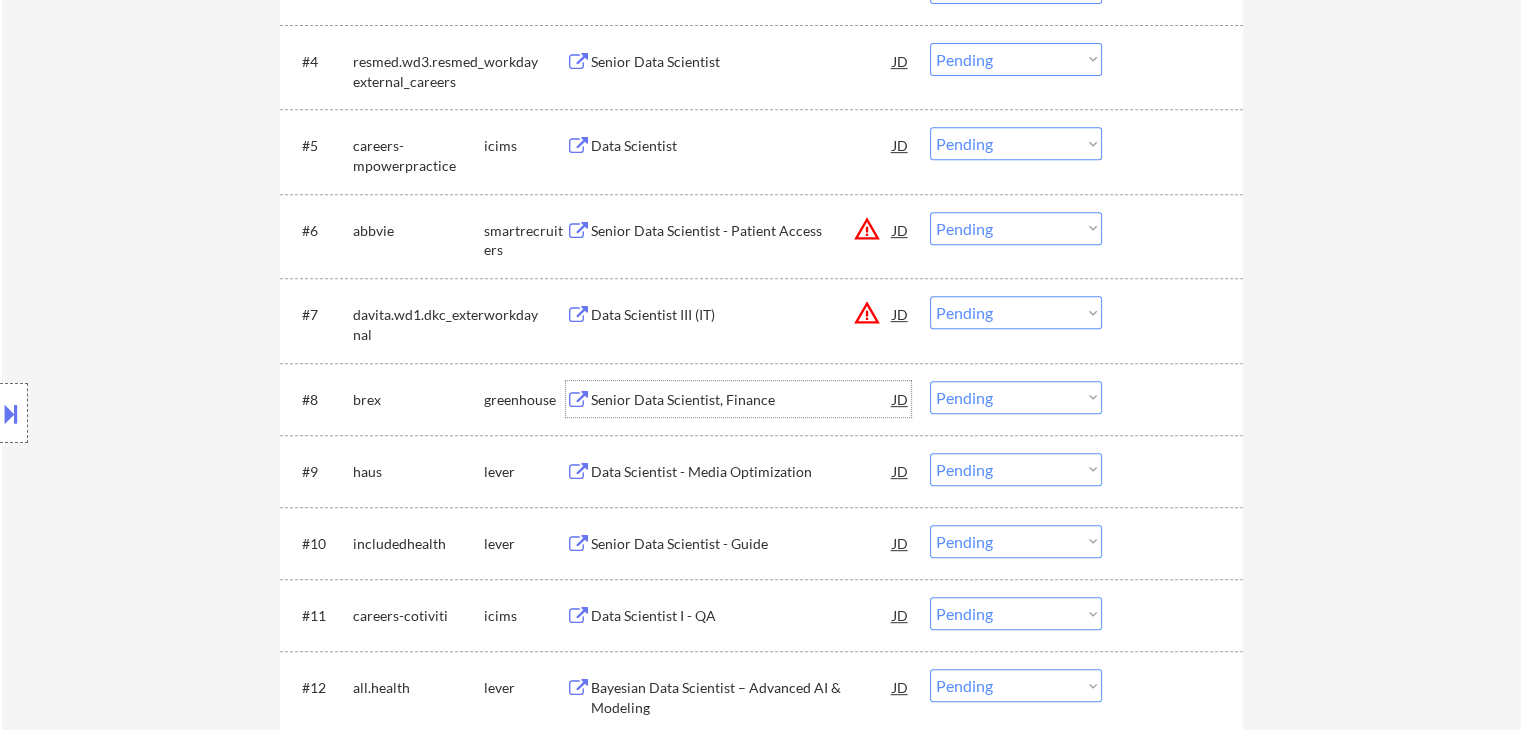 click on "Choose an option... Pending Applied Excluded (Questions) Excluded (Expired) Excluded (Location) Excluded (Bad Match) Excluded (Blocklist) Excluded (Salary) Excluded (Other)" at bounding box center [1016, 397] 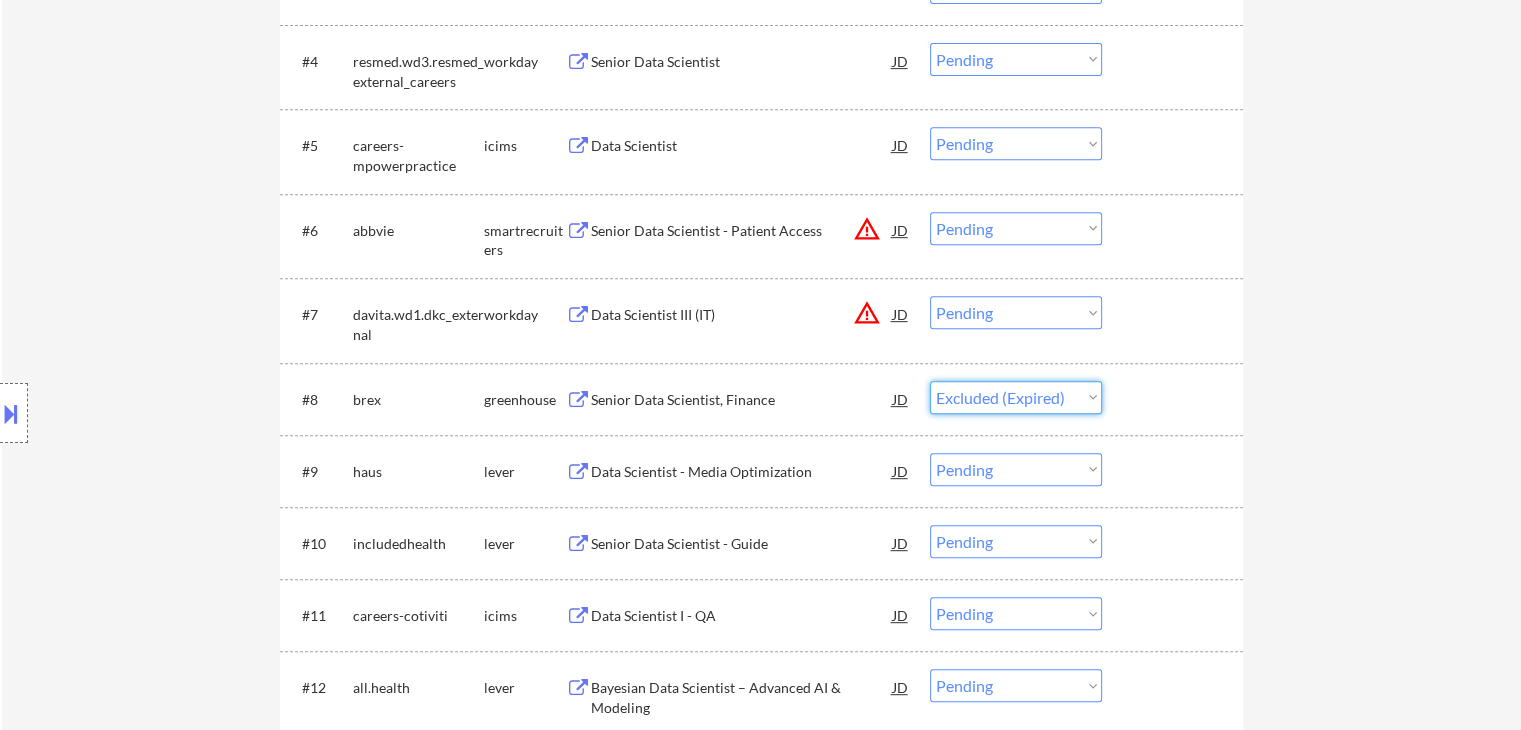 click on "Choose an option... Pending Applied Excluded (Questions) Excluded (Expired) Excluded (Location) Excluded (Bad Match) Excluded (Blocklist) Excluded (Salary) Excluded (Other)" at bounding box center (1016, 397) 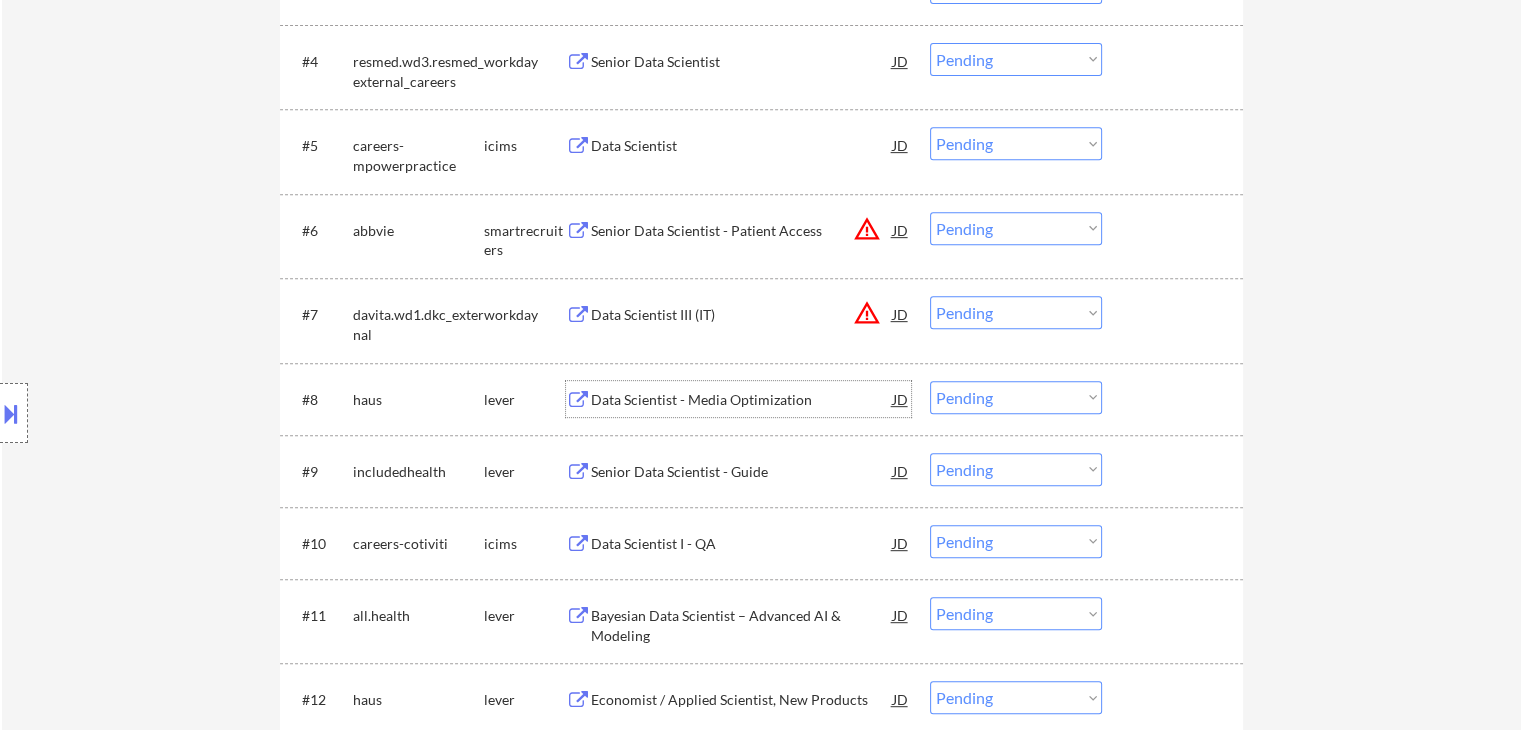 click on "Data Scientist - Media Optimization" at bounding box center (742, 400) 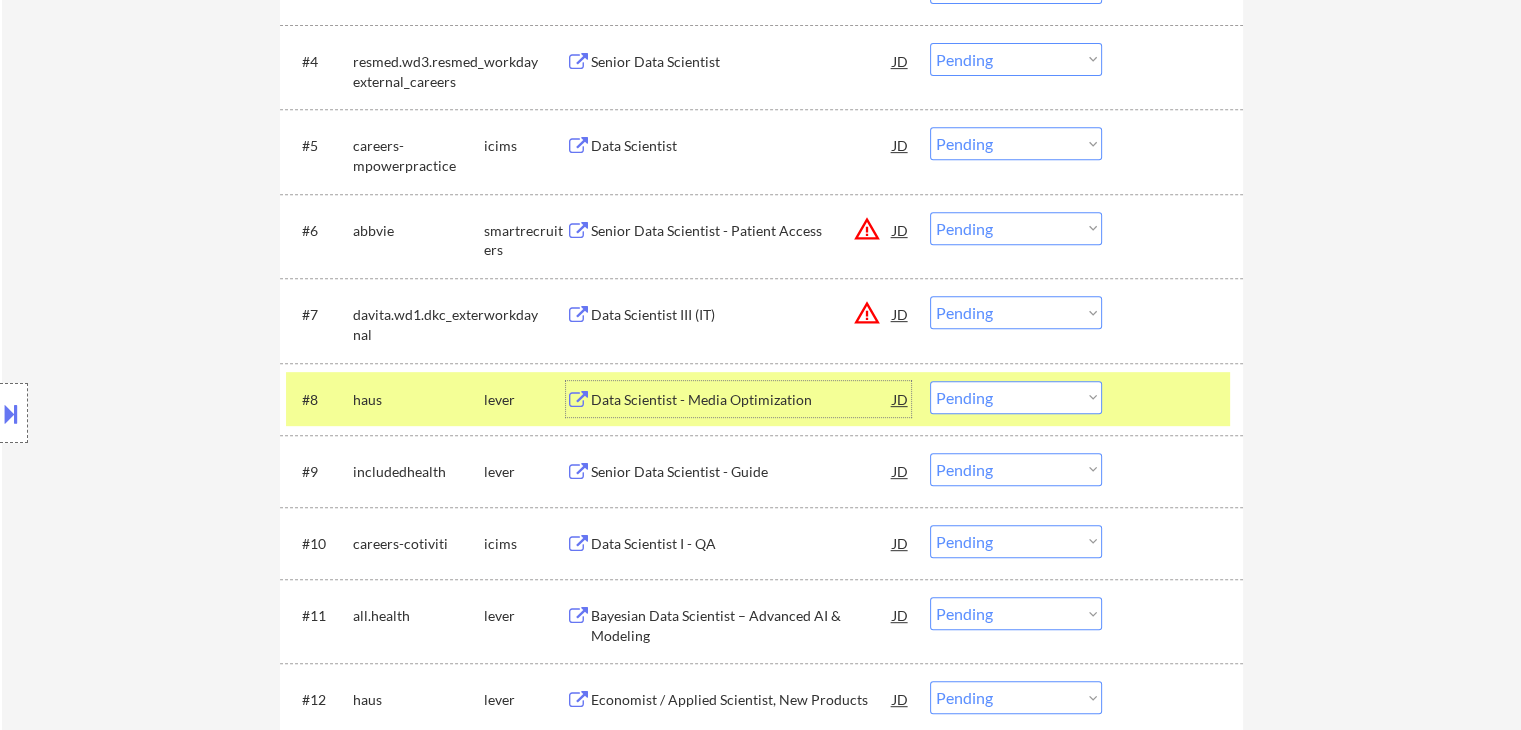 click on "Choose an option... Pending Applied Excluded (Questions) Excluded (Expired) Excluded (Location) Excluded (Bad Match) Excluded (Blocklist) Excluded (Salary) Excluded (Other)" at bounding box center [1016, 397] 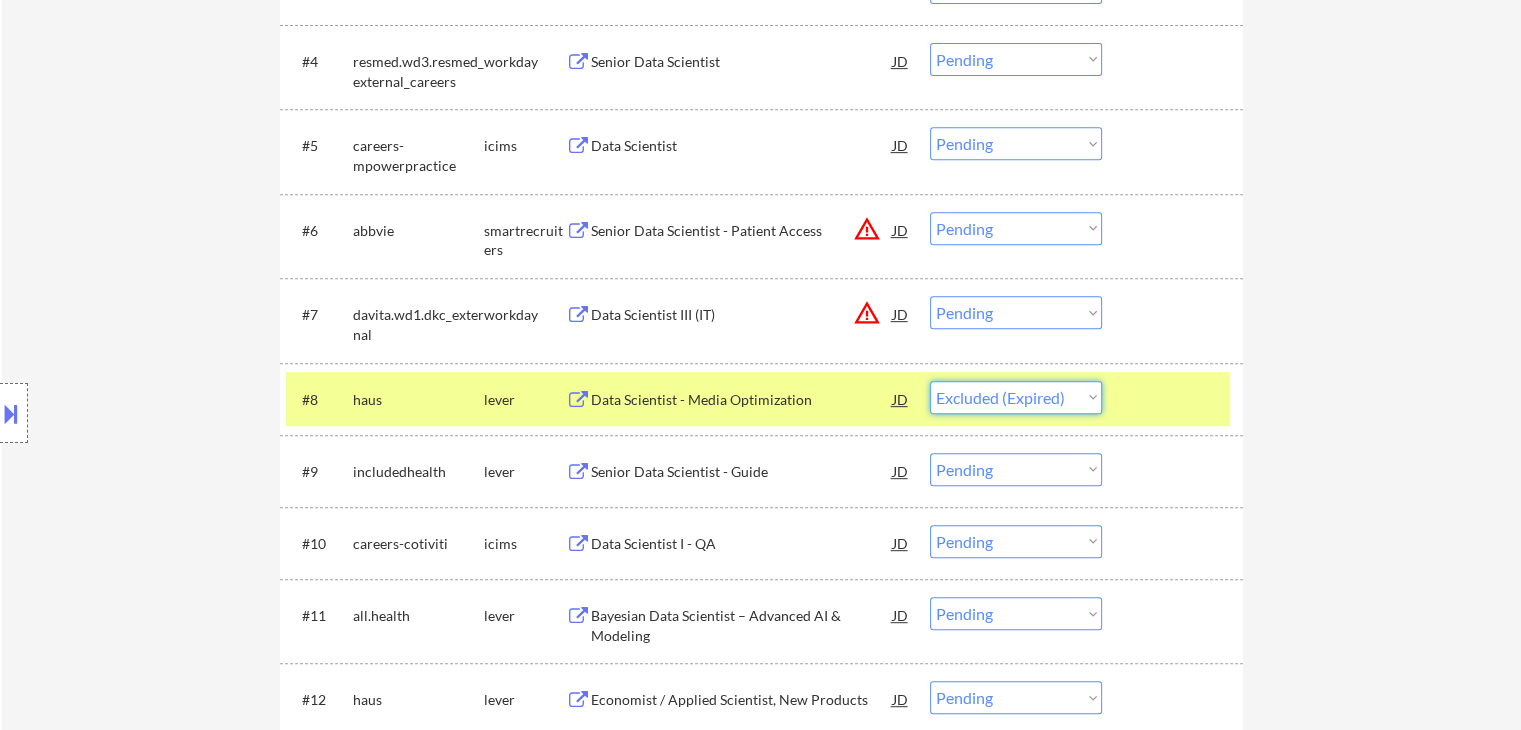 click on "Choose an option... Pending Applied Excluded (Questions) Excluded (Expired) Excluded (Location) Excluded (Bad Match) Excluded (Blocklist) Excluded (Salary) Excluded (Other)" at bounding box center (1016, 397) 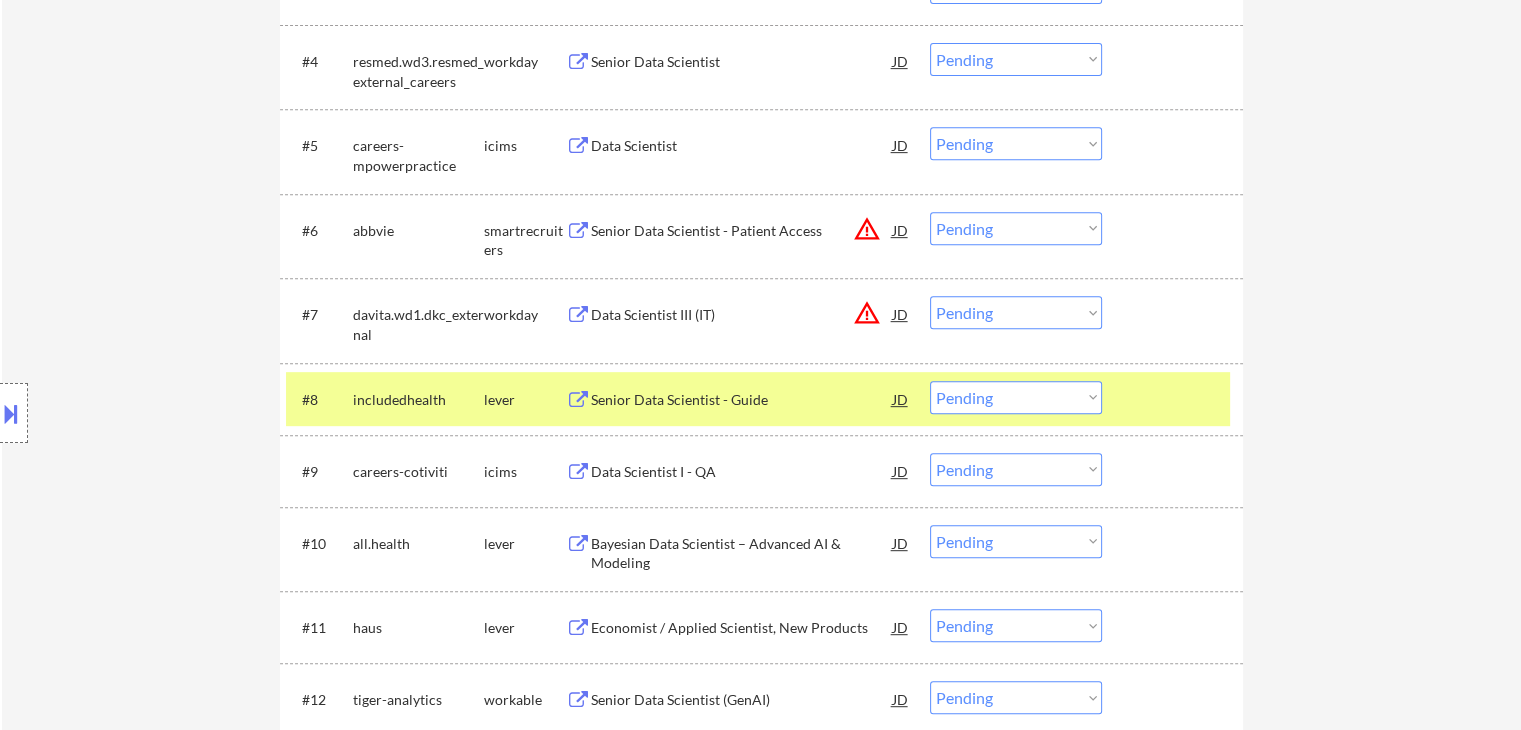 drag, startPoint x: 542, startPoint y: 401, endPoint x: 581, endPoint y: 404, distance: 39.115215 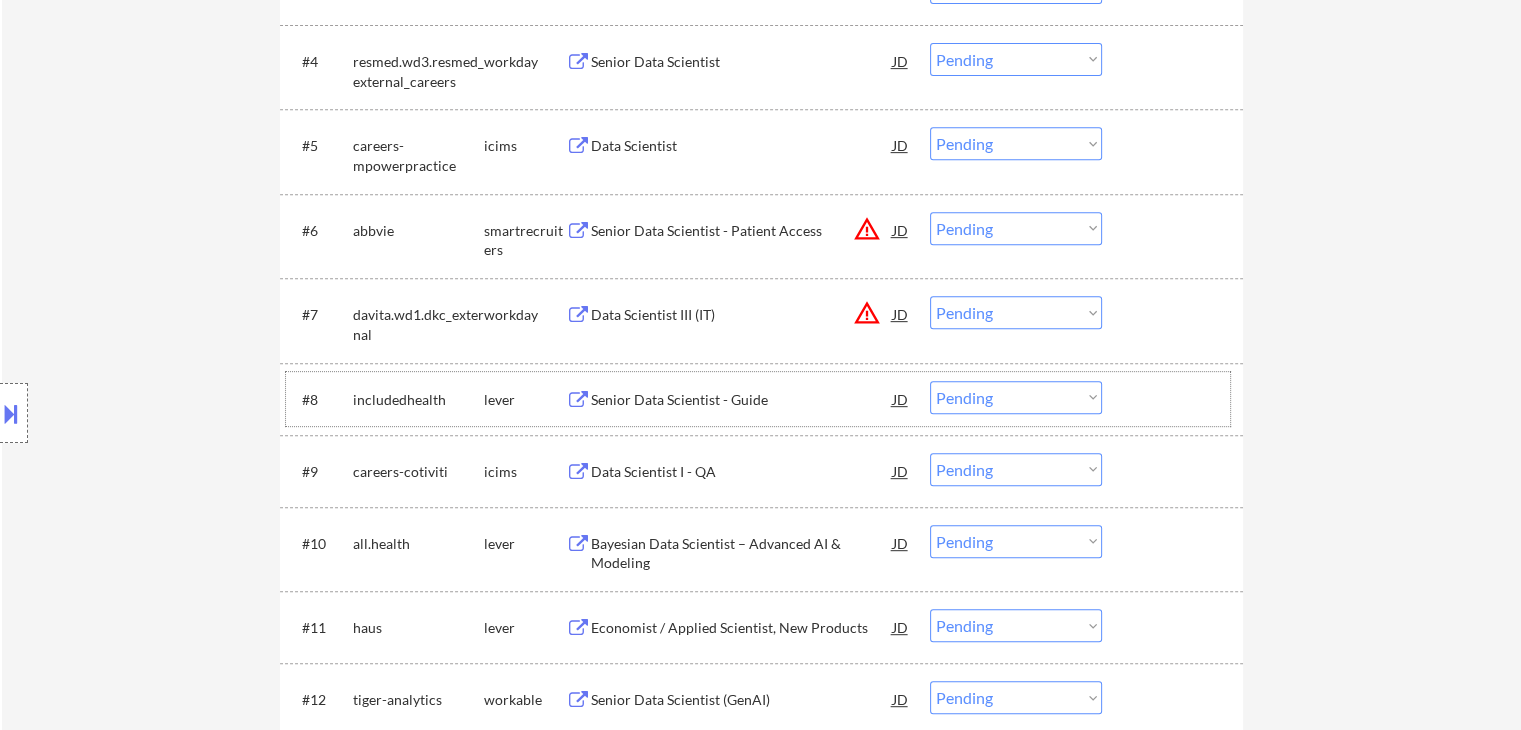 click on "Senior Data Scientist - Guide" at bounding box center (742, 400) 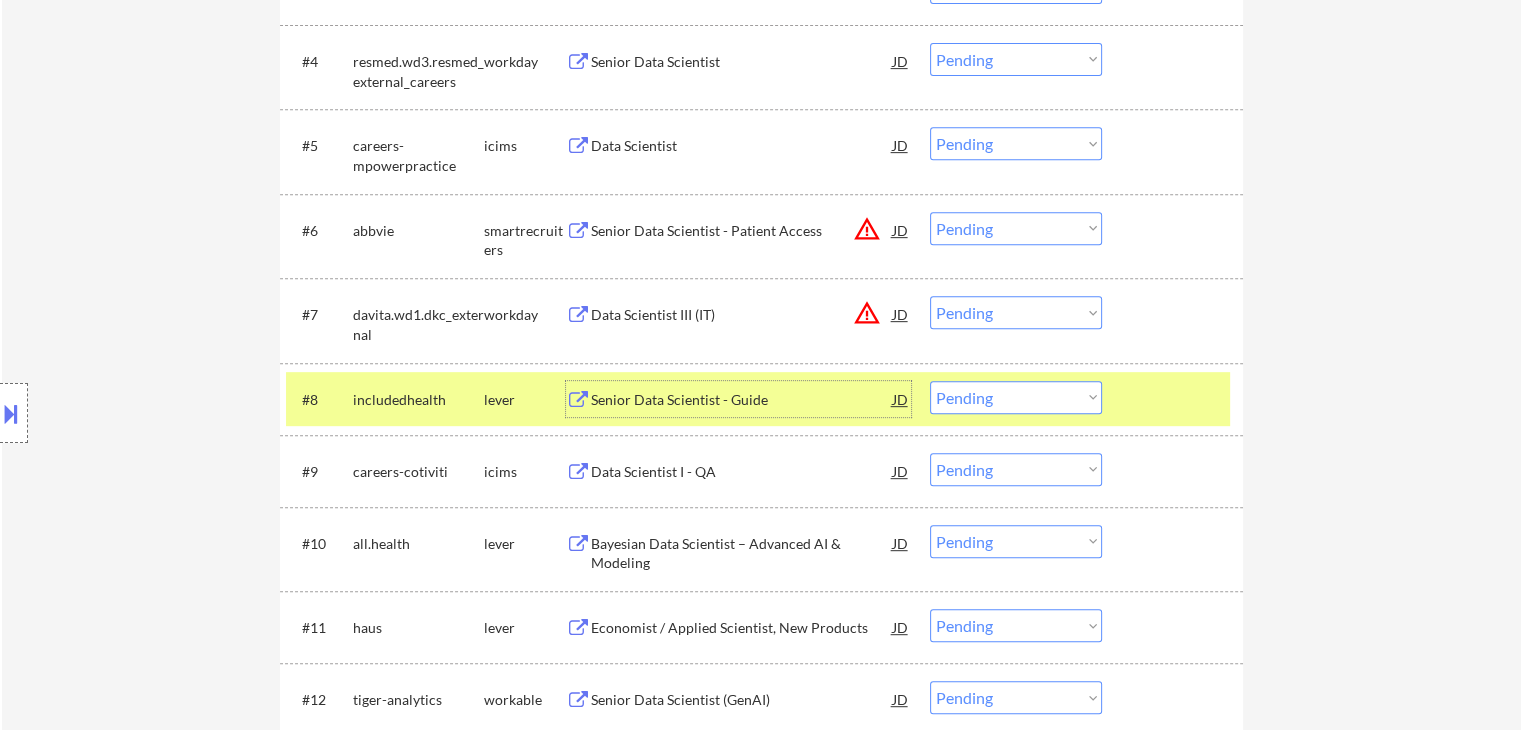 click on "Choose an option... Pending Applied Excluded (Questions) Excluded (Expired) Excluded (Location) Excluded (Bad Match) Excluded (Blocklist) Excluded (Salary) Excluded (Other)" at bounding box center [1016, 397] 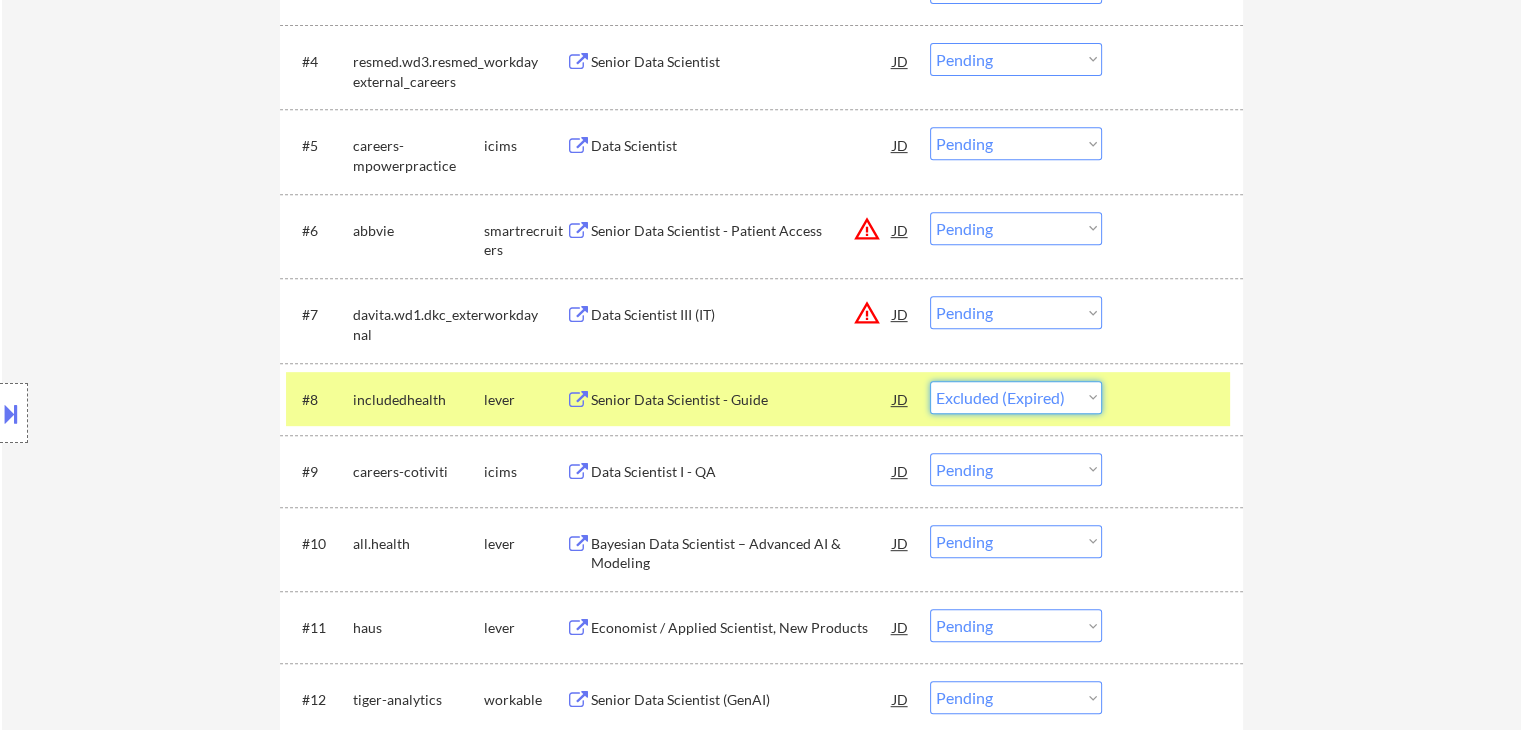 click on "Choose an option... Pending Applied Excluded (Questions) Excluded (Expired) Excluded (Location) Excluded (Bad Match) Excluded (Blocklist) Excluded (Salary) Excluded (Other)" at bounding box center (1016, 397) 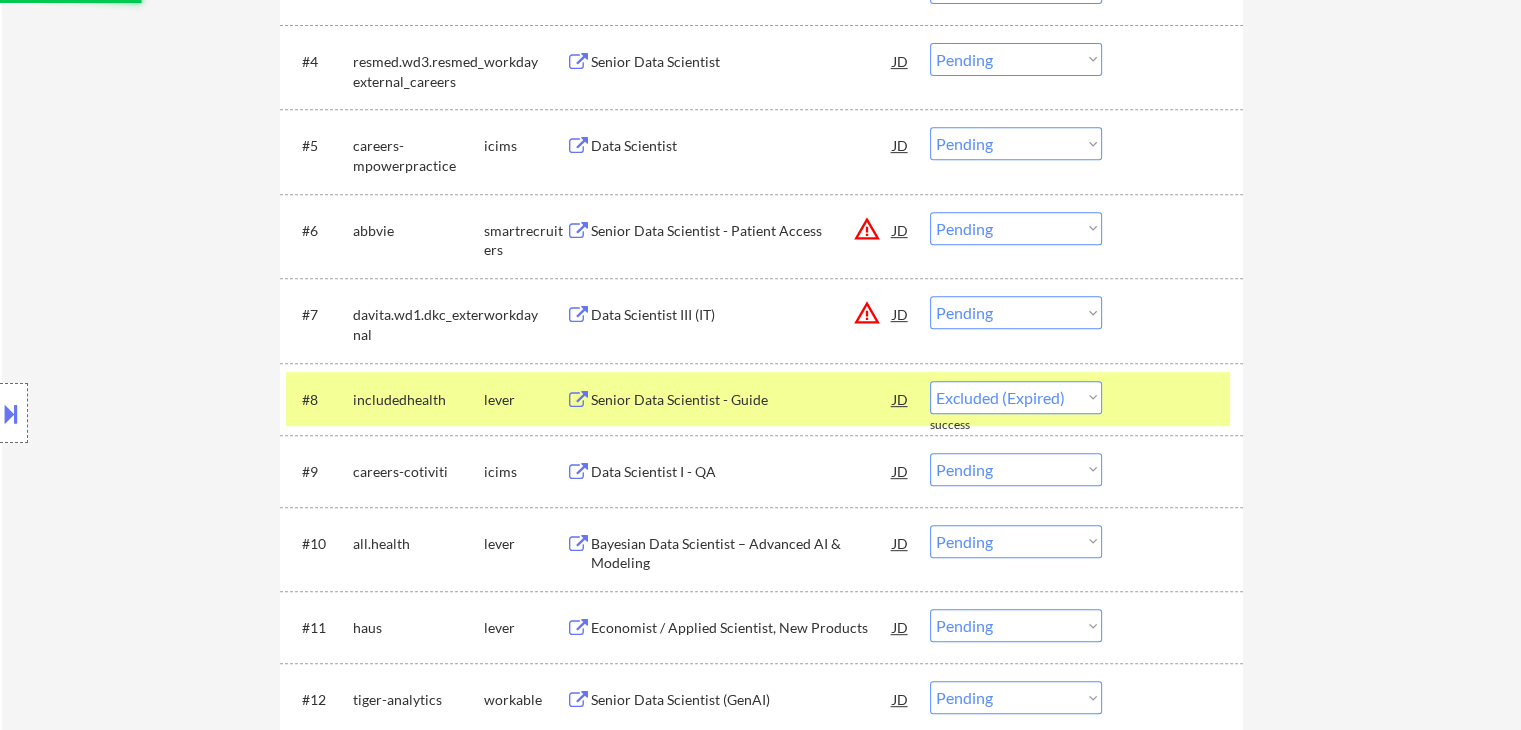 select on ""pending"" 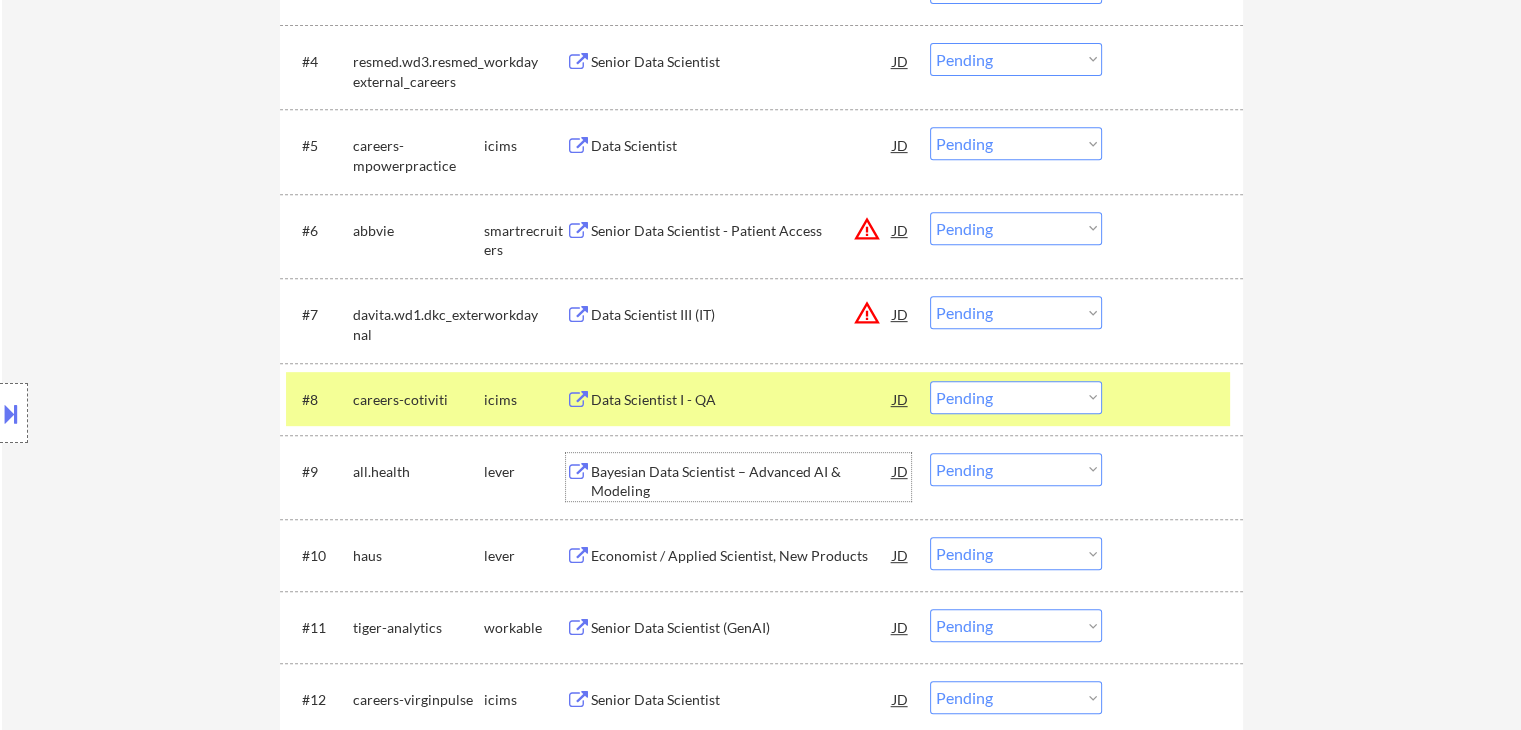 click on "Bayesian Data Scientist – Advanced AI & Modeling" at bounding box center [742, 481] 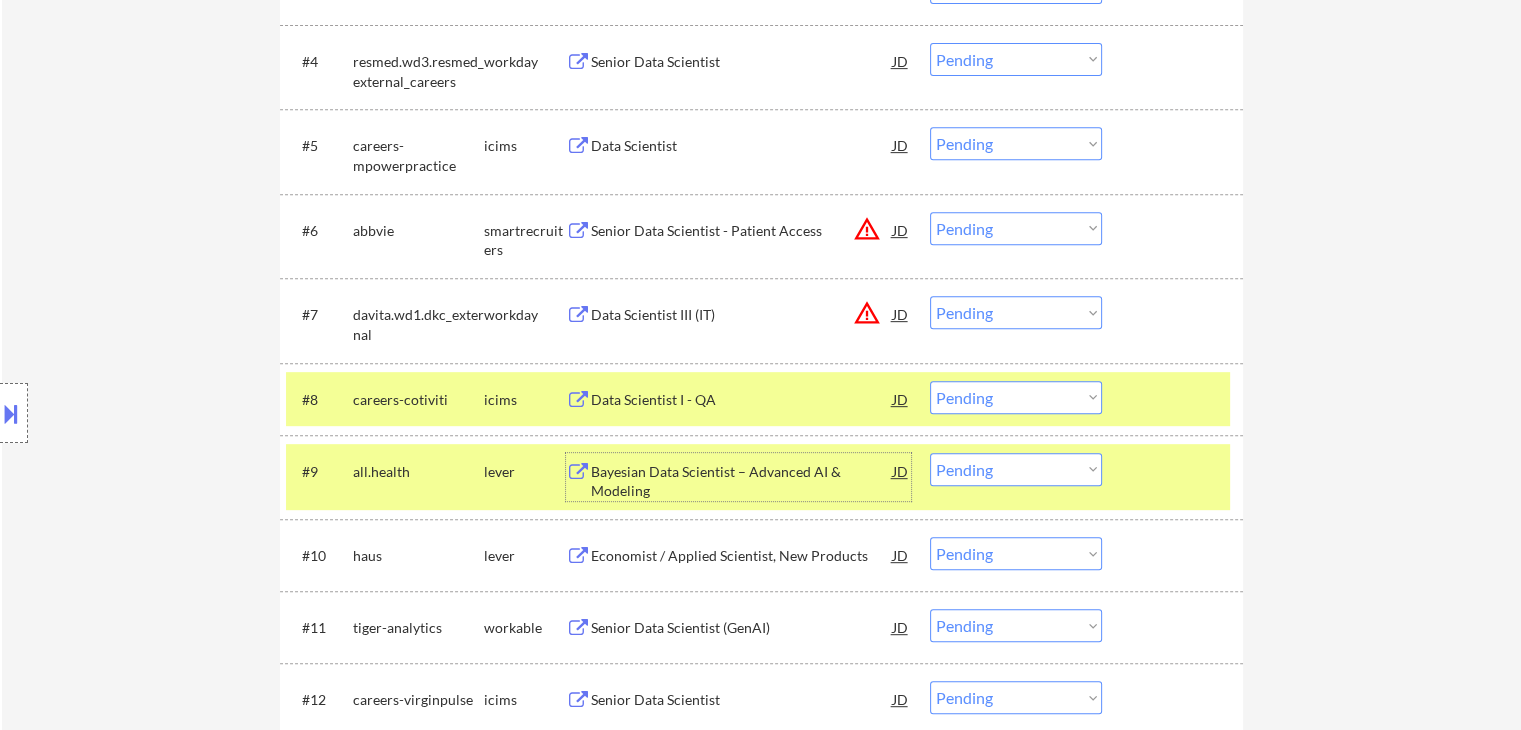 drag, startPoint x: 1083, startPoint y: 468, endPoint x: 1080, endPoint y: 485, distance: 17.262676 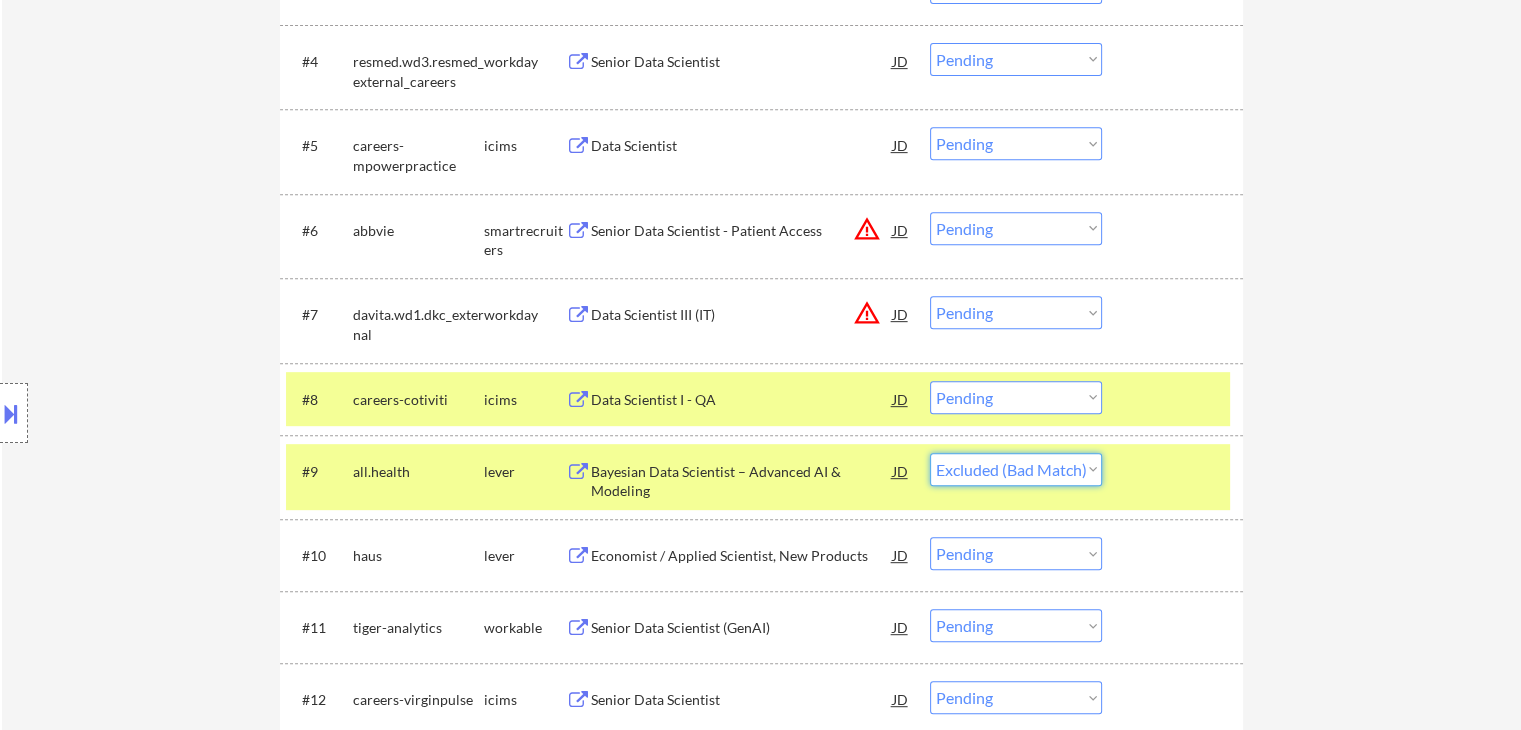 click on "Choose an option... Pending Applied Excluded (Questions) Excluded (Expired) Excluded (Location) Excluded (Bad Match) Excluded (Blocklist) Excluded (Salary) Excluded (Other)" at bounding box center [1016, 469] 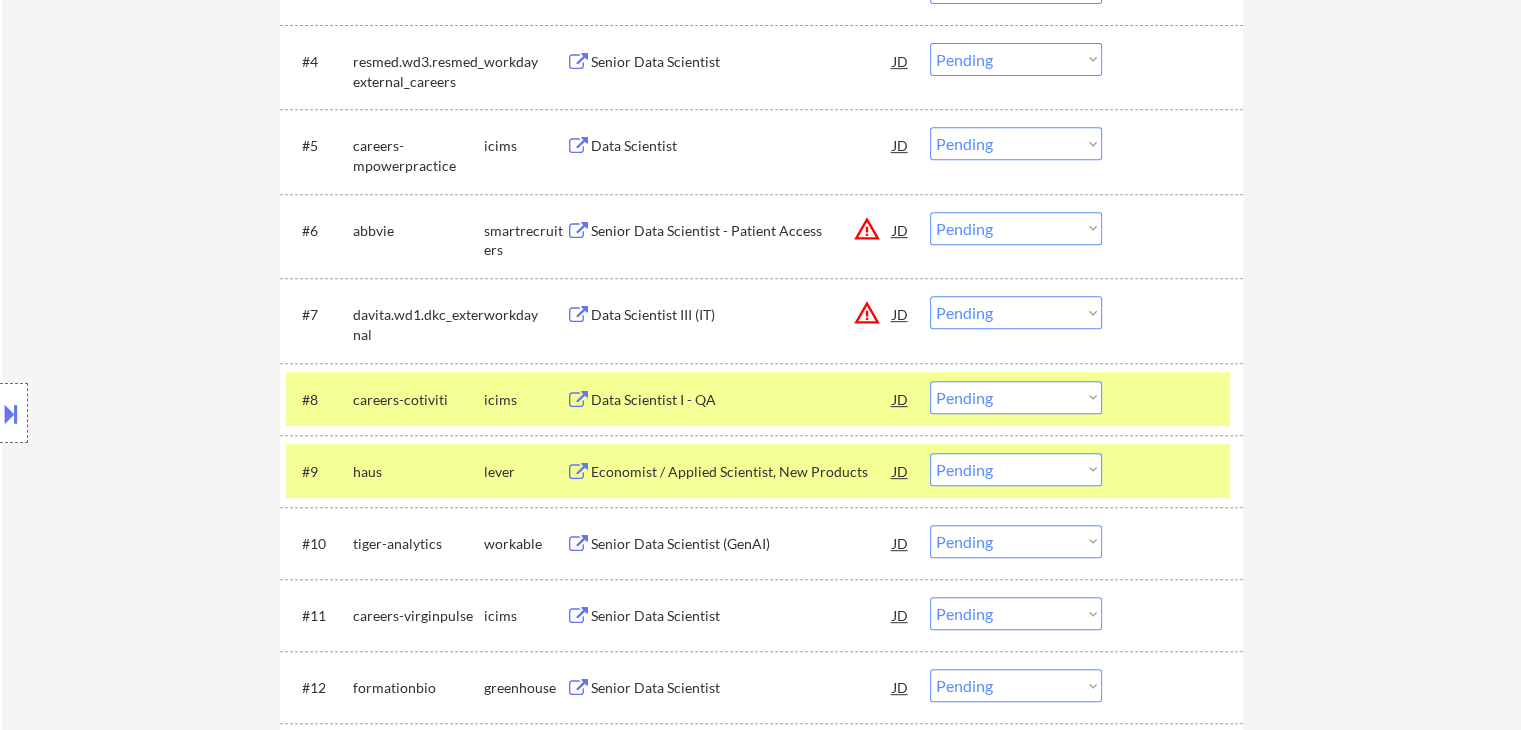 click on "careers-cotiviti" at bounding box center (418, 400) 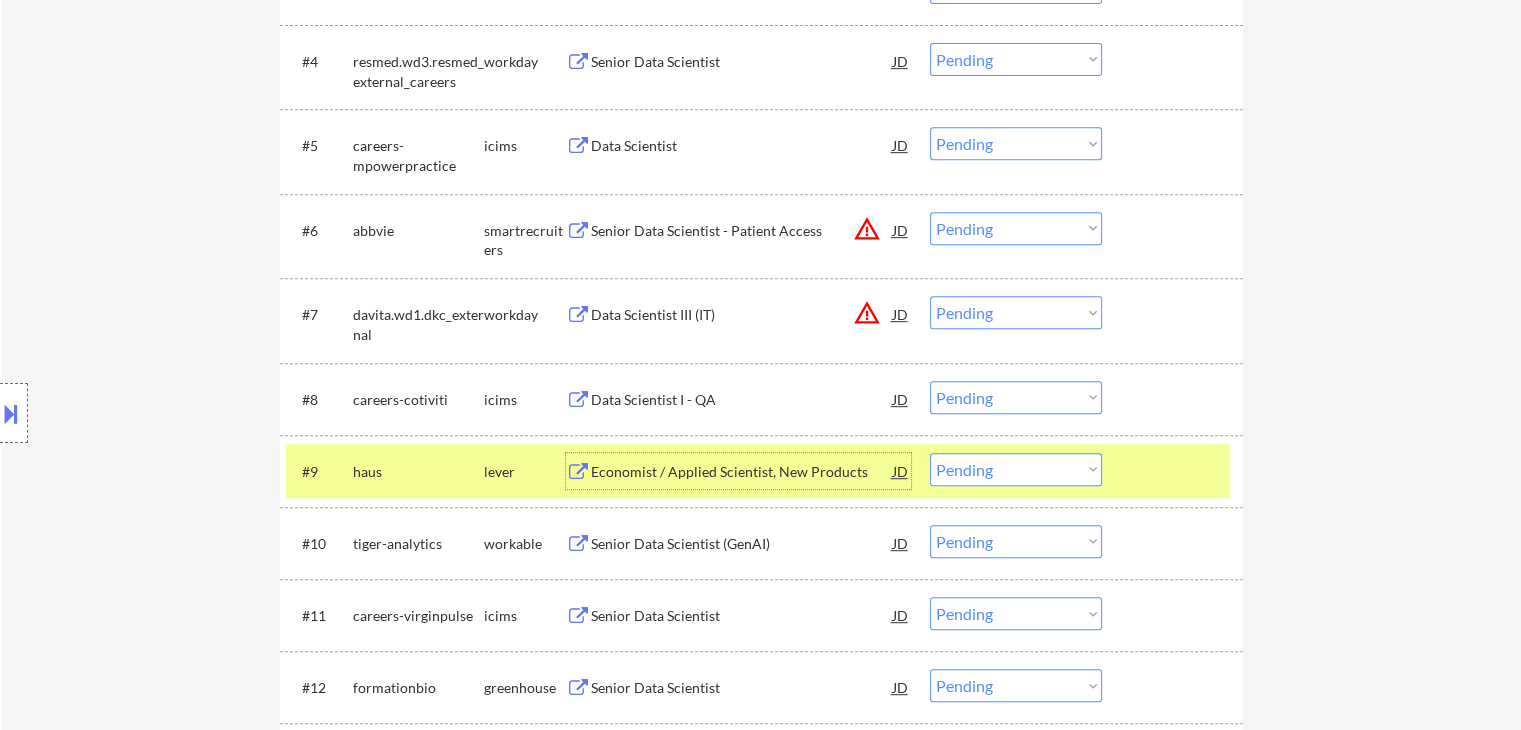 click on "Economist / Applied Scientist, New Products" at bounding box center (742, 472) 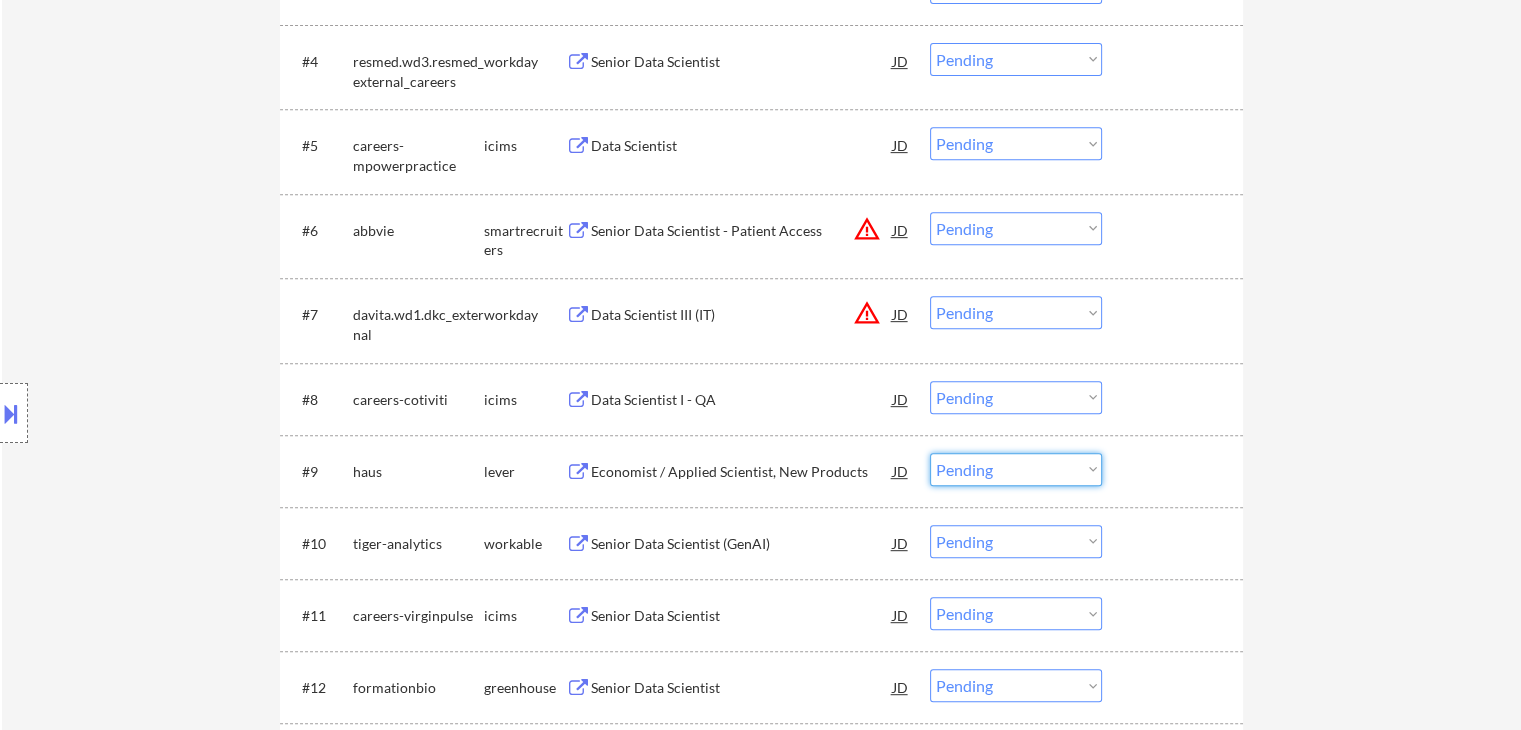 click on "Choose an option... Pending Applied Excluded (Questions) Excluded (Expired) Excluded (Location) Excluded (Bad Match) Excluded (Blocklist) Excluded (Salary) Excluded (Other)" at bounding box center (1016, 469) 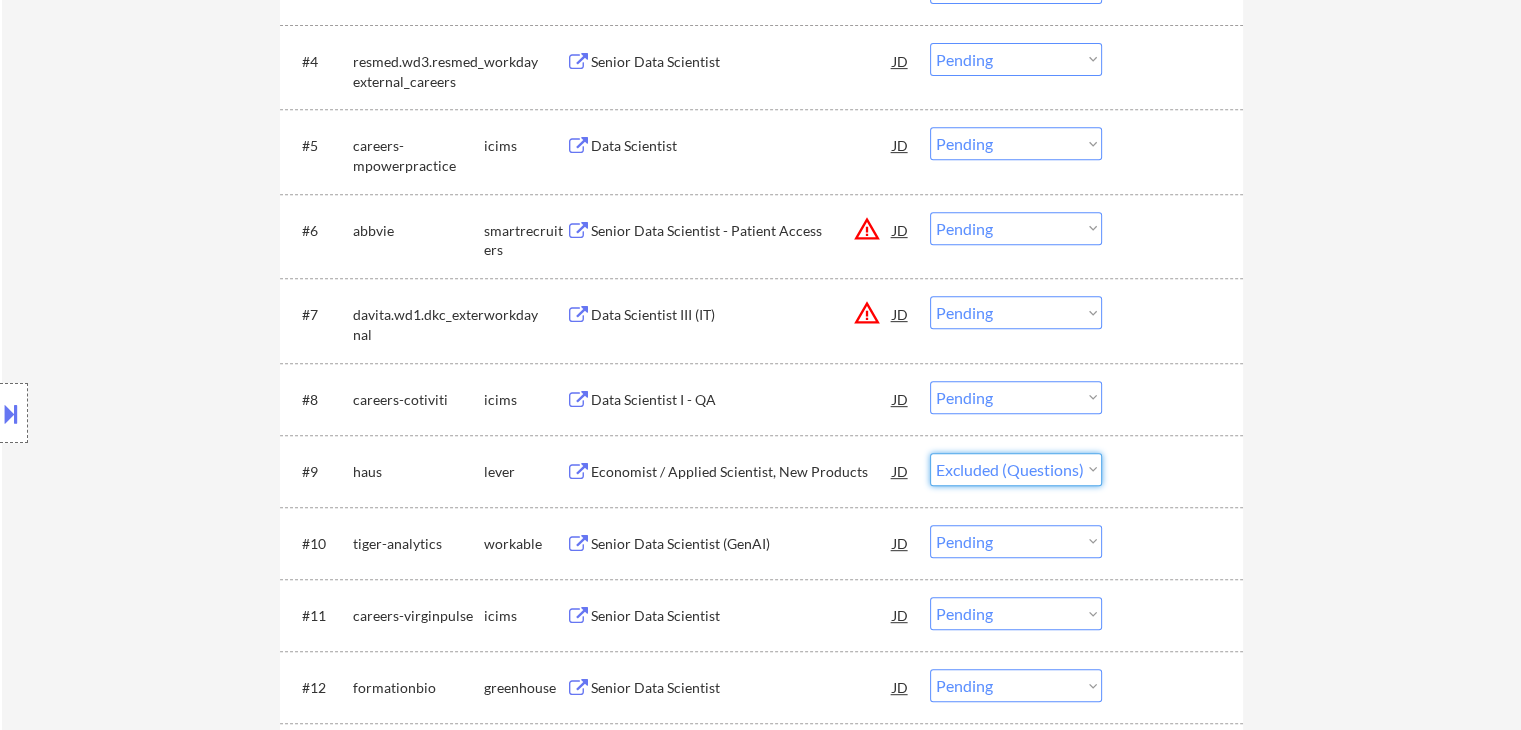 click on "Choose an option... Pending Applied Excluded (Questions) Excluded (Expired) Excluded (Location) Excluded (Bad Match) Excluded (Blocklist) Excluded (Salary) Excluded (Other)" at bounding box center (1016, 469) 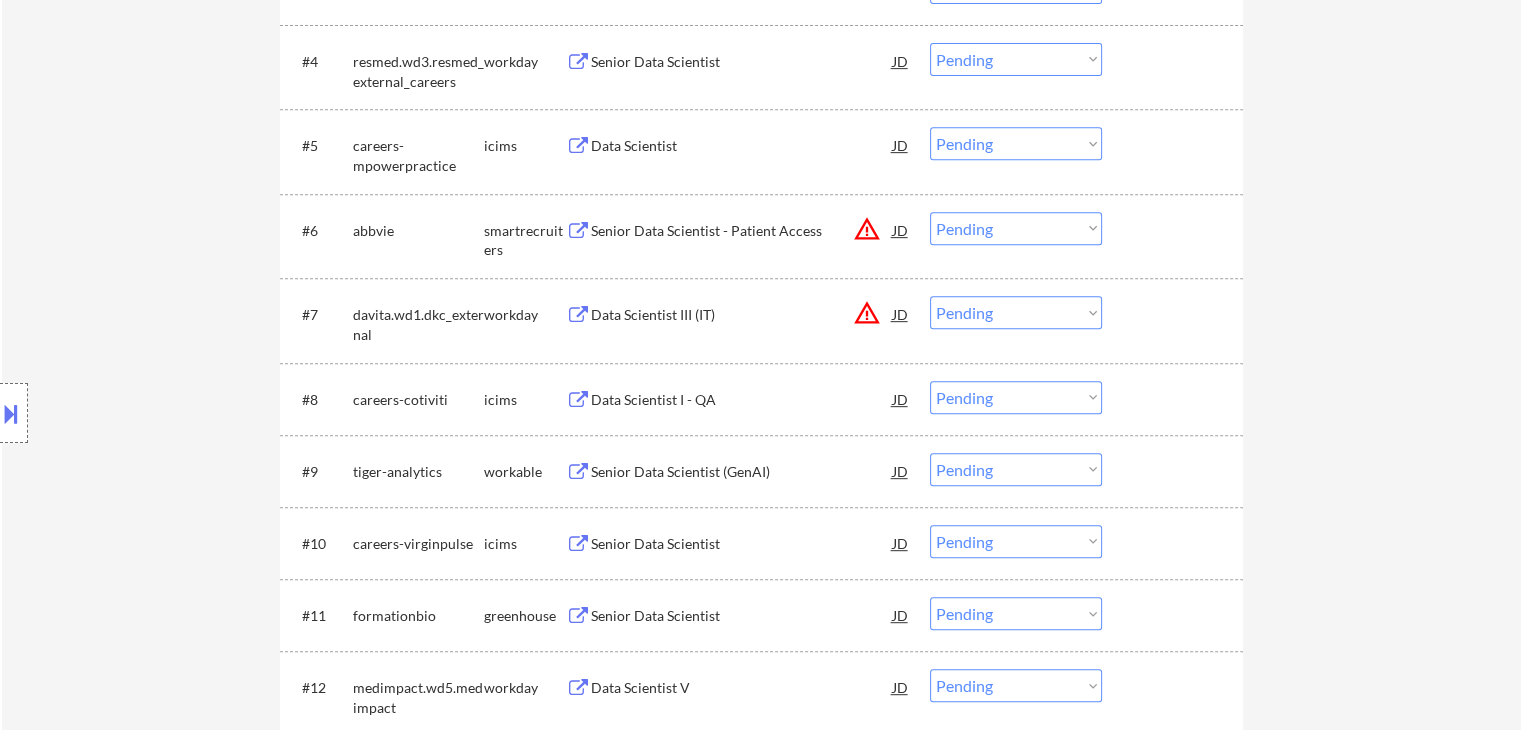 click on "Senior Data Scientist (GenAI)" at bounding box center [742, 472] 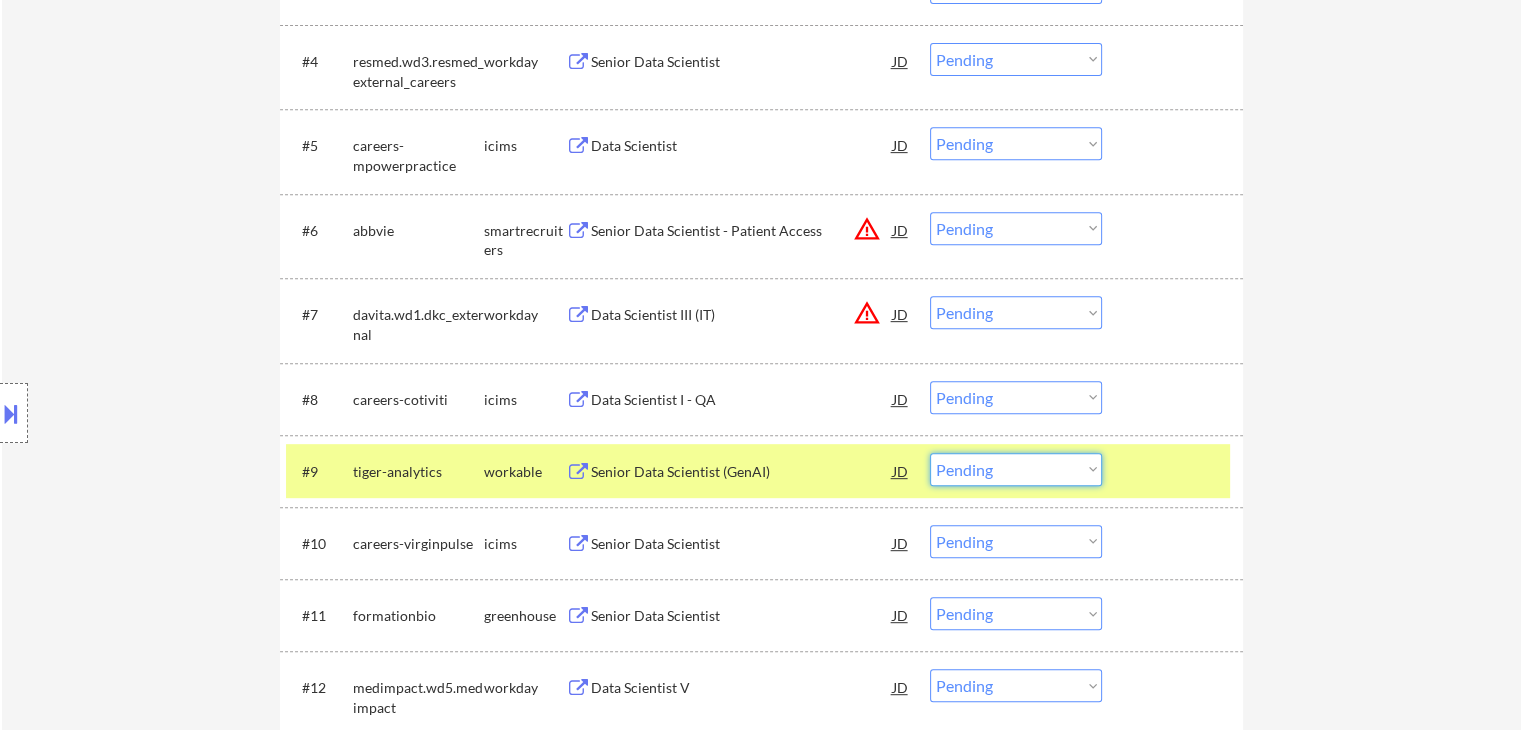 drag, startPoint x: 1065, startPoint y: 461, endPoint x: 1067, endPoint y: 493, distance: 32.06244 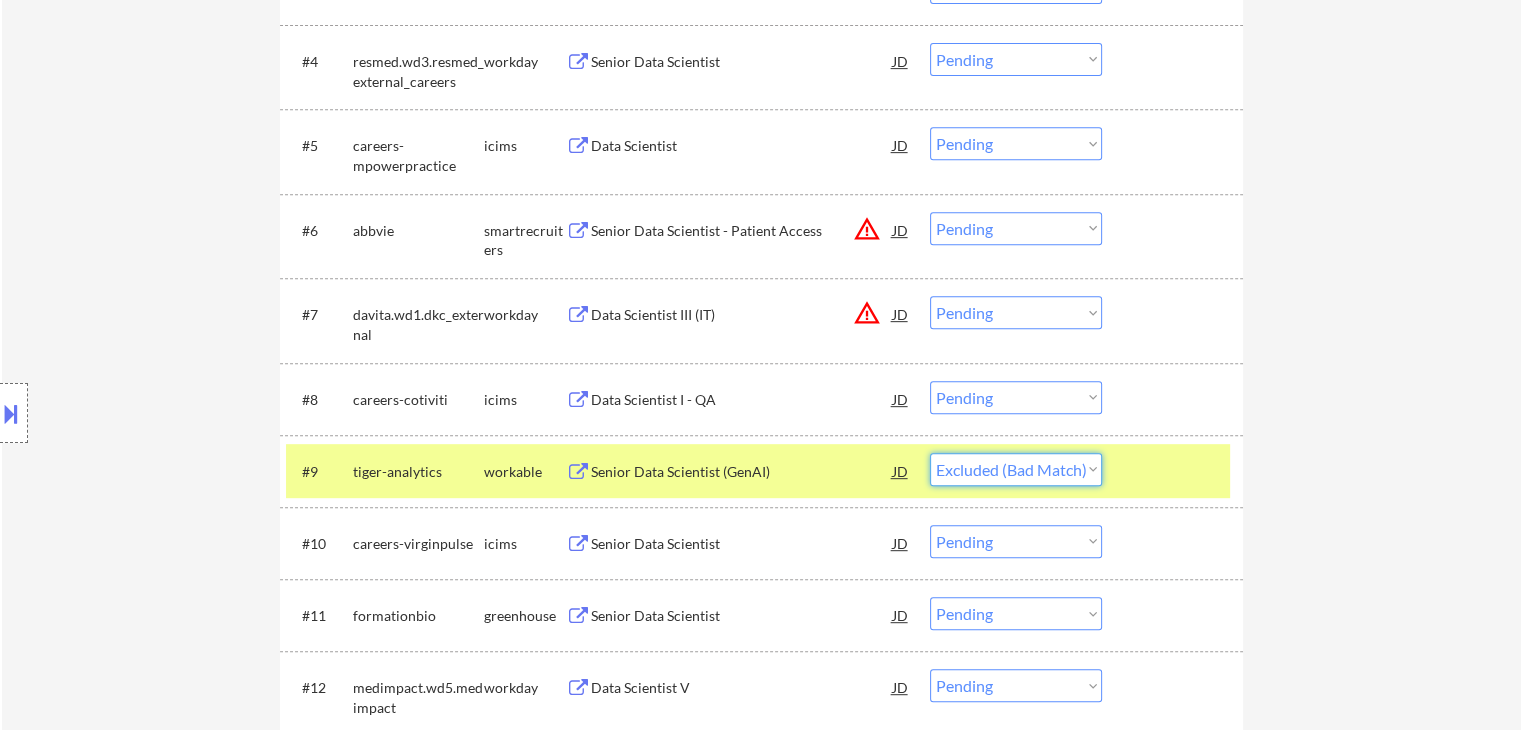 click on "Choose an option... Pending Applied Excluded (Questions) Excluded (Expired) Excluded (Location) Excluded (Bad Match) Excluded (Blocklist) Excluded (Salary) Excluded (Other)" at bounding box center (1016, 469) 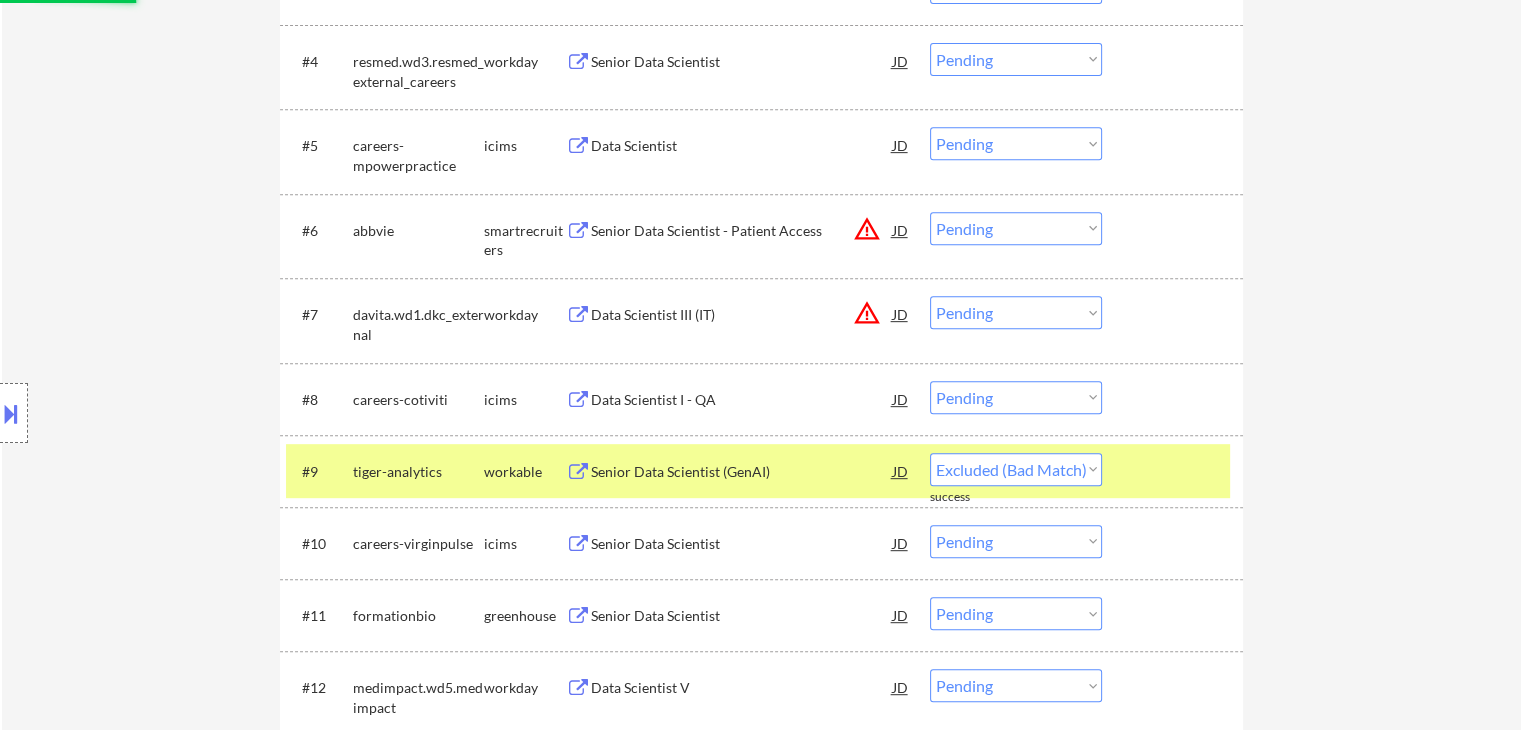 select on ""pending"" 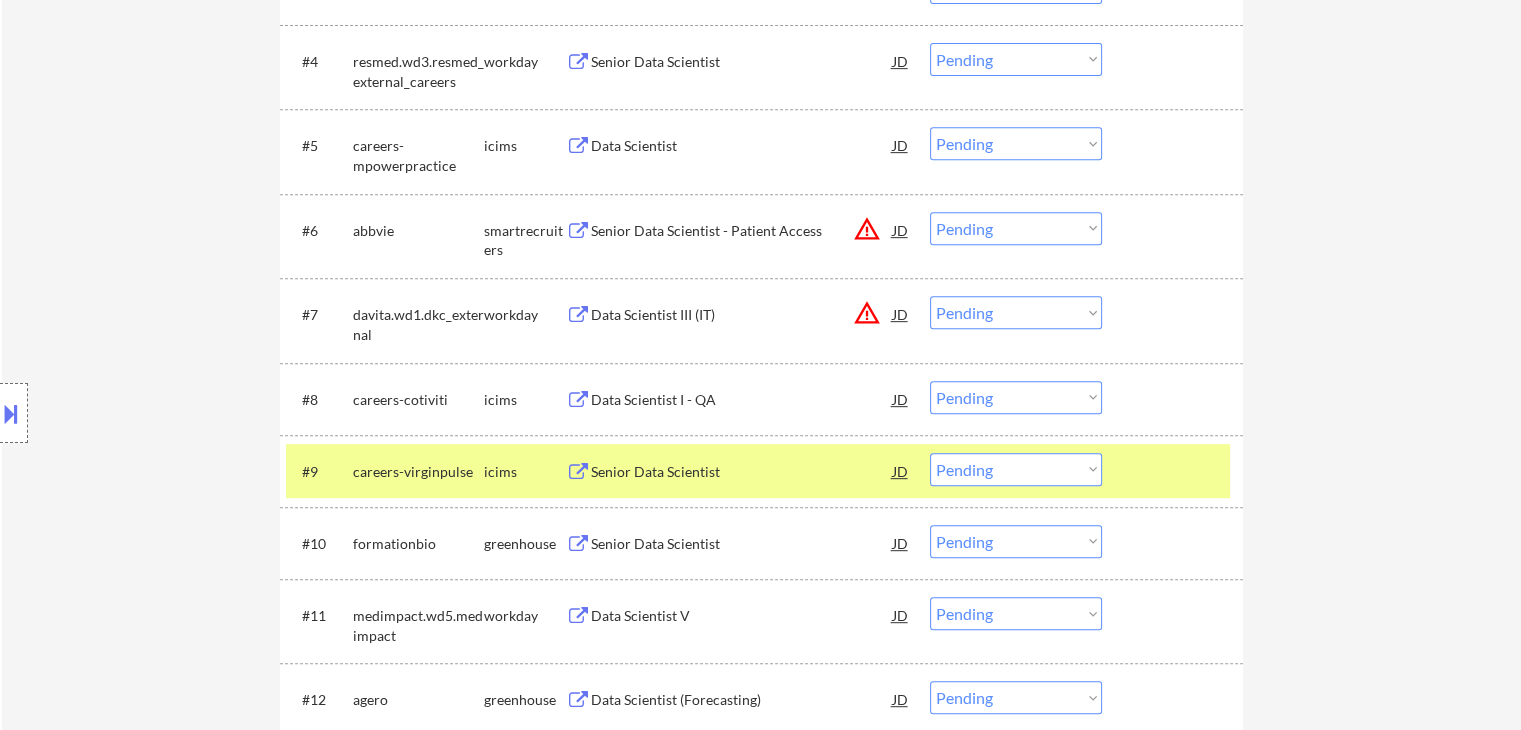click on "careers-virginpulse" at bounding box center [418, 472] 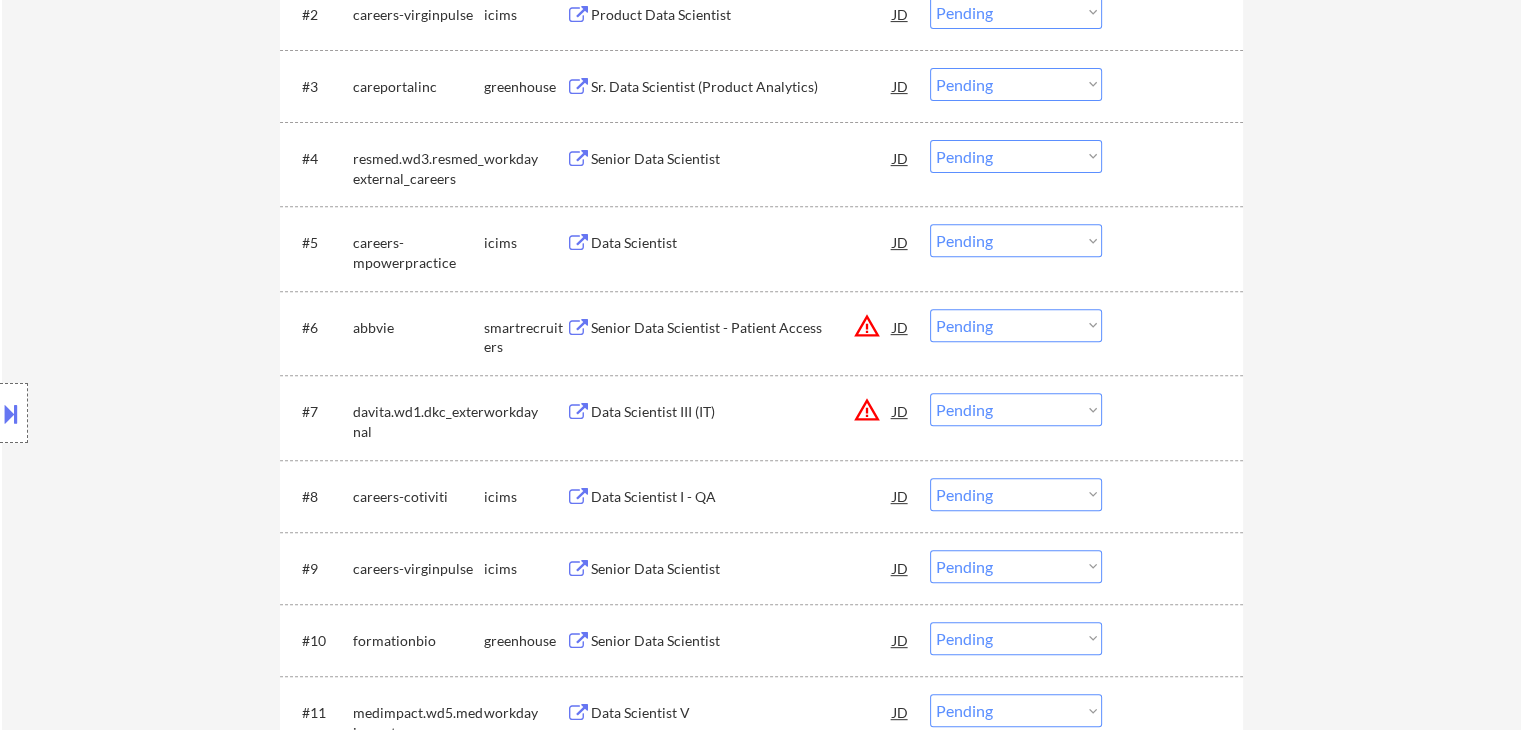 scroll, scrollTop: 751, scrollLeft: 0, axis: vertical 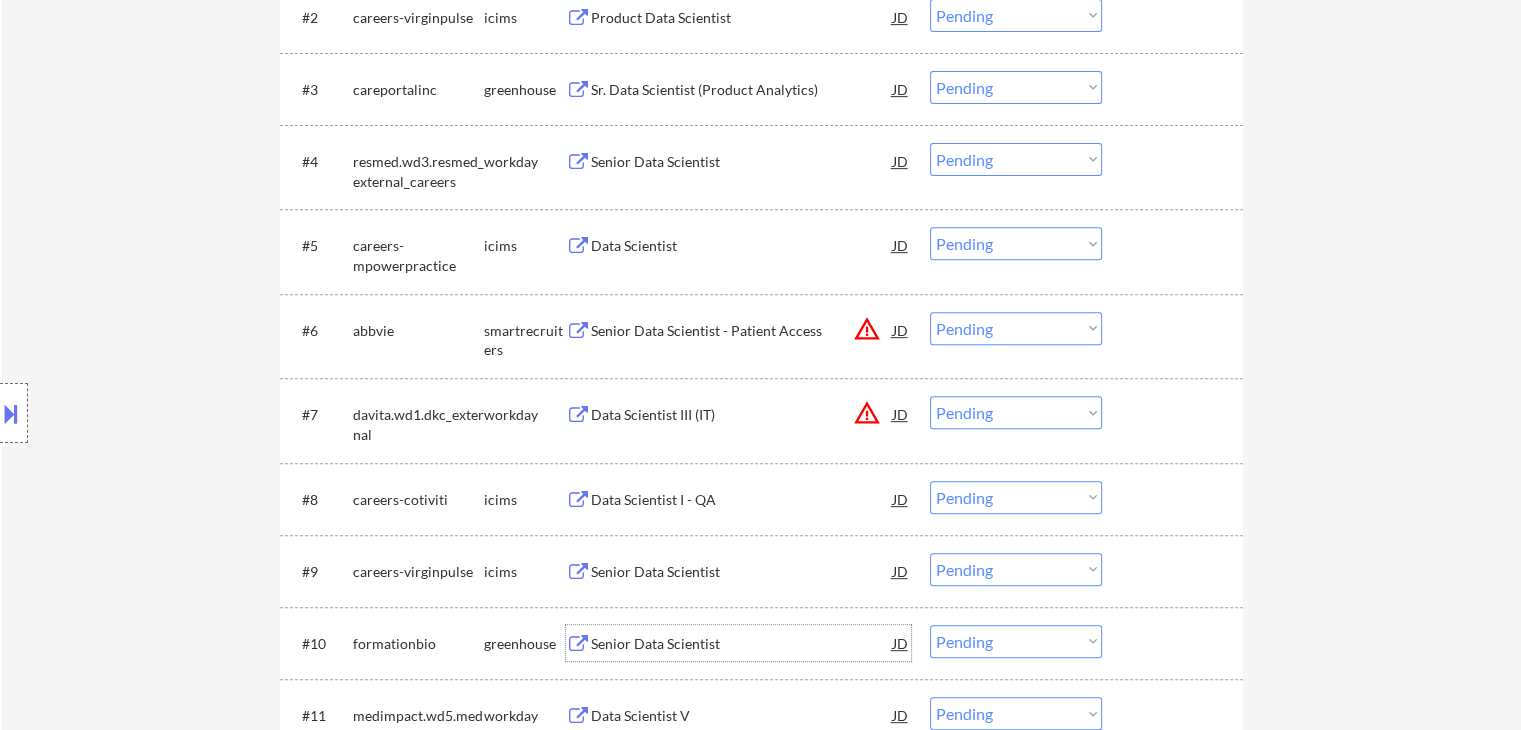 click on "Senior Data Scientist" at bounding box center [742, 644] 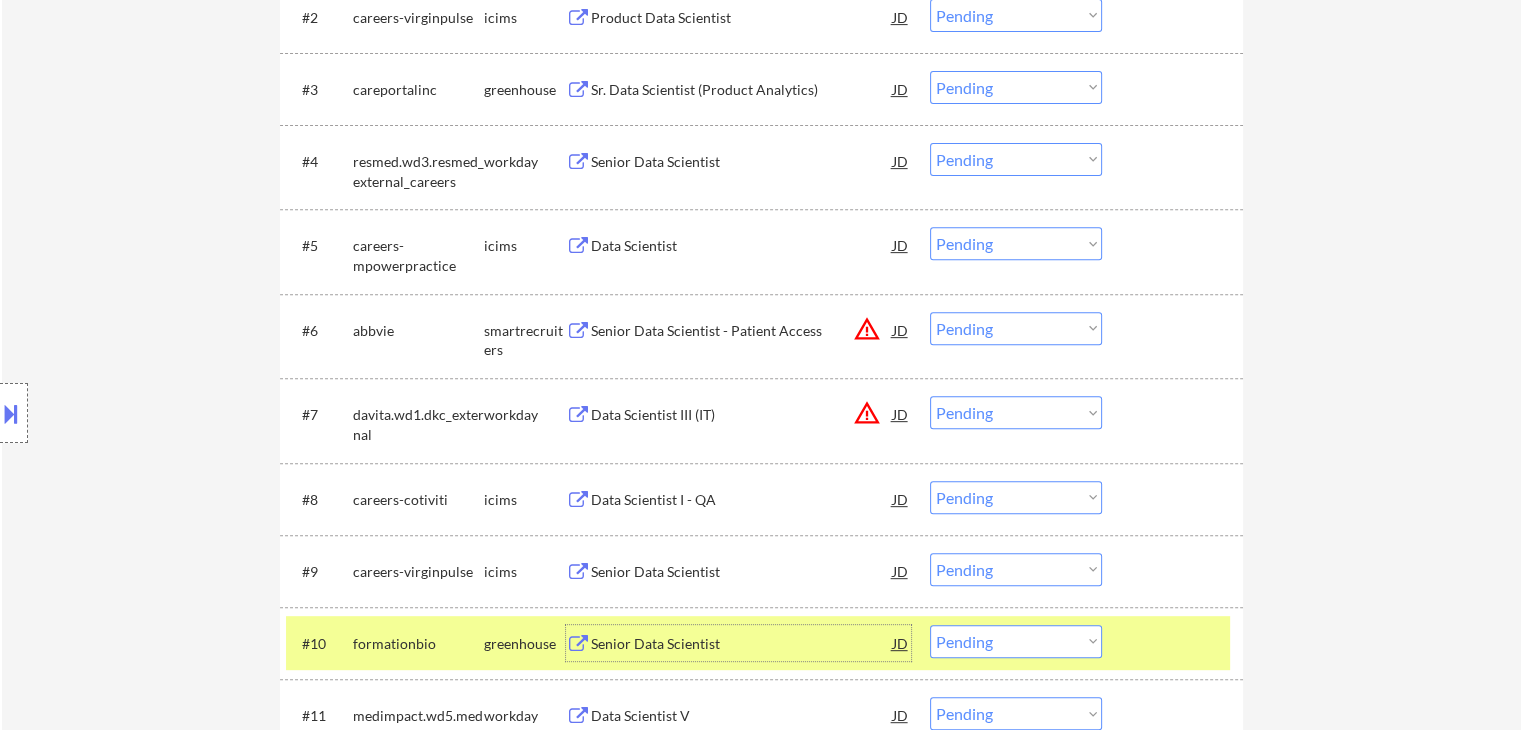 scroll, scrollTop: 1151, scrollLeft: 0, axis: vertical 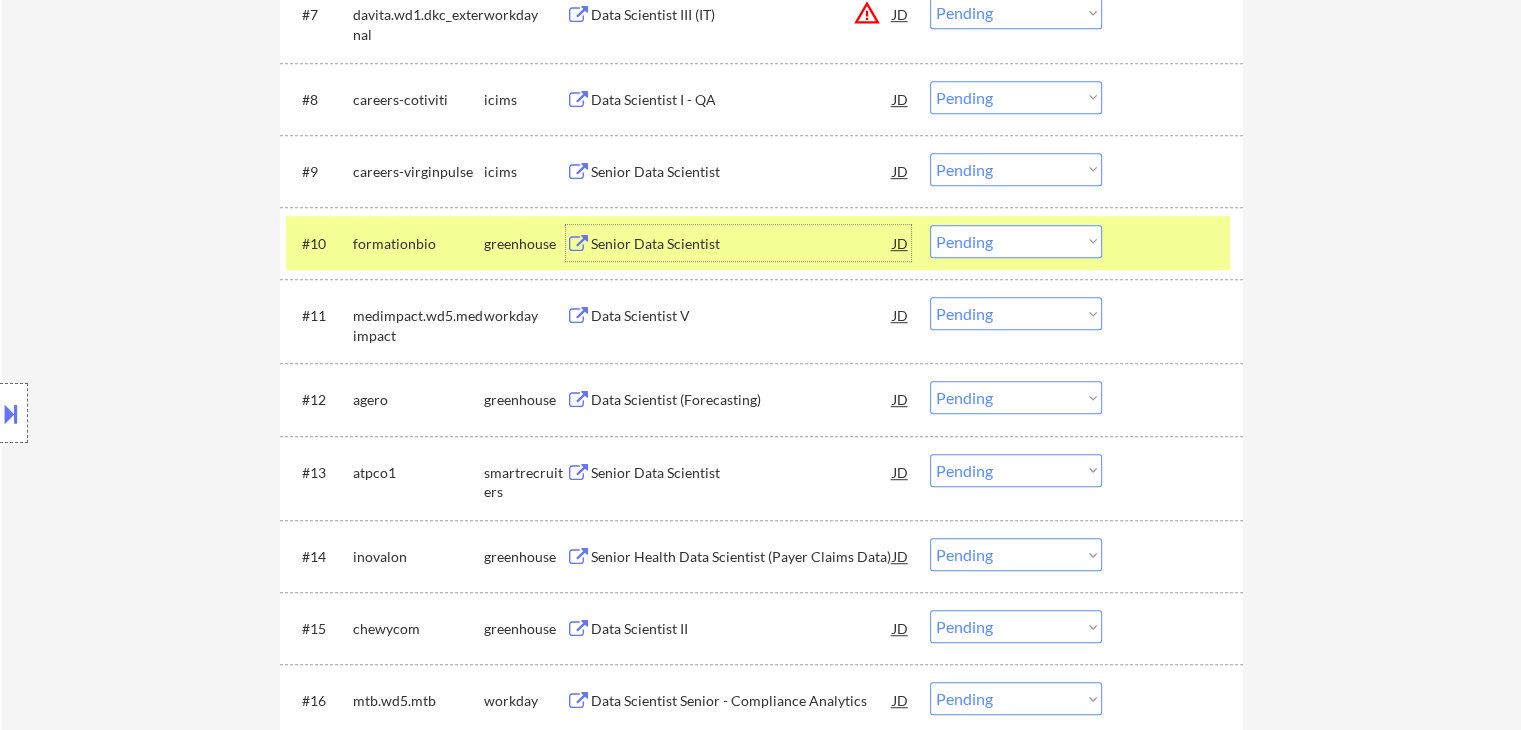 drag, startPoint x: 996, startPoint y: 241, endPoint x: 999, endPoint y: 253, distance: 12.369317 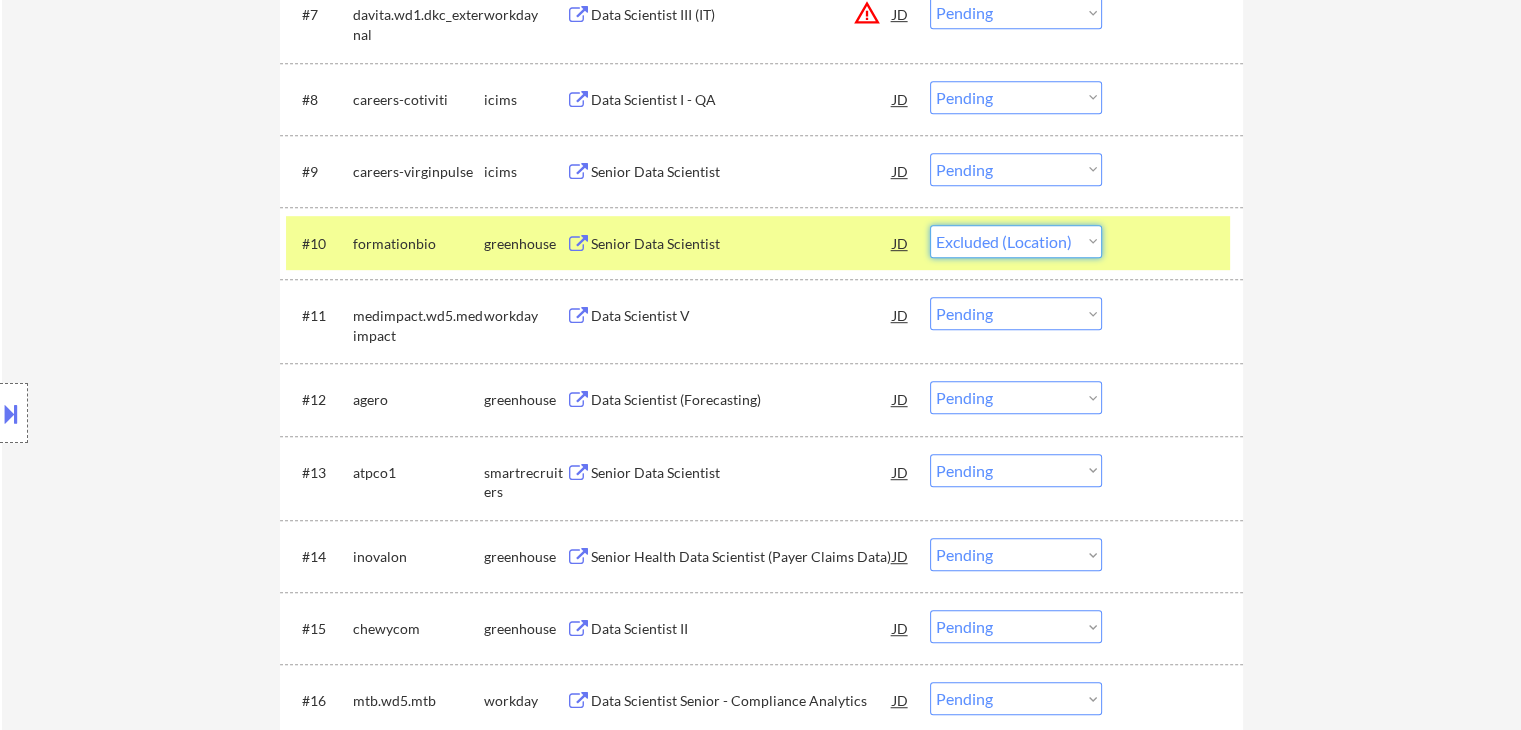 click on "Choose an option... Pending Applied Excluded (Questions) Excluded (Expired) Excluded (Location) Excluded (Bad Match) Excluded (Blocklist) Excluded (Salary) Excluded (Other)" at bounding box center [1016, 241] 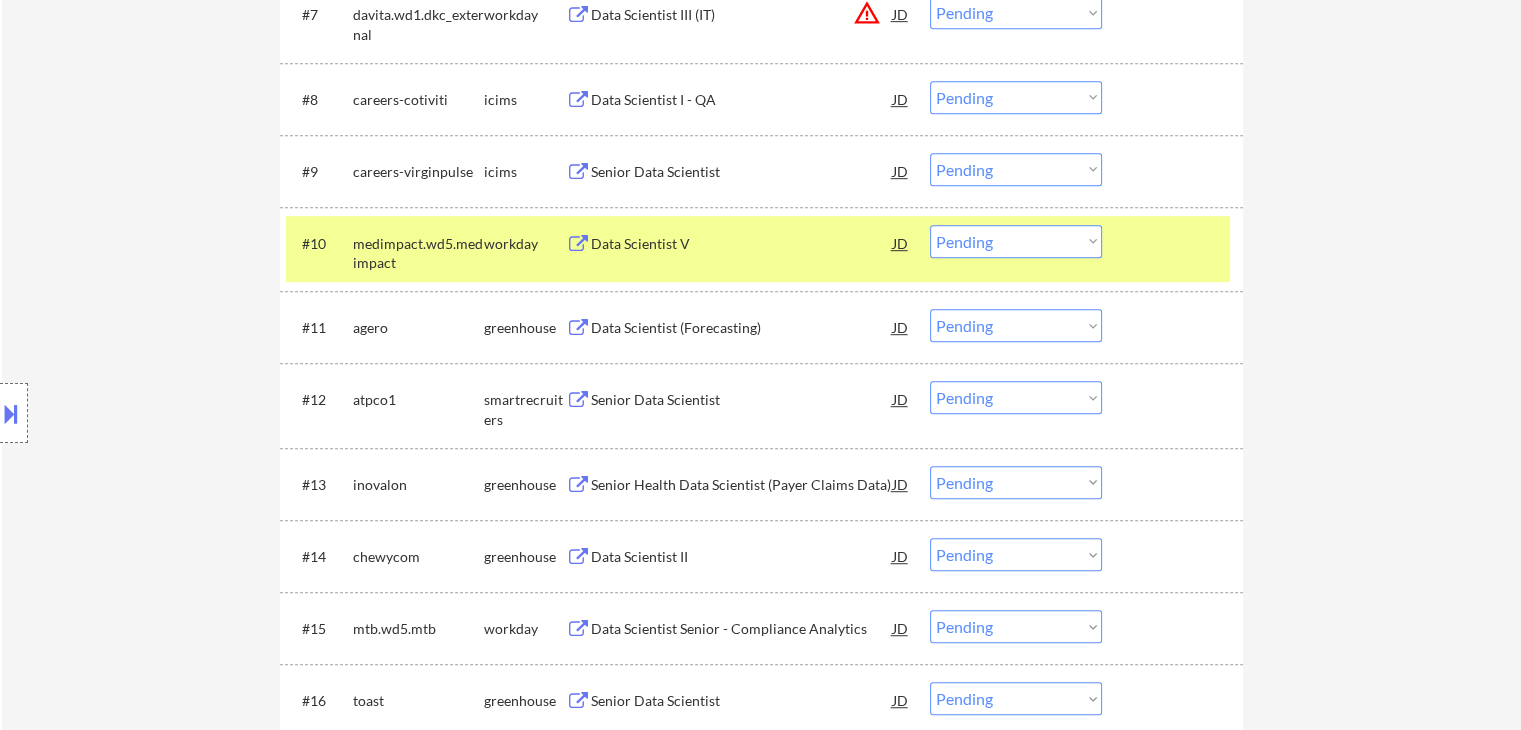 click on "Data Scientist V" at bounding box center (742, 244) 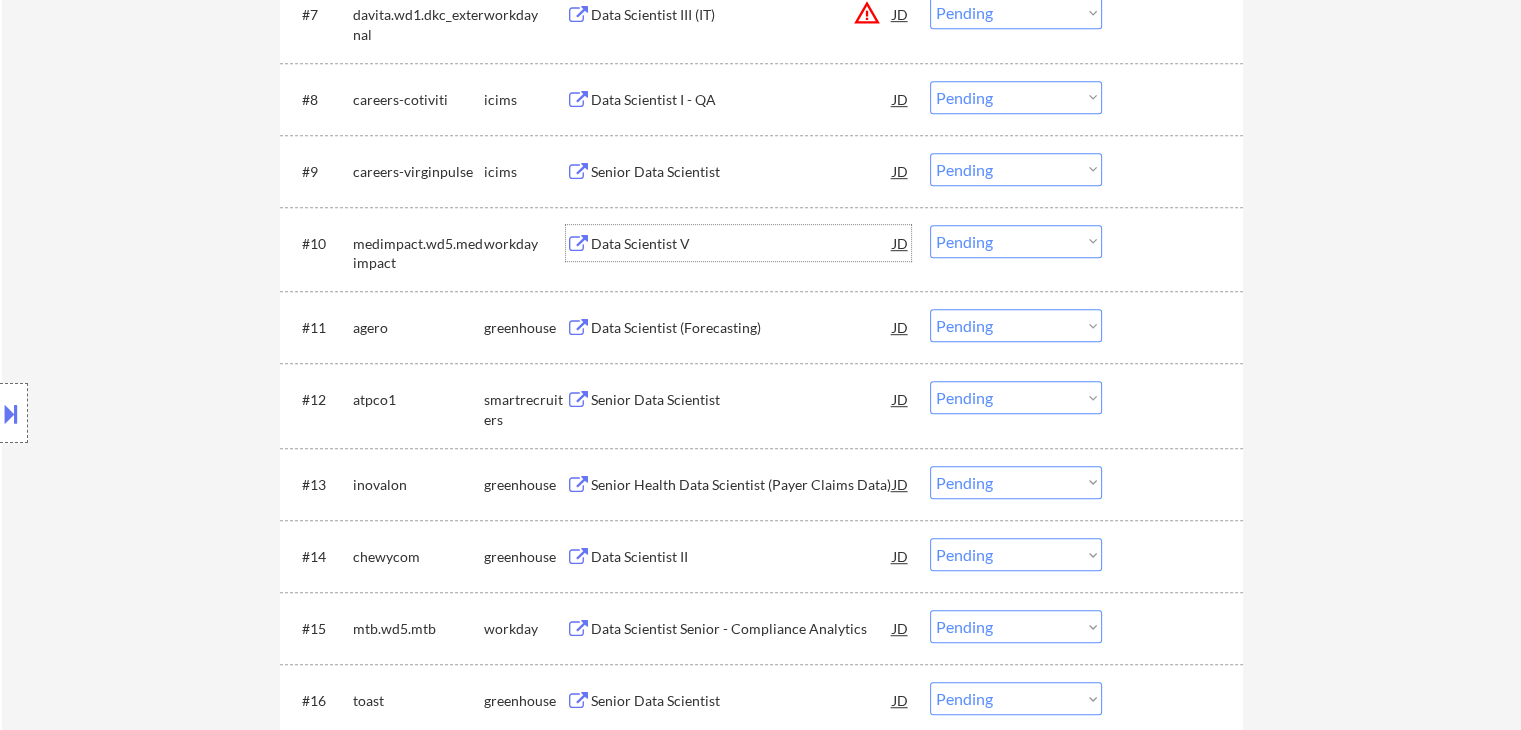 drag, startPoint x: 969, startPoint y: 240, endPoint x: 997, endPoint y: 253, distance: 30.870699 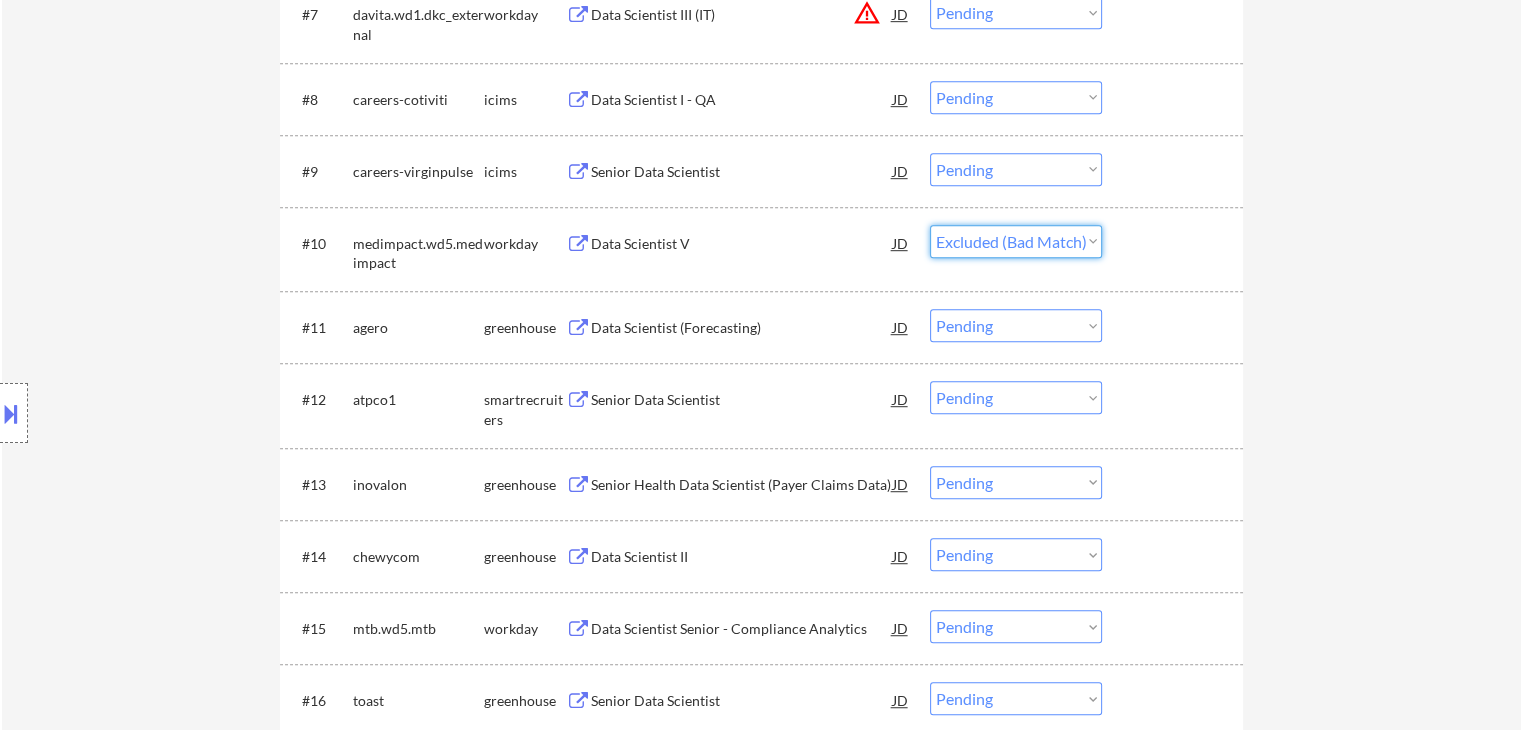 click on "Choose an option... Pending Applied Excluded (Questions) Excluded (Expired) Excluded (Location) Excluded (Bad Match) Excluded (Blocklist) Excluded (Salary) Excluded (Other)" at bounding box center [1016, 241] 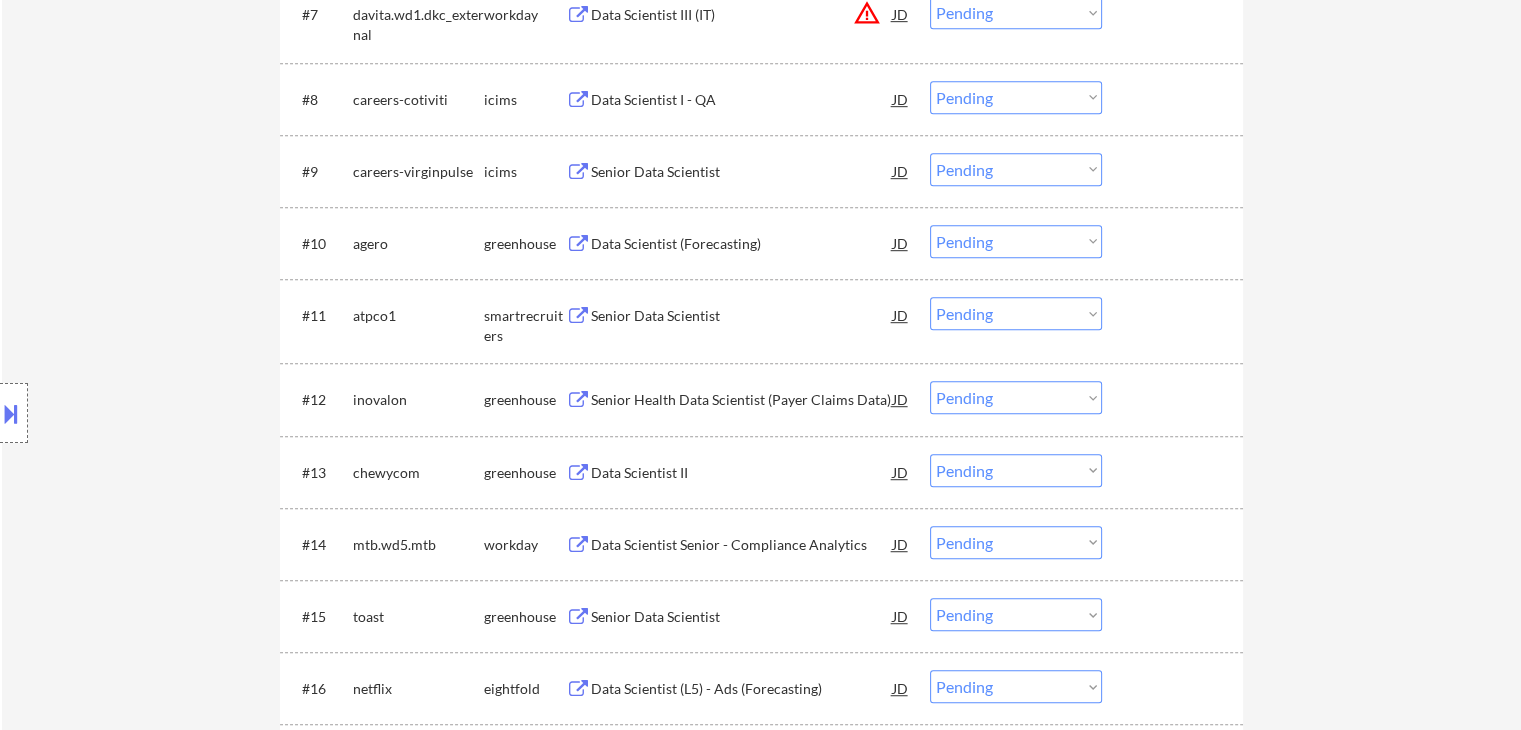 click on "Data Scientist (Forecasting)" at bounding box center (742, 244) 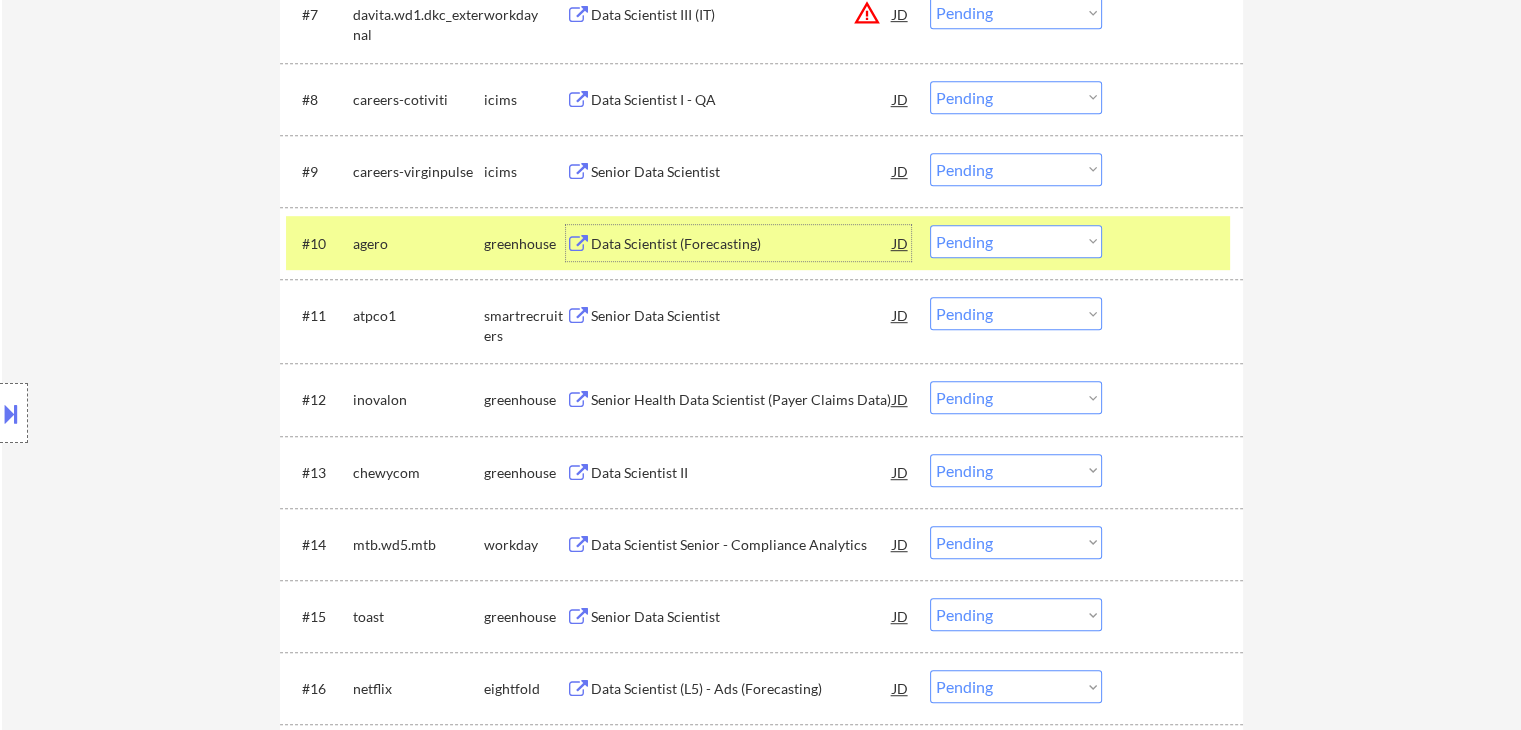 click on "Choose an option... Pending Applied Excluded (Questions) Excluded (Expired) Excluded (Location) Excluded (Bad Match) Excluded (Blocklist) Excluded (Salary) Excluded (Other)" at bounding box center (1016, 241) 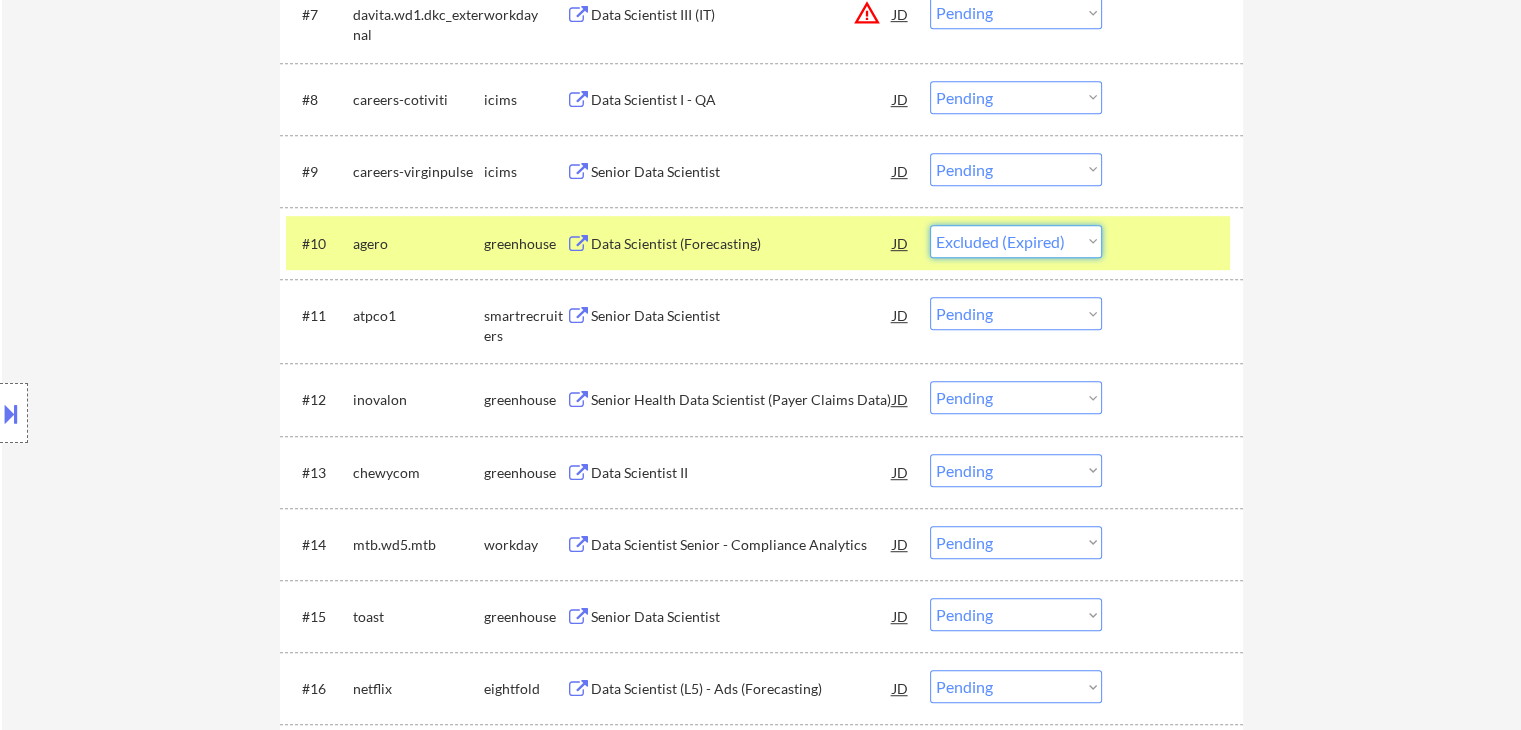 click on "Choose an option... Pending Applied Excluded (Questions) Excluded (Expired) Excluded (Location) Excluded (Bad Match) Excluded (Blocklist) Excluded (Salary) Excluded (Other)" at bounding box center (1016, 241) 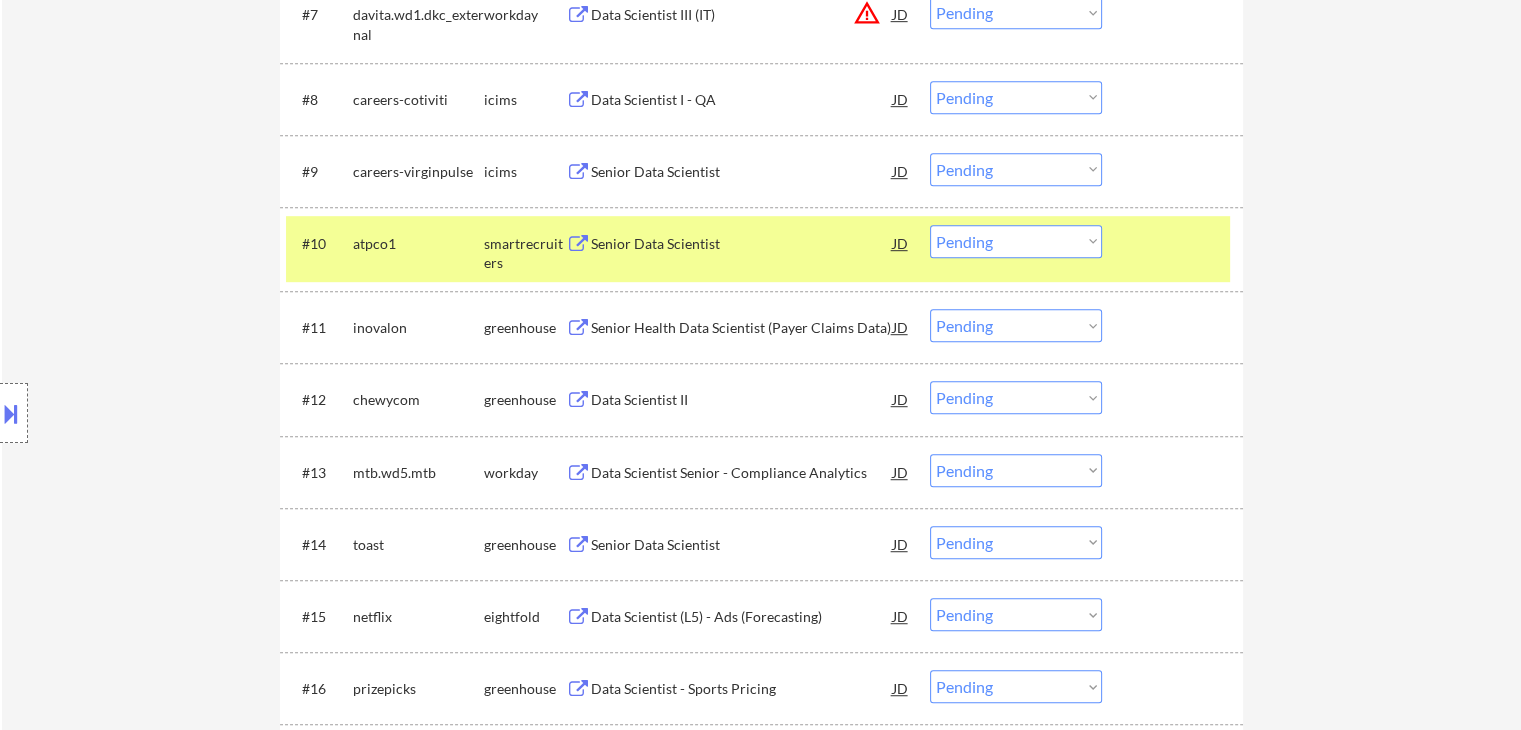 click on "Senior Data Scientist" at bounding box center [742, 244] 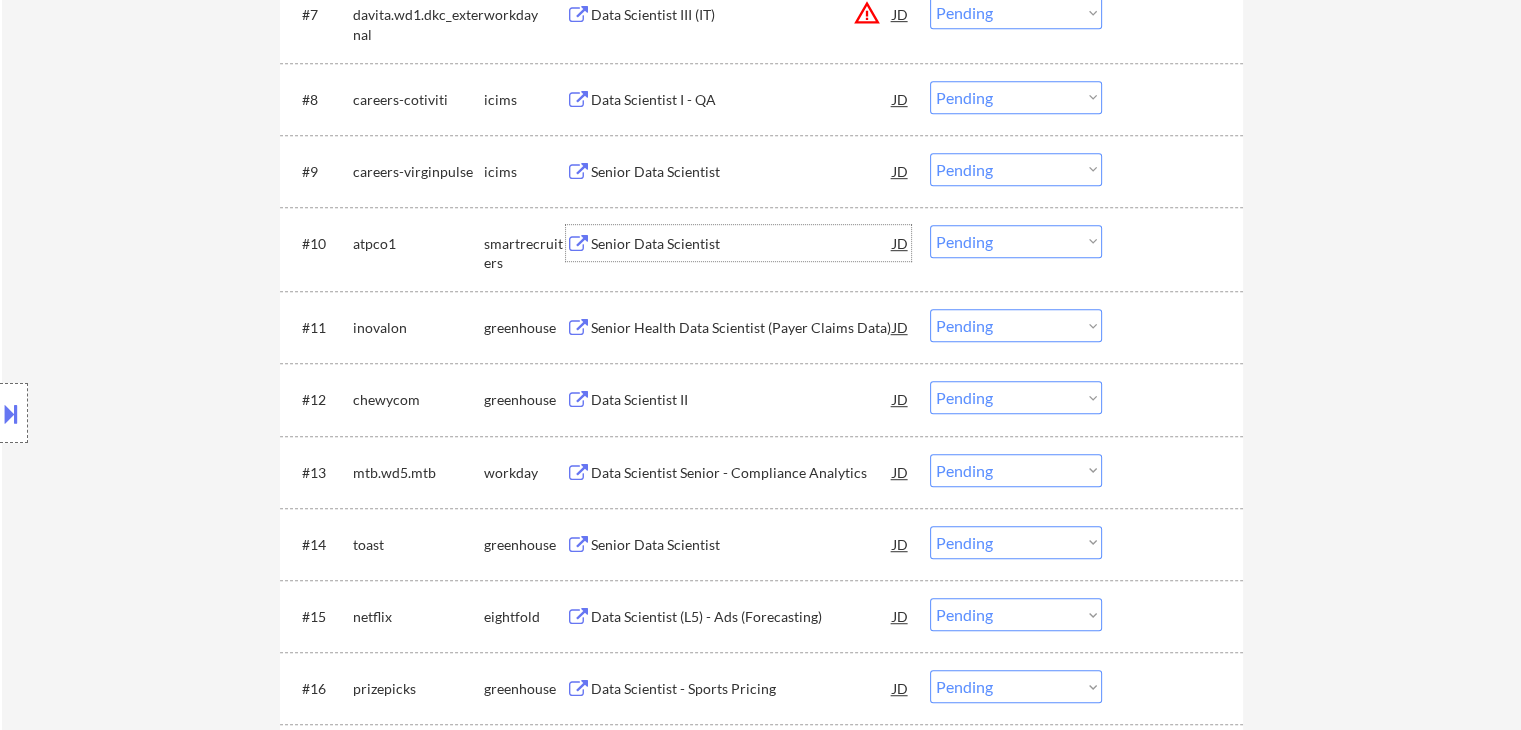click on "Choose an option... Pending Applied Excluded (Questions) Excluded (Expired) Excluded (Location) Excluded (Bad Match) Excluded (Blocklist) Excluded (Salary) Excluded (Other)" at bounding box center (1016, 241) 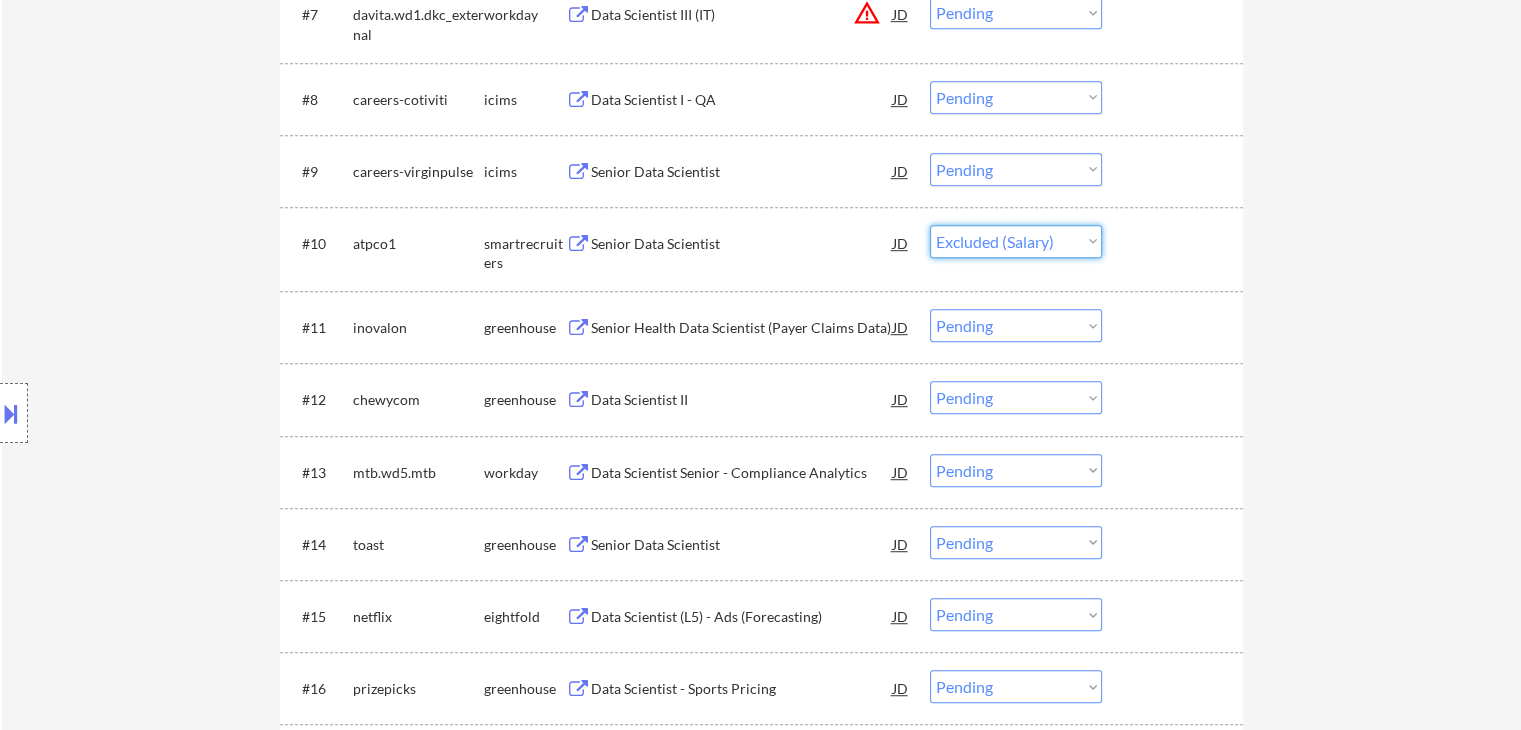 click on "Choose an option... Pending Applied Excluded (Questions) Excluded (Expired) Excluded (Location) Excluded (Bad Match) Excluded (Blocklist) Excluded (Salary) Excluded (Other)" at bounding box center [1016, 241] 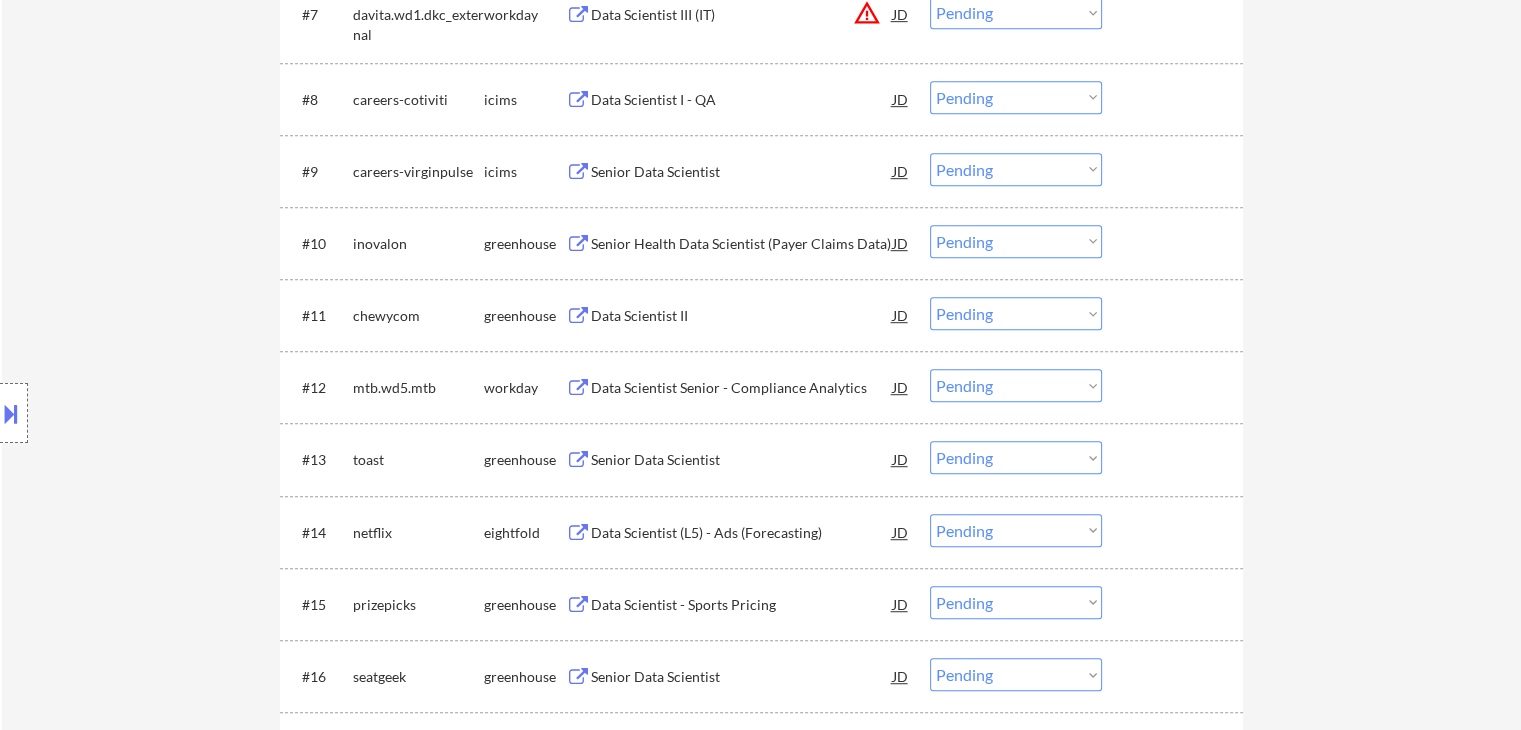 click on "Senior Health Data Scientist (Payer Claims Data)" at bounding box center (742, 244) 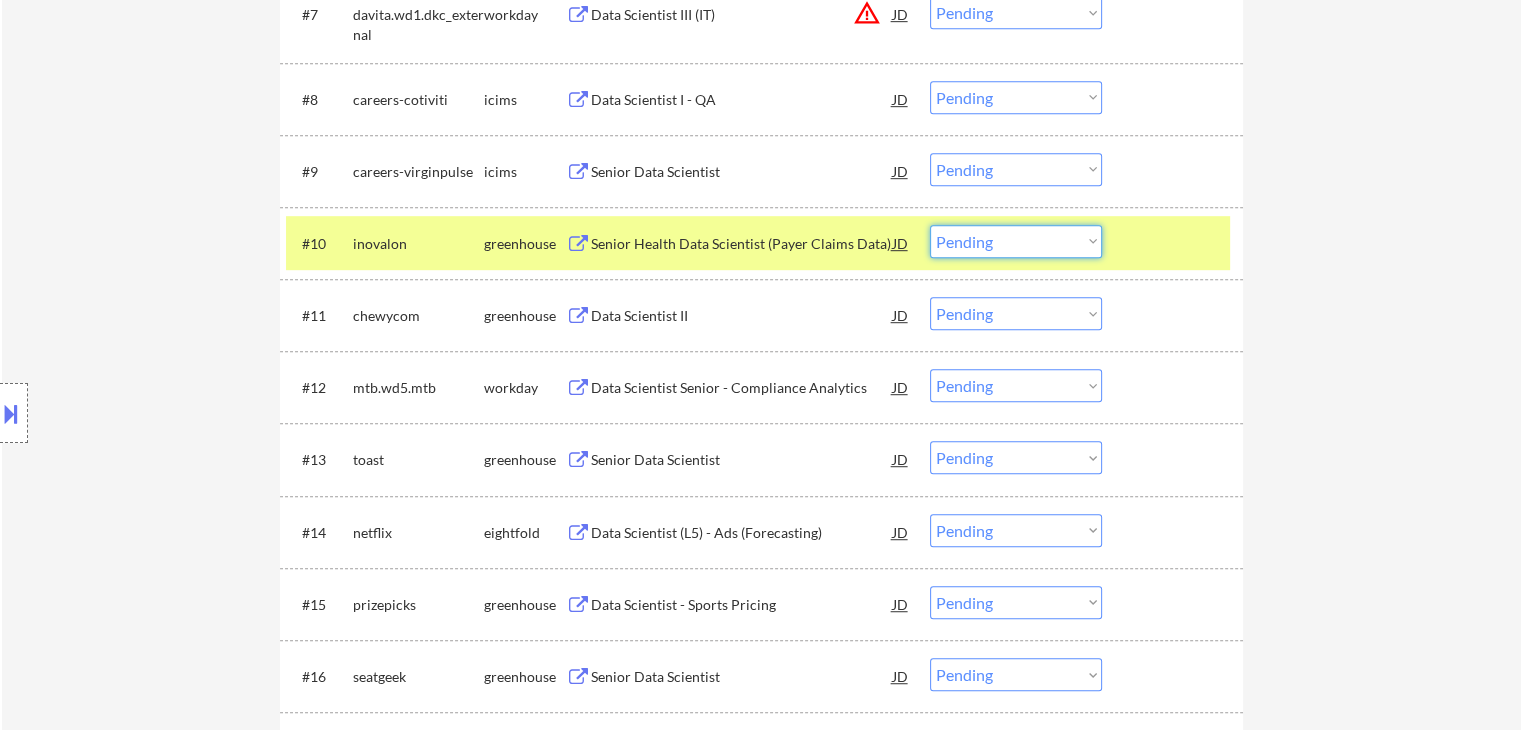 click on "Choose an option... Pending Applied Excluded (Questions) Excluded (Expired) Excluded (Location) Excluded (Bad Match) Excluded (Blocklist) Excluded (Salary) Excluded (Other)" at bounding box center [1016, 241] 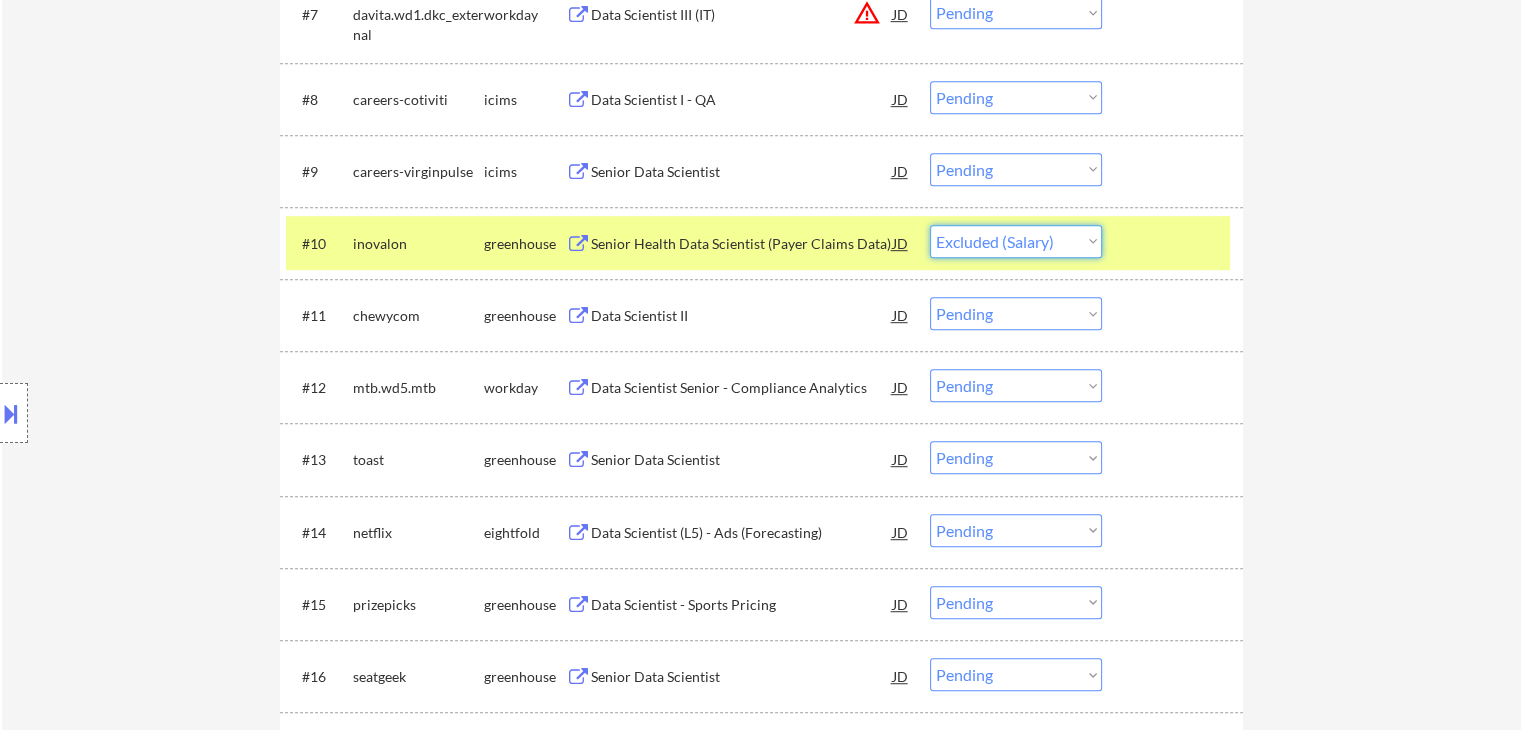 click on "Choose an option... Pending Applied Excluded (Questions) Excluded (Expired) Excluded (Location) Excluded (Bad Match) Excluded (Blocklist) Excluded (Salary) Excluded (Other)" at bounding box center [1016, 241] 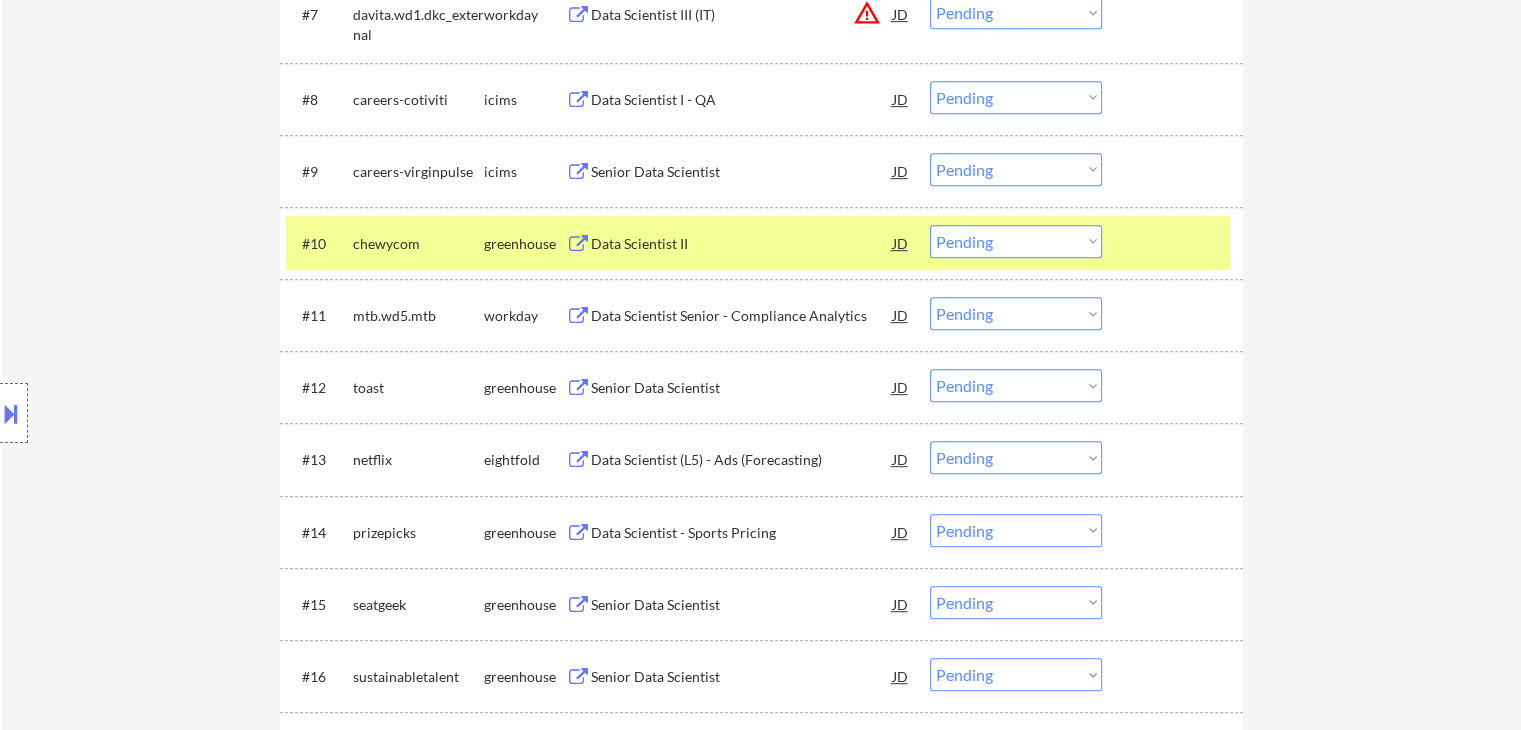 click on "Data Scientist II" at bounding box center (742, 244) 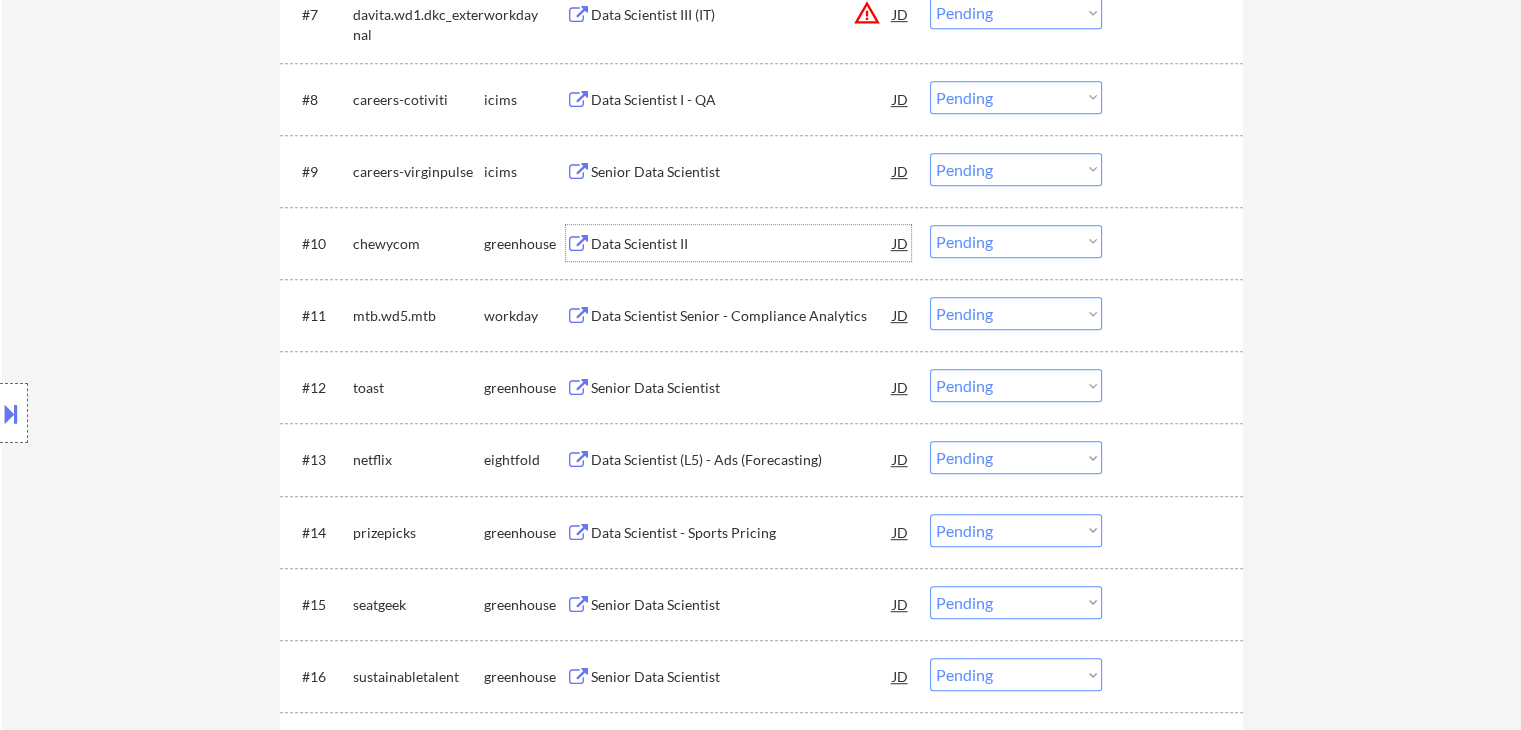 click on "Choose an option... Pending Applied Excluded (Questions) Excluded (Expired) Excluded (Location) Excluded (Bad Match) Excluded (Blocklist) Excluded (Salary) Excluded (Other)" at bounding box center [1016, 241] 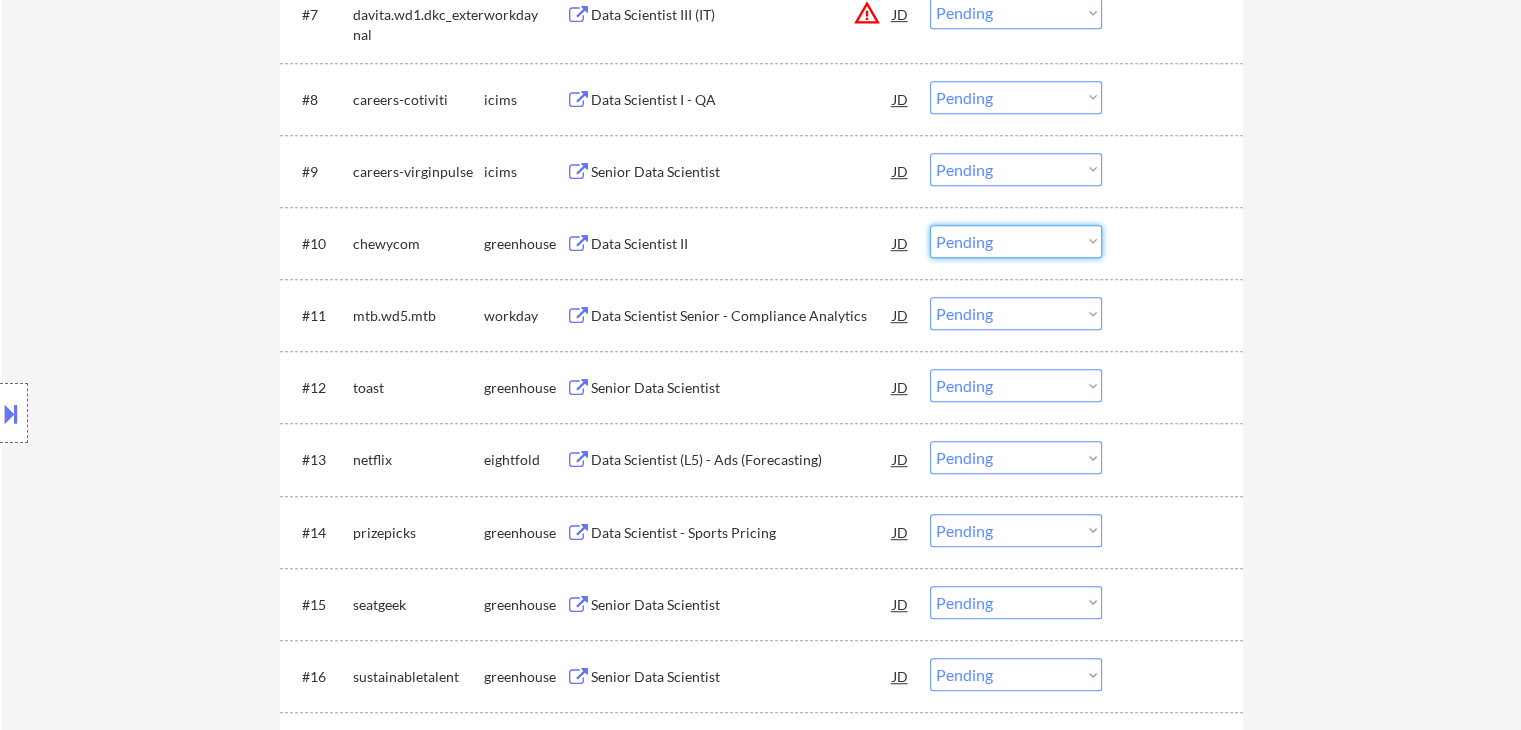 click on "Choose an option... Pending Applied Excluded (Questions) Excluded (Expired) Excluded (Location) Excluded (Bad Match) Excluded (Blocklist) Excluded (Salary) Excluded (Other)" at bounding box center [1016, 241] 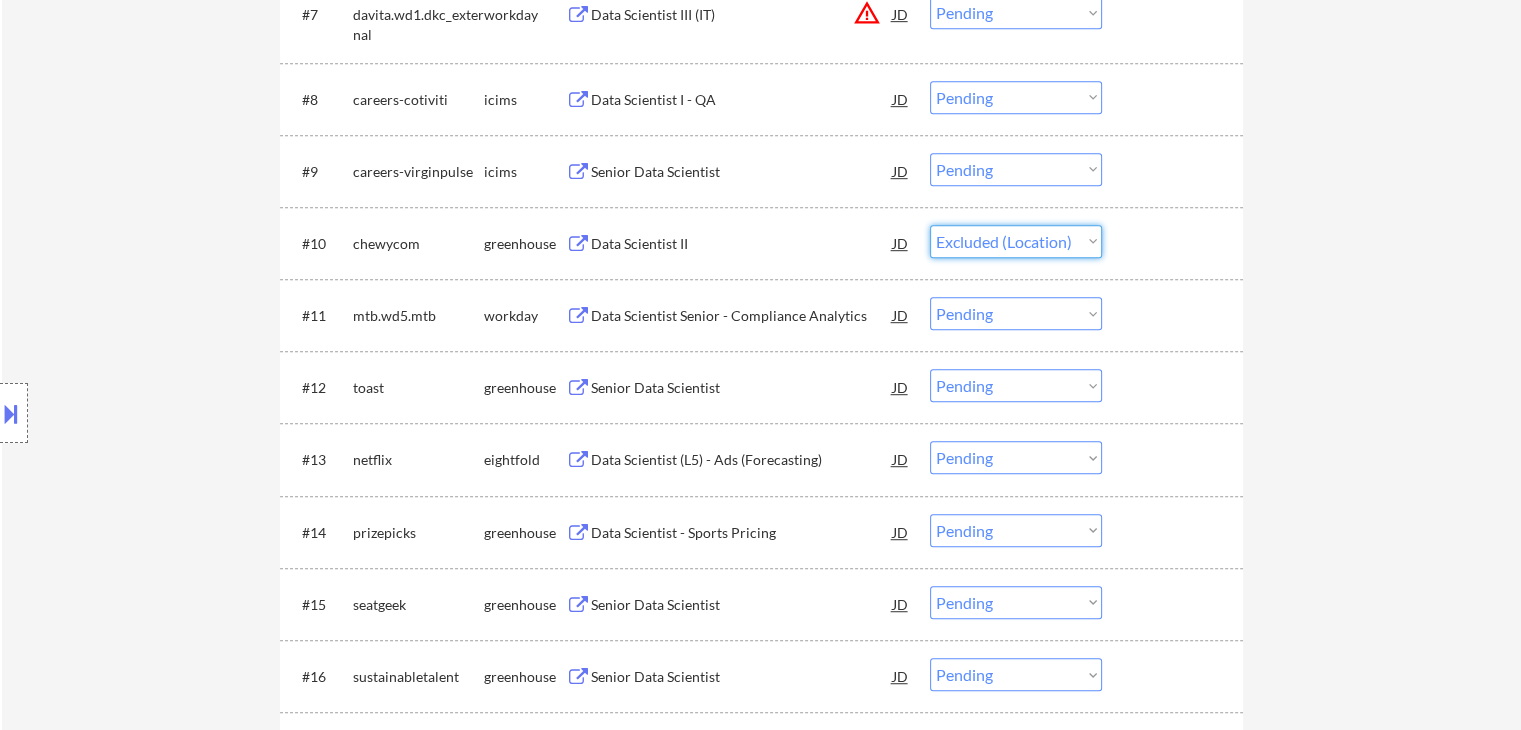 click on "Choose an option... Pending Applied Excluded (Questions) Excluded (Expired) Excluded (Location) Excluded (Bad Match) Excluded (Blocklist) Excluded (Salary) Excluded (Other)" at bounding box center [1016, 241] 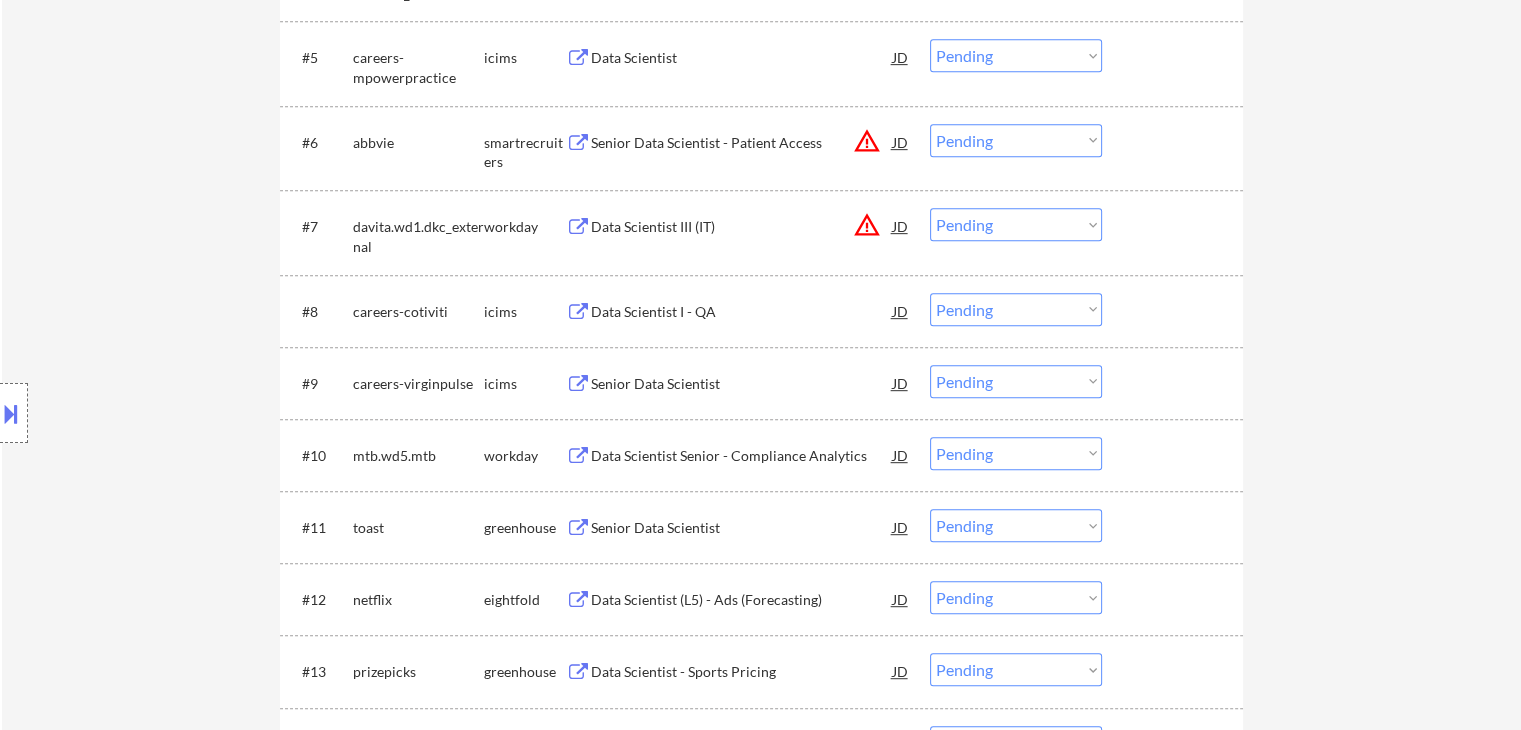 scroll, scrollTop: 1051, scrollLeft: 0, axis: vertical 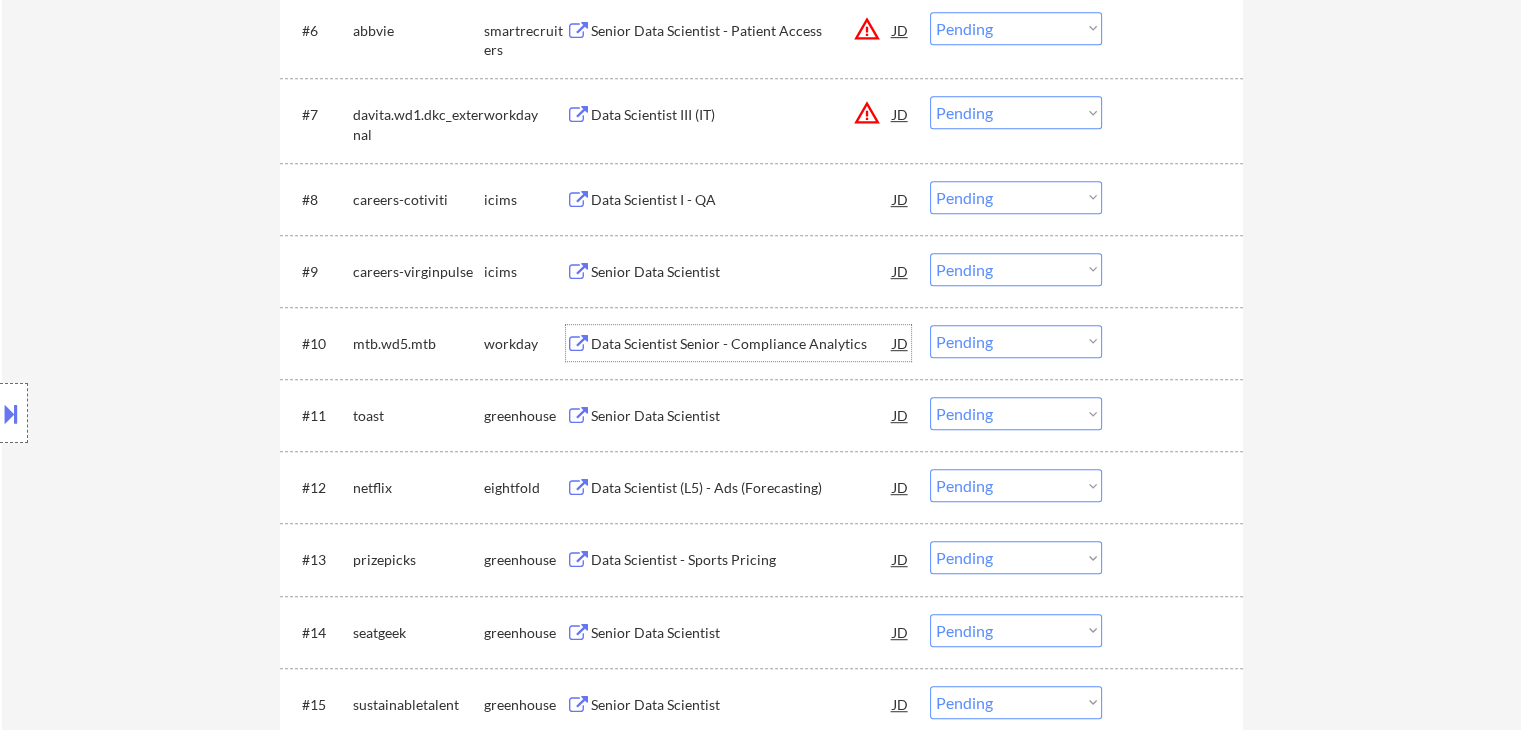 click on "Data Scientist Senior - Compliance Analytics" at bounding box center [742, 344] 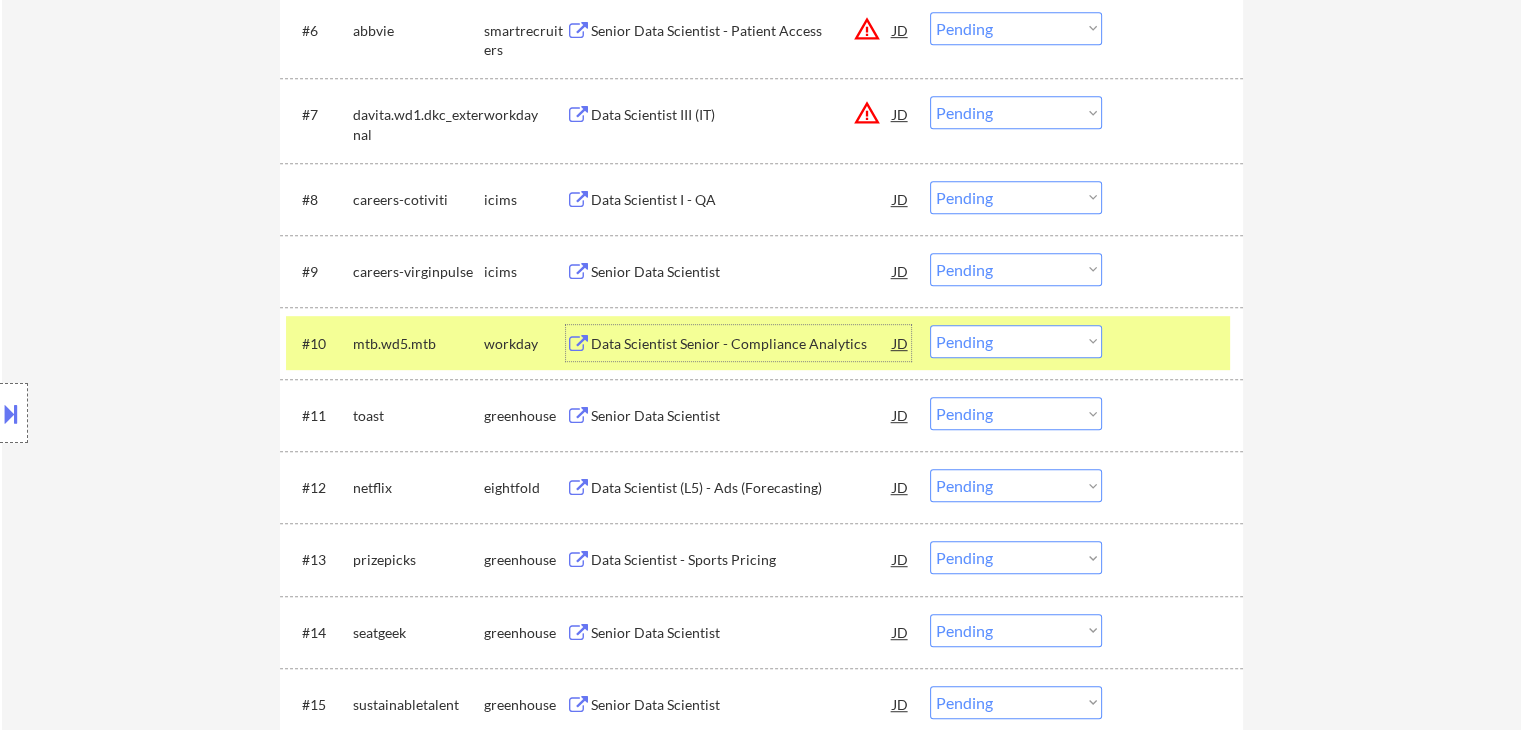 click on "Choose an option... Pending Applied Excluded (Questions) Excluded (Expired) Excluded (Location) Excluded (Bad Match) Excluded (Blocklist) Excluded (Salary) Excluded (Other)" at bounding box center (1016, 341) 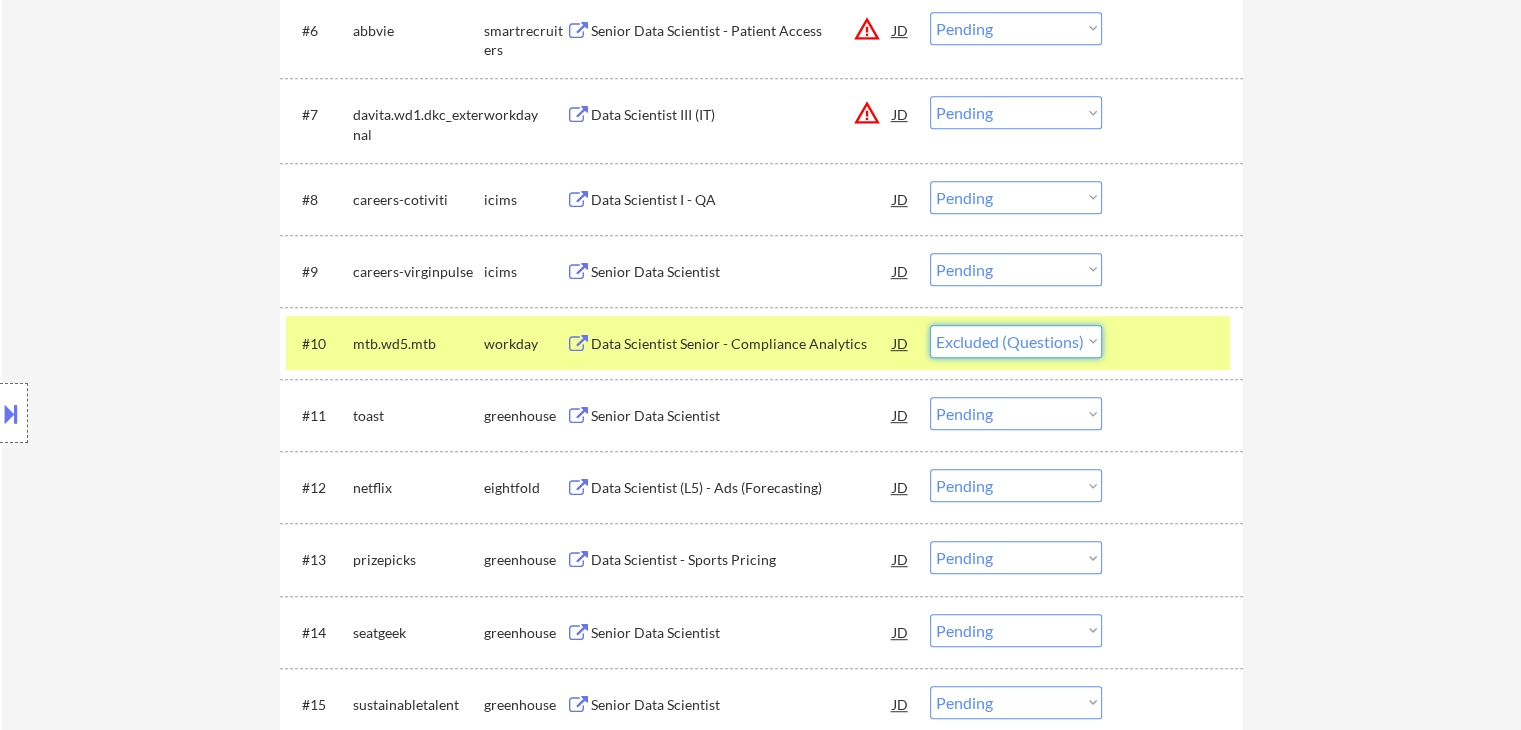 click on "Choose an option... Pending Applied Excluded (Questions) Excluded (Expired) Excluded (Location) Excluded (Bad Match) Excluded (Blocklist) Excluded (Salary) Excluded (Other)" at bounding box center (1016, 341) 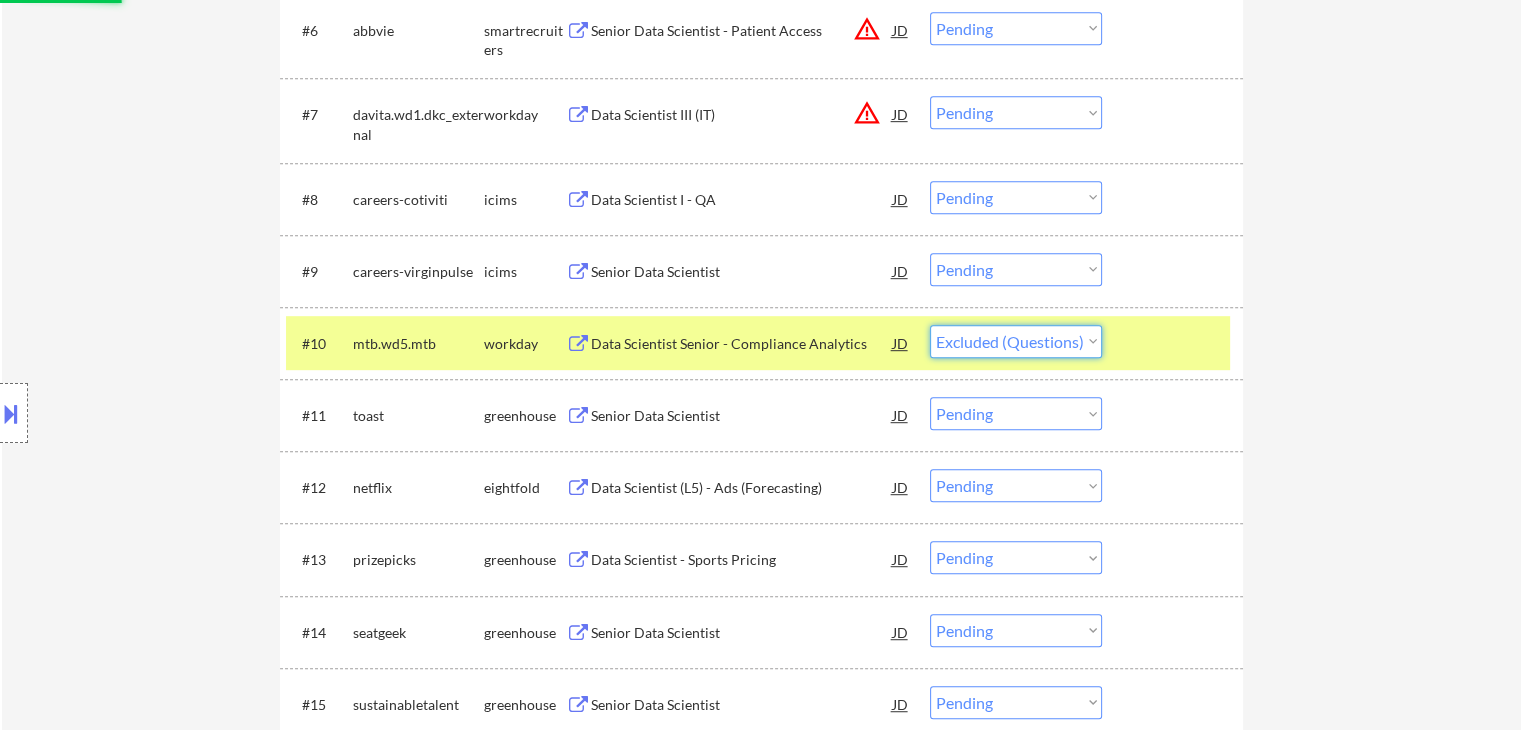 click on "Choose an option... Pending Applied Excluded (Questions) Excluded (Expired) Excluded (Location) Excluded (Bad Match) Excluded (Blocklist) Excluded (Salary) Excluded (Other)" at bounding box center [1016, 341] 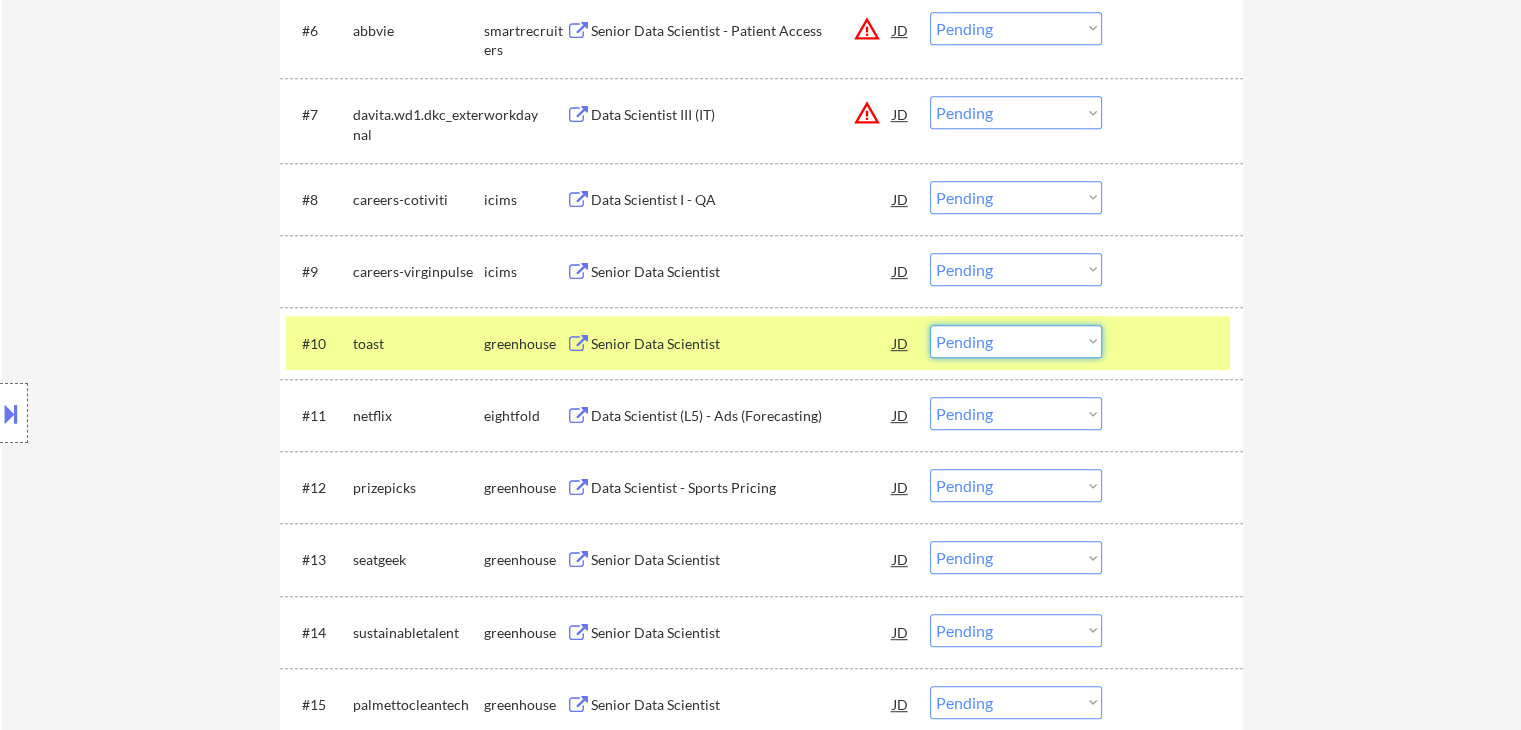 click on "Senior Data Scientist" at bounding box center (742, 344) 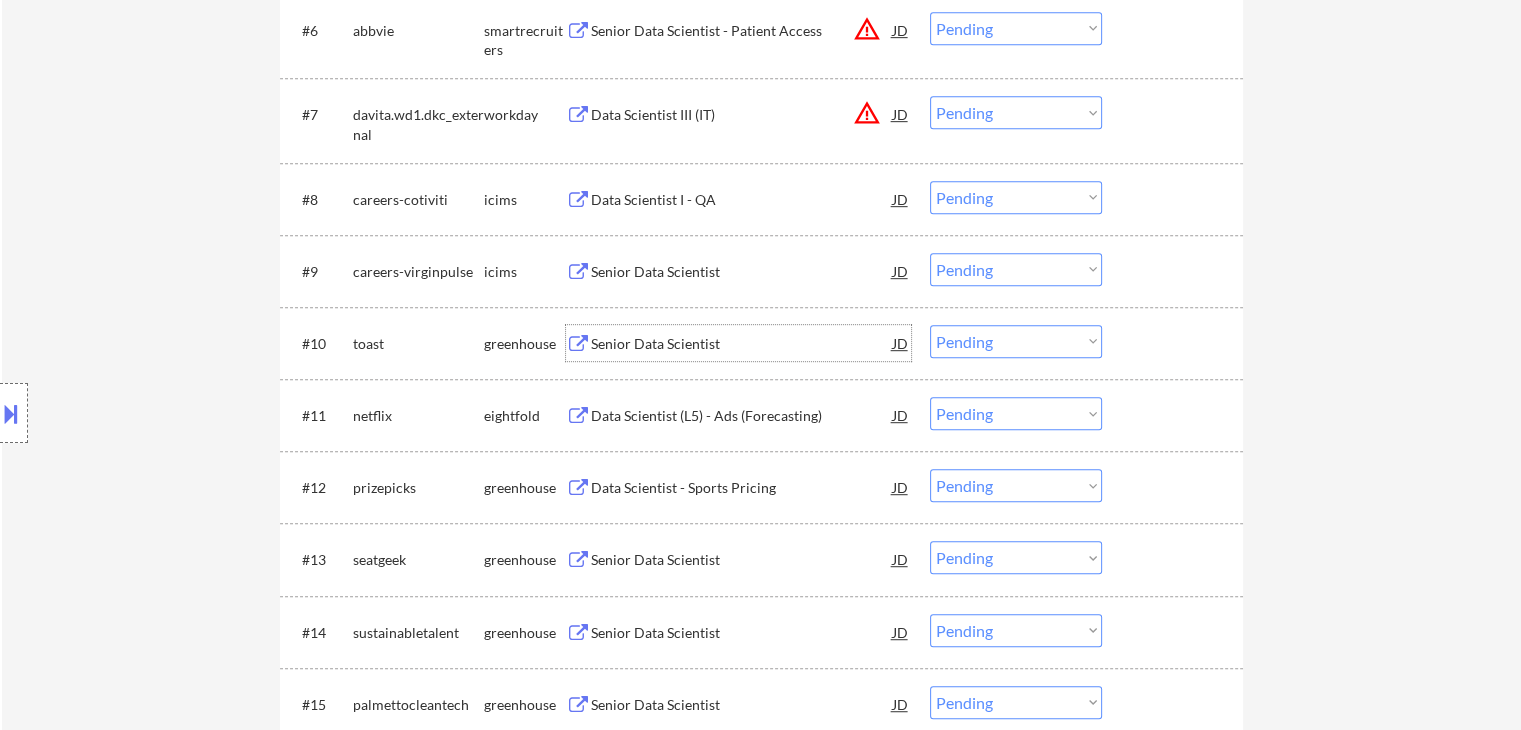 click on "Choose an option... Pending Applied Excluded (Questions) Excluded (Expired) Excluded (Location) Excluded (Bad Match) Excluded (Blocklist) Excluded (Salary) Excluded (Other)" at bounding box center (1016, 341) 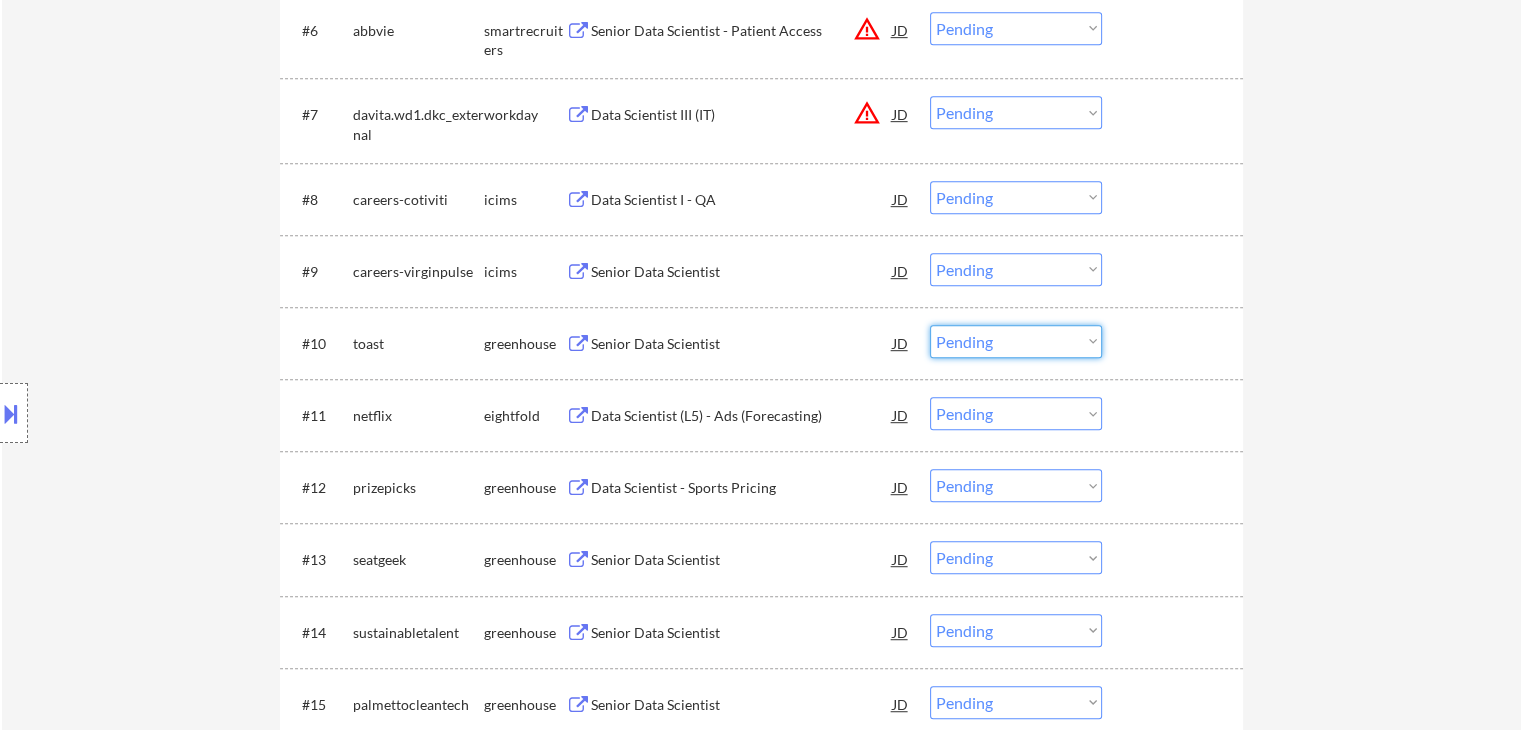 click on "Choose an option... Pending Applied Excluded (Questions) Excluded (Expired) Excluded (Location) Excluded (Bad Match) Excluded (Blocklist) Excluded (Salary) Excluded (Other)" at bounding box center [1016, 341] 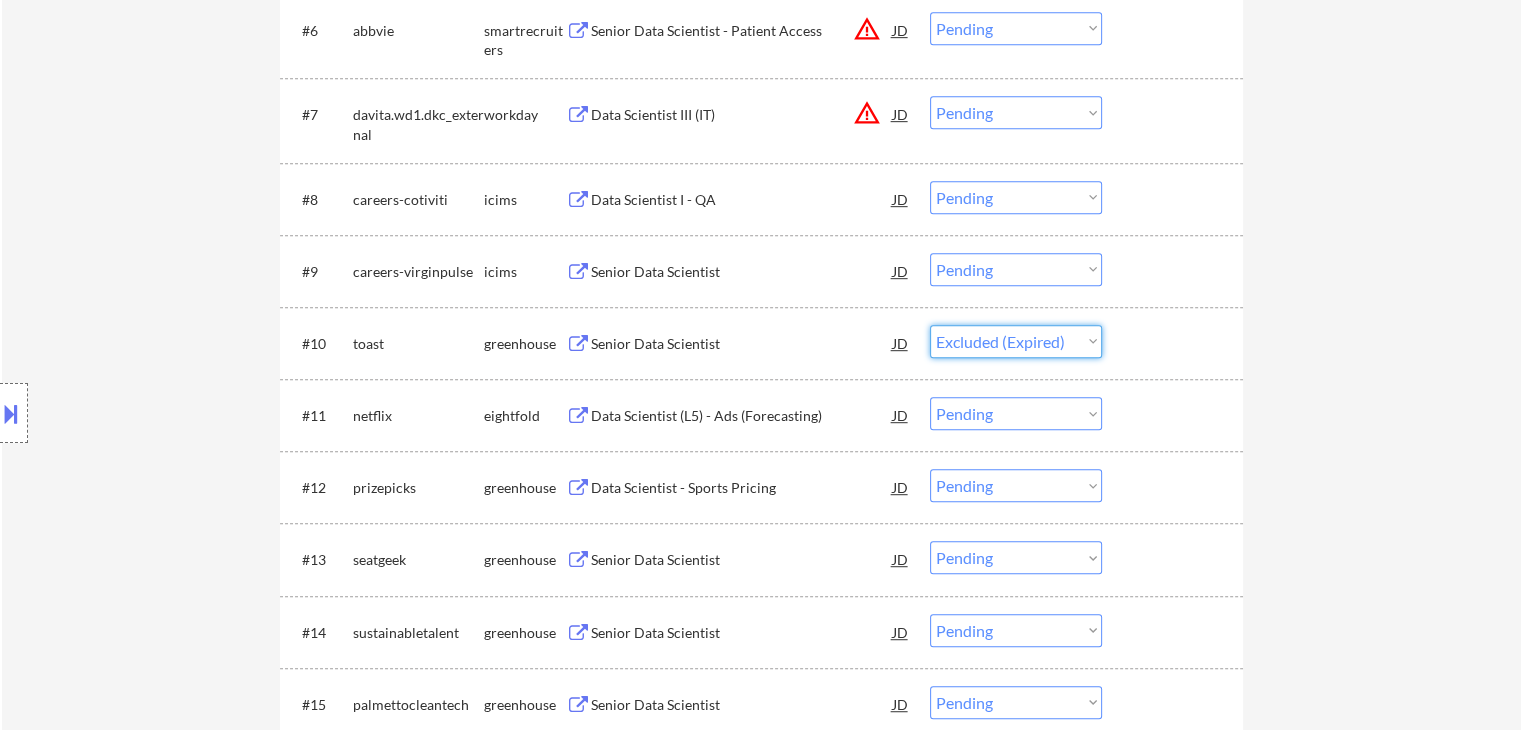 click on "Choose an option... Pending Applied Excluded (Questions) Excluded (Expired) Excluded (Location) Excluded (Bad Match) Excluded (Blocklist) Excluded (Salary) Excluded (Other)" at bounding box center (1016, 341) 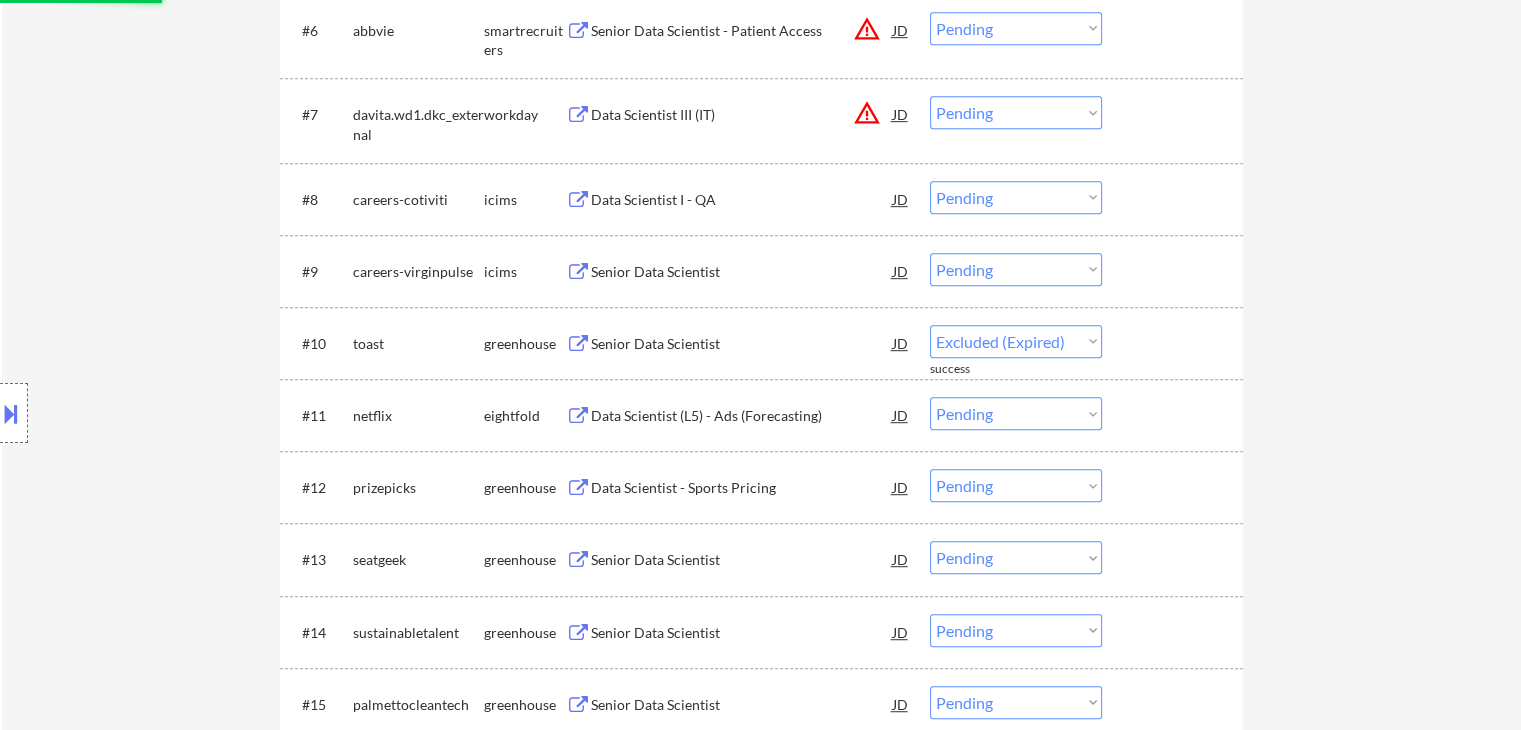 select on ""pending"" 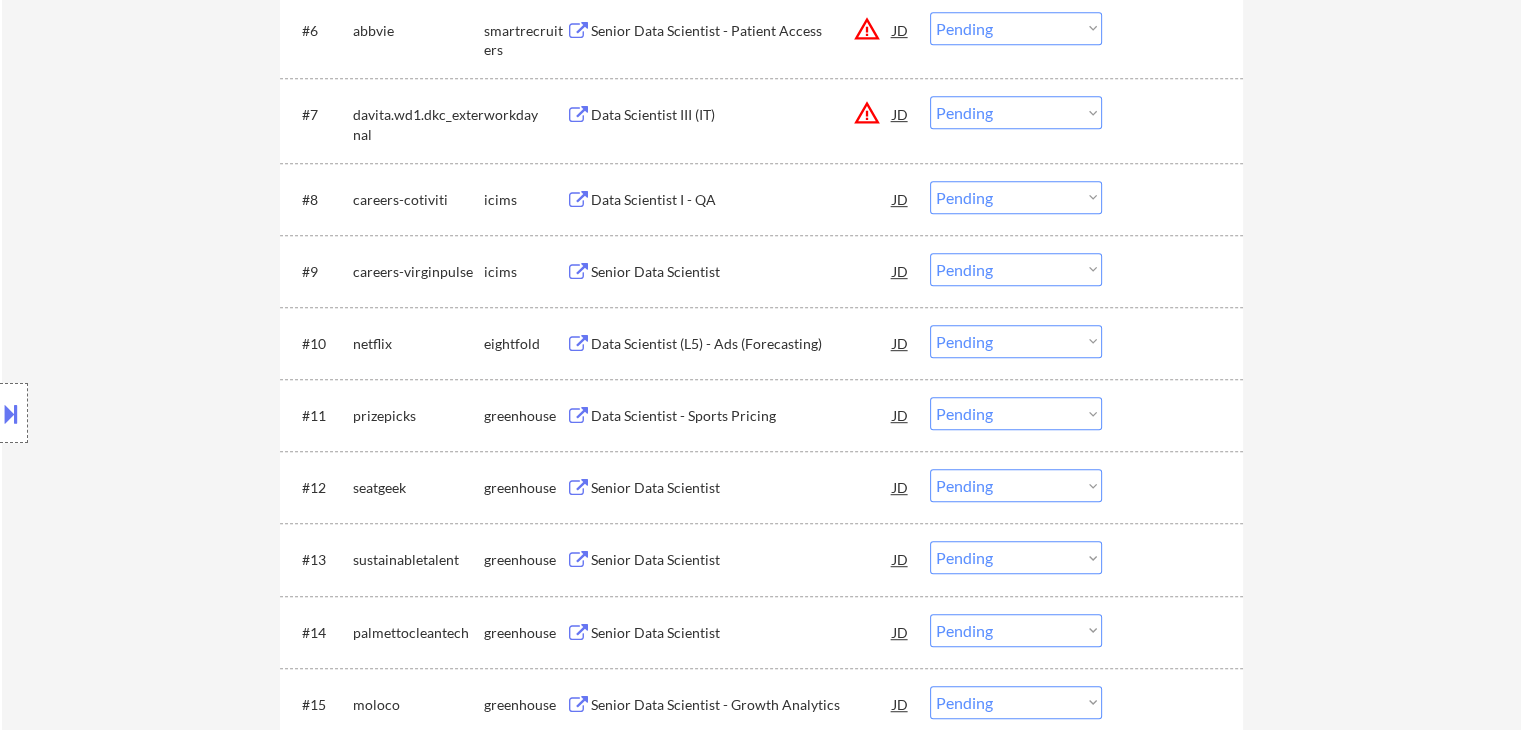 click on "Data Scientist - Sports Pricing" at bounding box center (742, 416) 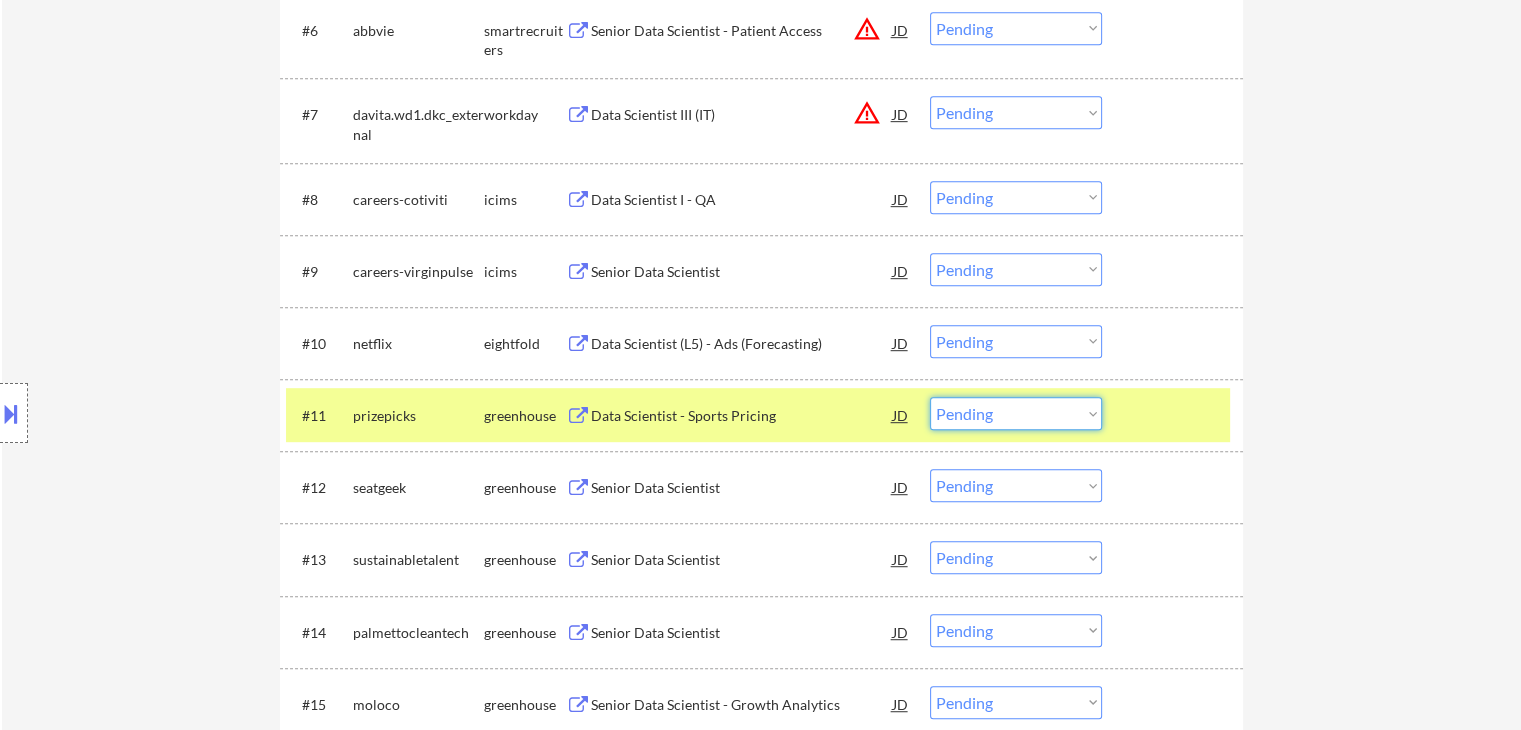 click on "Choose an option... Pending Applied Excluded (Questions) Excluded (Expired) Excluded (Location) Excluded (Bad Match) Excluded (Blocklist) Excluded (Salary) Excluded (Other)" at bounding box center (1016, 413) 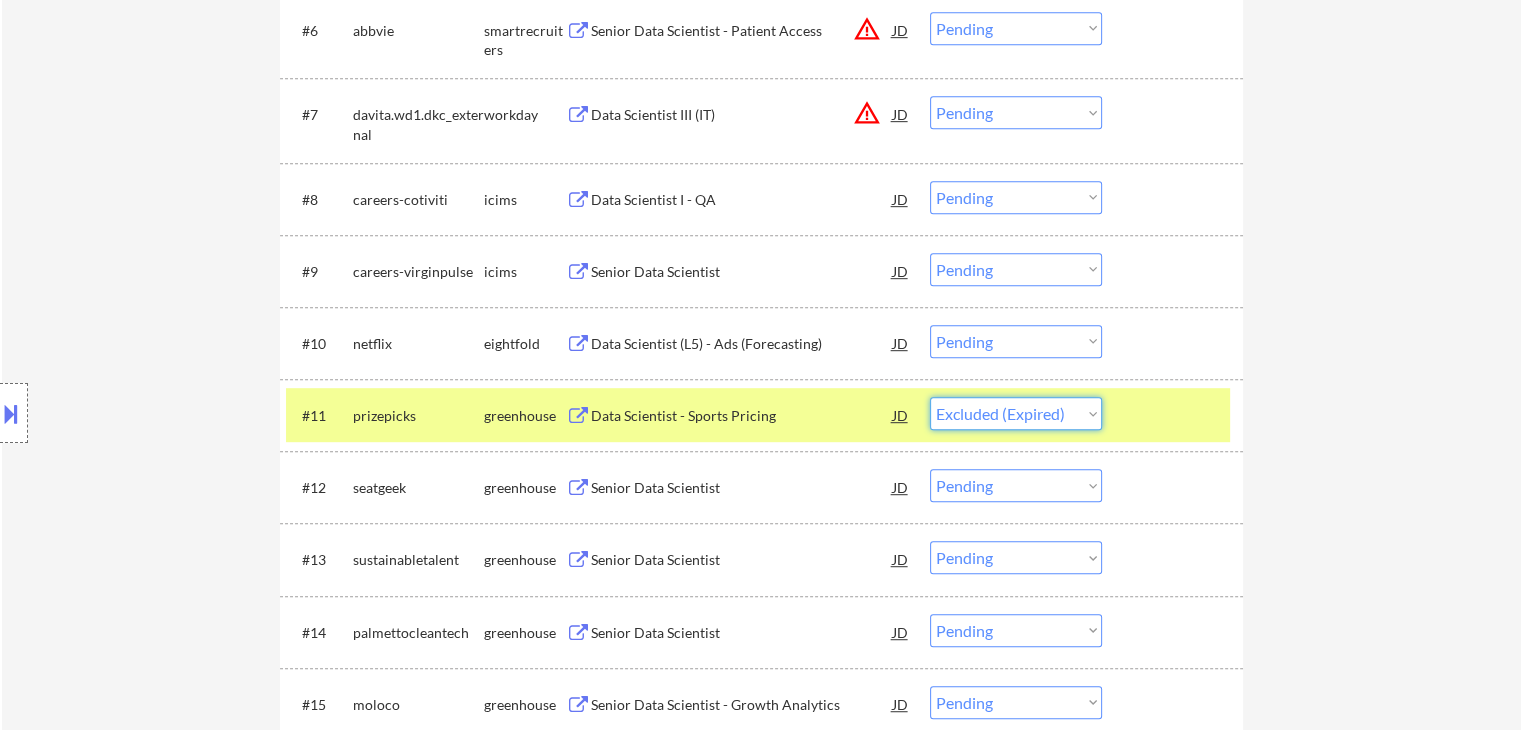 click on "Choose an option... Pending Applied Excluded (Questions) Excluded (Expired) Excluded (Location) Excluded (Bad Match) Excluded (Blocklist) Excluded (Salary) Excluded (Other)" at bounding box center [1016, 413] 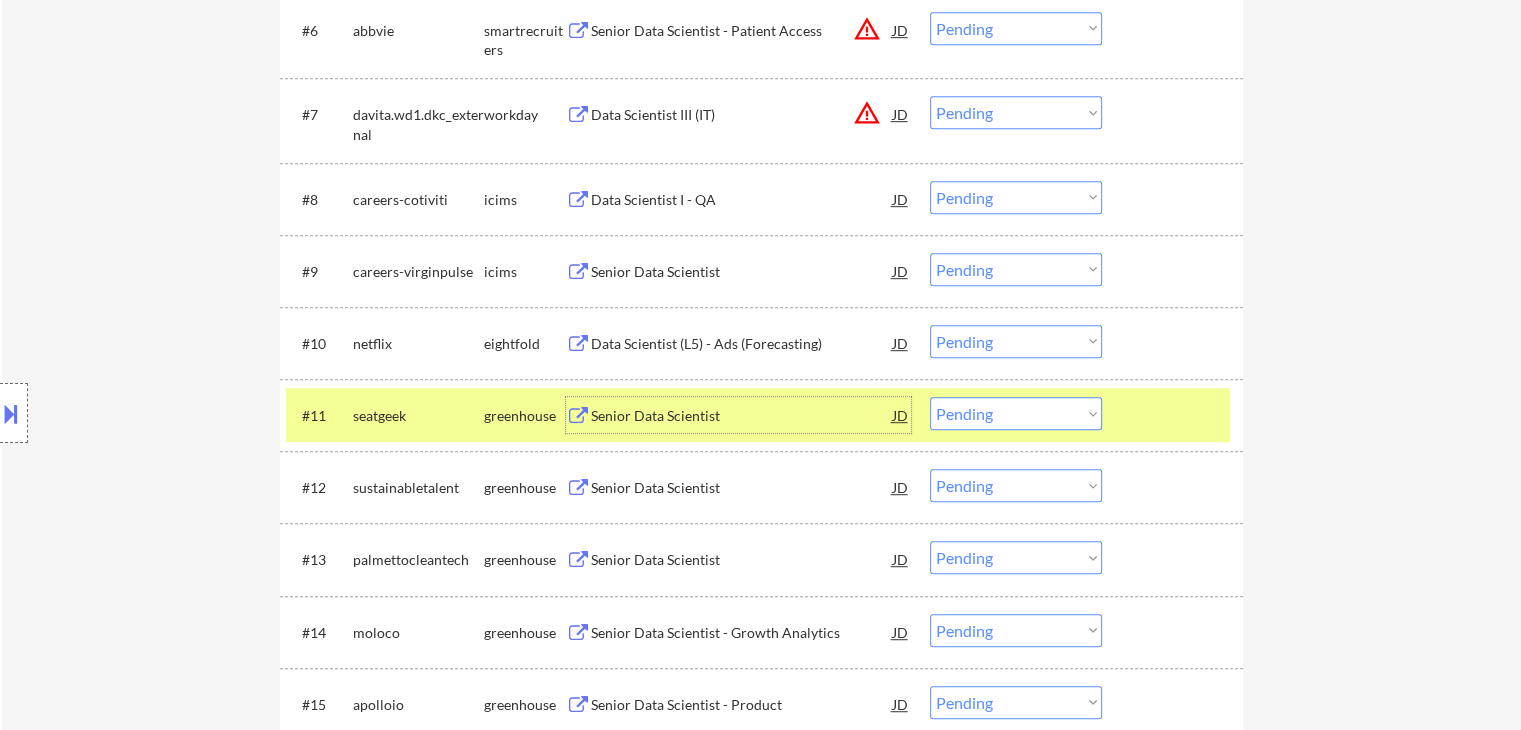 click on "Senior Data Scientist" at bounding box center [742, 416] 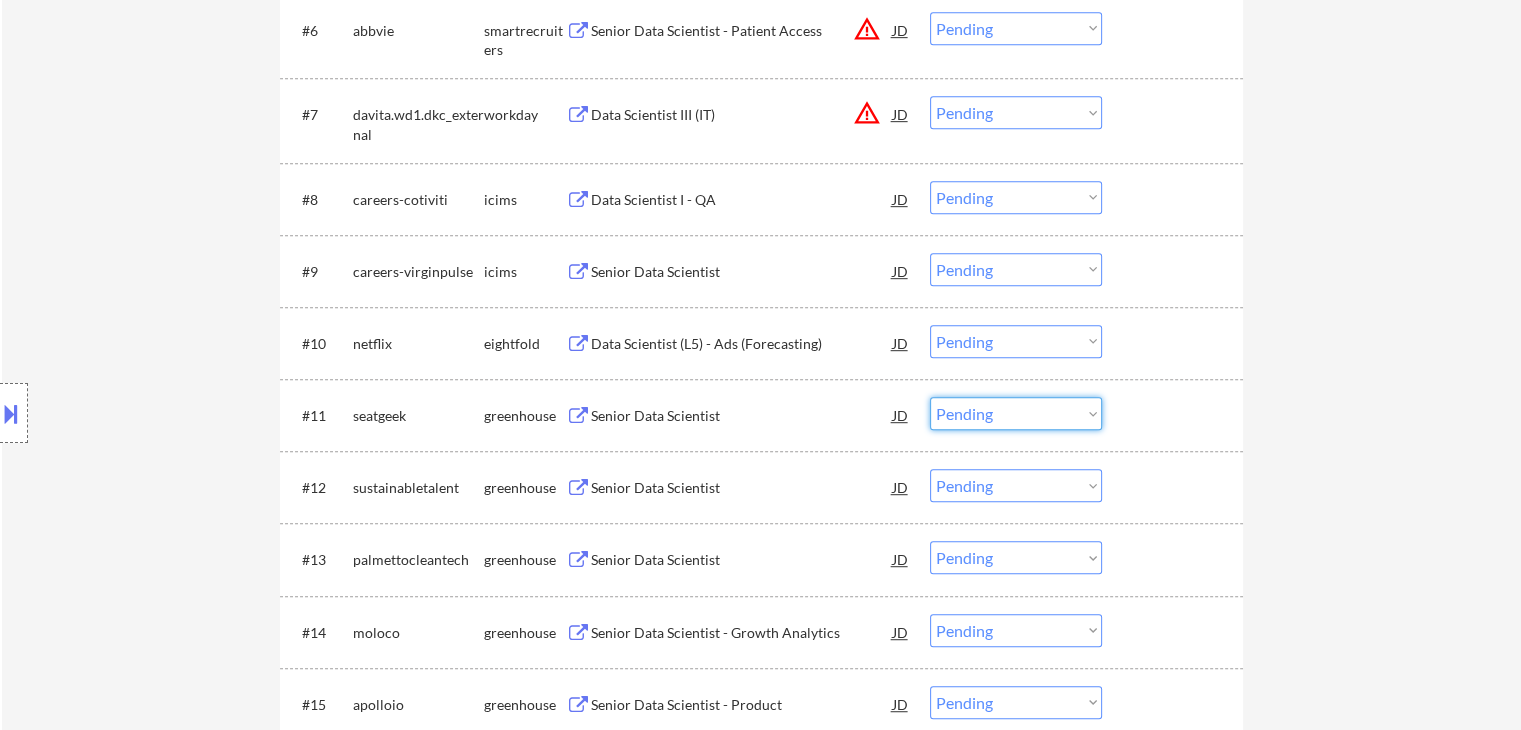 click on "Choose an option... Pending Applied Excluded (Questions) Excluded (Expired) Excluded (Location) Excluded (Bad Match) Excluded (Blocklist) Excluded (Salary) Excluded (Other)" at bounding box center (1016, 413) 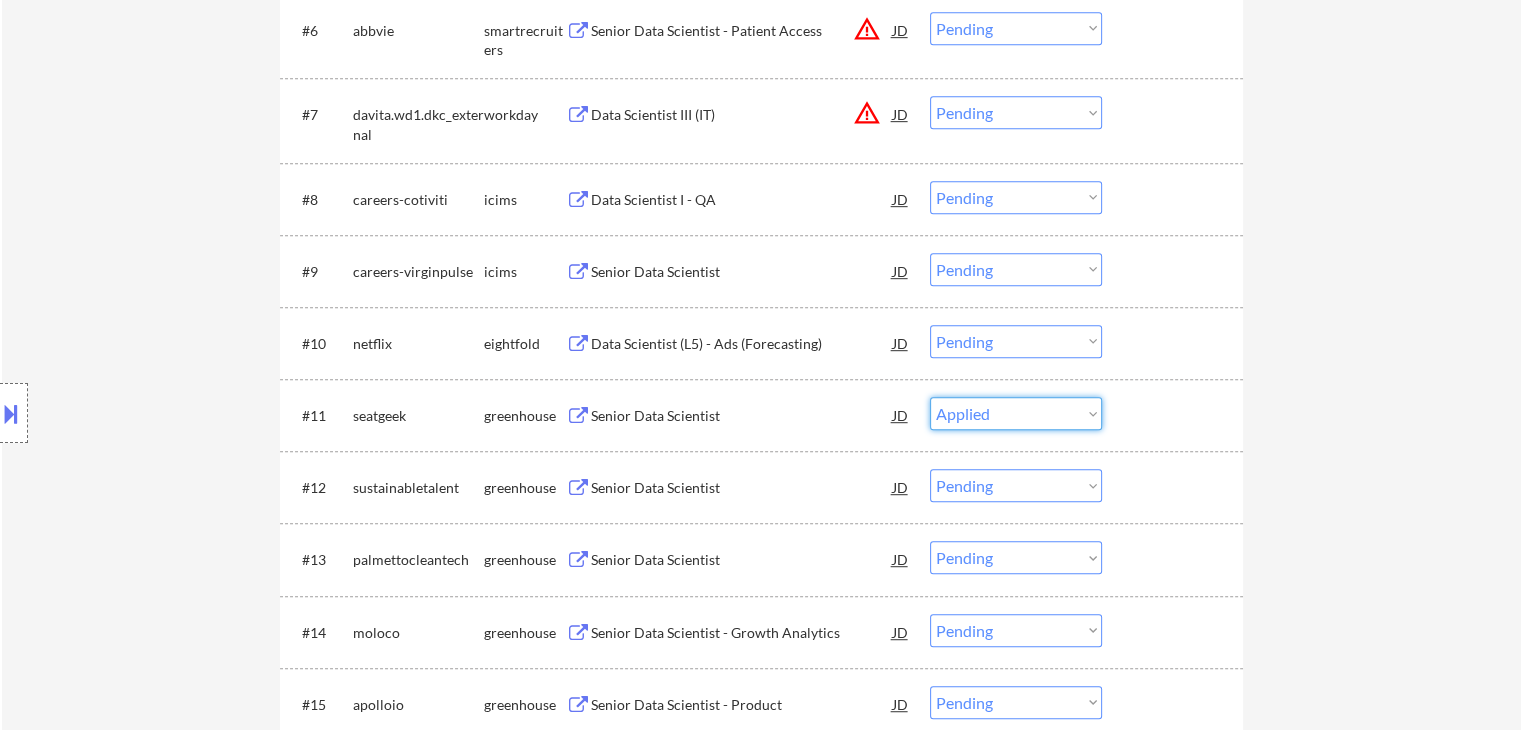 click on "Choose an option... Pending Applied Excluded (Questions) Excluded (Expired) Excluded (Location) Excluded (Bad Match) Excluded (Blocklist) Excluded (Salary) Excluded (Other)" at bounding box center (1016, 413) 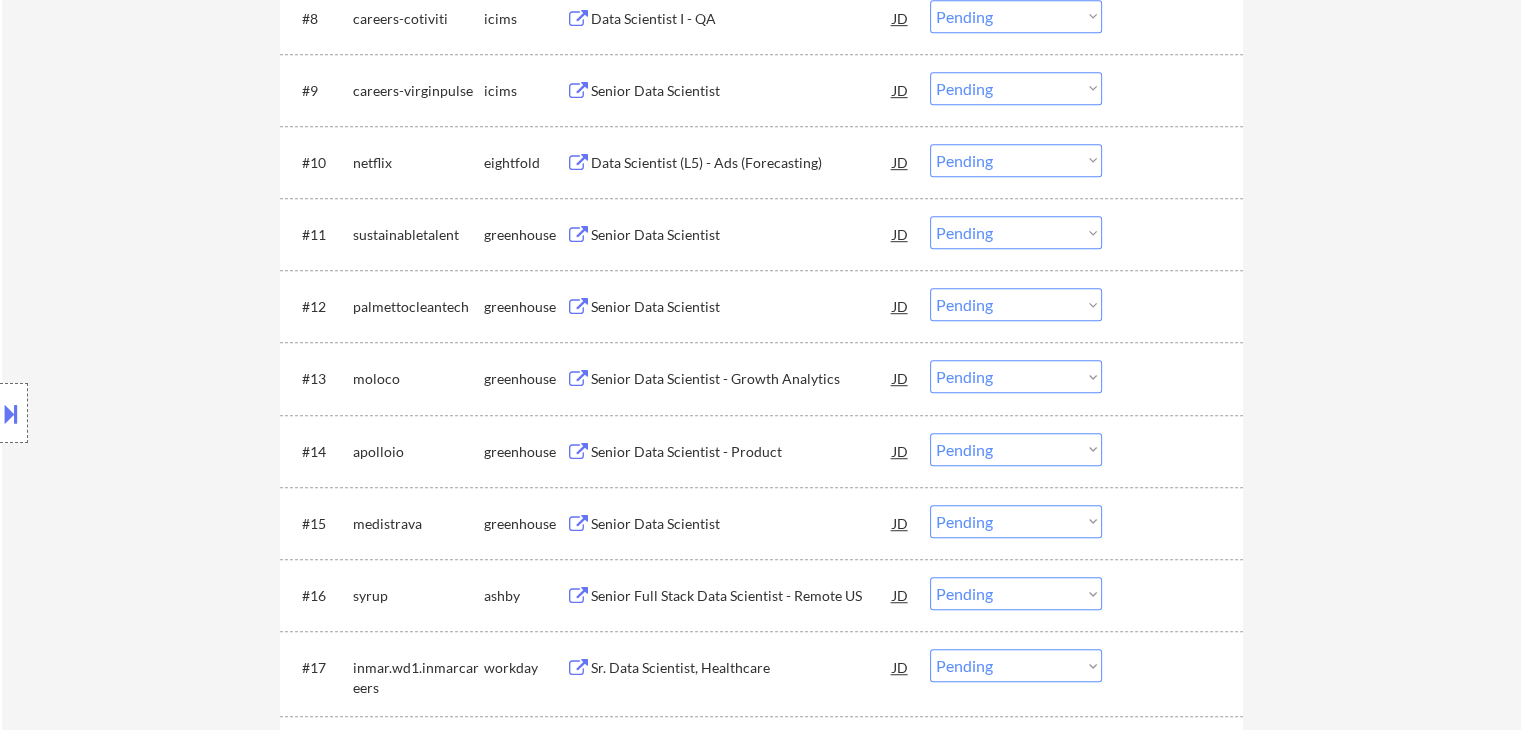scroll, scrollTop: 1251, scrollLeft: 0, axis: vertical 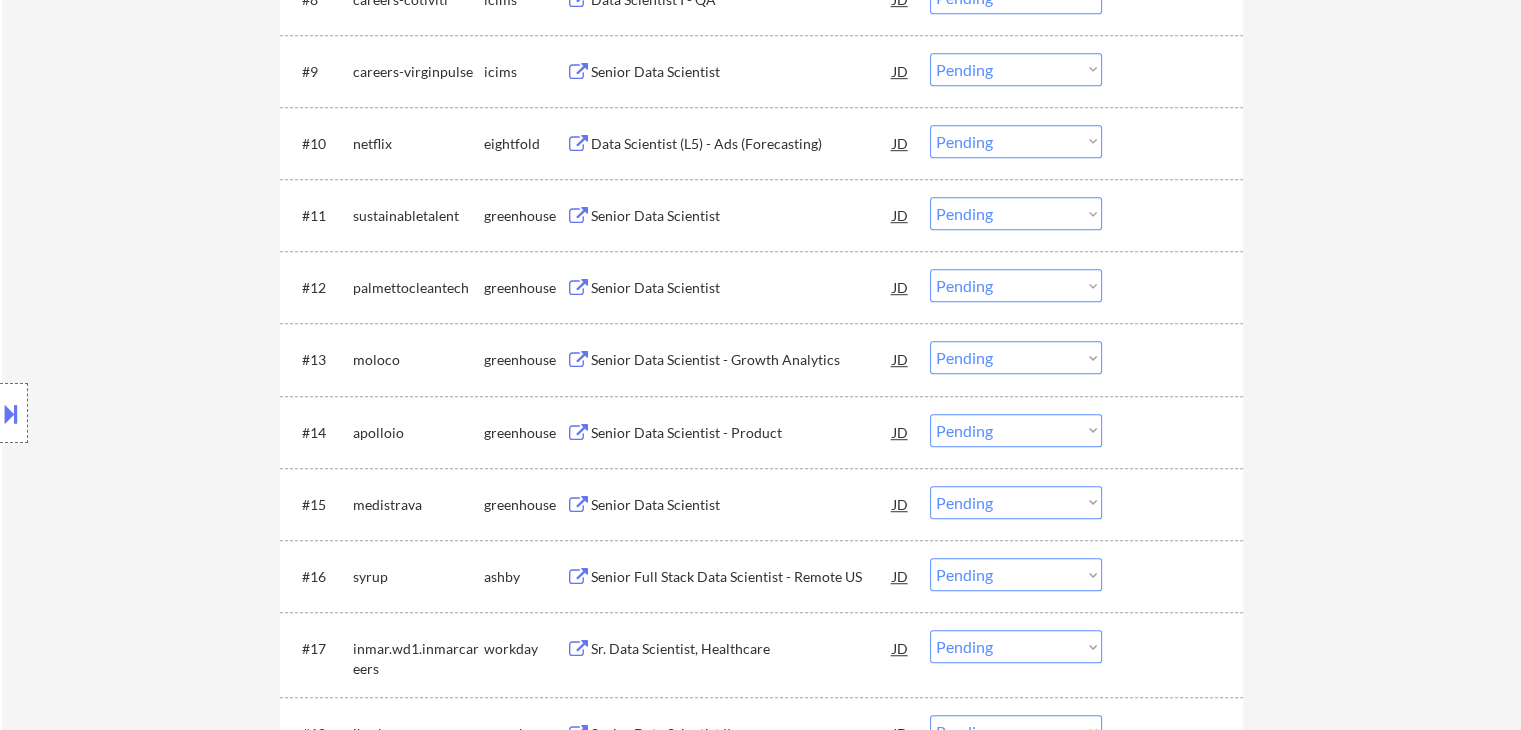 click on "Senior Data Scientist" at bounding box center (742, 216) 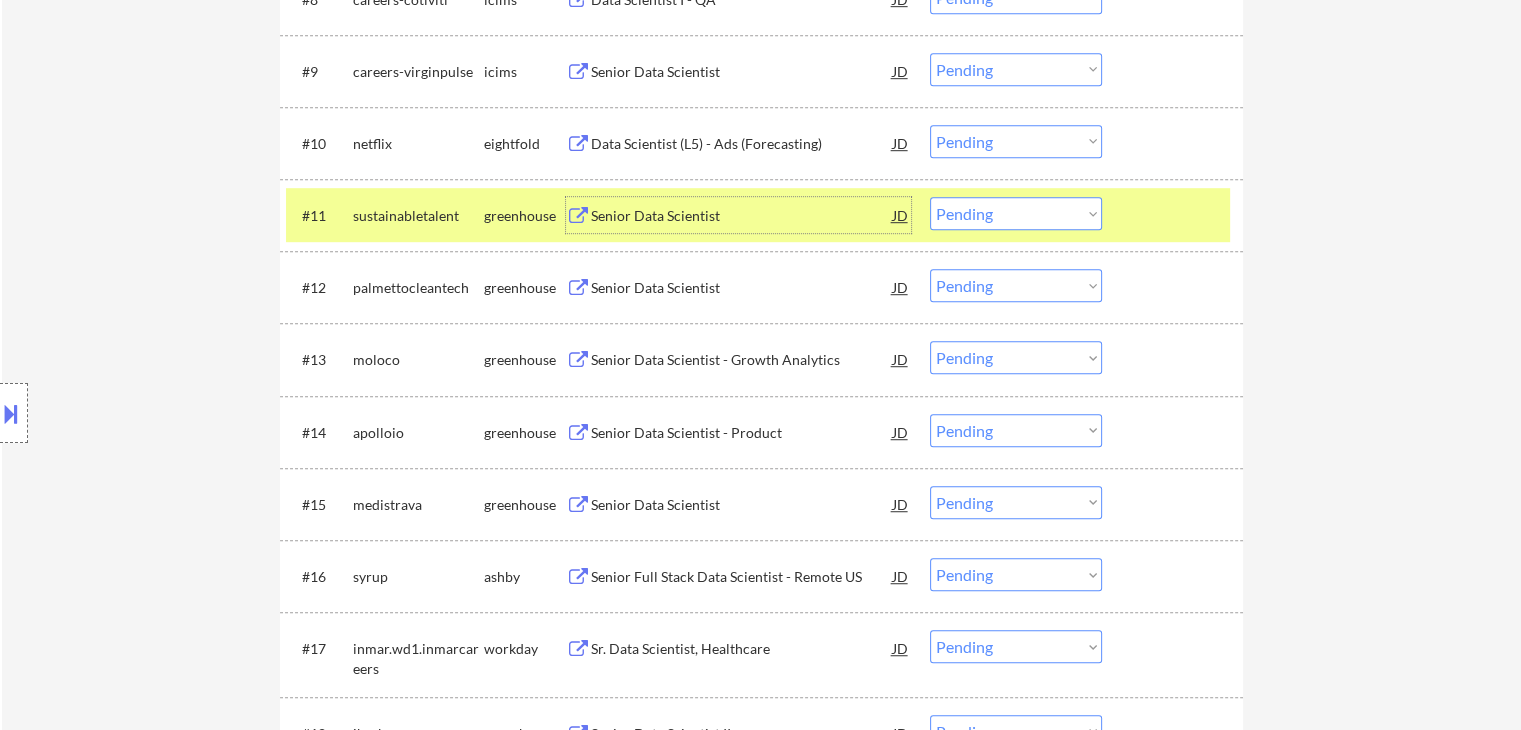 click on "Choose an option... Pending Applied Excluded (Questions) Excluded (Expired) Excluded (Location) Excluded (Bad Match) Excluded (Blocklist) Excluded (Salary) Excluded (Other)" at bounding box center (1016, 213) 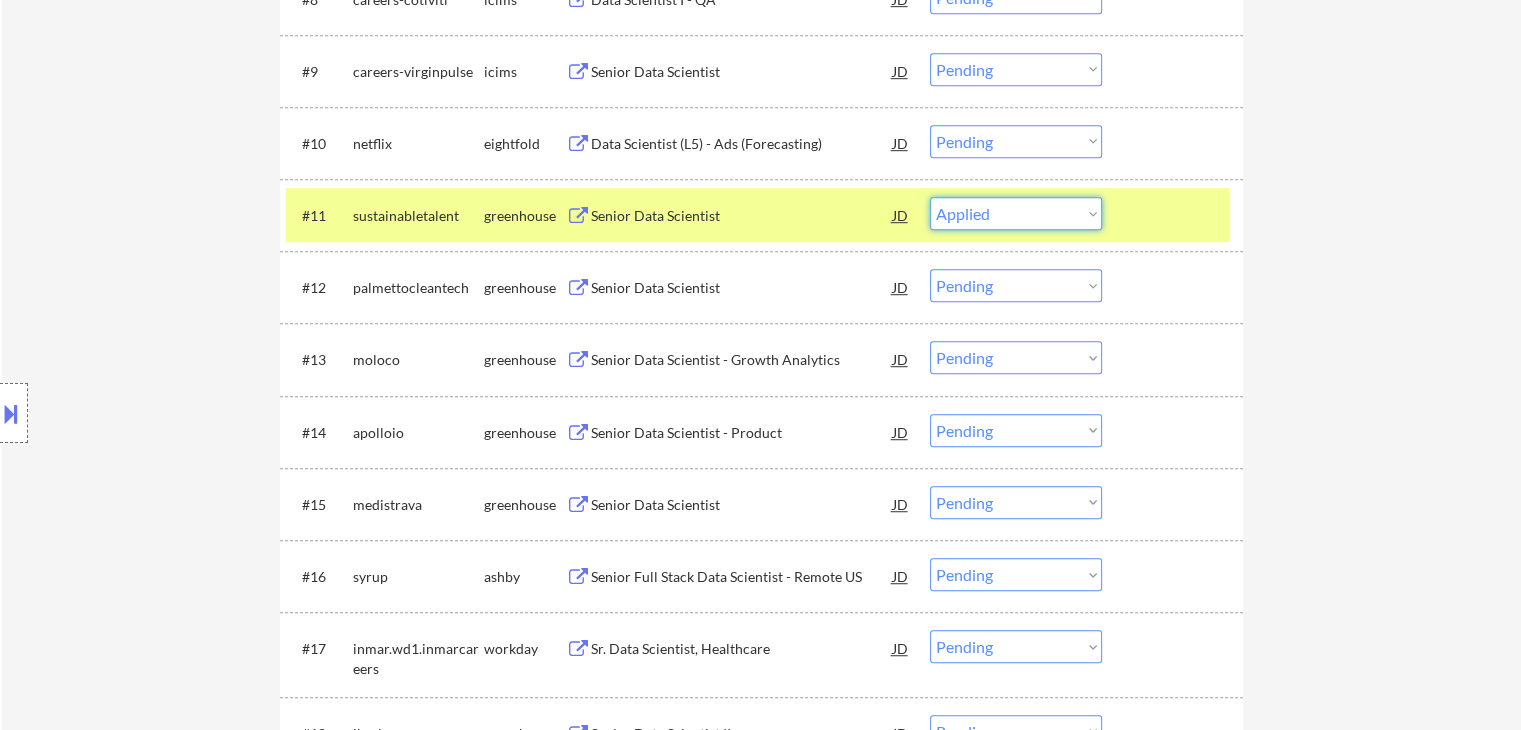 click on "Choose an option... Pending Applied Excluded (Questions) Excluded (Expired) Excluded (Location) Excluded (Bad Match) Excluded (Blocklist) Excluded (Salary) Excluded (Other)" at bounding box center [1016, 213] 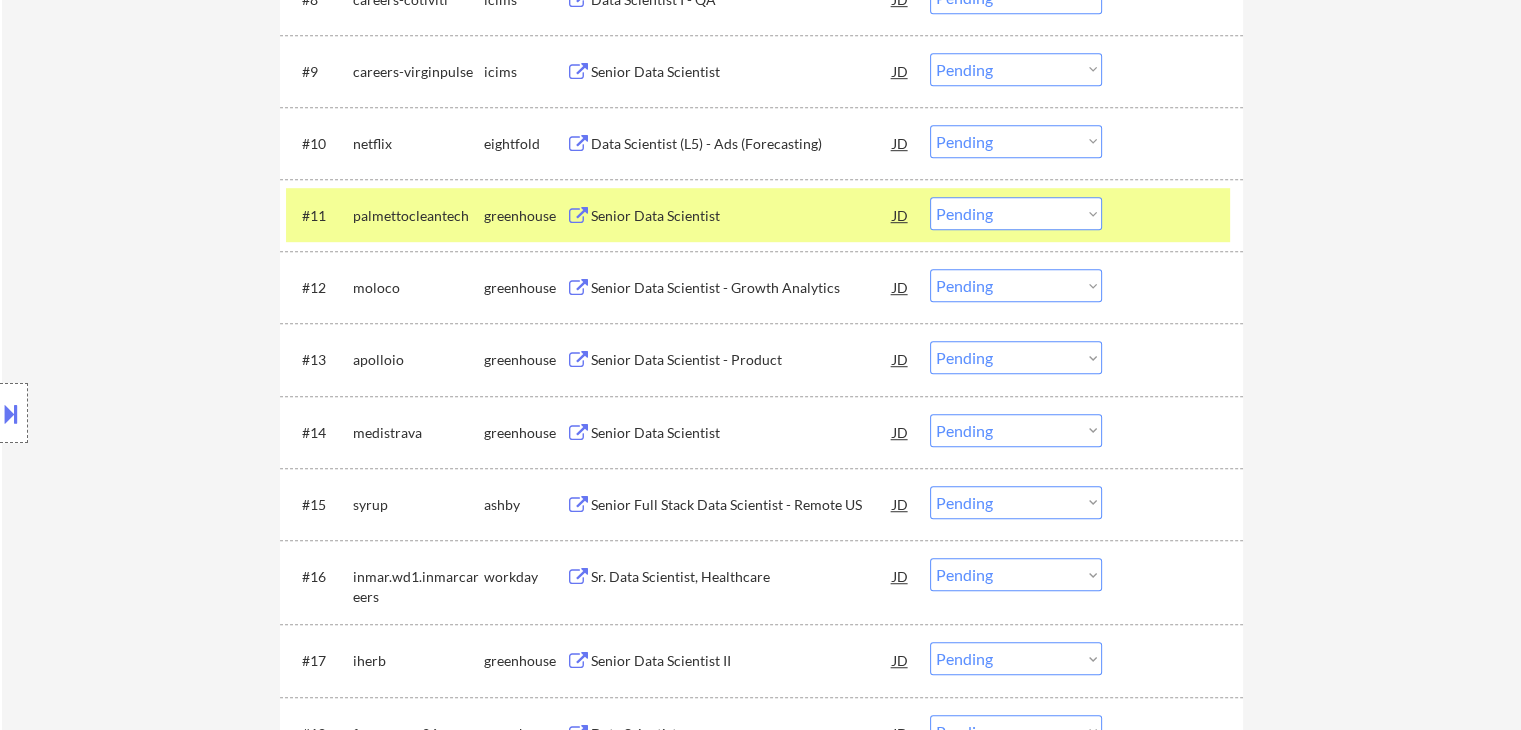 click on "Senior Data Scientist" at bounding box center (742, 216) 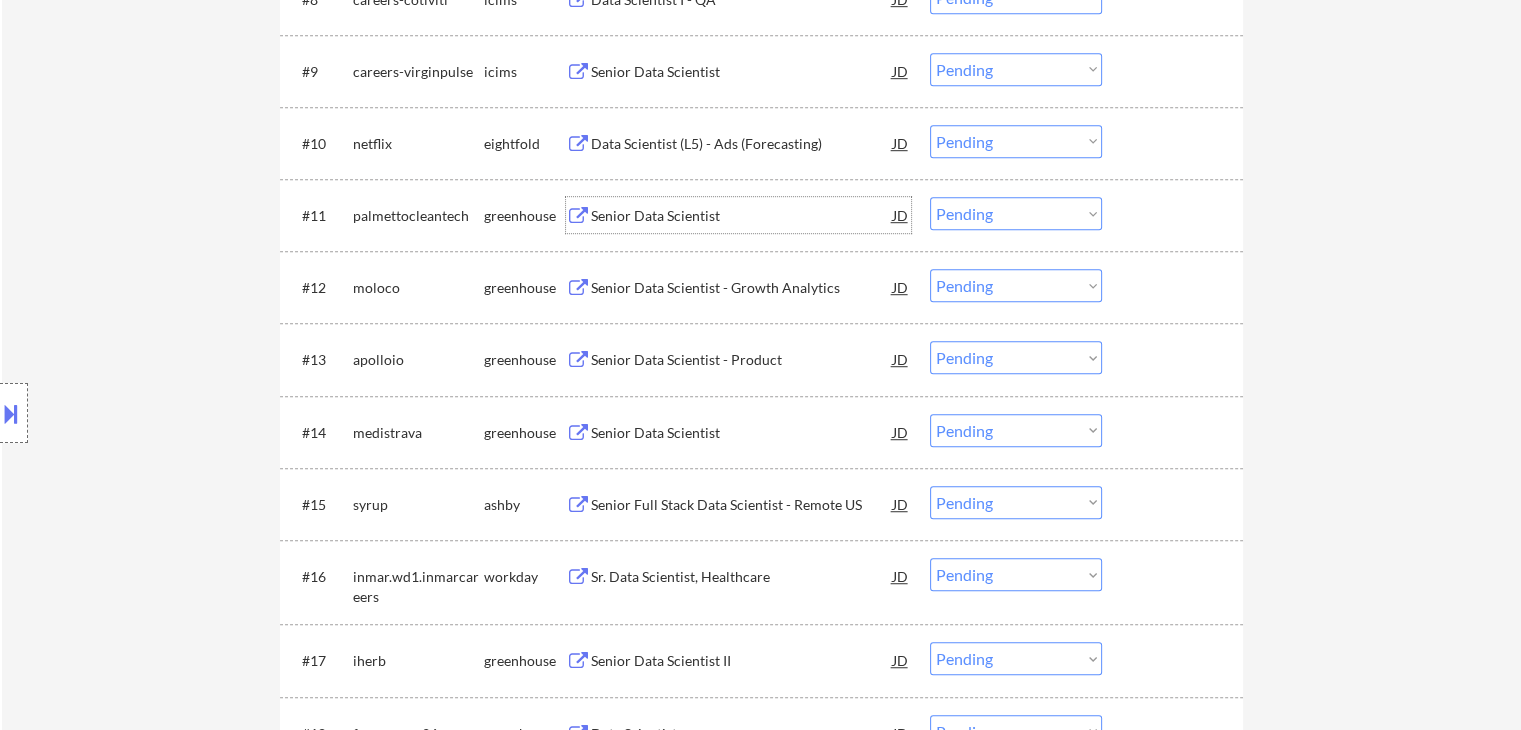 click on "Senior Data Scientist" at bounding box center (742, 216) 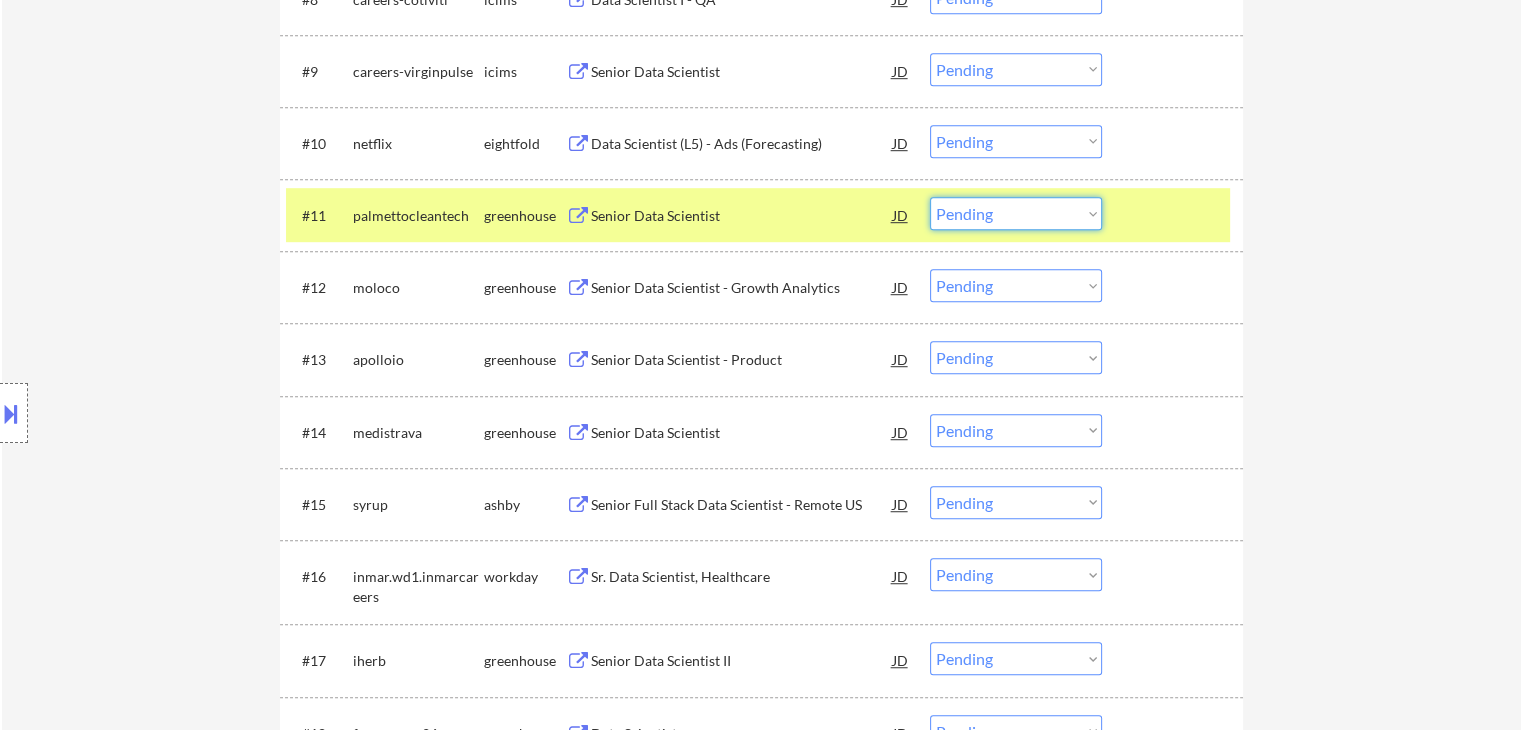 drag, startPoint x: 984, startPoint y: 209, endPoint x: 1009, endPoint y: 226, distance: 30.232433 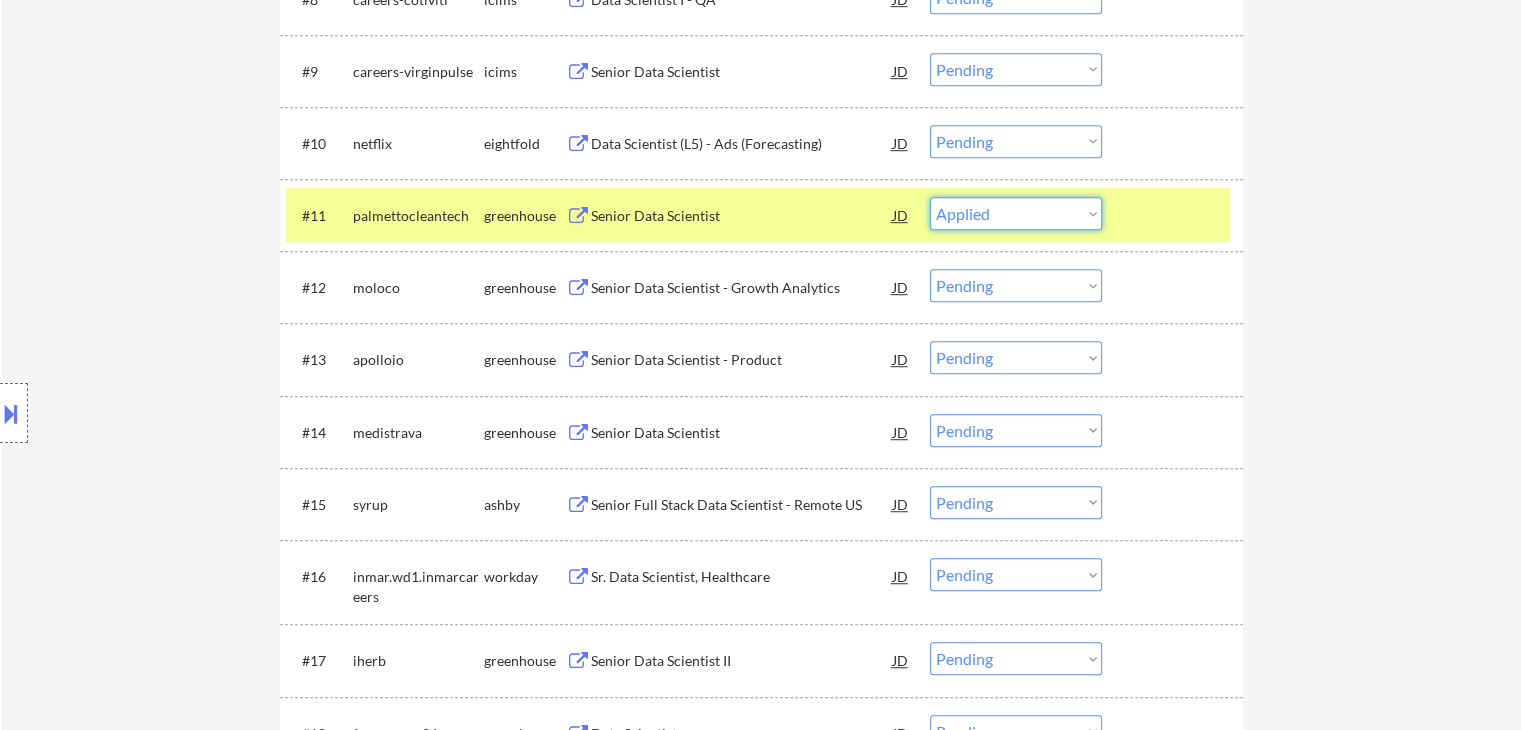 click on "Choose an option... Pending Applied Excluded (Questions) Excluded (Expired) Excluded (Location) Excluded (Bad Match) Excluded (Blocklist) Excluded (Salary) Excluded (Other)" at bounding box center [1016, 213] 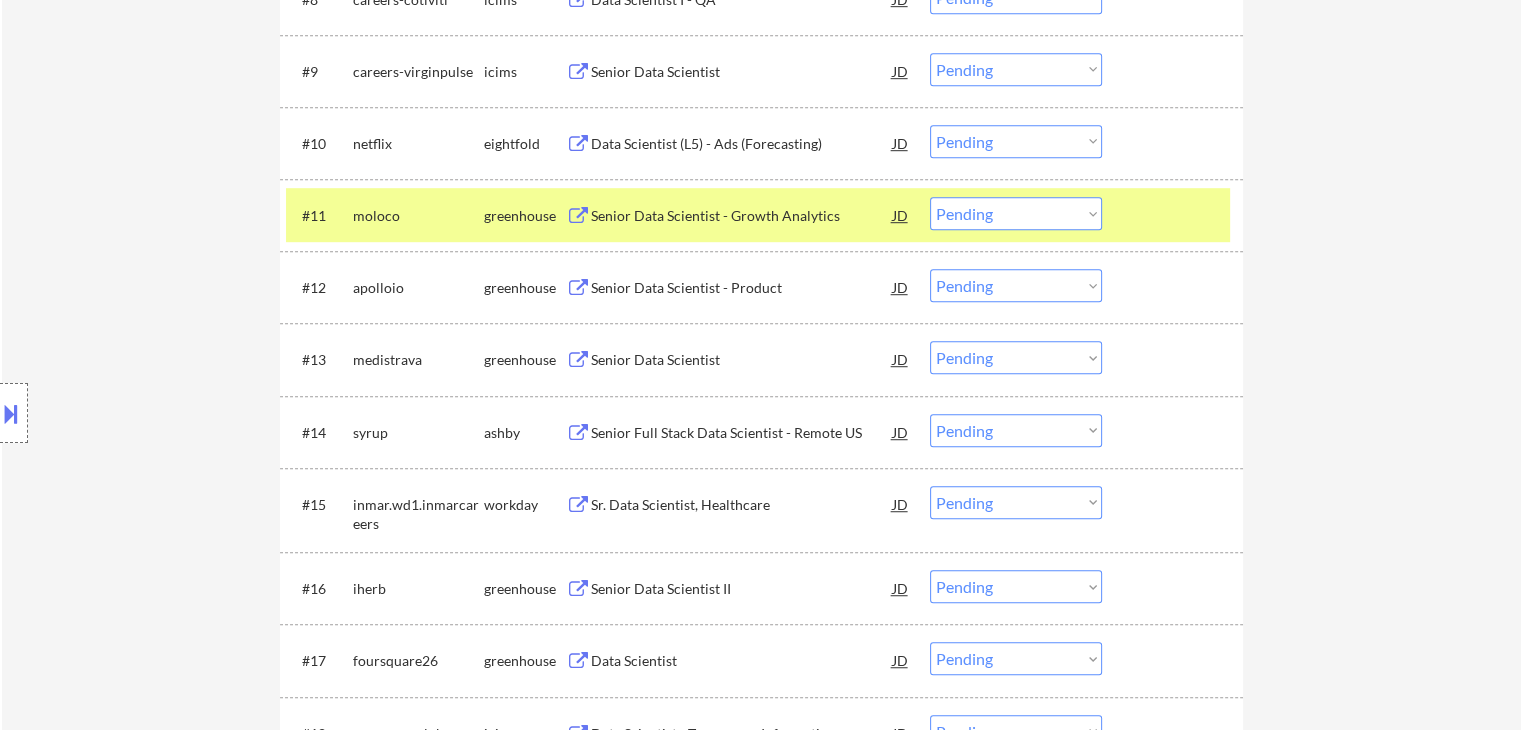 drag, startPoint x: 645, startPoint y: 212, endPoint x: 656, endPoint y: 215, distance: 11.401754 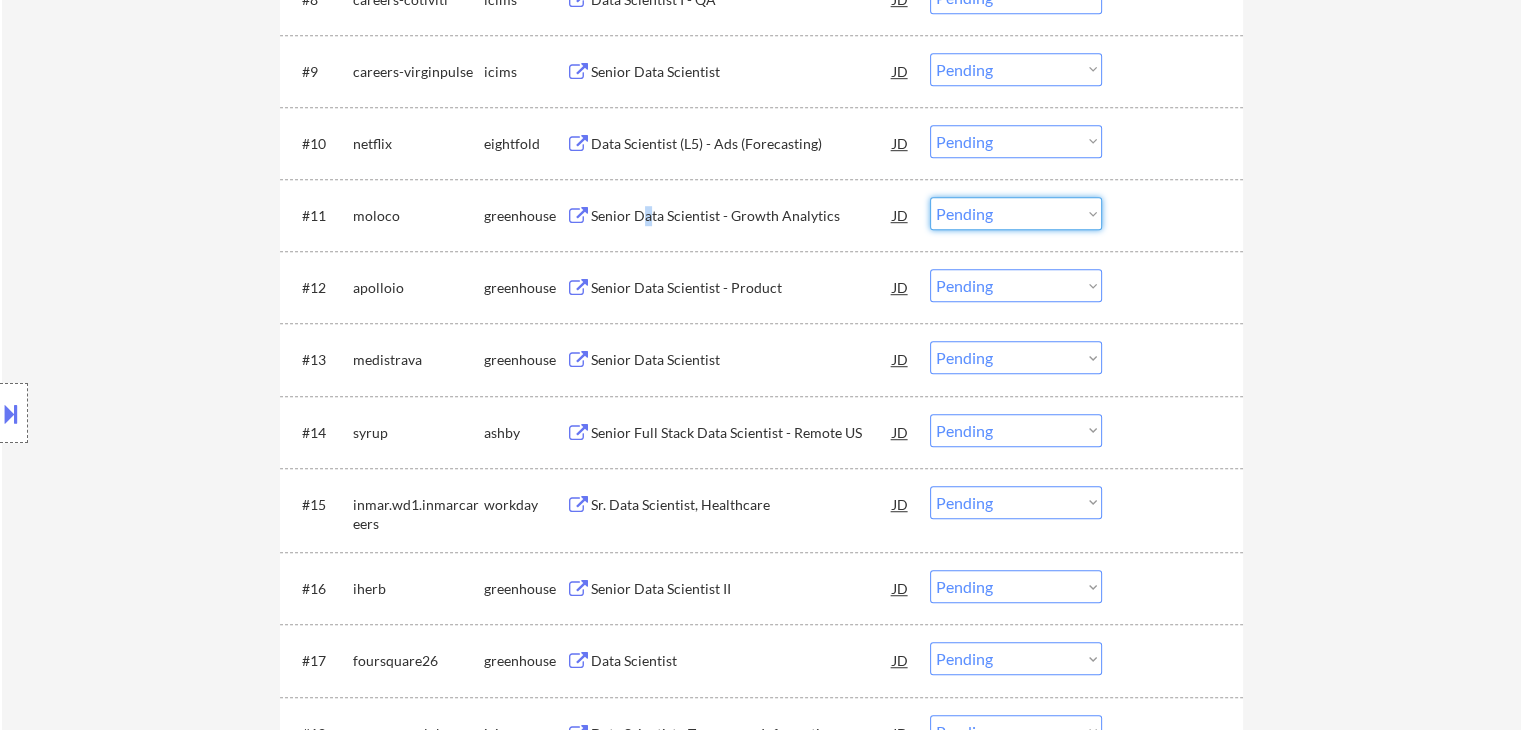 drag, startPoint x: 960, startPoint y: 211, endPoint x: 982, endPoint y: 226, distance: 26.627054 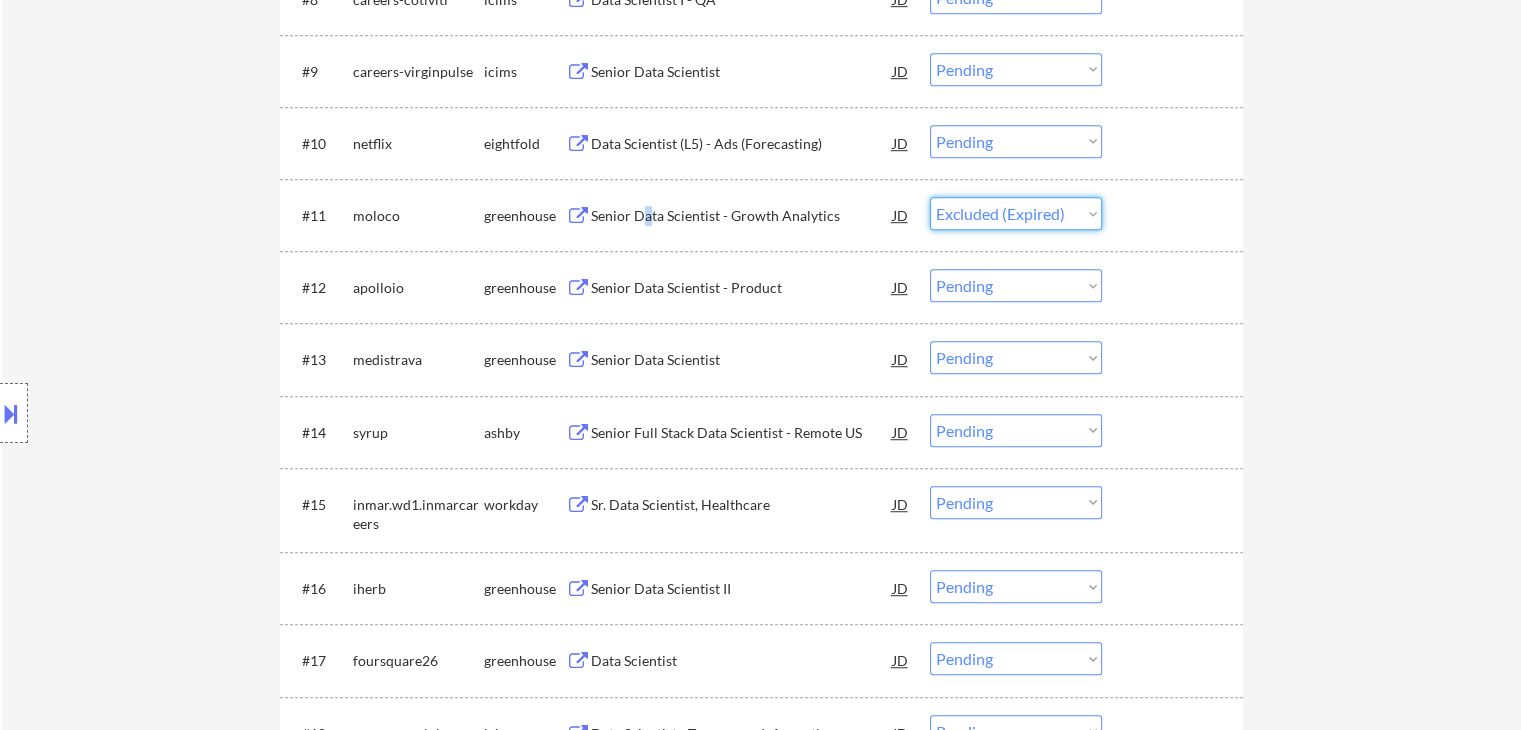 click on "Choose an option... Pending Applied Excluded (Questions) Excluded (Expired) Excluded (Location) Excluded (Bad Match) Excluded (Blocklist) Excluded (Salary) Excluded (Other)" at bounding box center [1016, 213] 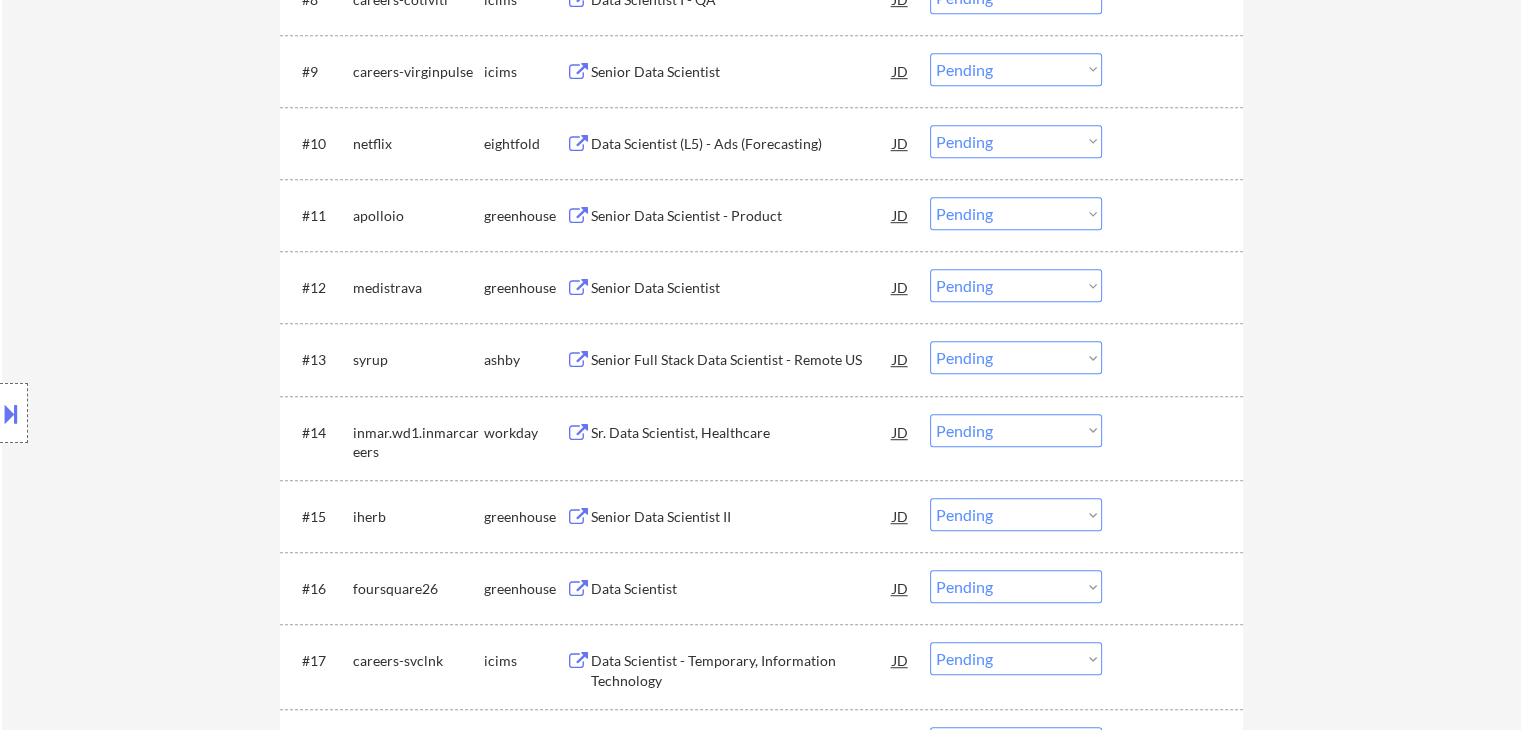 click on "Senior Data Scientist - Product" at bounding box center [742, 216] 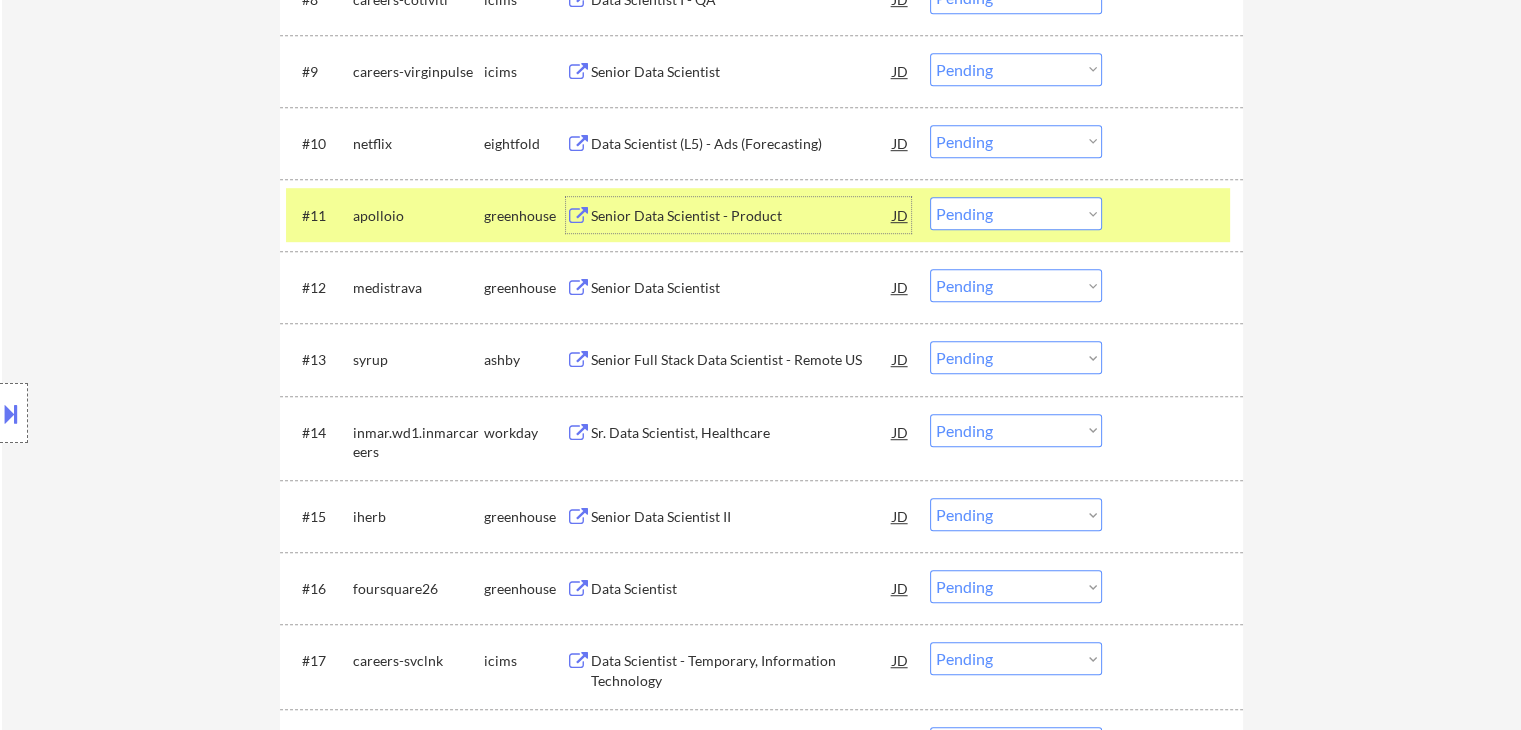 drag, startPoint x: 986, startPoint y: 210, endPoint x: 995, endPoint y: 227, distance: 19.235384 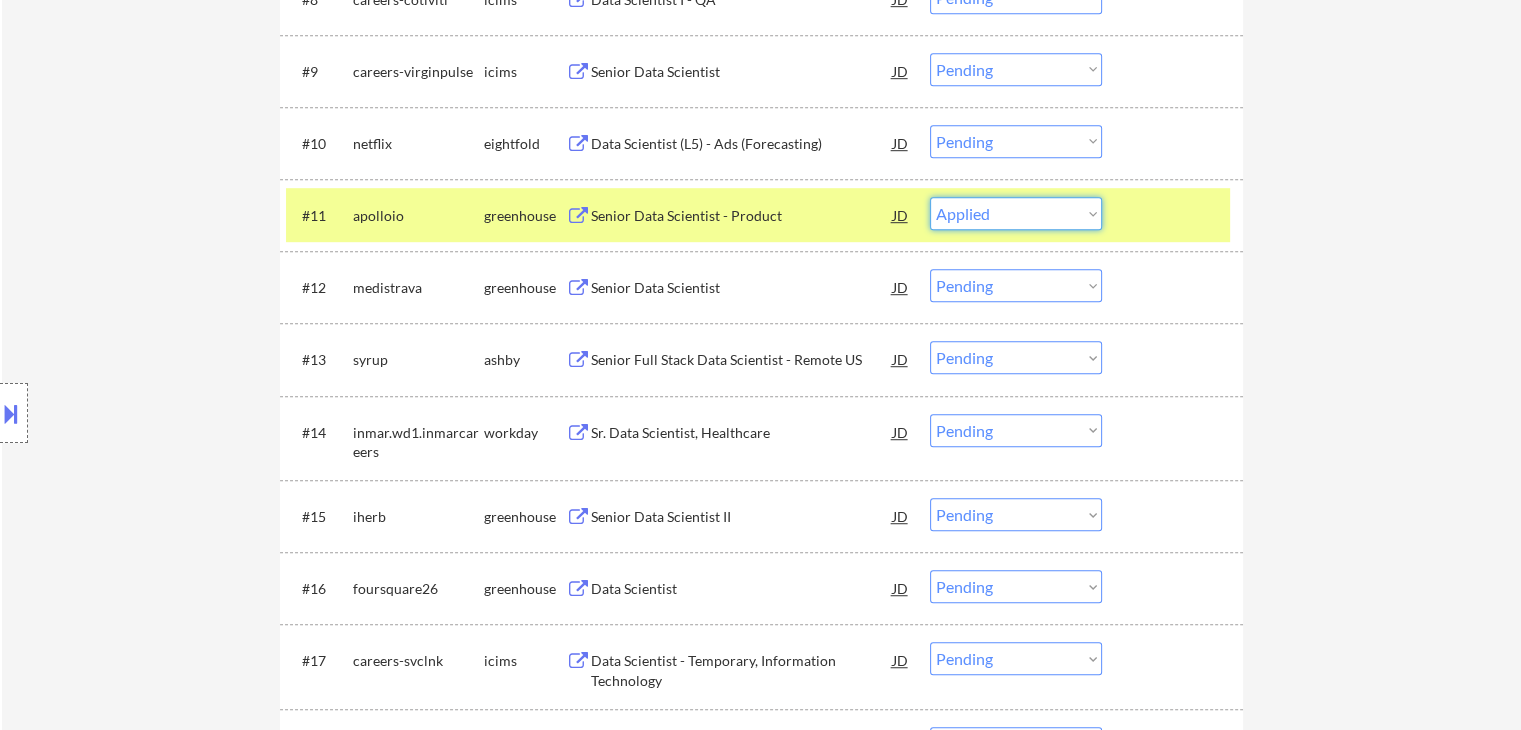 click on "Choose an option... Pending Applied Excluded (Questions) Excluded (Expired) Excluded (Location) Excluded (Bad Match) Excluded (Blocklist) Excluded (Salary) Excluded (Other)" at bounding box center [1016, 213] 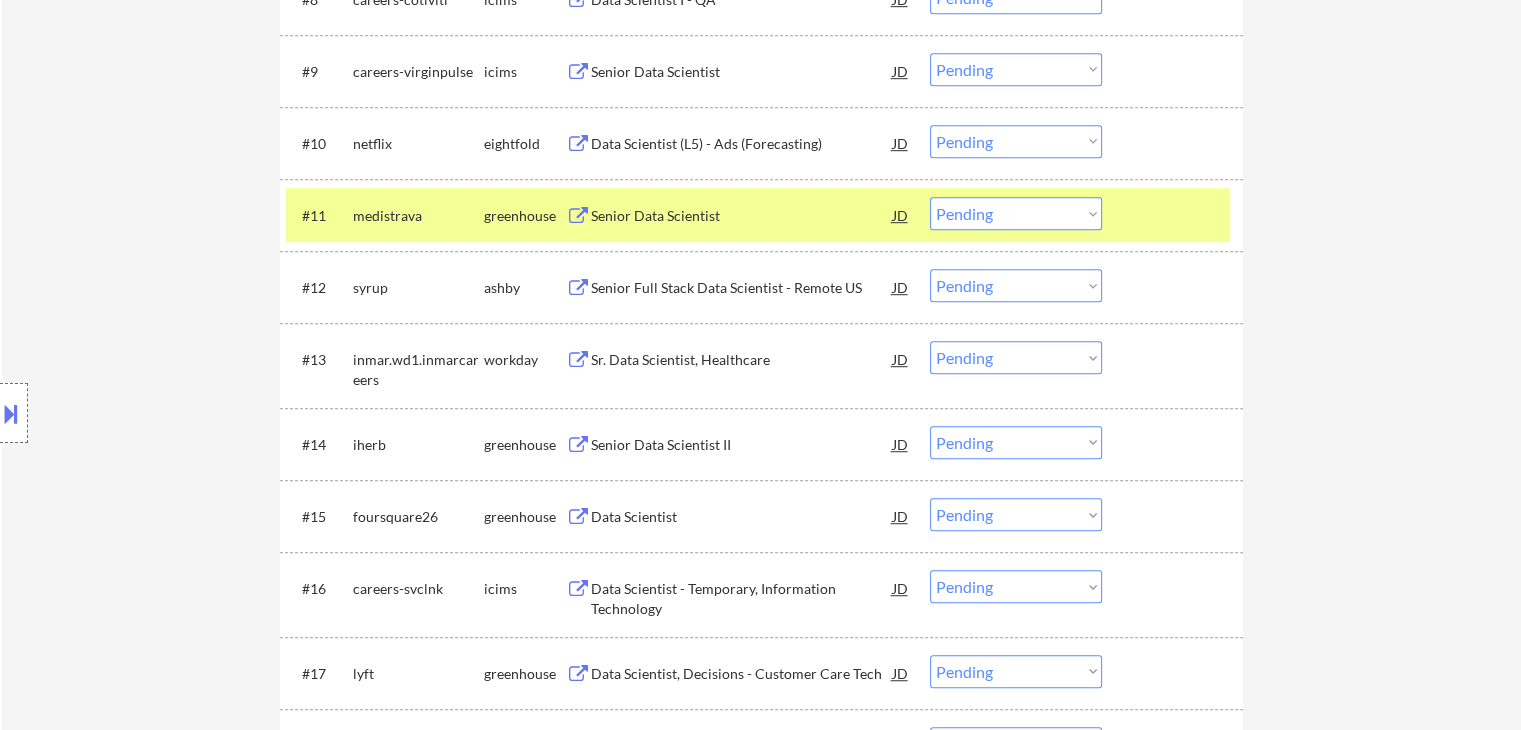 click on "Senior Data Scientist" at bounding box center (742, 215) 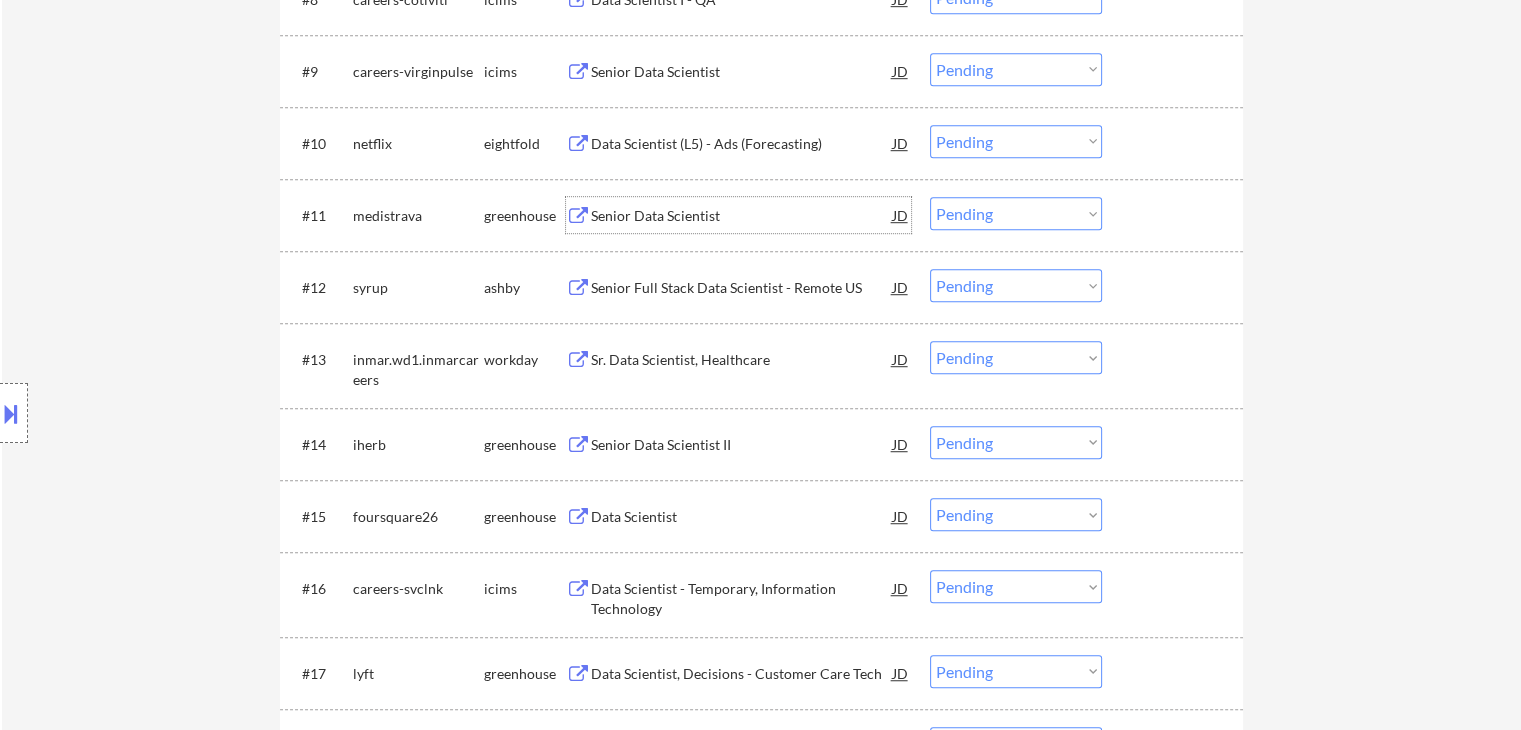 click on "Choose an option... Pending Applied Excluded (Questions) Excluded (Expired) Excluded (Location) Excluded (Bad Match) Excluded (Blocklist) Excluded (Salary) Excluded (Other)" at bounding box center (1016, 213) 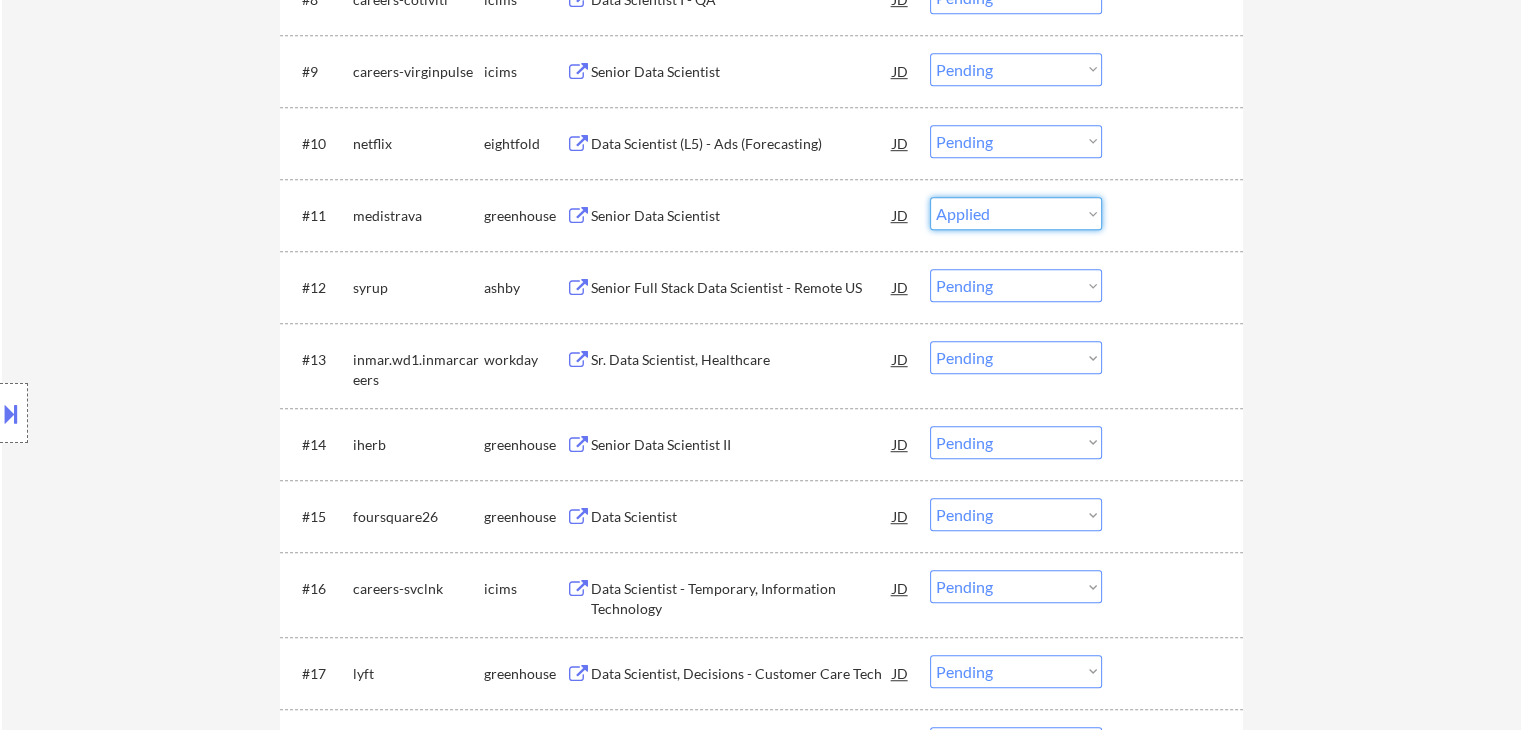 click on "Choose an option... Pending Applied Excluded (Questions) Excluded (Expired) Excluded (Location) Excluded (Bad Match) Excluded (Blocklist) Excluded (Salary) Excluded (Other)" at bounding box center [1016, 213] 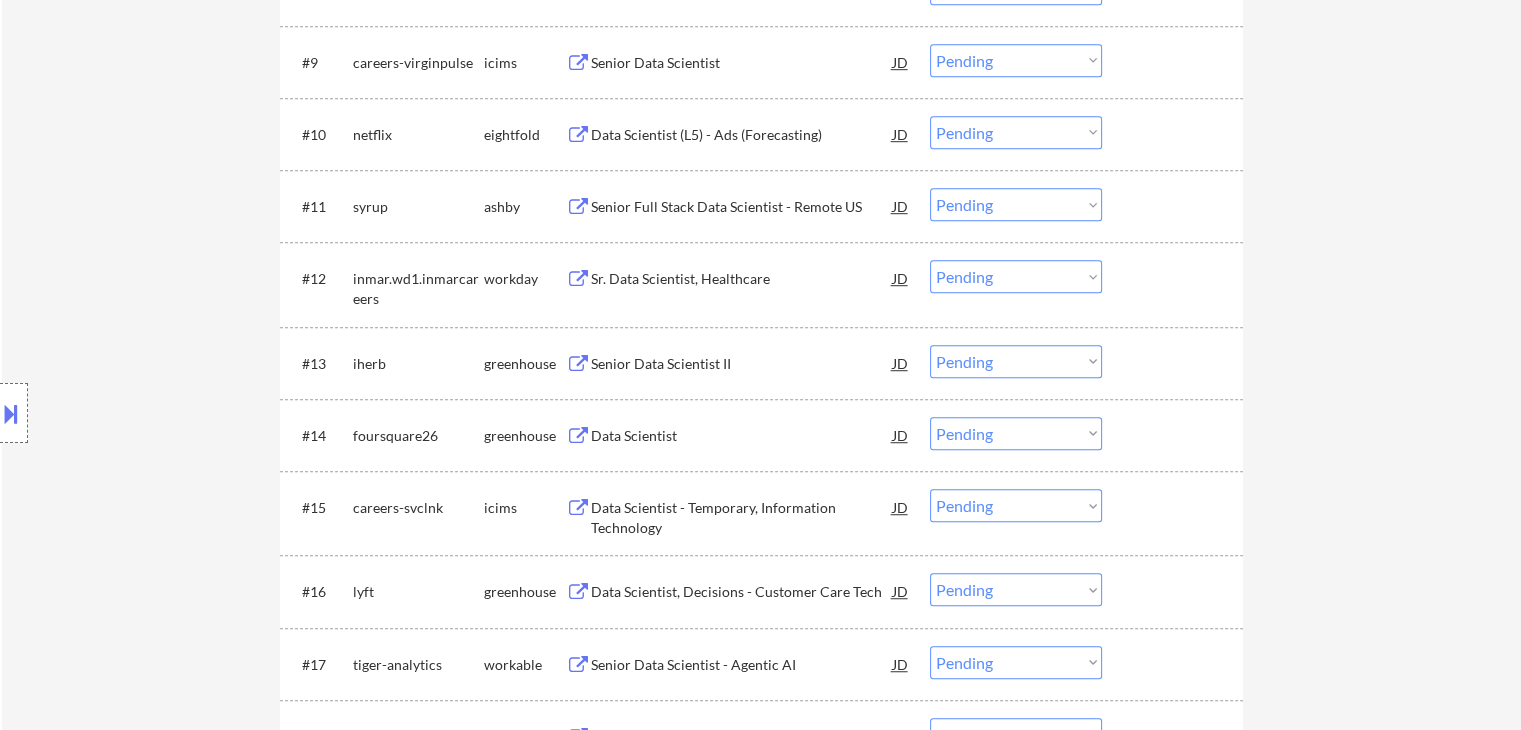 scroll, scrollTop: 1351, scrollLeft: 0, axis: vertical 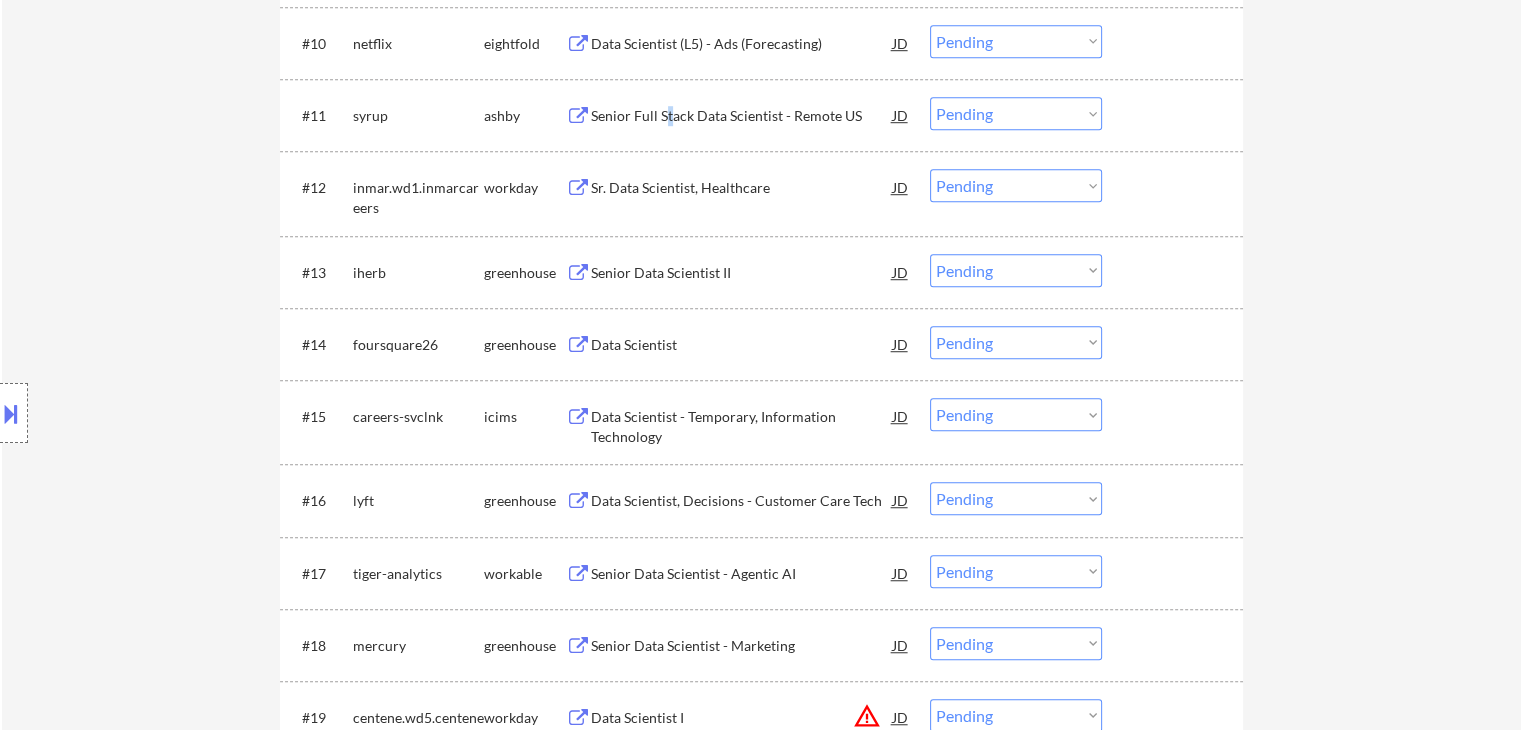 click on "Senior Full Stack Data Scientist - Remote US" at bounding box center [742, 116] 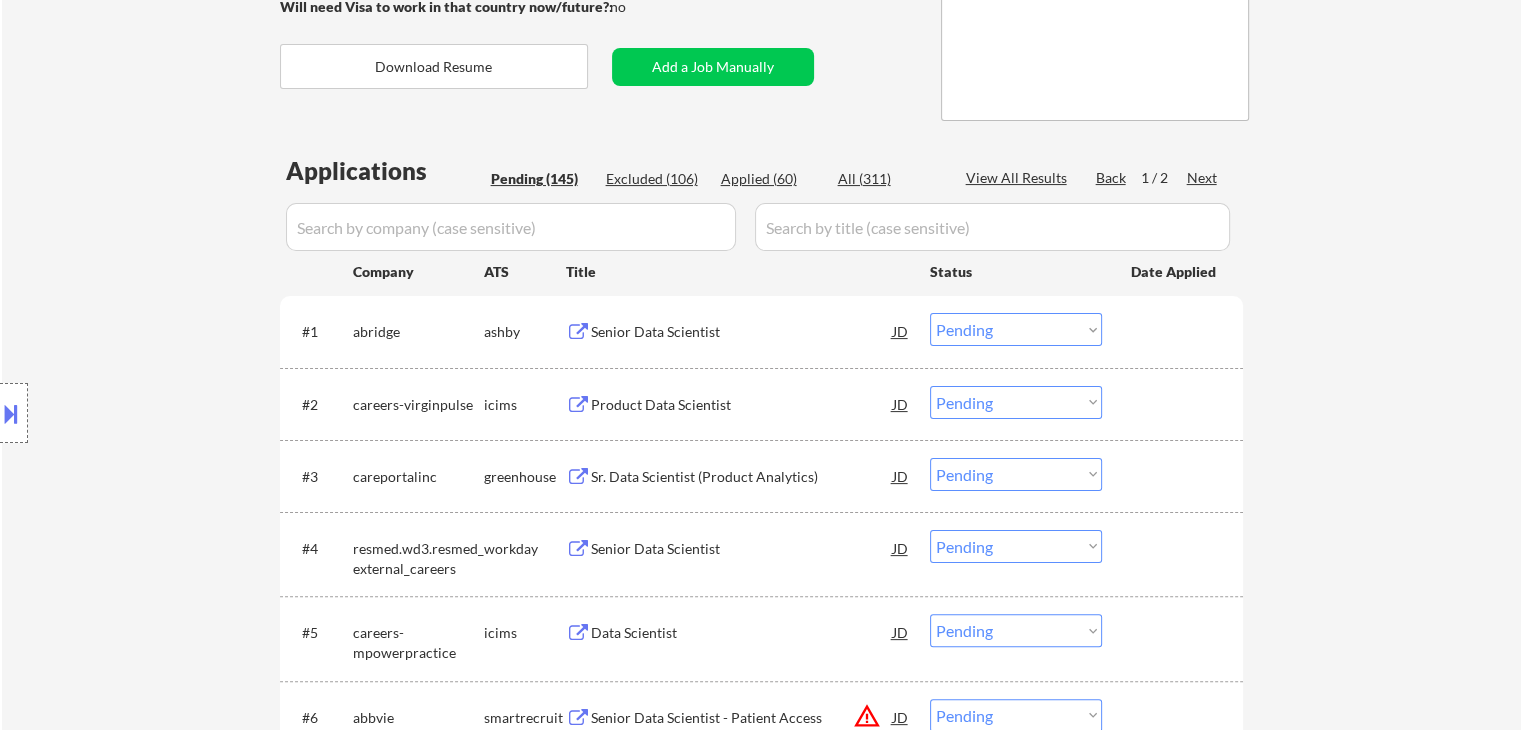 scroll, scrollTop: 551, scrollLeft: 0, axis: vertical 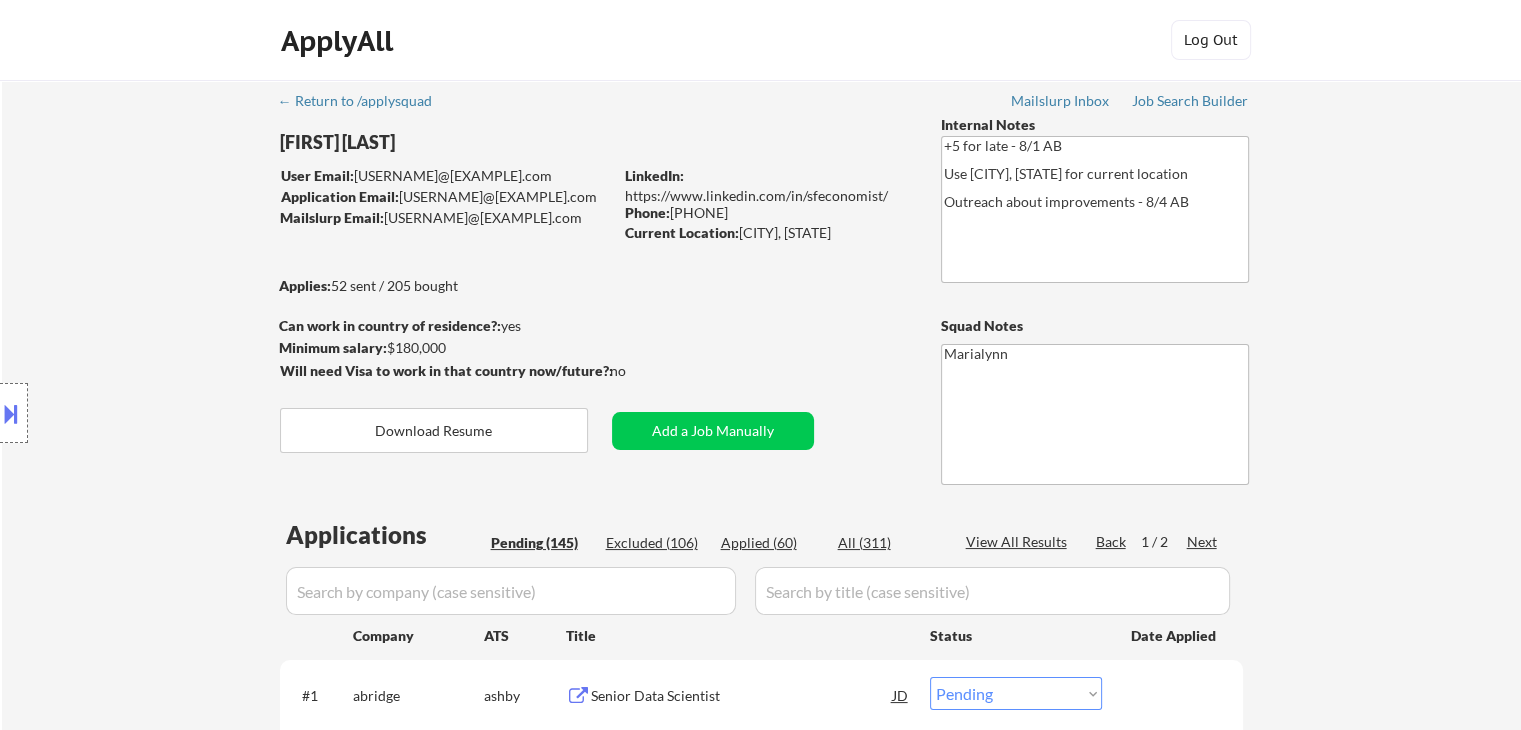 drag, startPoint x: 741, startPoint y: 237, endPoint x: 872, endPoint y: 243, distance: 131.13733 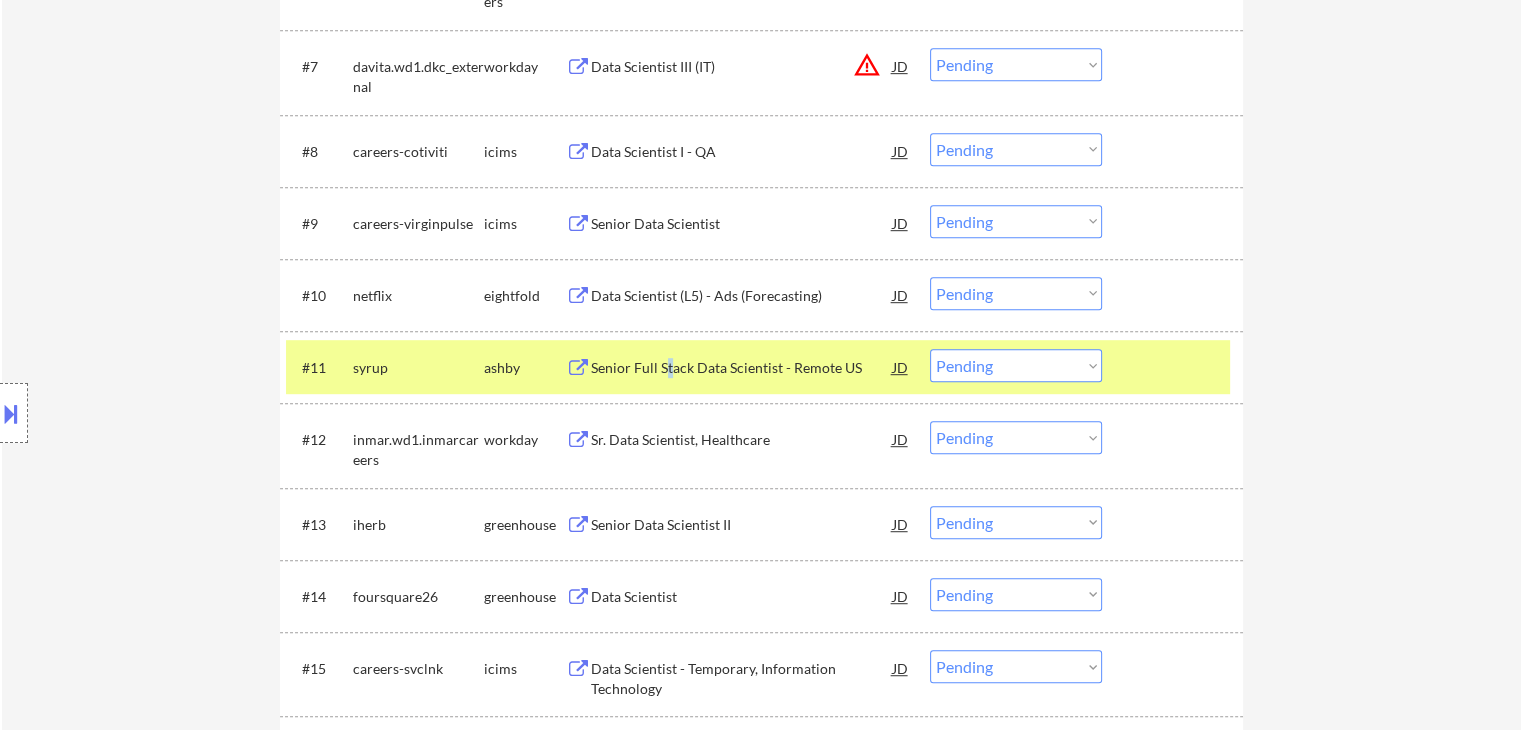scroll, scrollTop: 1100, scrollLeft: 0, axis: vertical 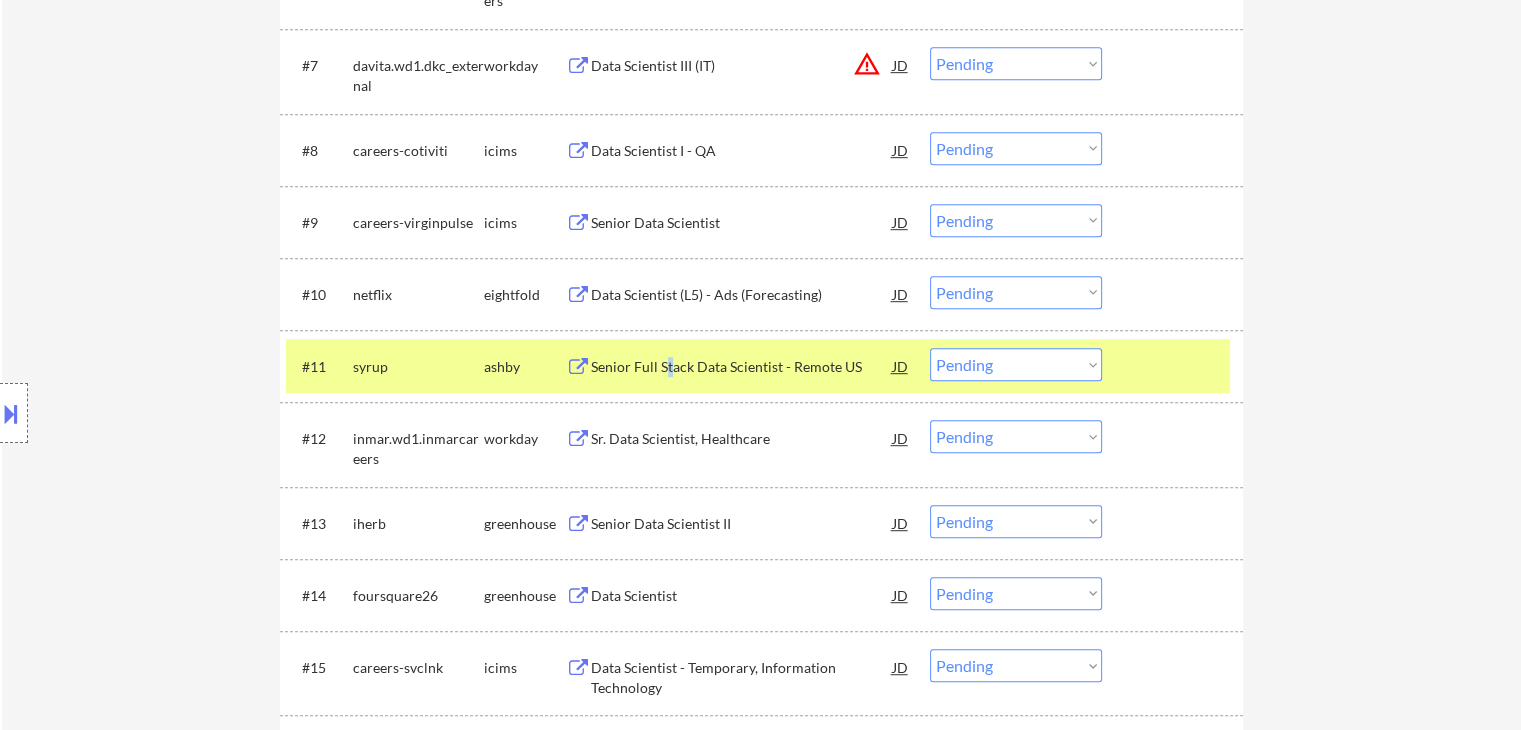 click on "Choose an option... Pending Applied Excluded (Questions) Excluded (Expired) Excluded (Location) Excluded (Bad Match) Excluded (Blocklist) Excluded (Salary) Excluded (Other)" at bounding box center [1016, 364] 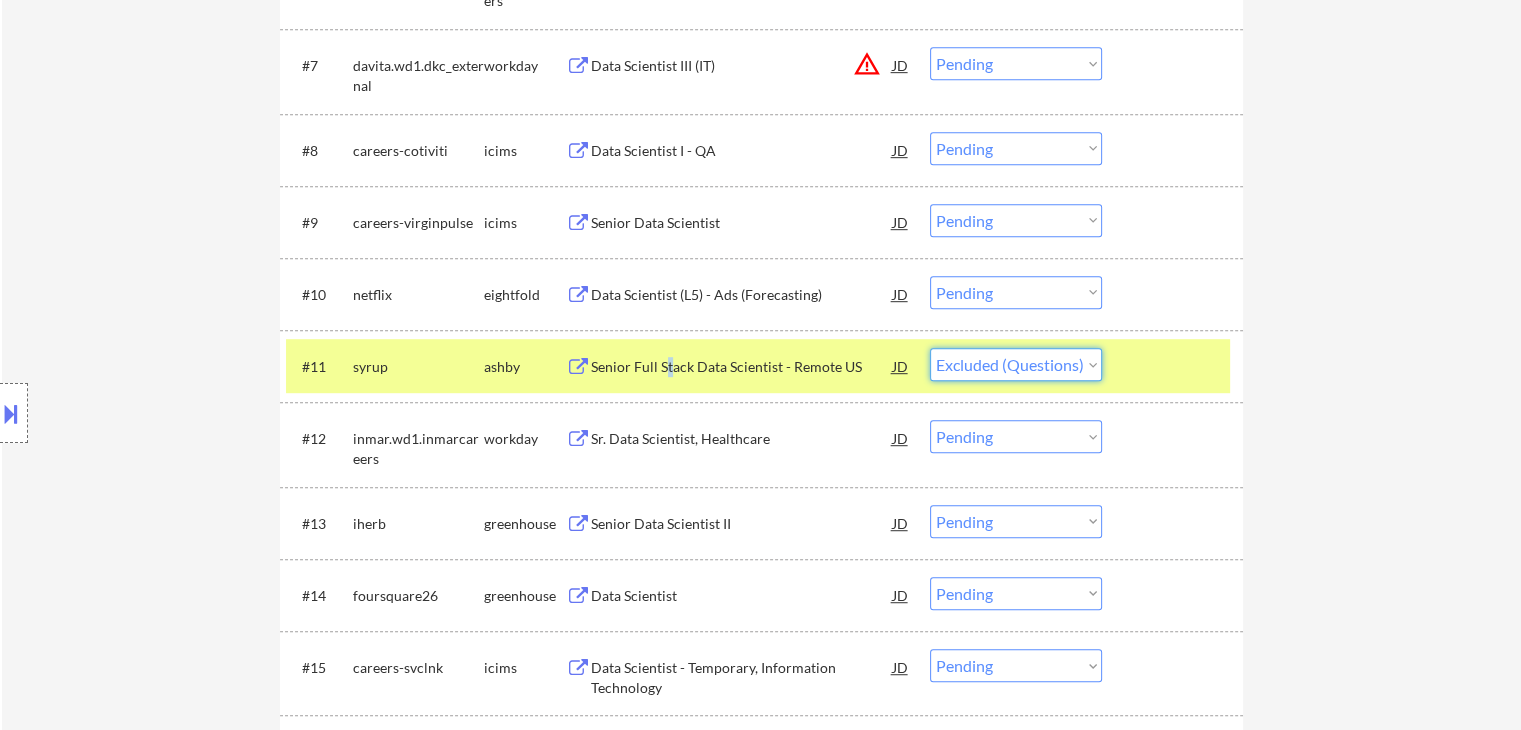click on "Choose an option... Pending Applied Excluded (Questions) Excluded (Expired) Excluded (Location) Excluded (Bad Match) Excluded (Blocklist) Excluded (Salary) Excluded (Other)" at bounding box center [1016, 364] 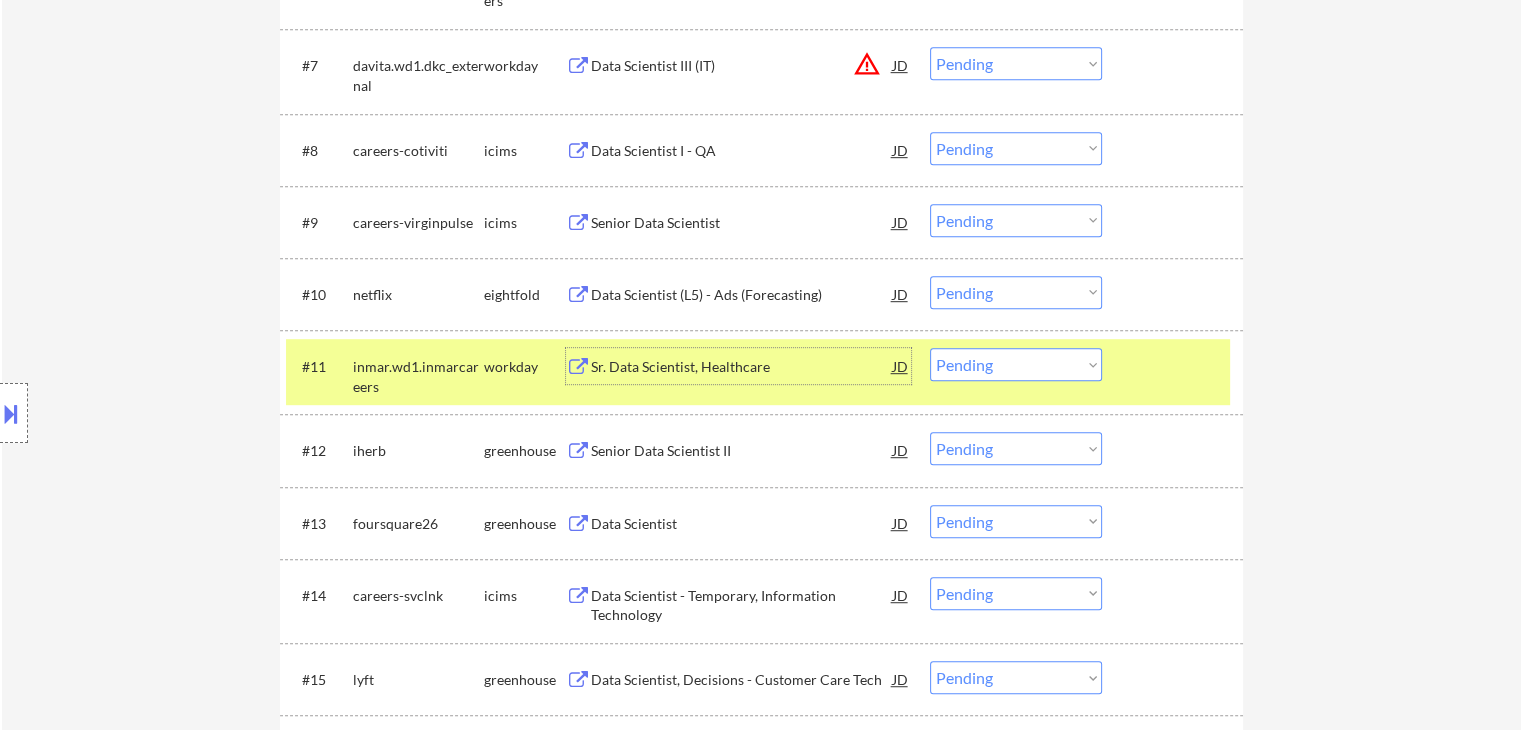 click on "Sr. Data Scientist, Healthcare" at bounding box center [742, 367] 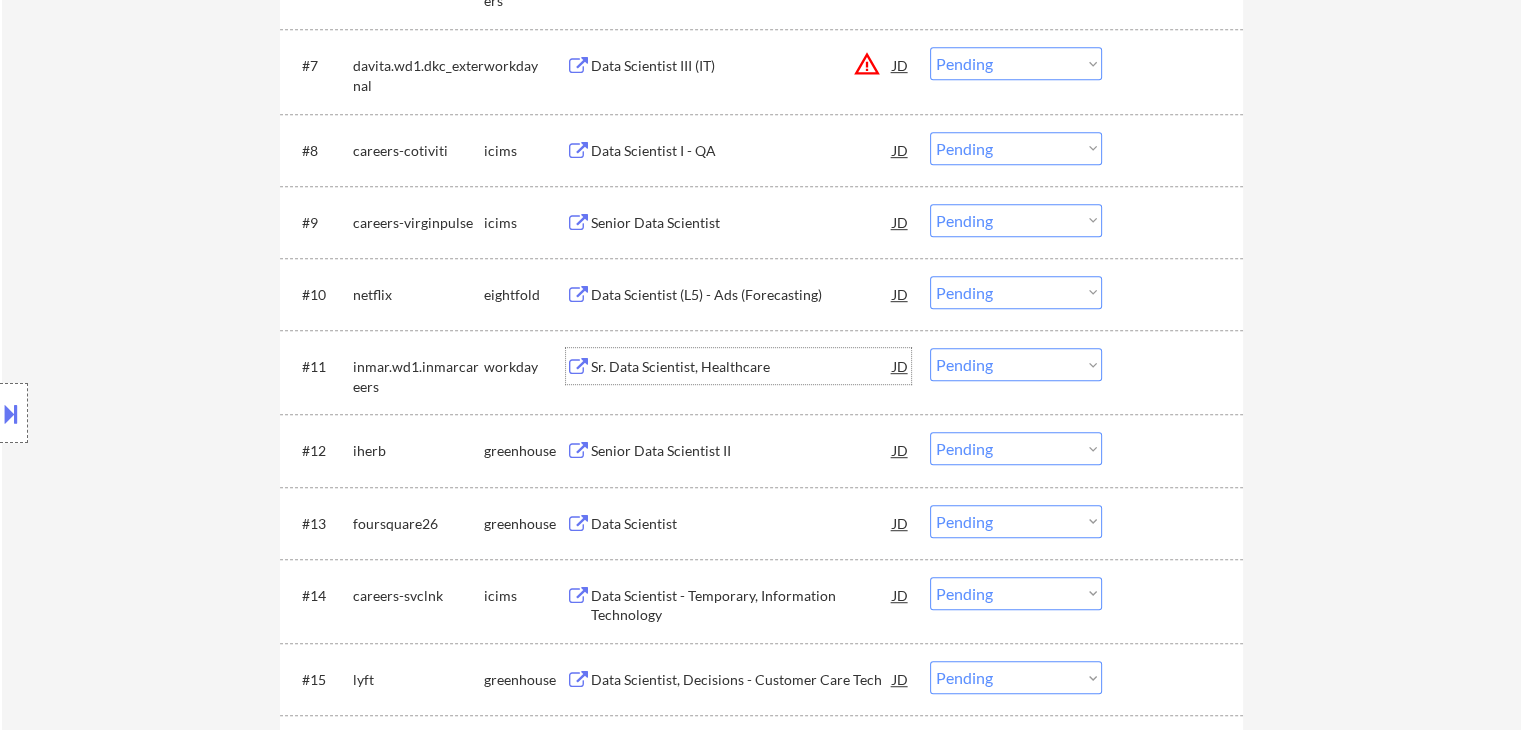click on "Choose an option... Pending Applied Excluded (Questions) Excluded (Expired) Excluded (Location) Excluded (Bad Match) Excluded (Blocklist) Excluded (Salary) Excluded (Other)" at bounding box center (1016, 364) 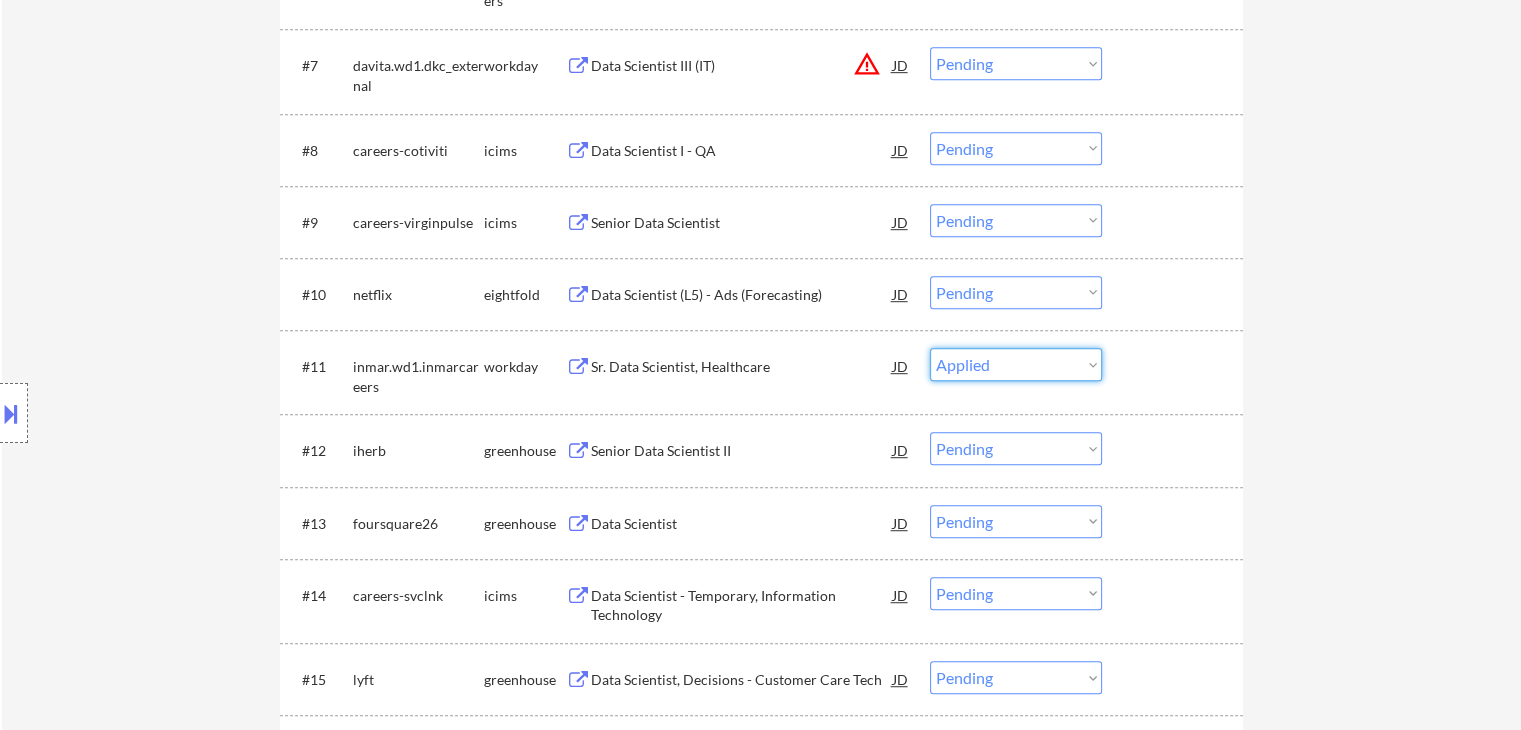 click on "Choose an option... Pending Applied Excluded (Questions) Excluded (Expired) Excluded (Location) Excluded (Bad Match) Excluded (Blocklist) Excluded (Salary) Excluded (Other)" at bounding box center (1016, 364) 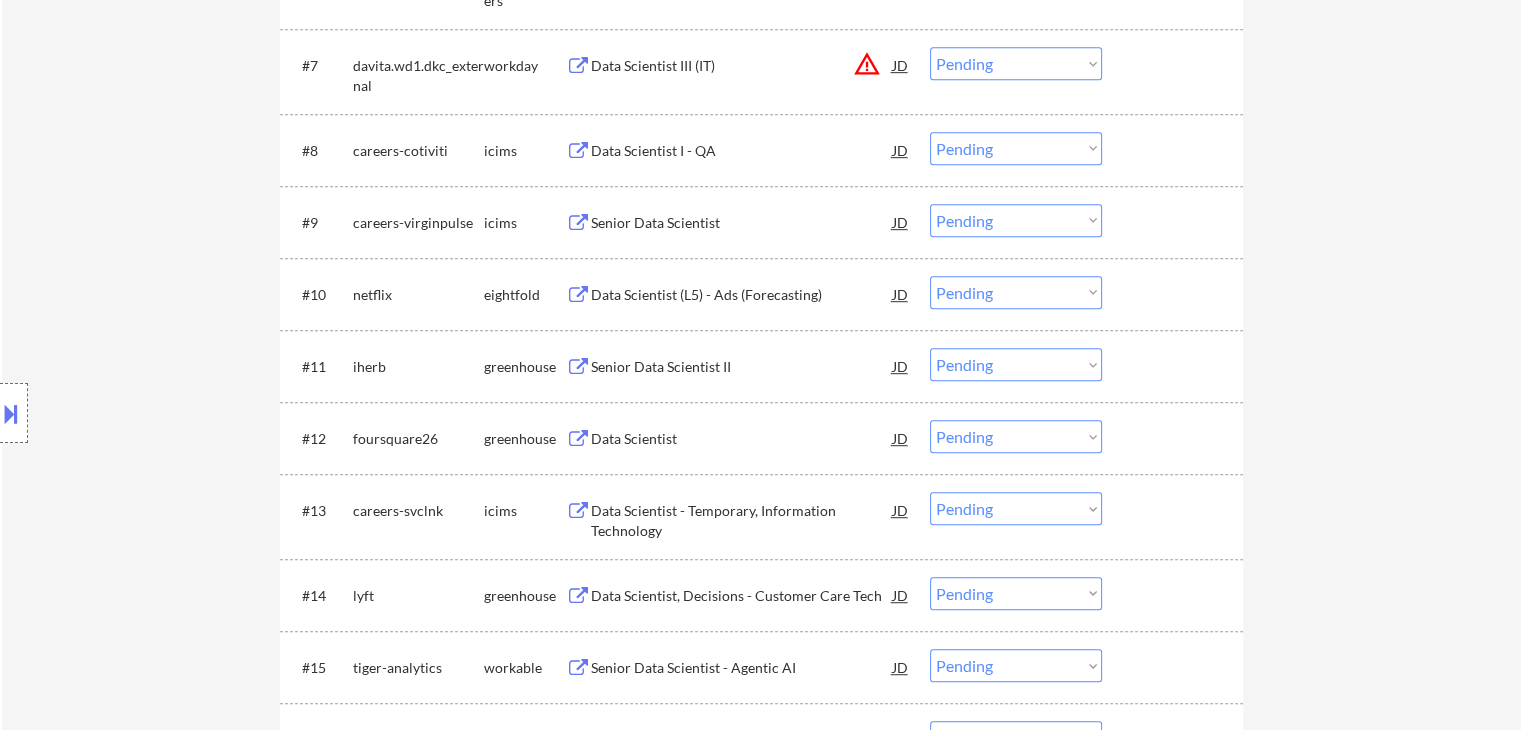 click on "← Return to /applysquad Mailslurp Inbox Job Search Builder Shane Francis User Email:  dtaspire@gmail.com Application Email:  dtaspire@gmail.com Mailslurp Email:  shane.francis@mailflux.com LinkedIn:   https://www.linkedin.com/in/sfeconomist/
Phone:  760.889.3091 Current Location:  Oceanside, California Applies:  52 sent / 205 bought Internal Notes +5 for late - 8/1 AB
Use Oceanside, CA for current location
Outreach about improvements - 8/4 AB Can work in country of residence?:  yes Squad Notes Minimum salary:  $180,000 Will need Visa to work in that country now/future?:   no Download Resume Add a Job Manually Marialynn Applications Pending (143) Excluded (107) Applied (61) All (311) View All Results Back 1 / 2
Next Company ATS Title Status Date Applied #1 abridge ashby Senior Data Scientist JD Choose an option... Pending Applied Excluded (Questions) Excluded (Expired) Excluded (Location) Excluded (Bad Match) Excluded (Blocklist) Excluded (Salary) Excluded (Other) #2 careers-virginpulse icims JD Pending" at bounding box center [761, 3104] 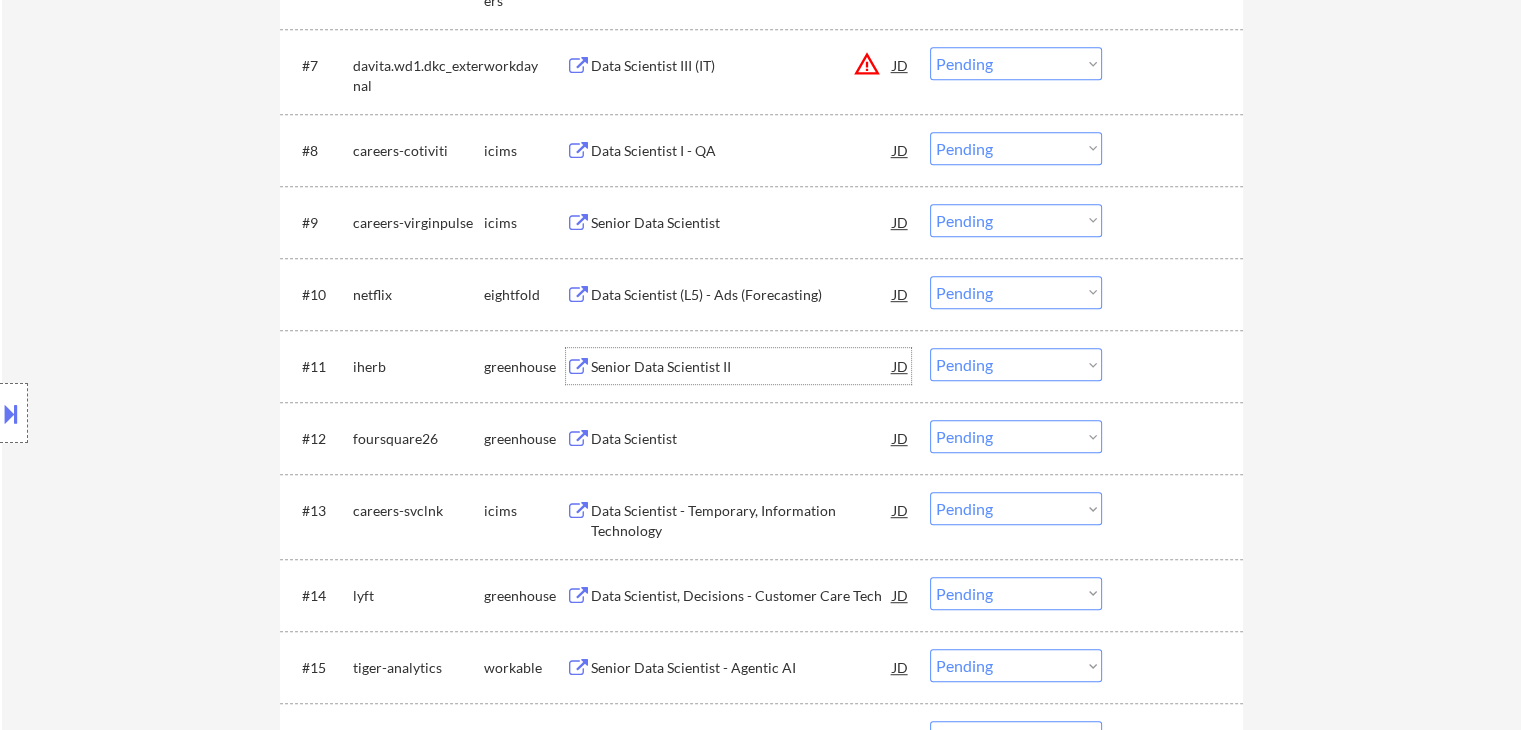 click on "Senior Data Scientist II" at bounding box center (742, 367) 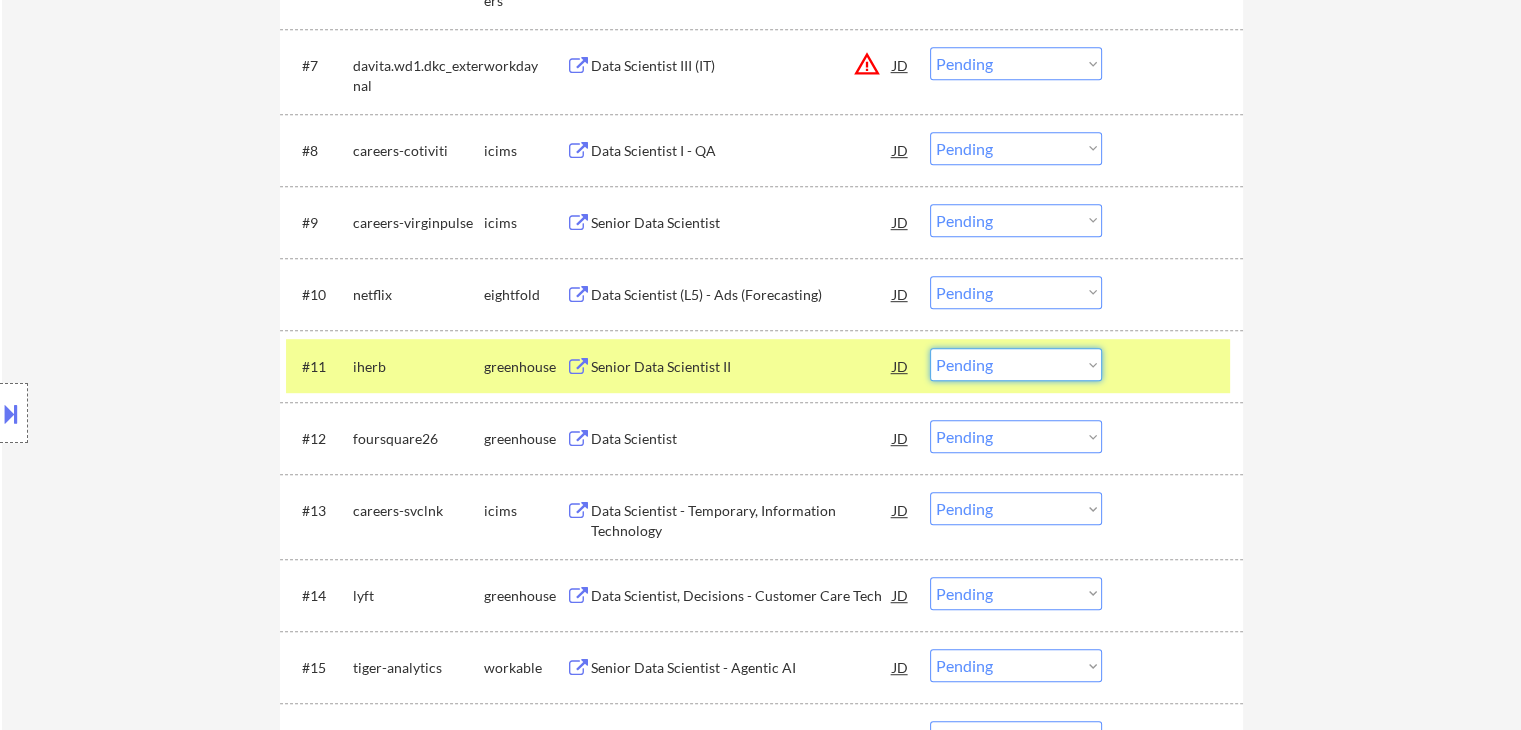 drag, startPoint x: 983, startPoint y: 363, endPoint x: 984, endPoint y: 374, distance: 11.045361 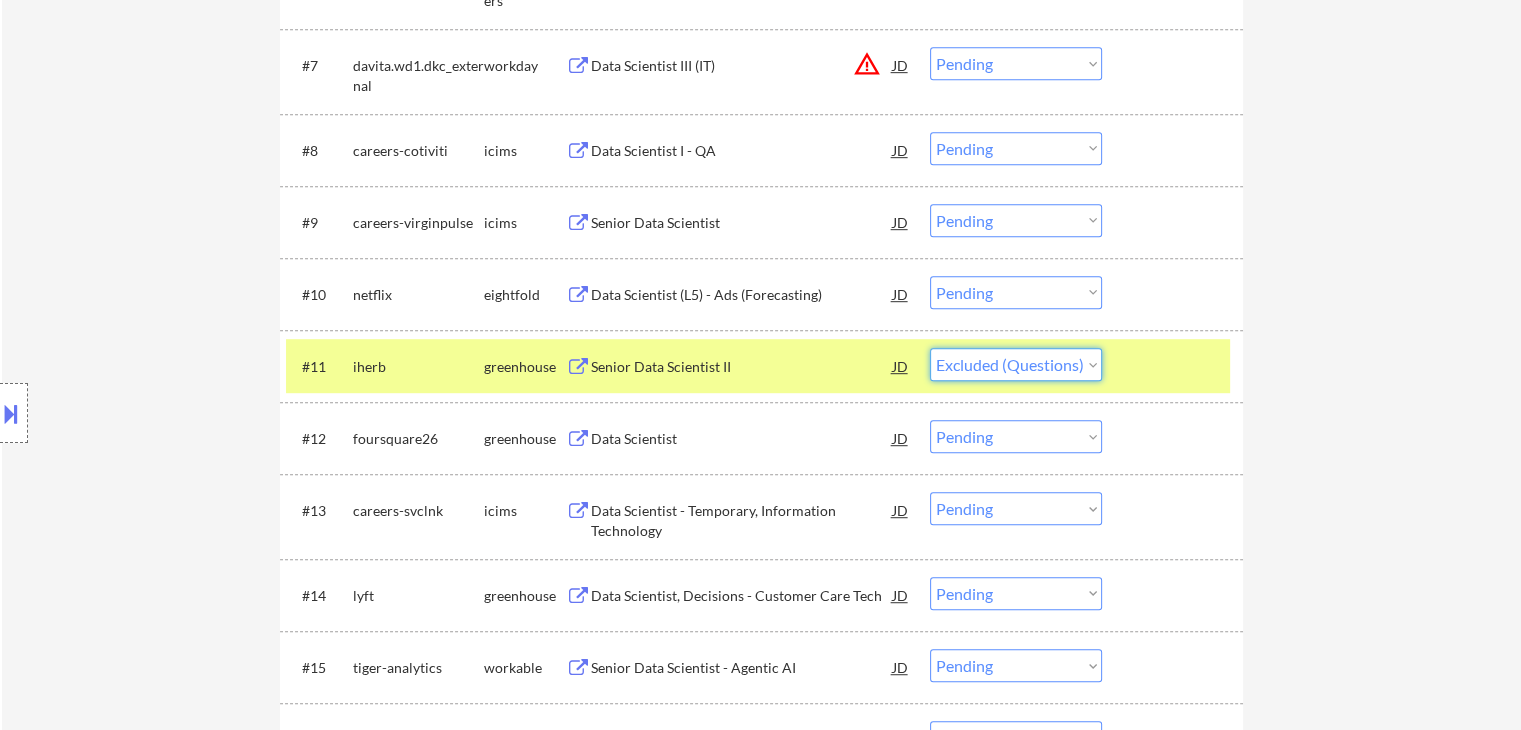 click on "Choose an option... Pending Applied Excluded (Questions) Excluded (Expired) Excluded (Location) Excluded (Bad Match) Excluded (Blocklist) Excluded (Salary) Excluded (Other)" at bounding box center [1016, 364] 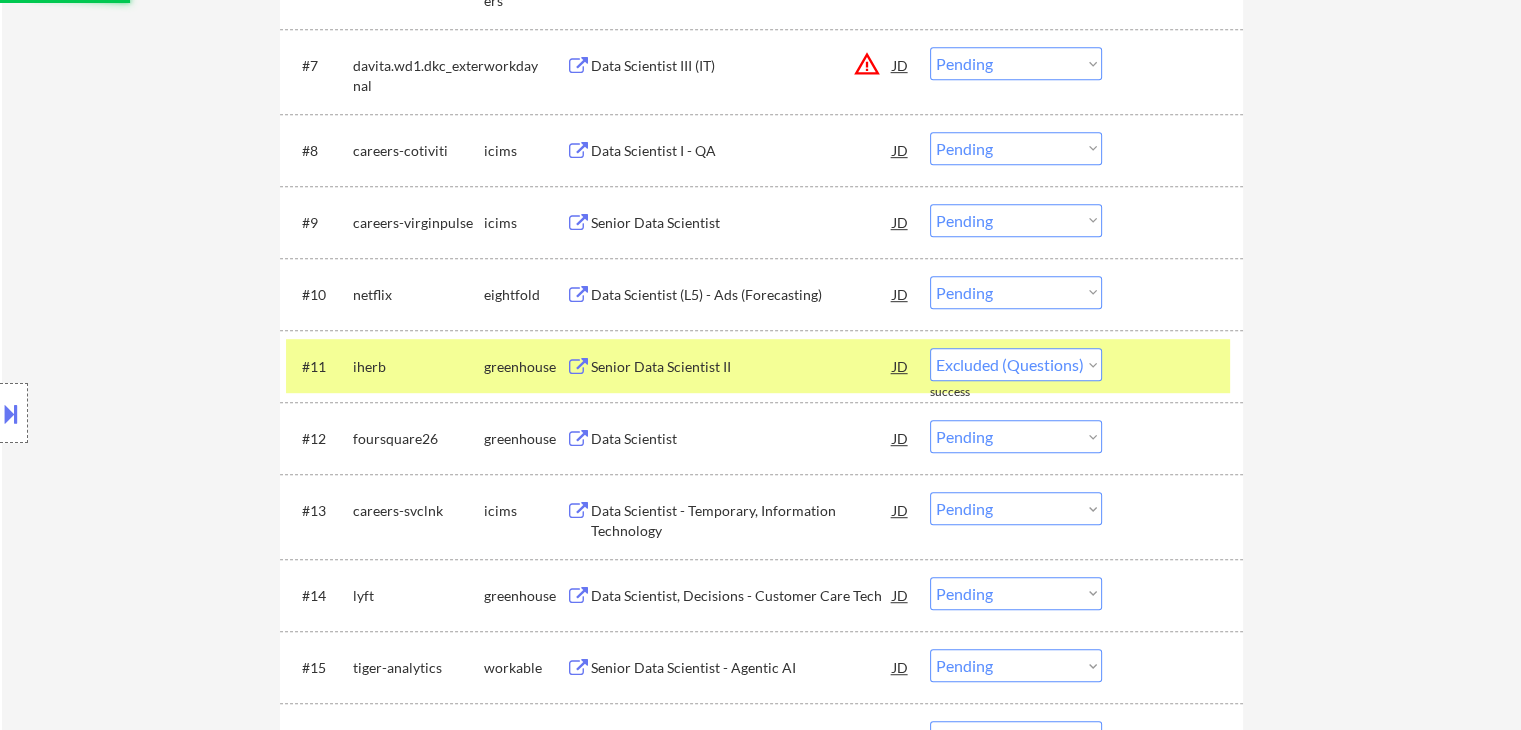 select on ""pending"" 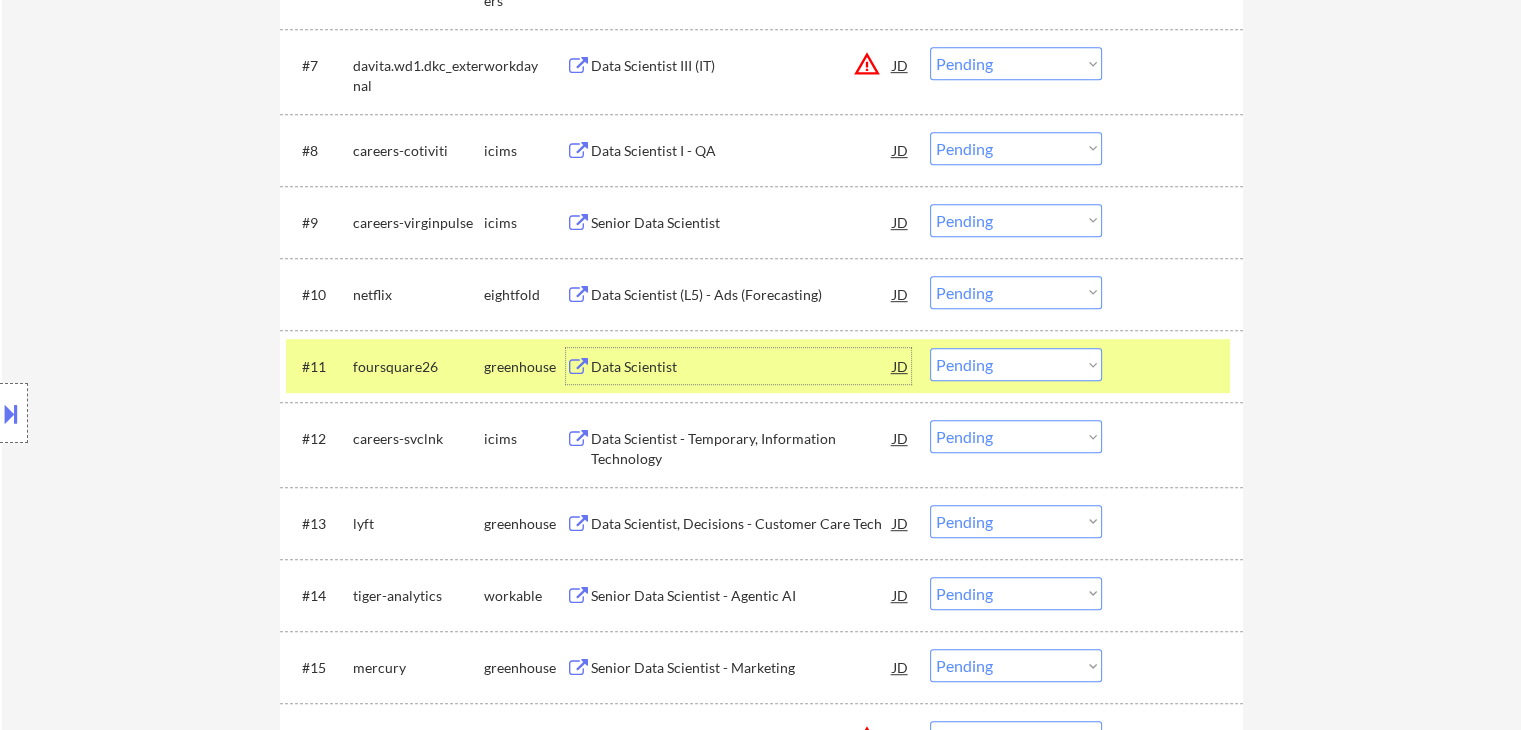 click on "Data Scientist" at bounding box center [742, 367] 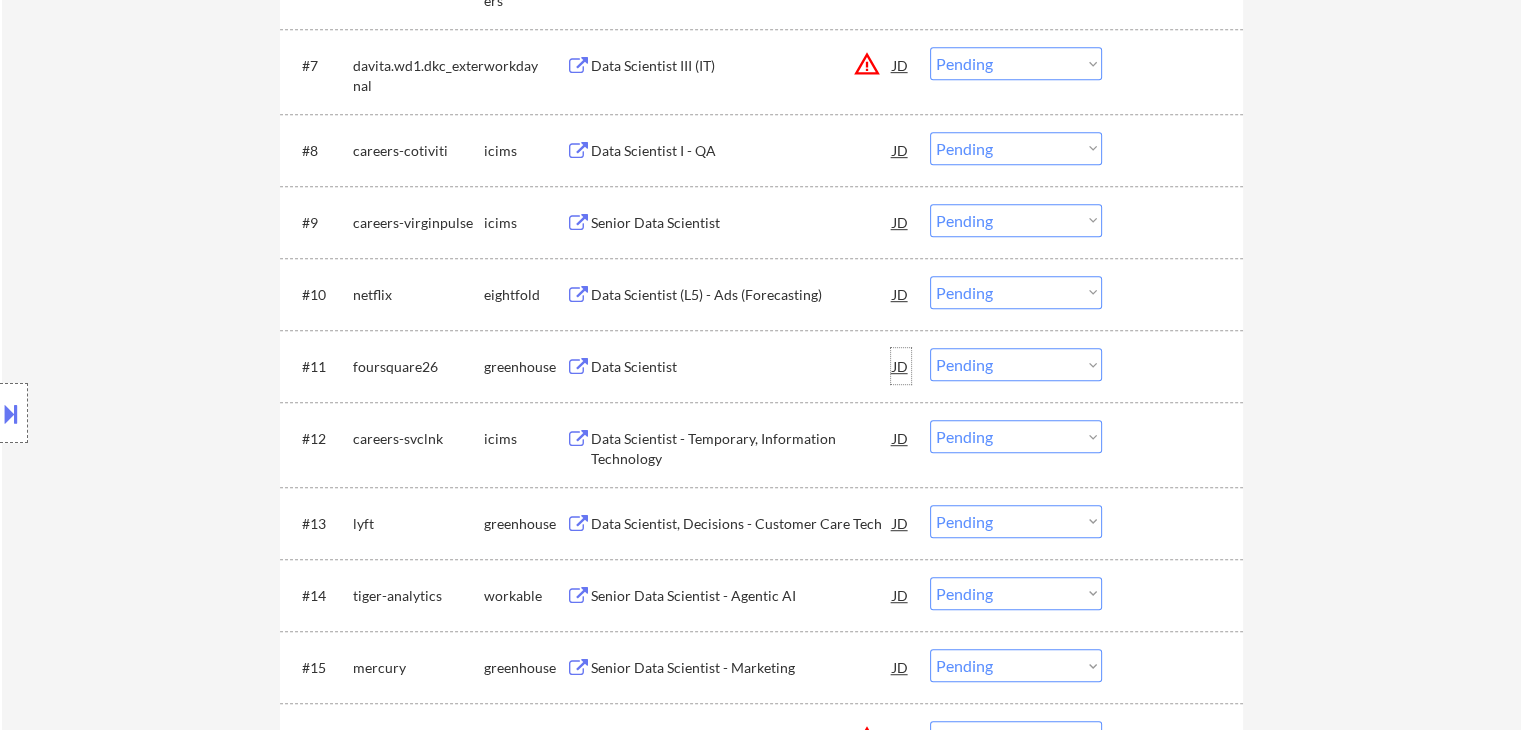 click on "JD" at bounding box center (901, 366) 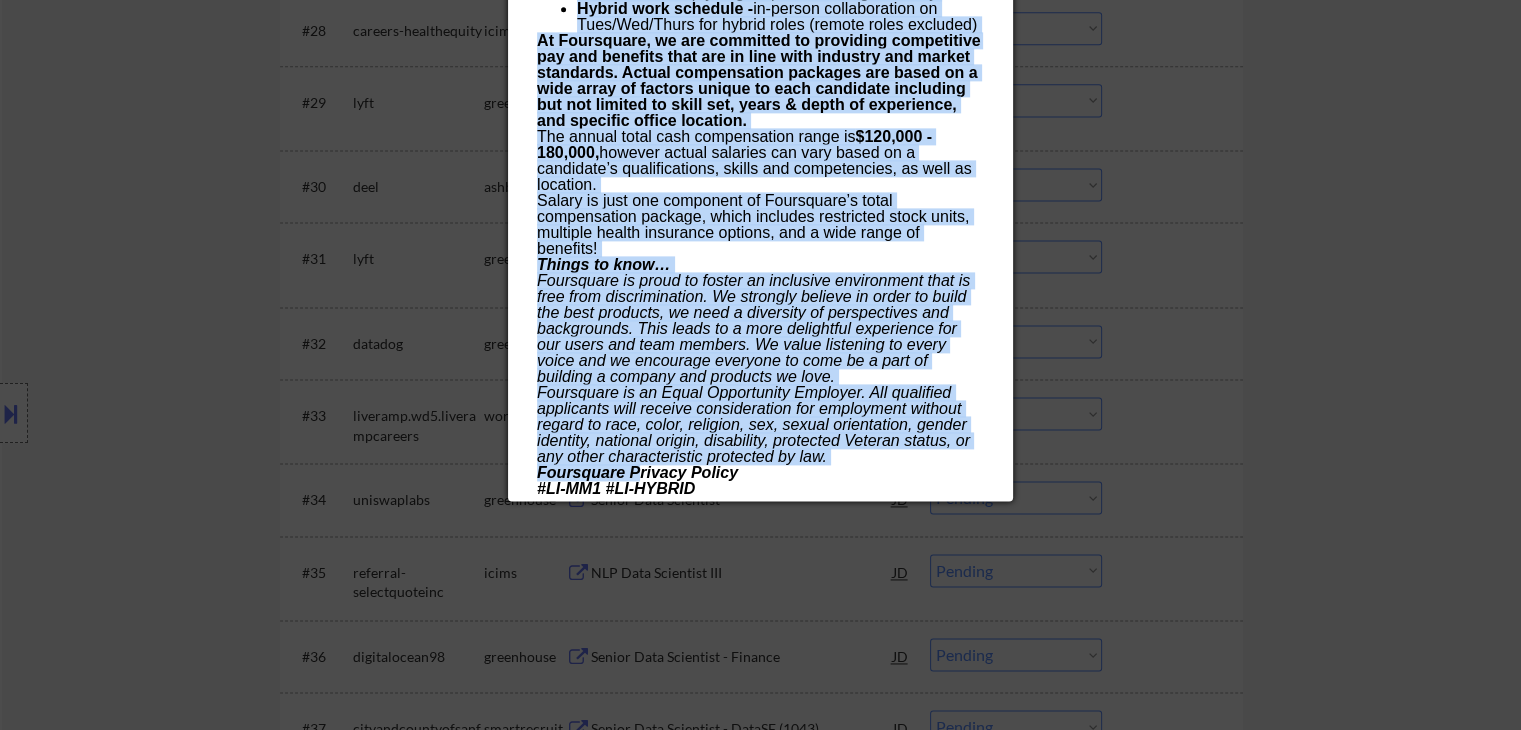scroll, scrollTop: 2900, scrollLeft: 0, axis: vertical 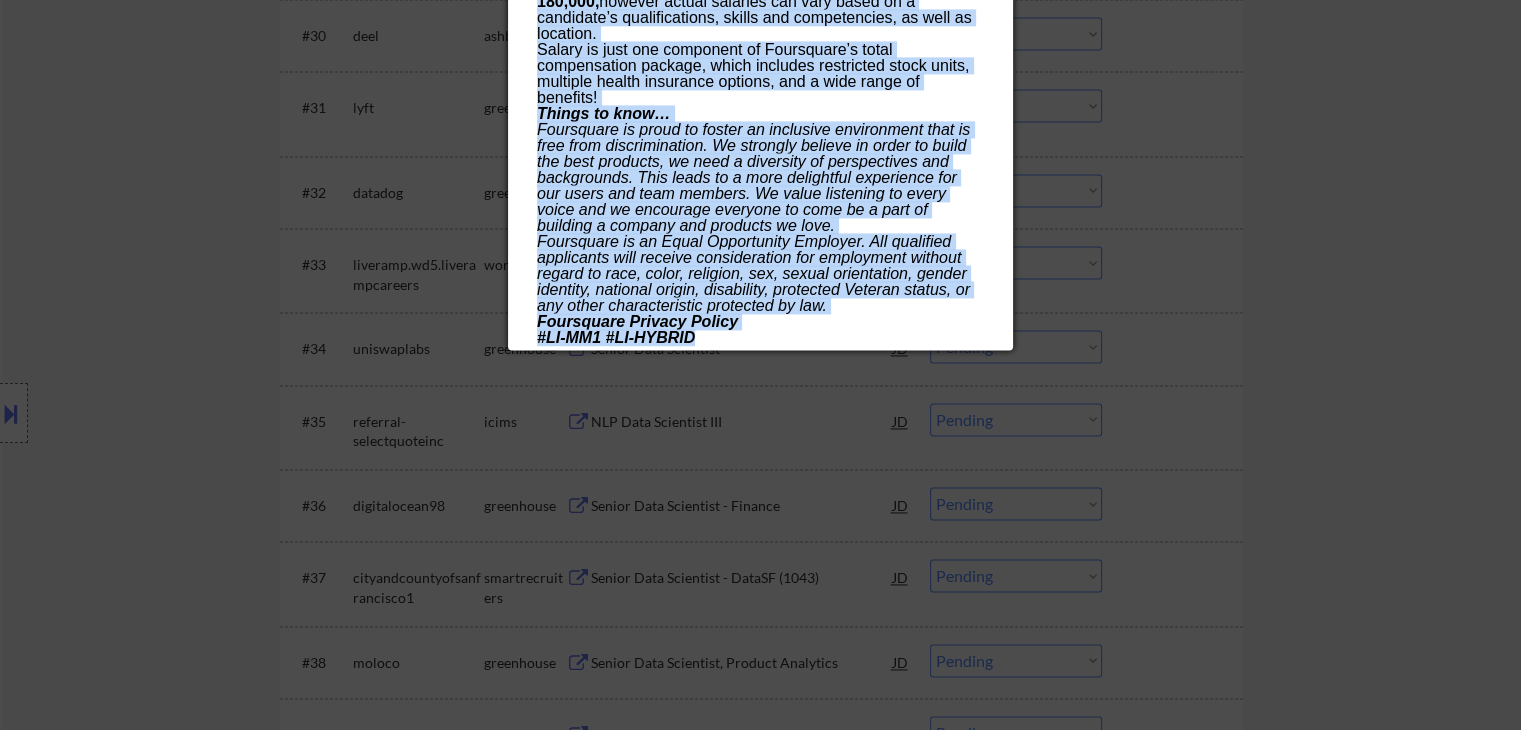 drag, startPoint x: 534, startPoint y: 91, endPoint x: 714, endPoint y: 338, distance: 305.62885 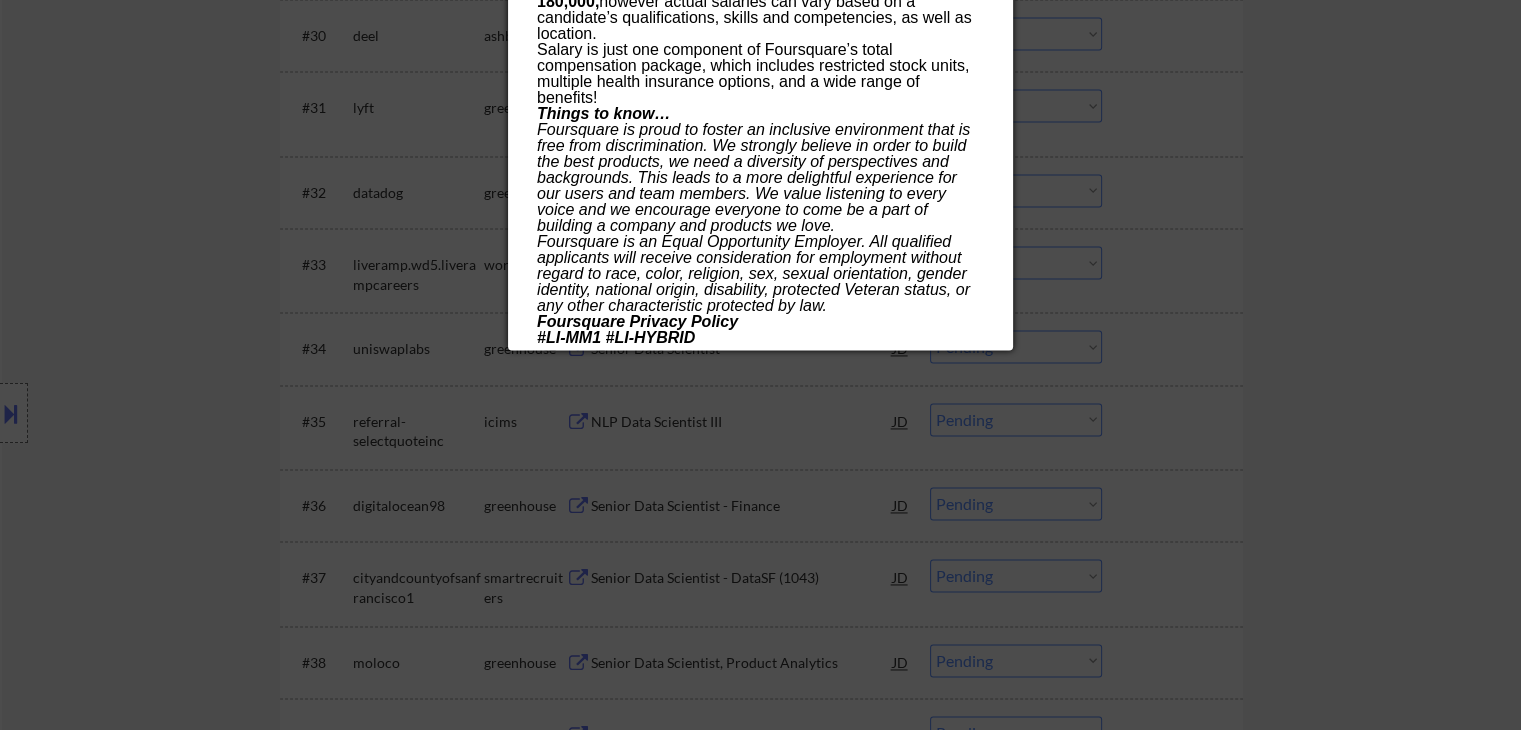 drag, startPoint x: 4, startPoint y: 410, endPoint x: 68, endPoint y: 396, distance: 65.51336 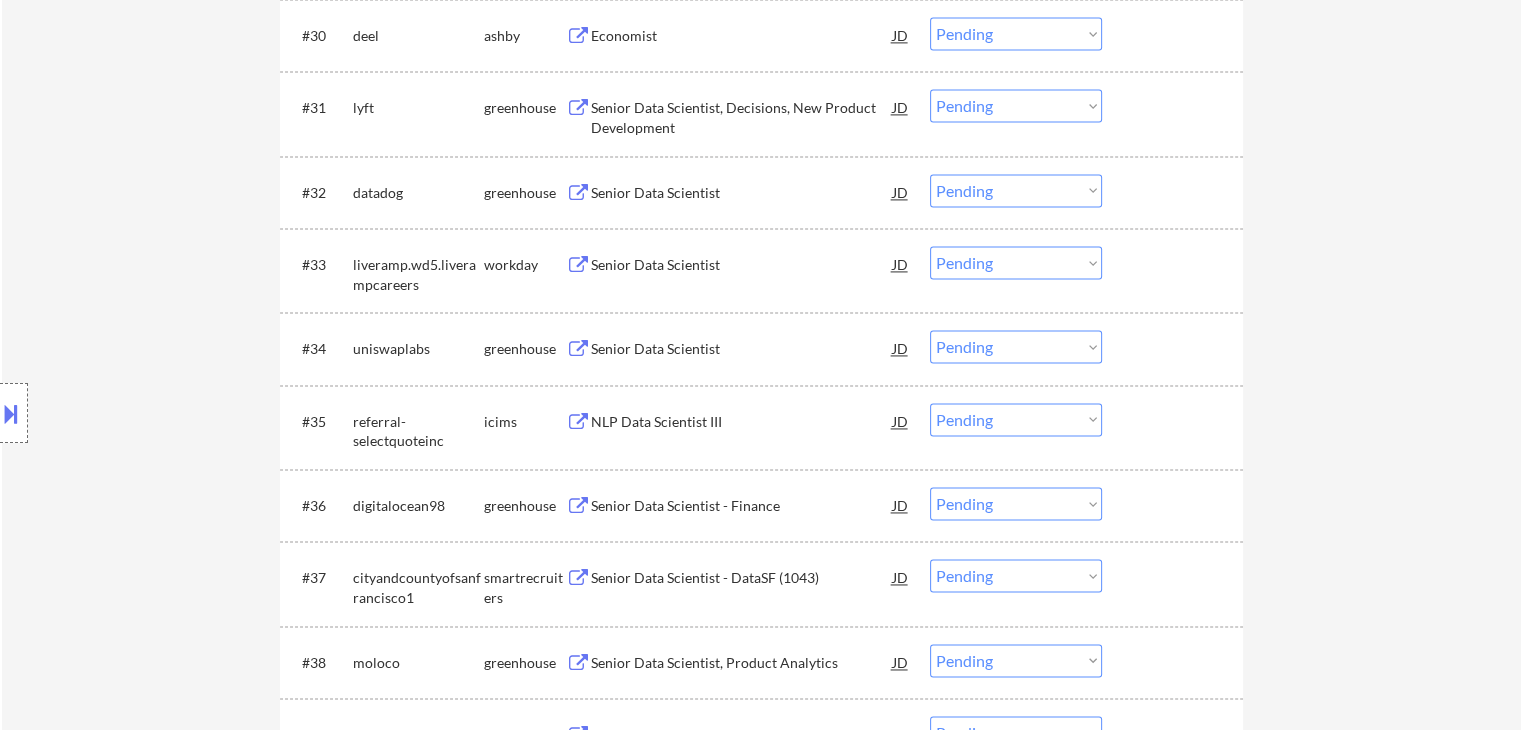 click at bounding box center [14, 413] 